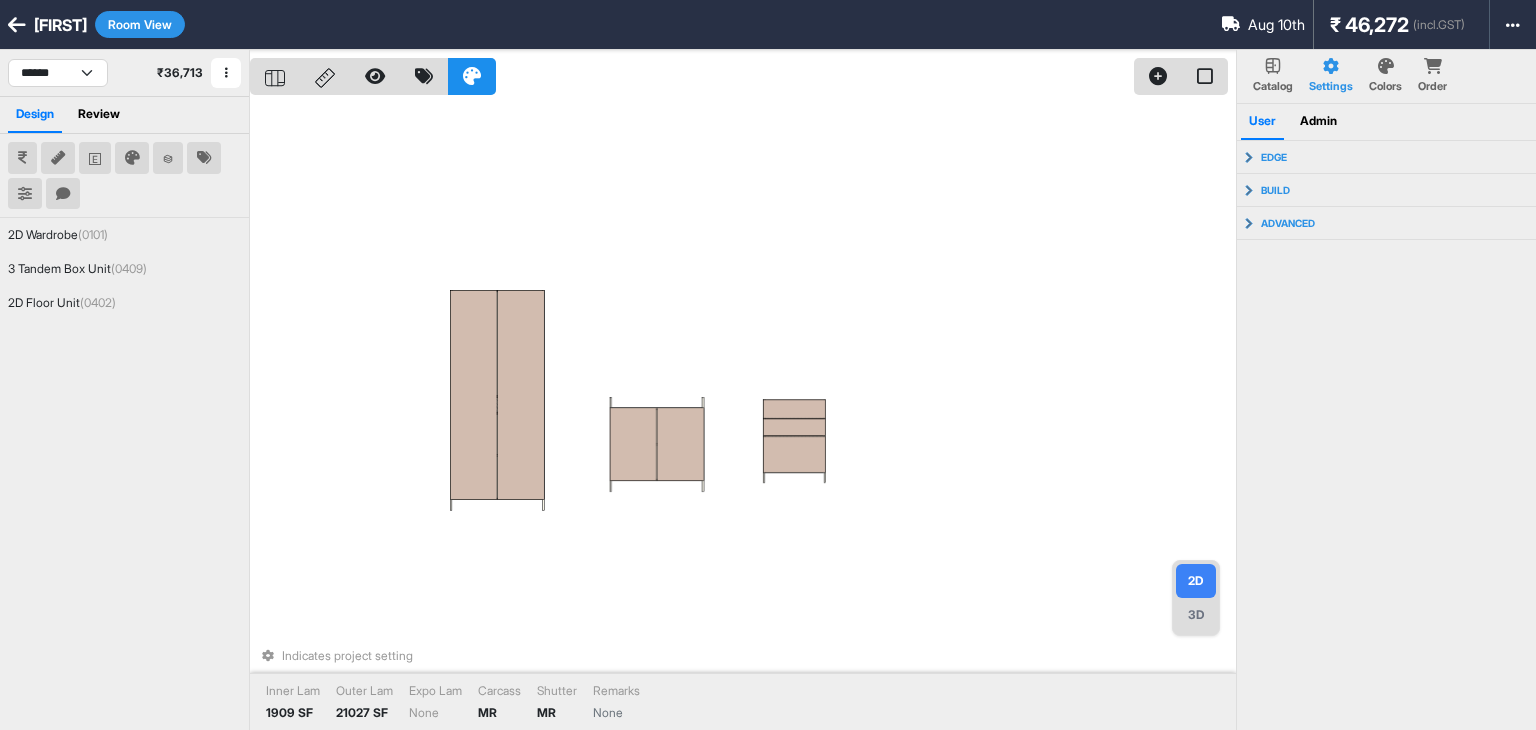 scroll, scrollTop: 0, scrollLeft: 0, axis: both 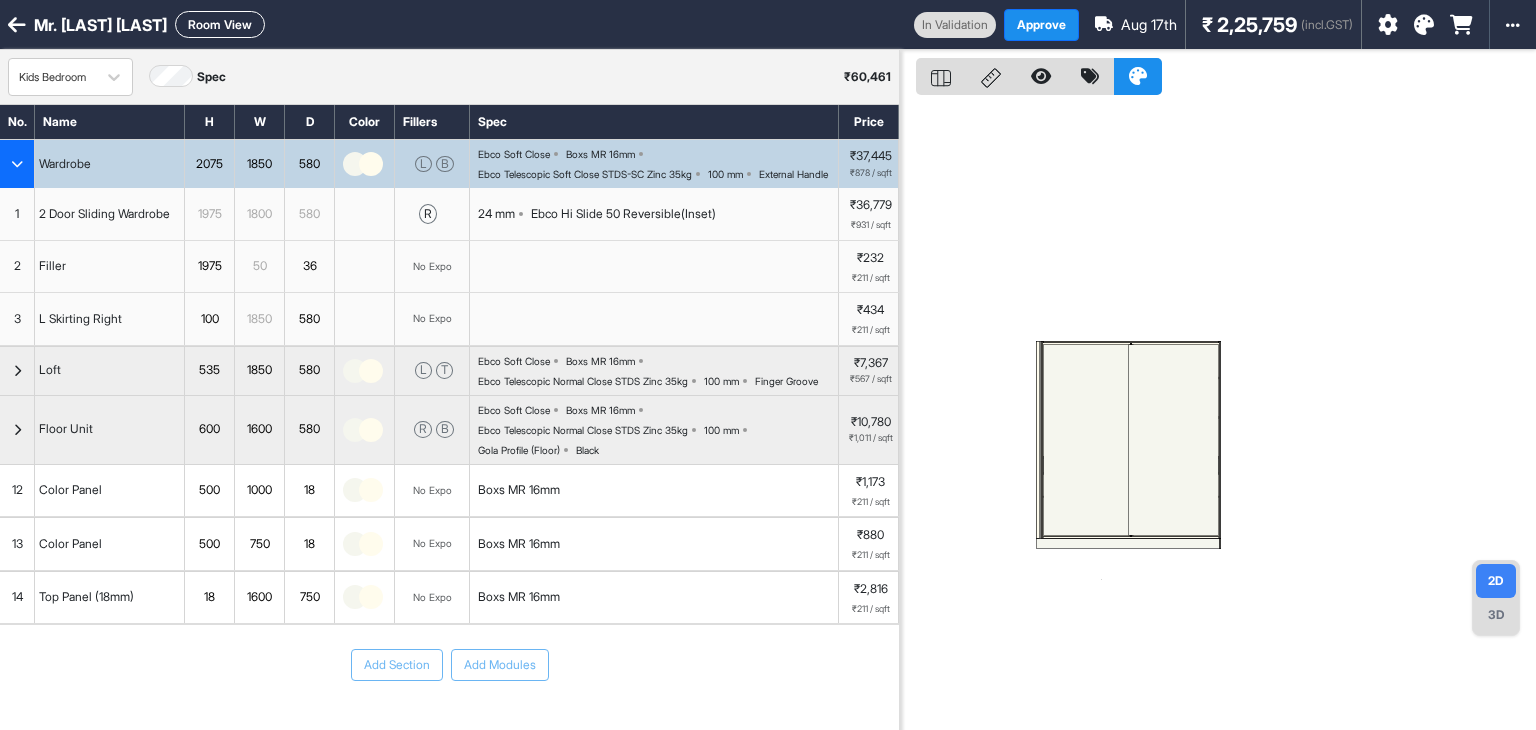 click on "Room View" at bounding box center (220, 24) 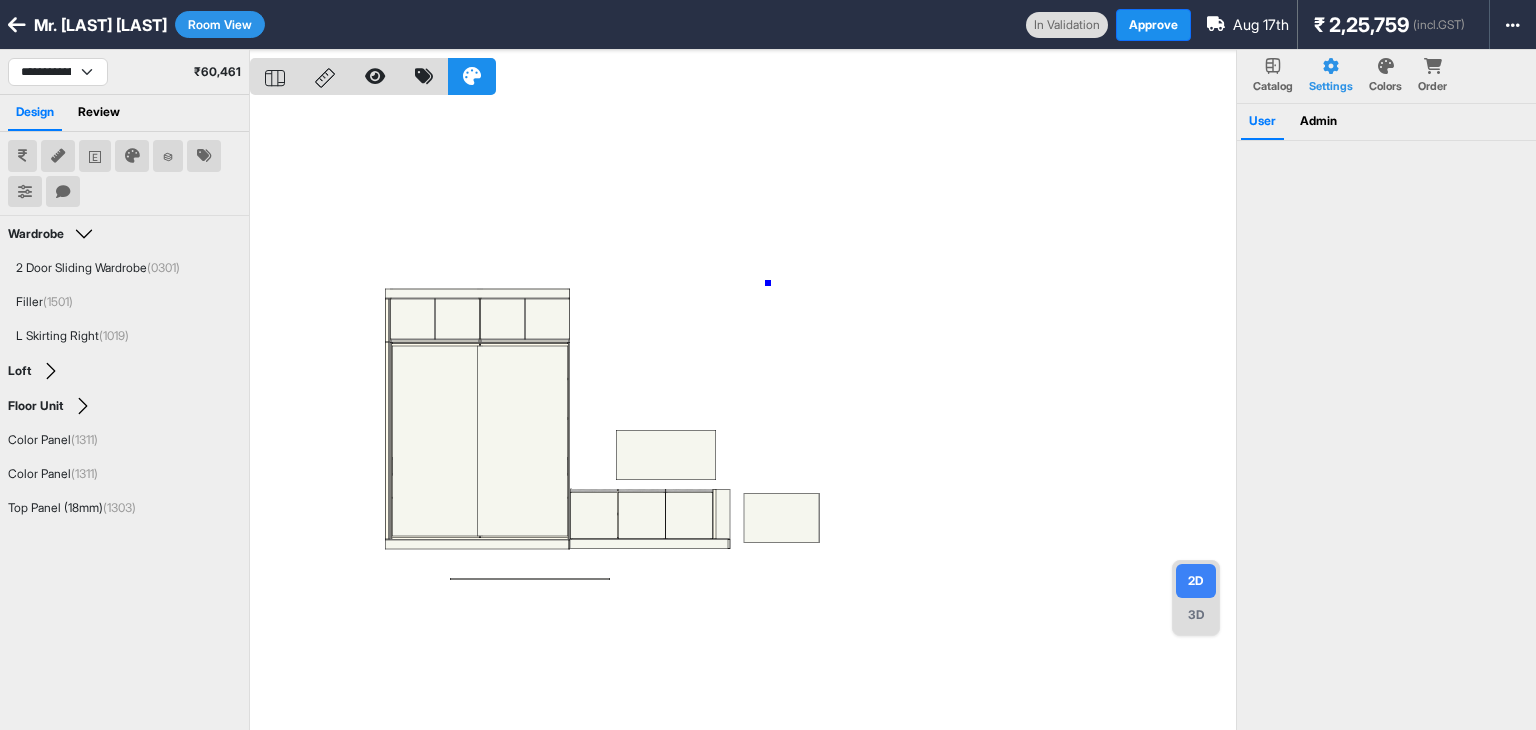 click at bounding box center [743, 415] 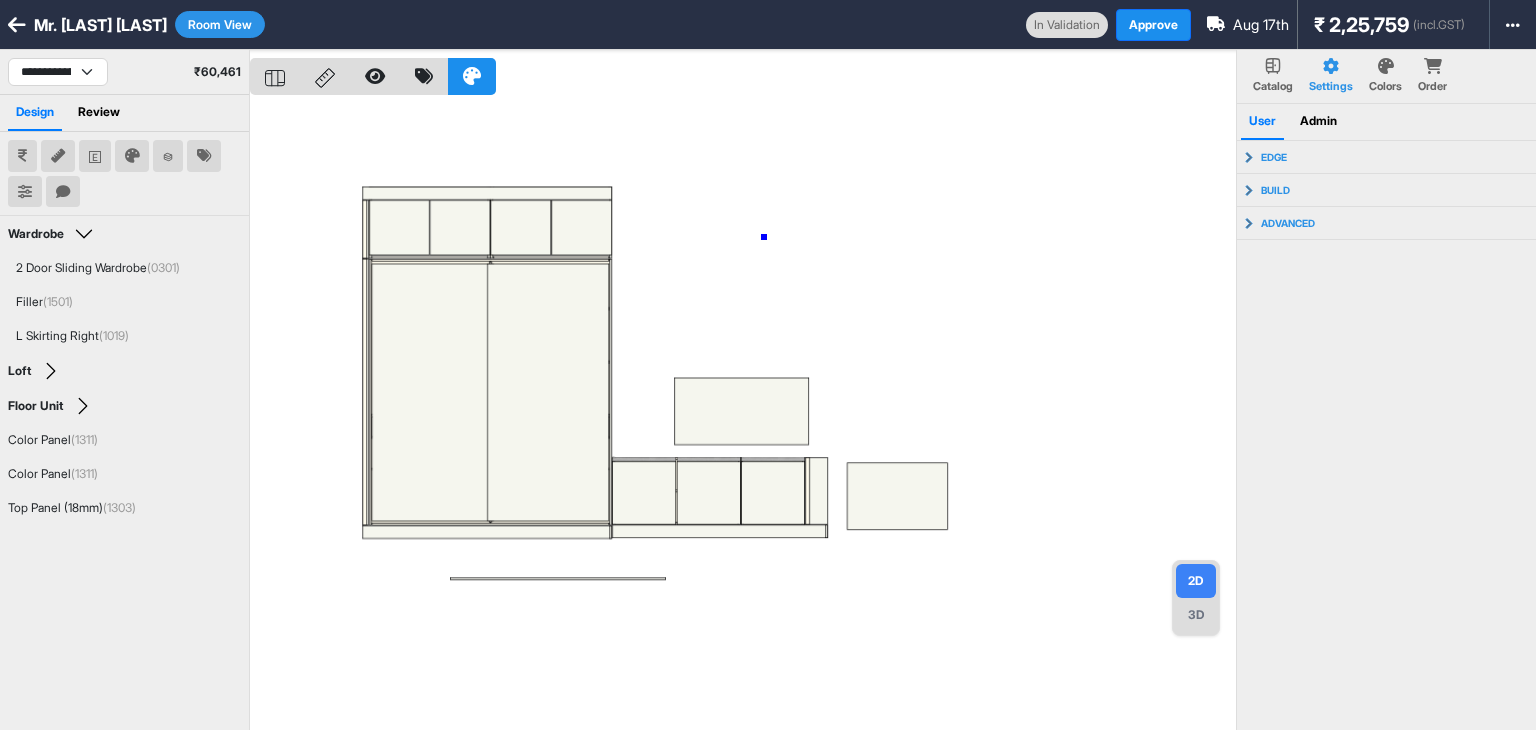 click at bounding box center [743, 415] 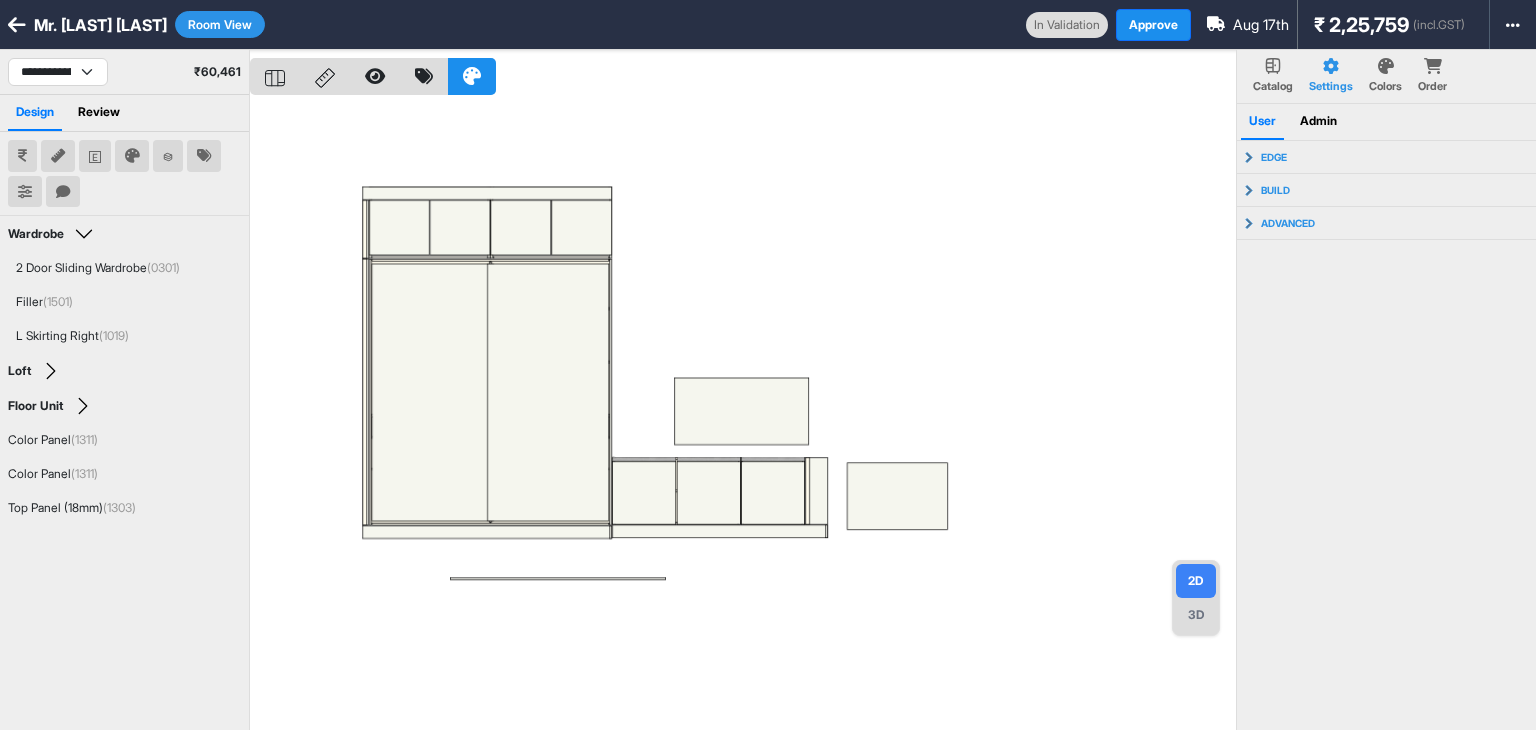 drag, startPoint x: 1208, startPoint y: 613, endPoint x: 1180, endPoint y: 567, distance: 53.851646 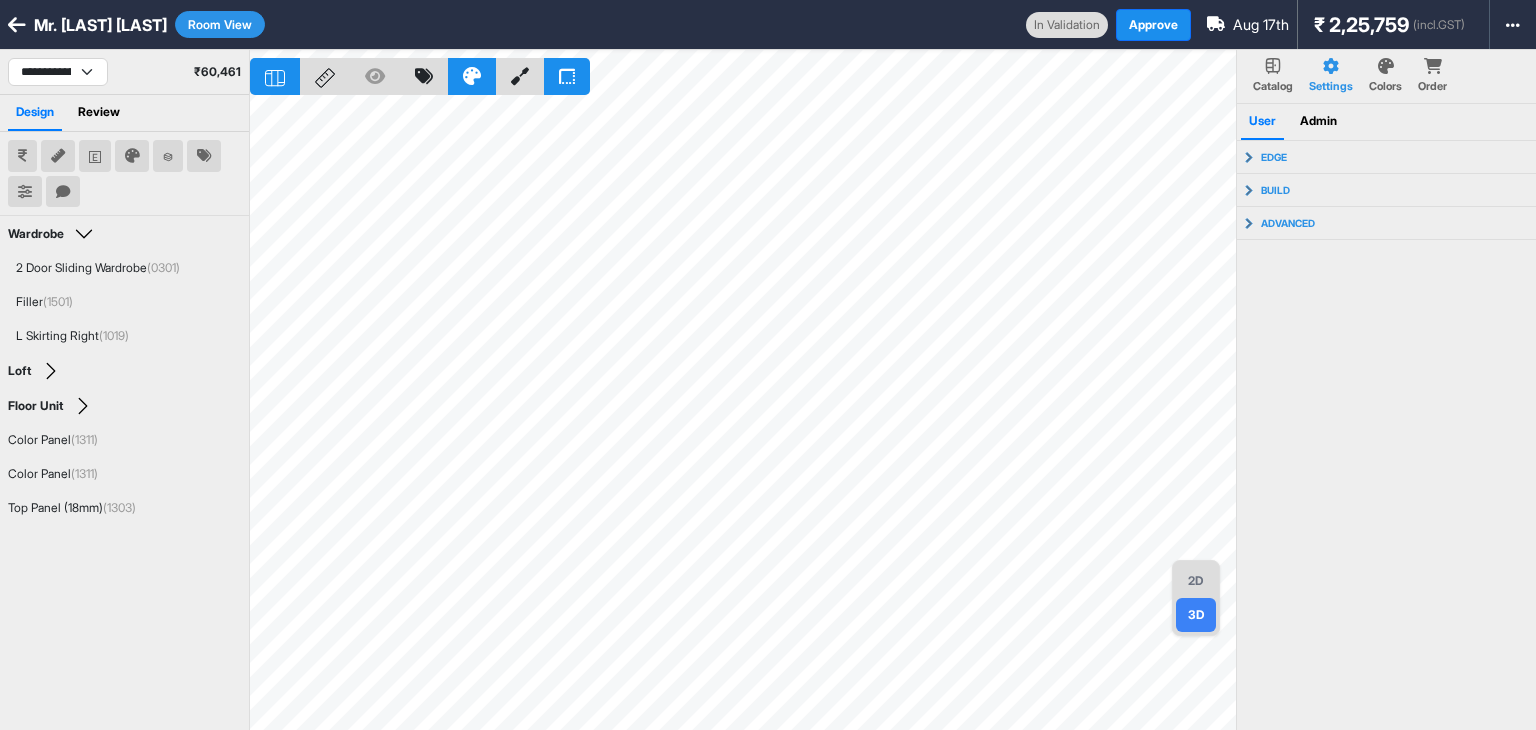 click on "2D" at bounding box center [1196, 581] 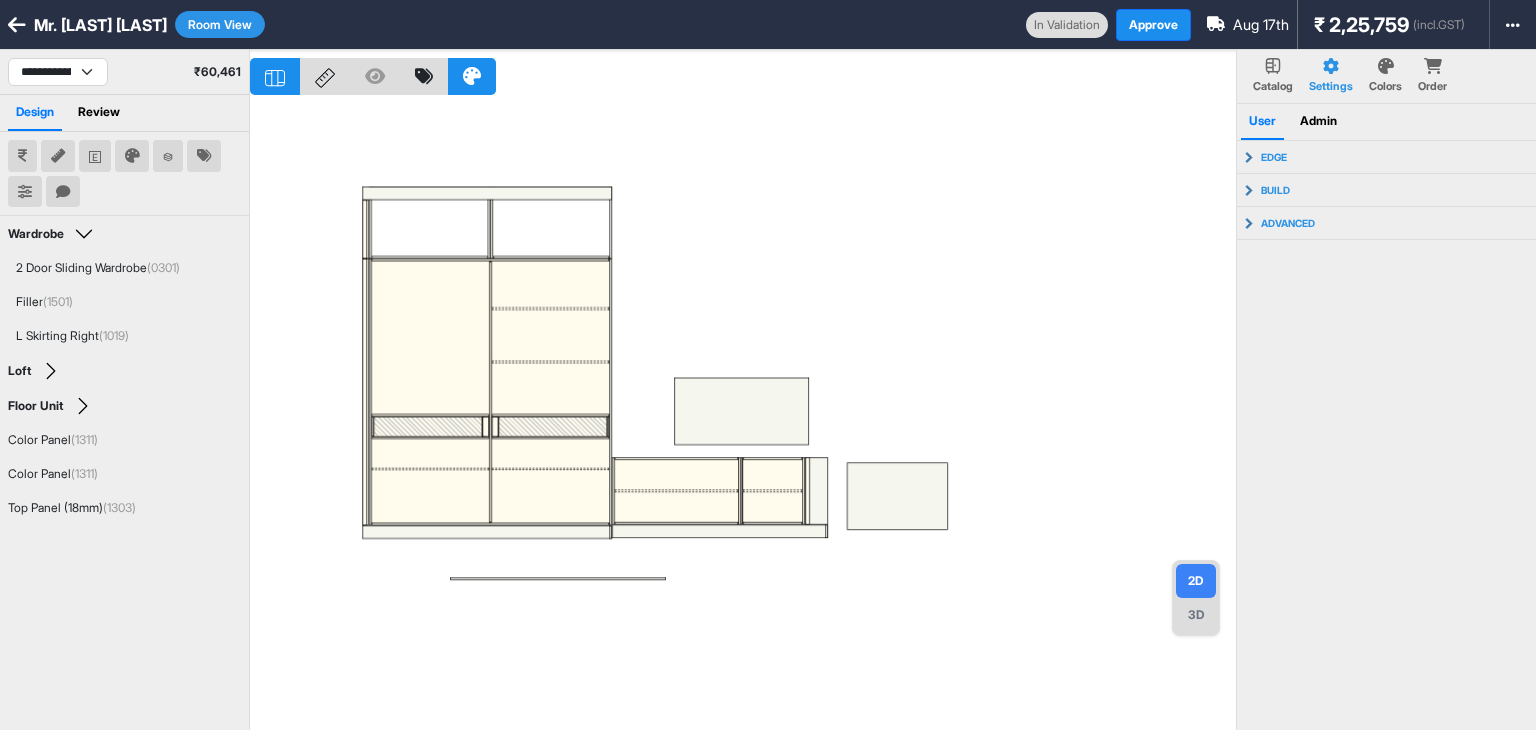 click at bounding box center (743, 415) 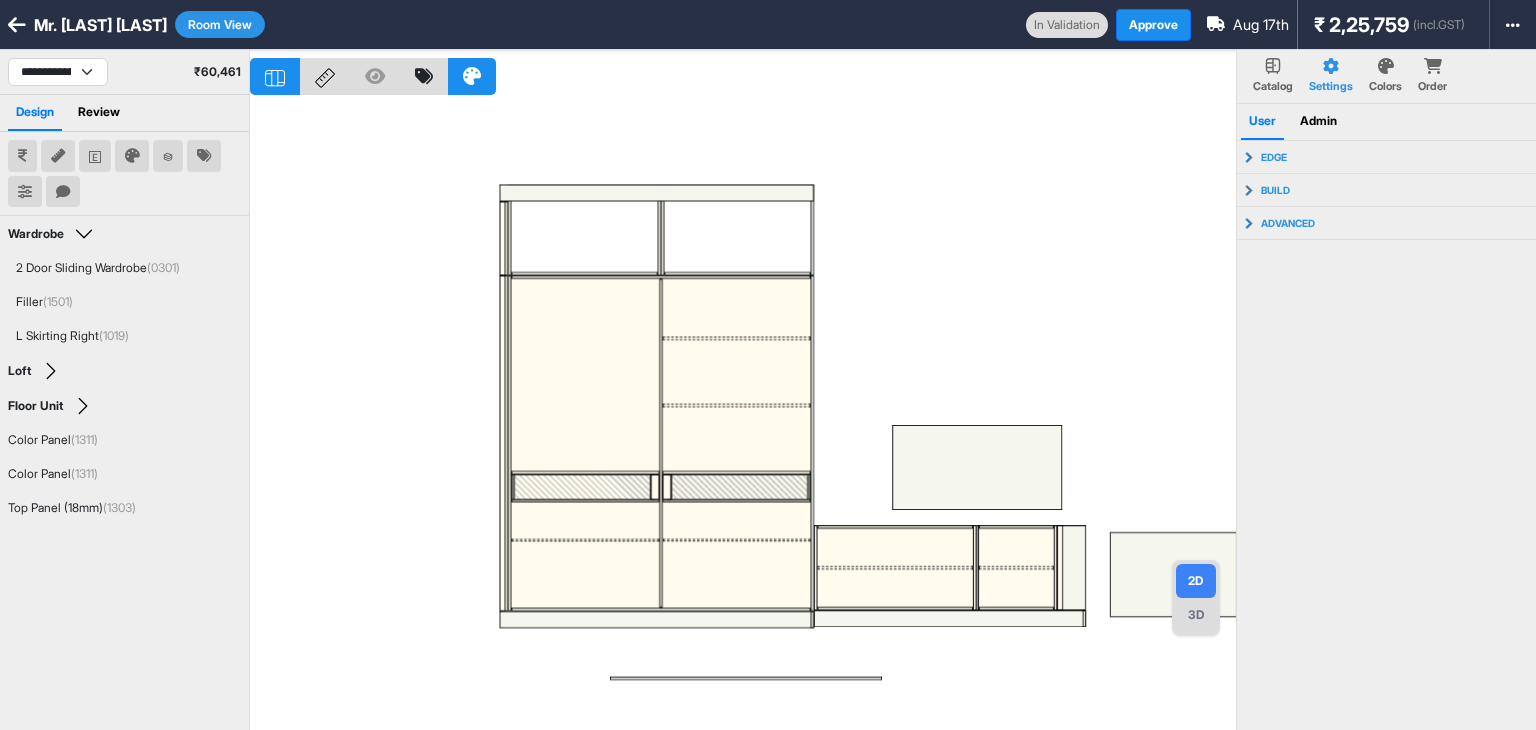 click at bounding box center (743, 415) 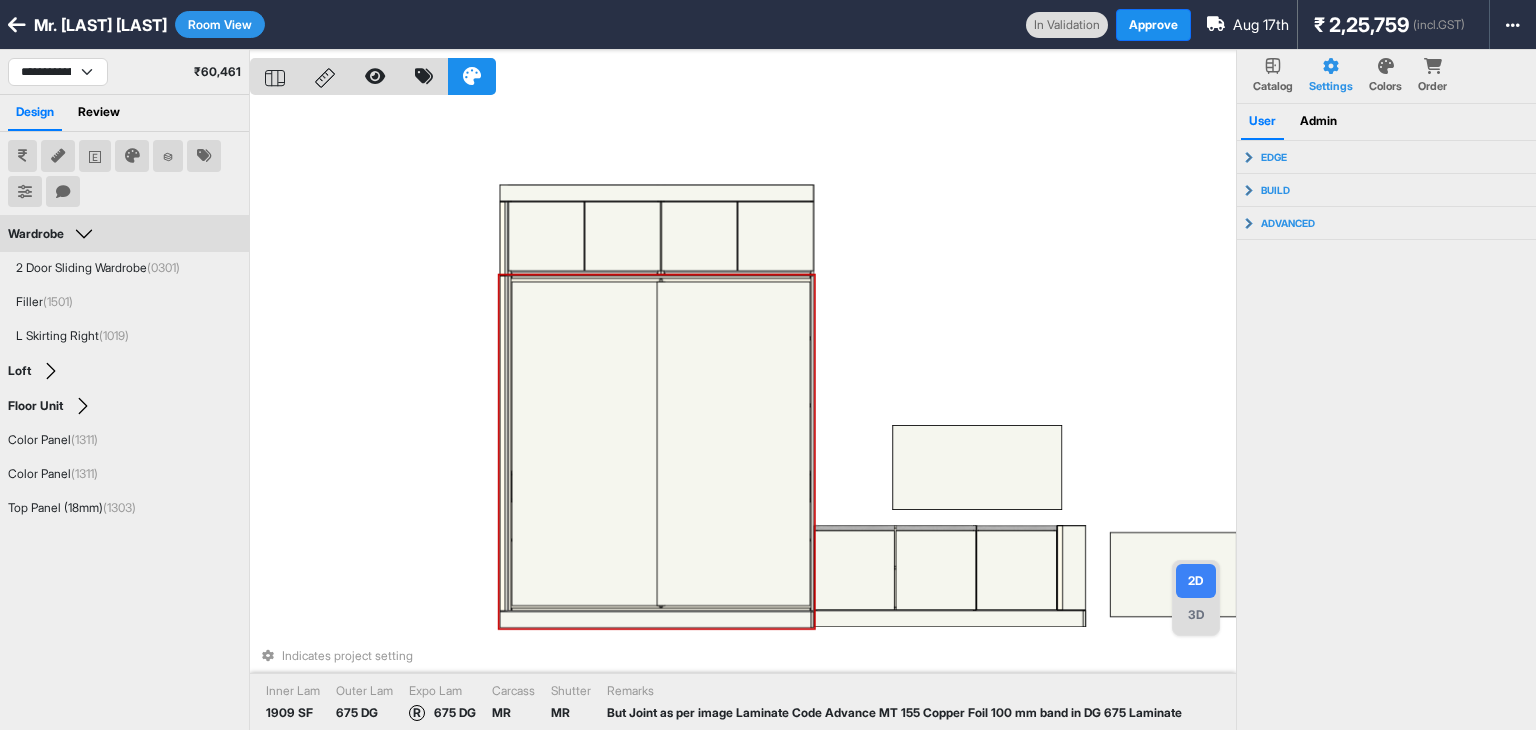 click at bounding box center (734, 444) 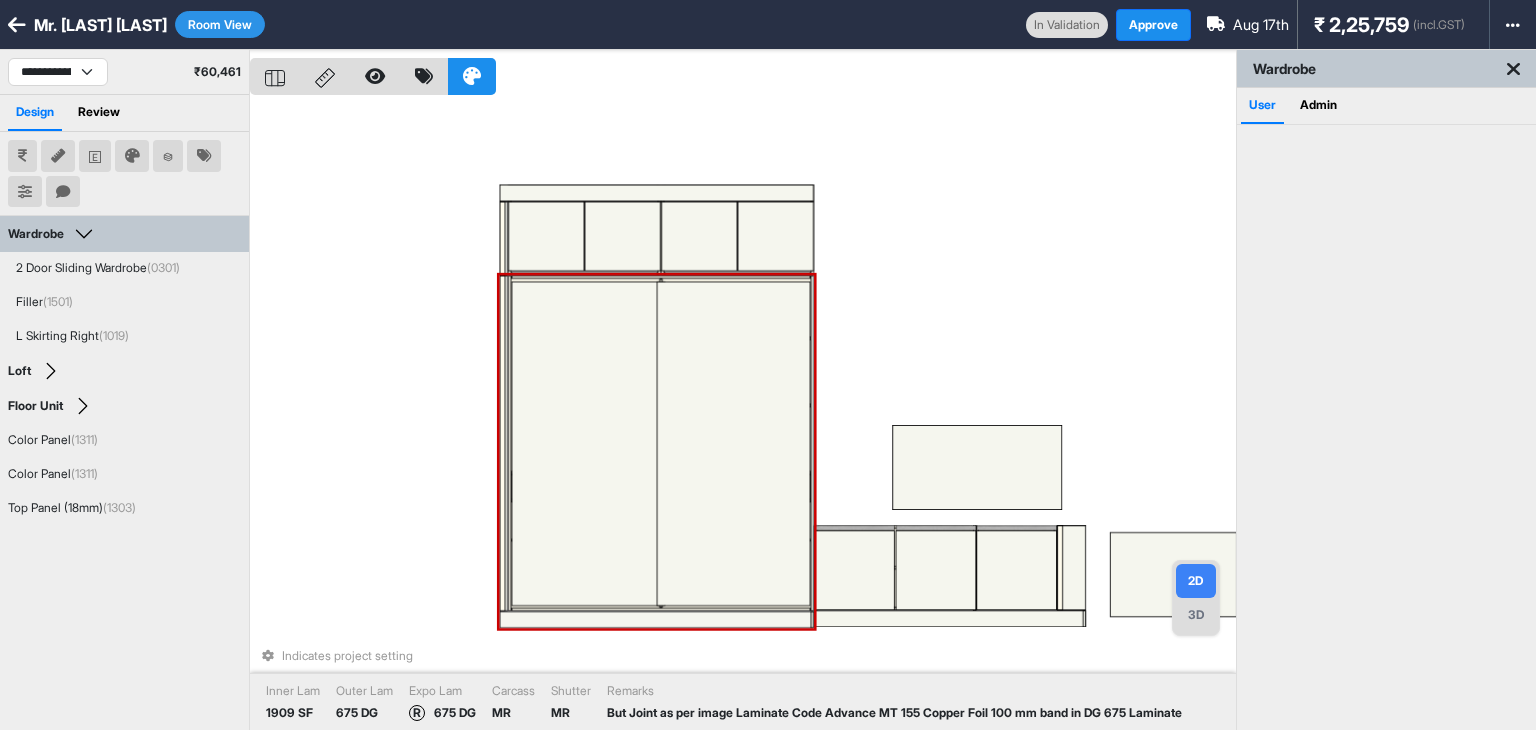 click at bounding box center (734, 444) 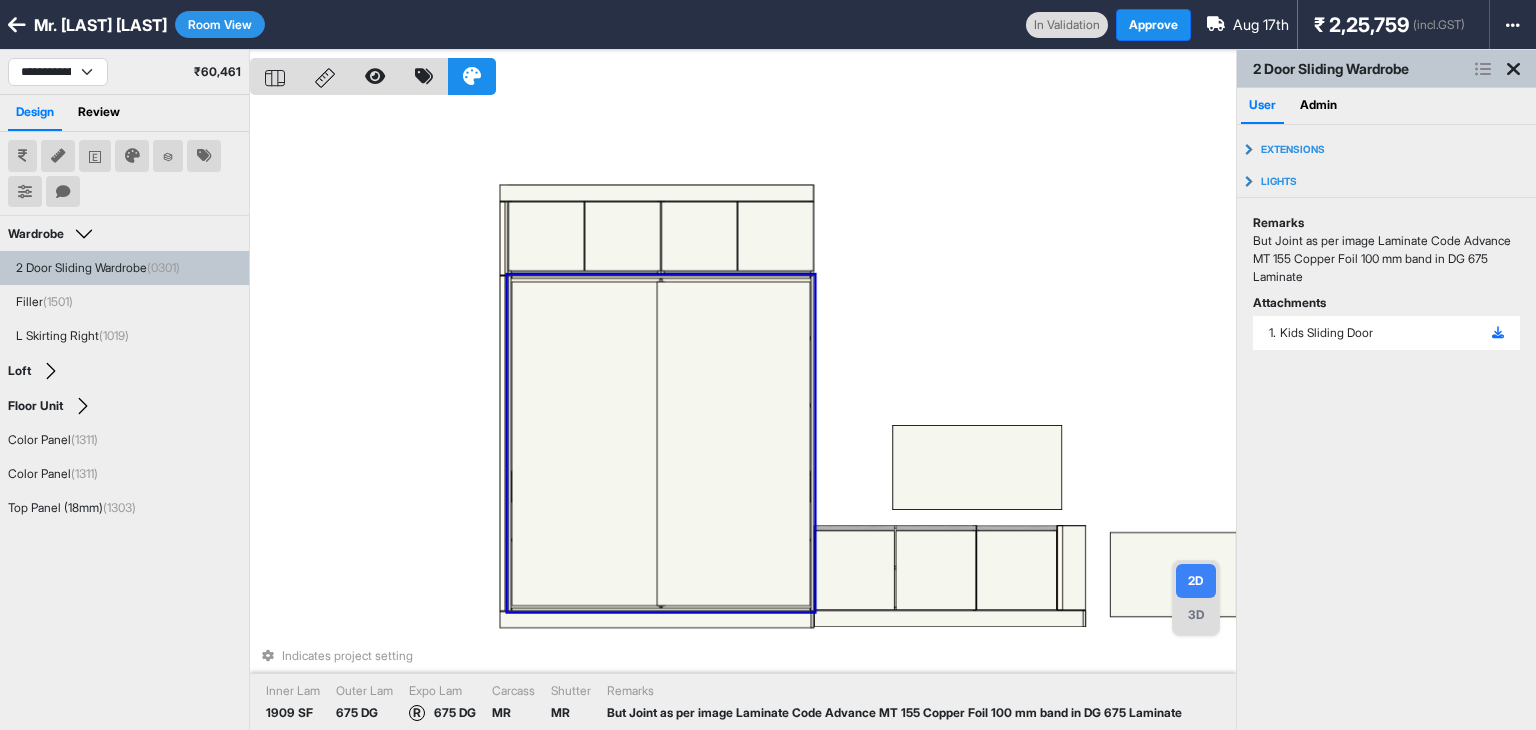 click at bounding box center (588, 444) 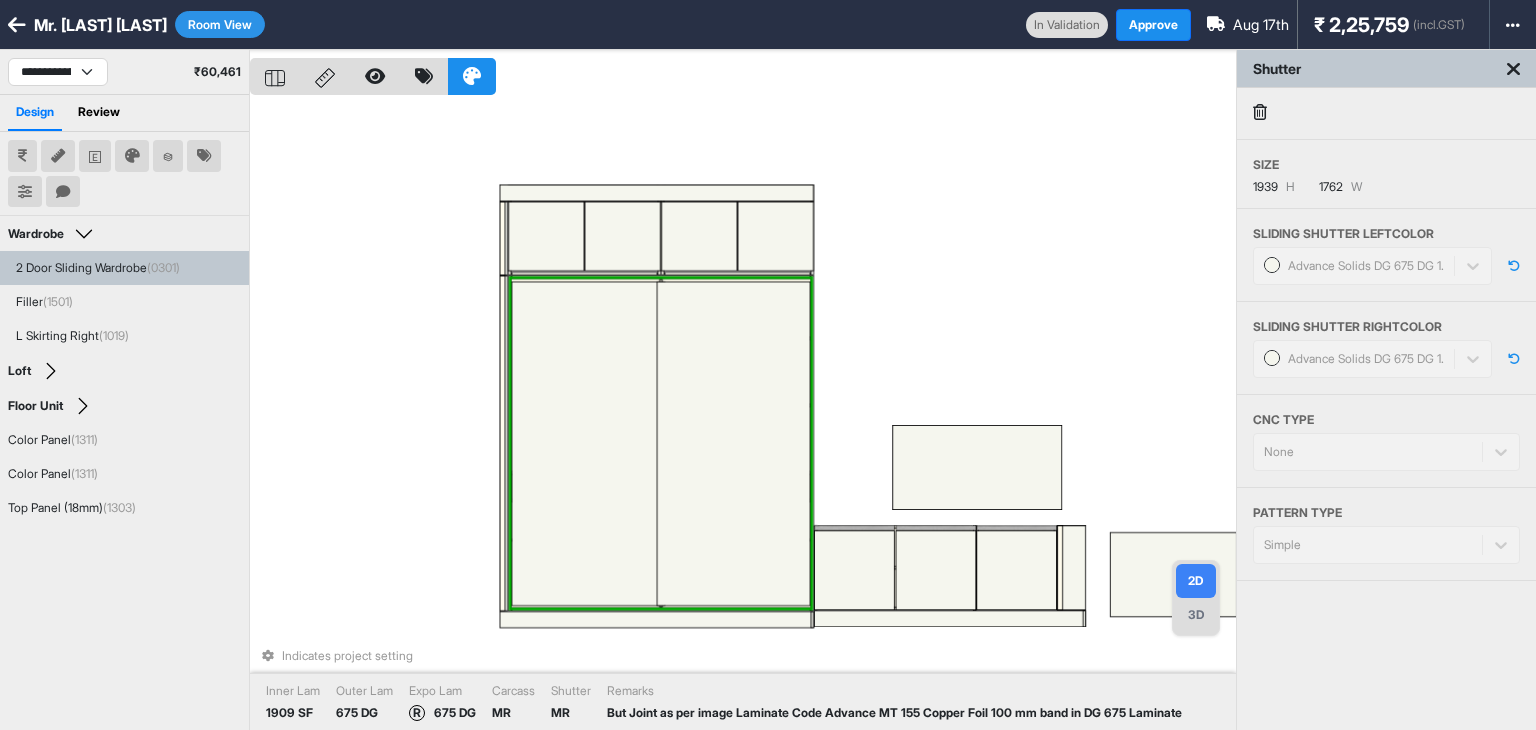 click at bounding box center (734, 444) 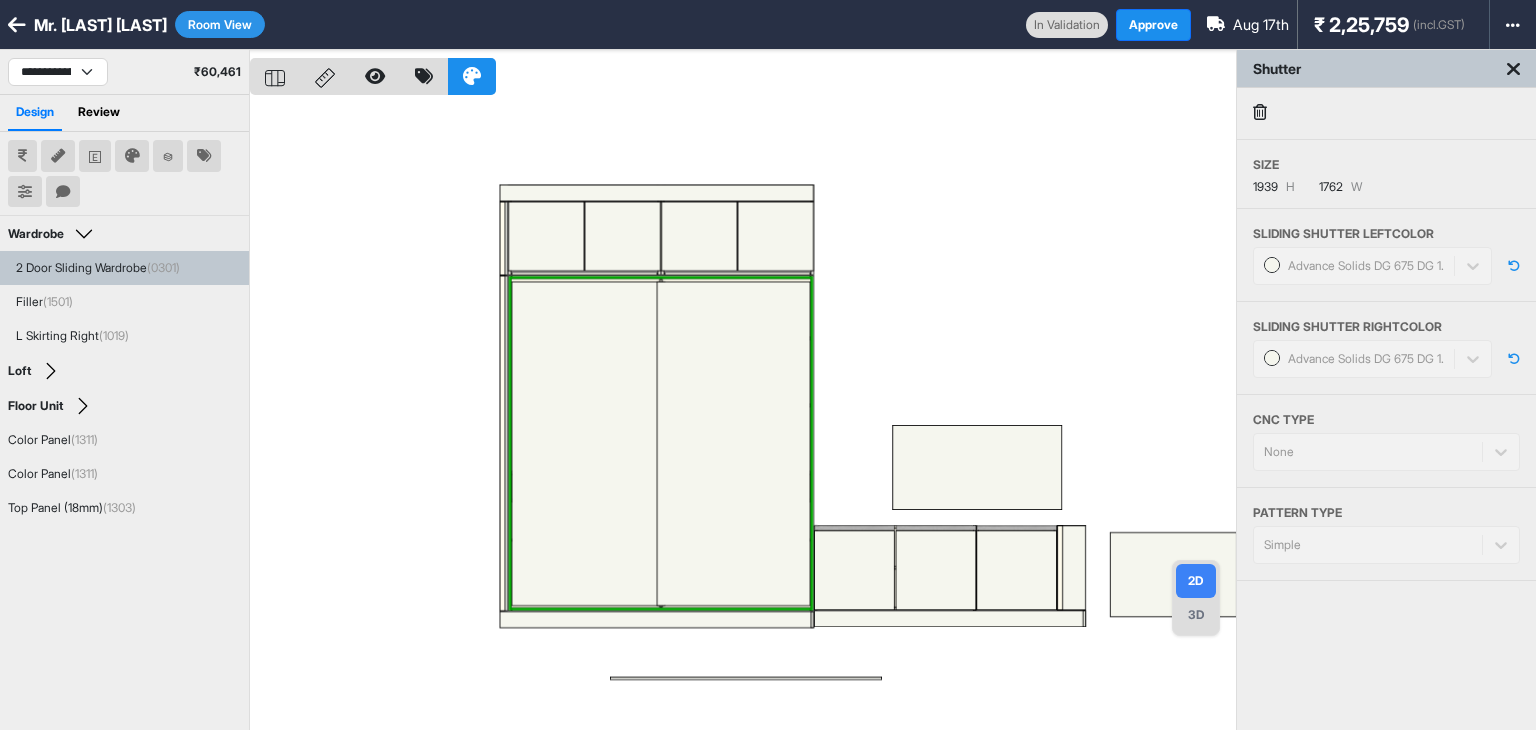 click at bounding box center (743, 415) 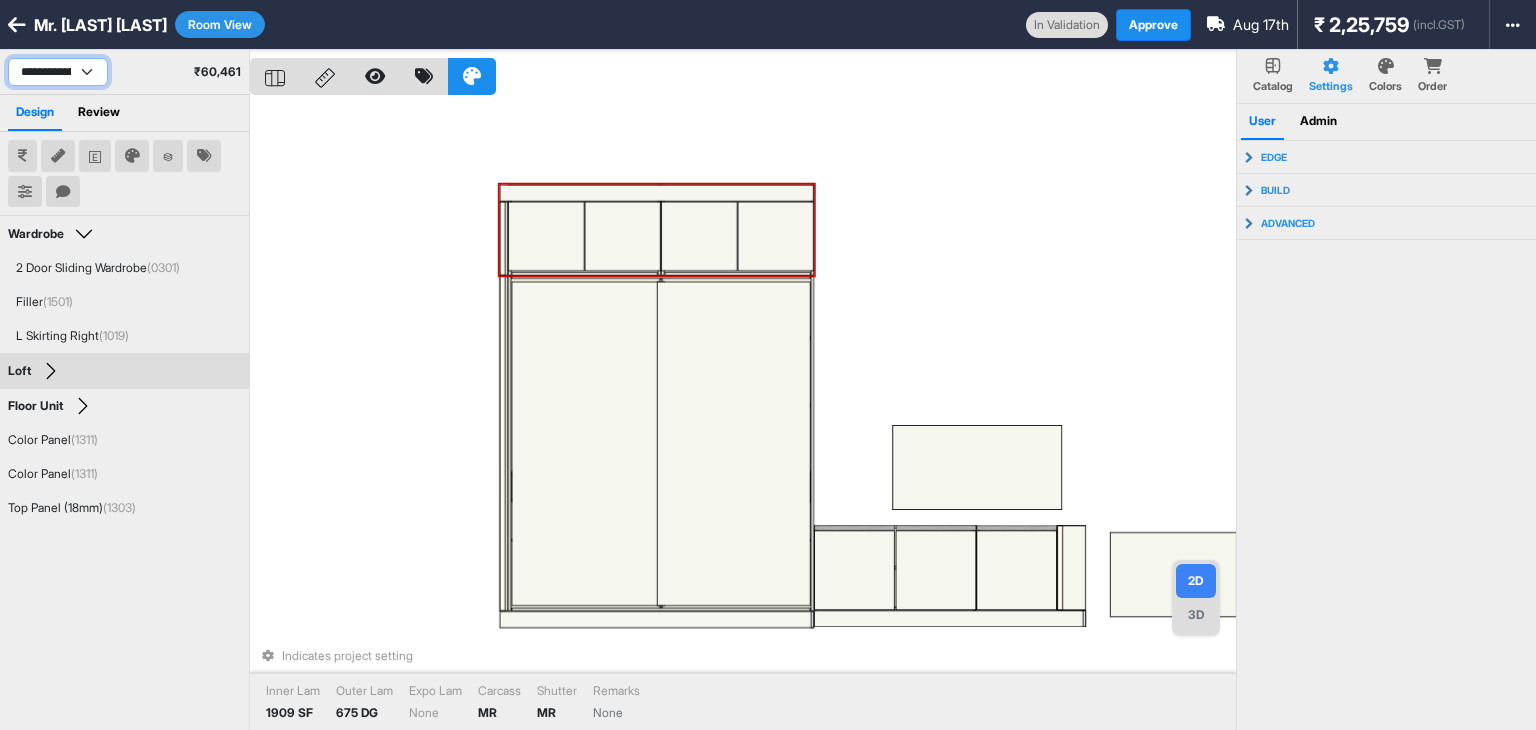 click on "**********" at bounding box center [58, 72] 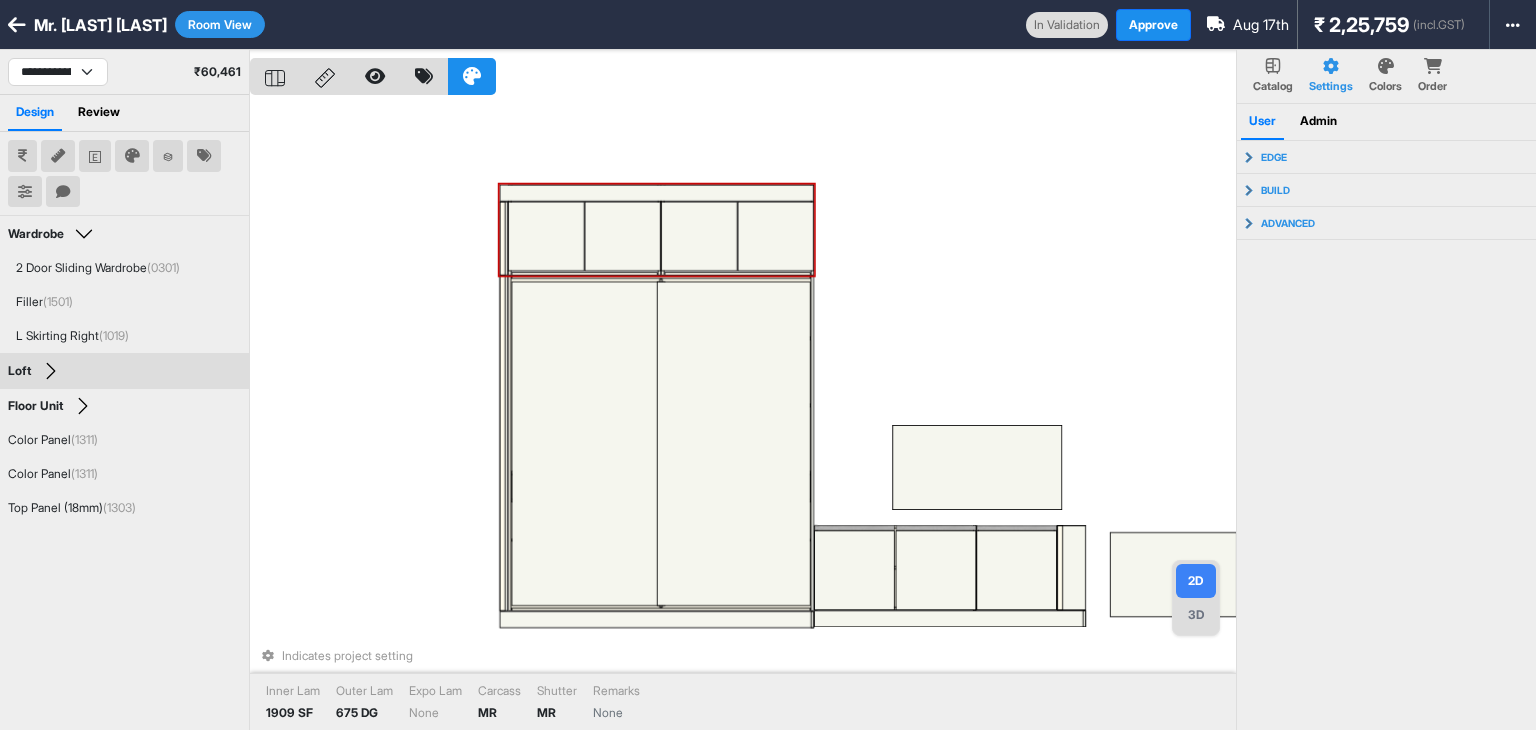 click at bounding box center [63, 192] 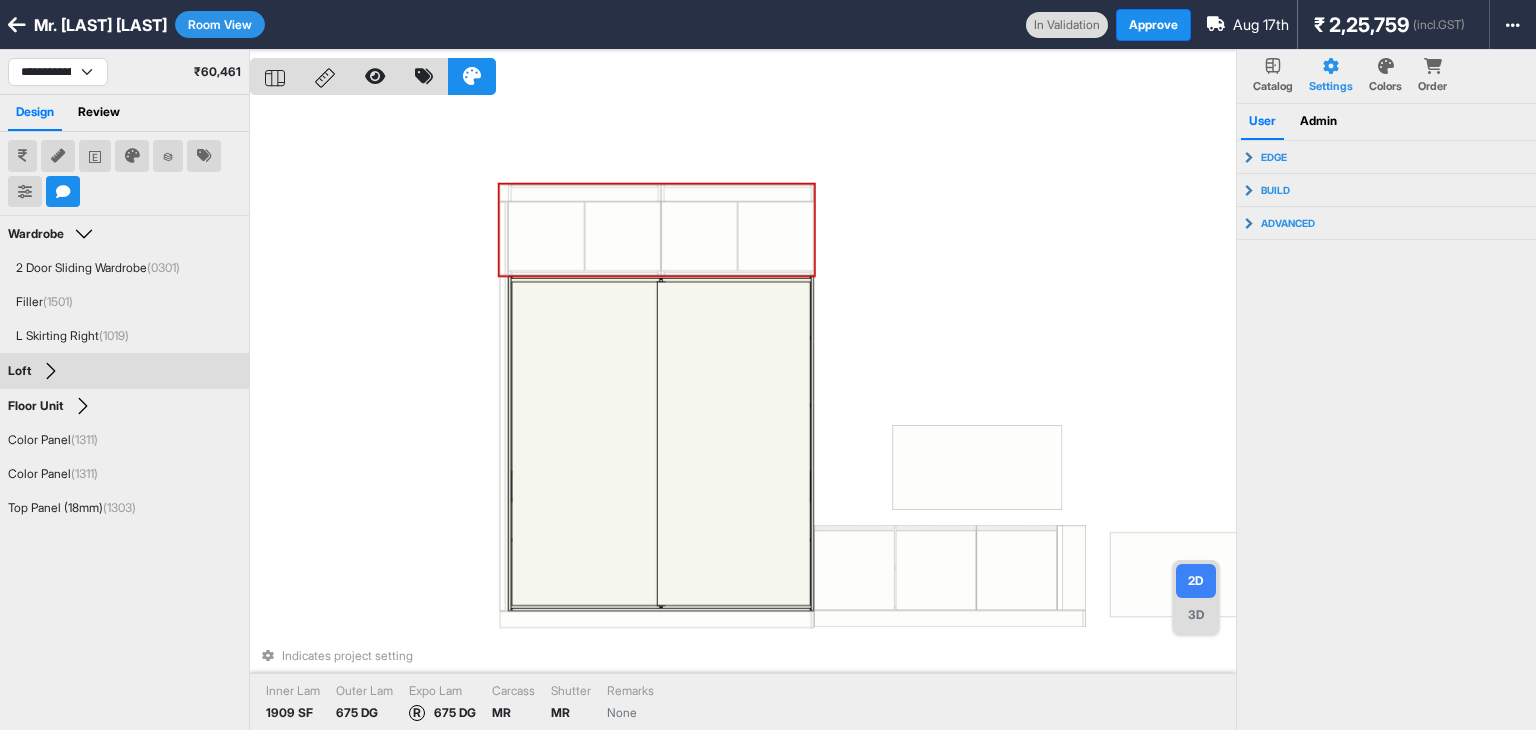 type 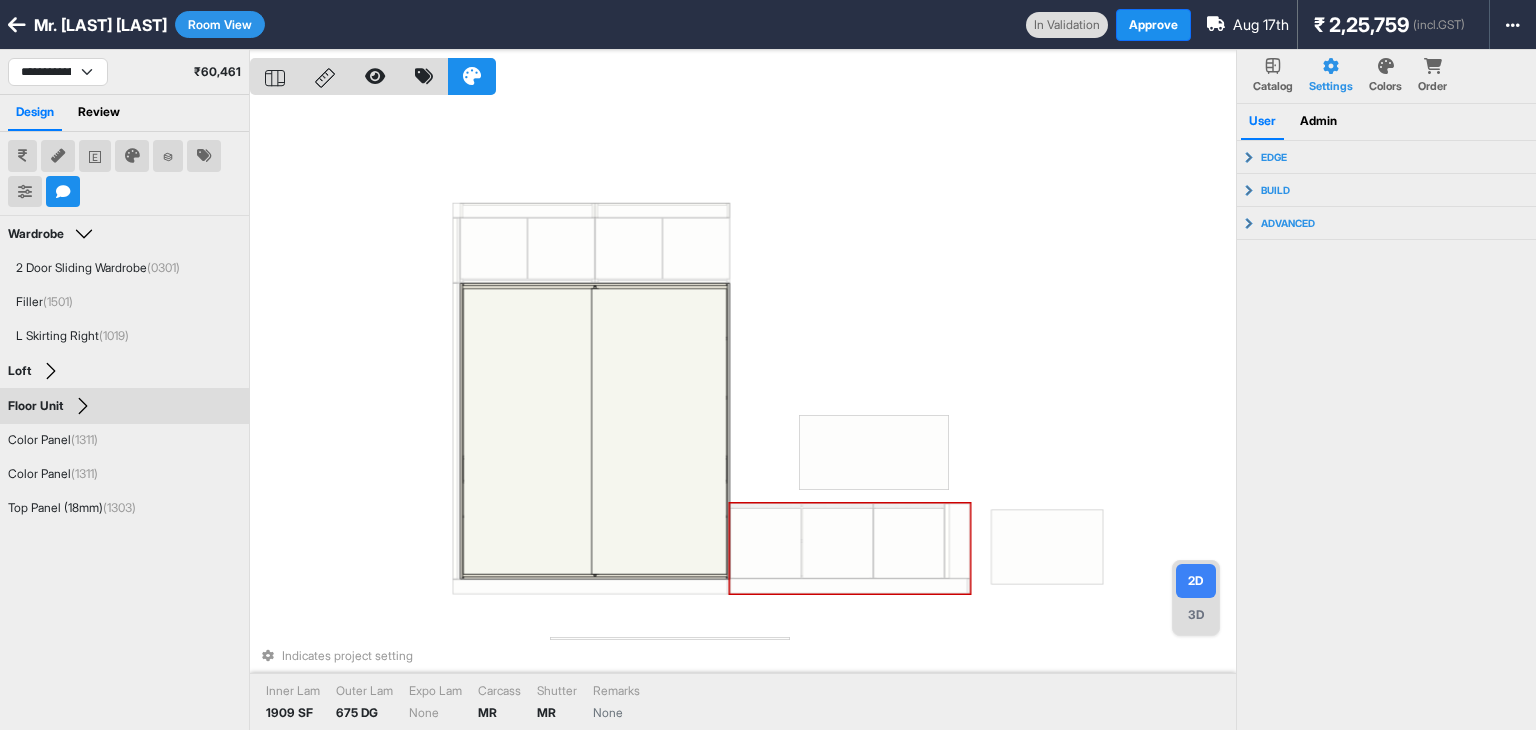 click on "Indicates project setting Inner Lam 1909 SF Outer Lam 675 DG Expo Lam None Carcass MR Shutter MR Remarks None" at bounding box center [743, 415] 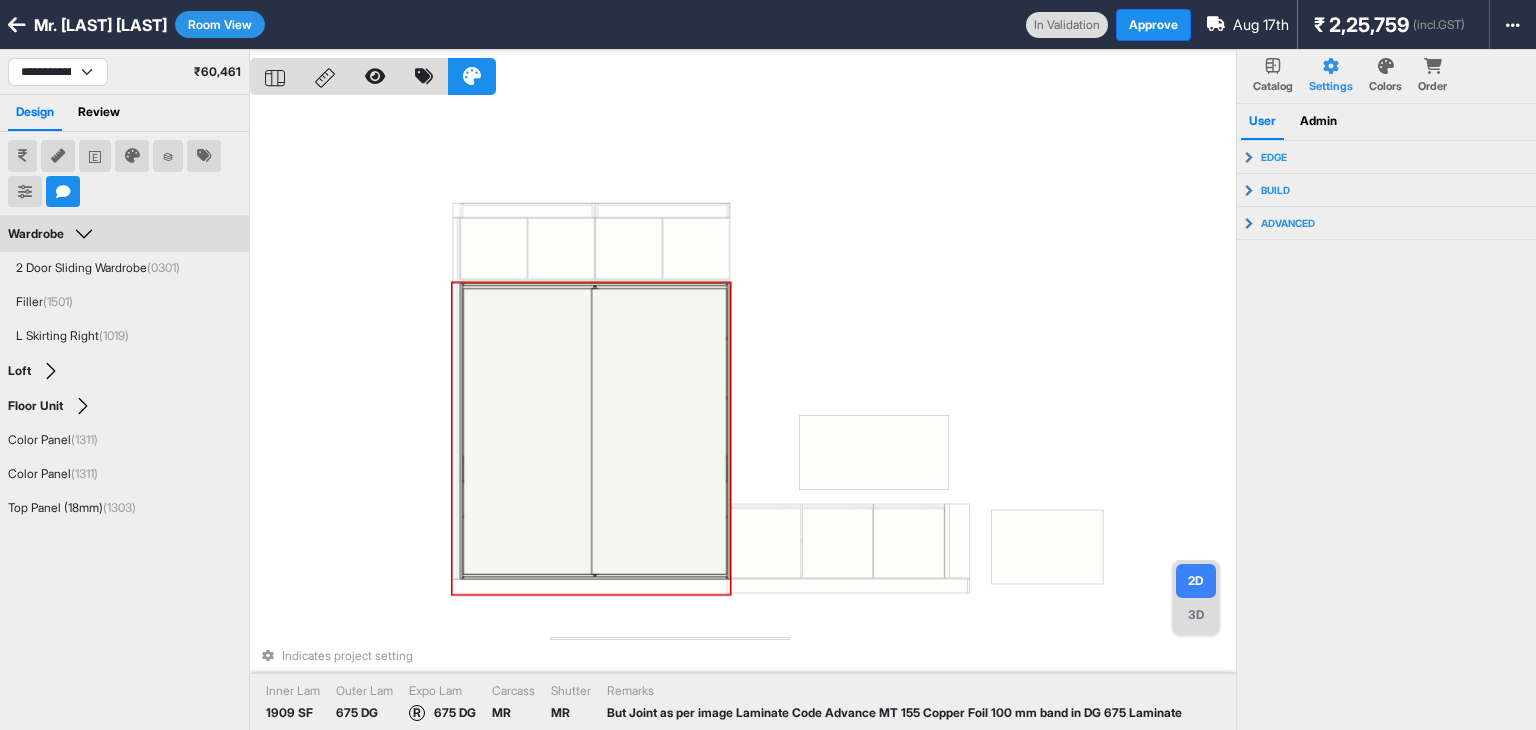 click at bounding box center [659, 432] 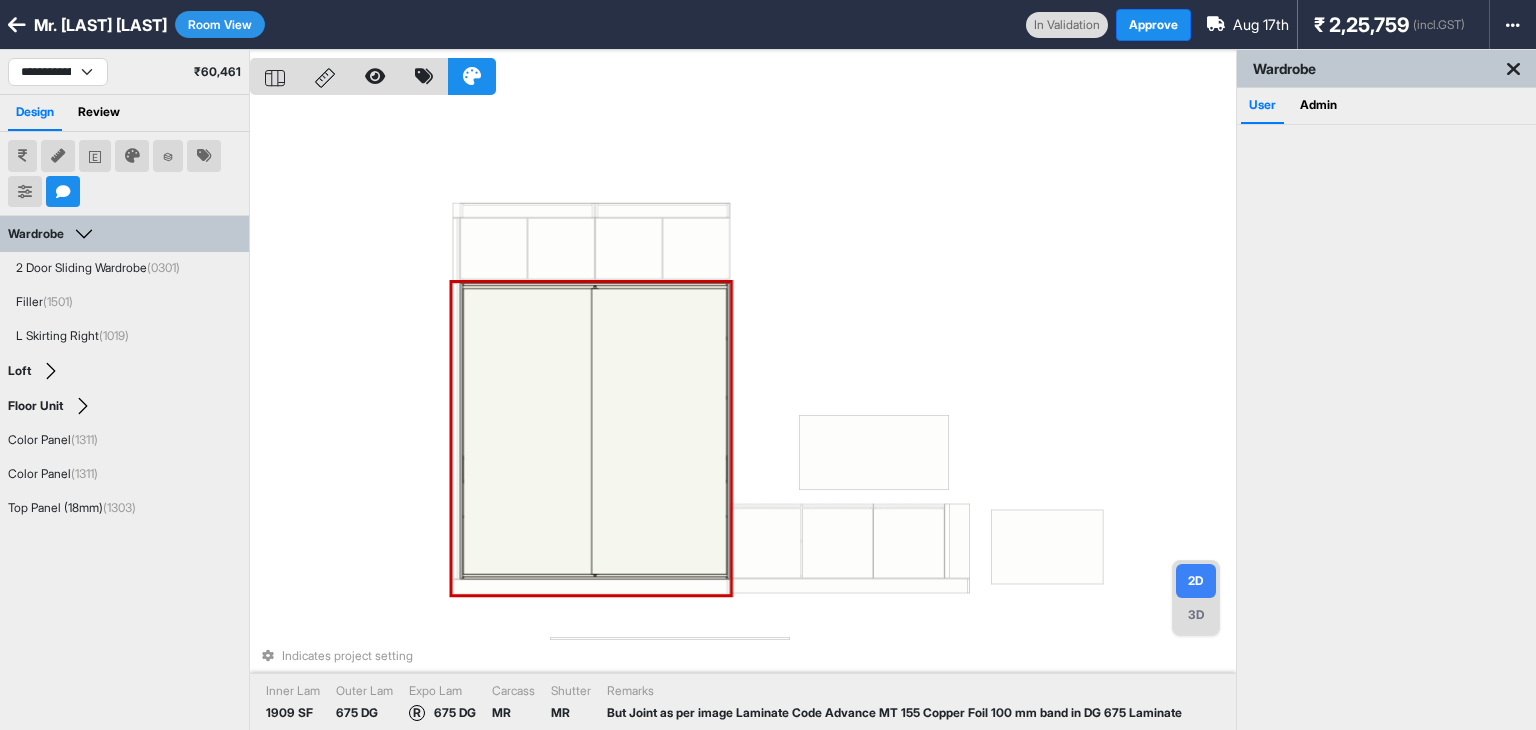 click at bounding box center [659, 432] 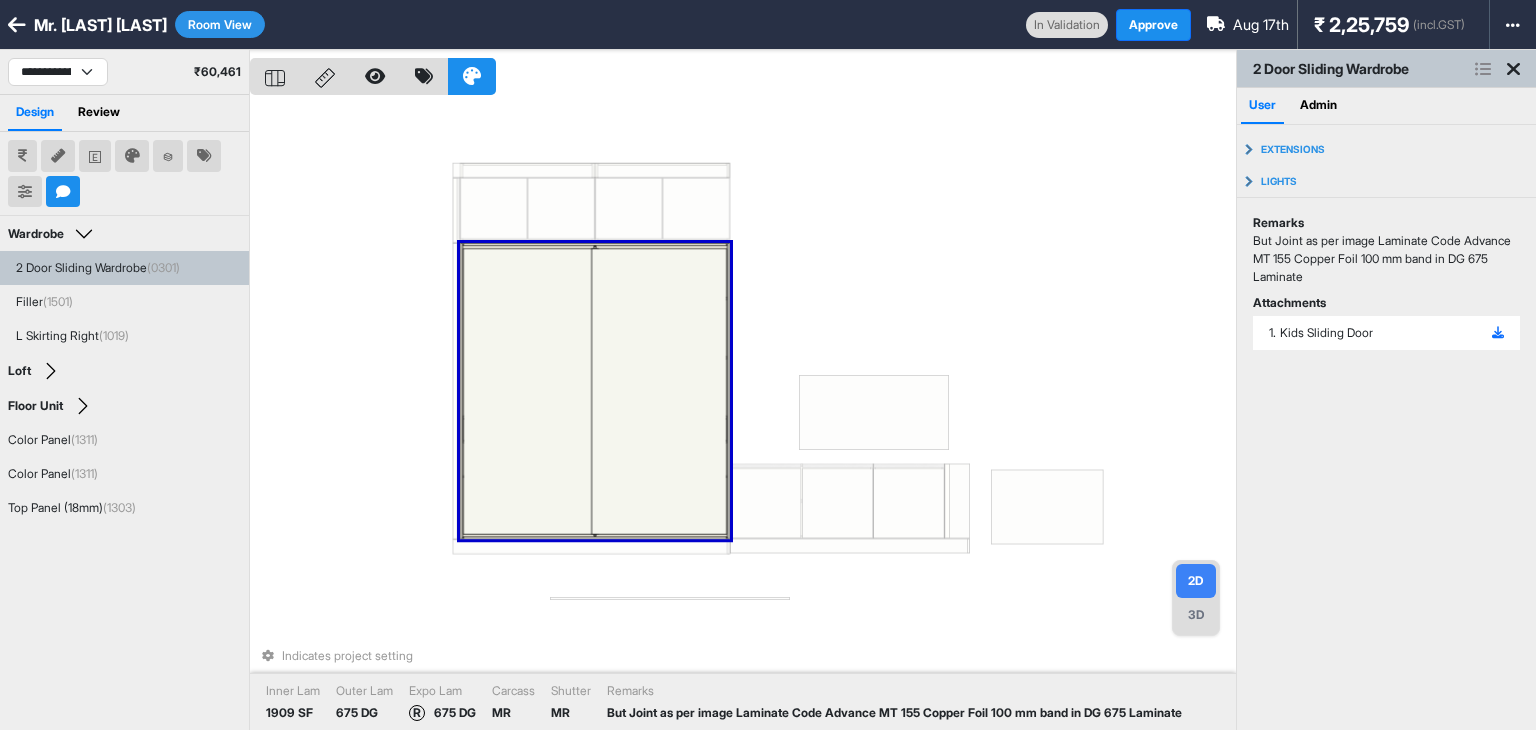 click on "Indicates project setting Inner Lam 1909 SF Outer Lam 675 DG Expo Lam R 675 DG Carcass MR Shutter MR Remarks But Joint as per image Laminate Code Advance MT 155 Copper Foil
100 mm band in DG 675 Laminate" at bounding box center (743, 415) 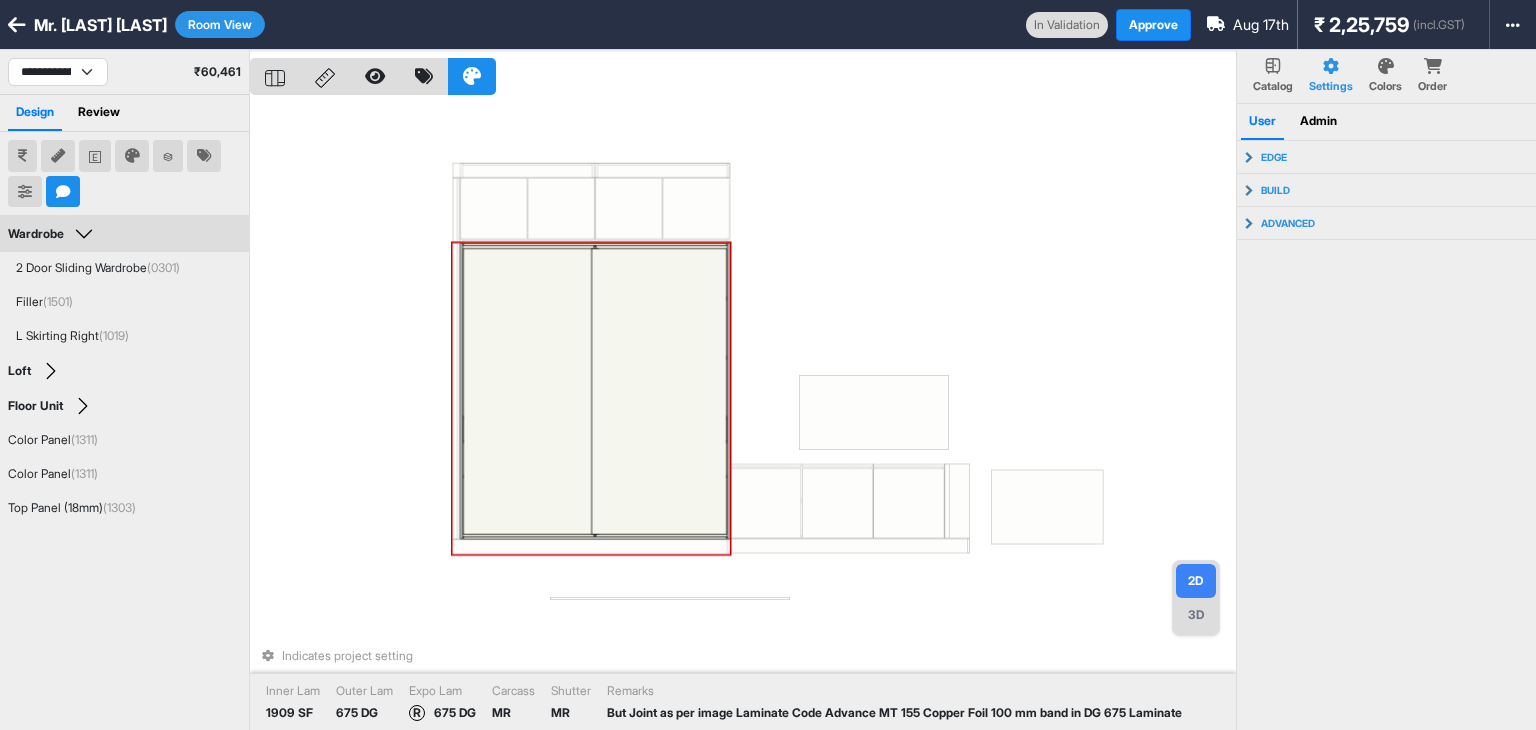click at bounding box center [659, 392] 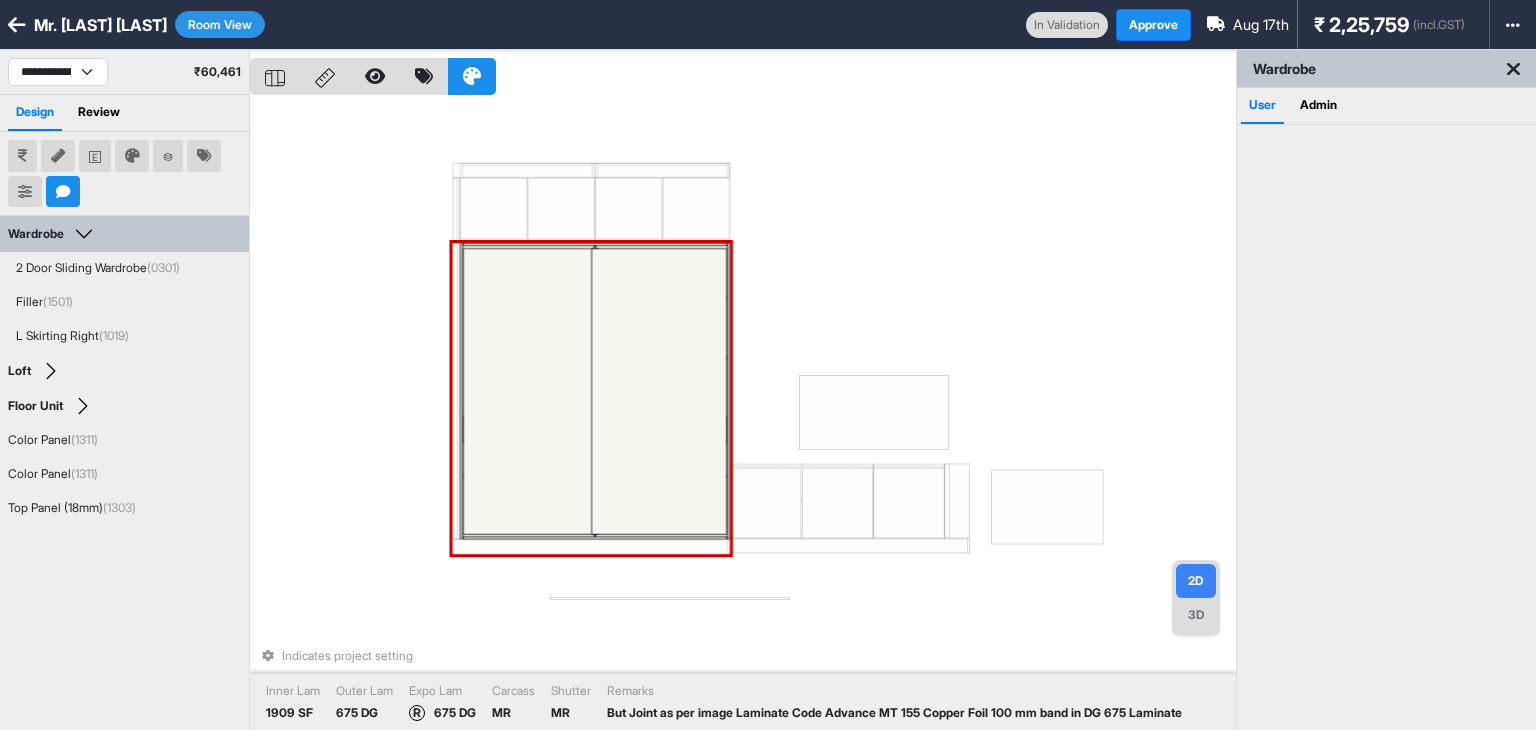 click at bounding box center [659, 392] 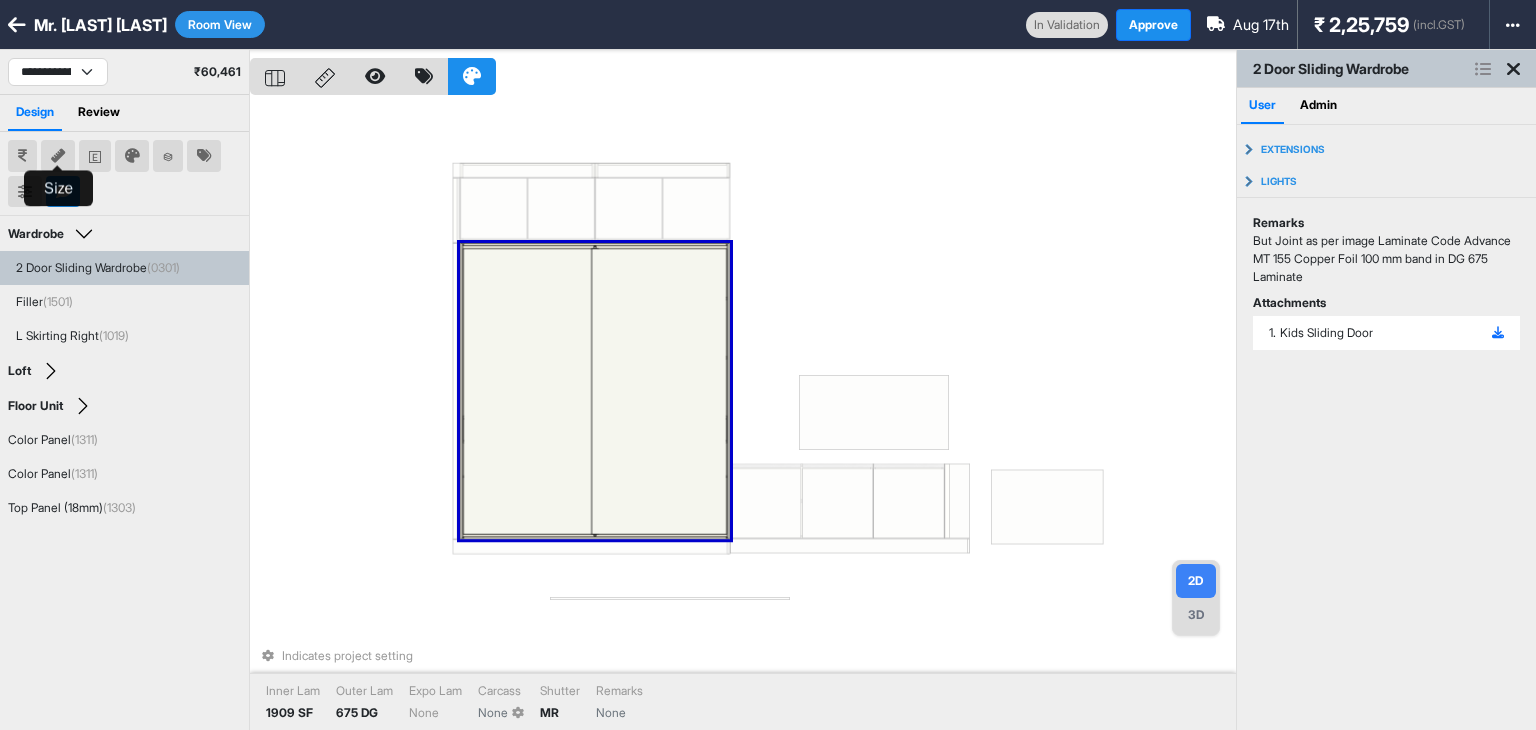 click at bounding box center (58, 156) 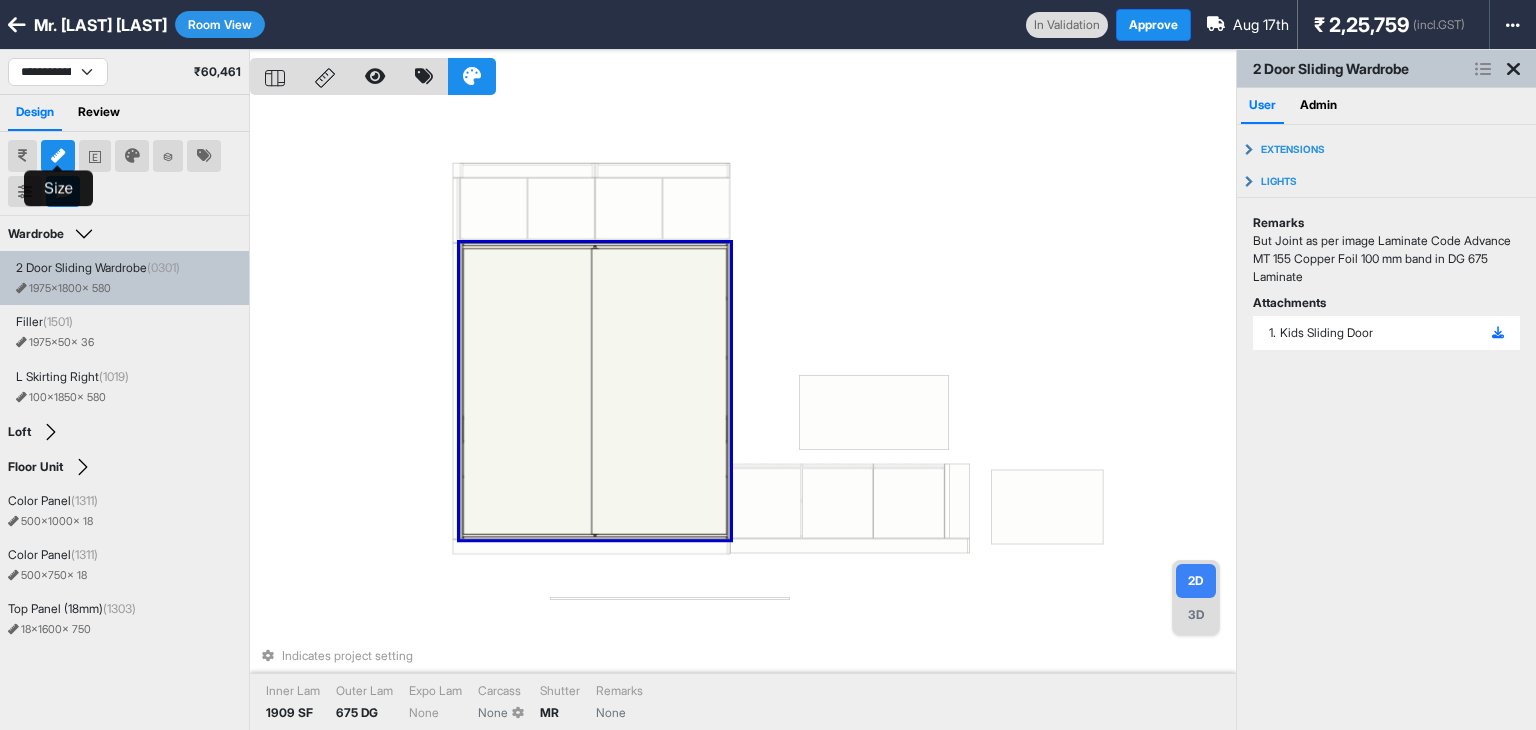 click at bounding box center (58, 156) 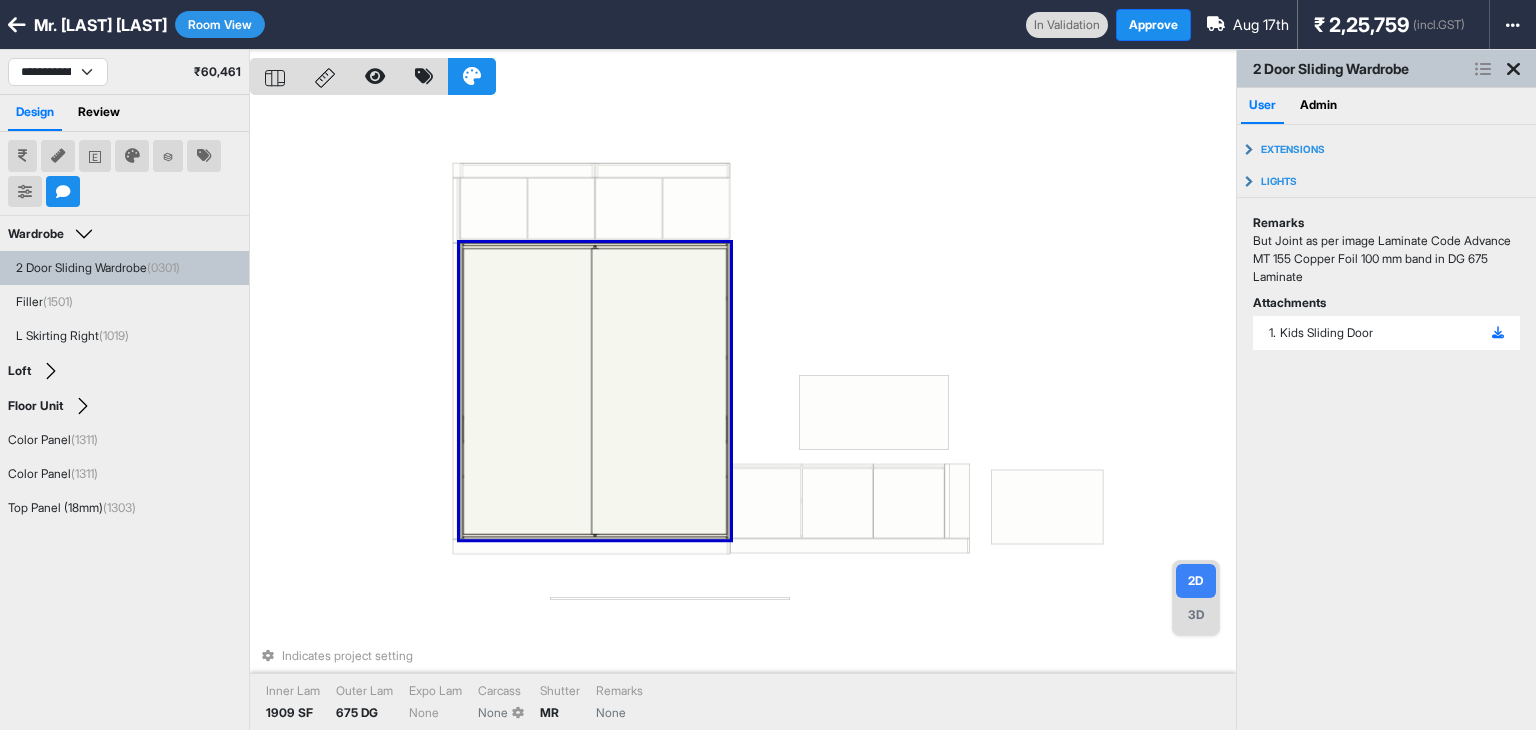 click at bounding box center (22, 156) 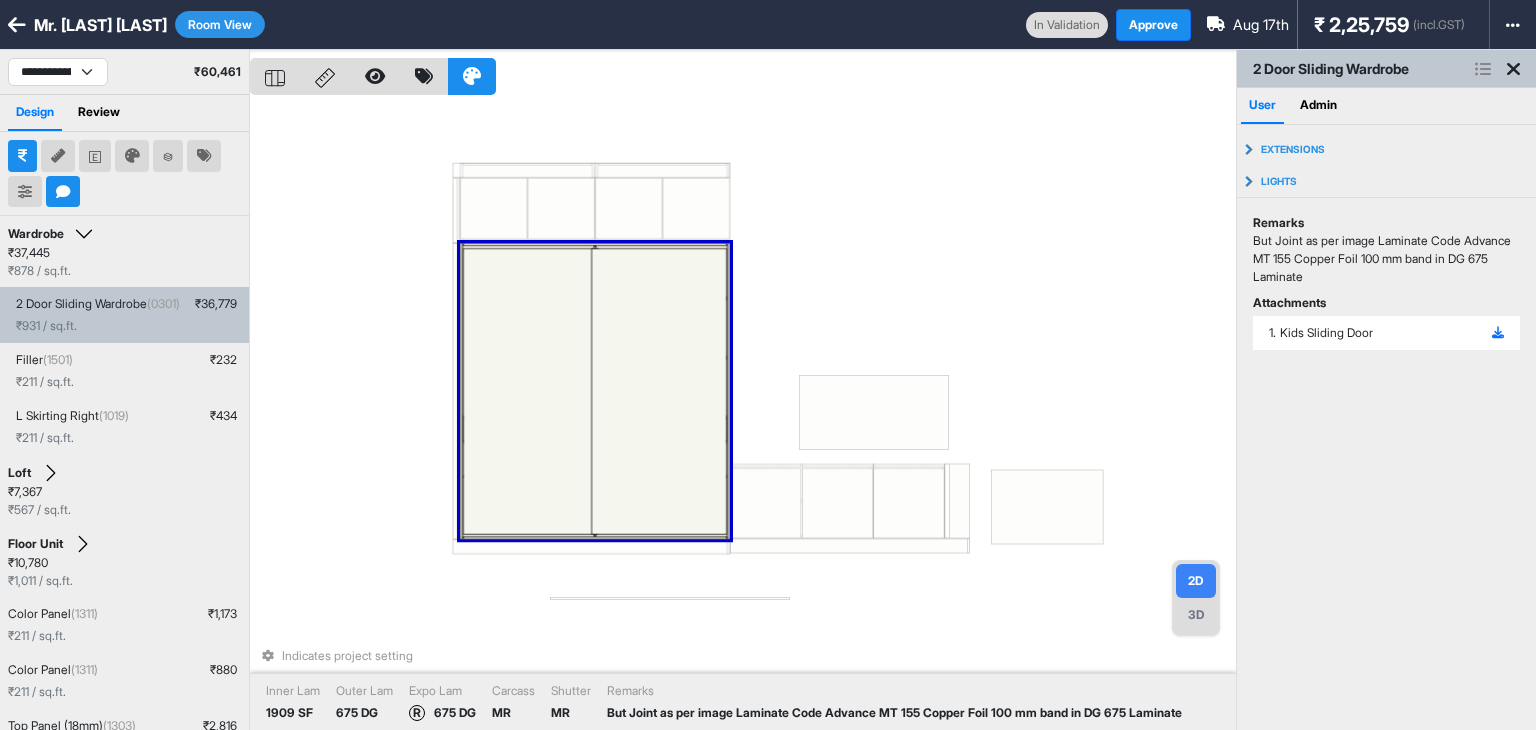 click on "Indicates project setting Inner Lam 1909 SF Outer Lam 675 DG Expo Lam R 675 DG Carcass MR Shutter MR Remarks But Joint as per image Laminate Code Advance MT 155 Copper Foil
100 mm band in DG 675 Laminate" at bounding box center [743, 415] 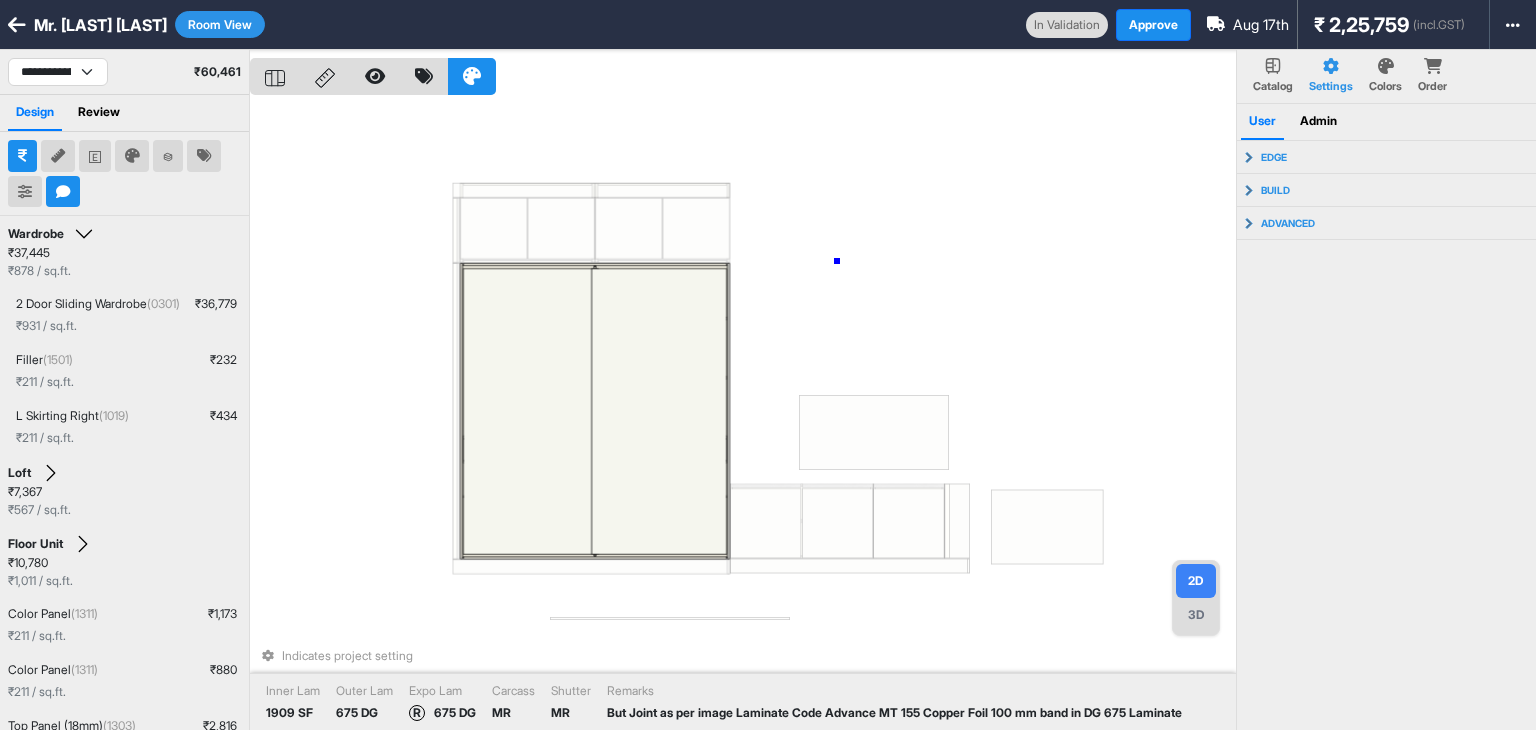 click on "Indicates project setting Inner Lam 1909 SF Outer Lam 675 DG Expo Lam R 675 DG Carcass MR Shutter MR Remarks But Joint as per image Laminate Code Advance MT 155 Copper Foil
100 mm band in DG 675 Laminate" at bounding box center [743, 415] 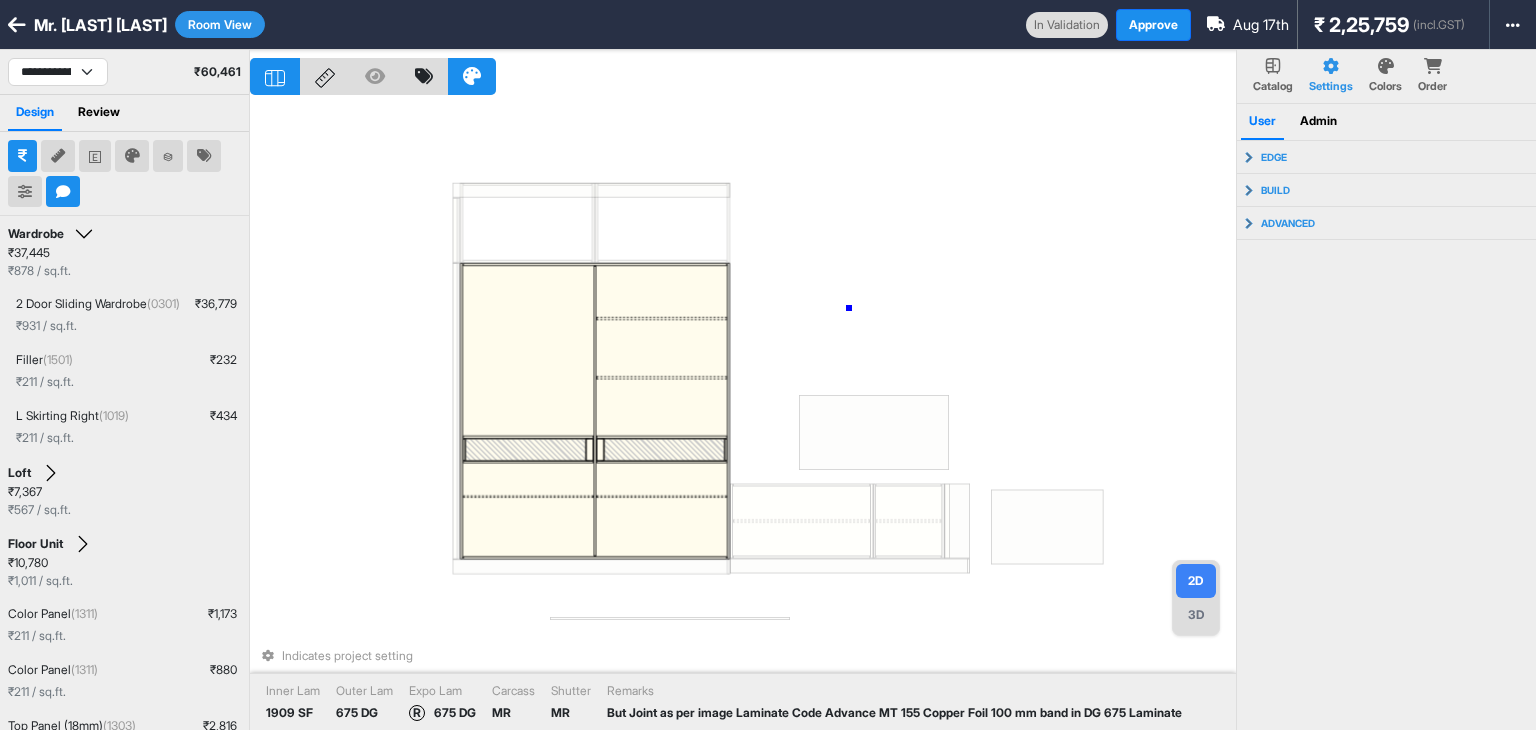 click on "Indicates project setting Inner Lam 1909 SF Outer Lam 675 DG Expo Lam R 675 DG Carcass MR Shutter MR Remarks But Joint as per image Laminate Code Advance MT 155 Copper Foil
100 mm band in DG 675 Laminate" at bounding box center [743, 415] 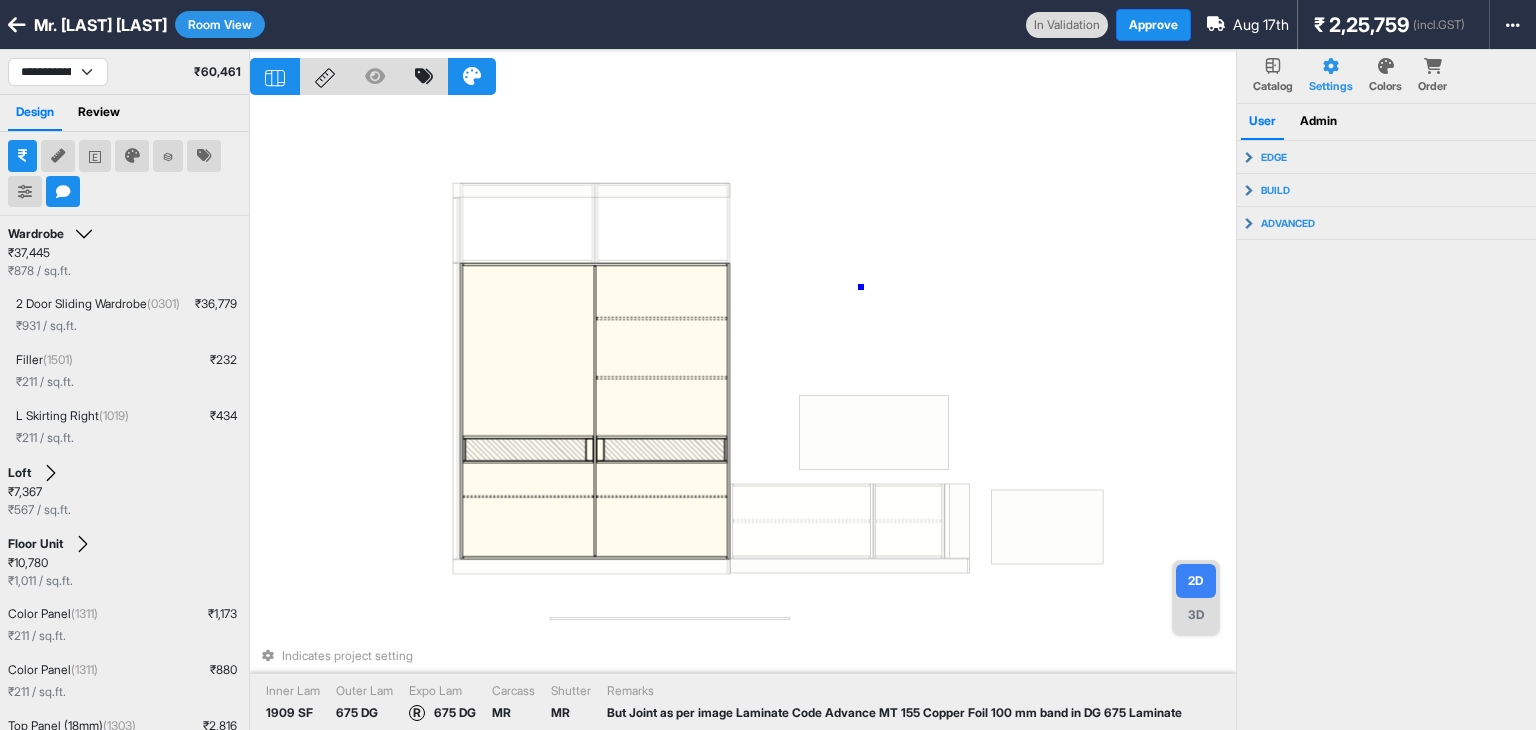 click on "Indicates project setting Inner Lam 1909 SF Outer Lam 675 DG Expo Lam R 675 DG Carcass MR Shutter MR Remarks But Joint as per image Laminate Code Advance MT 155 Copper Foil
100 mm band in DG 675 Laminate" at bounding box center (743, 415) 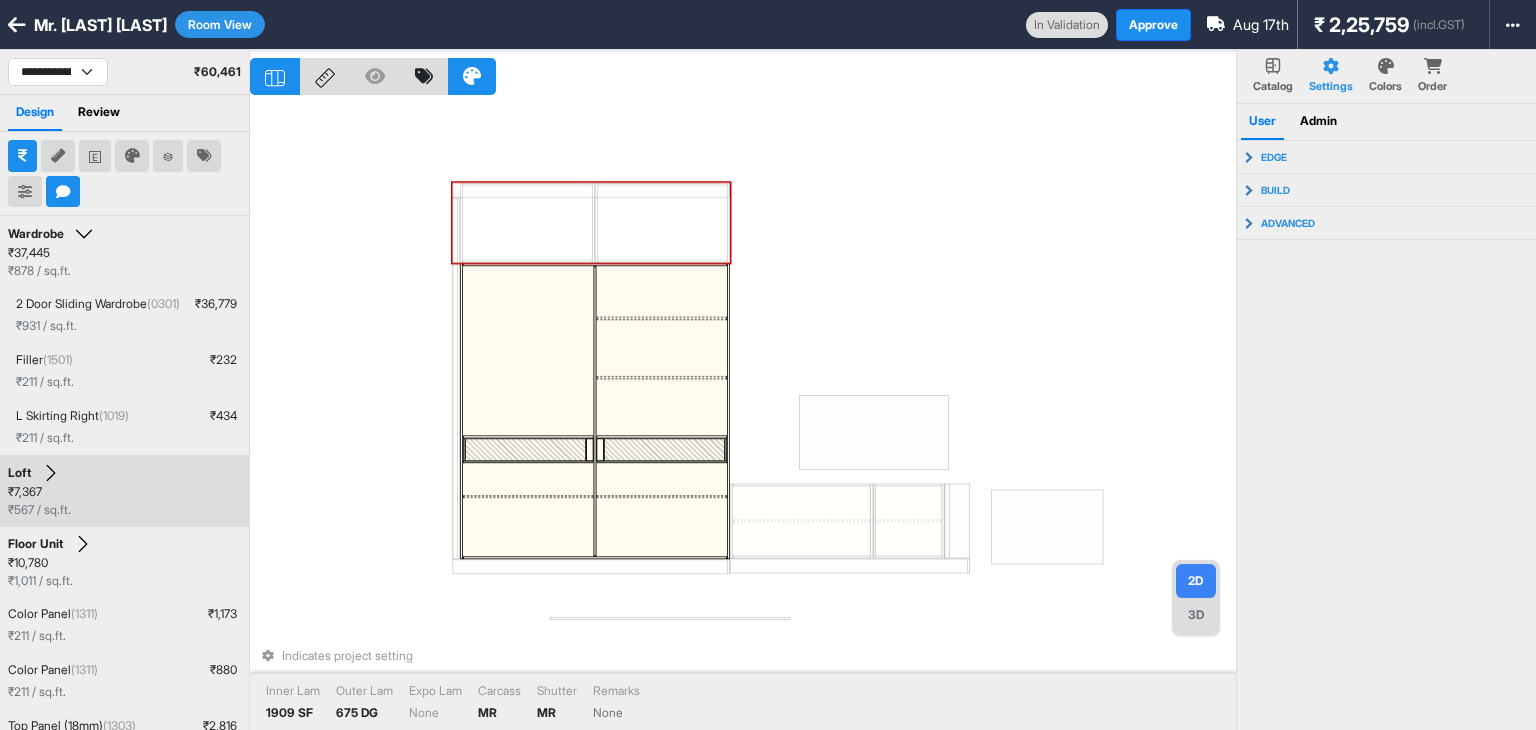 click at bounding box center [528, 222] 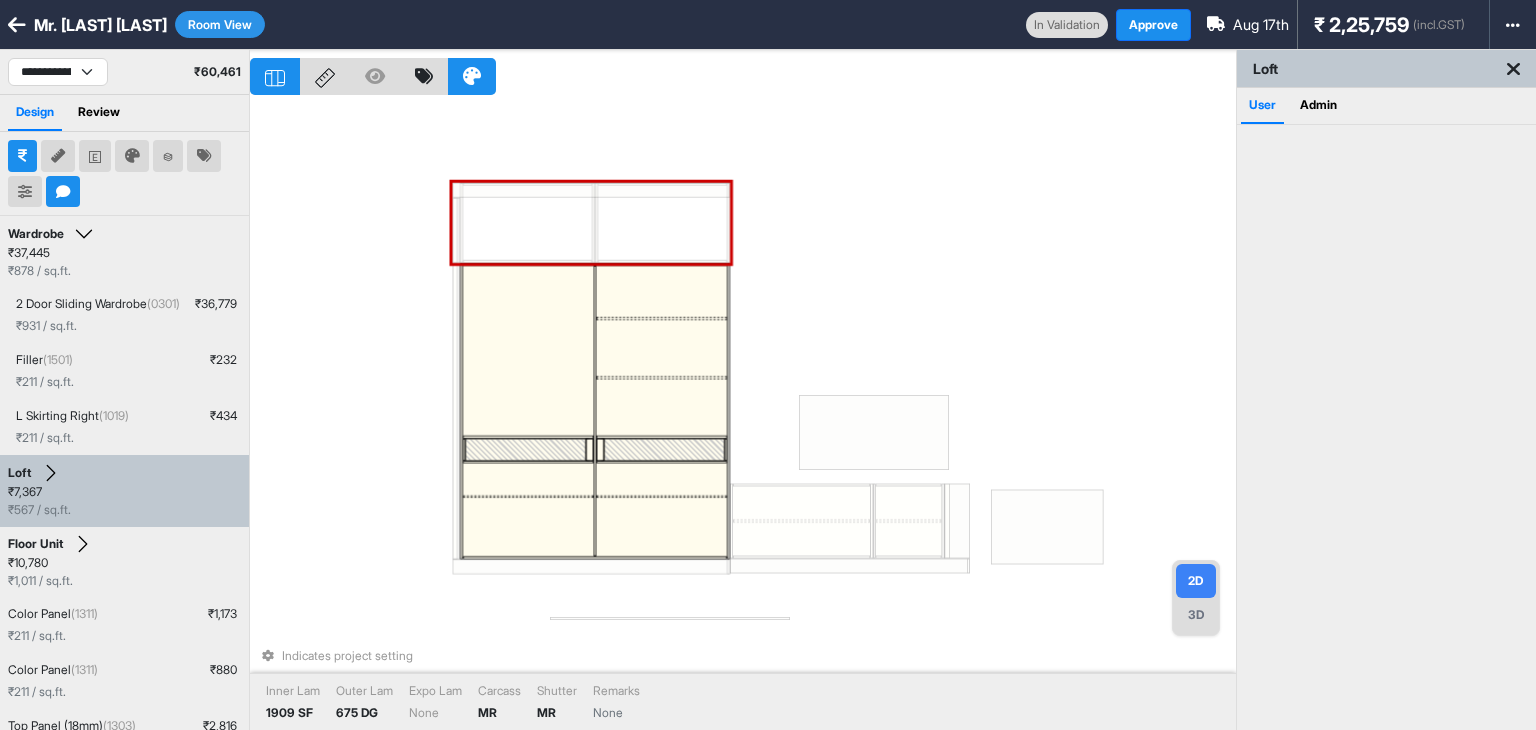 click at bounding box center [528, 222] 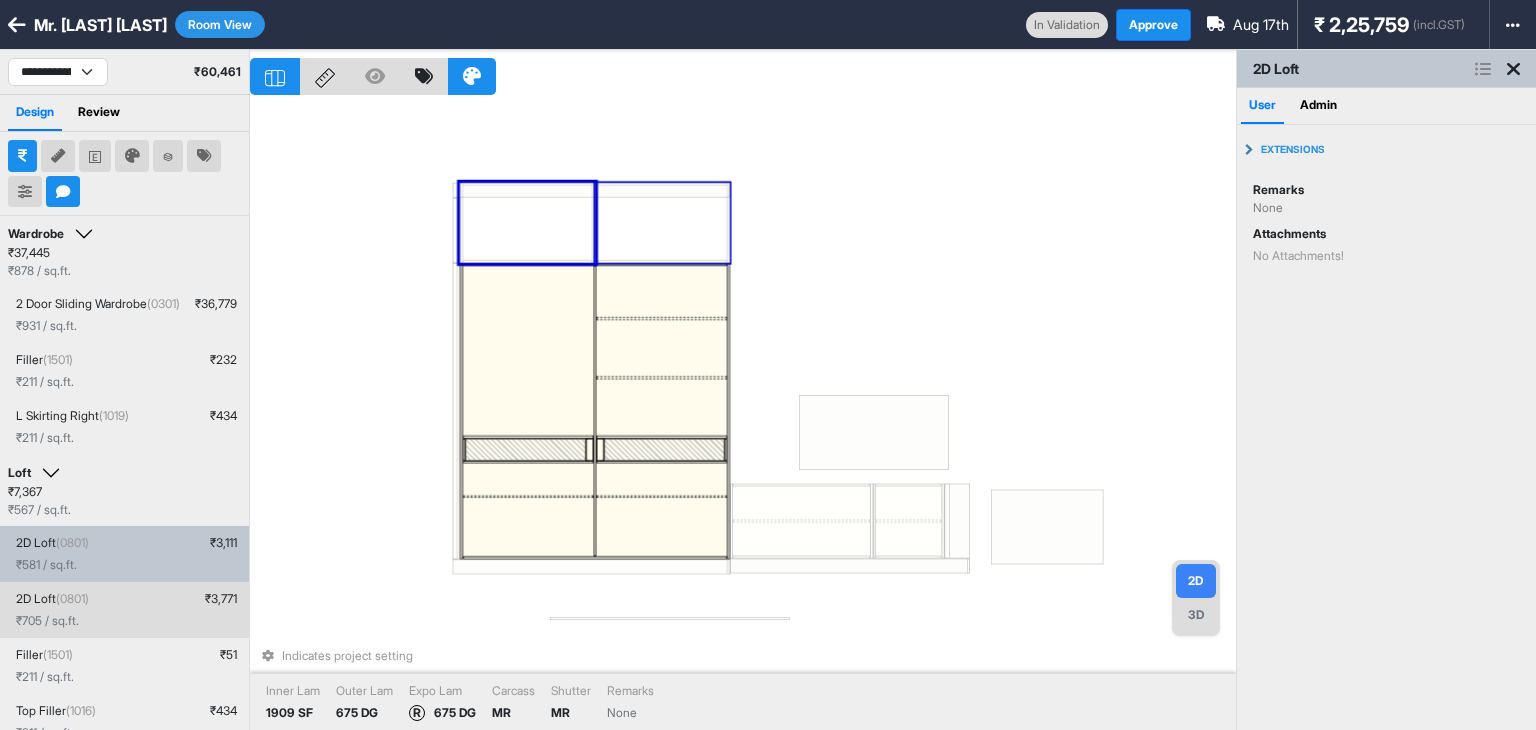 click at bounding box center [663, 222] 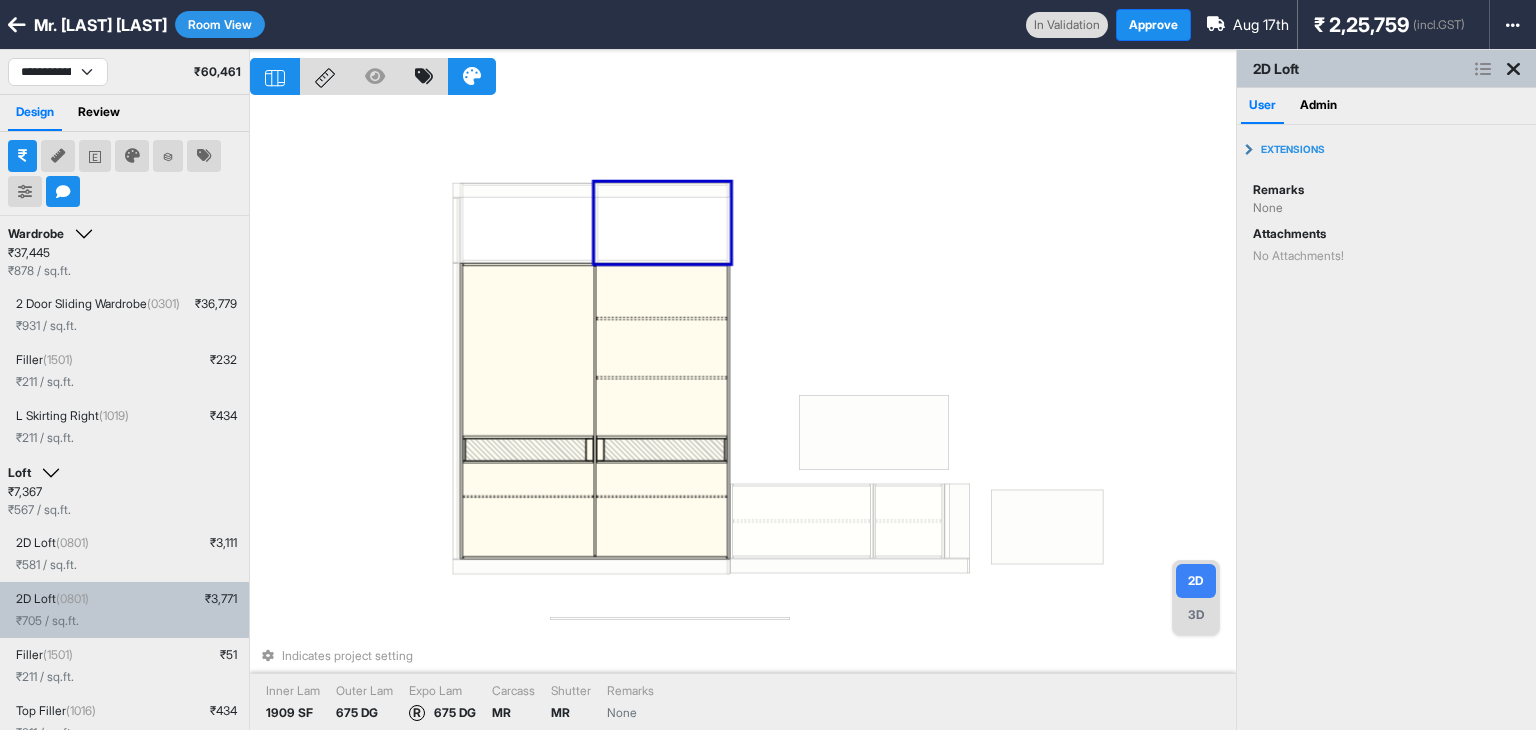 click on "Indicates project setting Inner Lam 1909 SF Outer Lam 675 DG Expo Lam R 675 DG Carcass MR Shutter MR Remarks None" at bounding box center (743, 415) 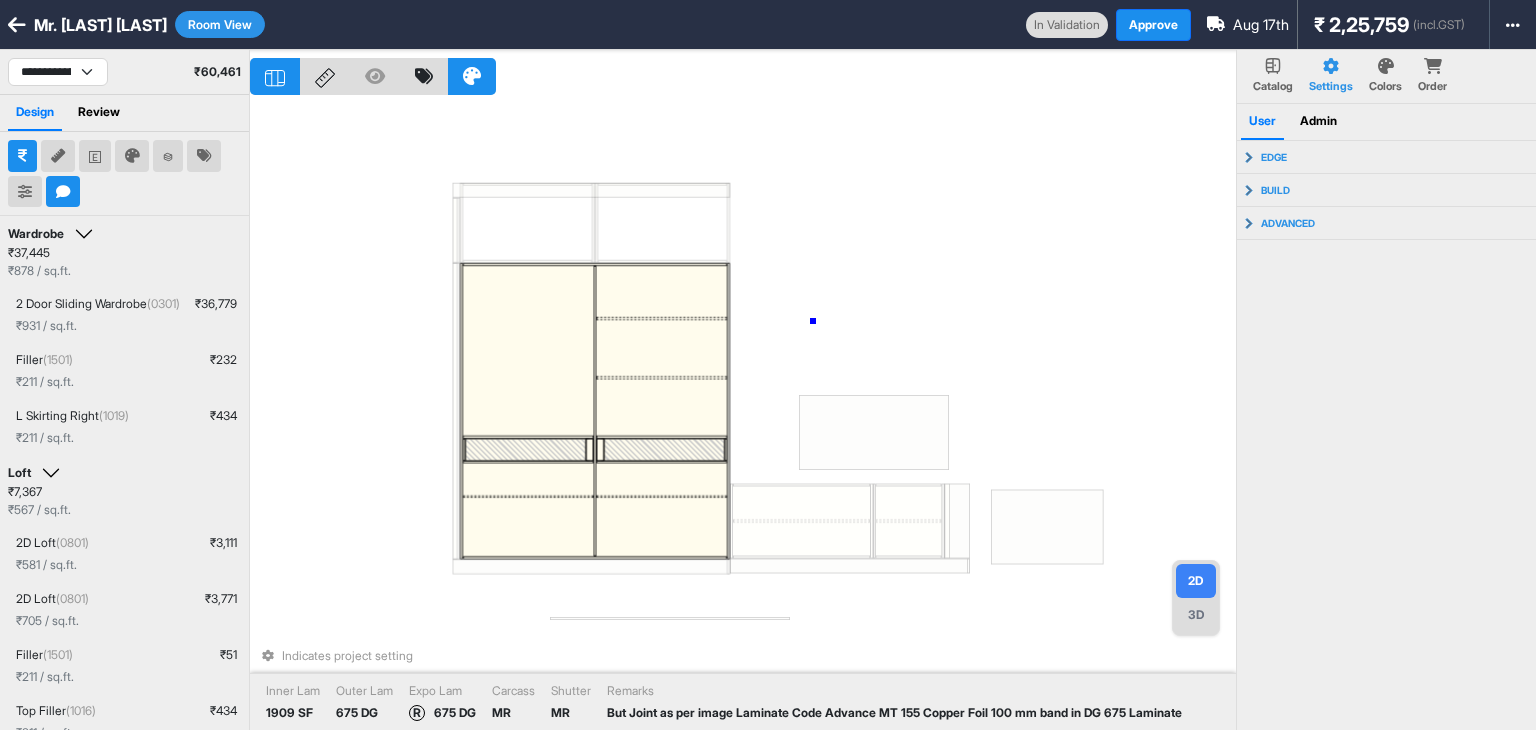 click on "Indicates project setting Inner Lam 1909 SF Outer Lam 675 DG Expo Lam R 675 DG Carcass MR Shutter MR Remarks But Joint as per image Laminate Code Advance MT 155 Copper Foil
100 mm band in DG 675 Laminate" at bounding box center (743, 415) 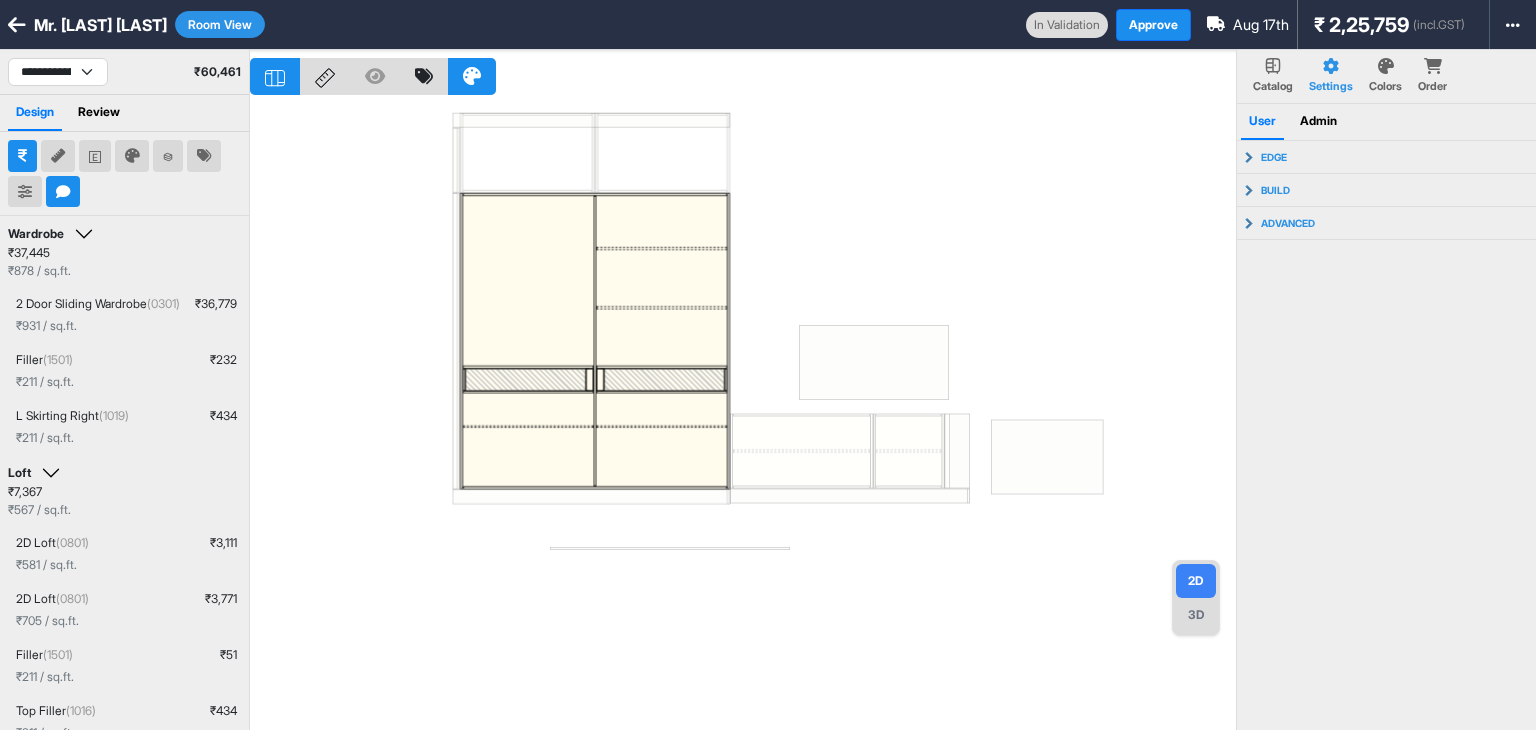 click at bounding box center (743, 415) 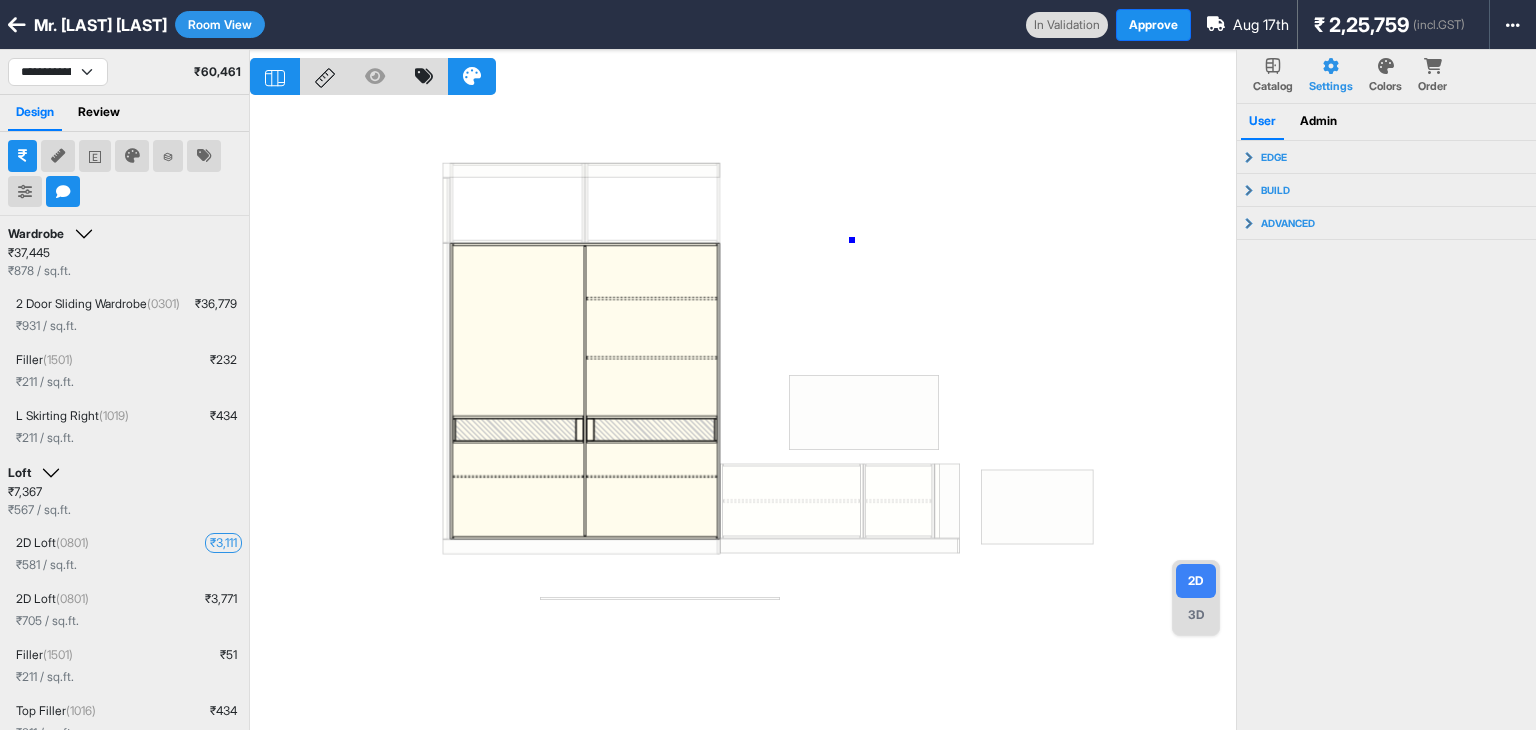 click at bounding box center (743, 415) 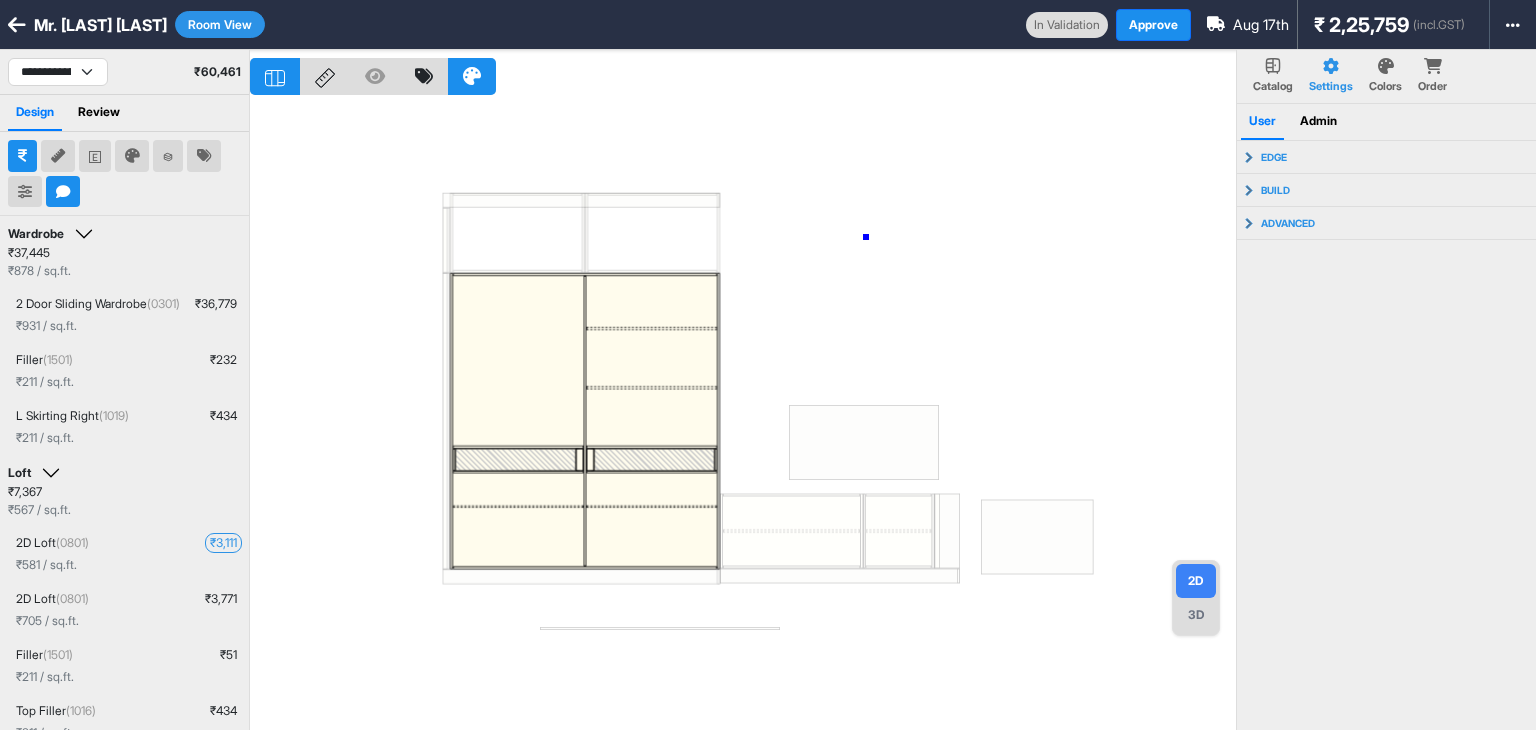 click at bounding box center [743, 415] 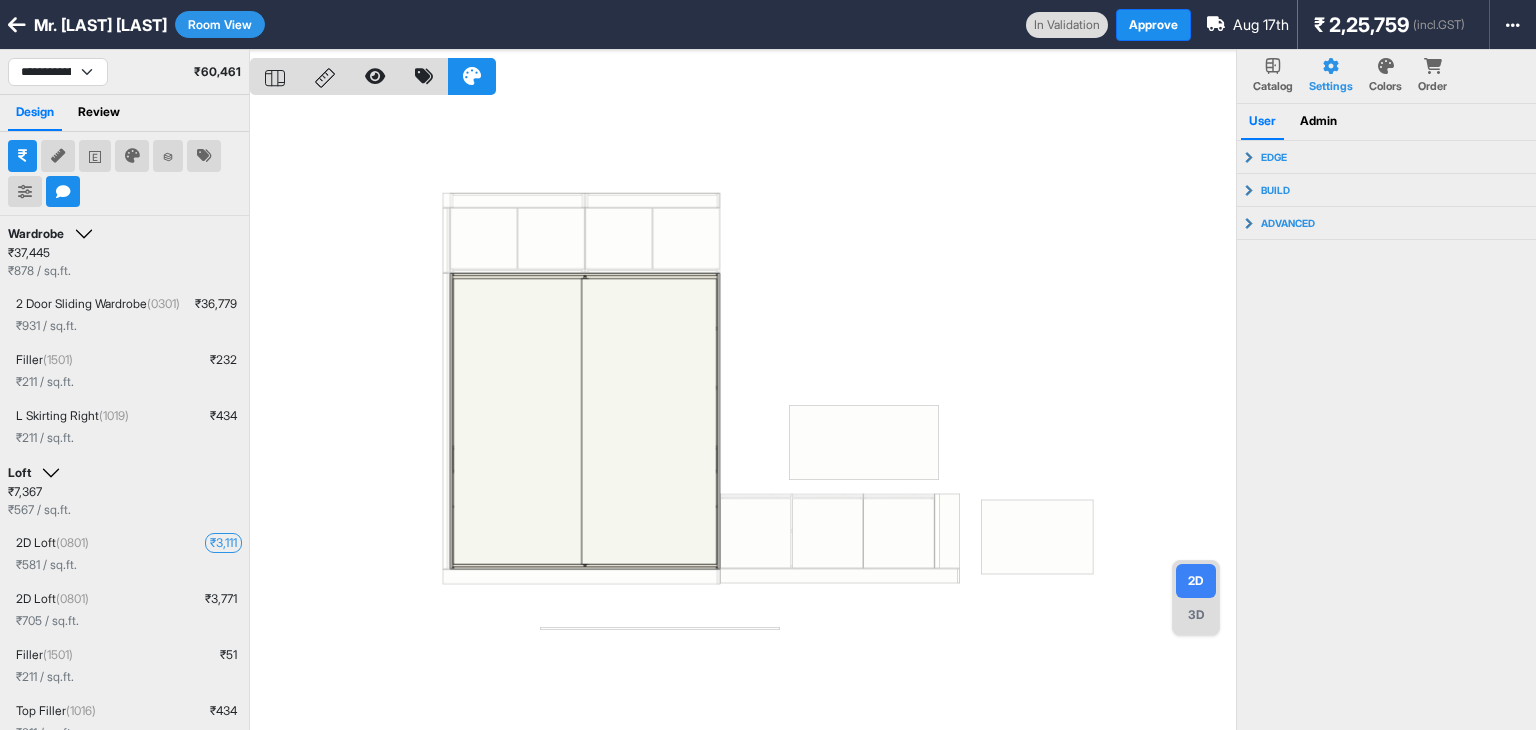 click at bounding box center [743, 415] 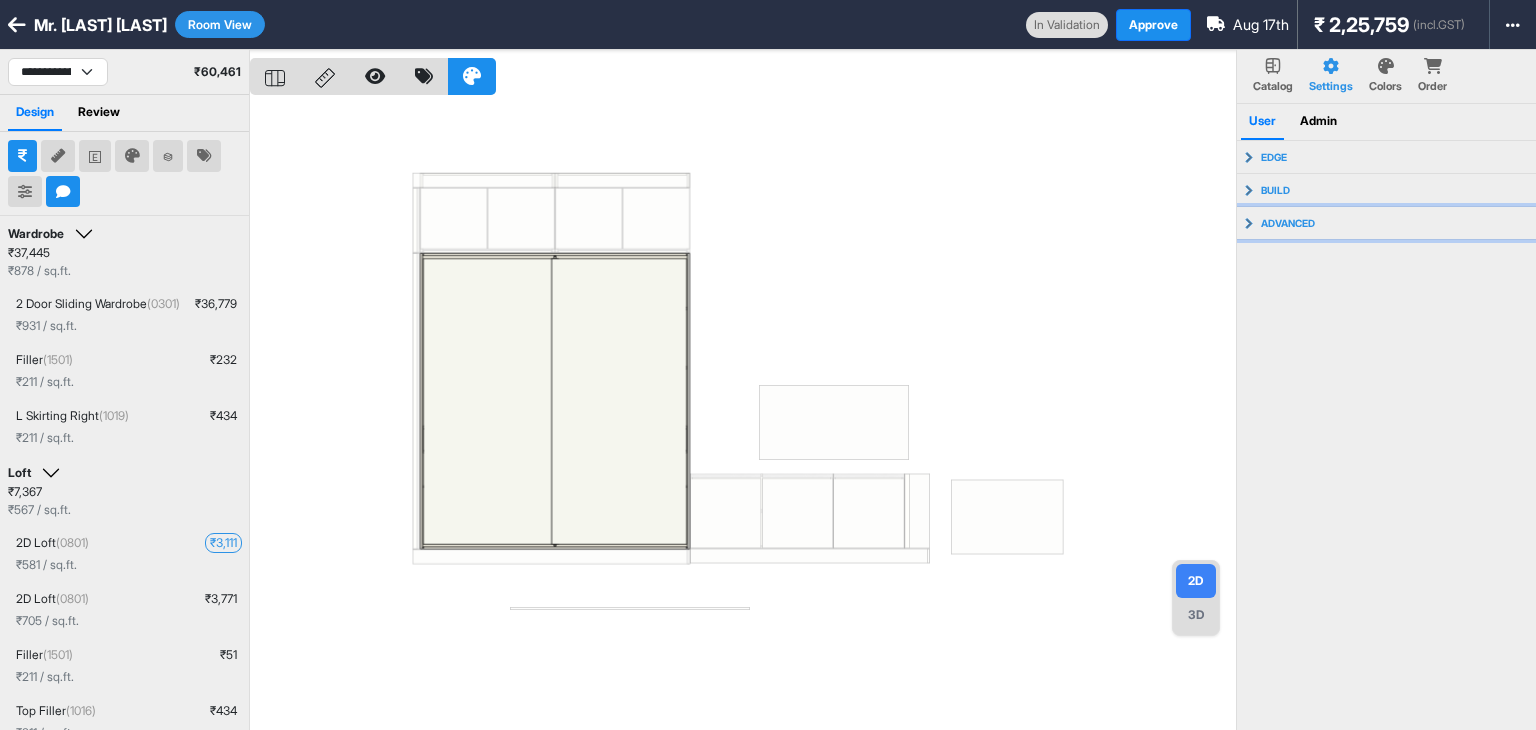click on "advanced" at bounding box center [1387, 223] 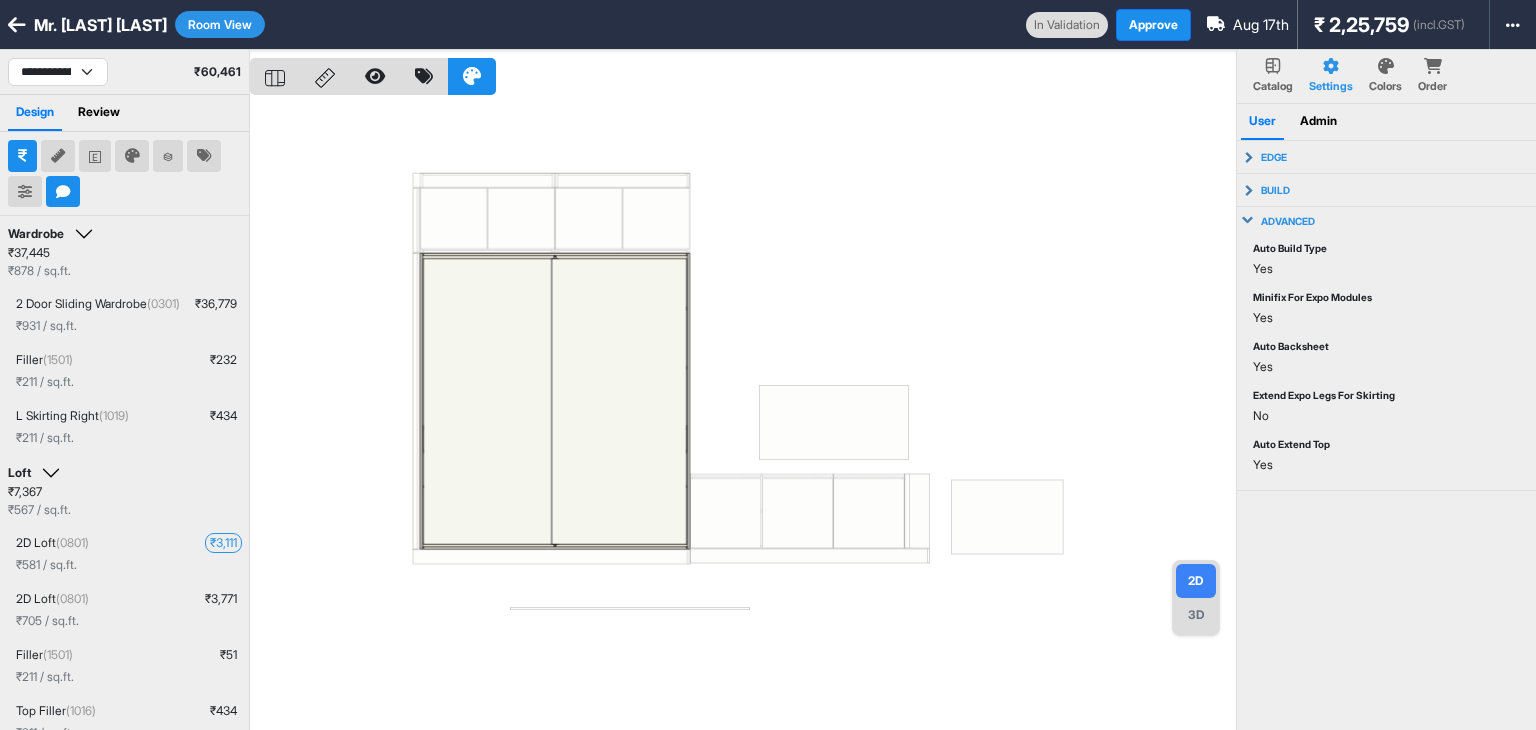 click on "advanced" at bounding box center [1387, 221] 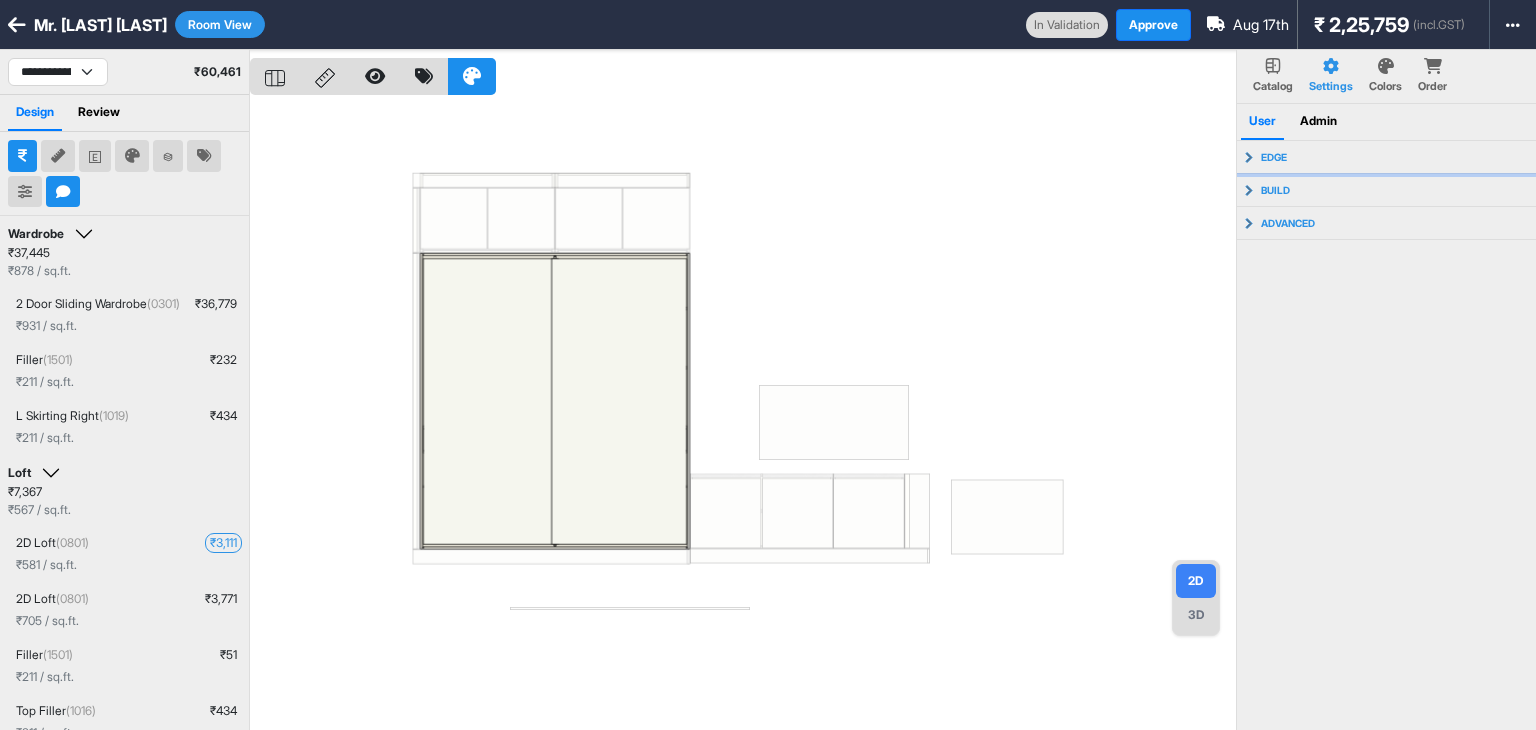 click on "edge" at bounding box center [1274, 157] 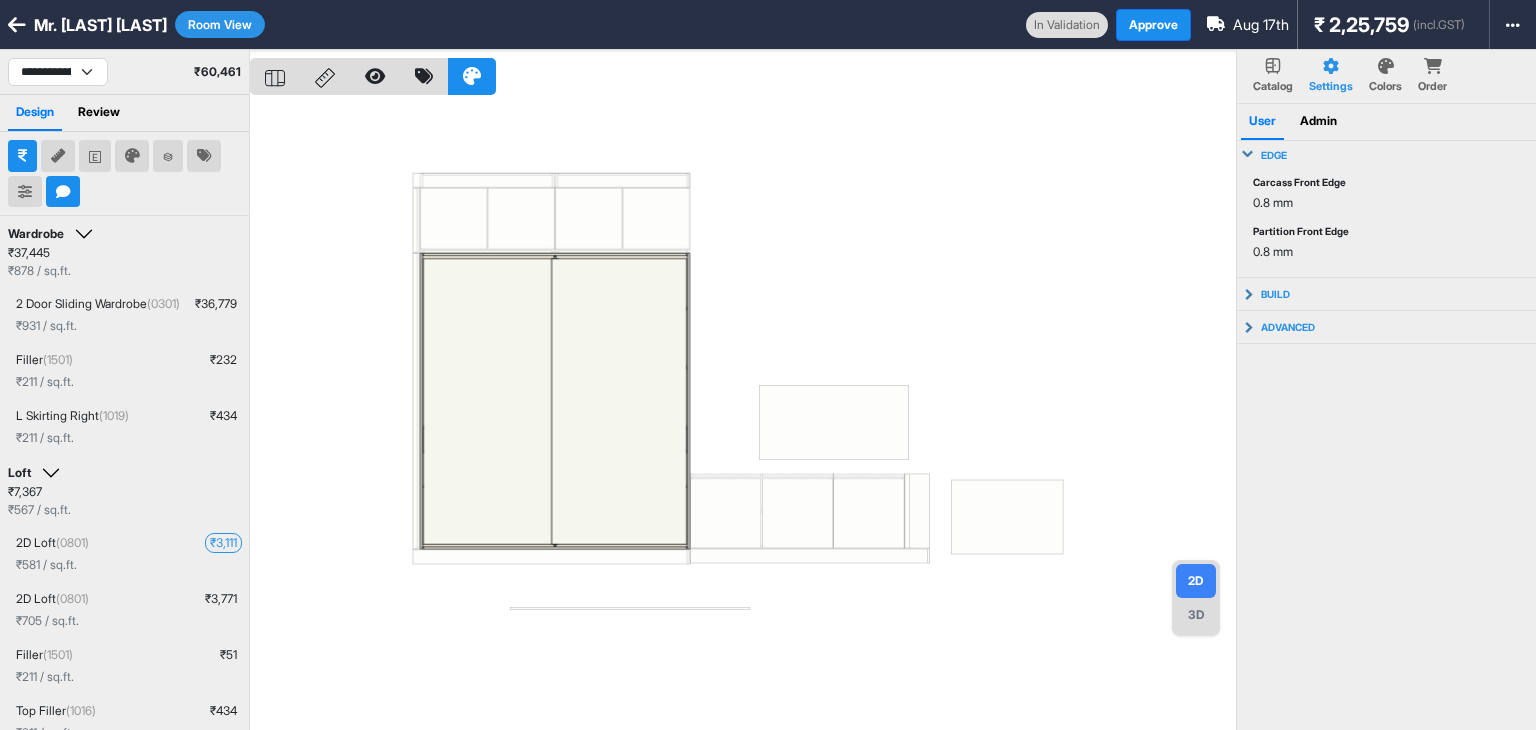 click on "edge" at bounding box center [1274, 155] 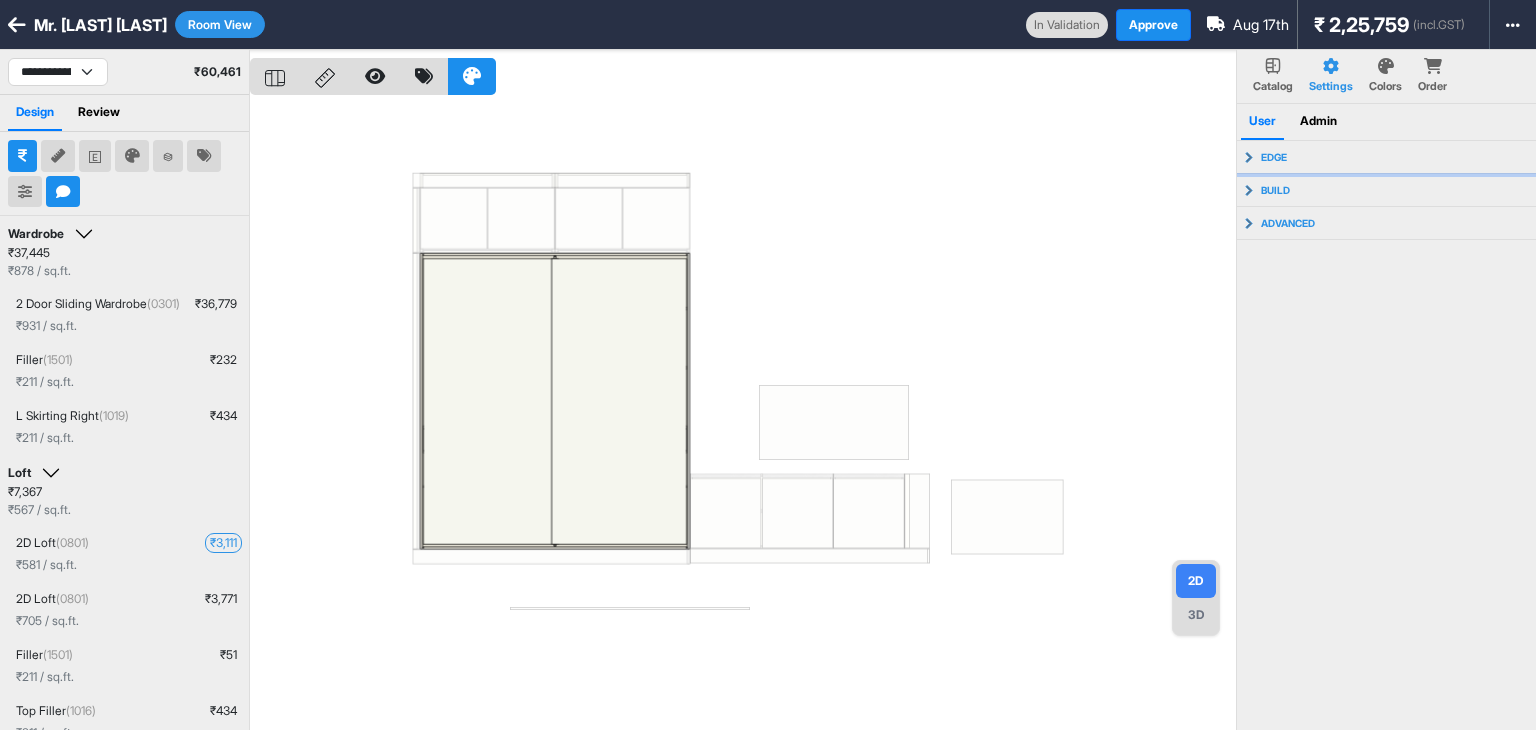 click on "edge" at bounding box center (1274, 157) 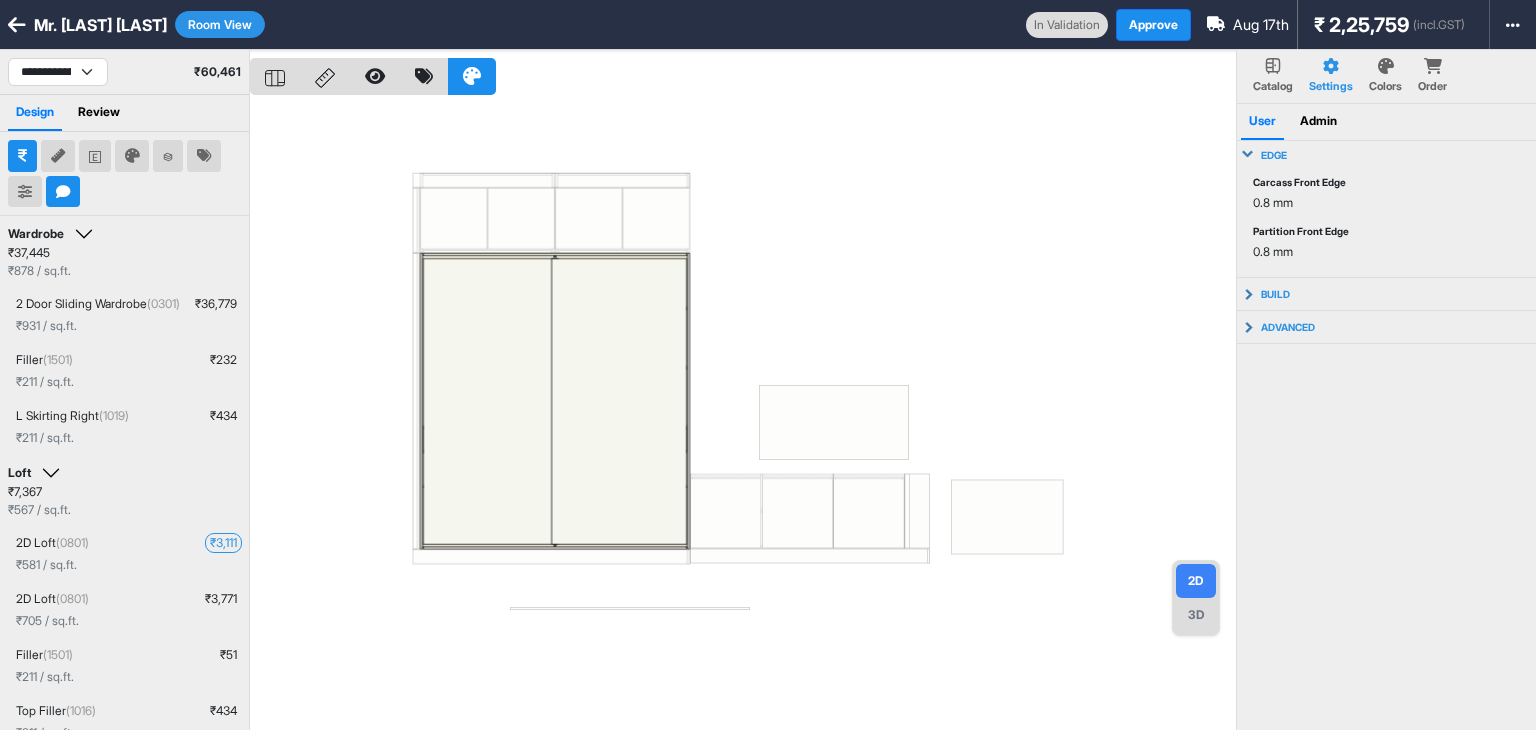 click on "edge" at bounding box center [1274, 155] 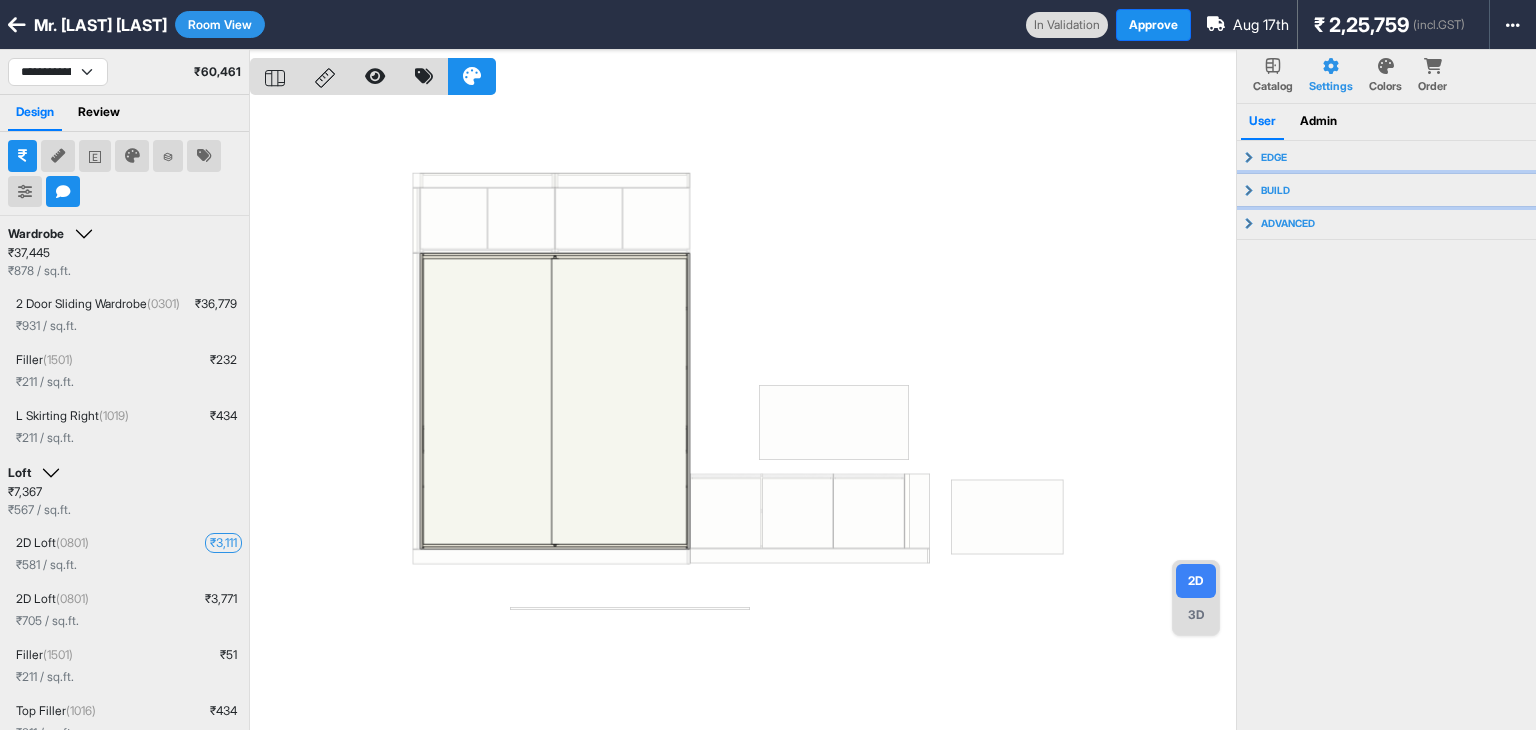 click on "build" at bounding box center (1387, 190) 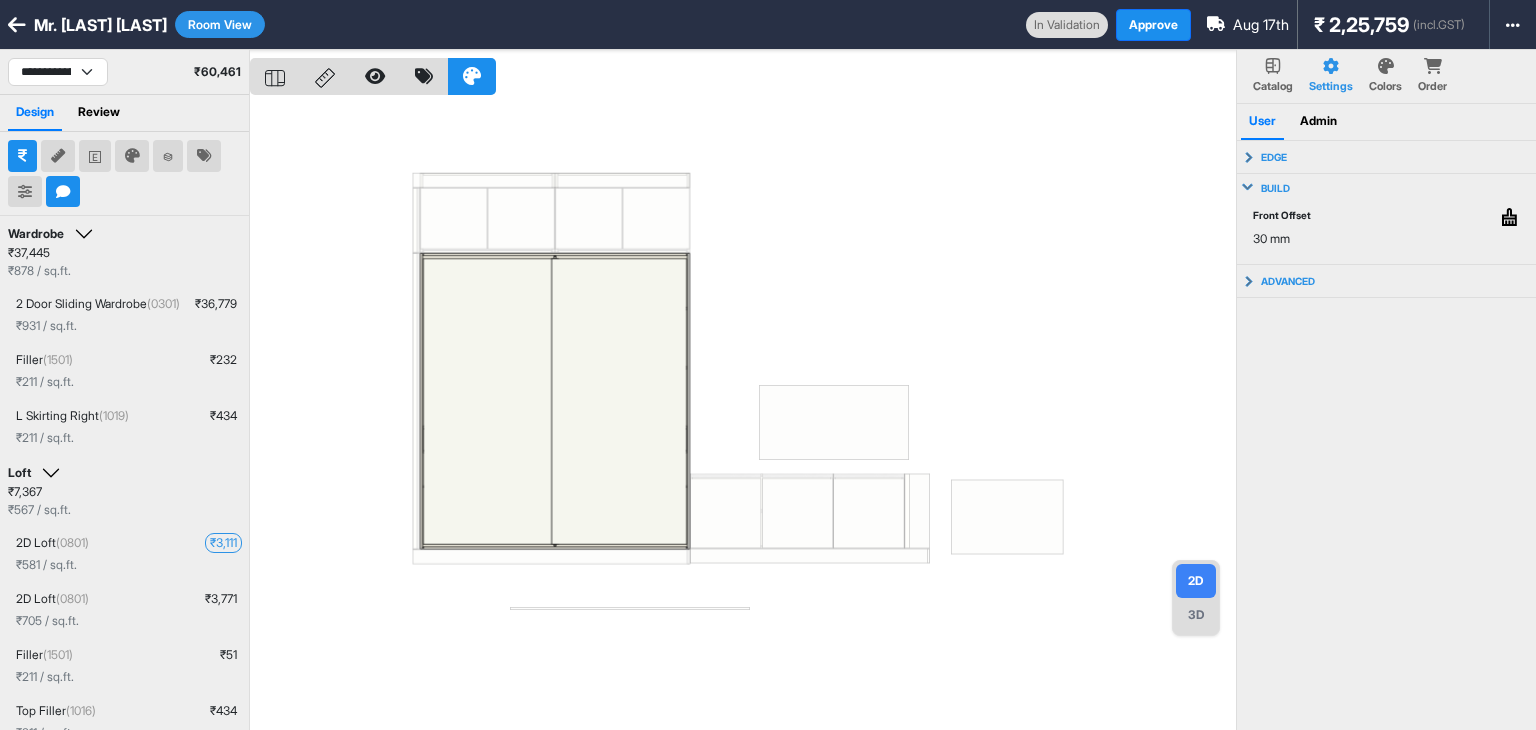 click on "build" at bounding box center (1387, 188) 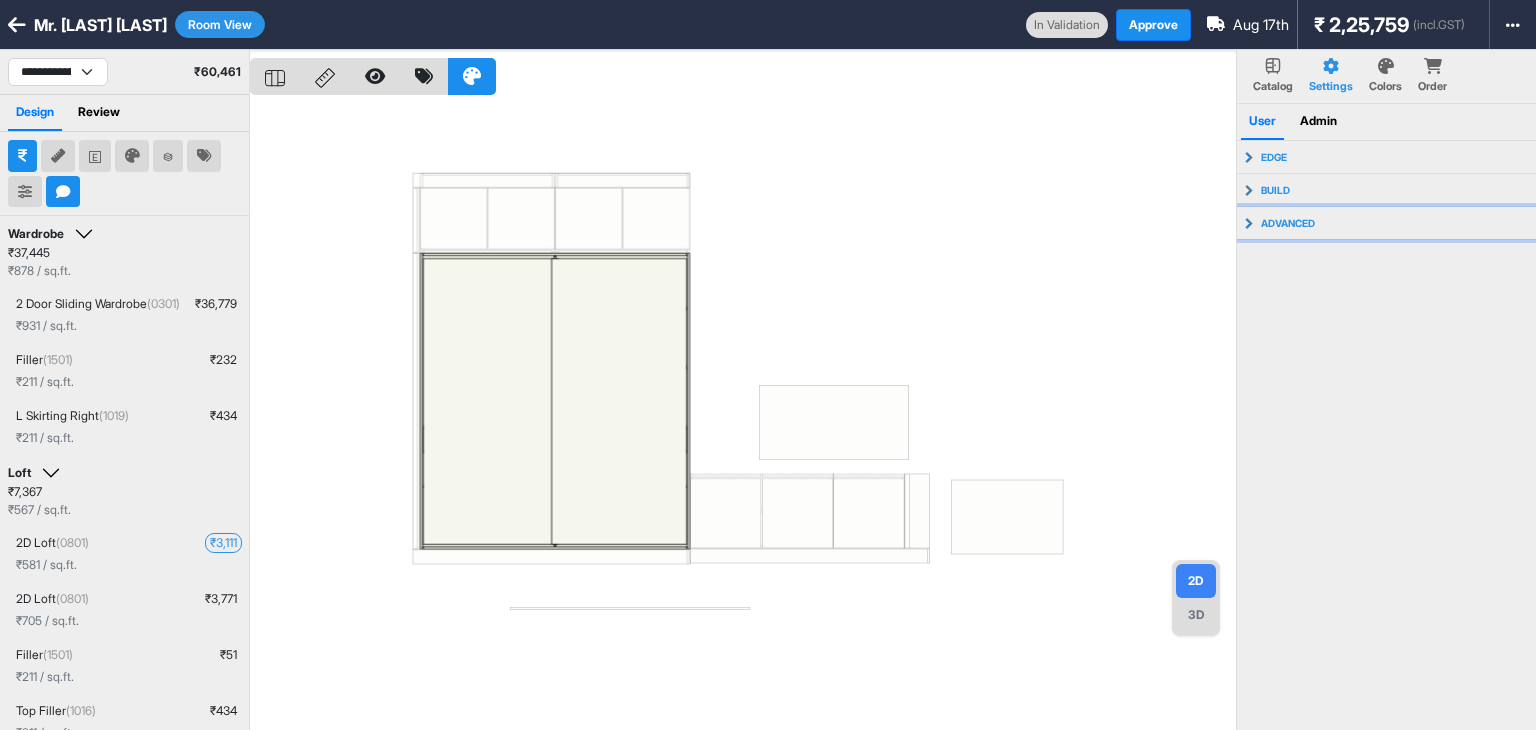 click on "advanced" at bounding box center (1288, 223) 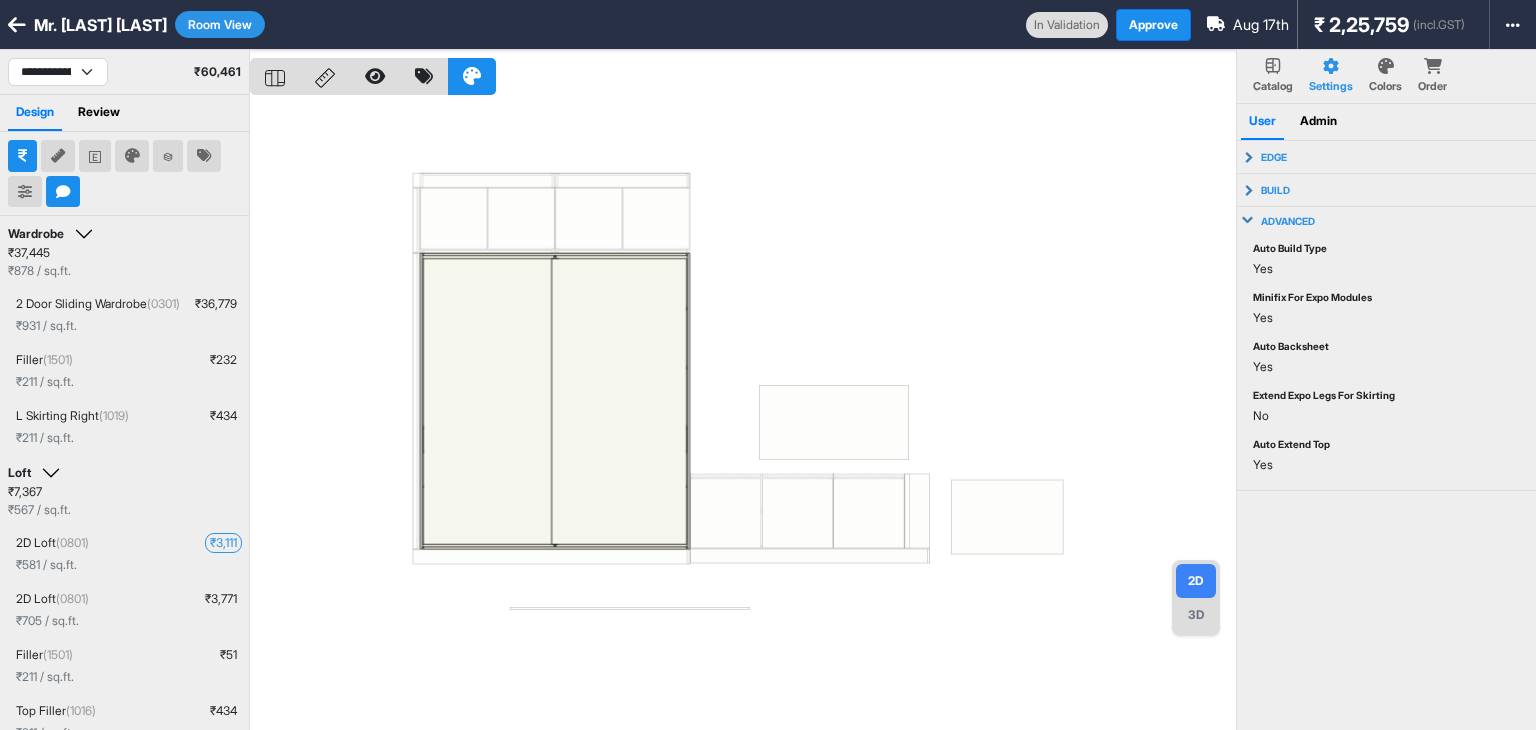 click on "advanced" at bounding box center (1288, 221) 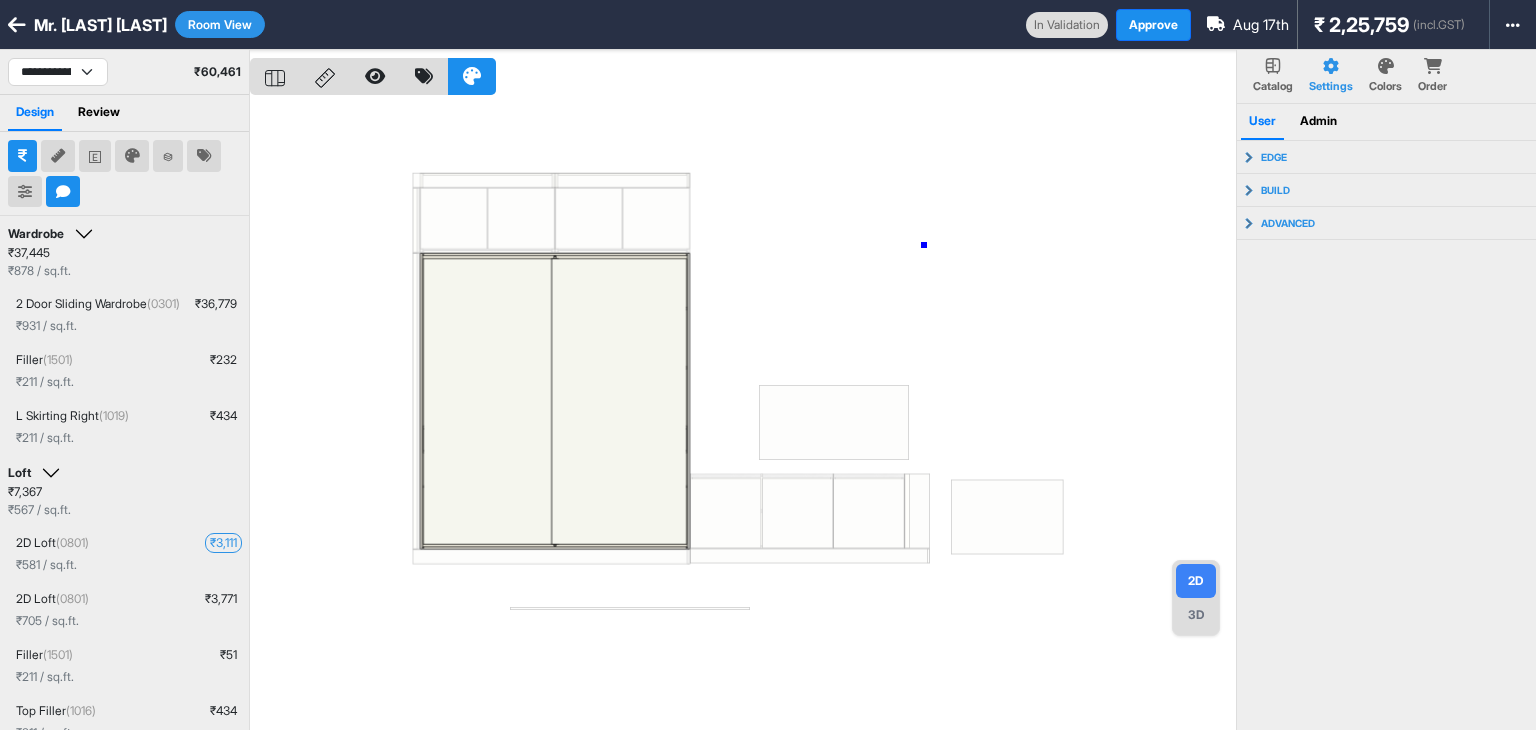 click at bounding box center (743, 415) 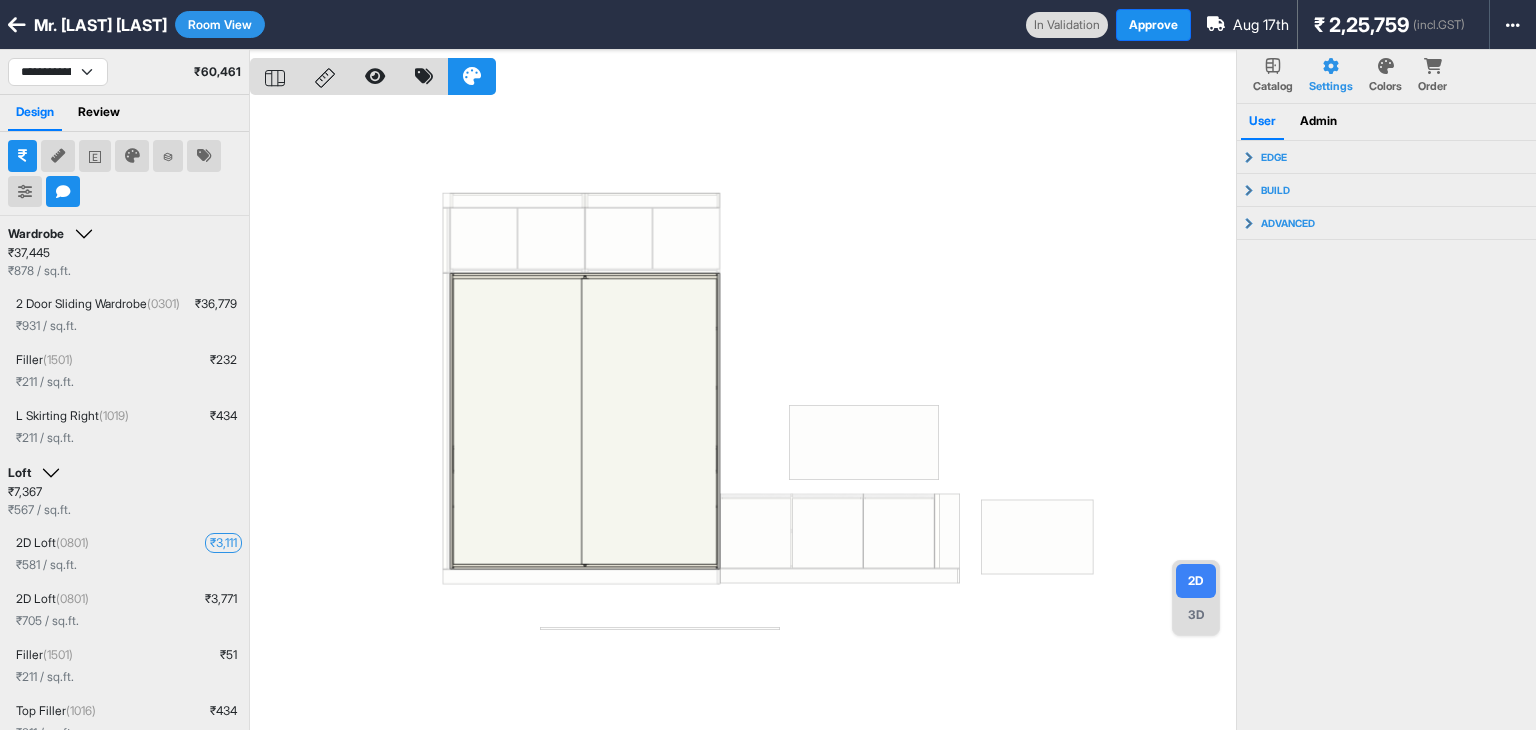 click at bounding box center [743, 415] 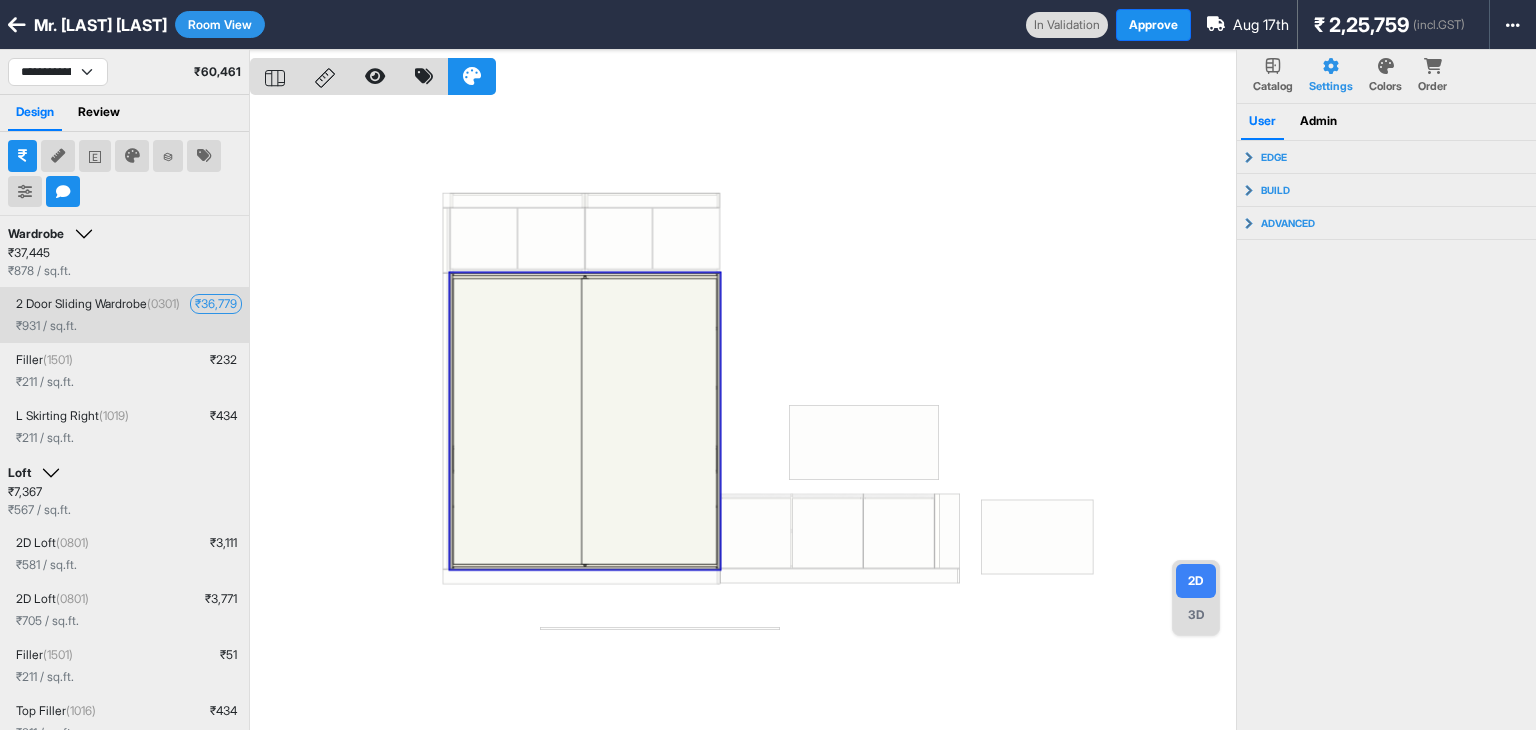 click on "₹ 36,779" at bounding box center [216, 304] 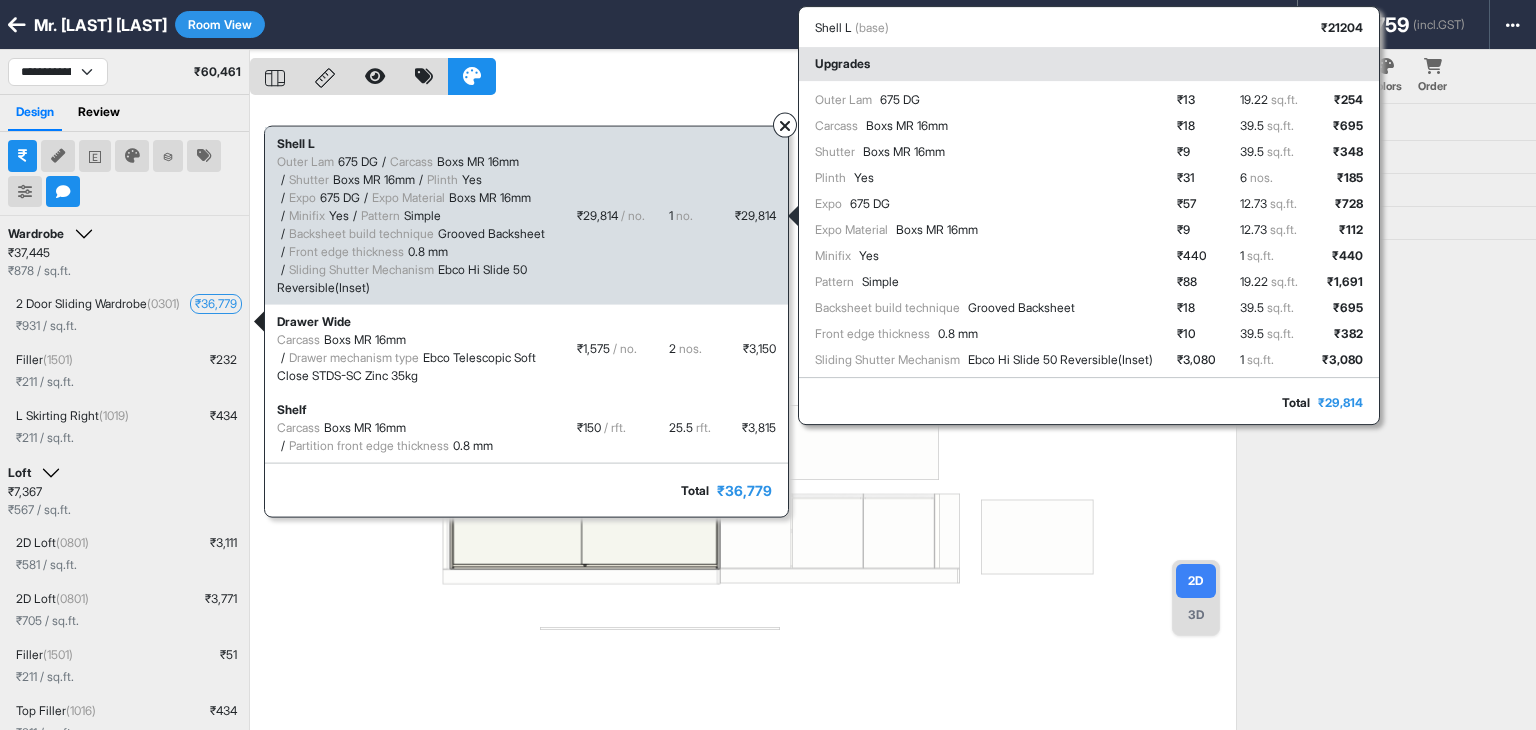 click on "₹ 254 ₹ 695 ₹ 348 ₹ 185 ₹ 728 ₹ 112 ₹ 440 ₹ 1,691 ₹ 695 ₹ 382 ₹ 3,080" at bounding box center [1342, 230] 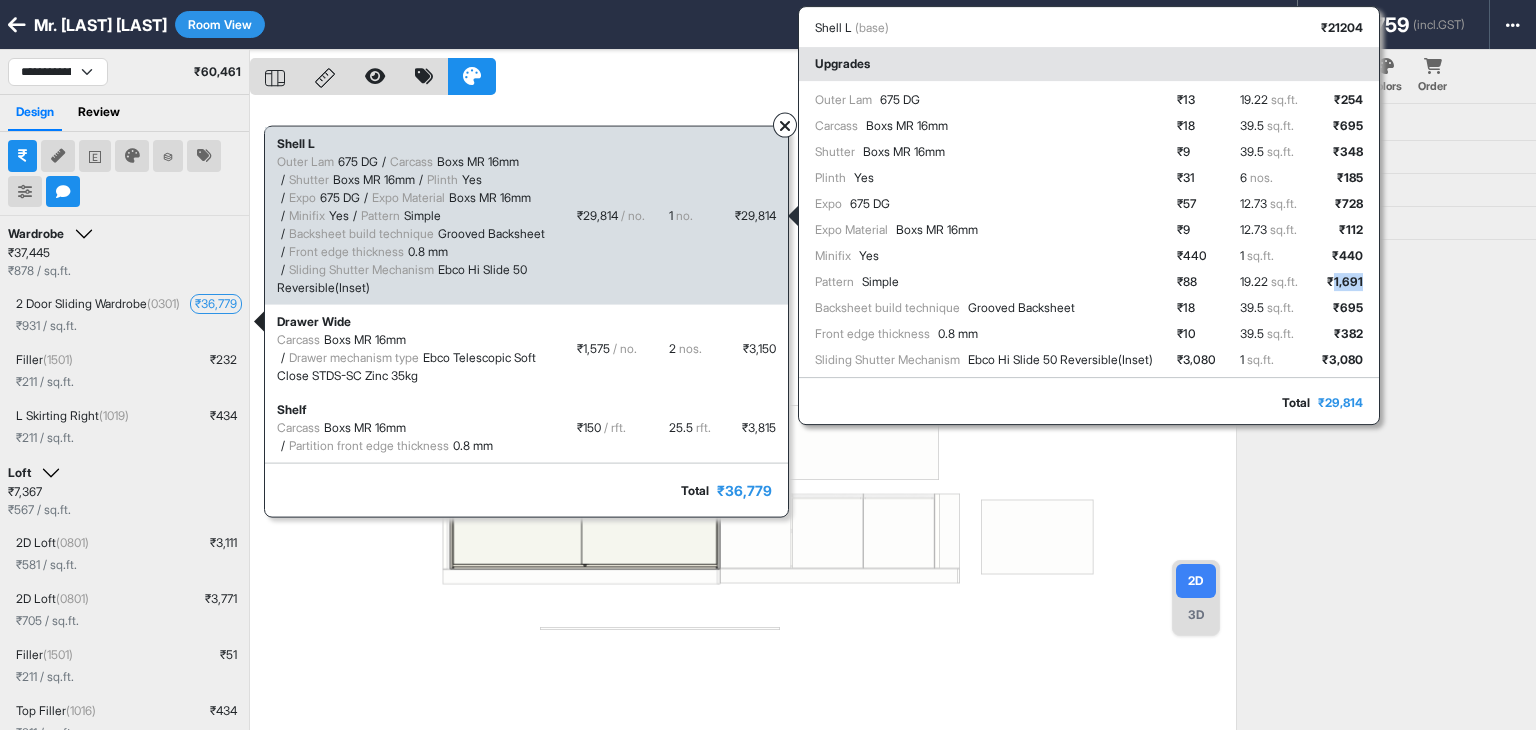 click on "₹ 254 ₹ 695 ₹ 348 ₹ 185 ₹ 728 ₹ 112 ₹ 440 ₹ 1,691 ₹ 695 ₹ 382 ₹ 3,080" at bounding box center [1342, 230] 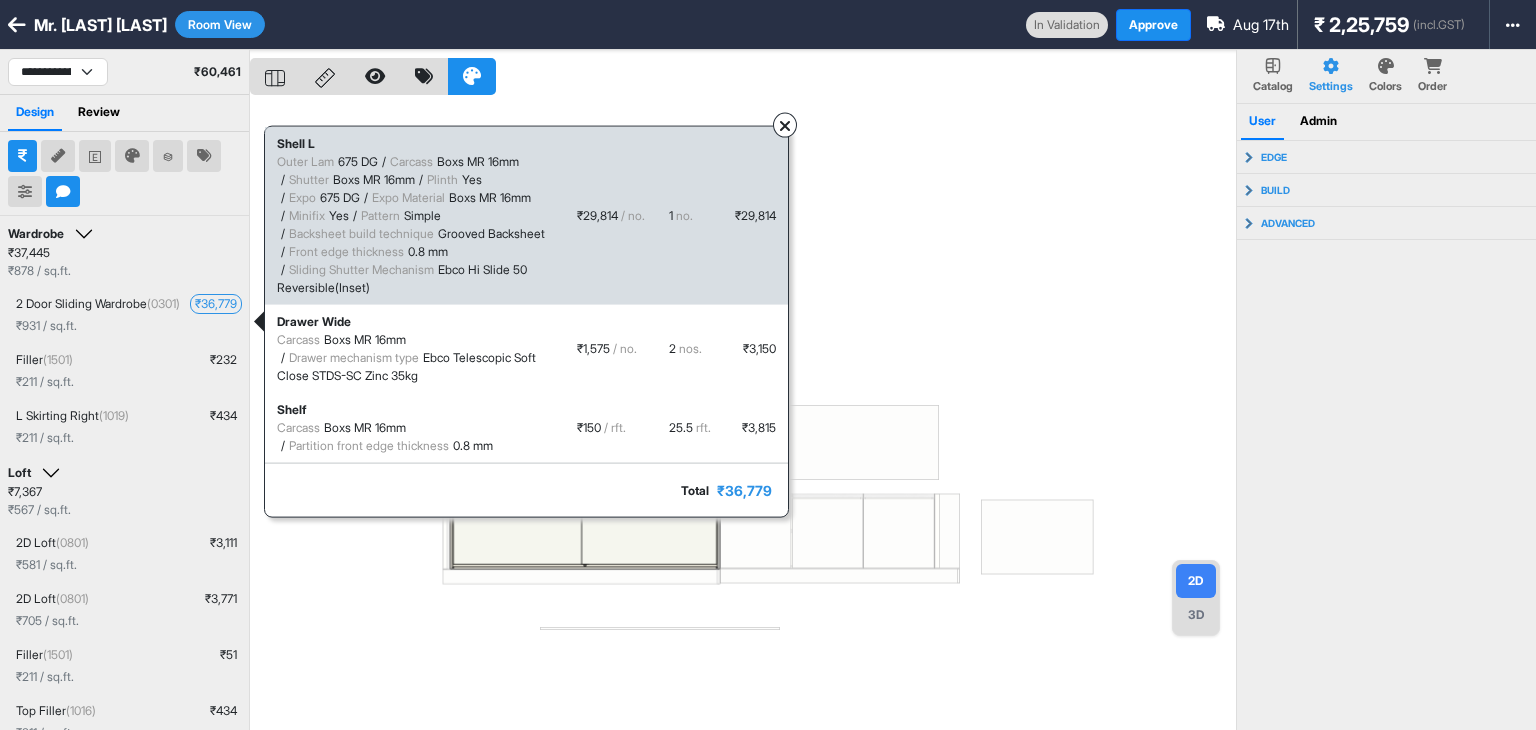 click at bounding box center [785, 126] 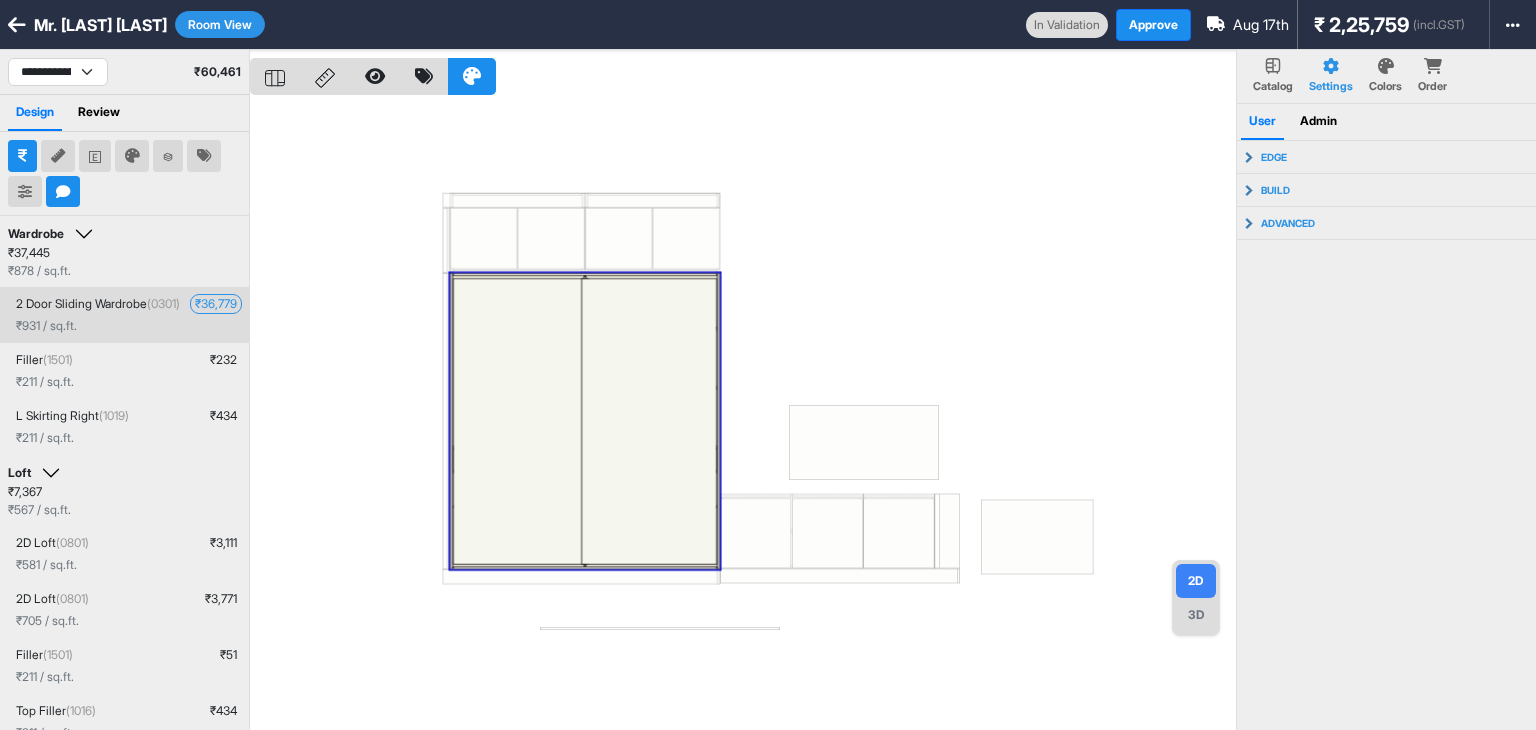 click on "₹ 36,779" at bounding box center [216, 304] 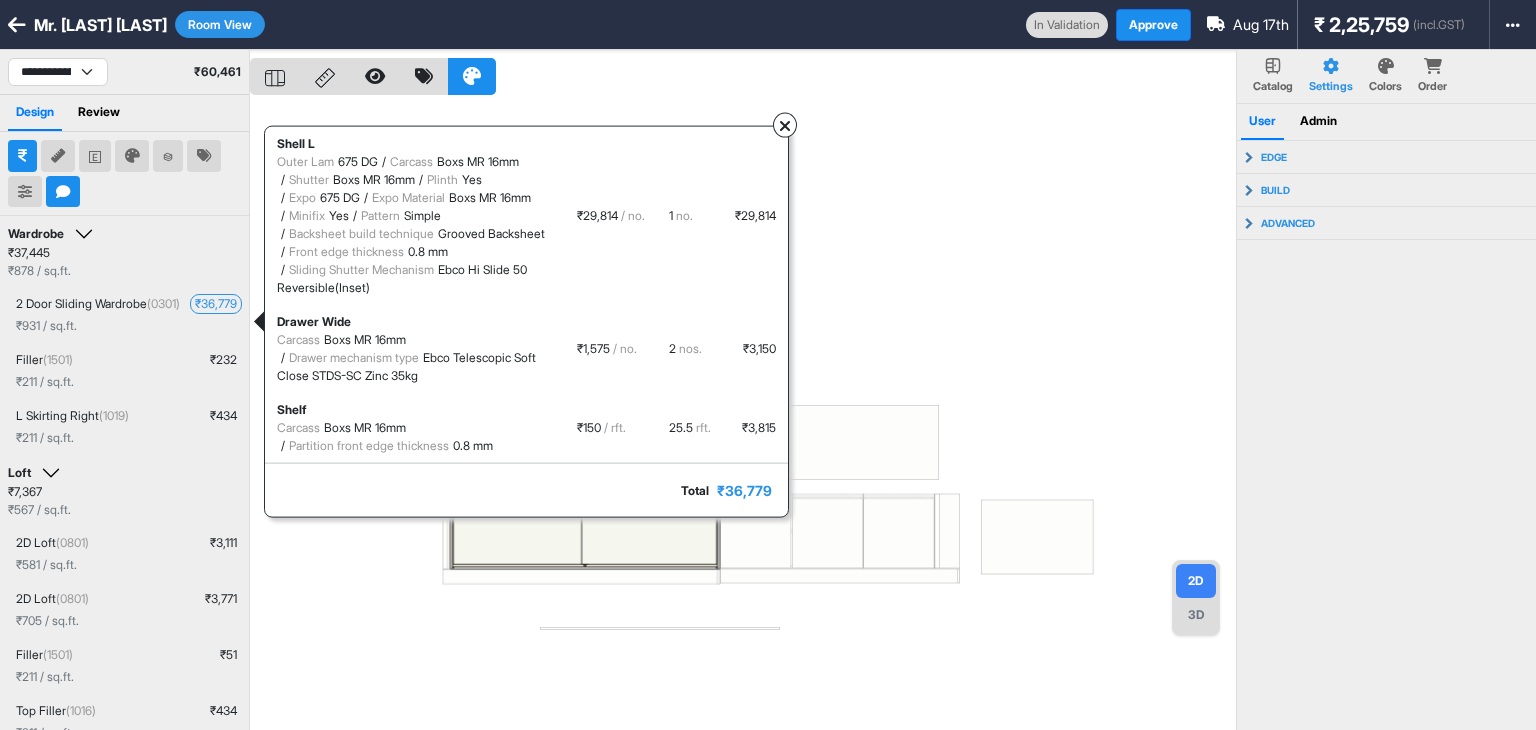 click at bounding box center (785, 126) 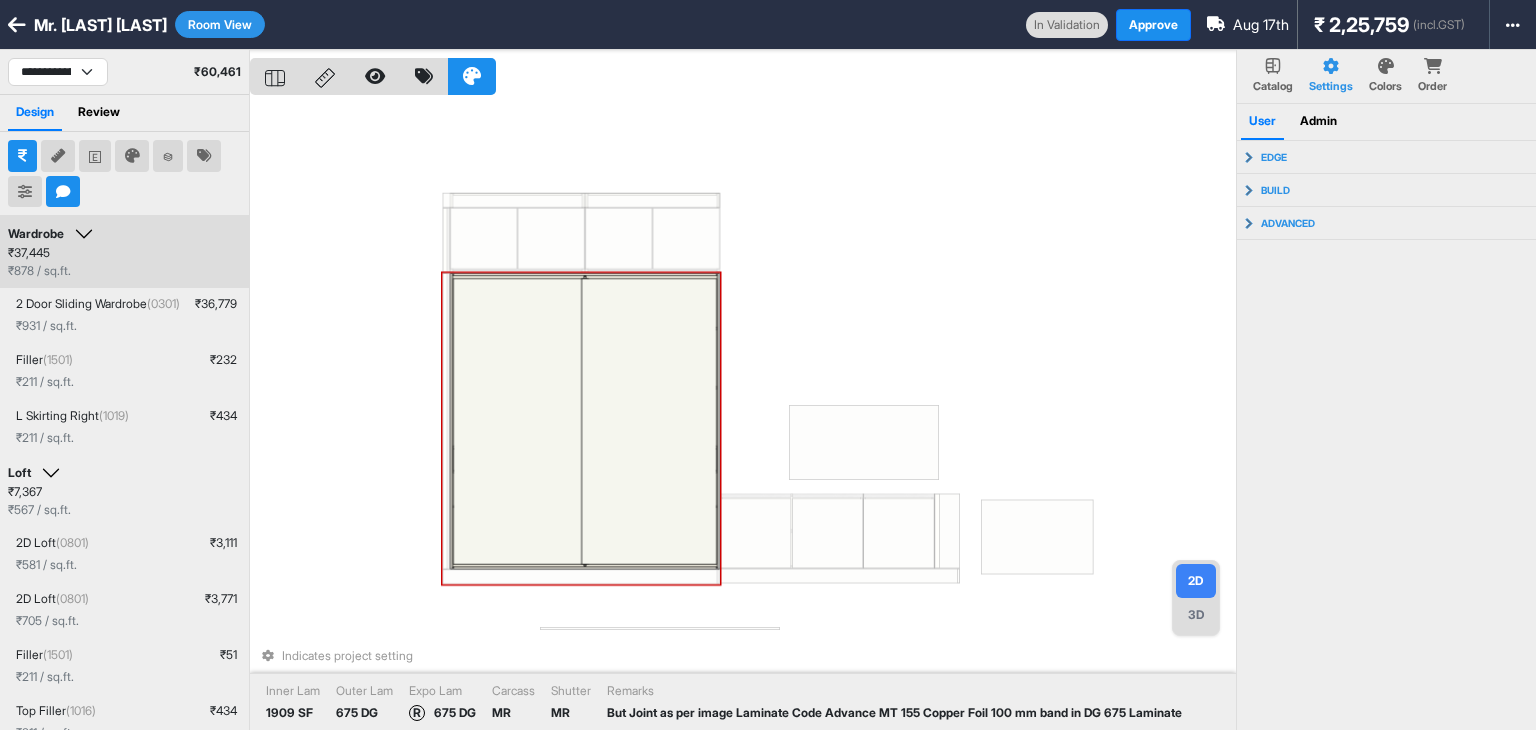 click at bounding box center [649, 422] 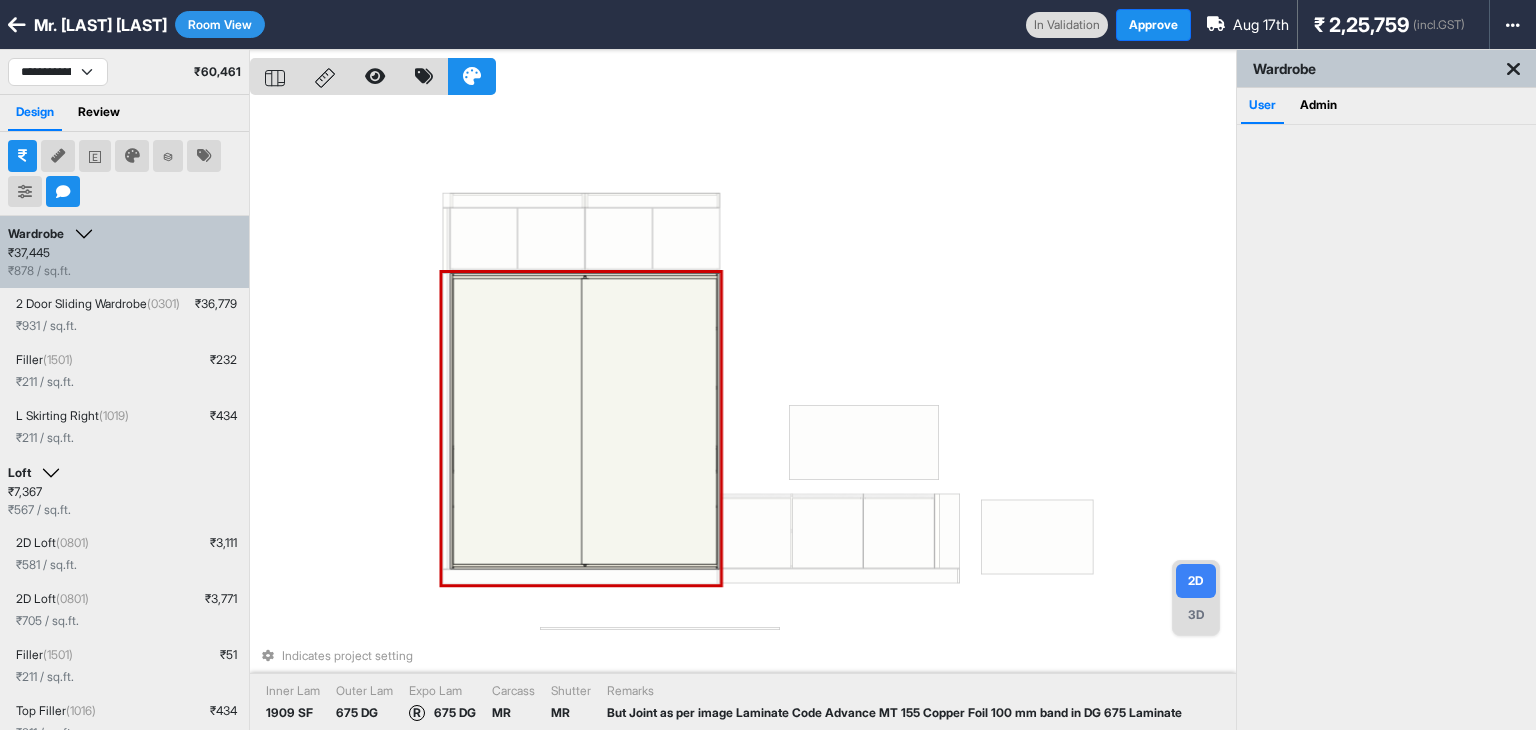 click at bounding box center [649, 422] 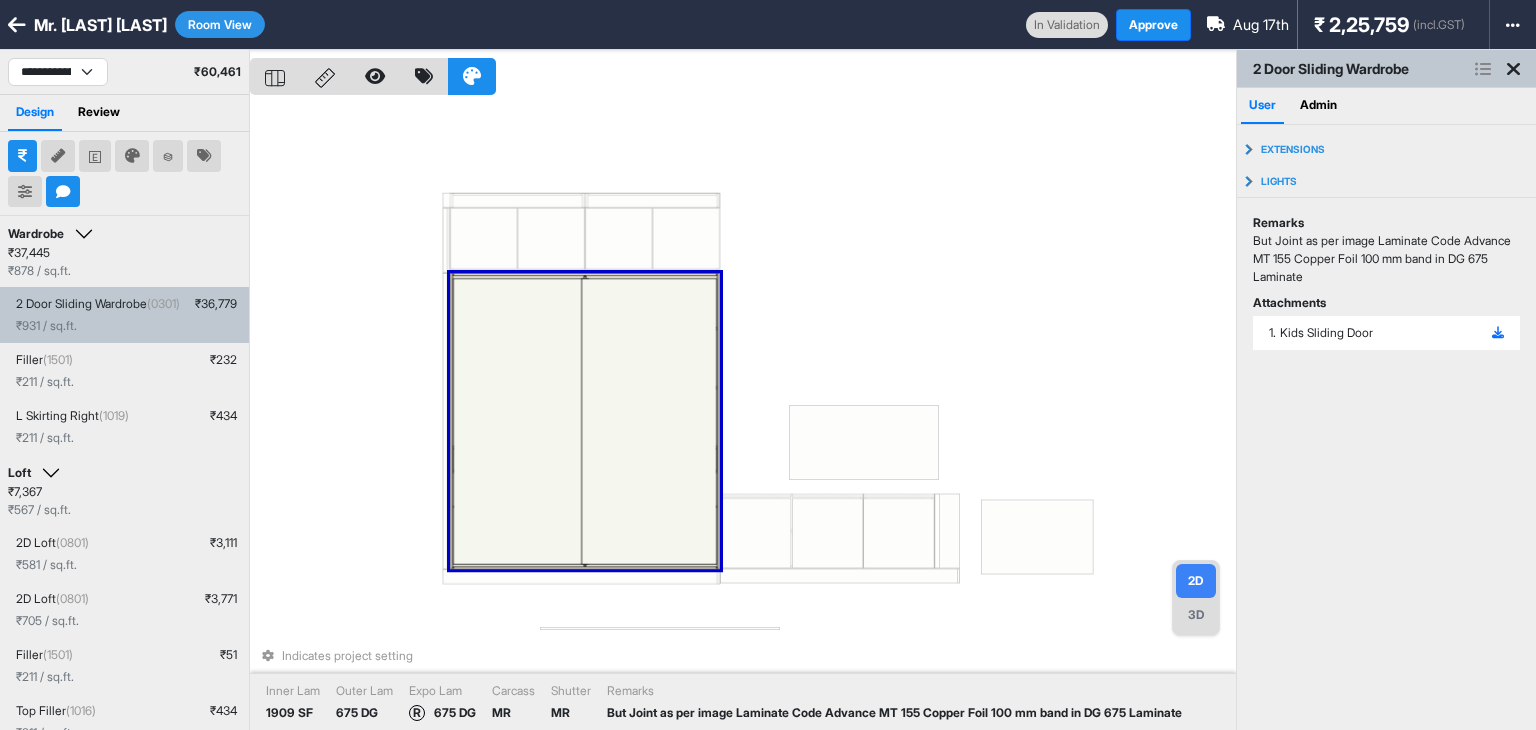 click at bounding box center [649, 422] 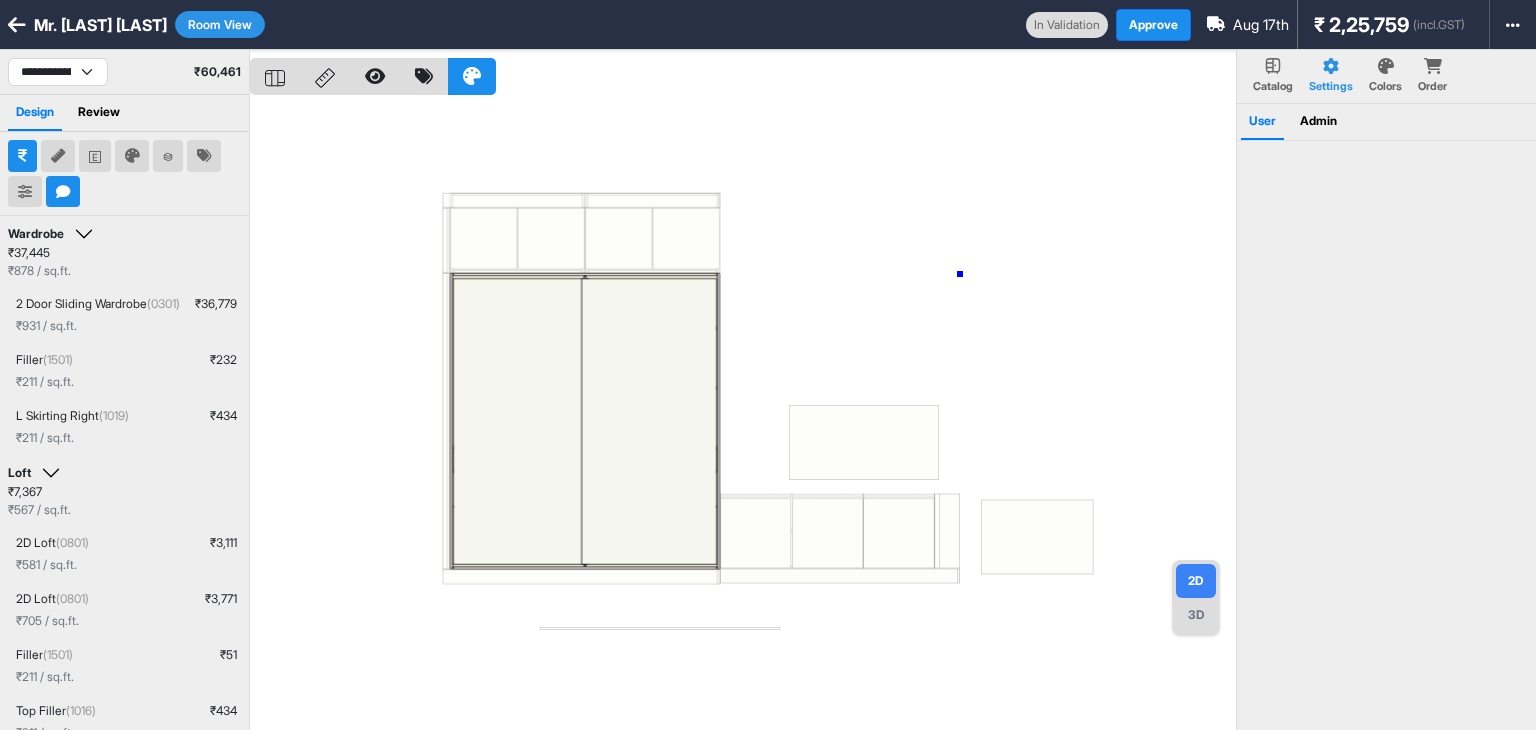 click at bounding box center [743, 415] 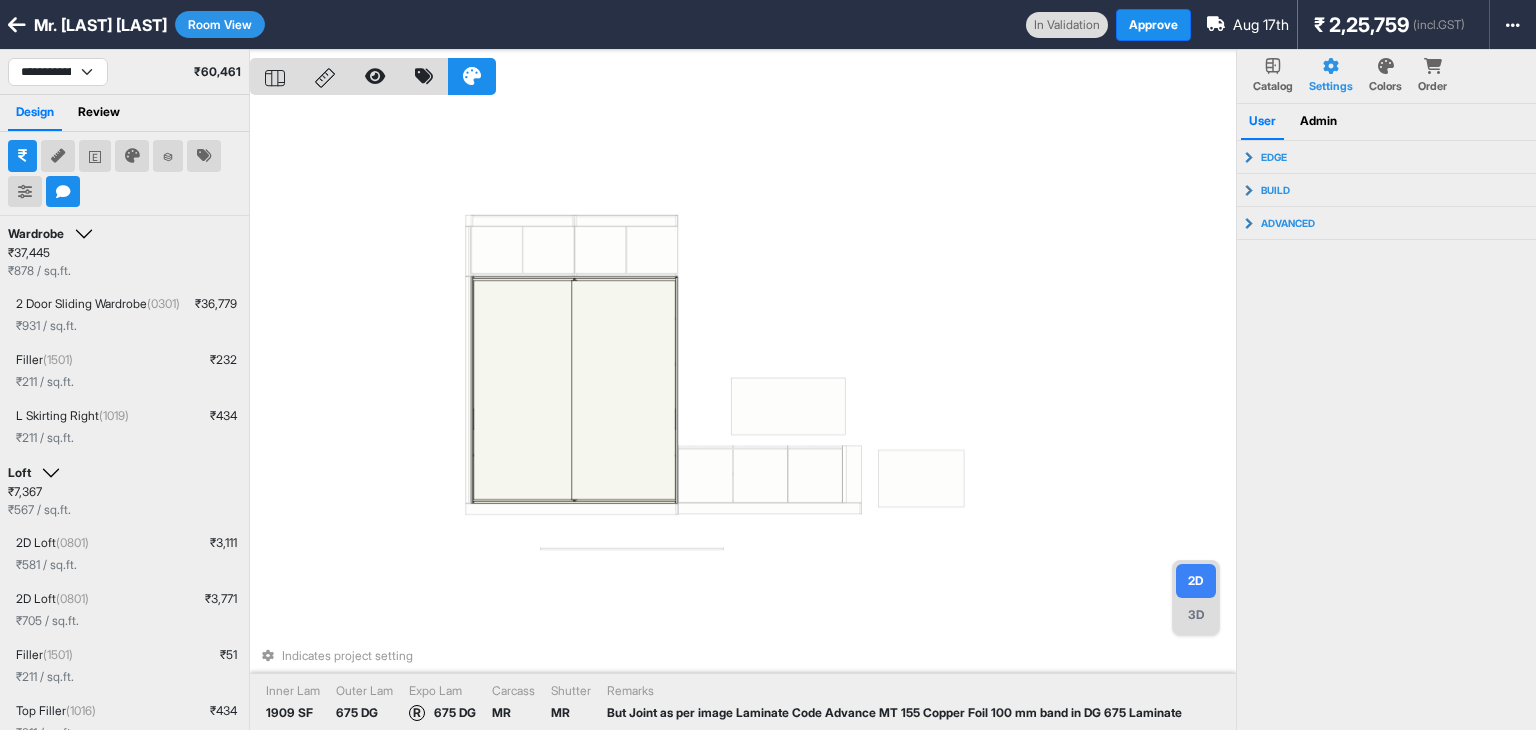 click at bounding box center (63, 192) 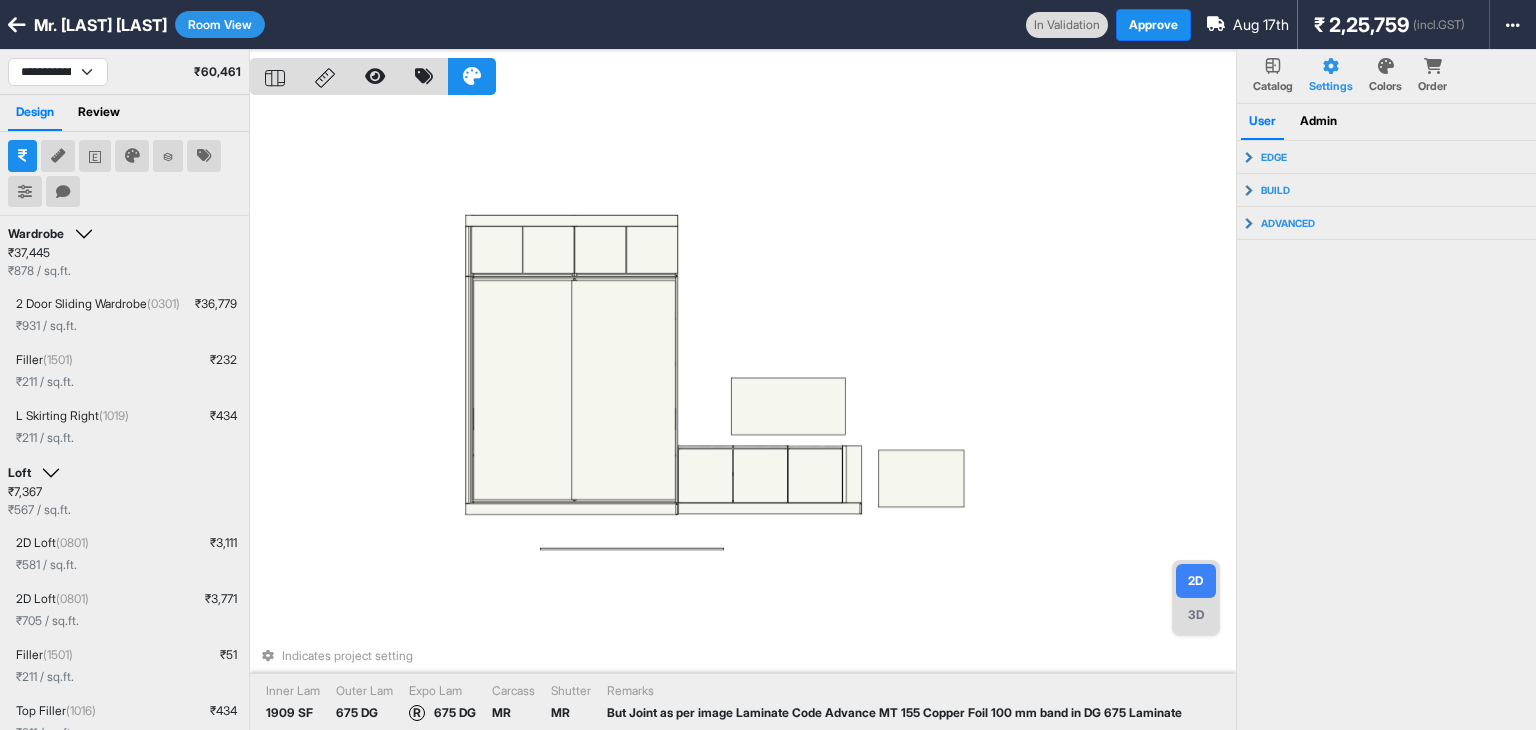 click on "Indicates project setting Inner Lam 1909 SF Outer Lam 675 DG Expo Lam R 675 DG Carcass MR Shutter MR Remarks But Joint as per image Laminate Code Advance MT 155 Copper Foil
100 mm band in DG 675 Laminate" at bounding box center [743, 415] 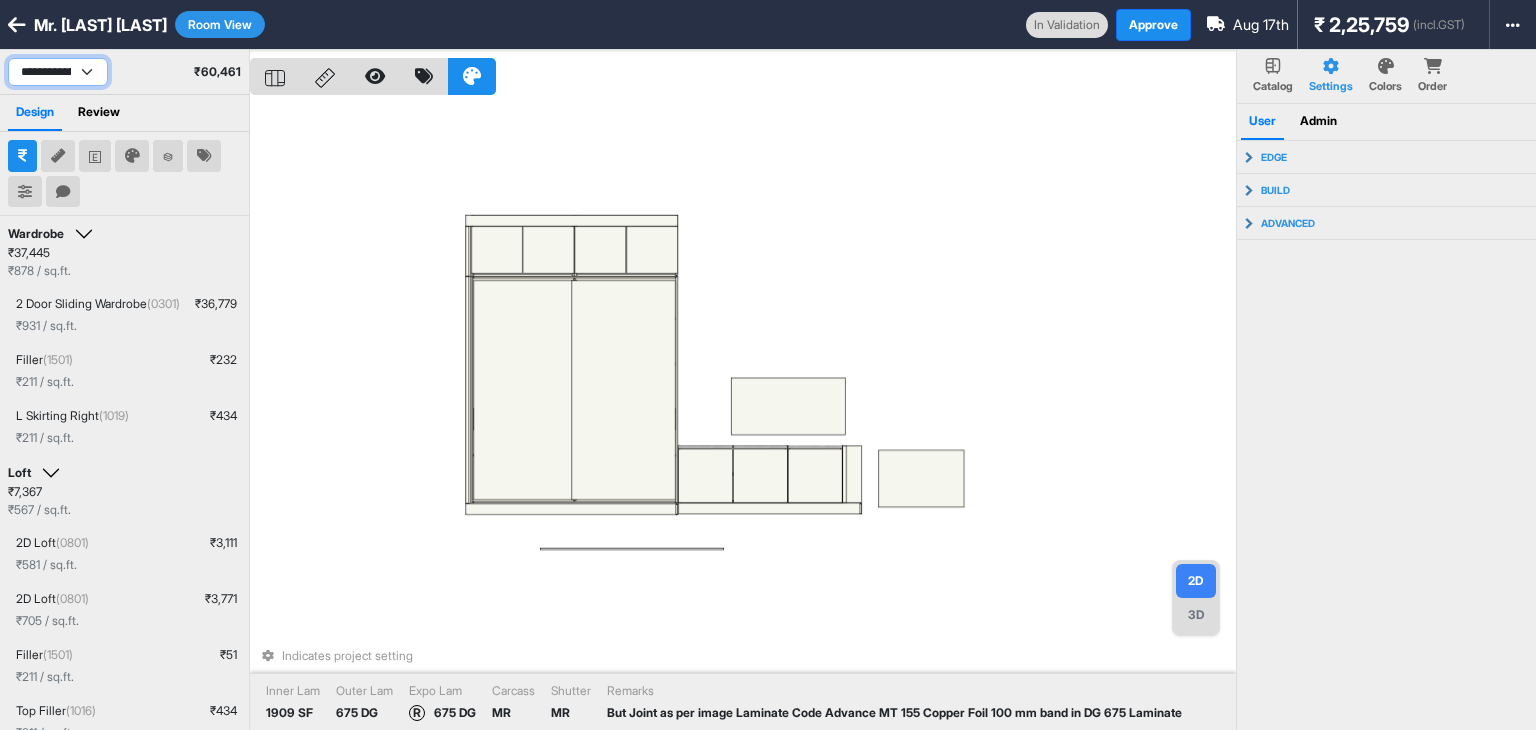click on "**********" at bounding box center (58, 72) 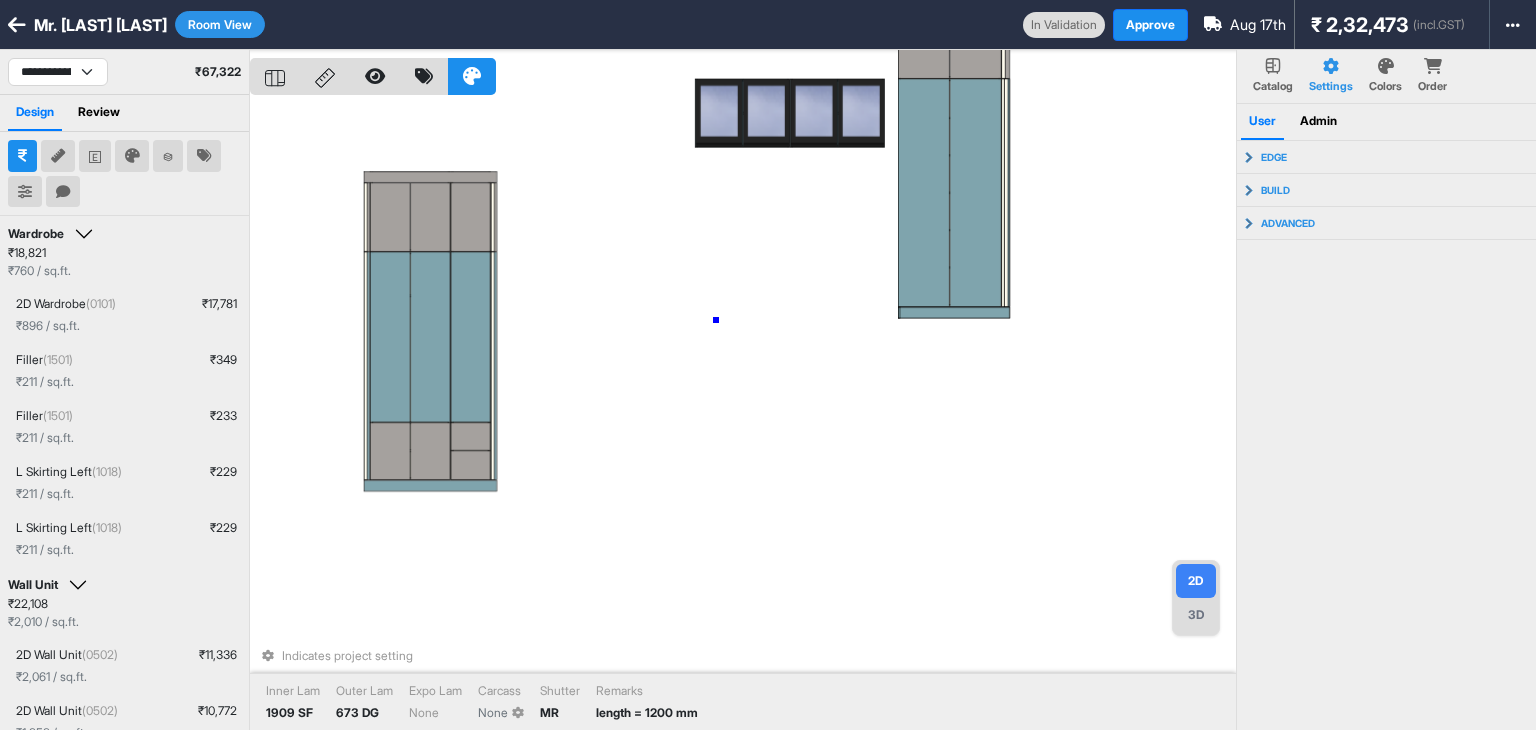 click on "Indicates project setting Inner Lam 1909 SF Outer Lam 673 DG Expo Lam None Carcass None Shutter MR Remarks length = 1200 mm" at bounding box center [743, 415] 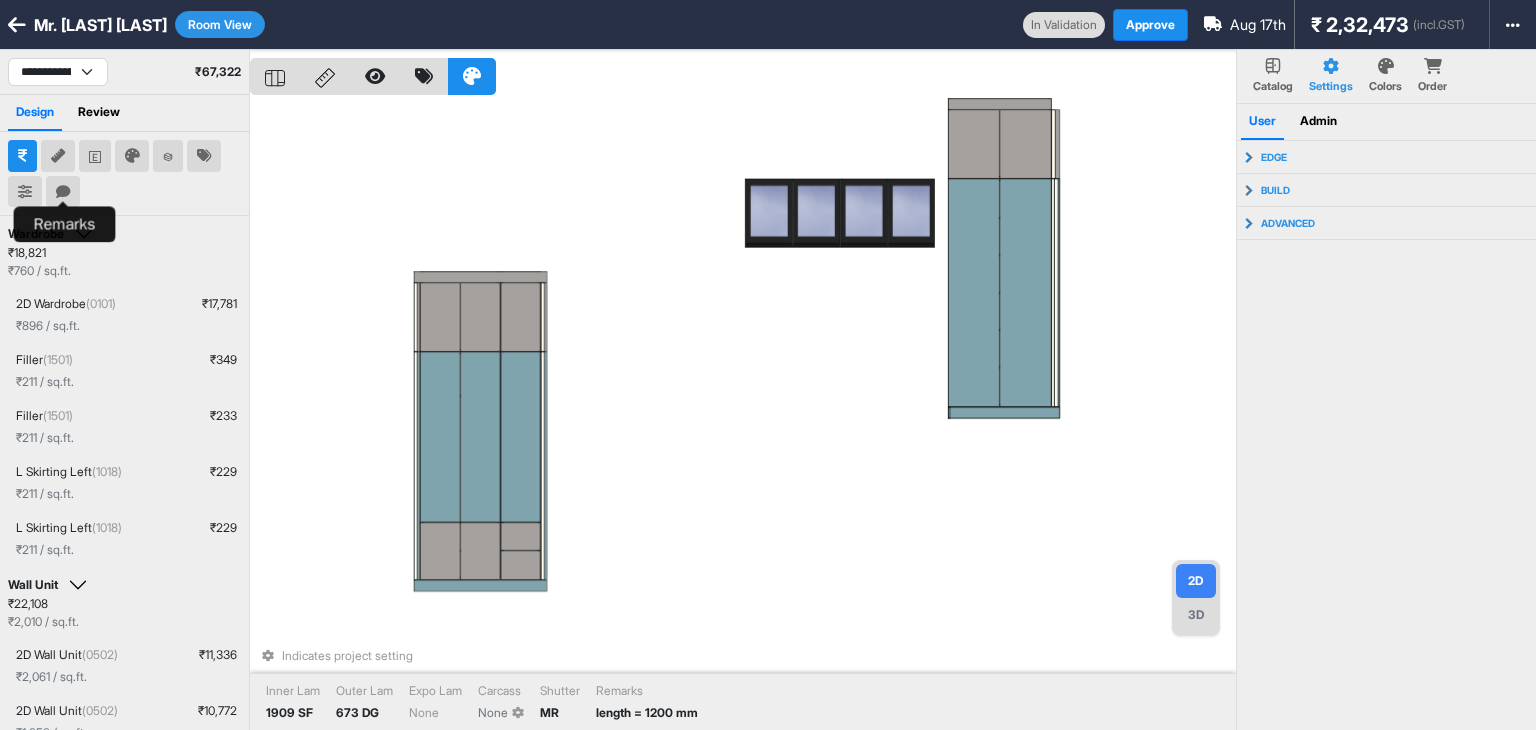 click at bounding box center [63, 192] 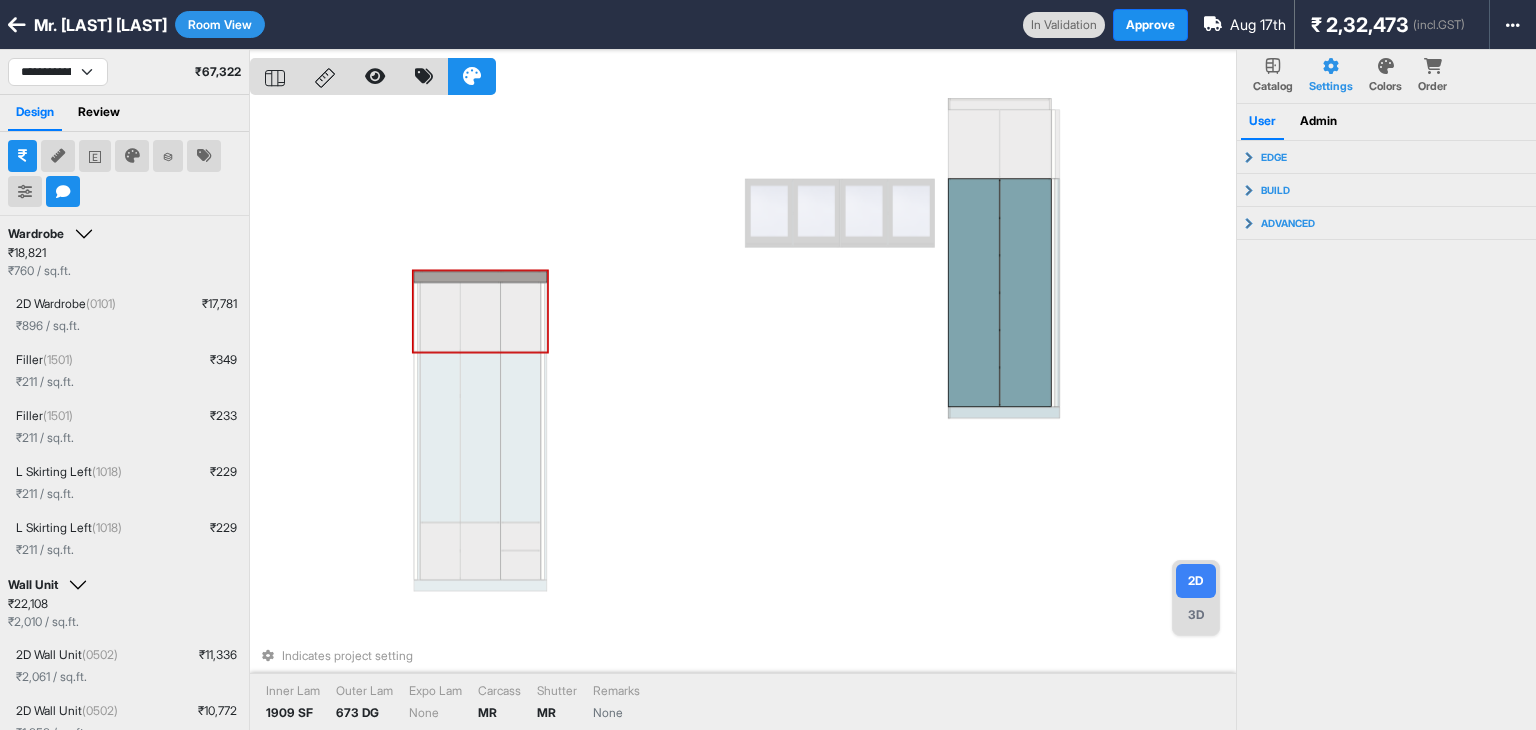 click at bounding box center (521, 317) 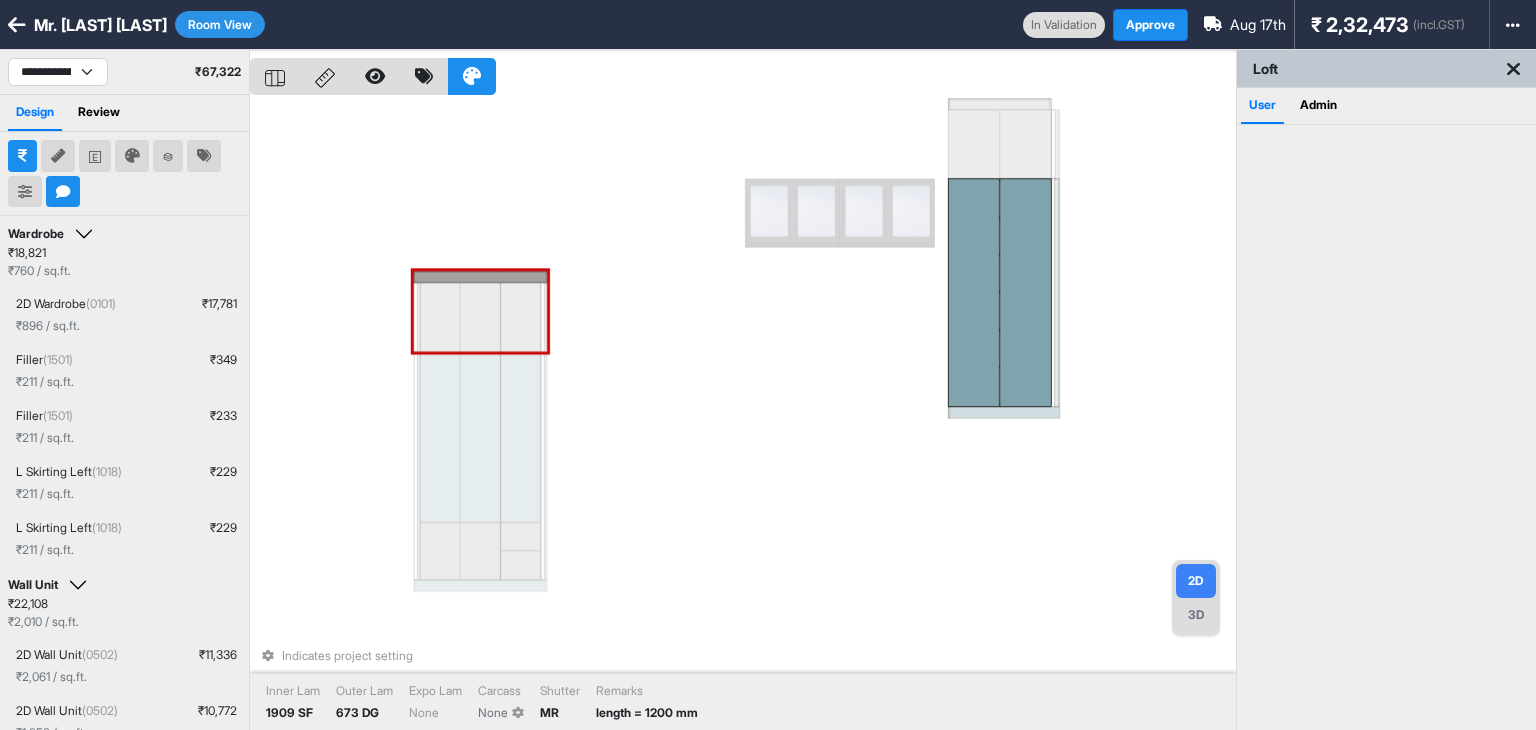 click at bounding box center [480, 277] 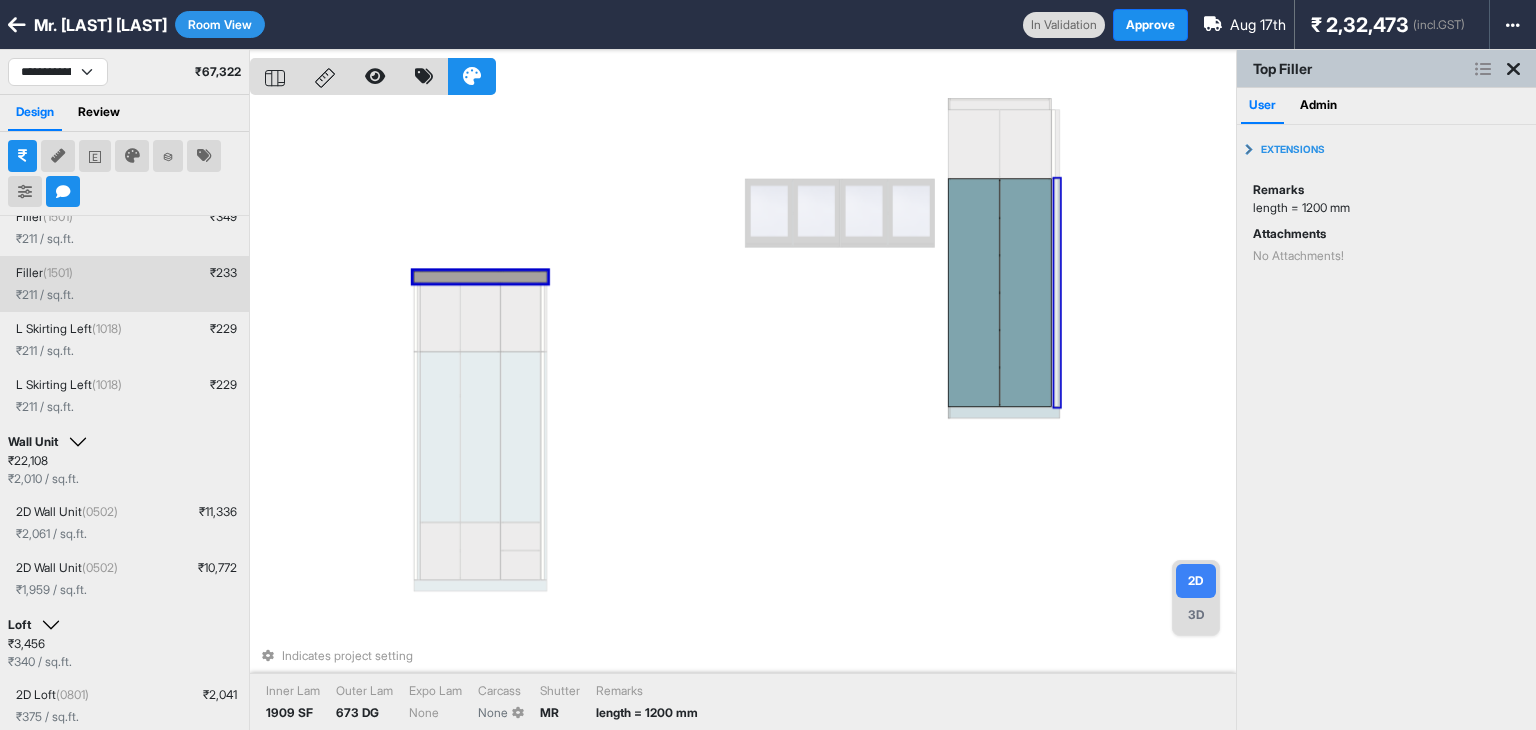 scroll, scrollTop: 298, scrollLeft: 0, axis: vertical 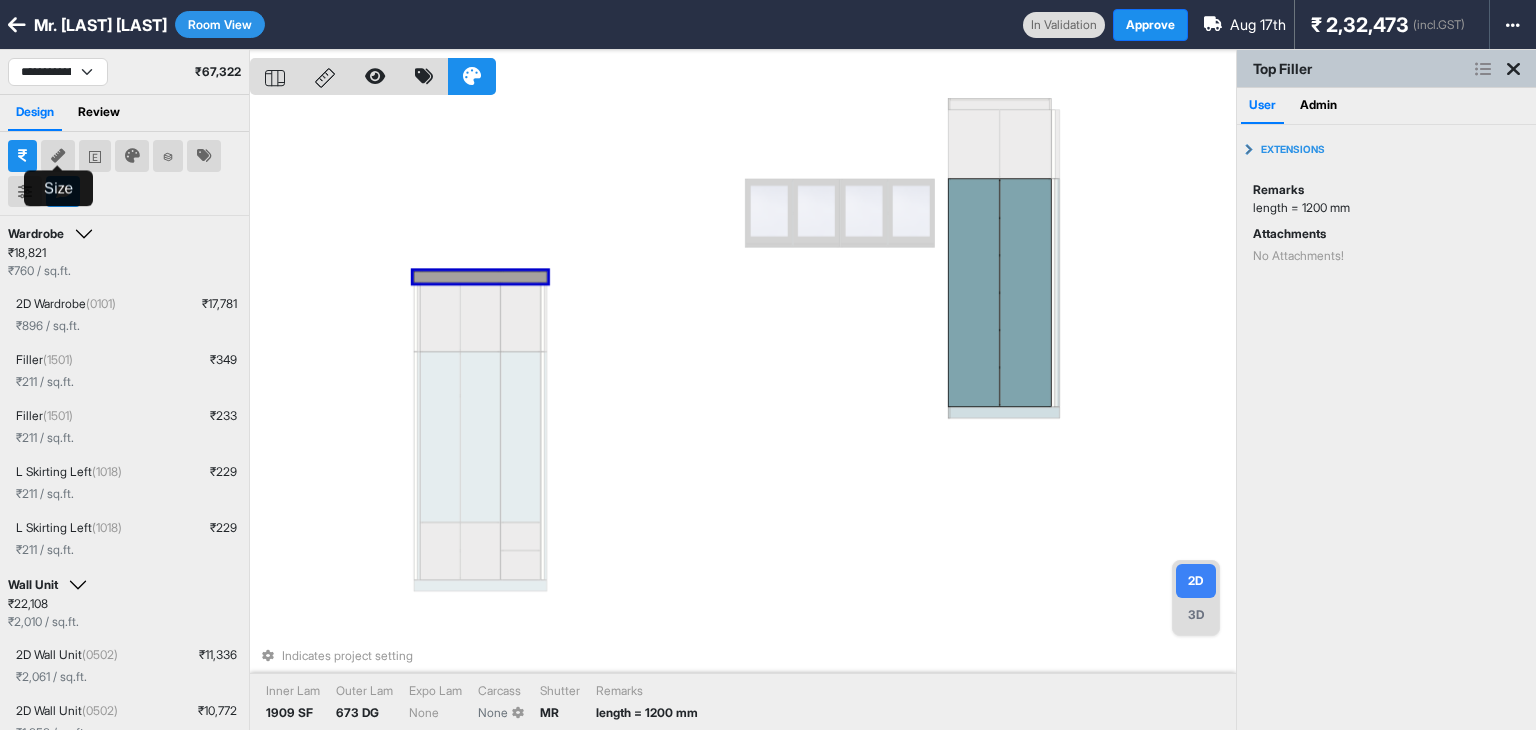 click at bounding box center (58, 156) 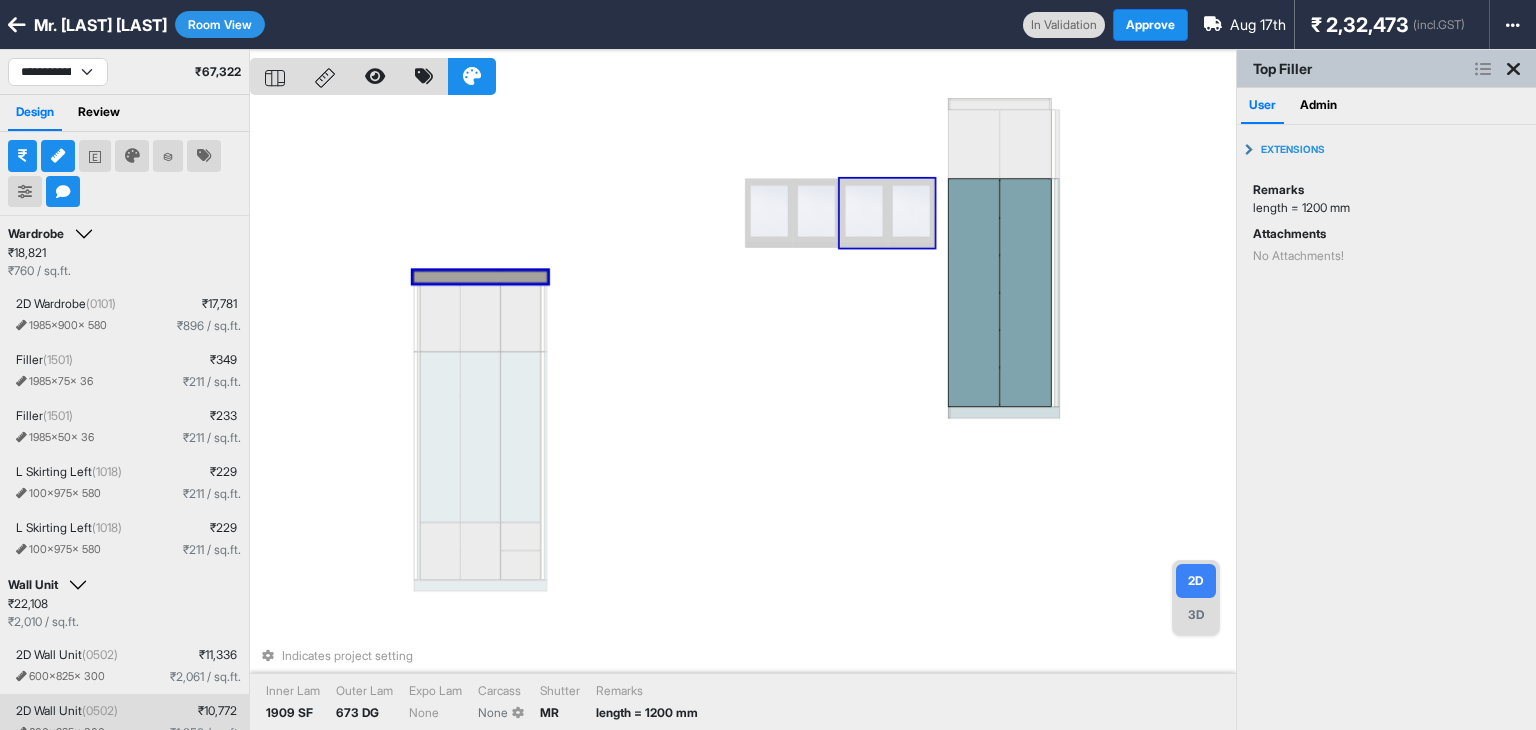 scroll, scrollTop: 298, scrollLeft: 0, axis: vertical 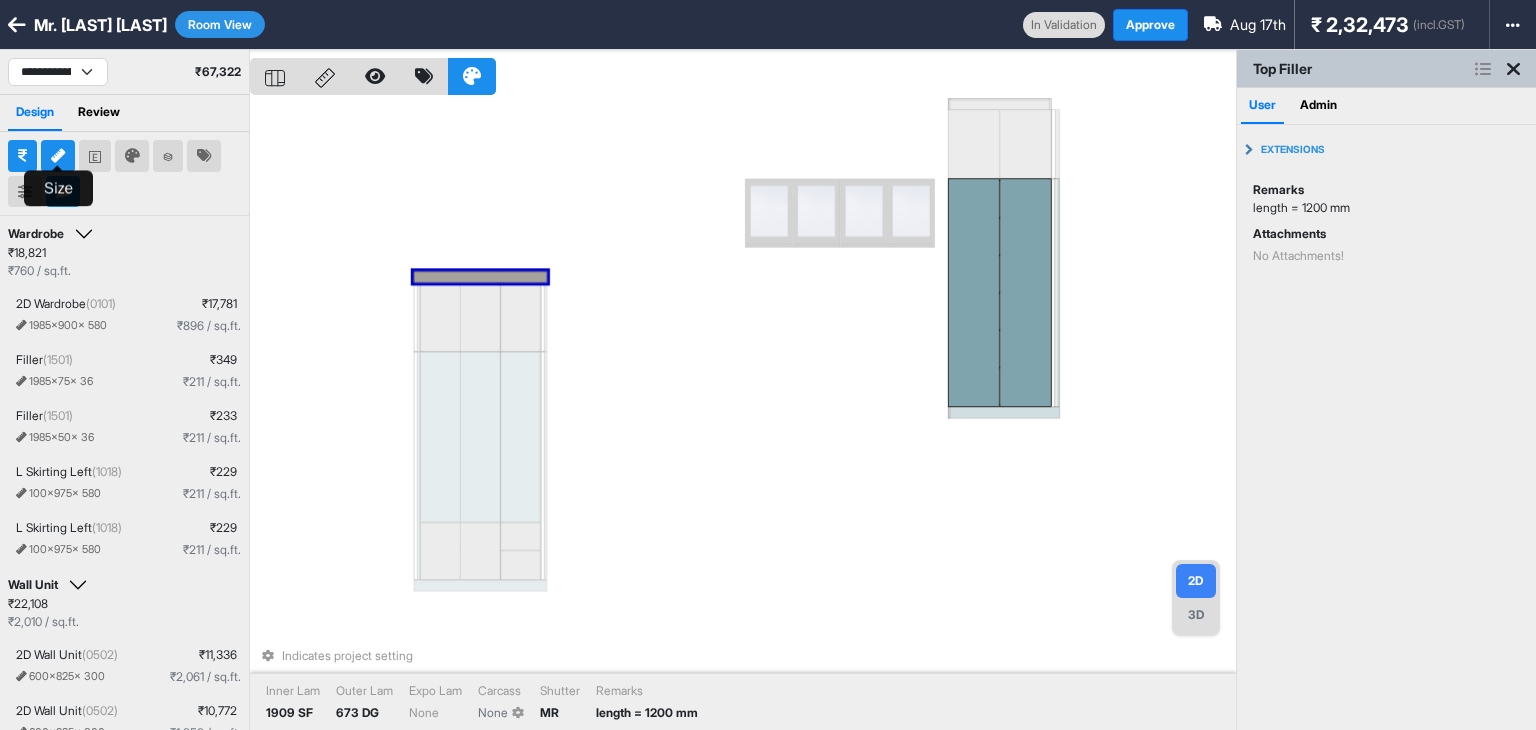 click at bounding box center [58, 156] 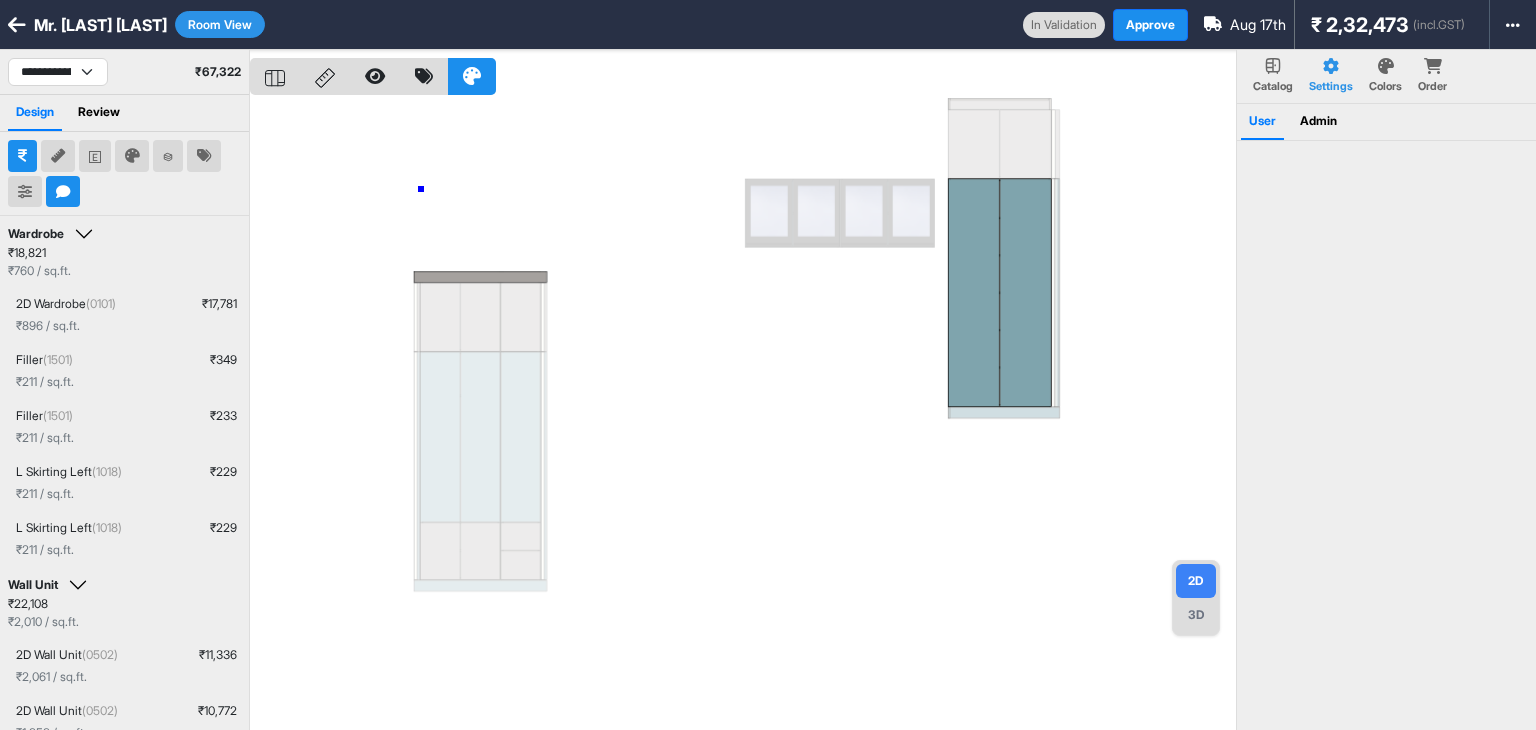 click at bounding box center (743, 415) 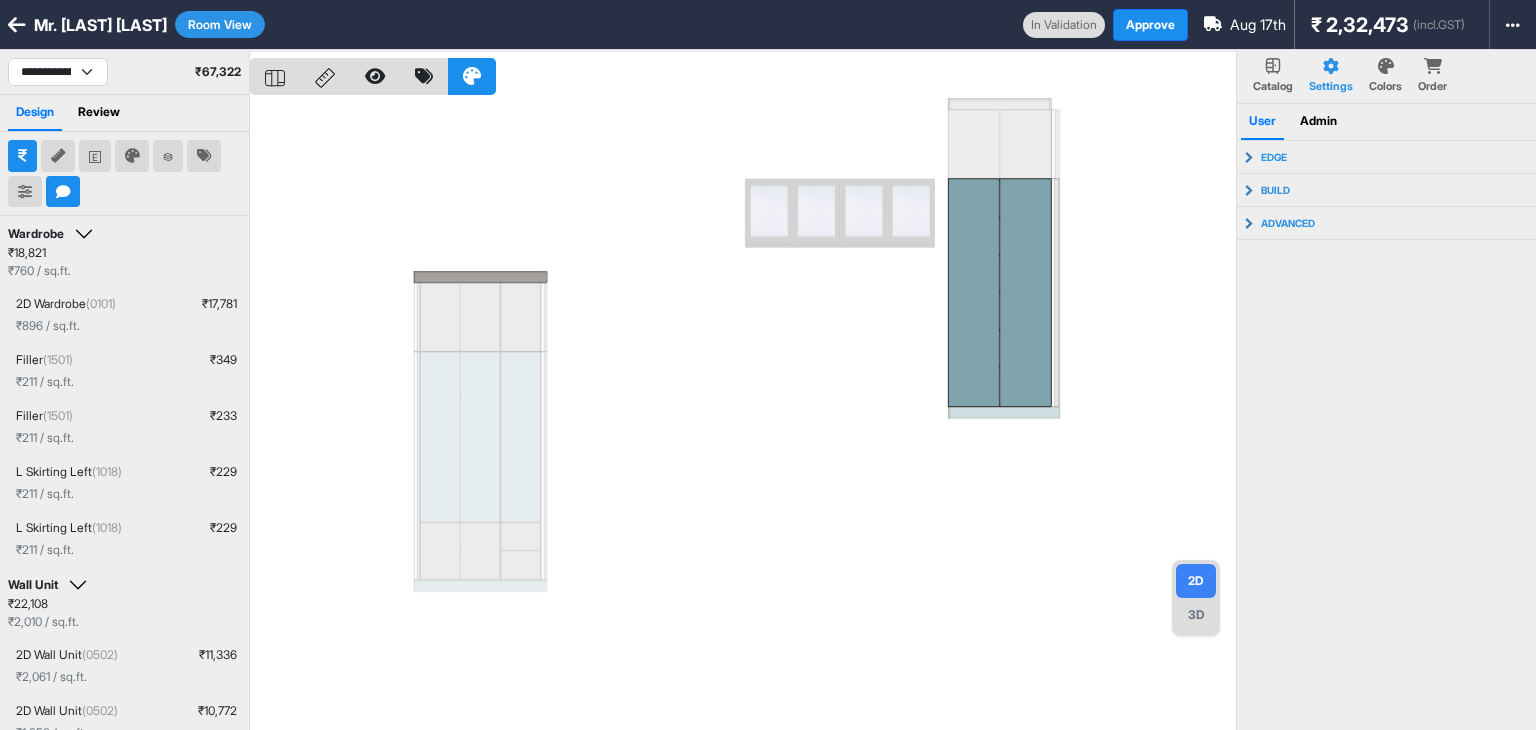 click at bounding box center (743, 415) 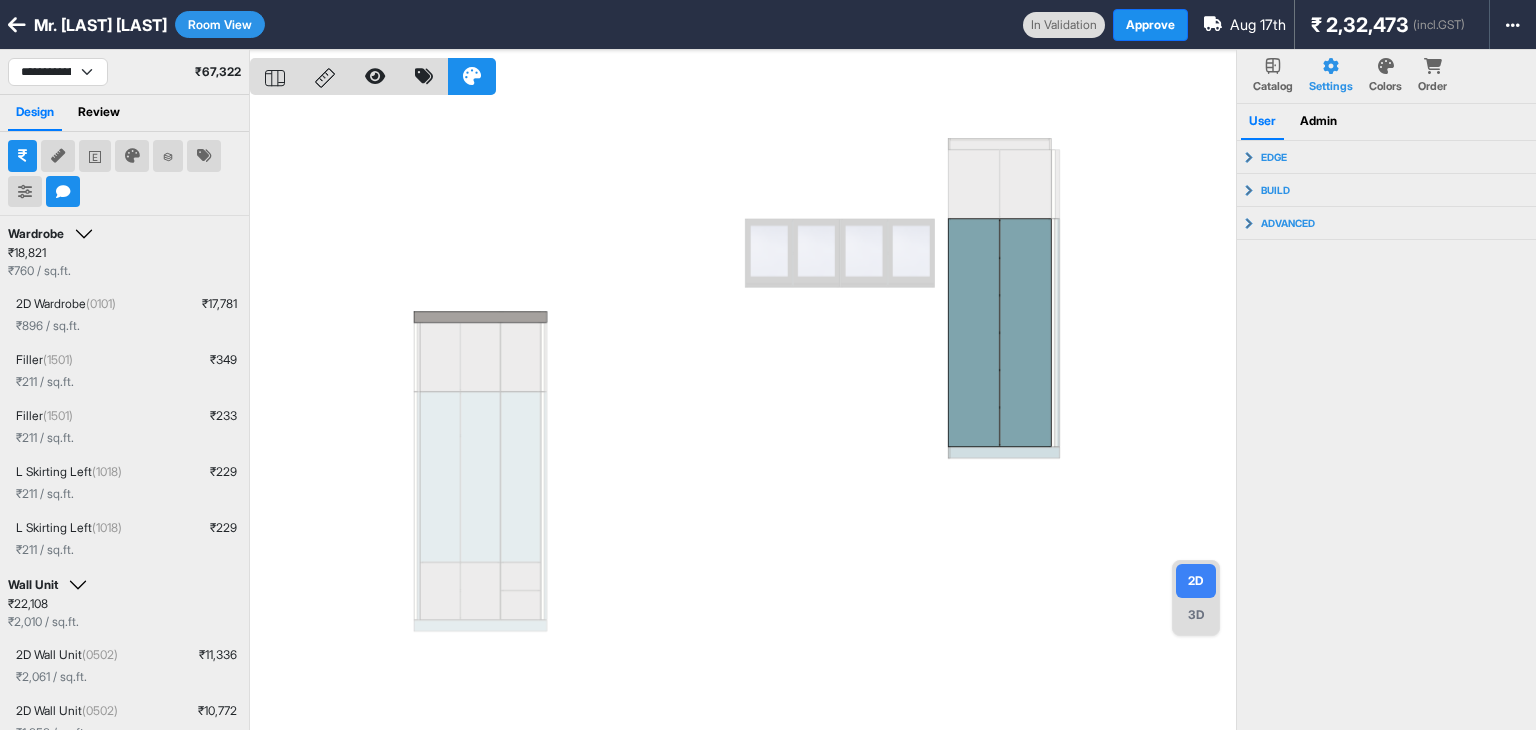 click at bounding box center (743, 415) 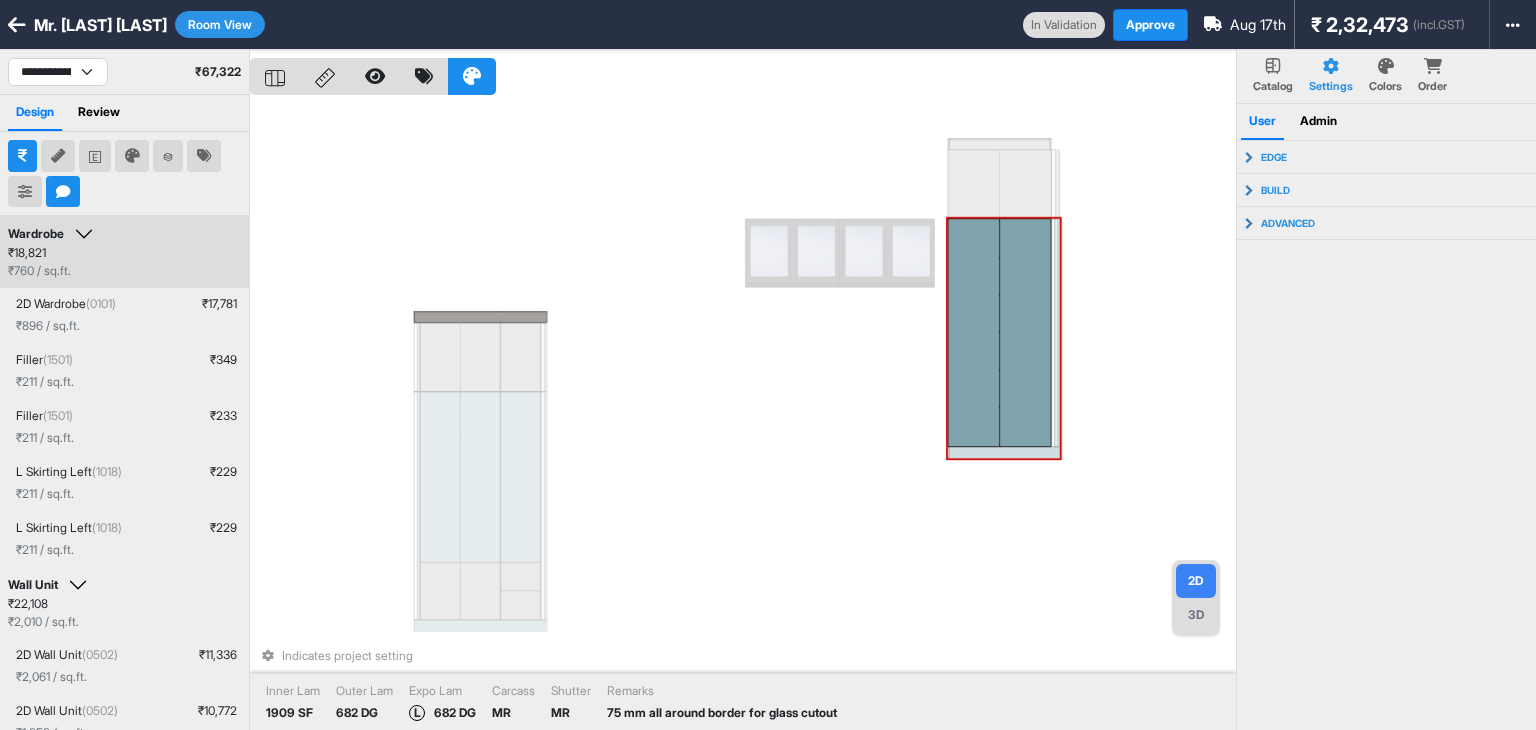 click at bounding box center [974, 333] 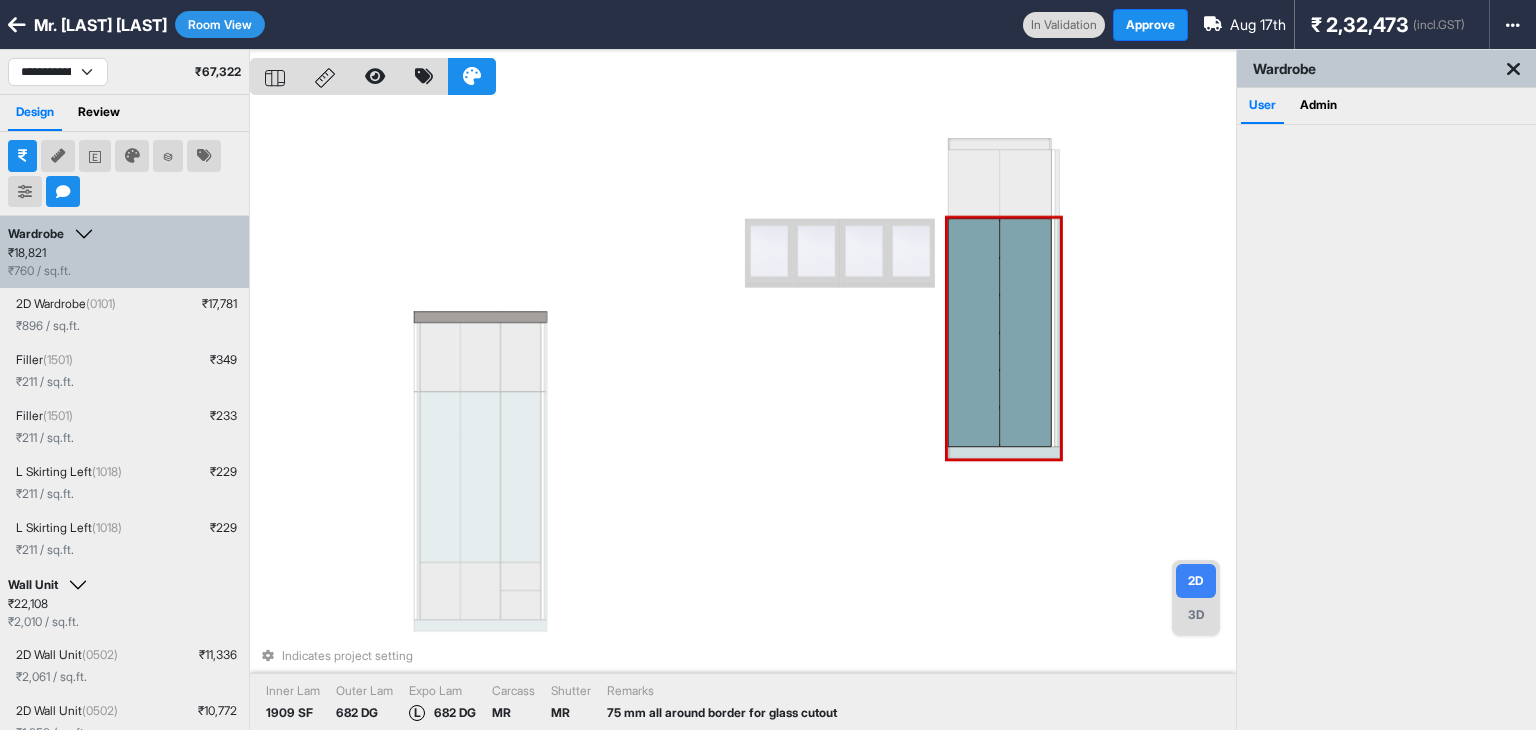 click at bounding box center [1026, 333] 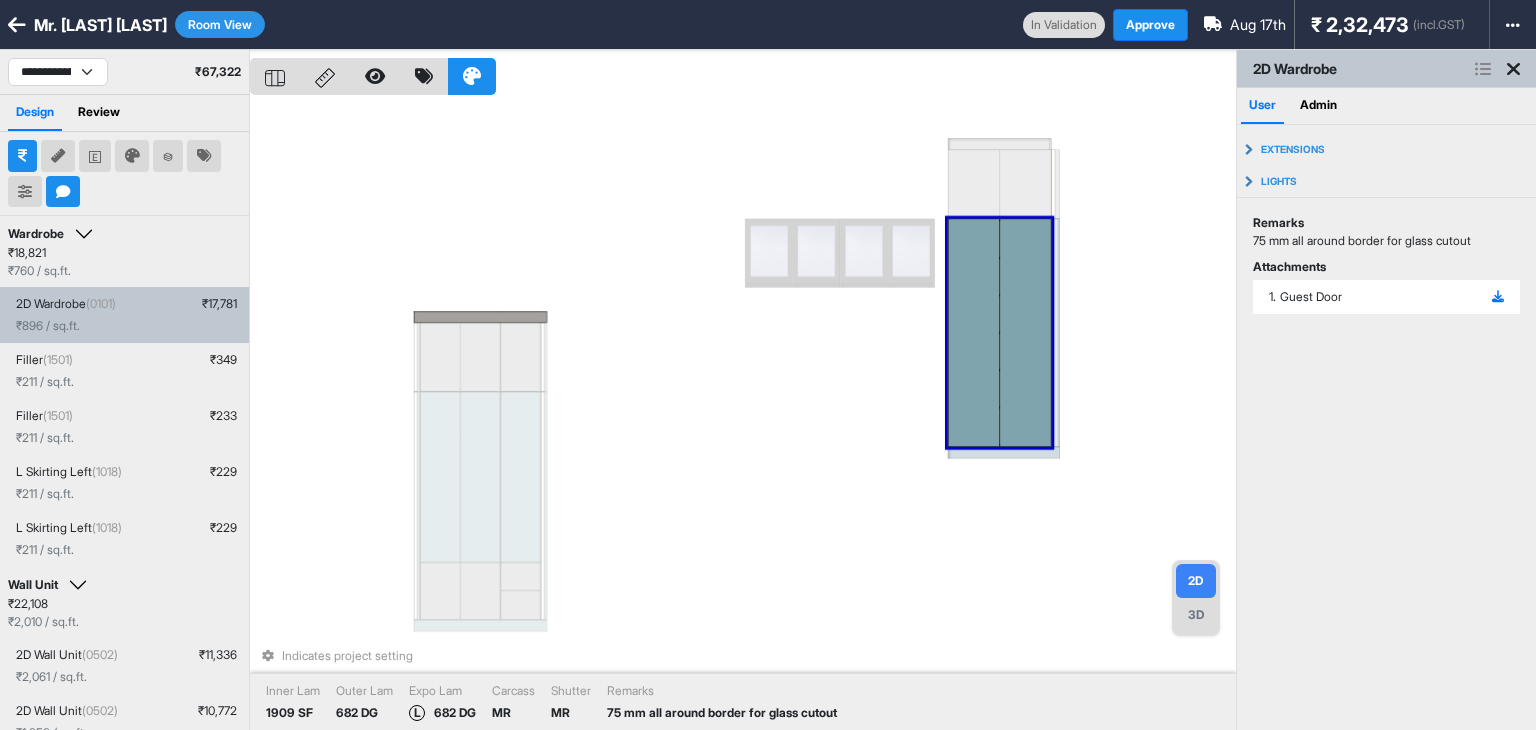 click at bounding box center [974, 333] 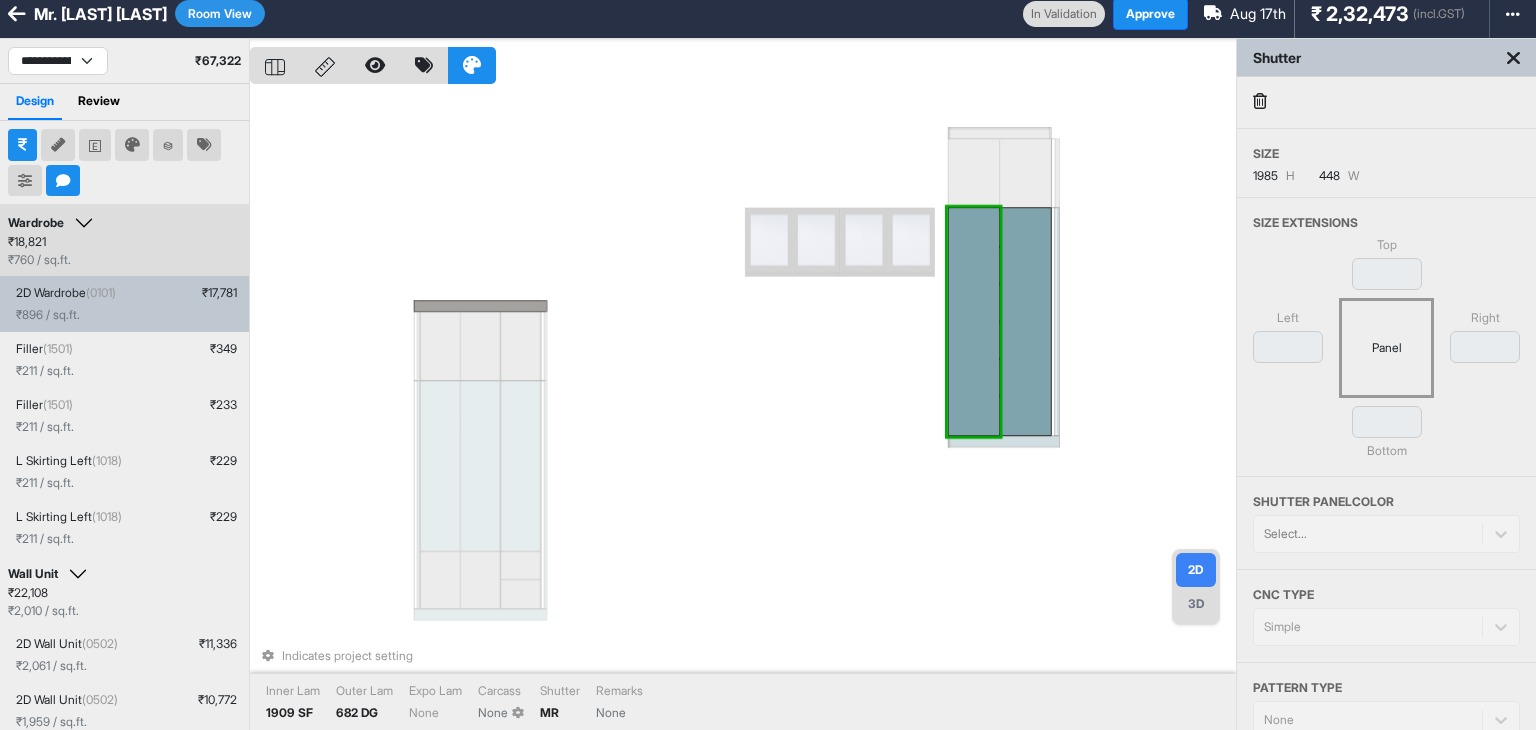 scroll, scrollTop: 0, scrollLeft: 0, axis: both 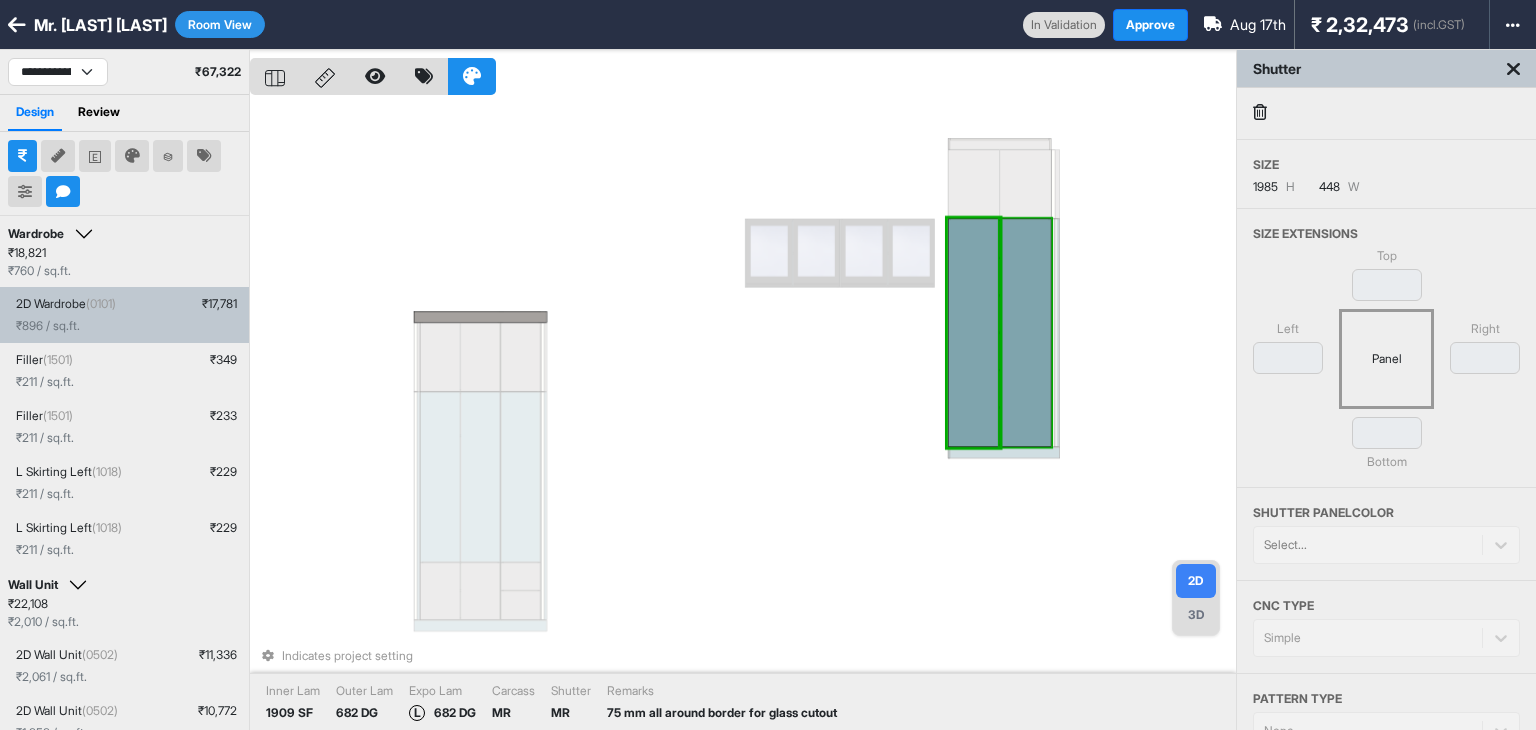 click at bounding box center [1026, 333] 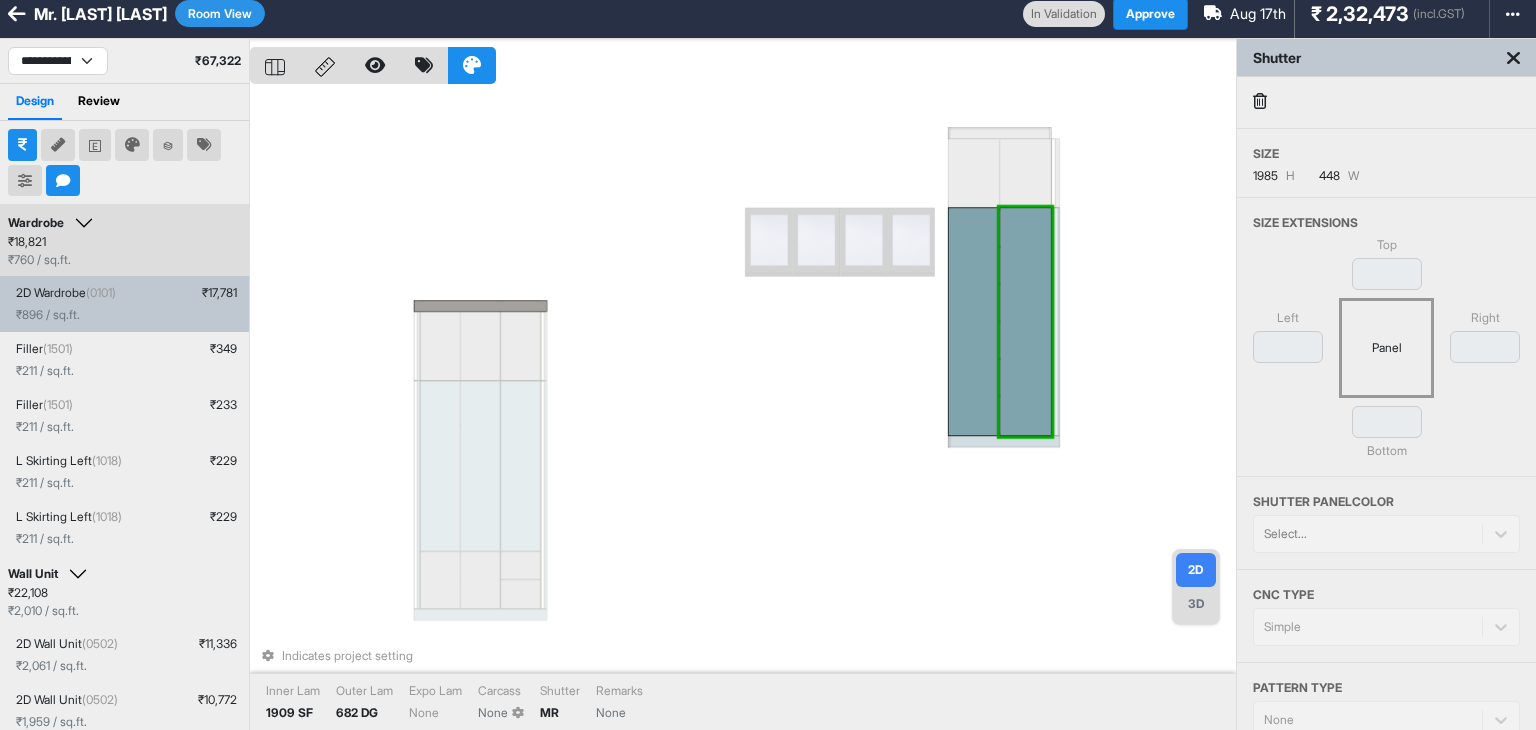 scroll, scrollTop: 0, scrollLeft: 0, axis: both 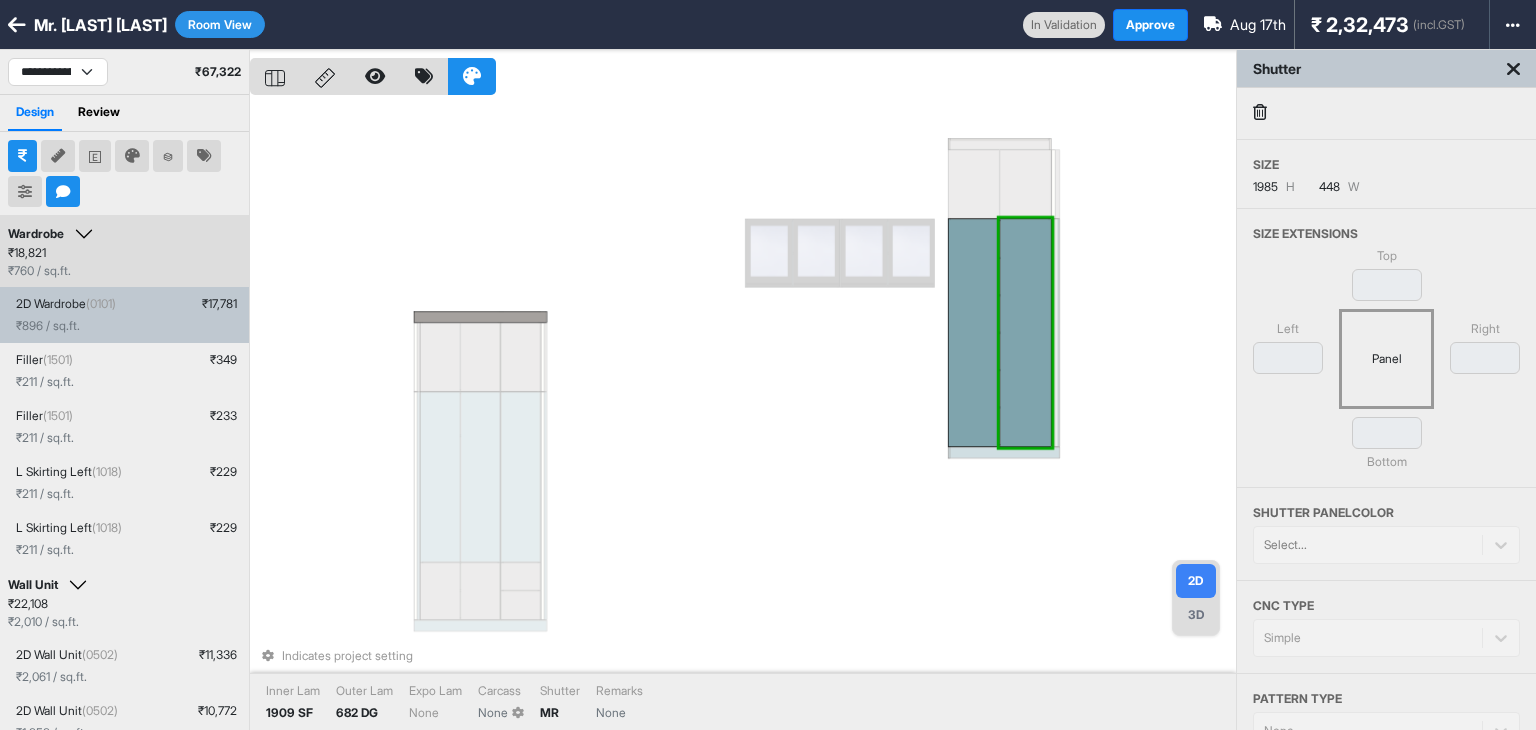 click at bounding box center [1513, 69] 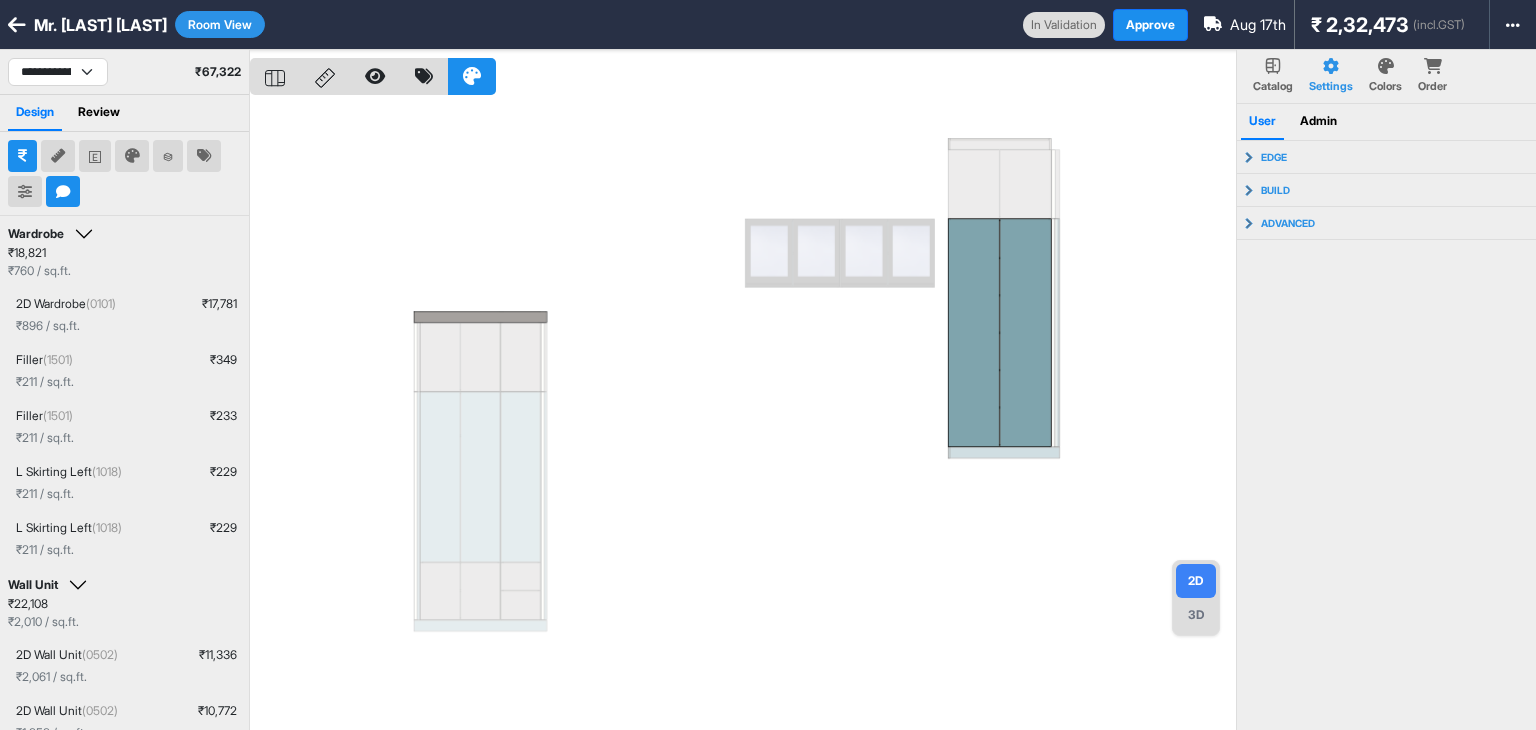 click at bounding box center [743, 415] 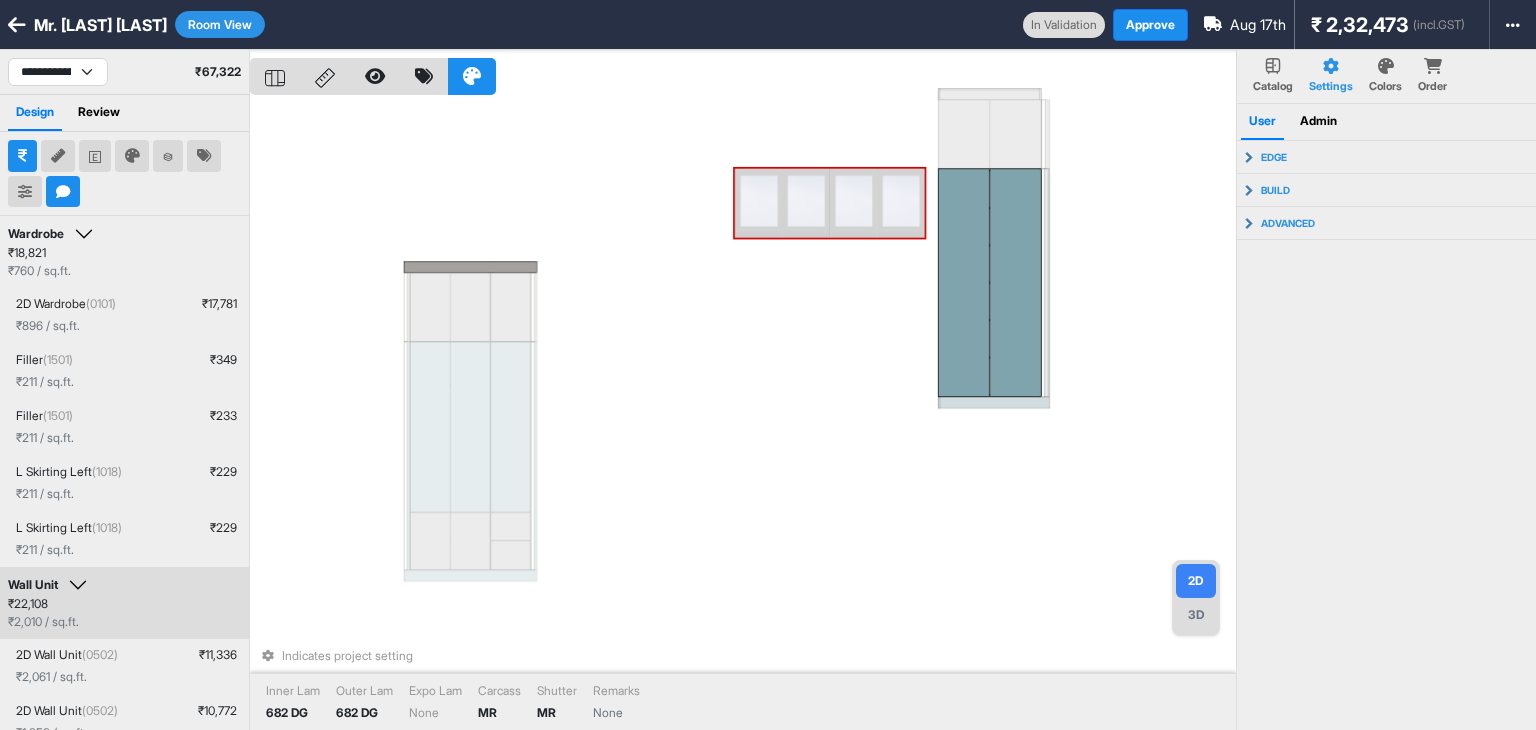 click on "Indicates project setting Inner Lam 682 DG Outer Lam 682 DG Expo Lam None Carcass MR Shutter MR Remarks None" at bounding box center [743, 415] 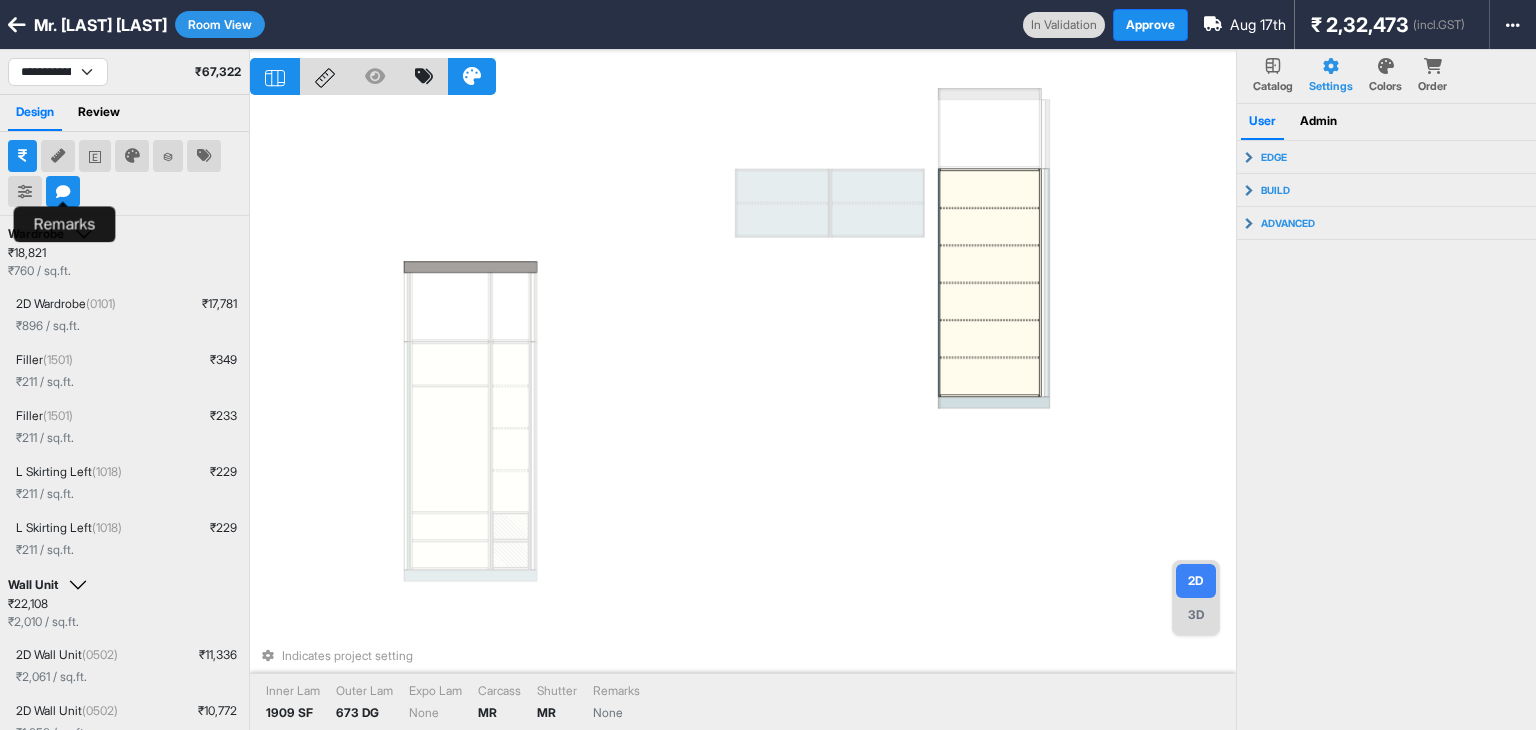 click at bounding box center [63, 192] 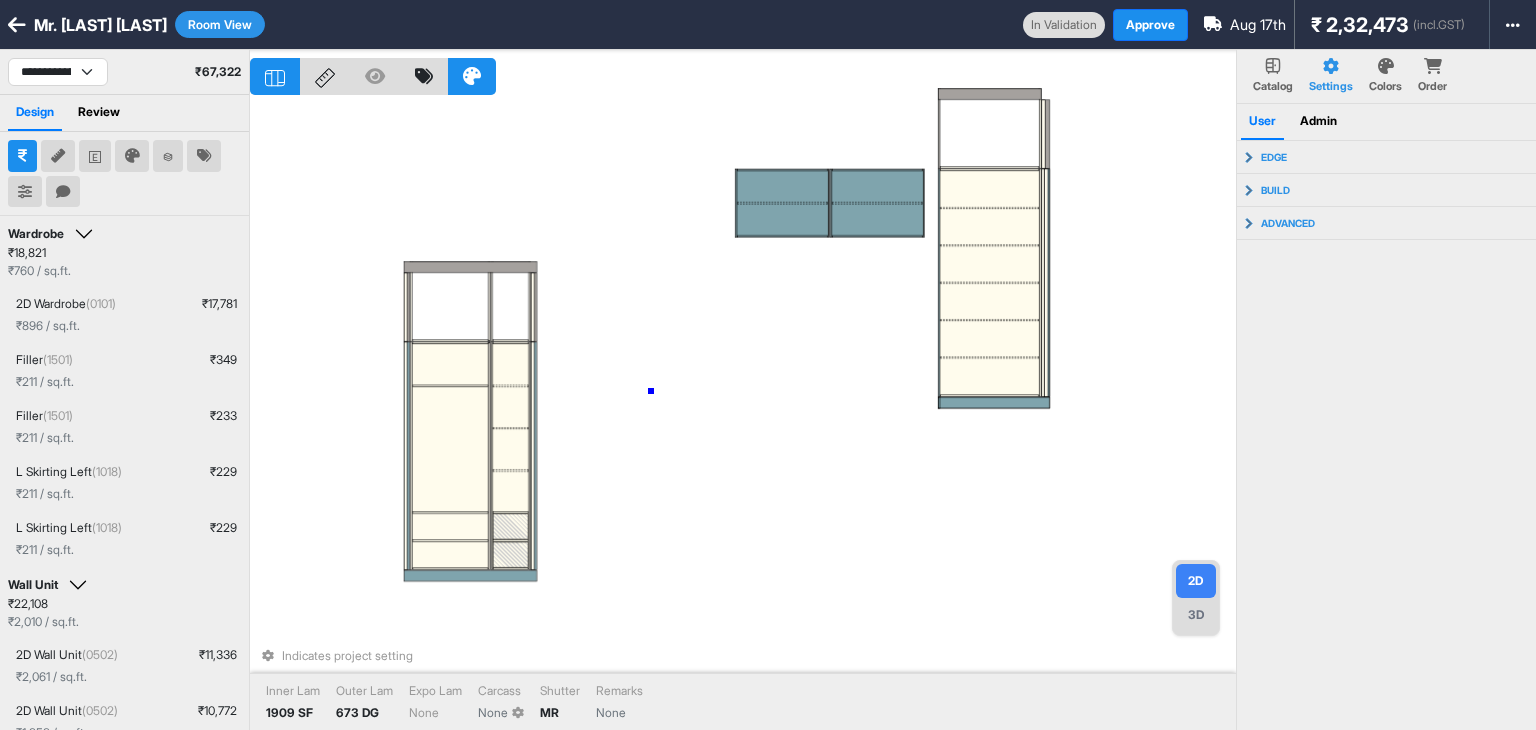 click on "Indicates project setting Inner Lam 1909 SF Outer Lam 673 DG Expo Lam None Carcass None Shutter MR Remarks None" at bounding box center [743, 415] 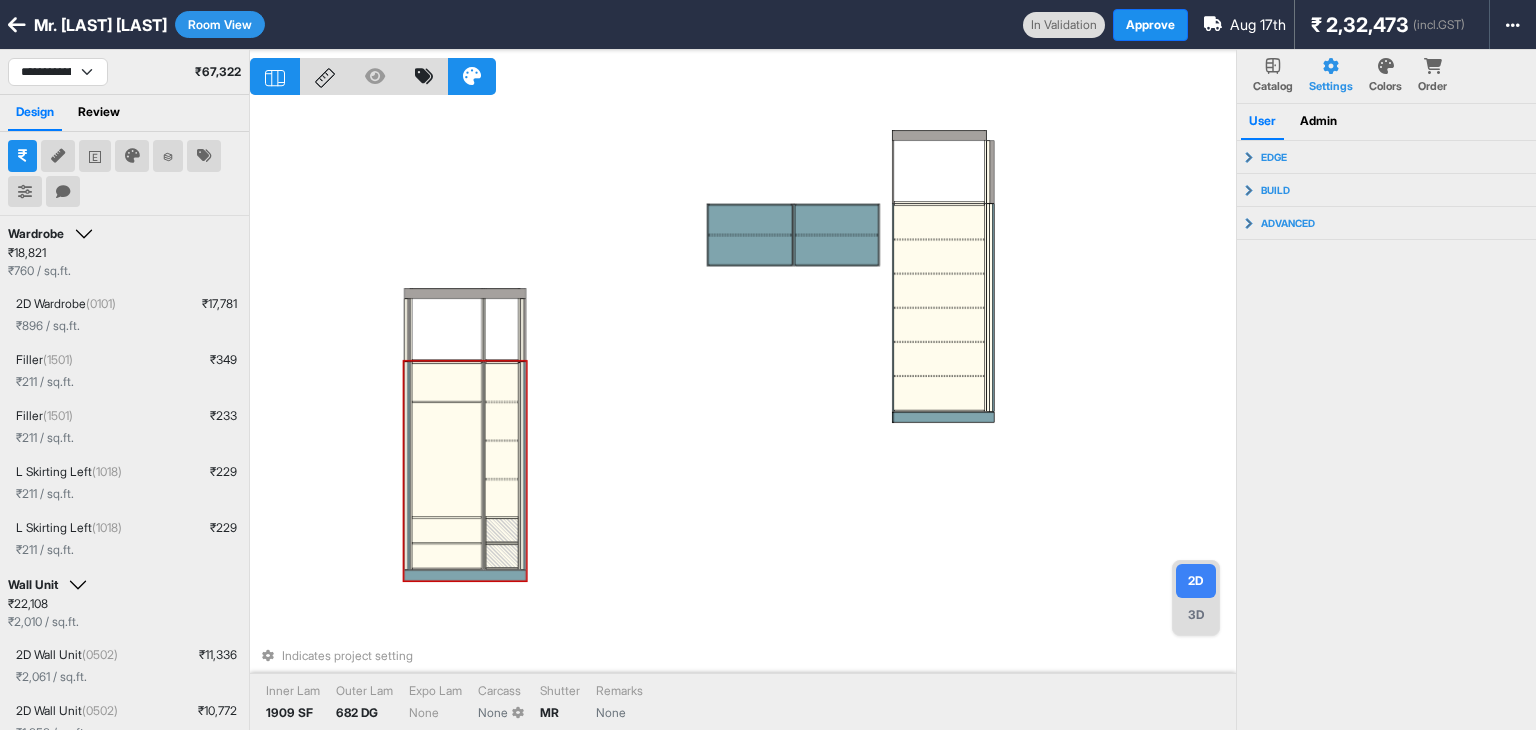 click on "Indicates project setting Inner Lam 1909 SF Outer Lam 682 DG Expo Lam None Carcass None Shutter MR Remarks None" at bounding box center (743, 415) 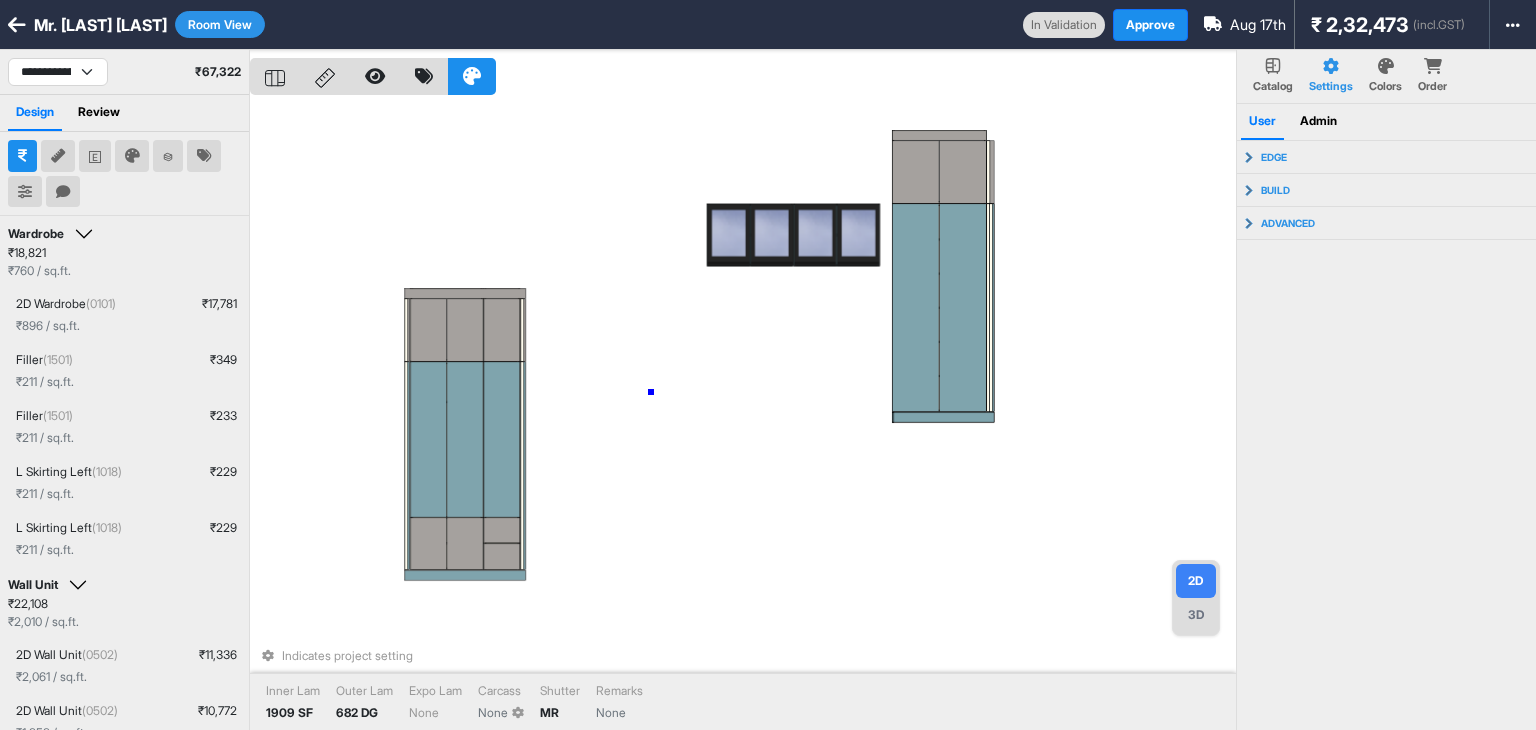 click on "Indicates project setting Inner Lam 1909 SF Outer Lam 682 DG Expo Lam None Carcass None Shutter MR Remarks None" at bounding box center (743, 415) 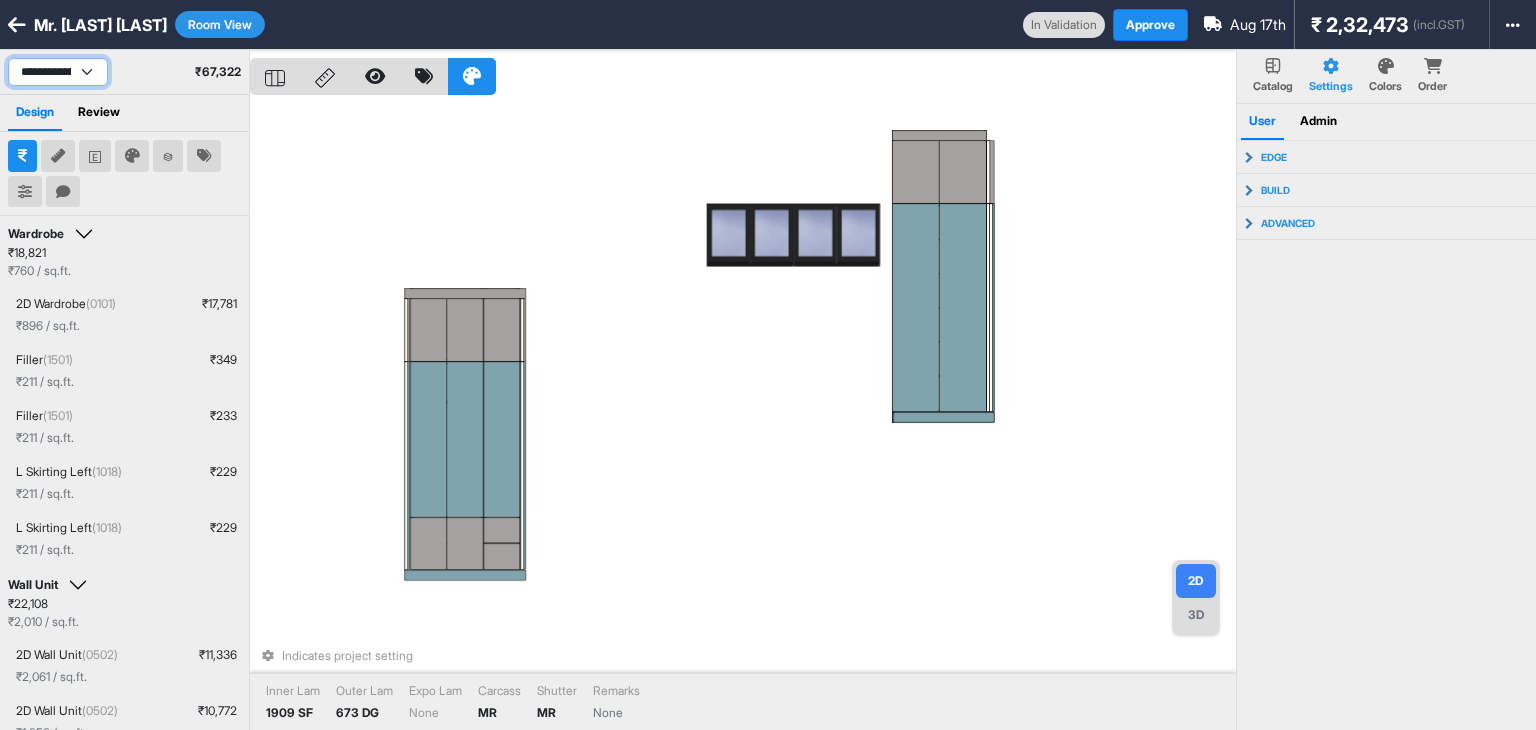 click on "**********" at bounding box center (58, 72) 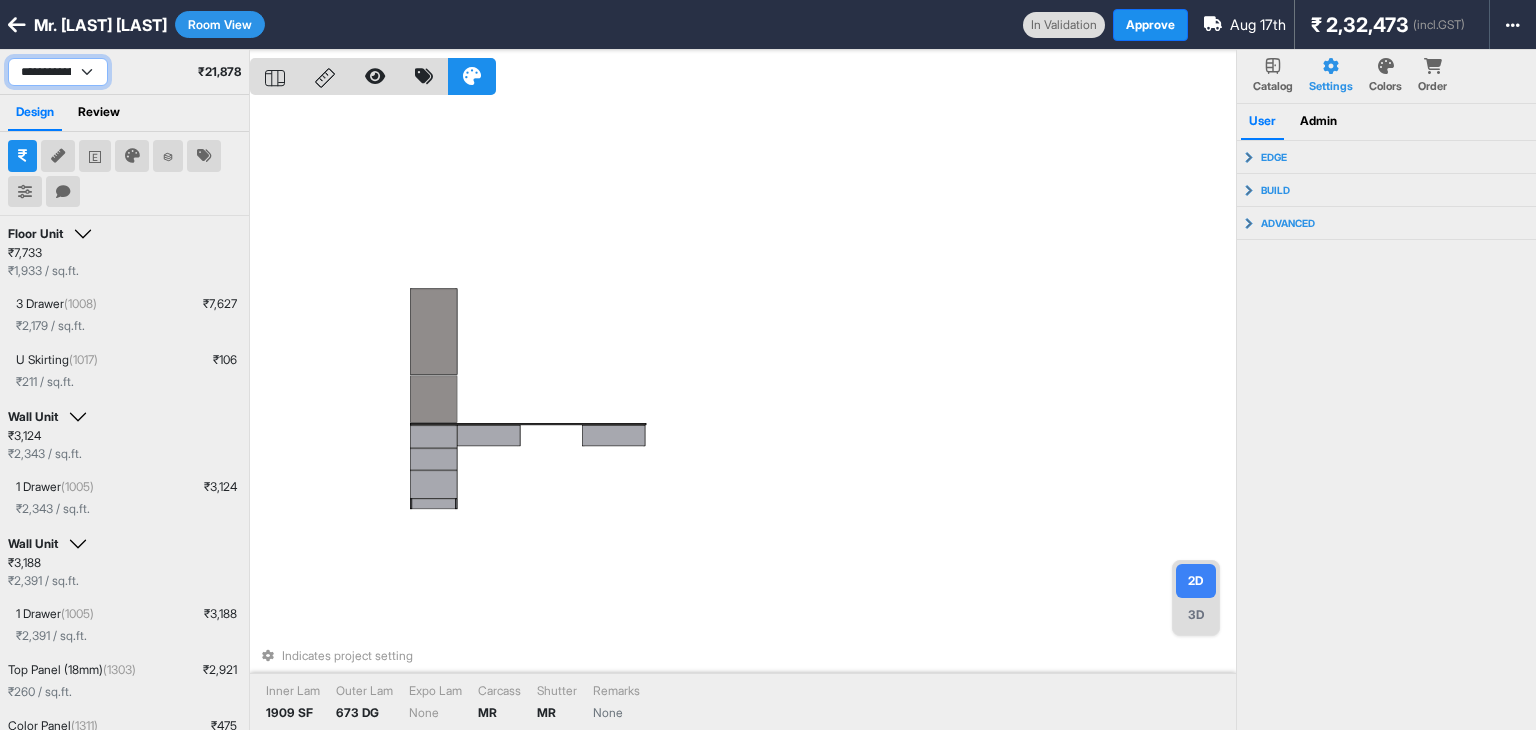 click on "**********" at bounding box center [58, 72] 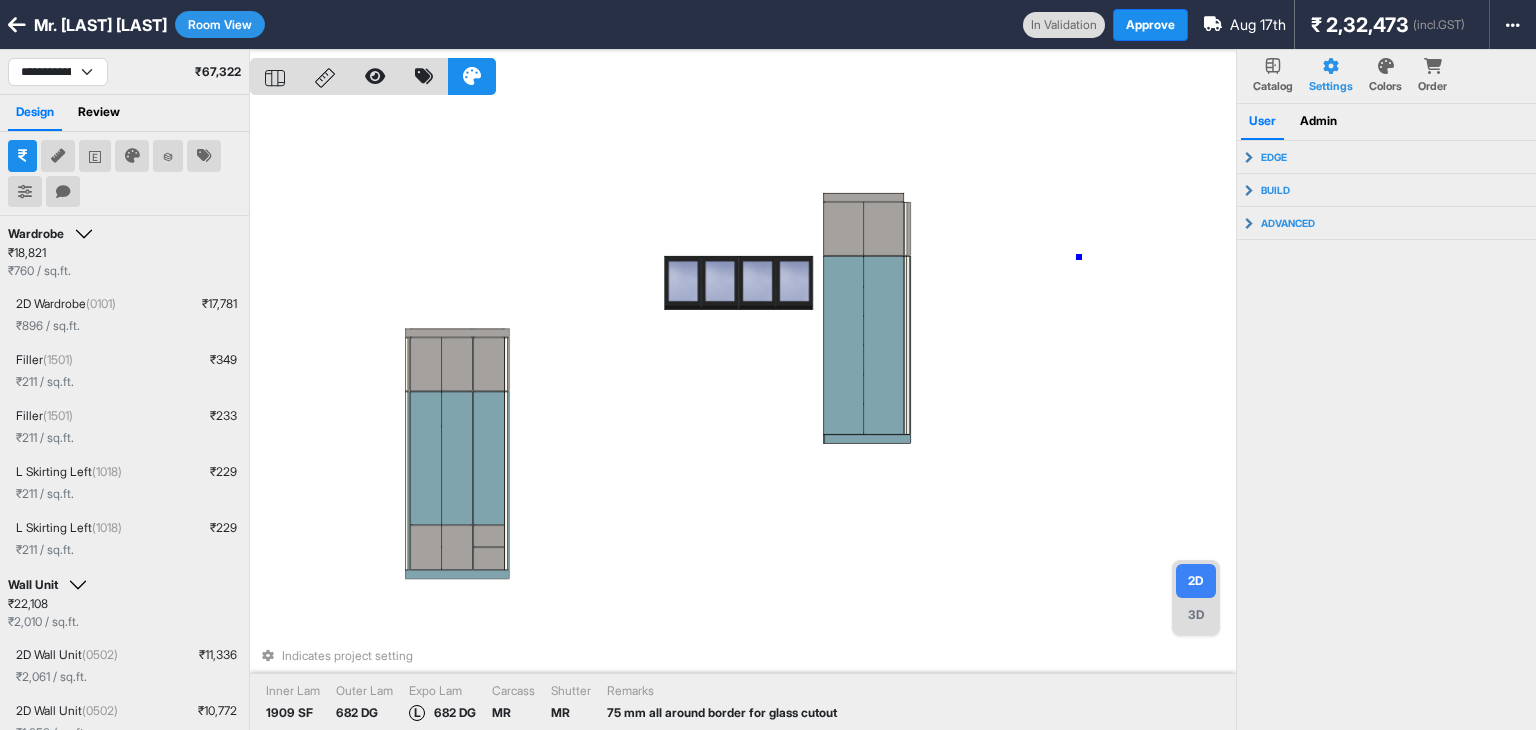 click on "Indicates project setting Inner Lam 1909 SF Outer Lam 682 DG Expo Lam L 682 DG Carcass MR Shutter MR Remarks 75 mm all around border for glass cutout" at bounding box center [743, 415] 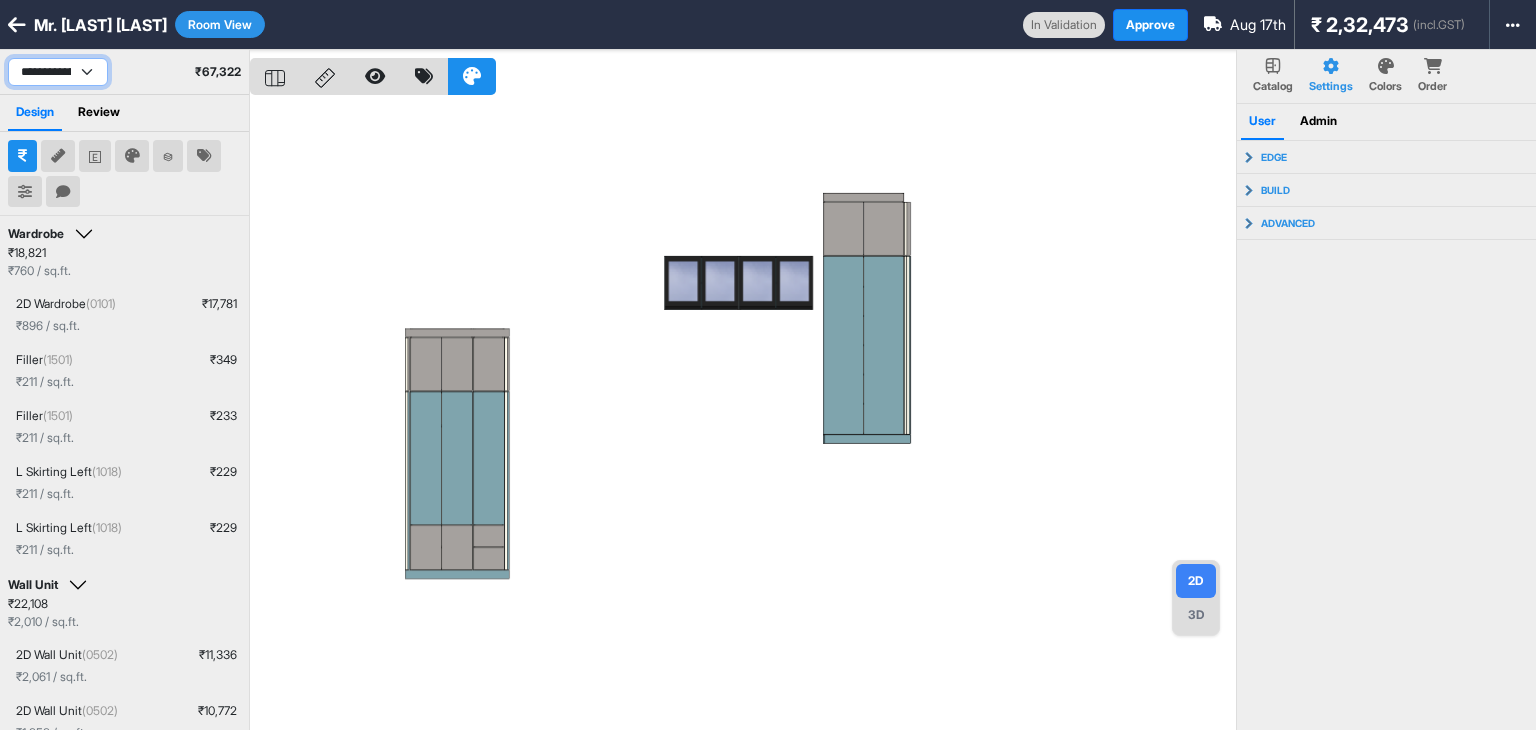click on "**********" at bounding box center [58, 72] 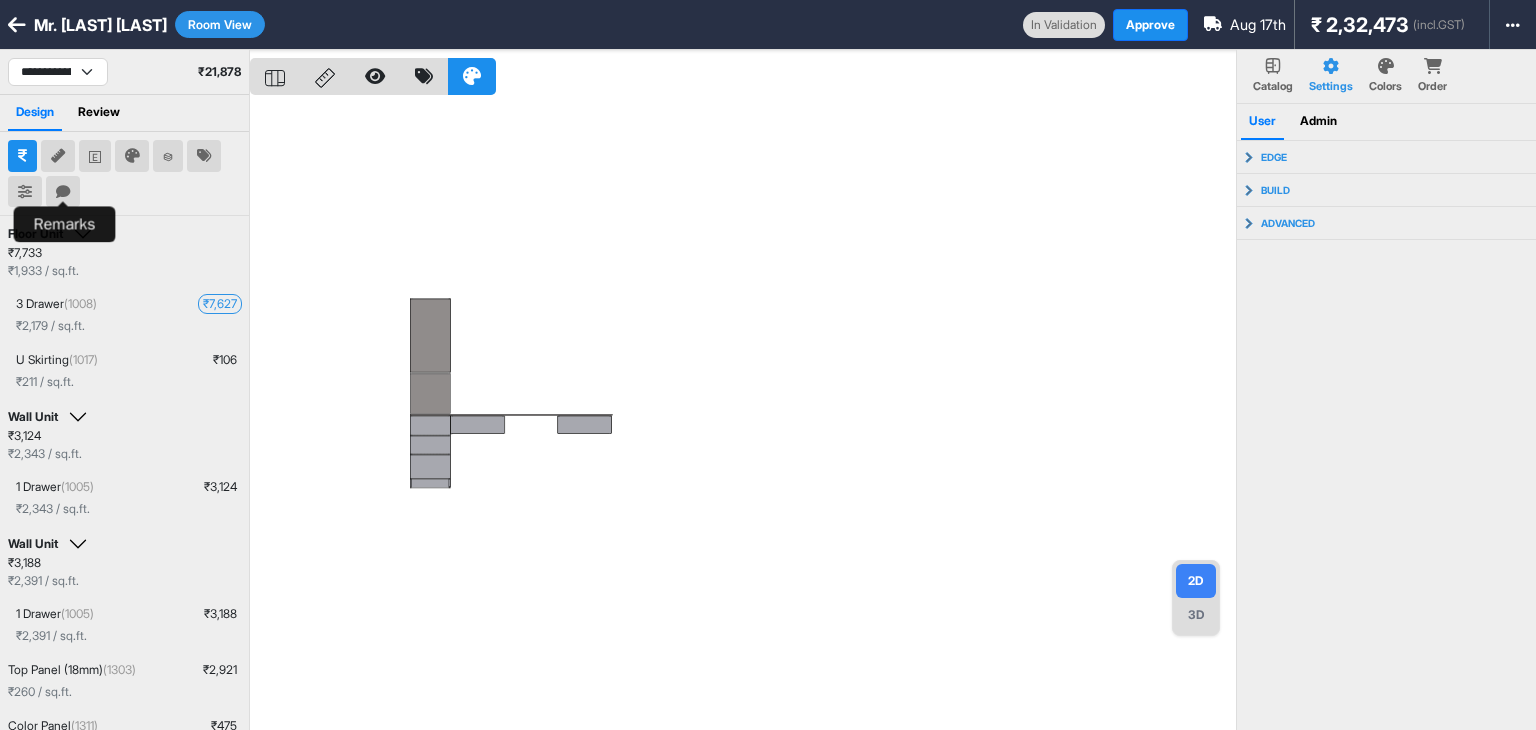 click at bounding box center (63, 192) 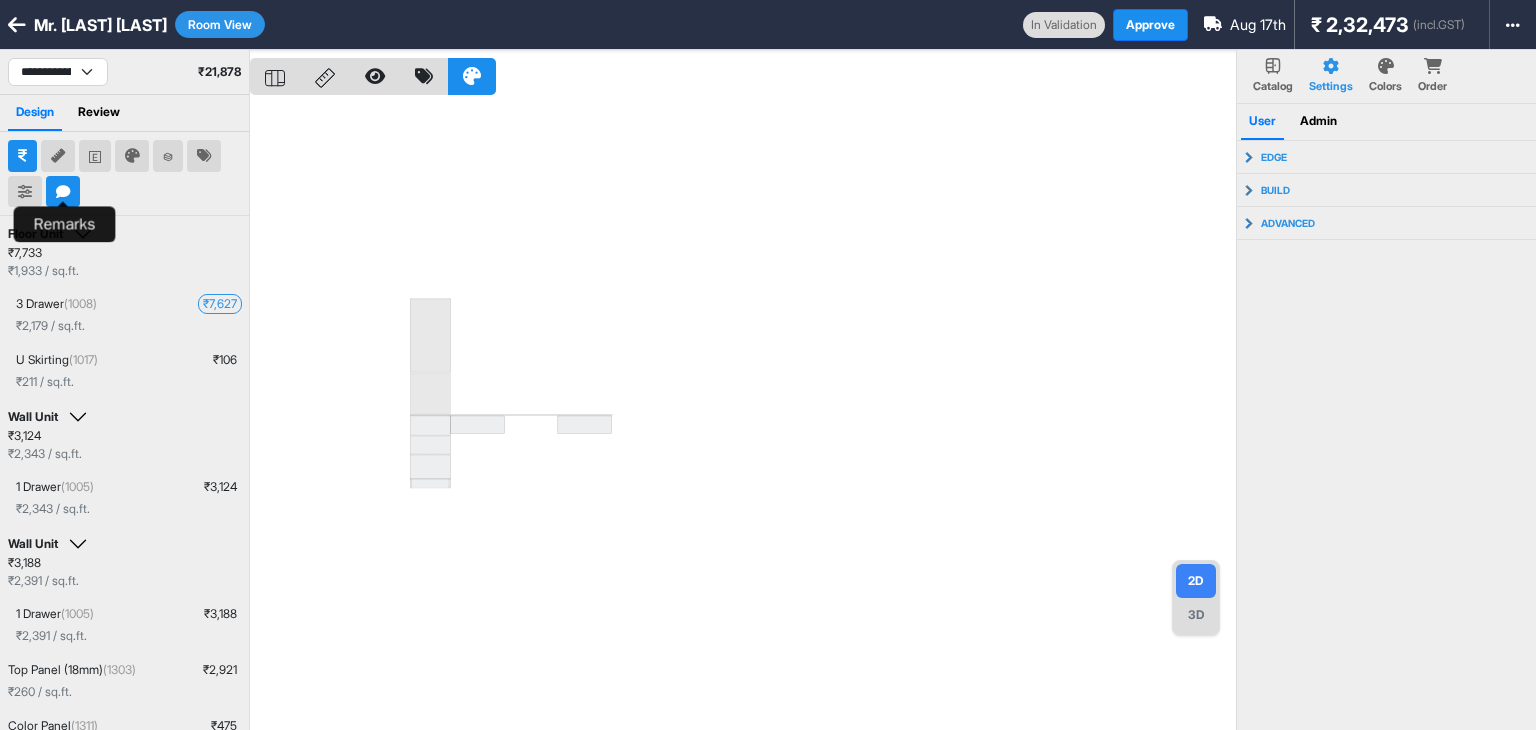 click at bounding box center [63, 192] 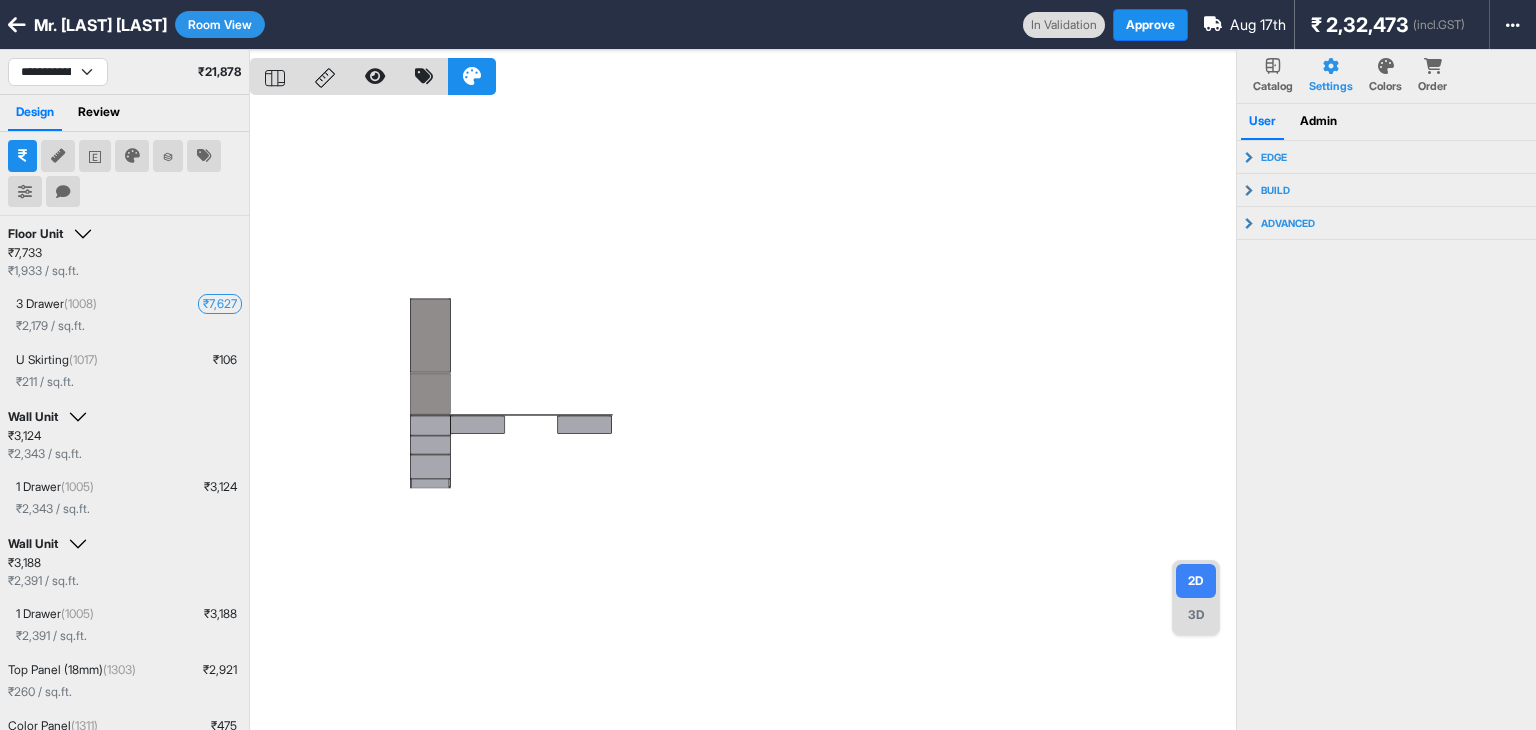 click at bounding box center [743, 415] 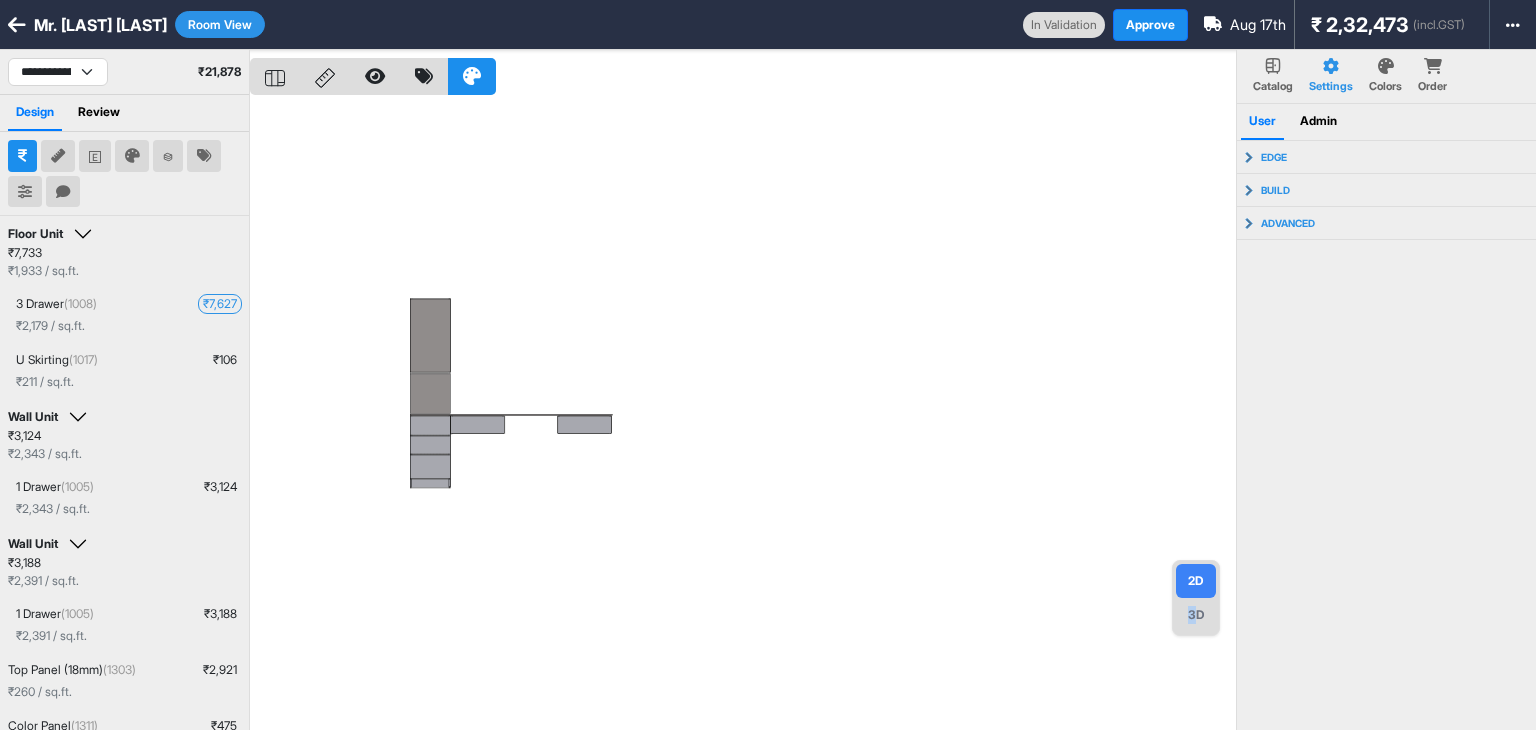 click on "3D" at bounding box center (1196, 615) 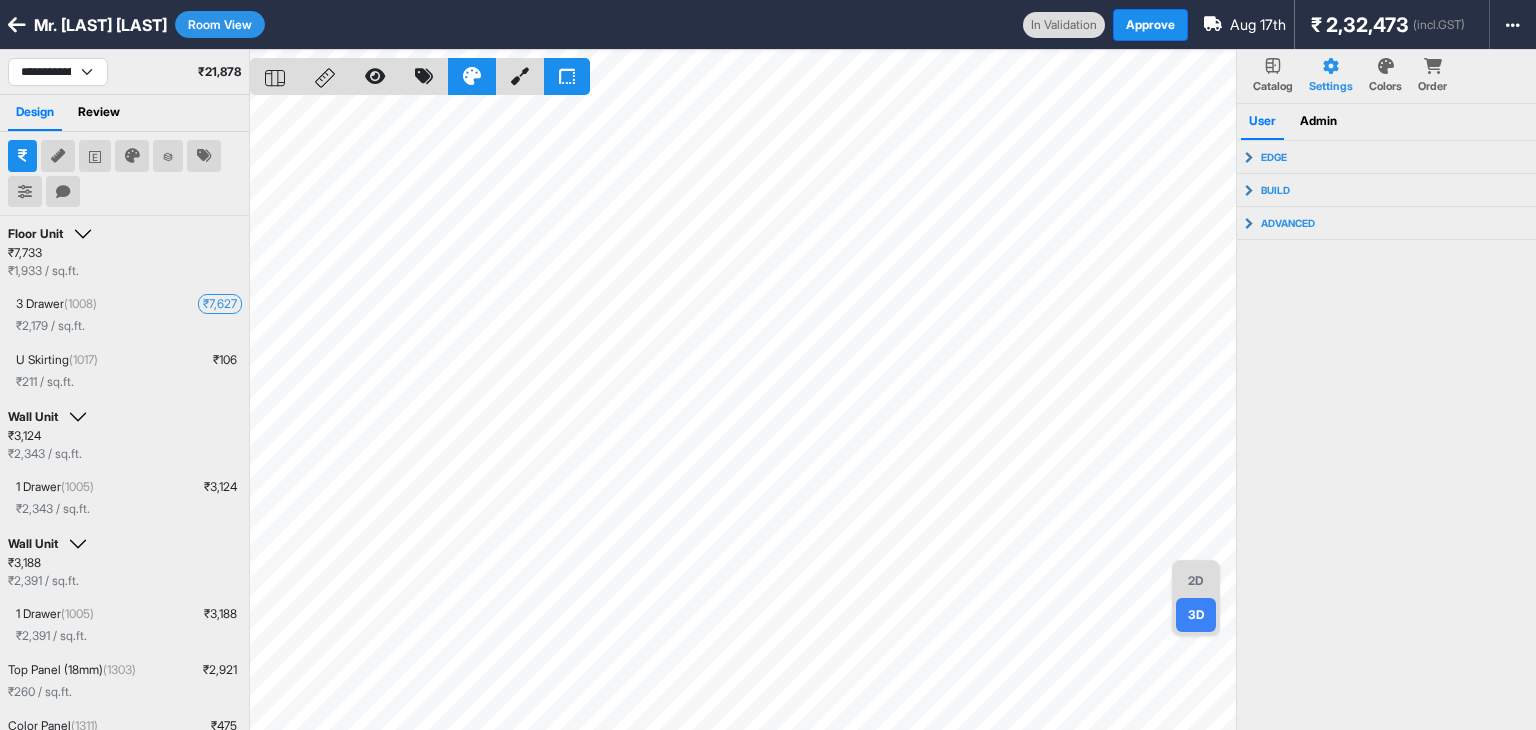 click on "2D" at bounding box center [1196, 581] 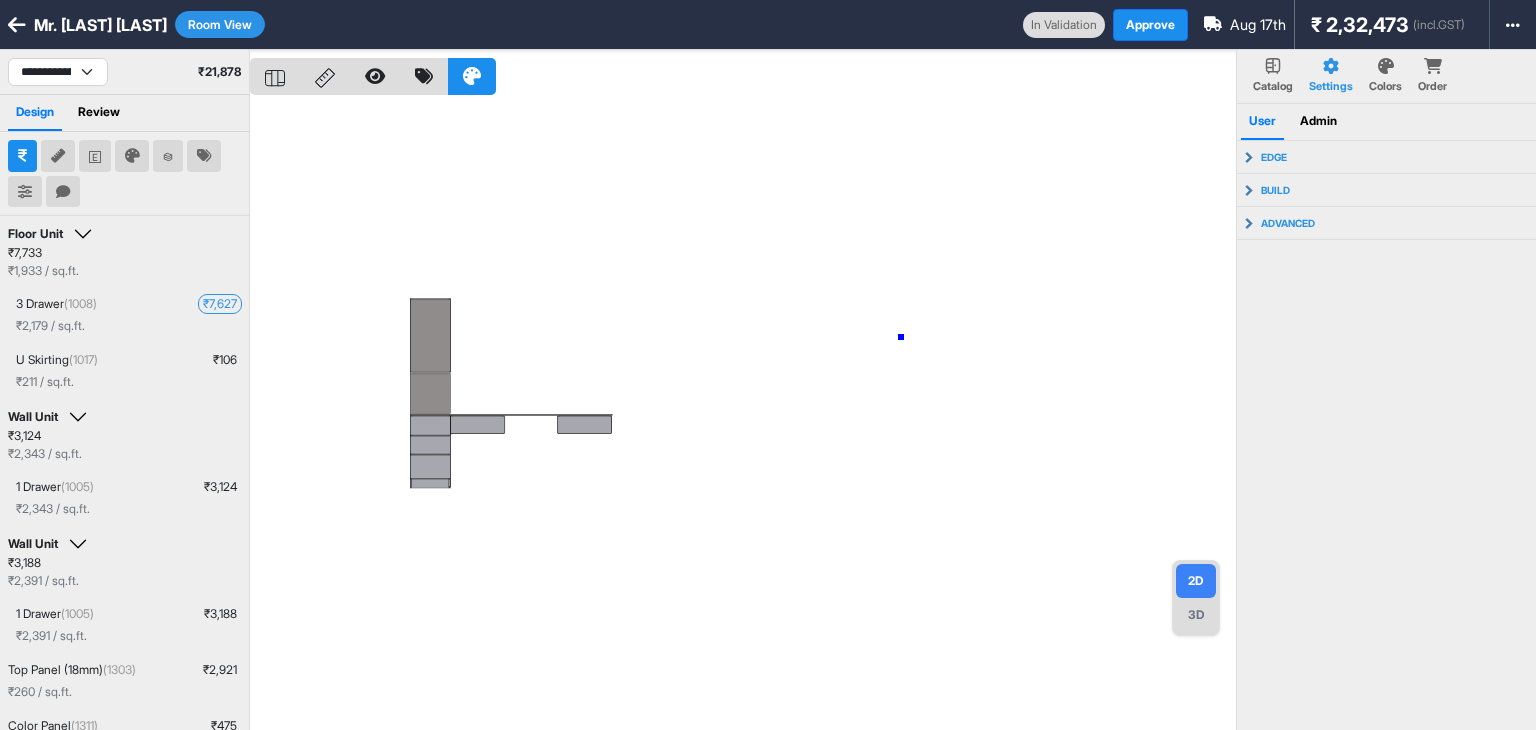 click at bounding box center (743, 415) 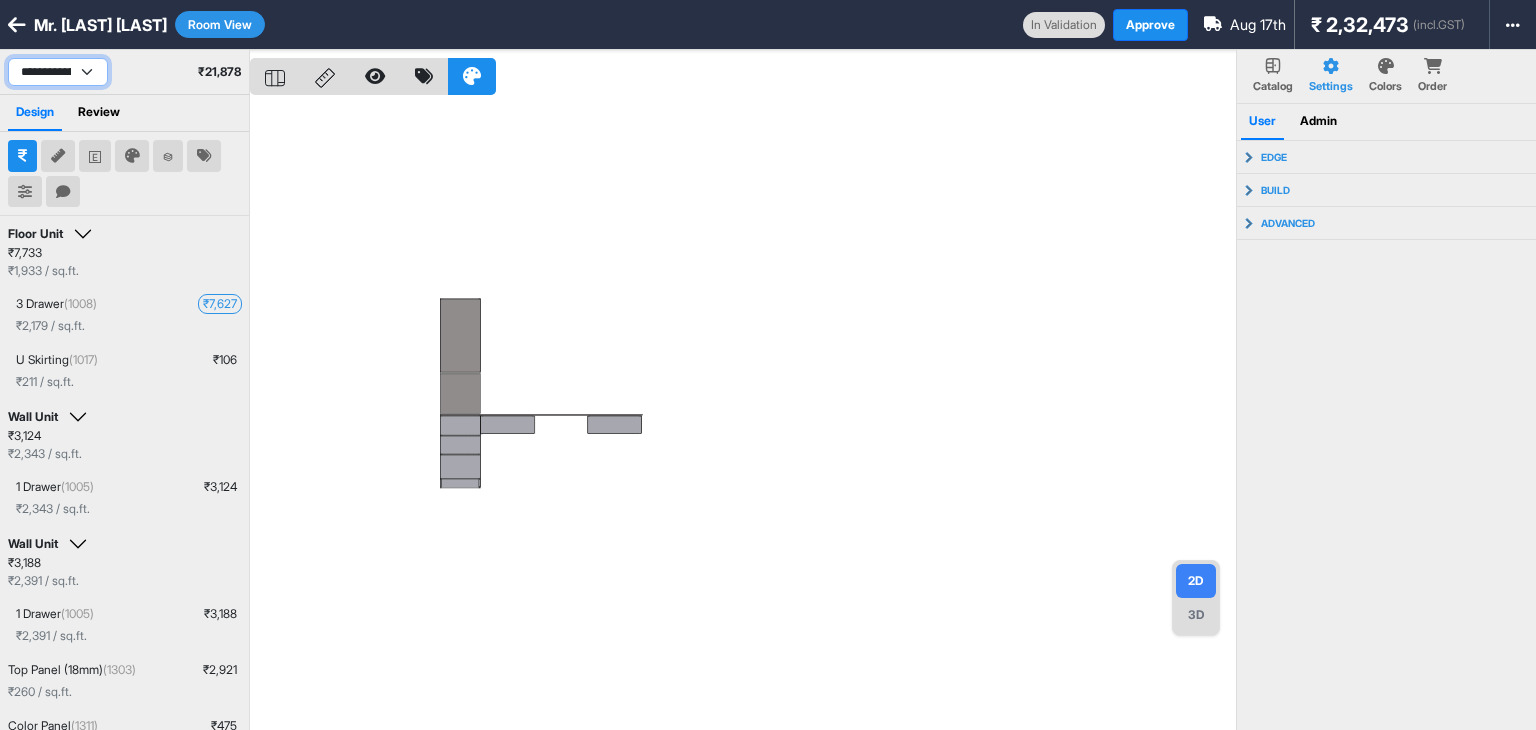 click on "**********" at bounding box center [58, 72] 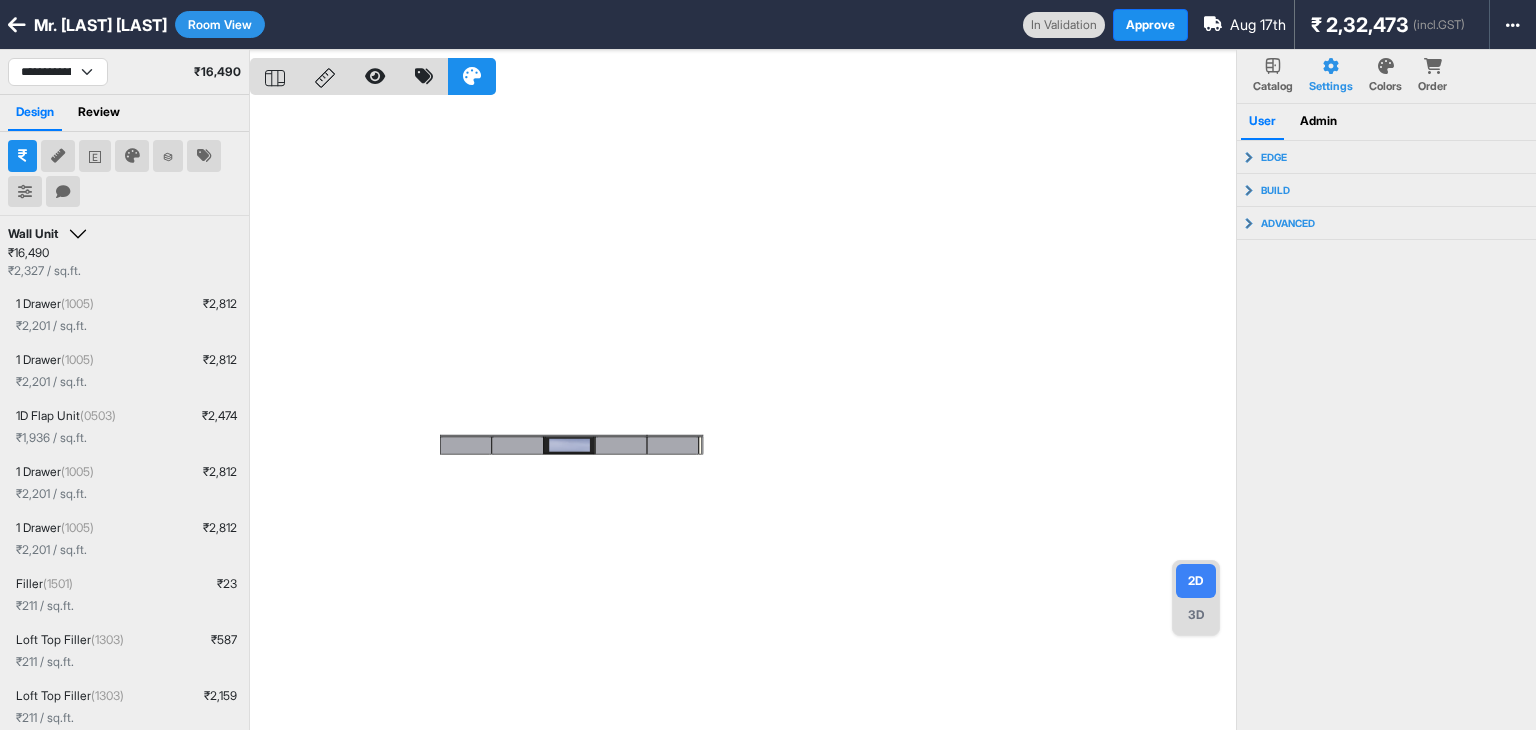 click at bounding box center (743, 415) 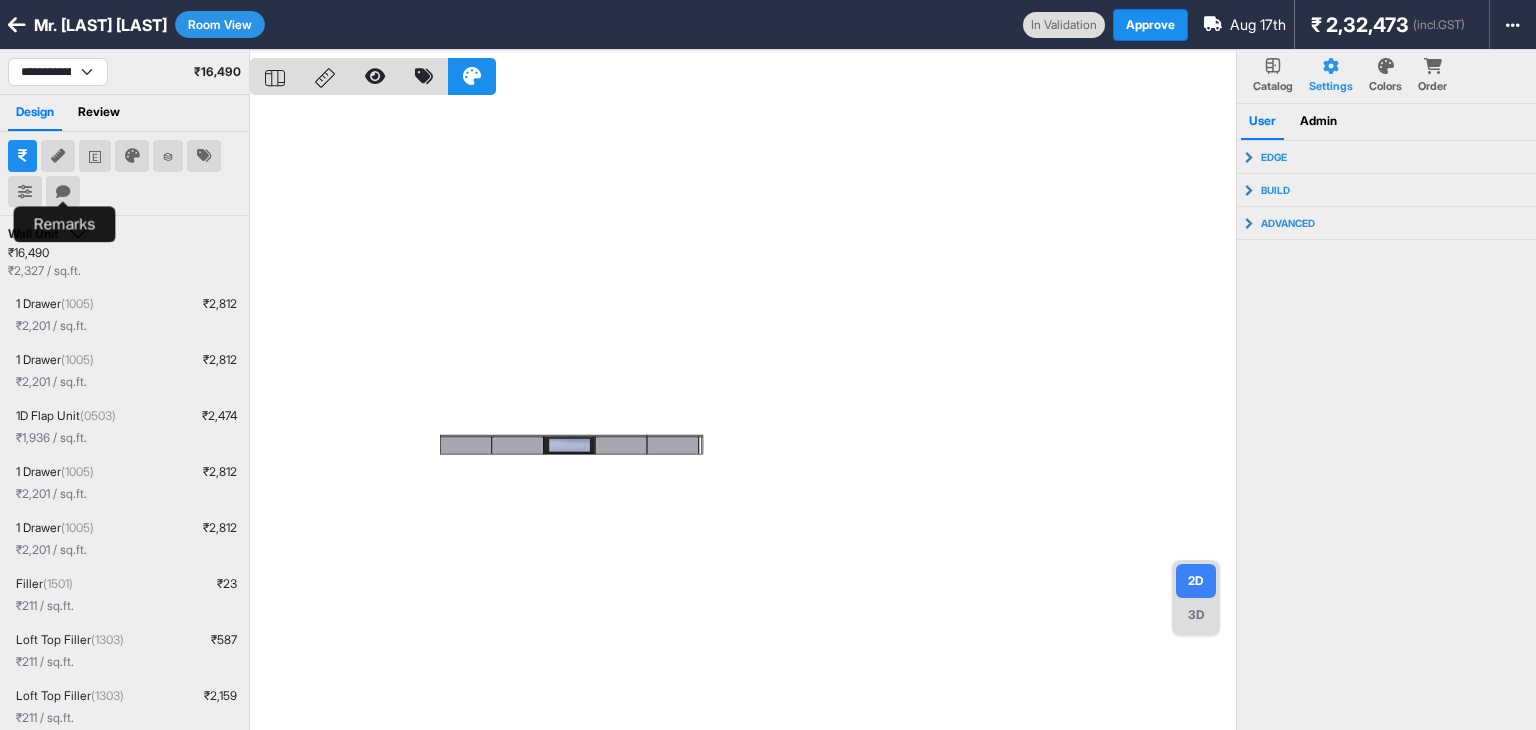 click at bounding box center [63, 192] 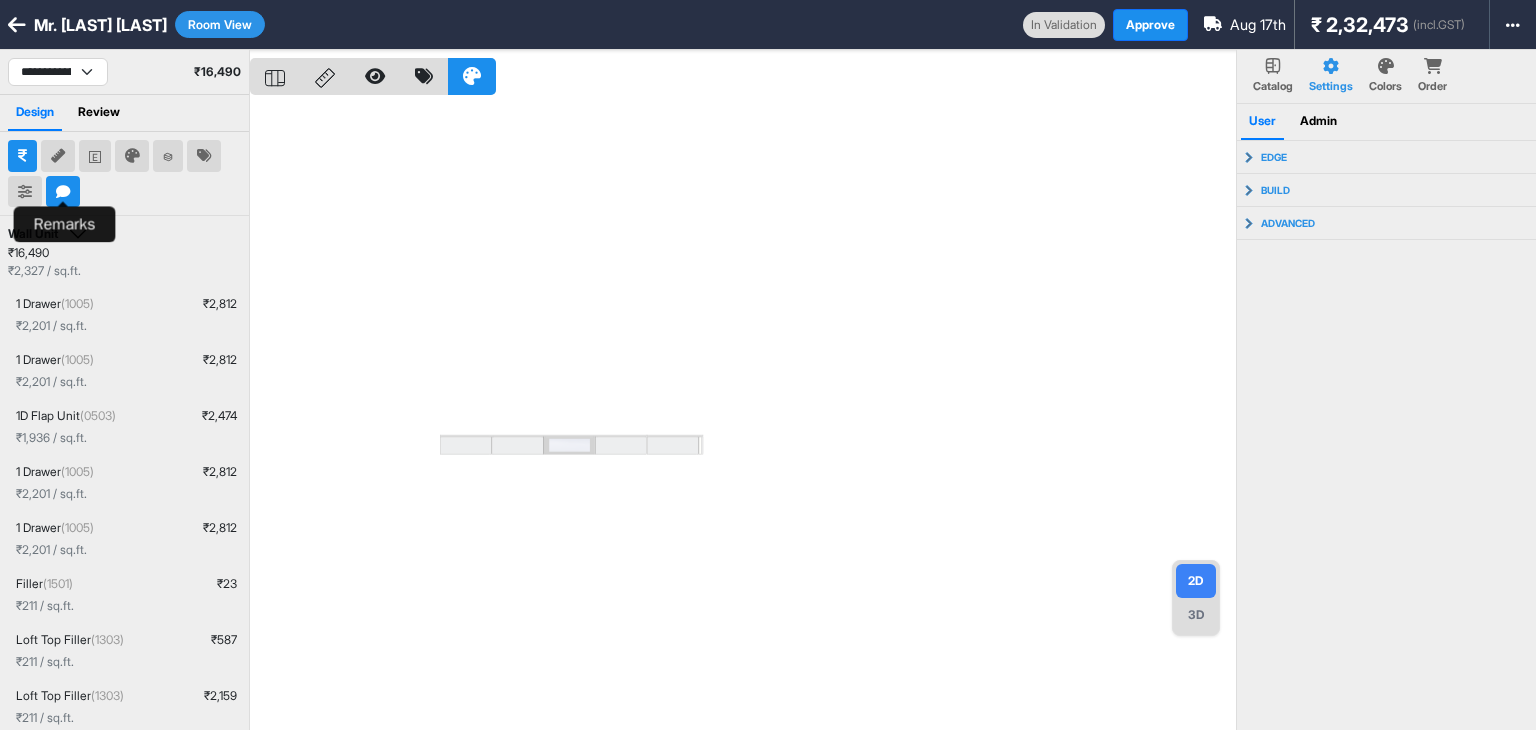 click at bounding box center [63, 192] 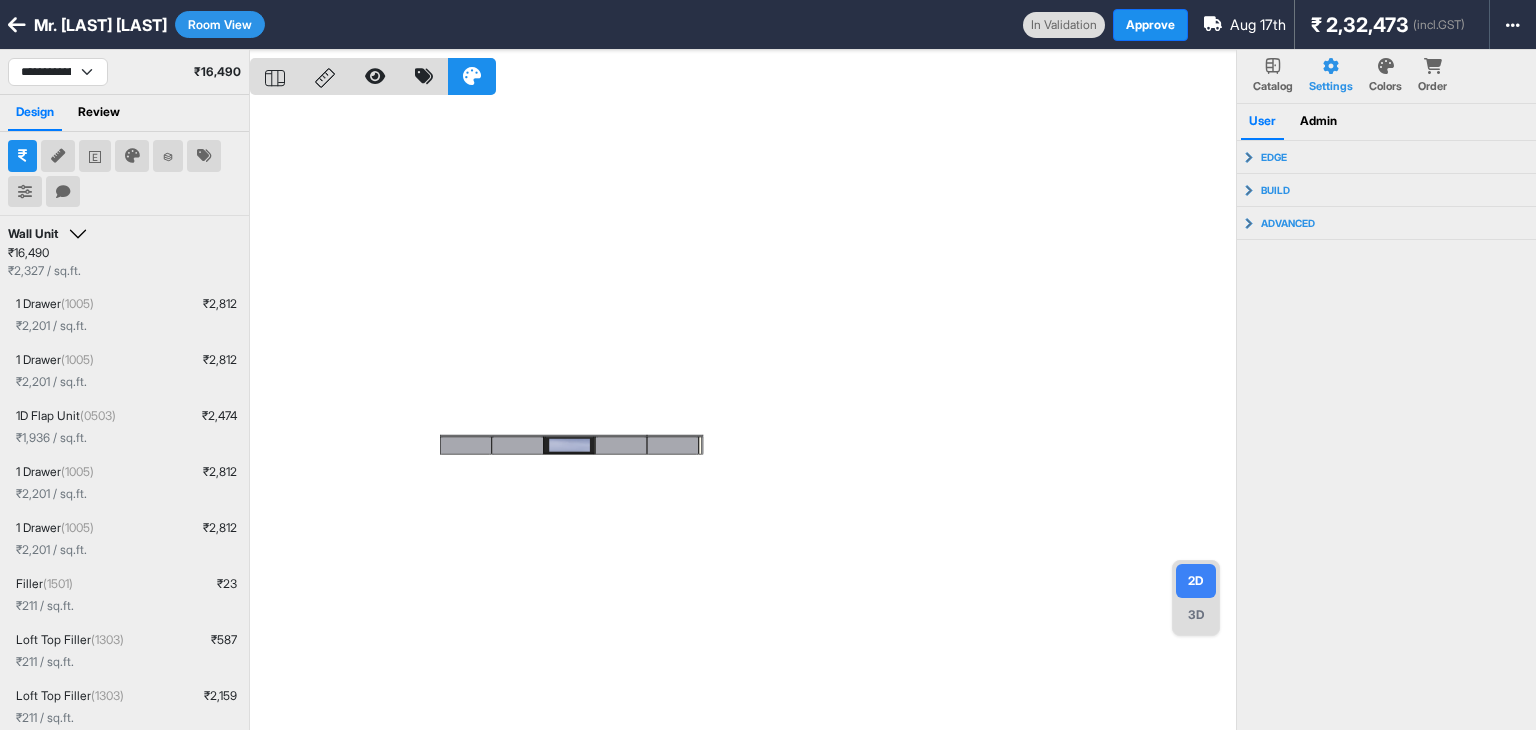click at bounding box center (743, 415) 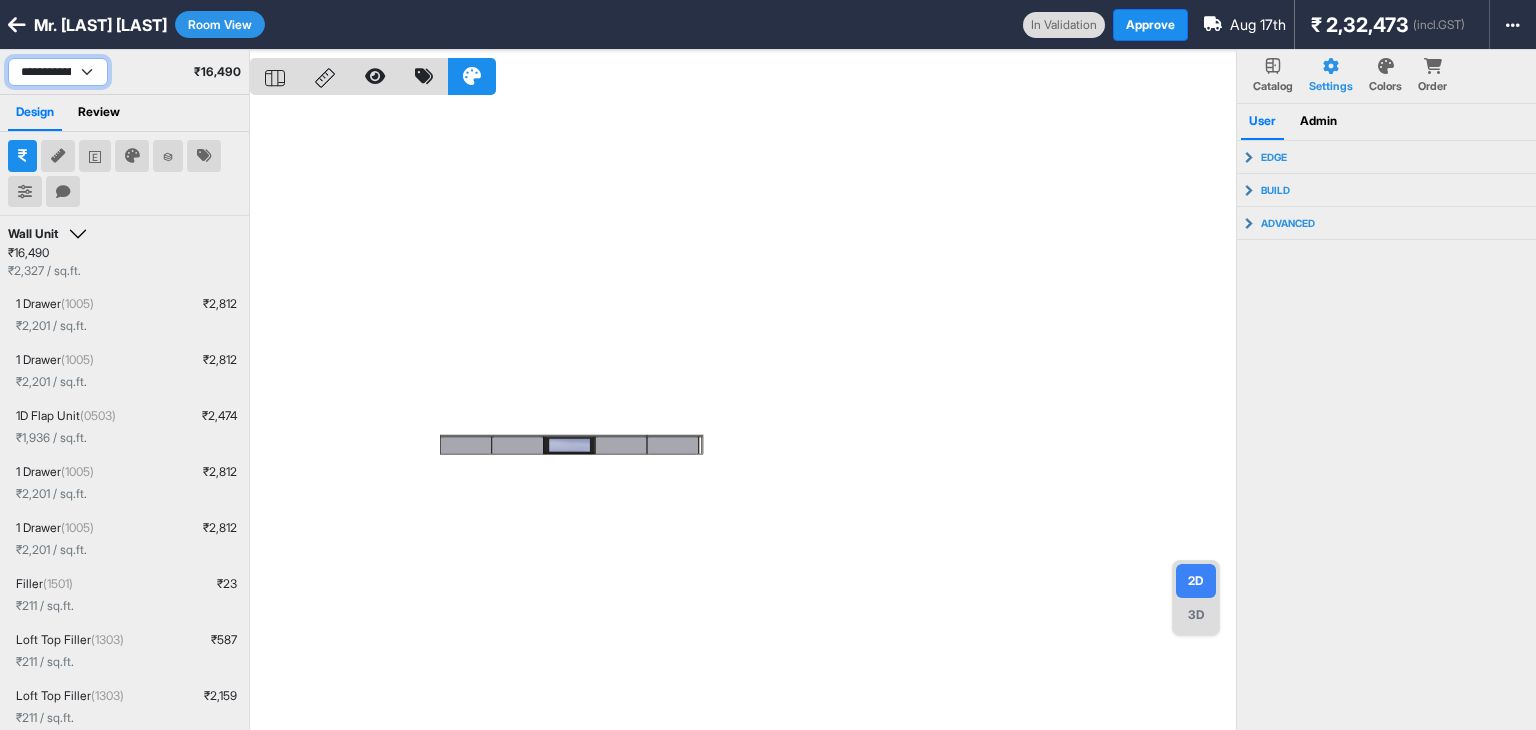 click on "**********" at bounding box center (58, 72) 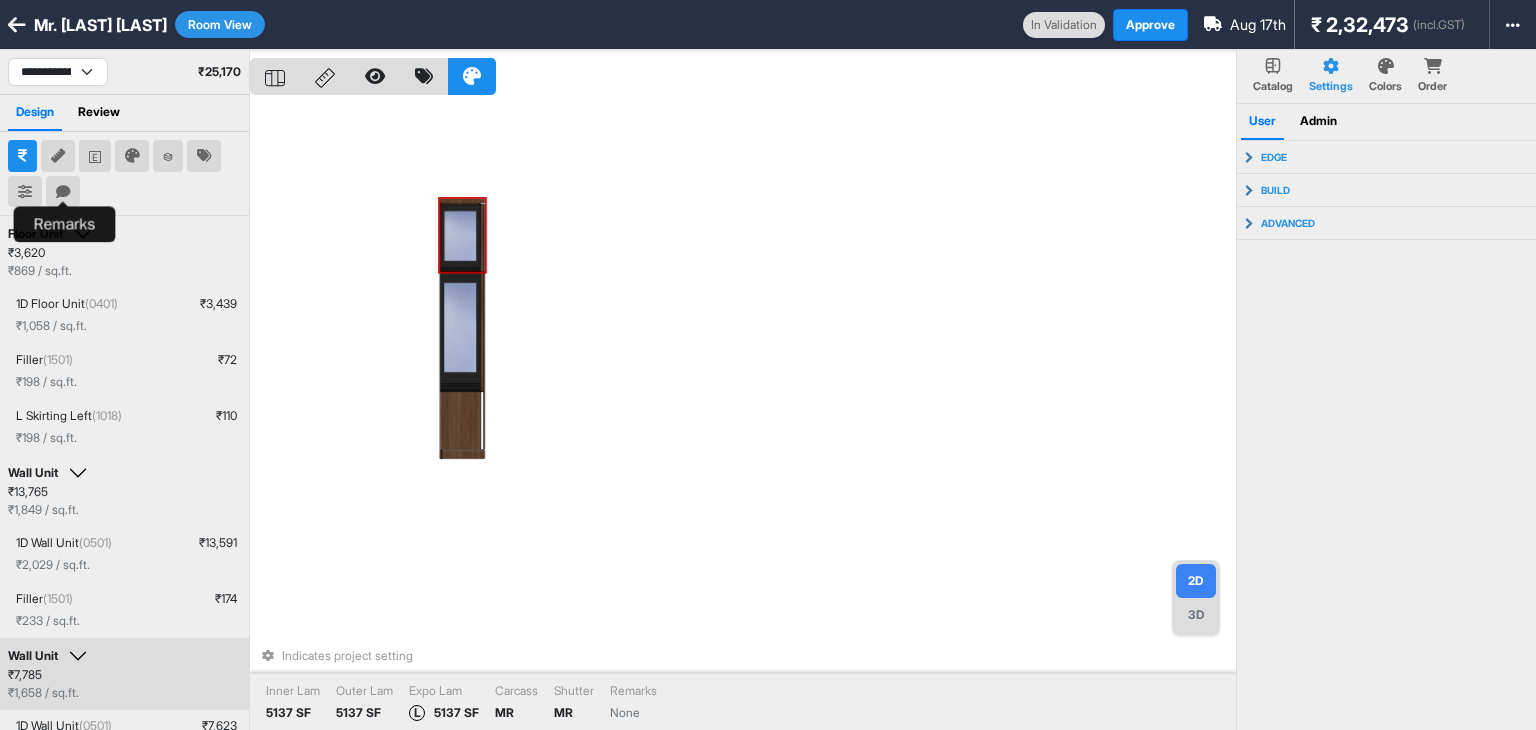 click at bounding box center [63, 192] 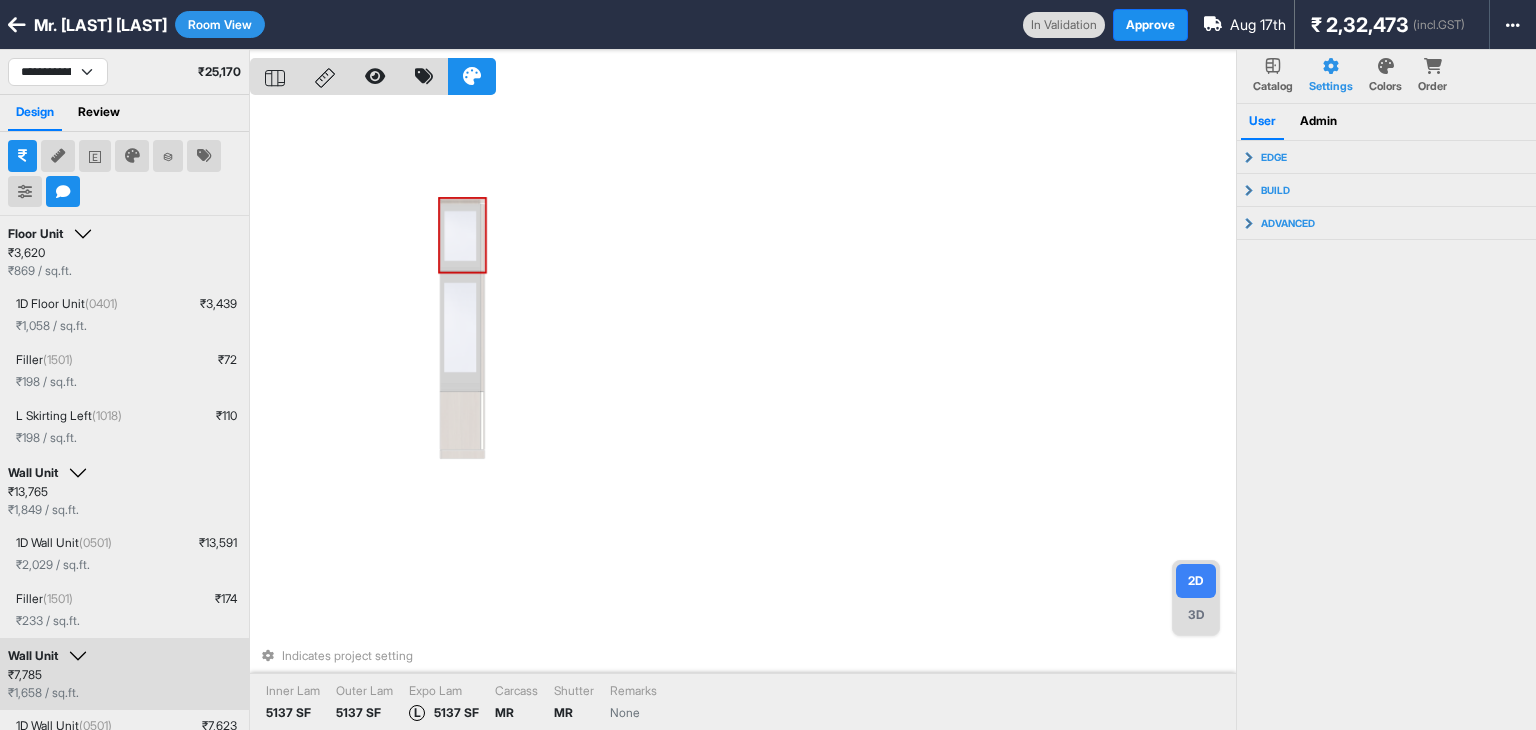 click at bounding box center (124, 173) 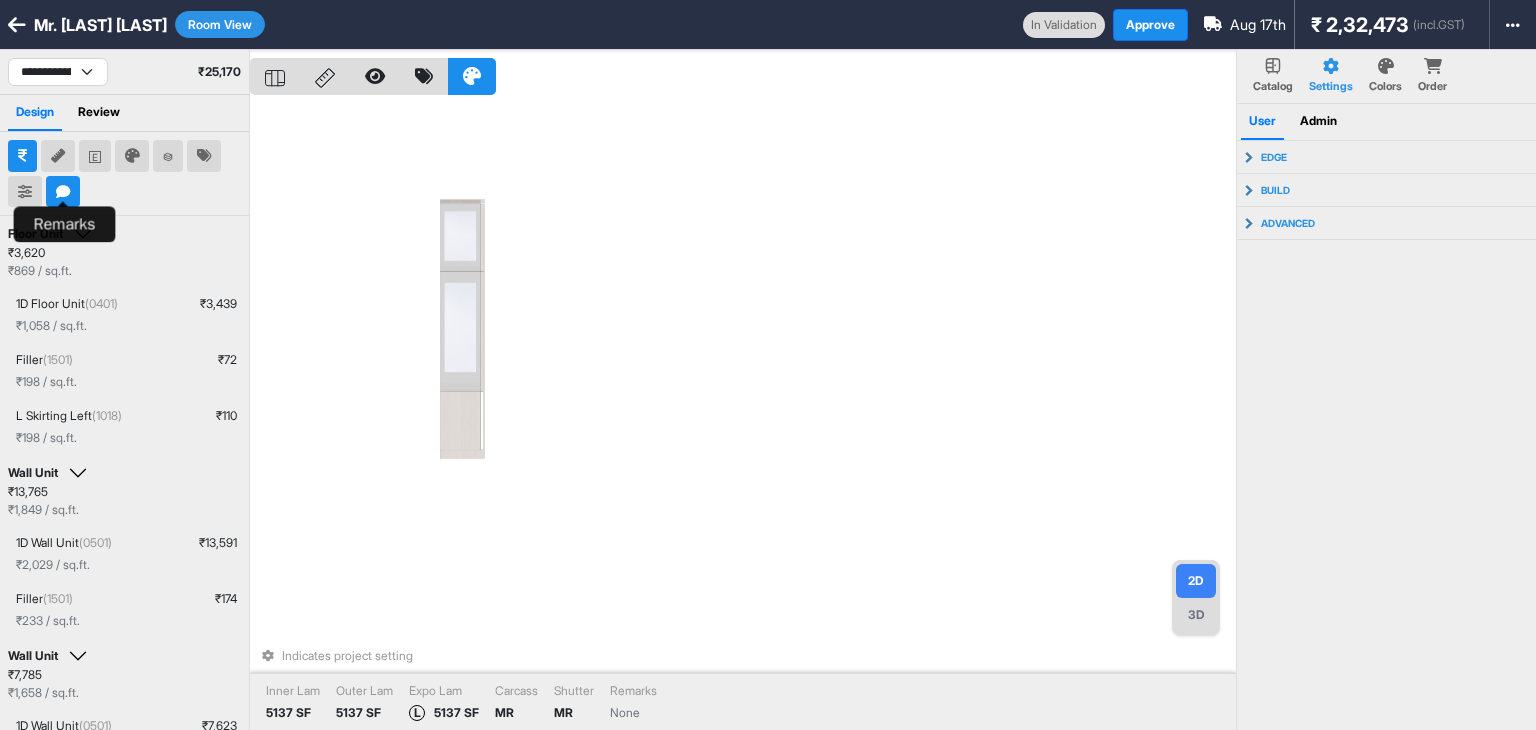 click at bounding box center [63, 192] 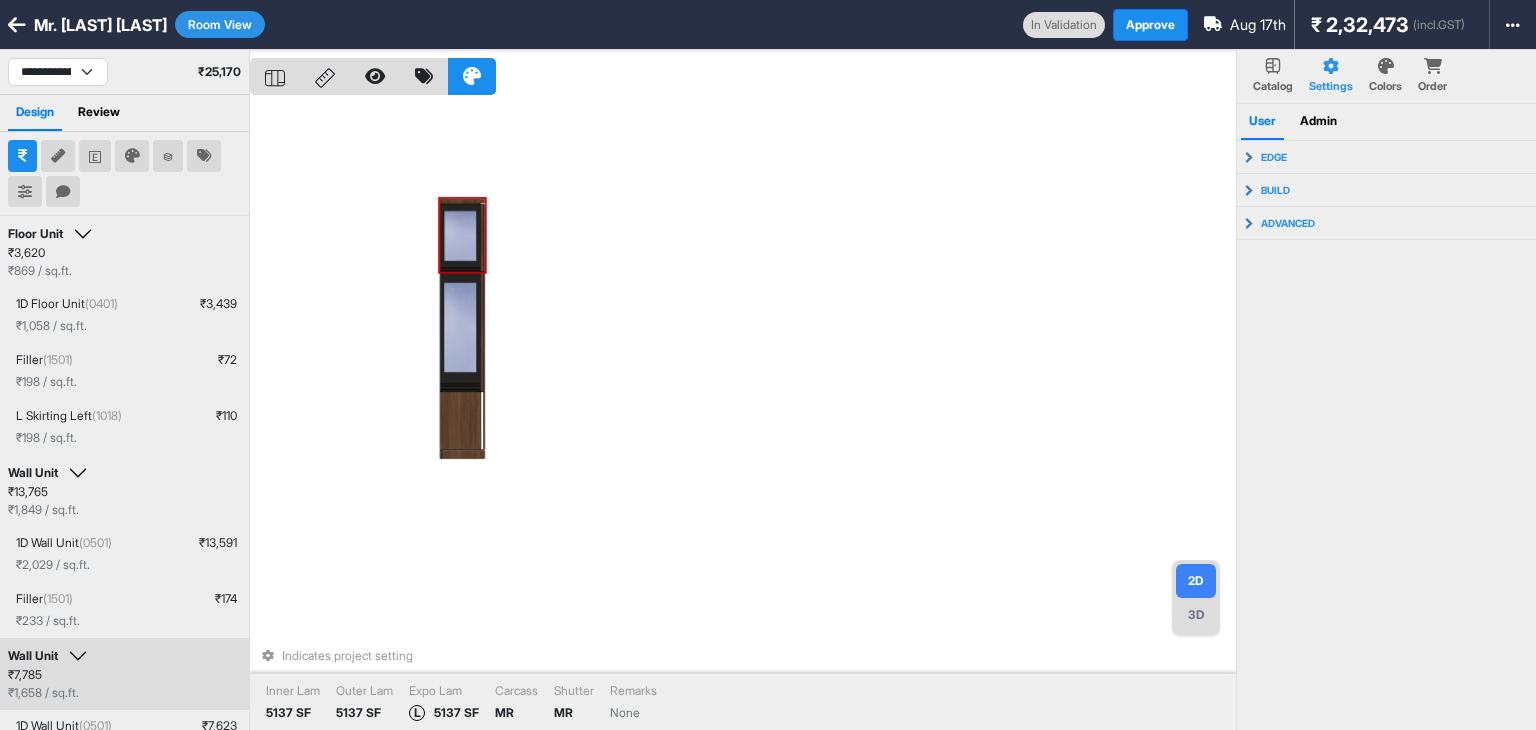 click on "Indicates project setting Inner Lam 5137 SF Outer Lam 5137 SF Expo Lam L 5137 SF Carcass MR Shutter MR Remarks None" at bounding box center (743, 415) 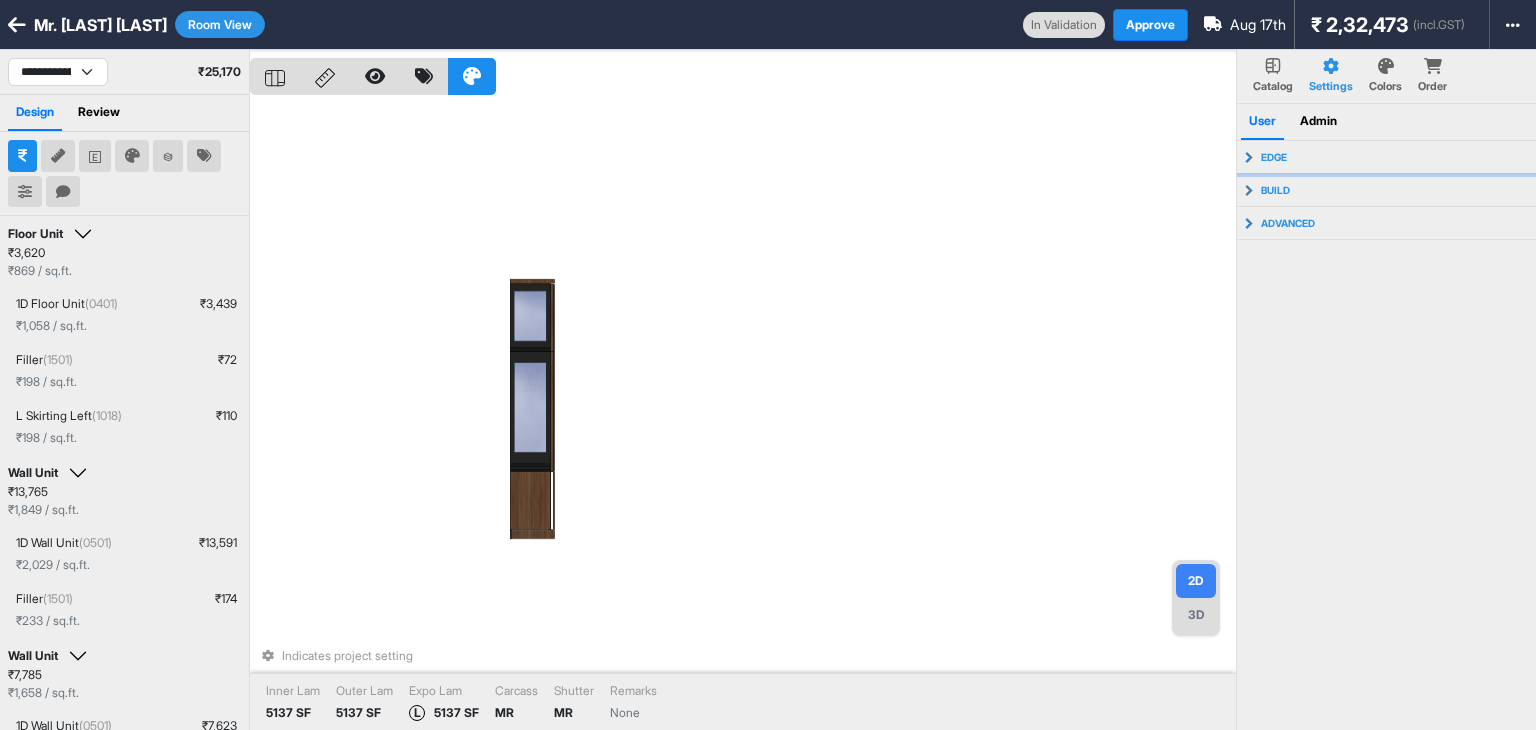 click on "edge" at bounding box center (1387, 157) 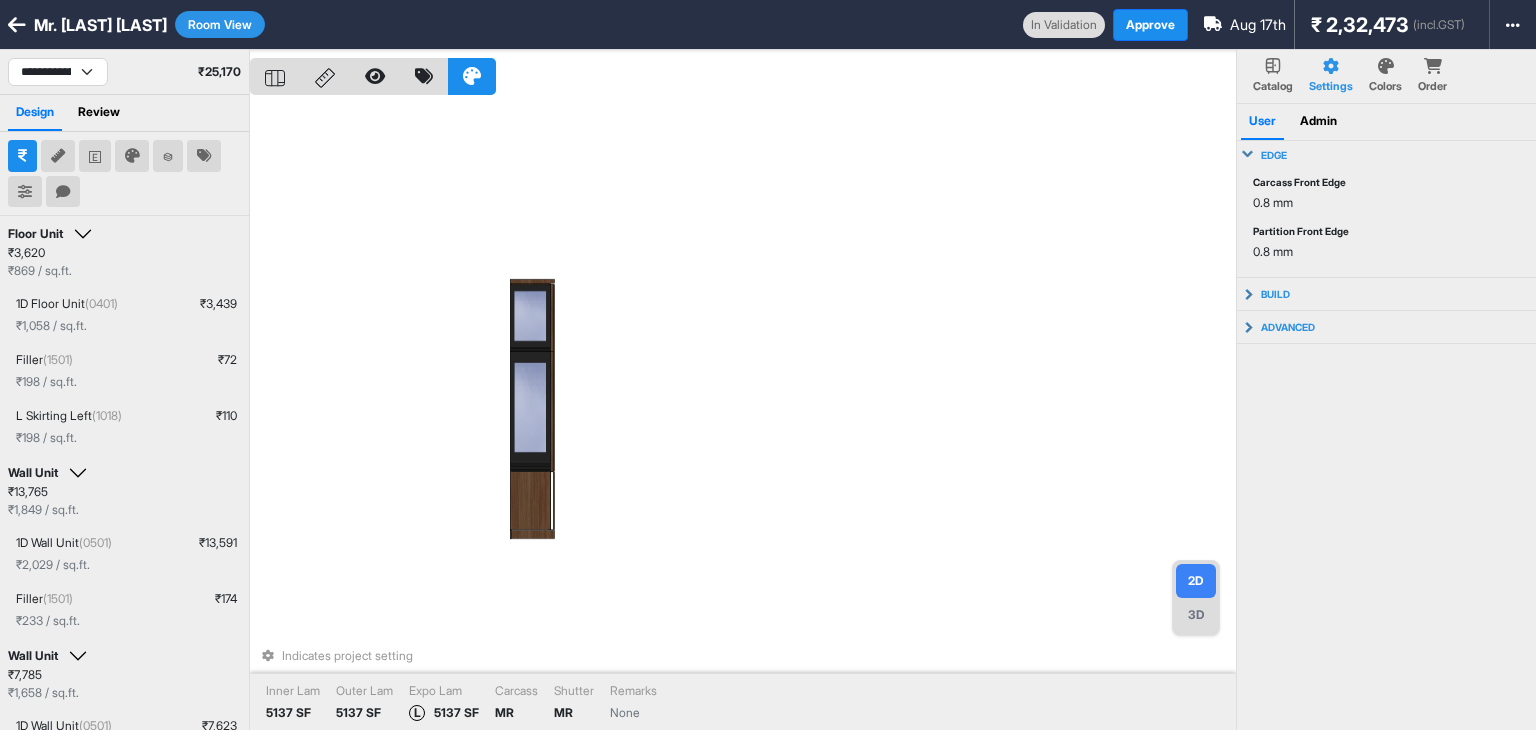 click on "Carcass Front Edge 0.8 mm Partition Front Edge 0.8 mm" at bounding box center (1387, 223) 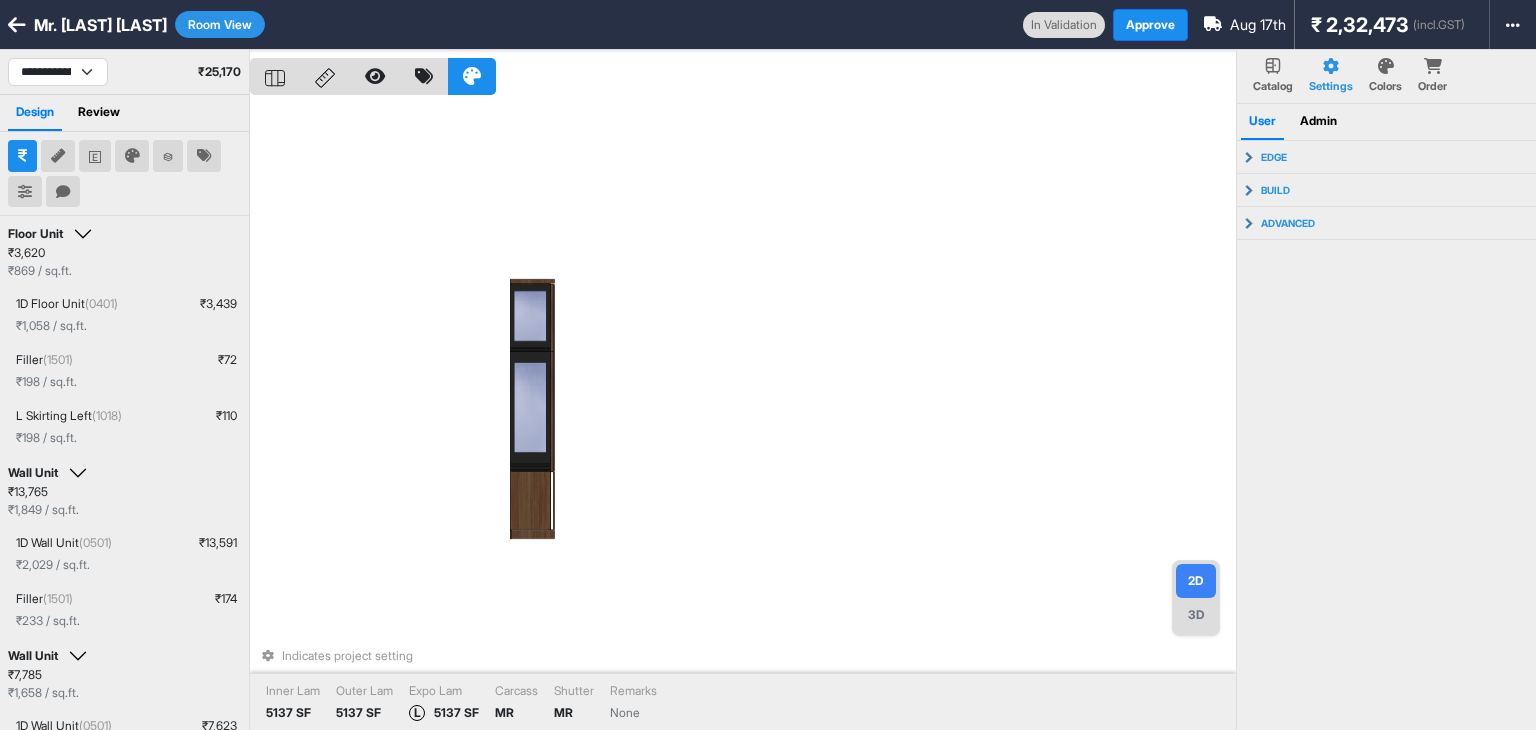 click on "Indicates project setting Inner Lam 5137 SF Outer Lam 5137 SF Expo Lam L 5137 SF Carcass MR Shutter MR Remarks None" at bounding box center (743, 415) 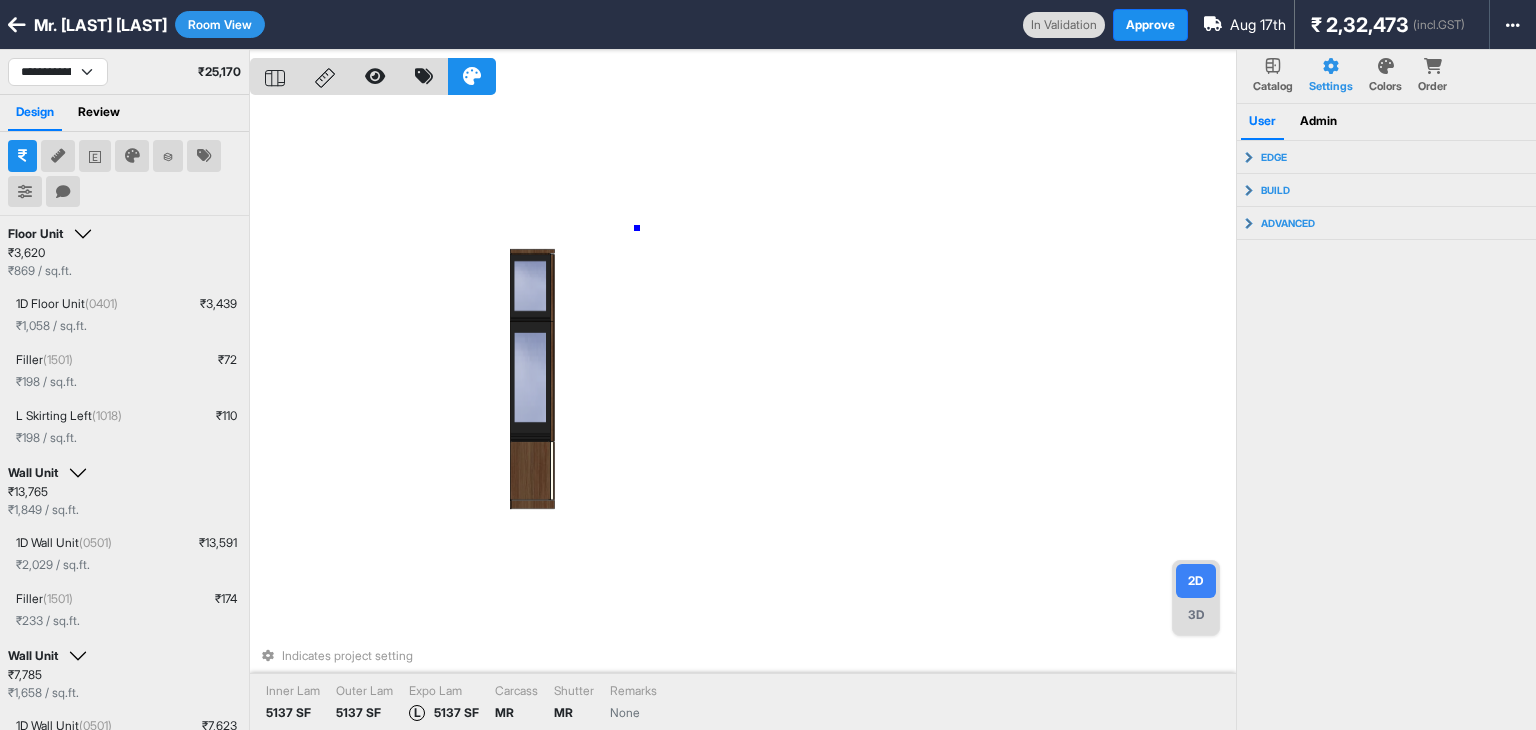 click on "Indicates project setting Inner Lam 5137 SF Outer Lam 5137 SF Expo Lam L 5137 SF Carcass MR Shutter MR Remarks None" at bounding box center (743, 415) 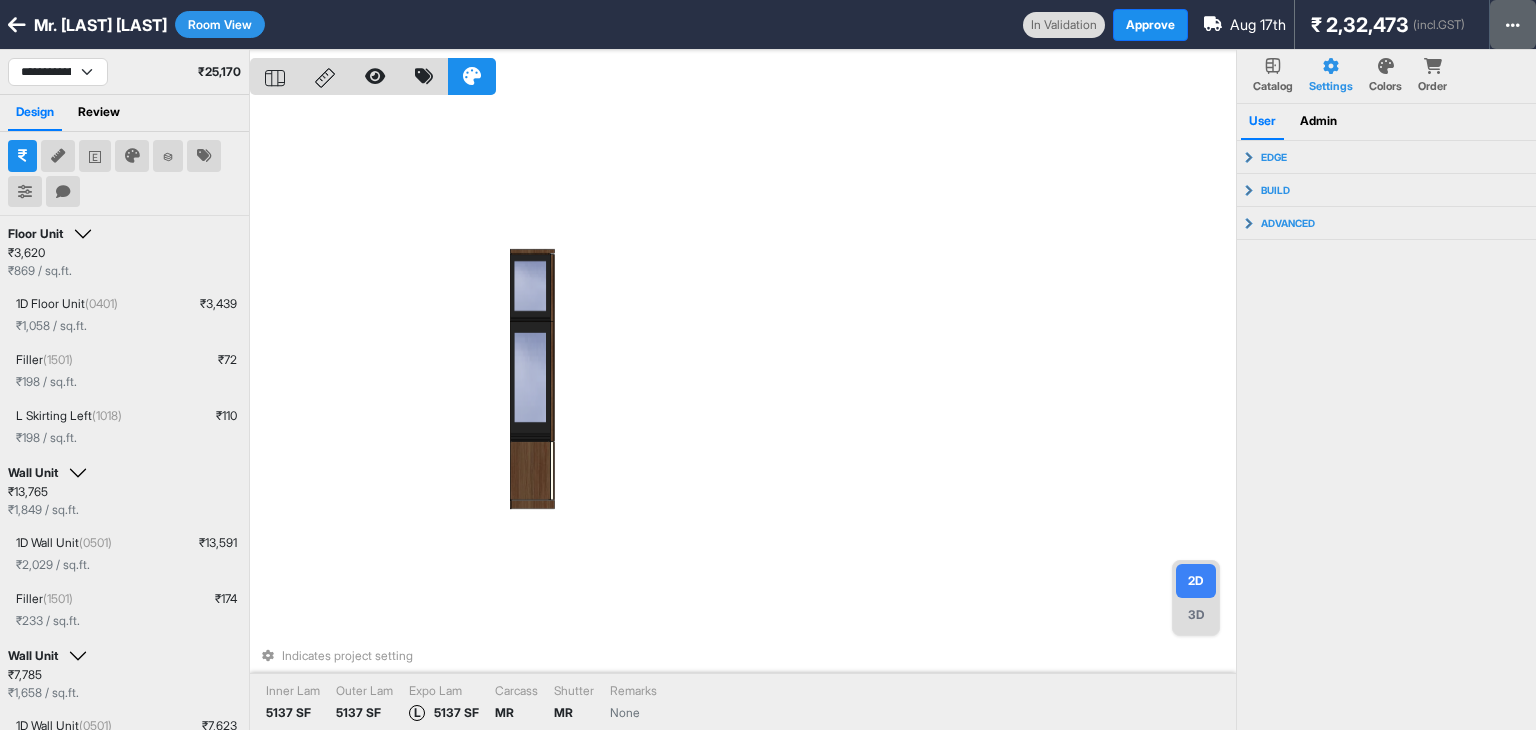 click at bounding box center [1513, 24] 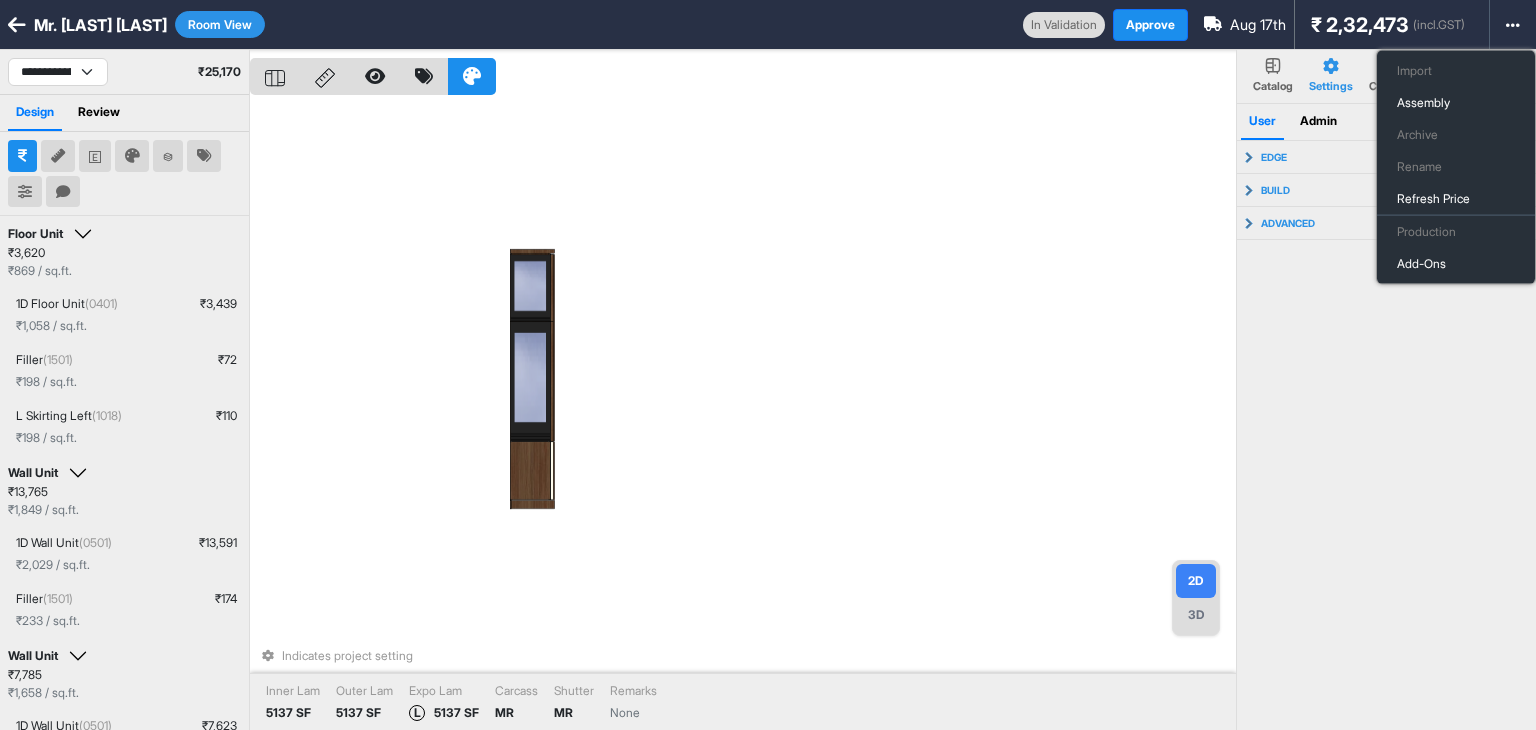 click on "Indicates project setting Inner Lam 5137 SF Outer Lam 5137 SF Expo Lam L 5137 SF Carcass MR Shutter MR Remarks None" at bounding box center [743, 415] 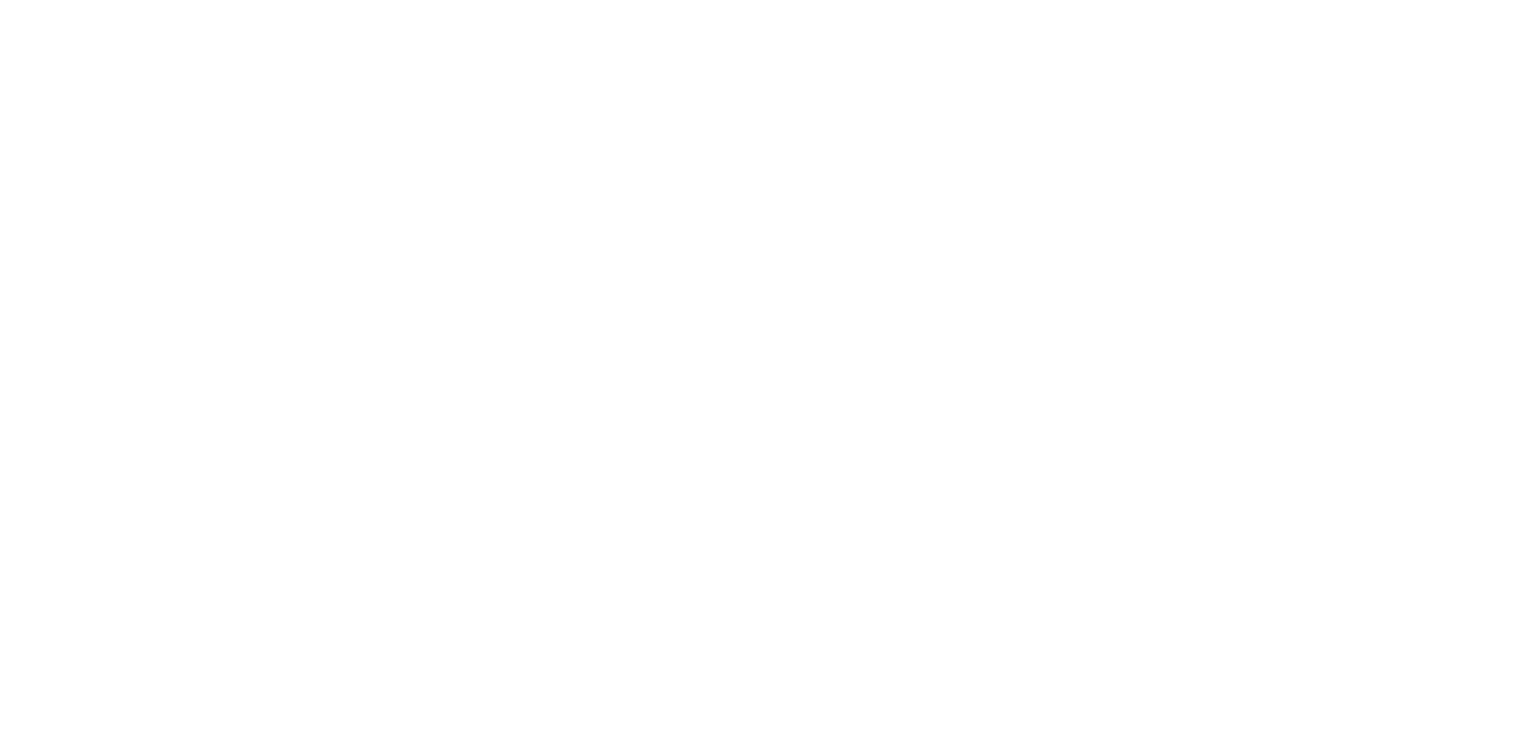 scroll, scrollTop: 0, scrollLeft: 0, axis: both 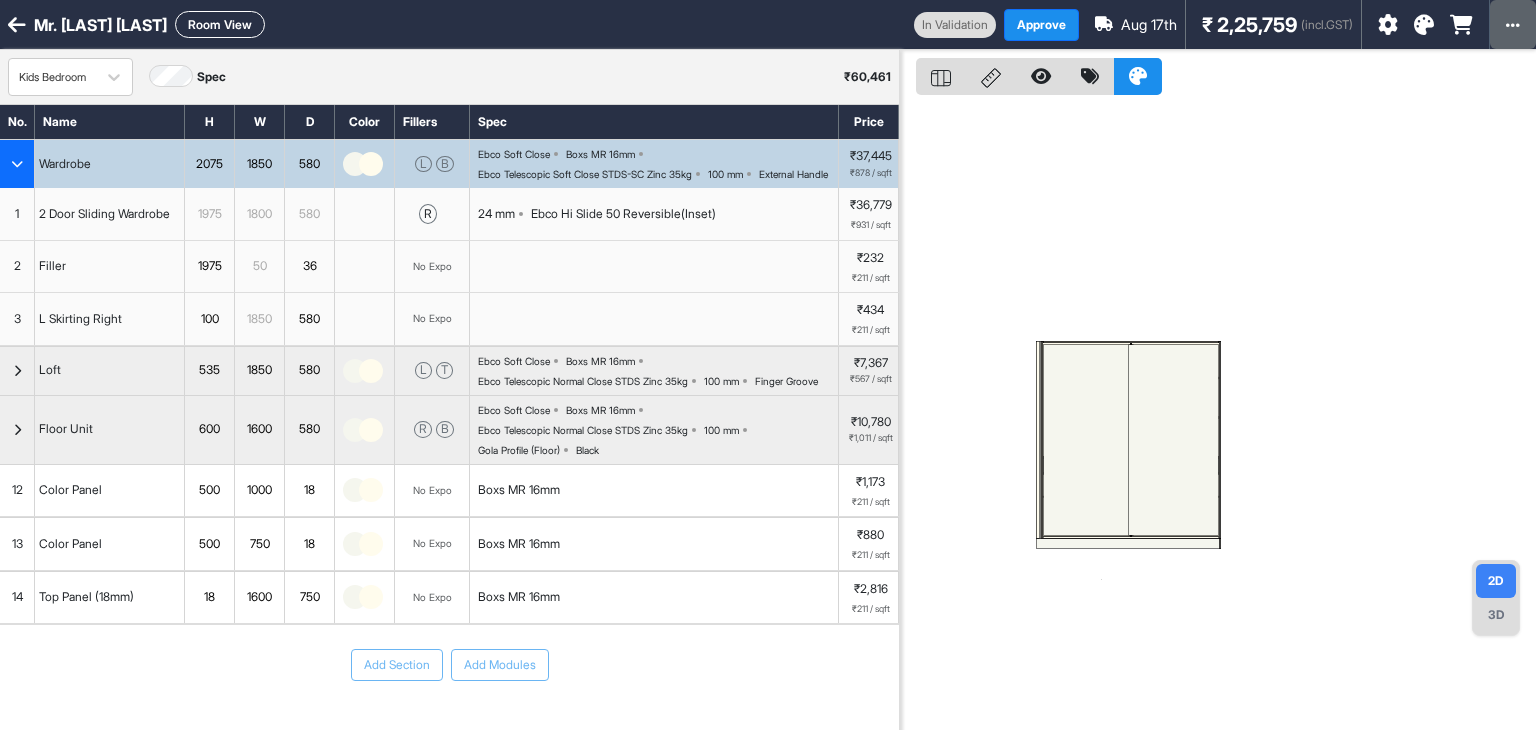 click at bounding box center (1513, 25) 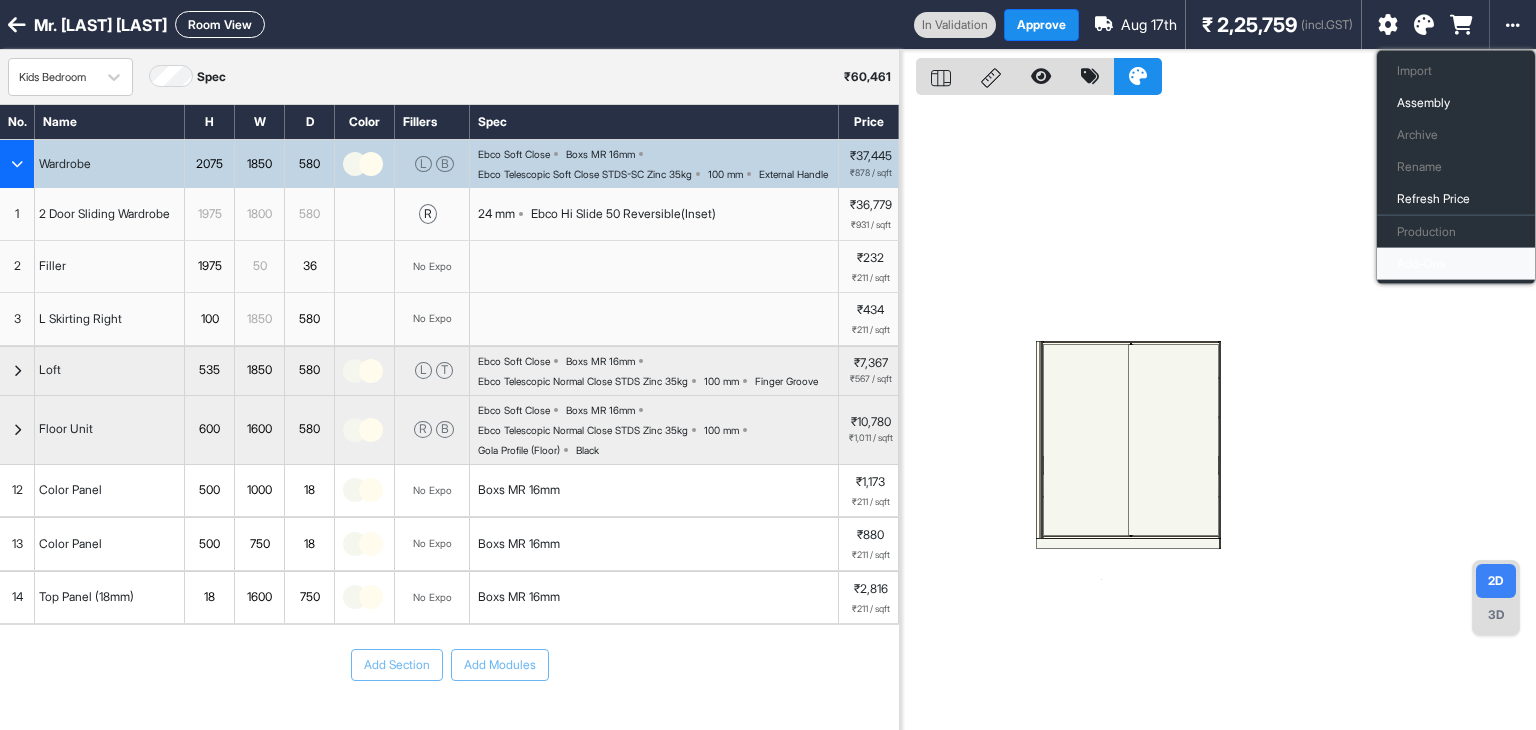 click on "Add-Ons" at bounding box center [1456, 264] 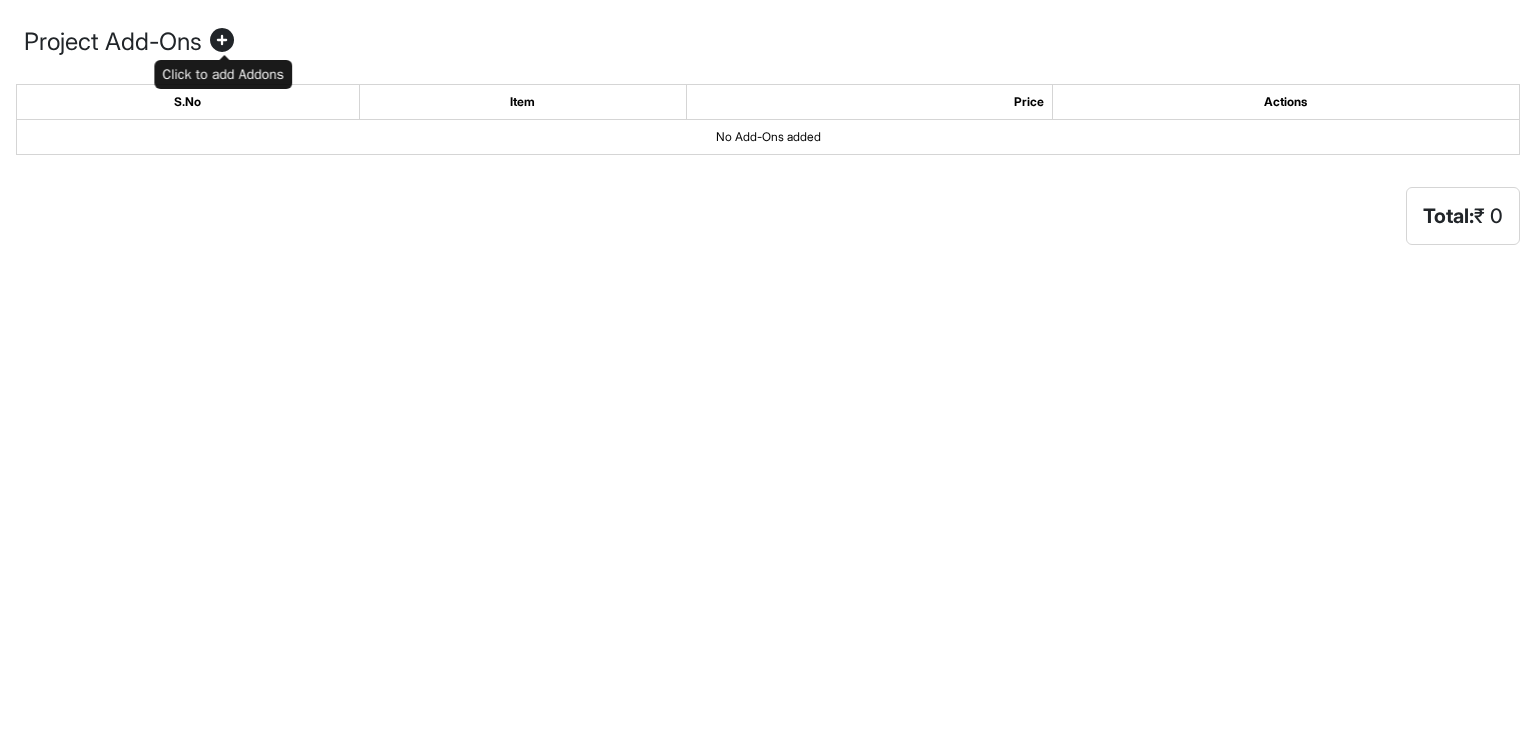 click at bounding box center (222, 42) 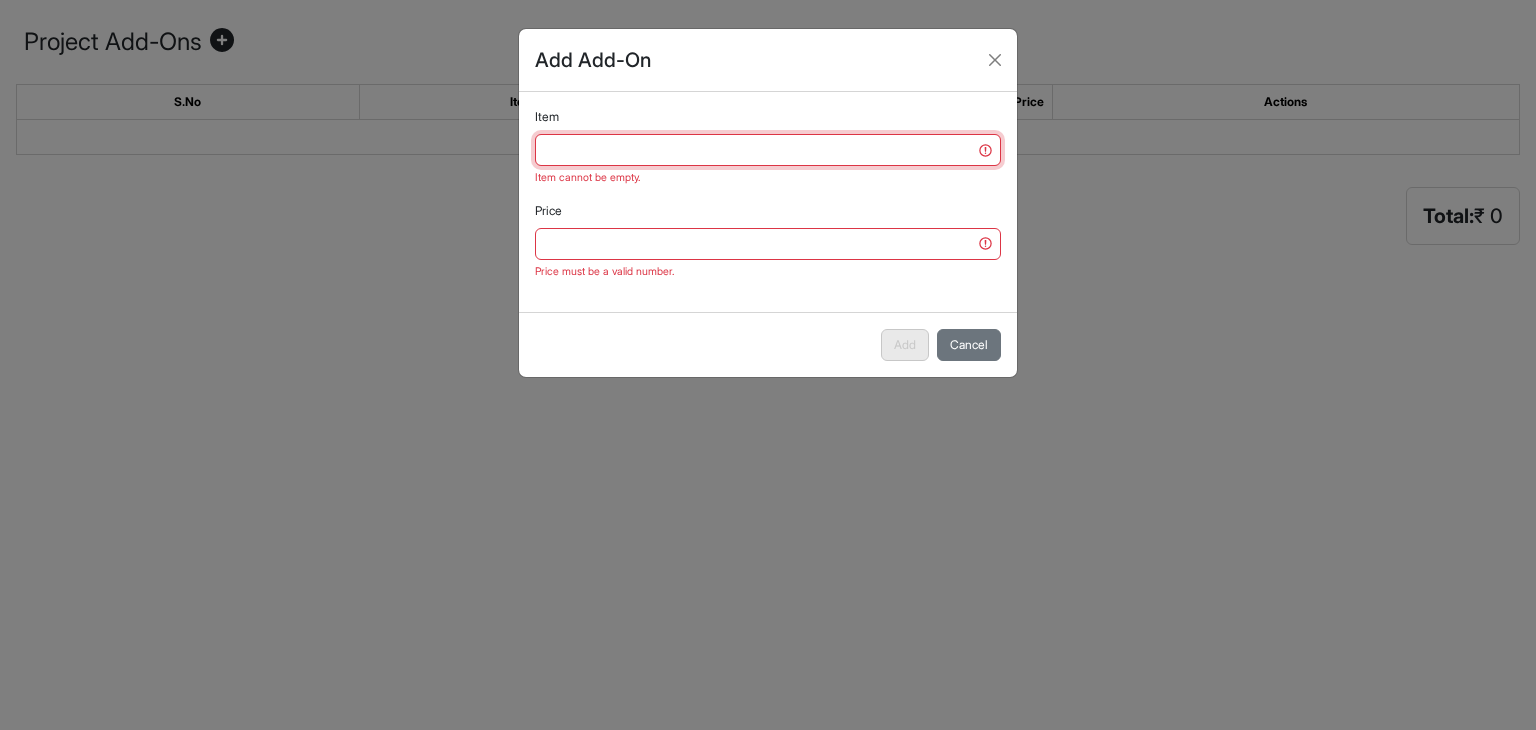 click on "Item" at bounding box center (768, 150) 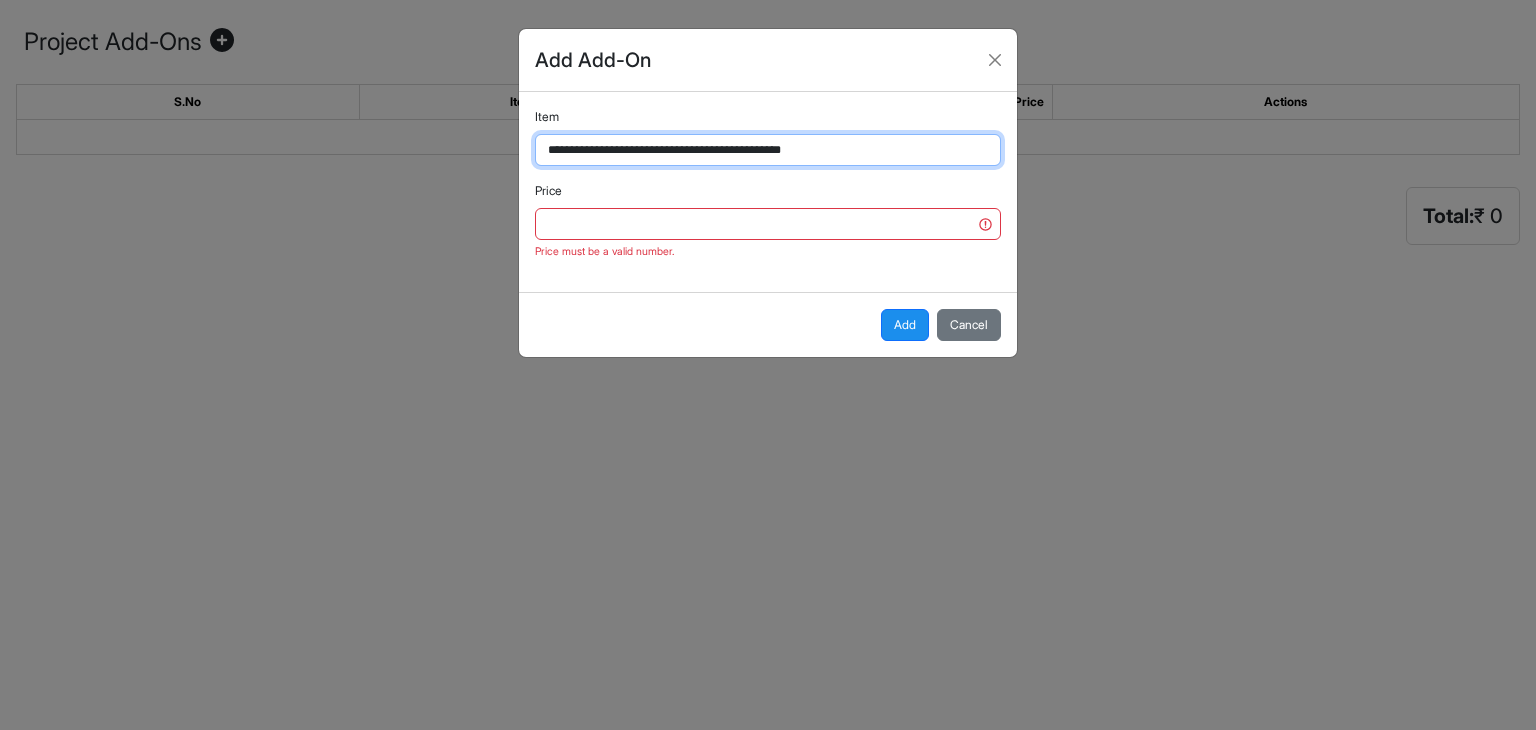 type on "**********" 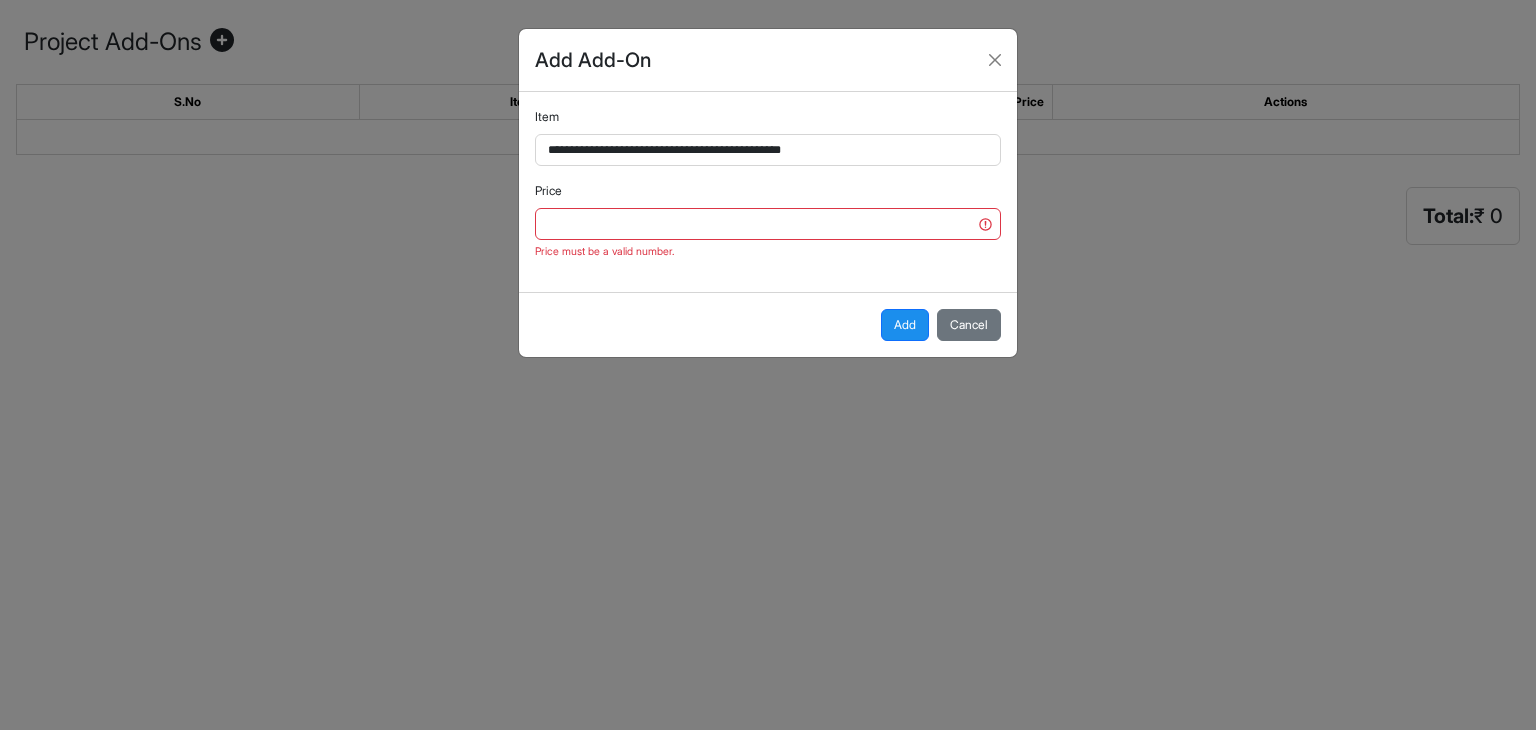 click on "**********" at bounding box center [768, 192] 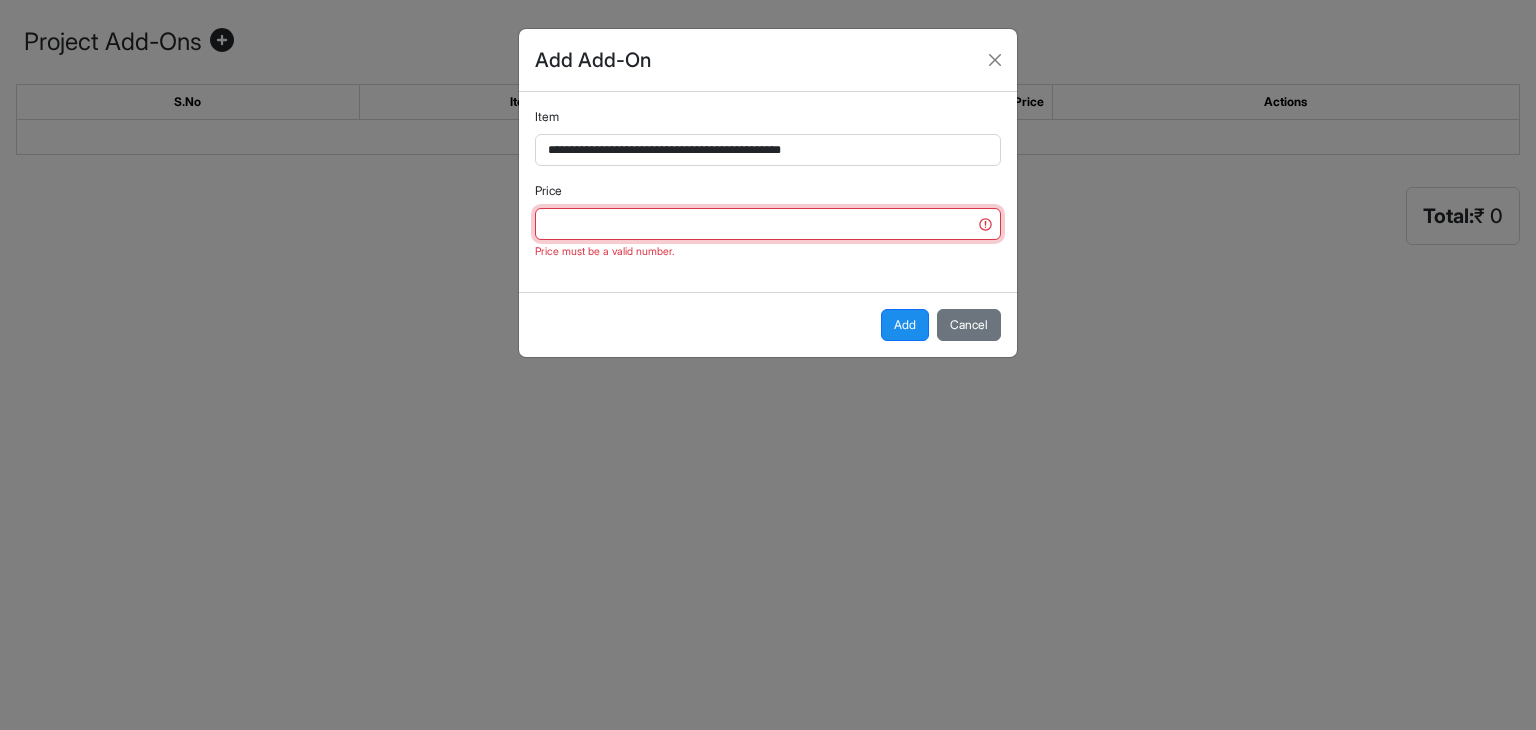 click on "Price" at bounding box center (768, 224) 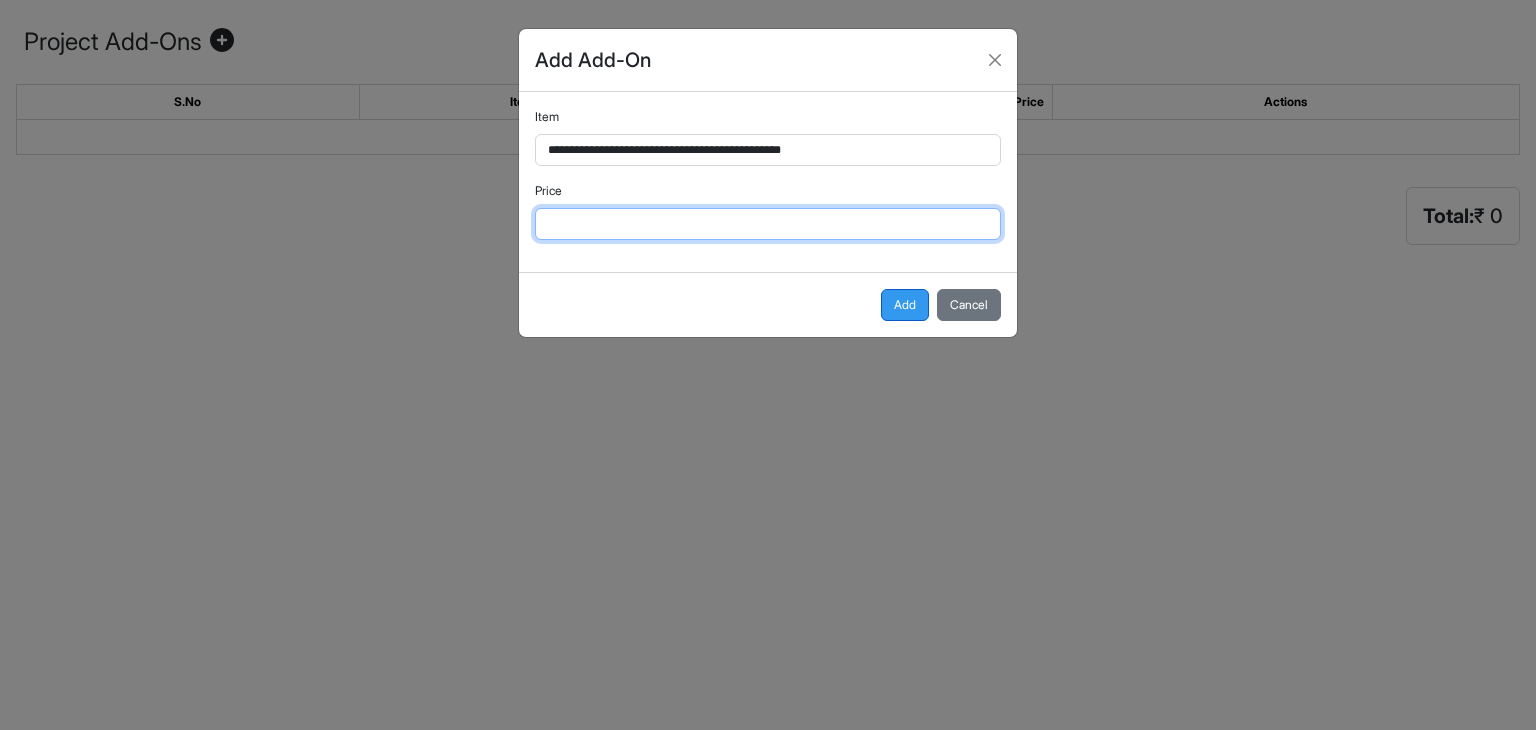 type on "****" 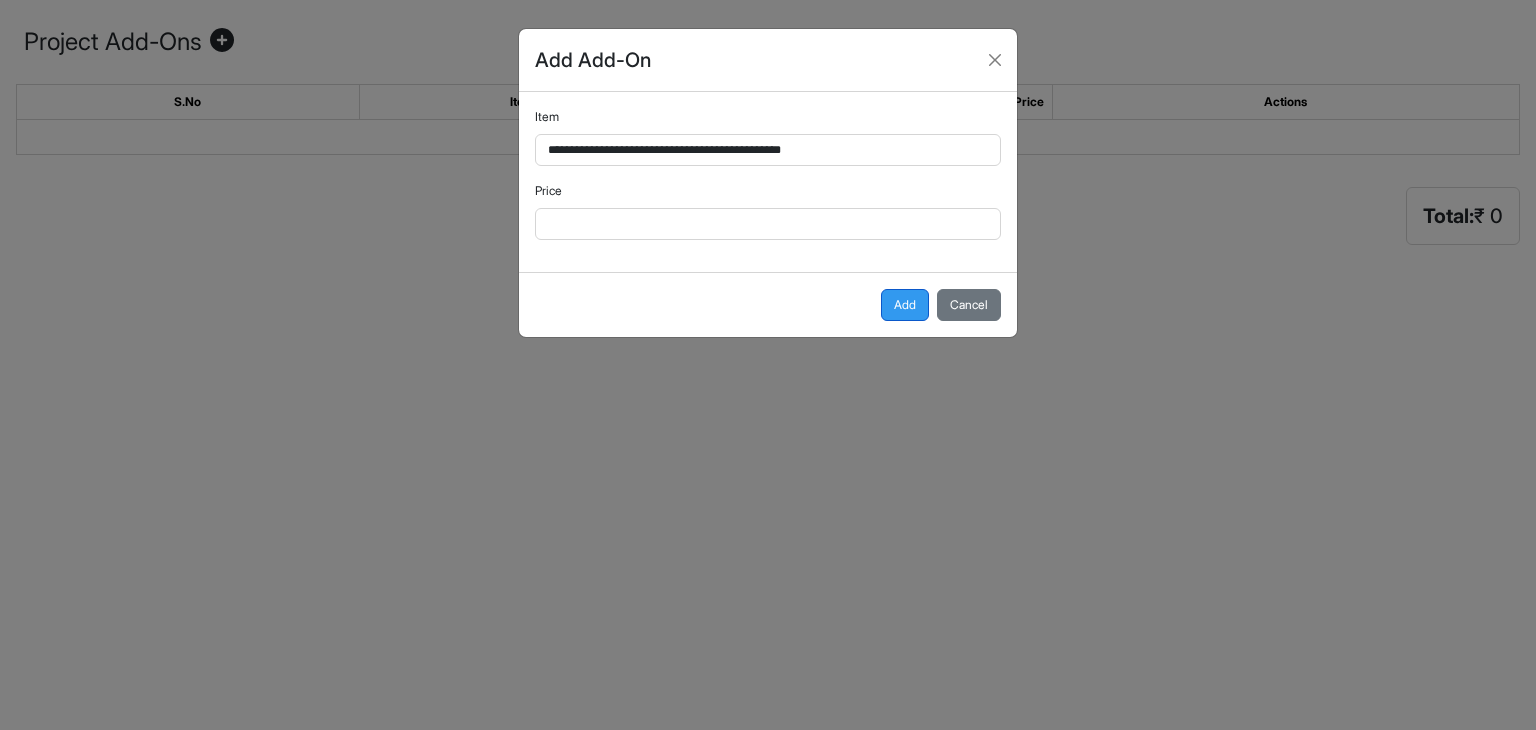 click on "Add" at bounding box center (905, 305) 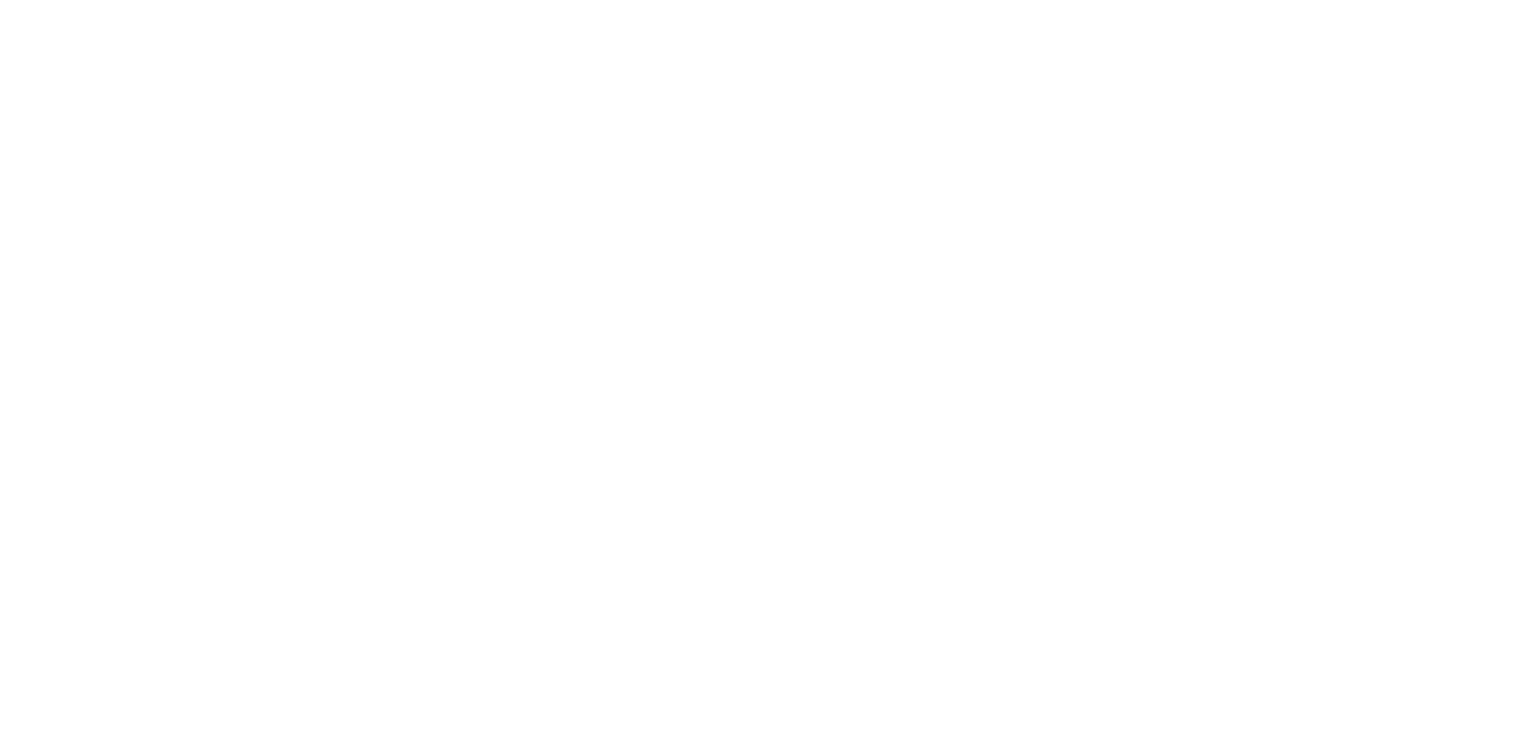 scroll, scrollTop: 0, scrollLeft: 0, axis: both 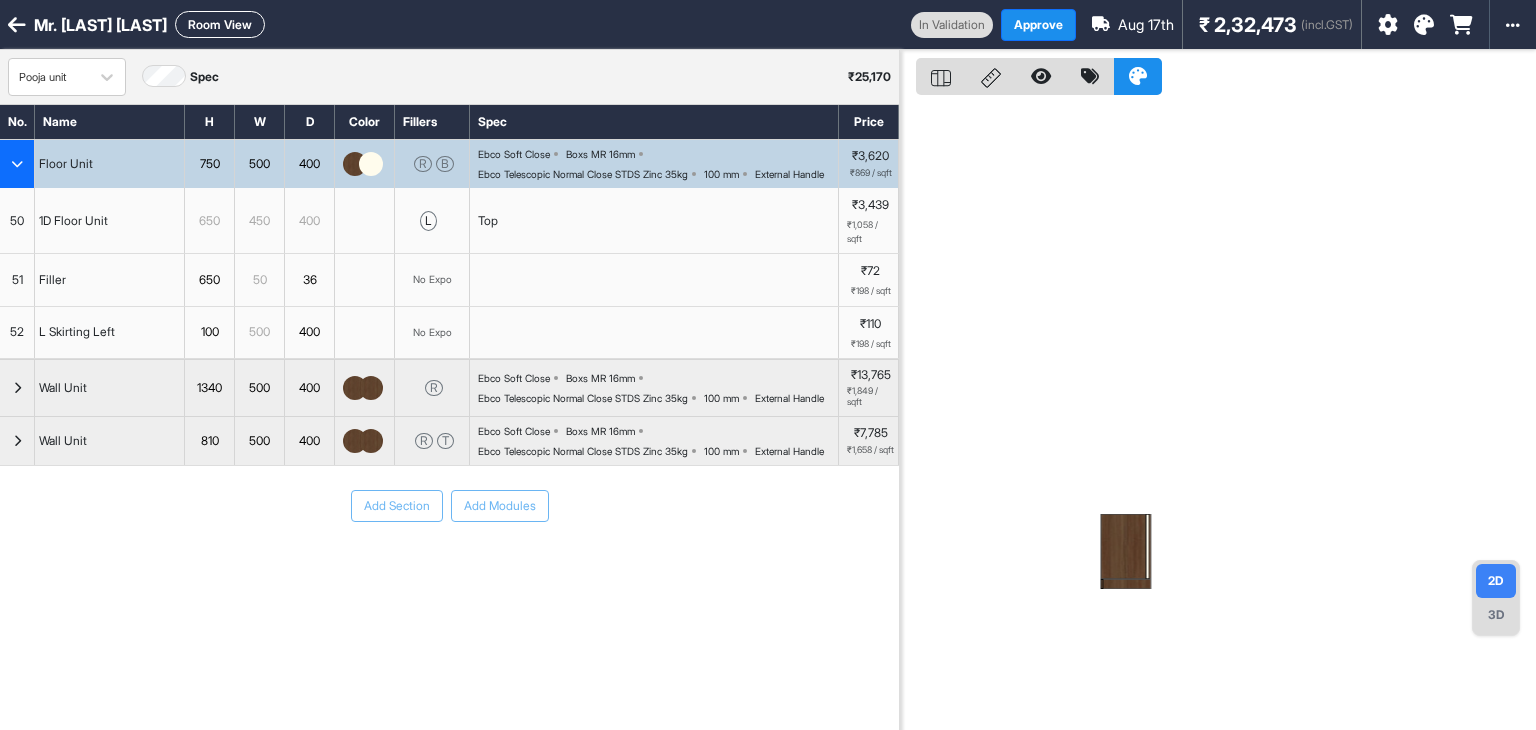 click at bounding box center (17, 164) 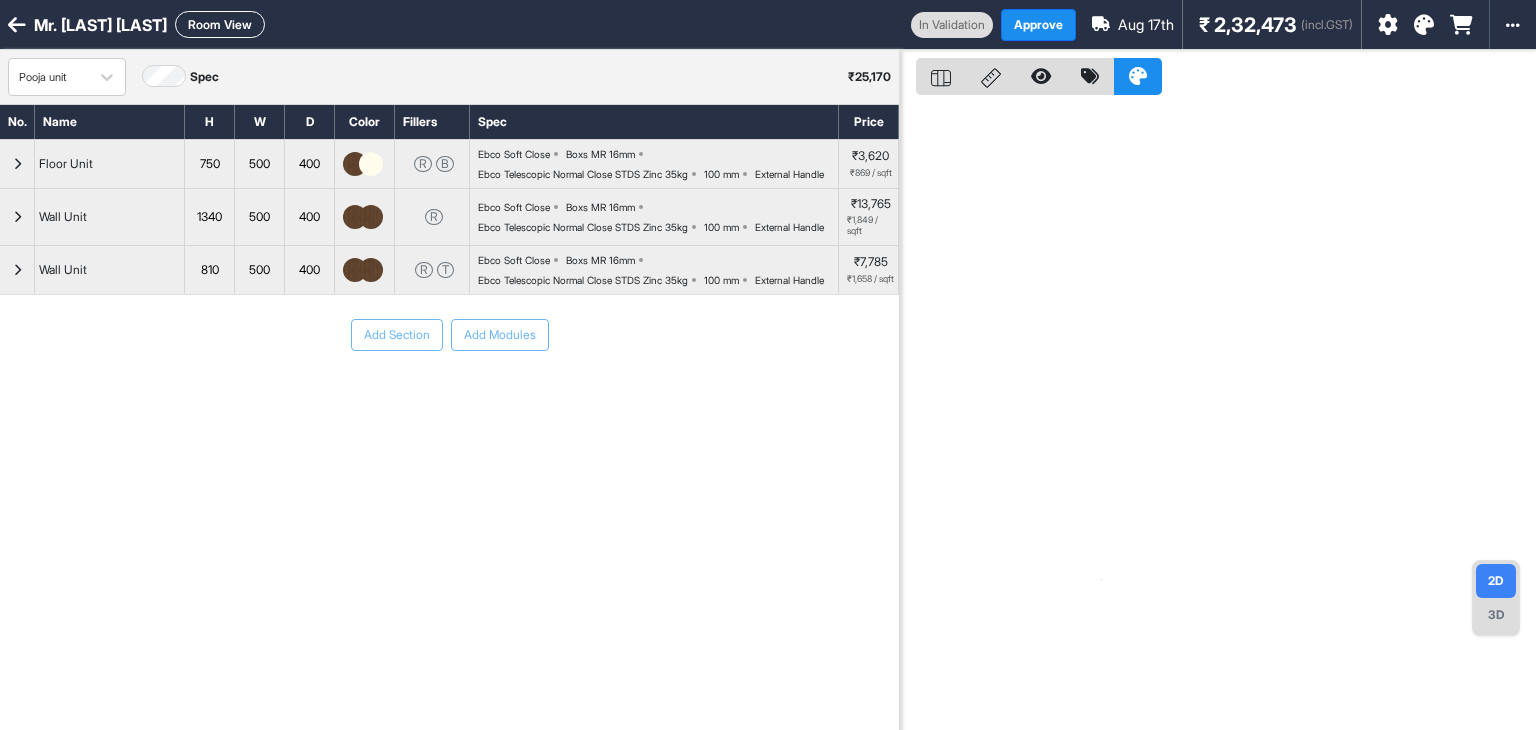 click on "Add Section Add Modules" at bounding box center [449, 395] 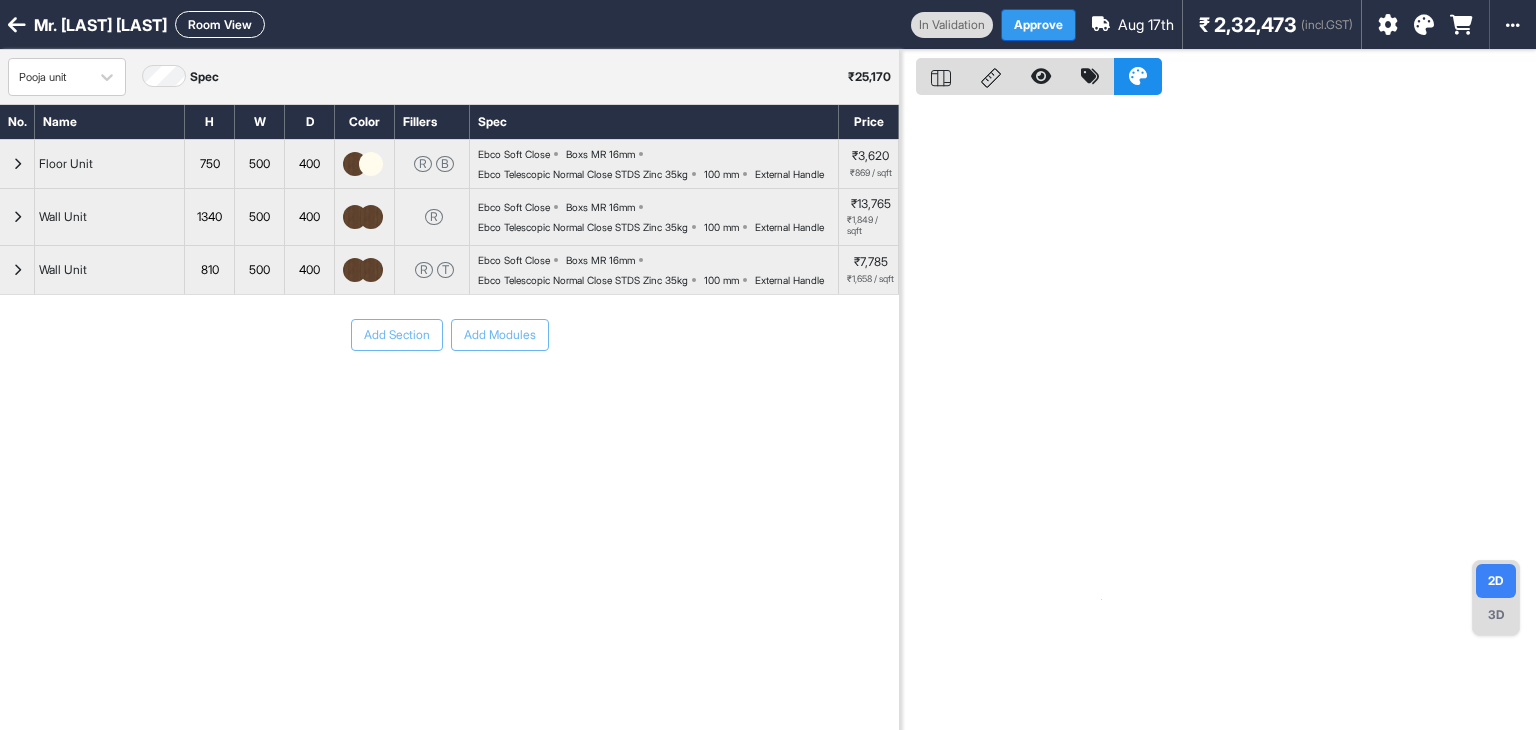 click on "Approve" at bounding box center (1038, 25) 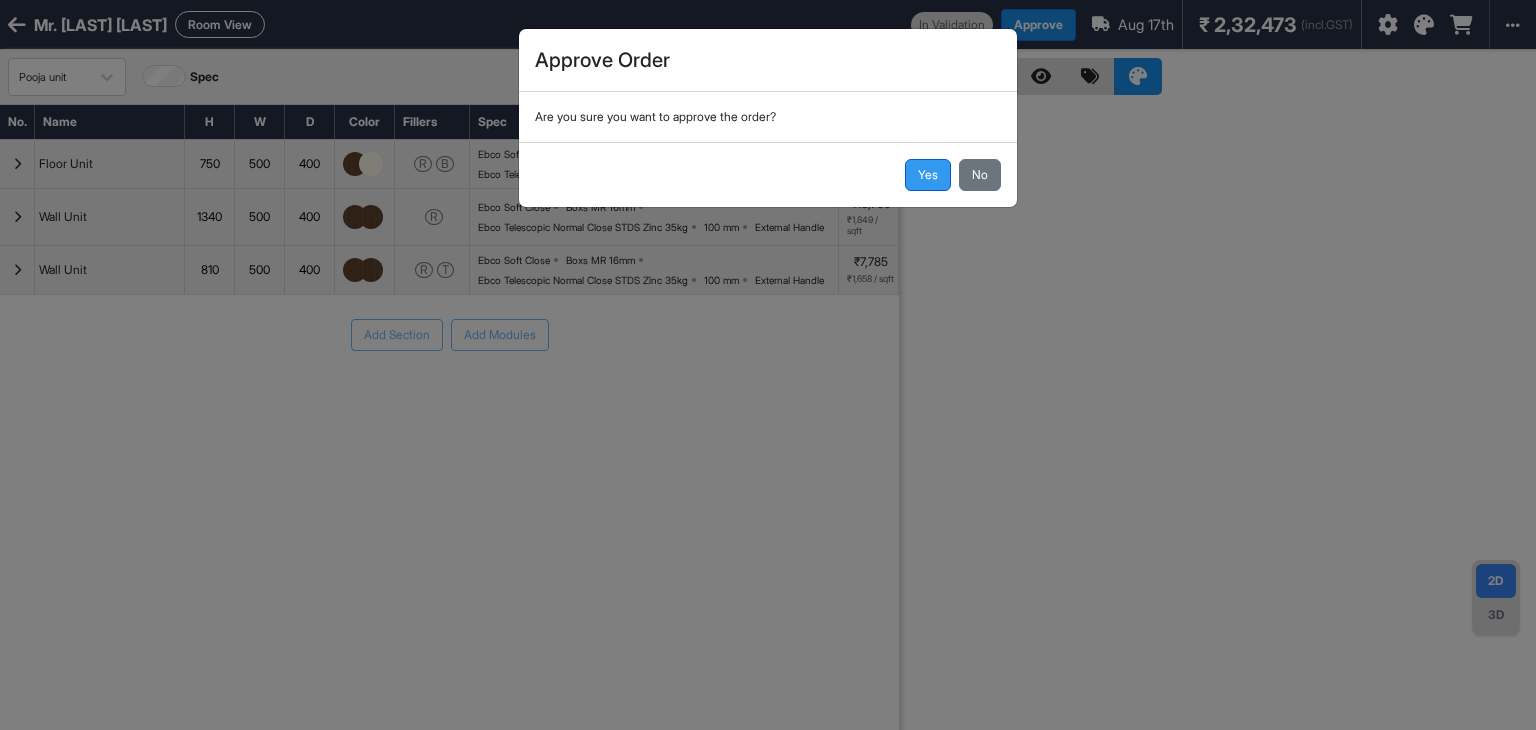 click on "Yes" at bounding box center (928, 175) 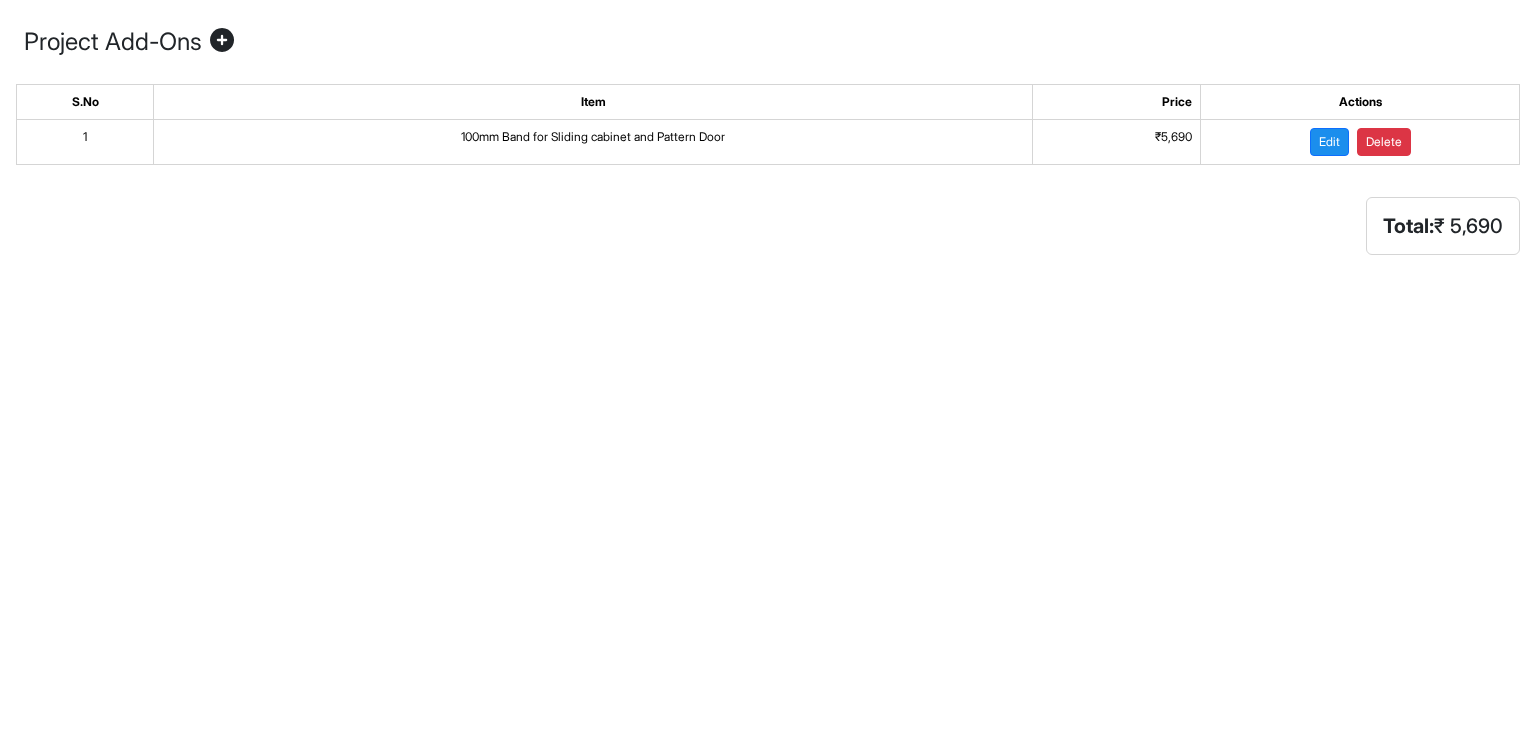 scroll, scrollTop: 0, scrollLeft: 0, axis: both 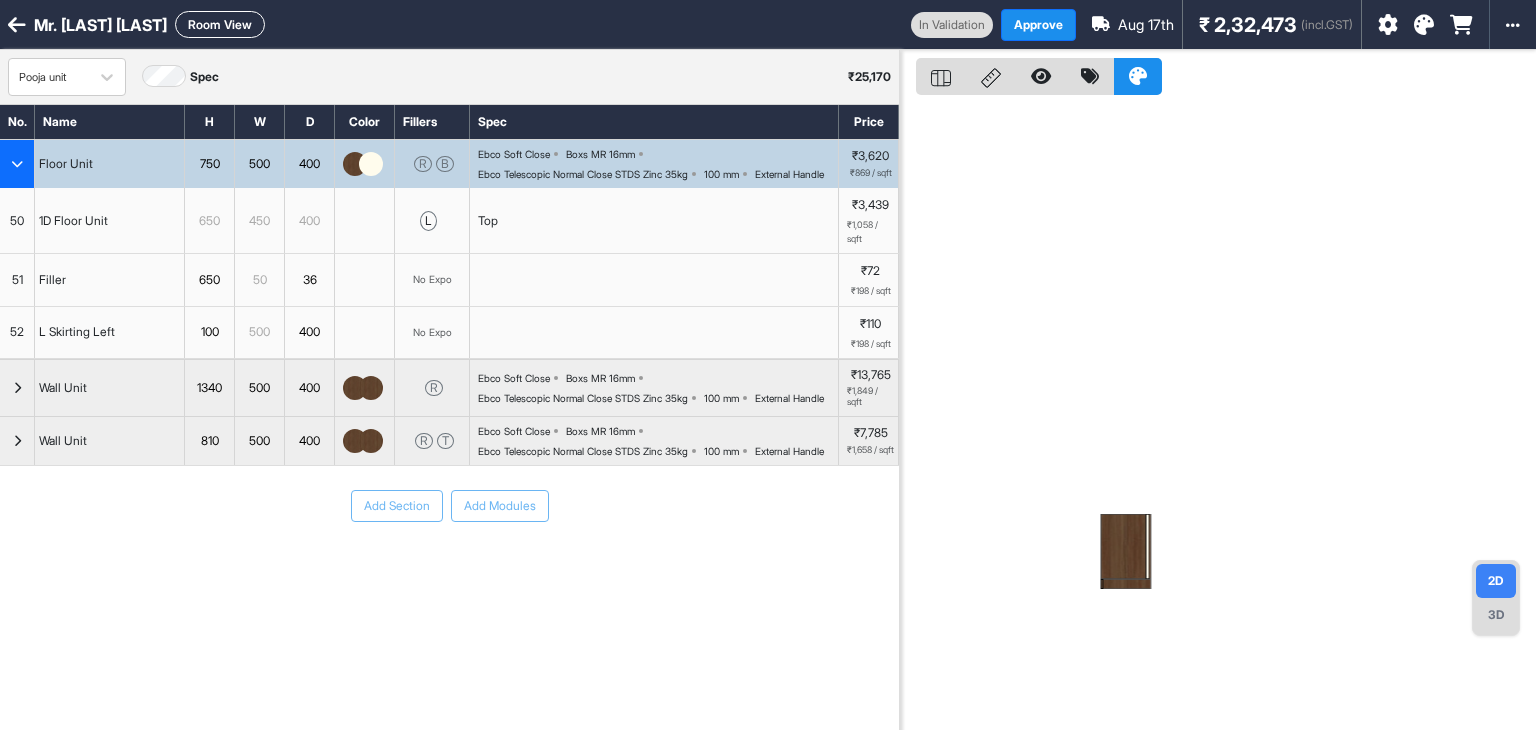 click at bounding box center [17, 164] 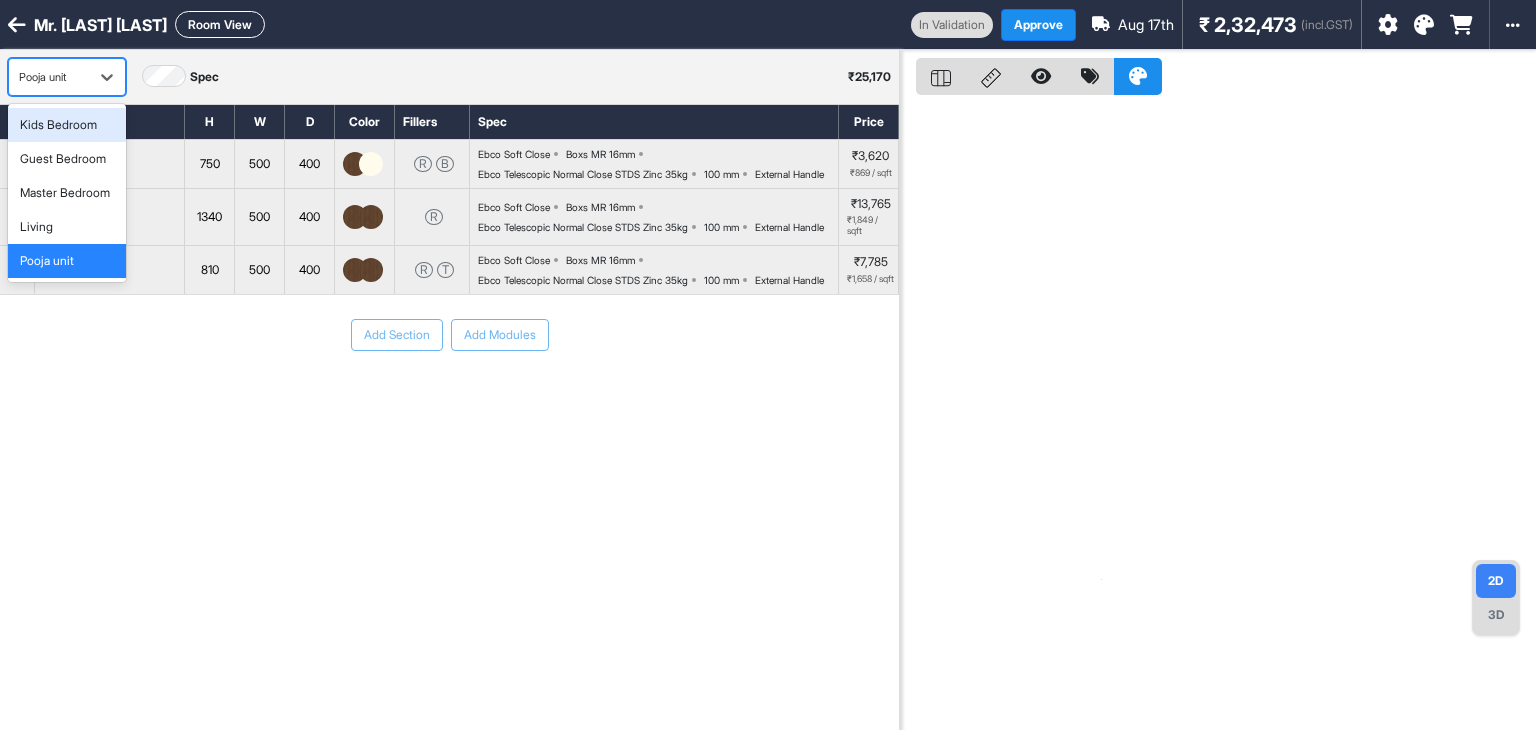 click on "Pooja unit" at bounding box center [49, 77] 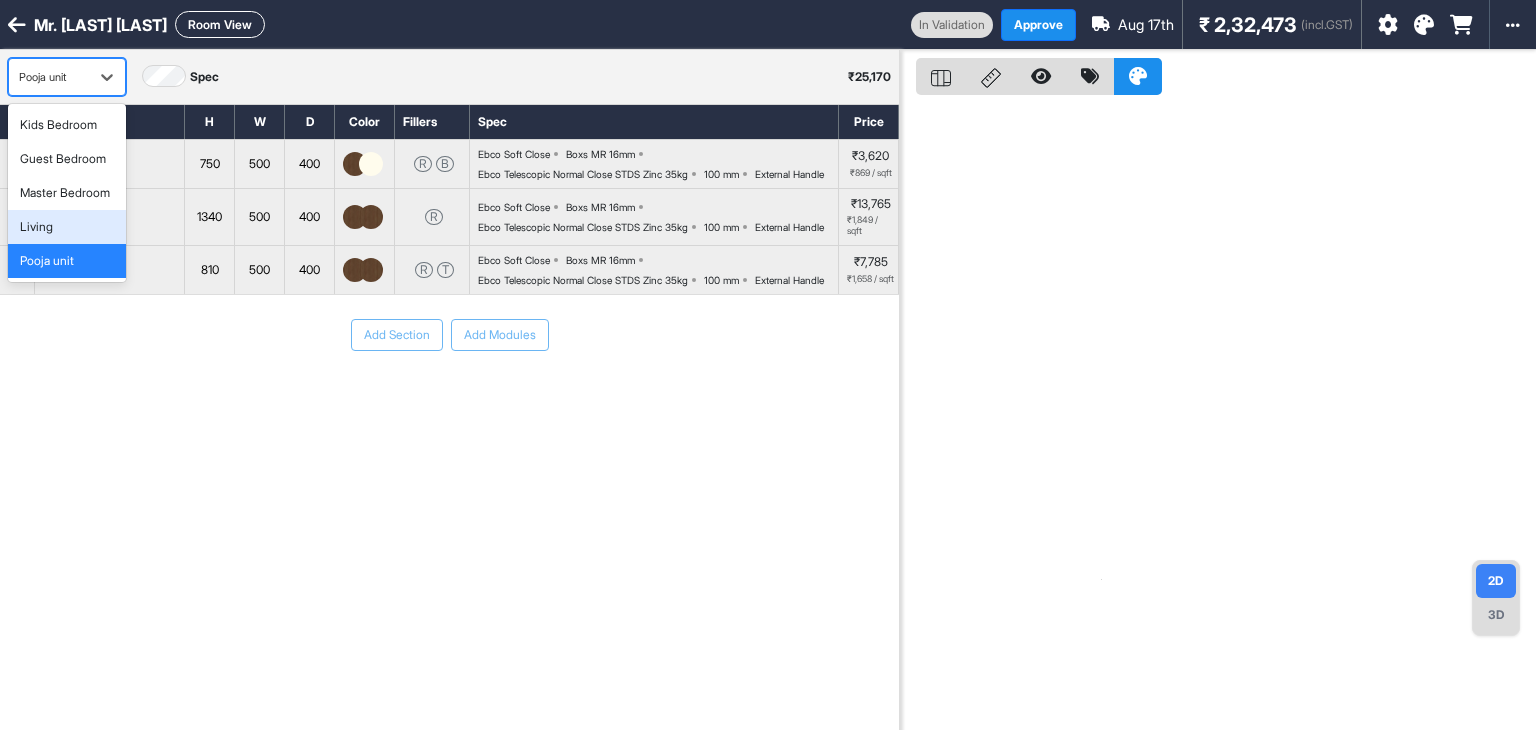 click on "Living" at bounding box center (67, 227) 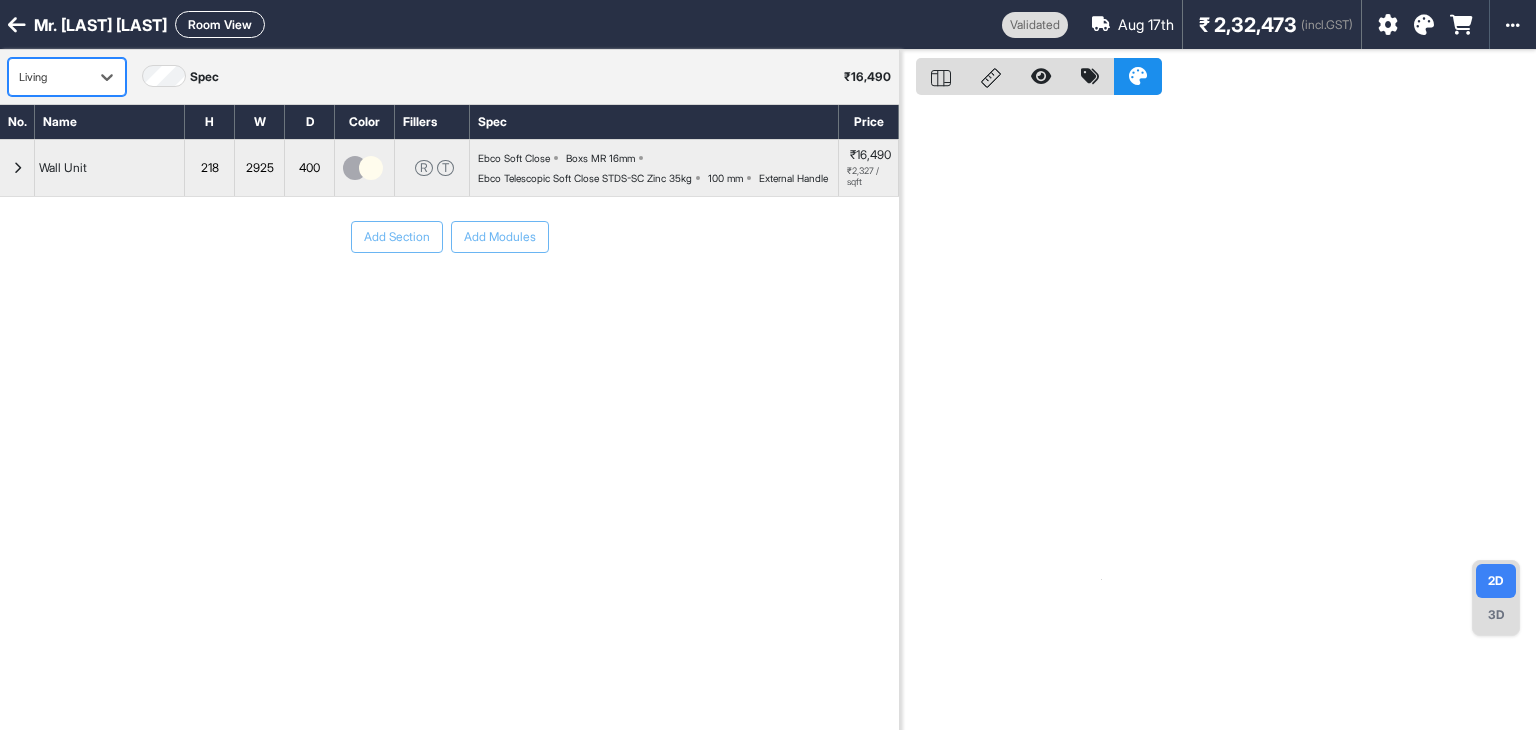 click on "Living" at bounding box center (49, 77) 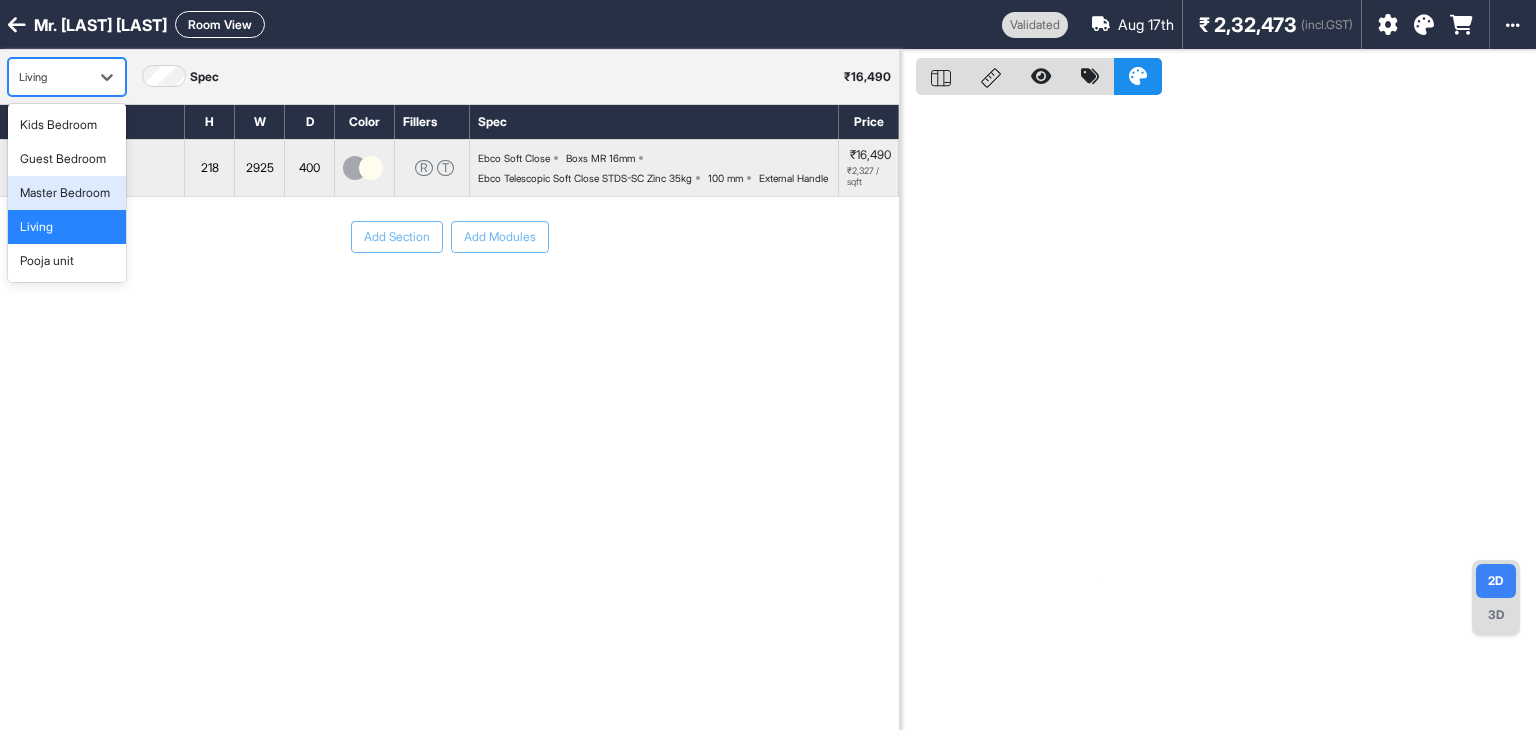 click on "Master Bedroom" at bounding box center (65, 193) 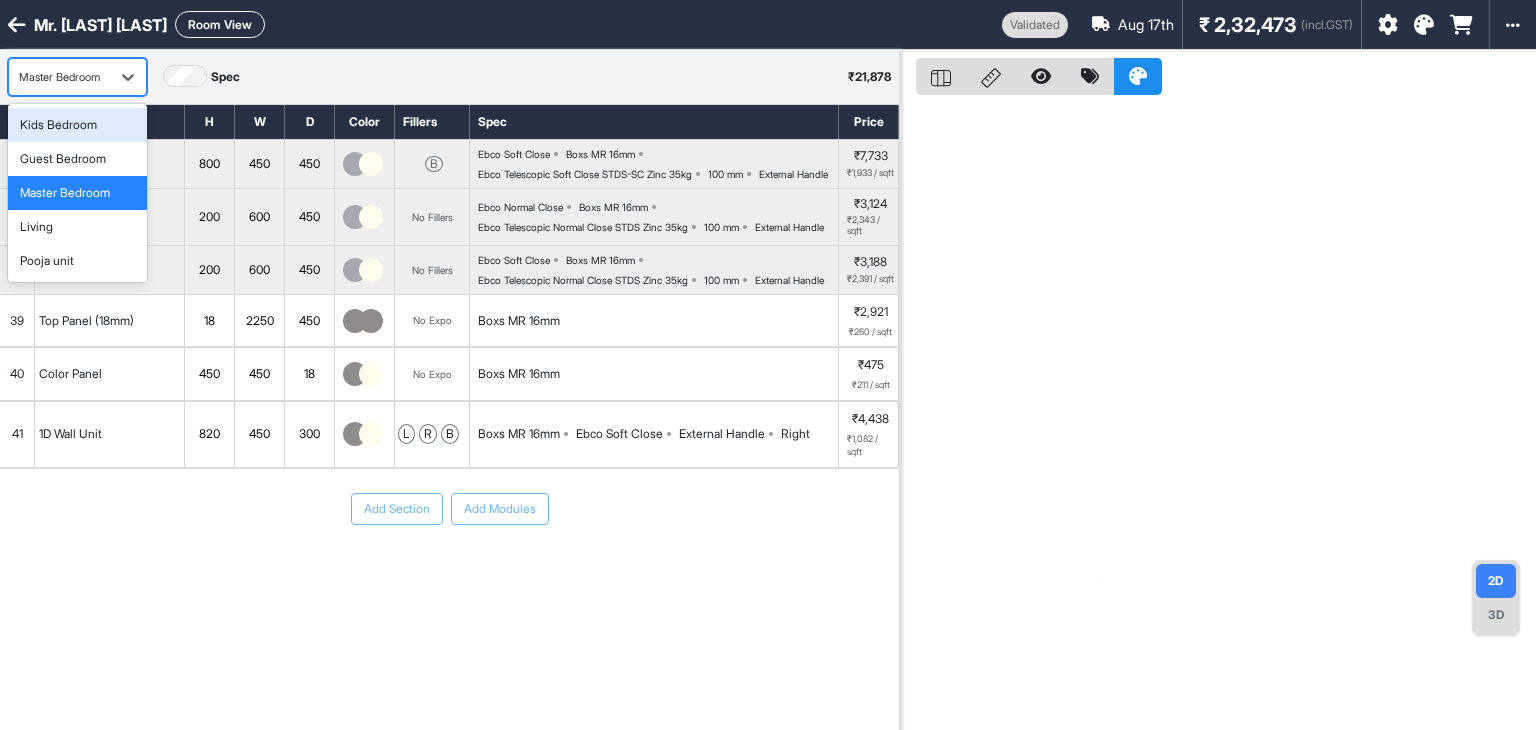 click on "Master Bedroom" at bounding box center (59, 77) 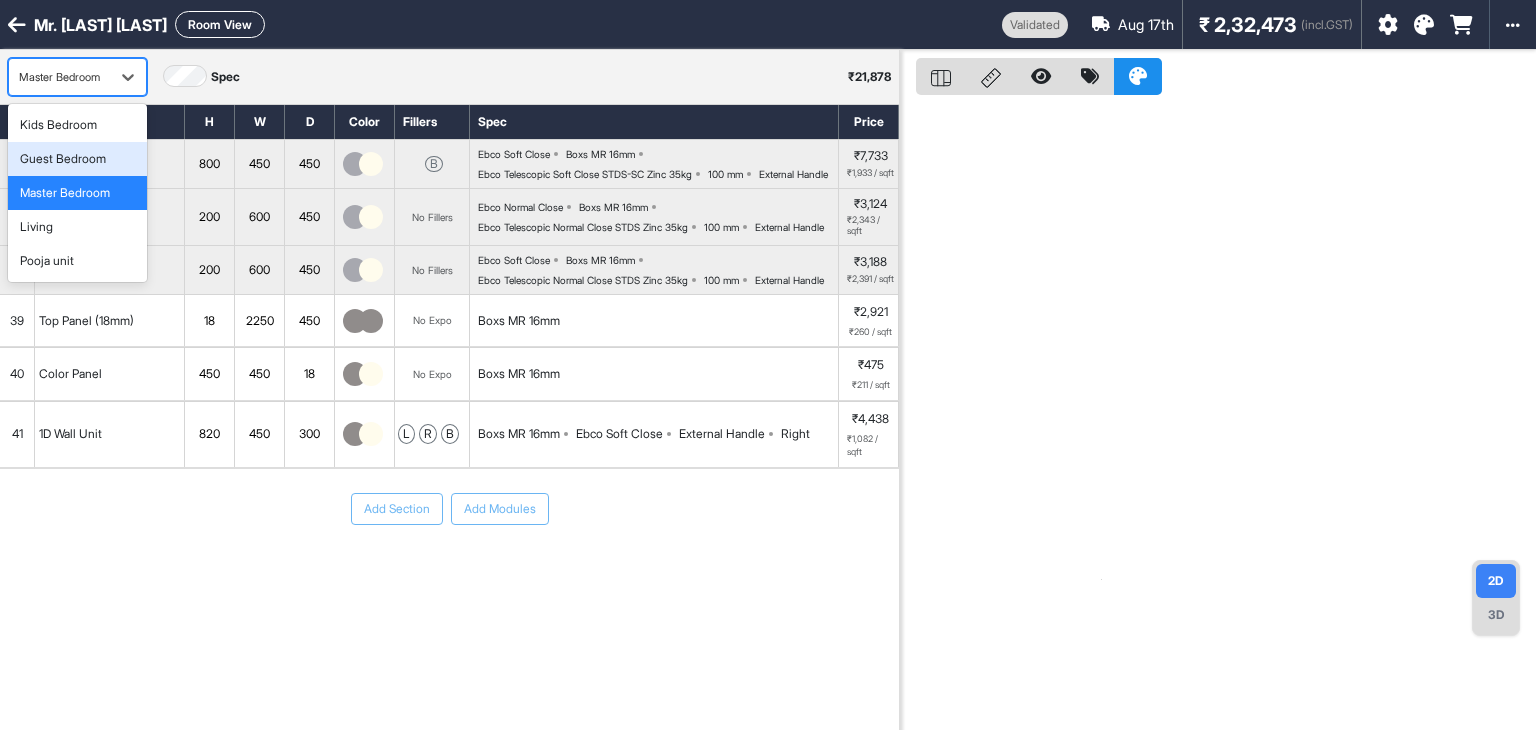 click on "Guest Bedroom" at bounding box center (63, 159) 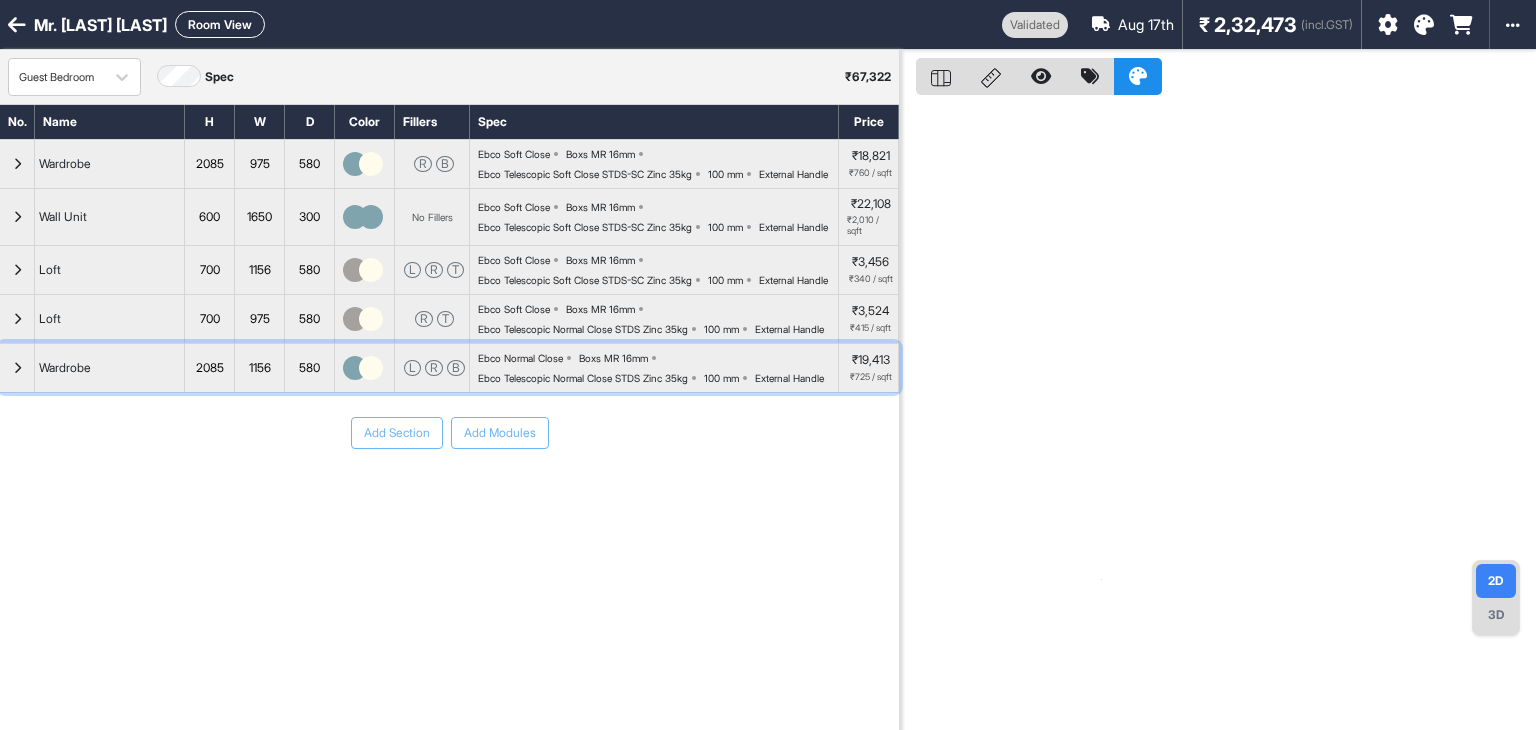 click at bounding box center [17, 368] 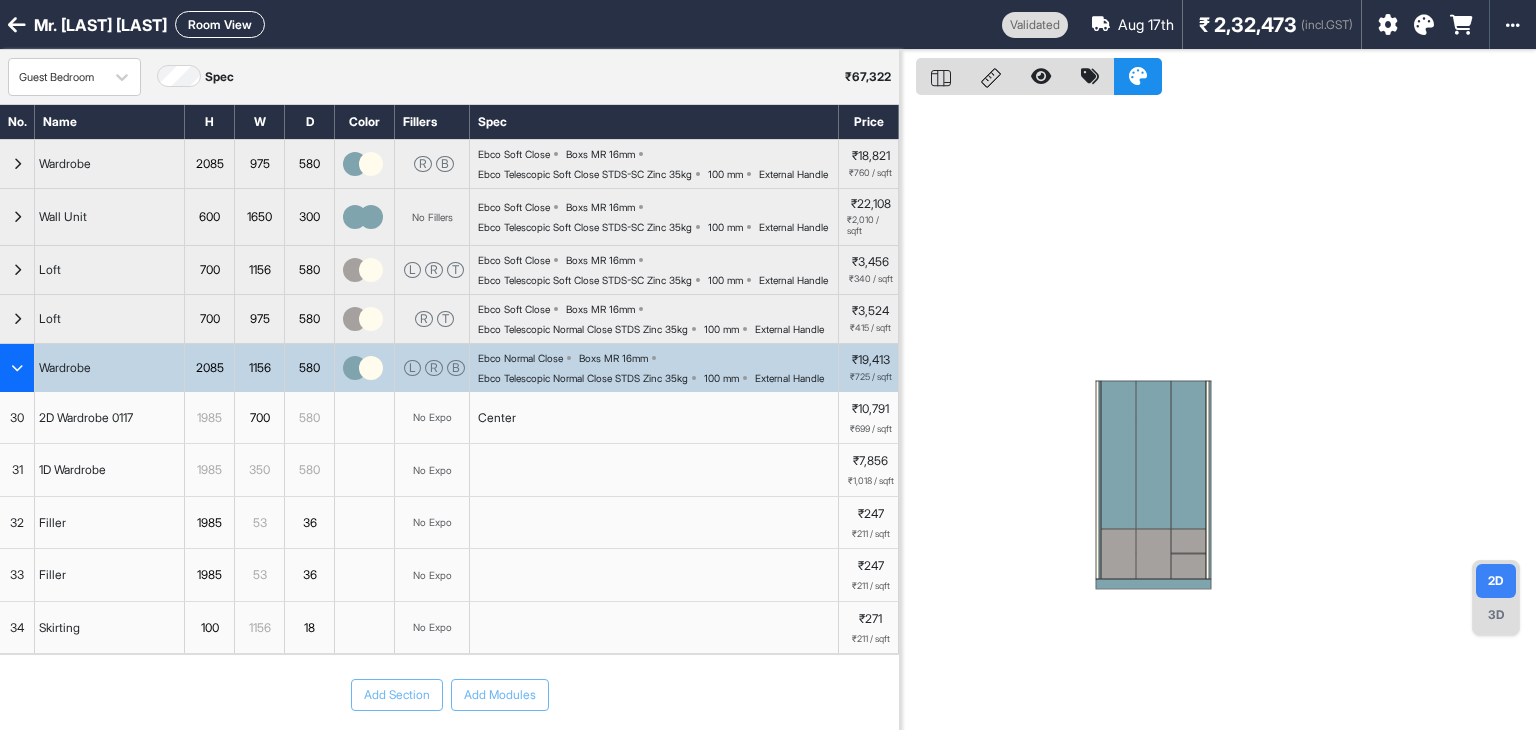 click on "Ebco Normal Close" at bounding box center [520, 358] 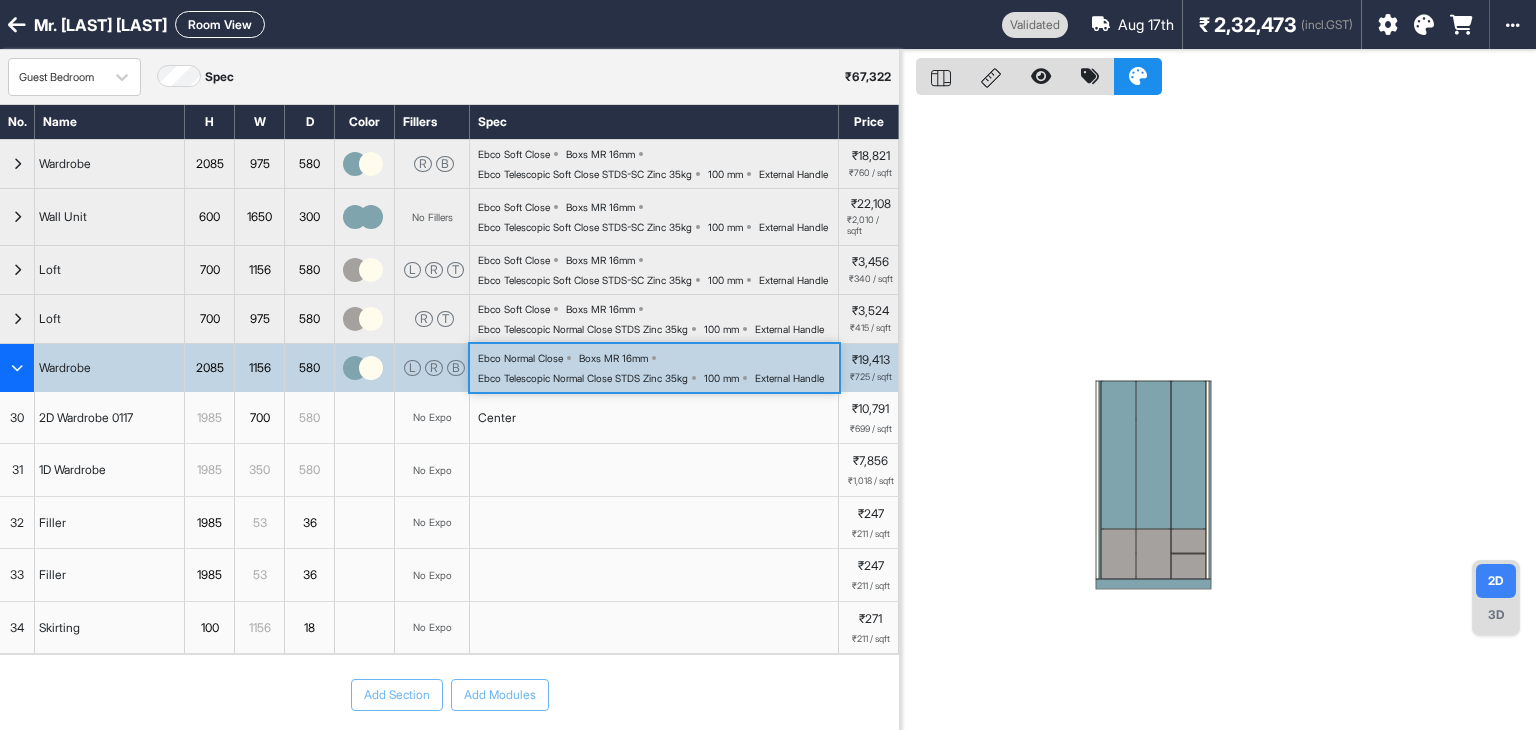 click on "Ebco Normal Close" at bounding box center (520, 358) 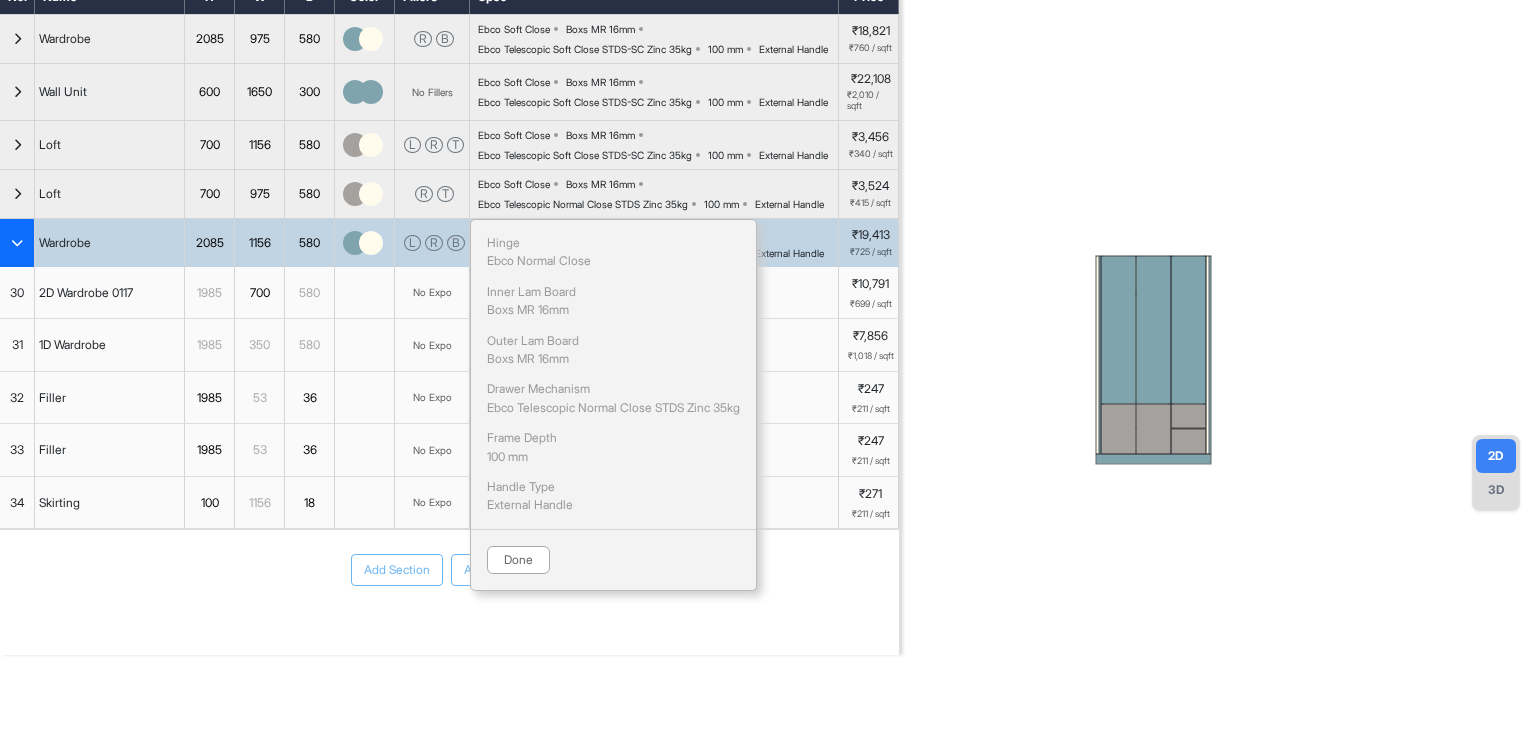 scroll, scrollTop: 200, scrollLeft: 0, axis: vertical 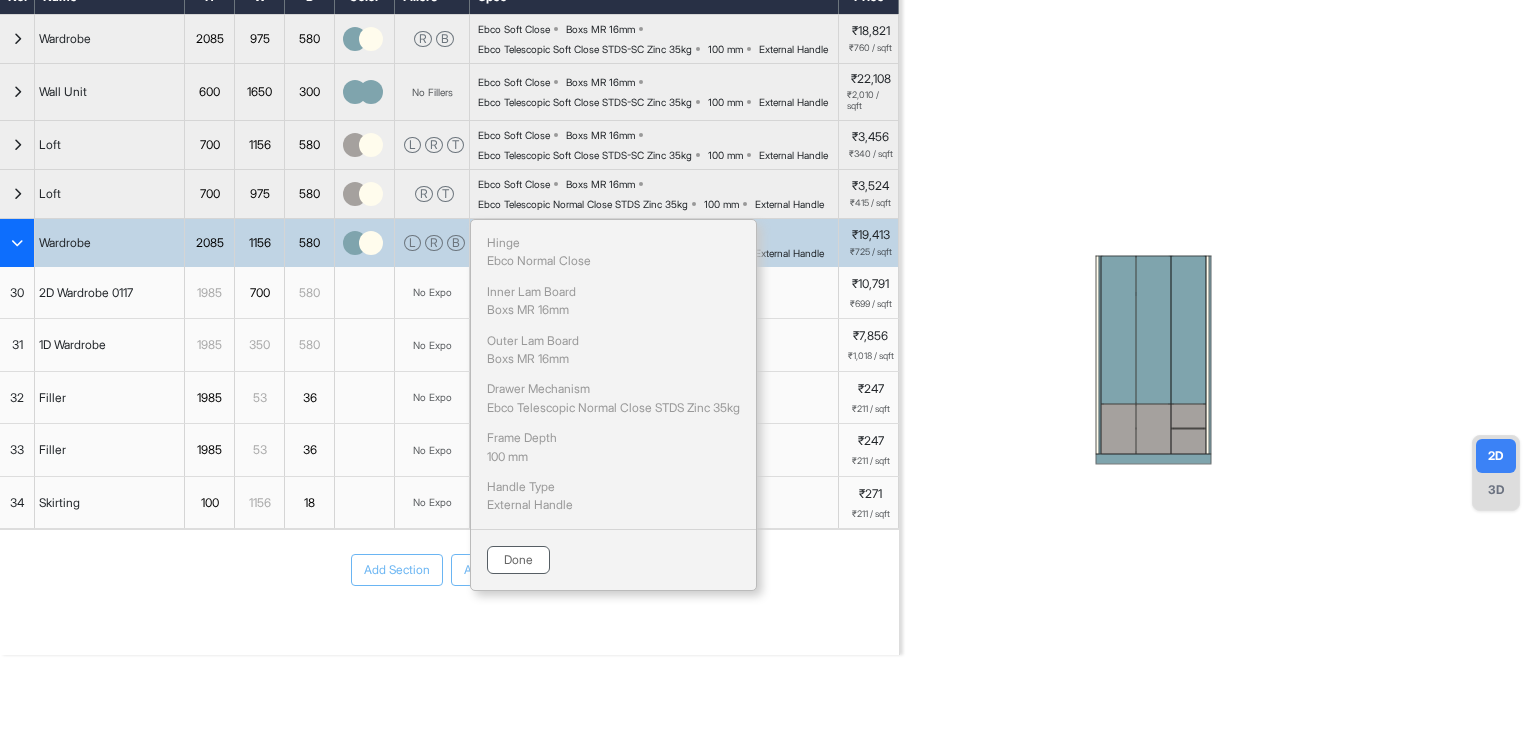 click on "Done" at bounding box center (518, 560) 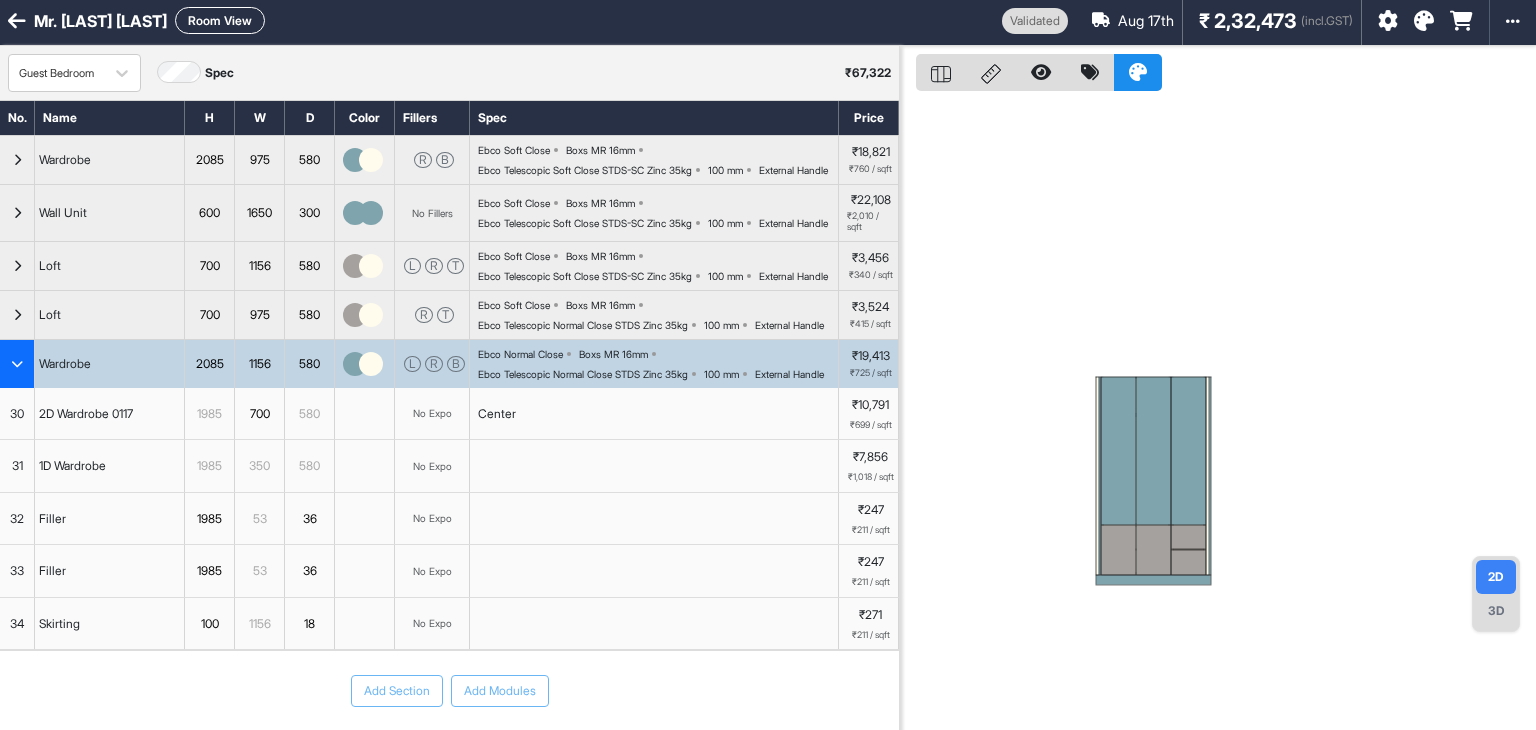 scroll, scrollTop: 0, scrollLeft: 0, axis: both 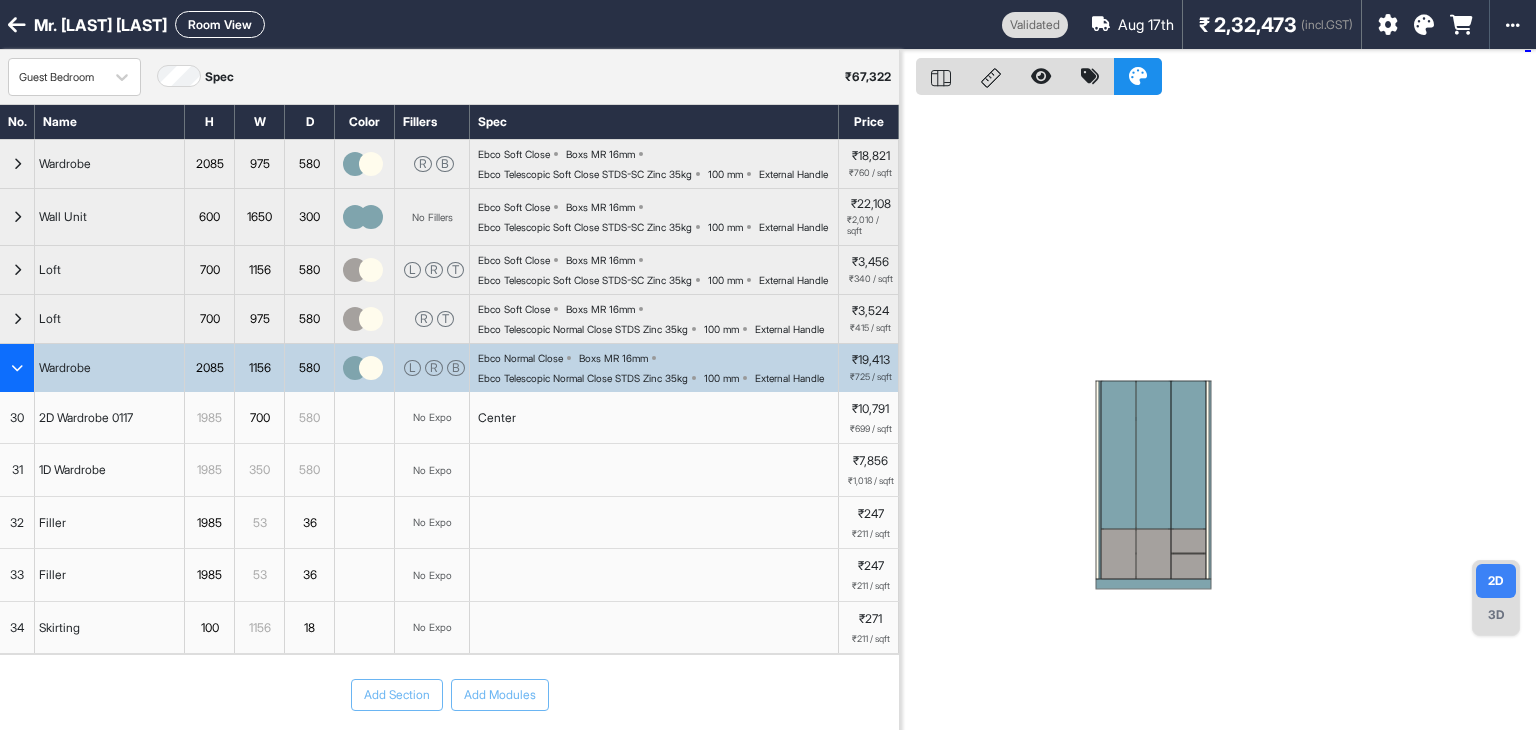 click at bounding box center (1218, 415) 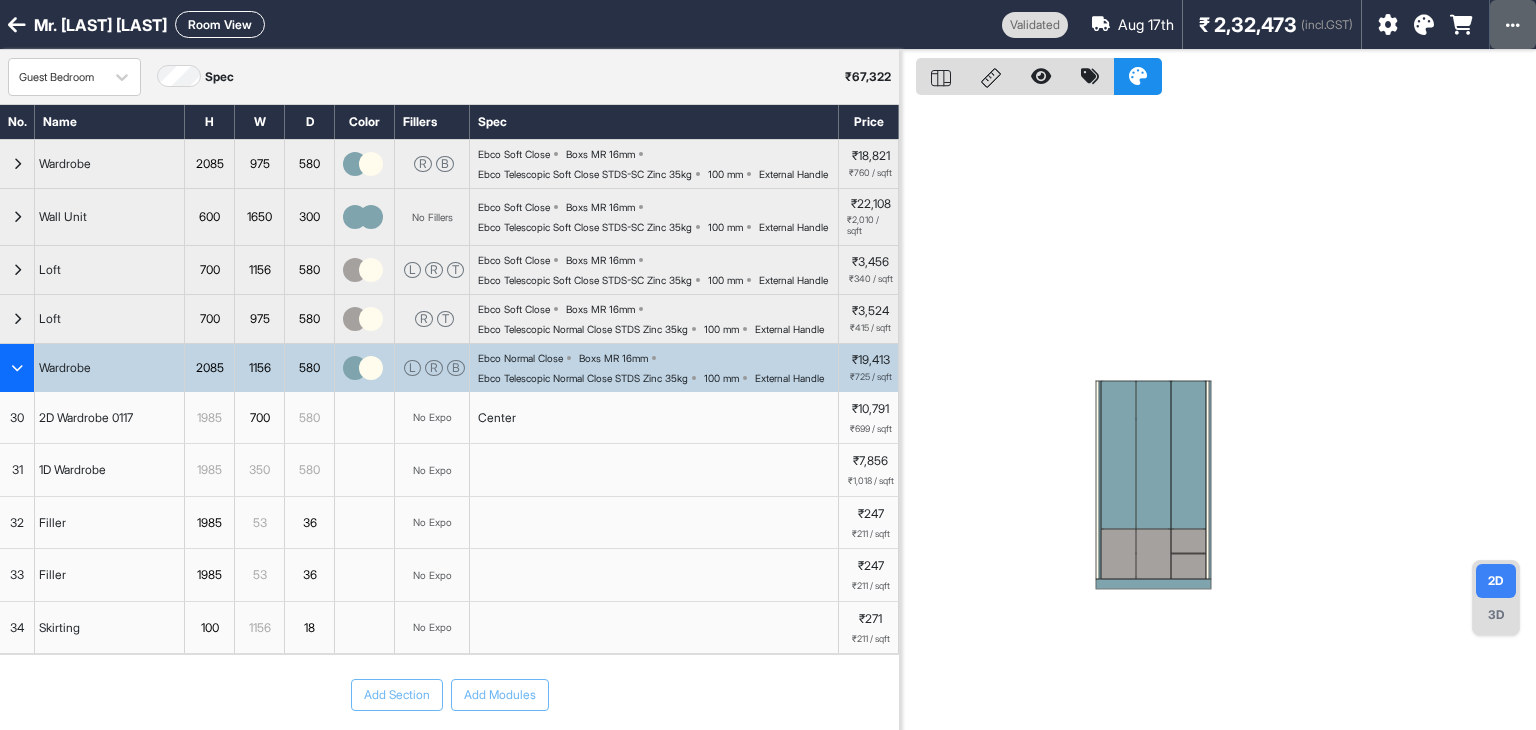 click at bounding box center (1513, 25) 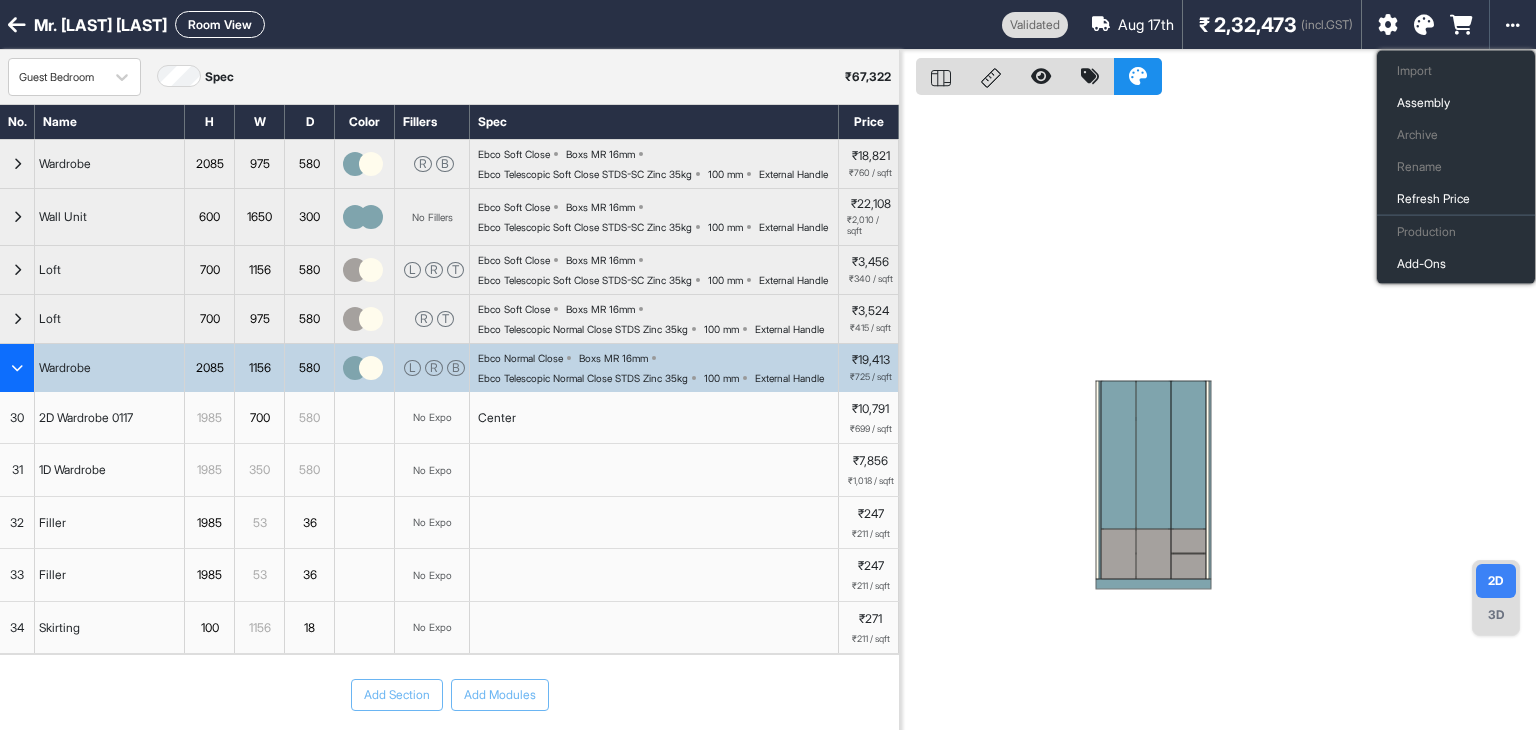 click at bounding box center [1218, 415] 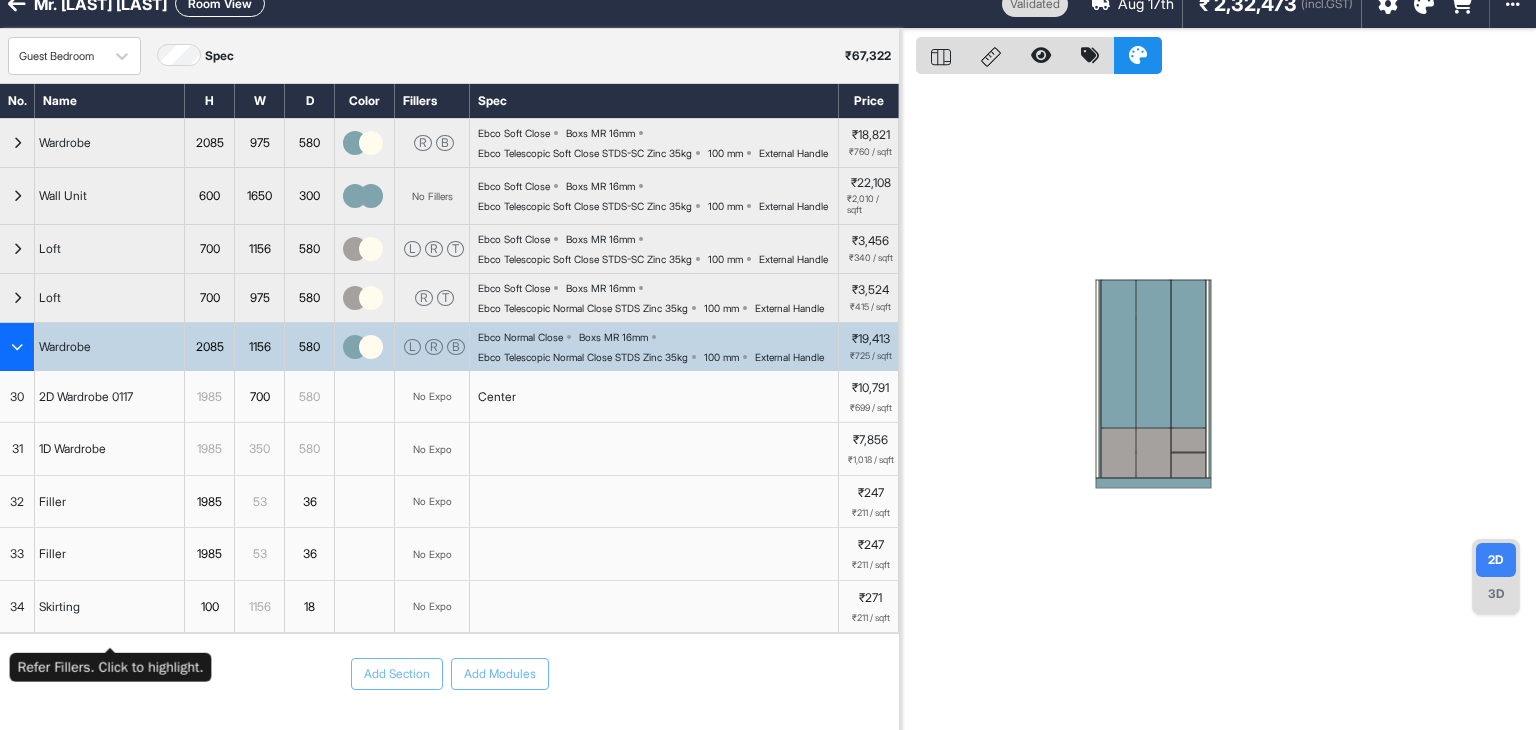 scroll, scrollTop: 0, scrollLeft: 0, axis: both 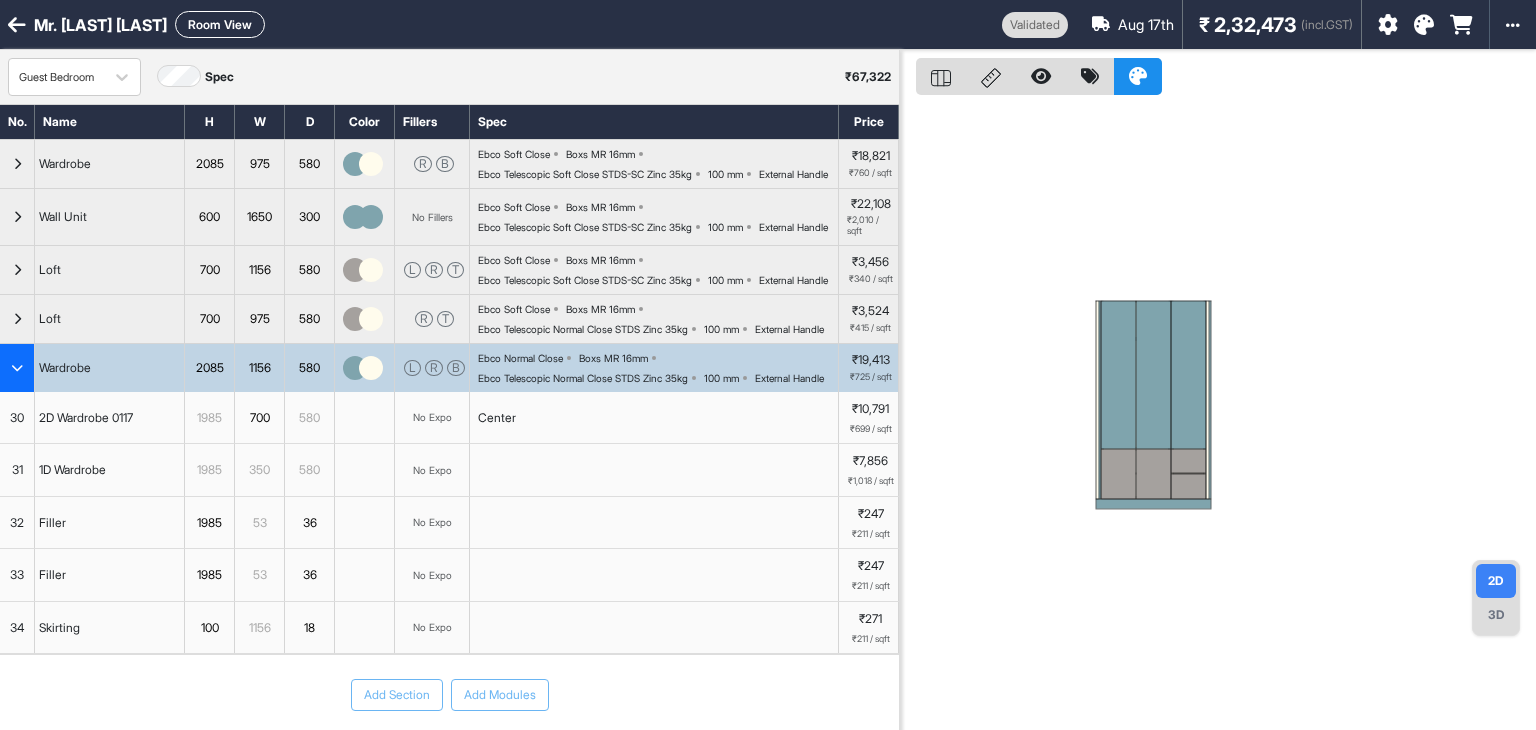 click at bounding box center [17, 368] 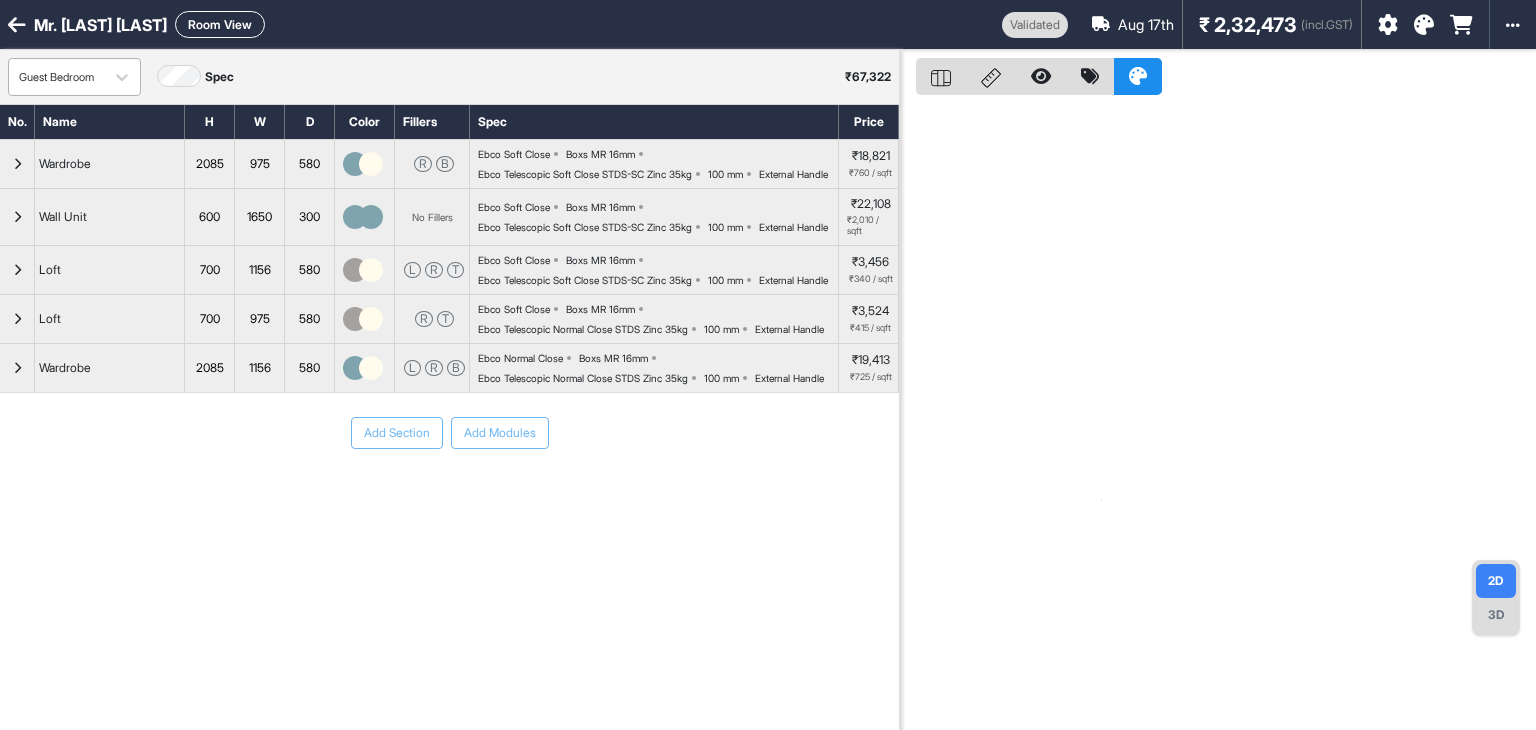 click on "Guest Bedroom" at bounding box center (56, 77) 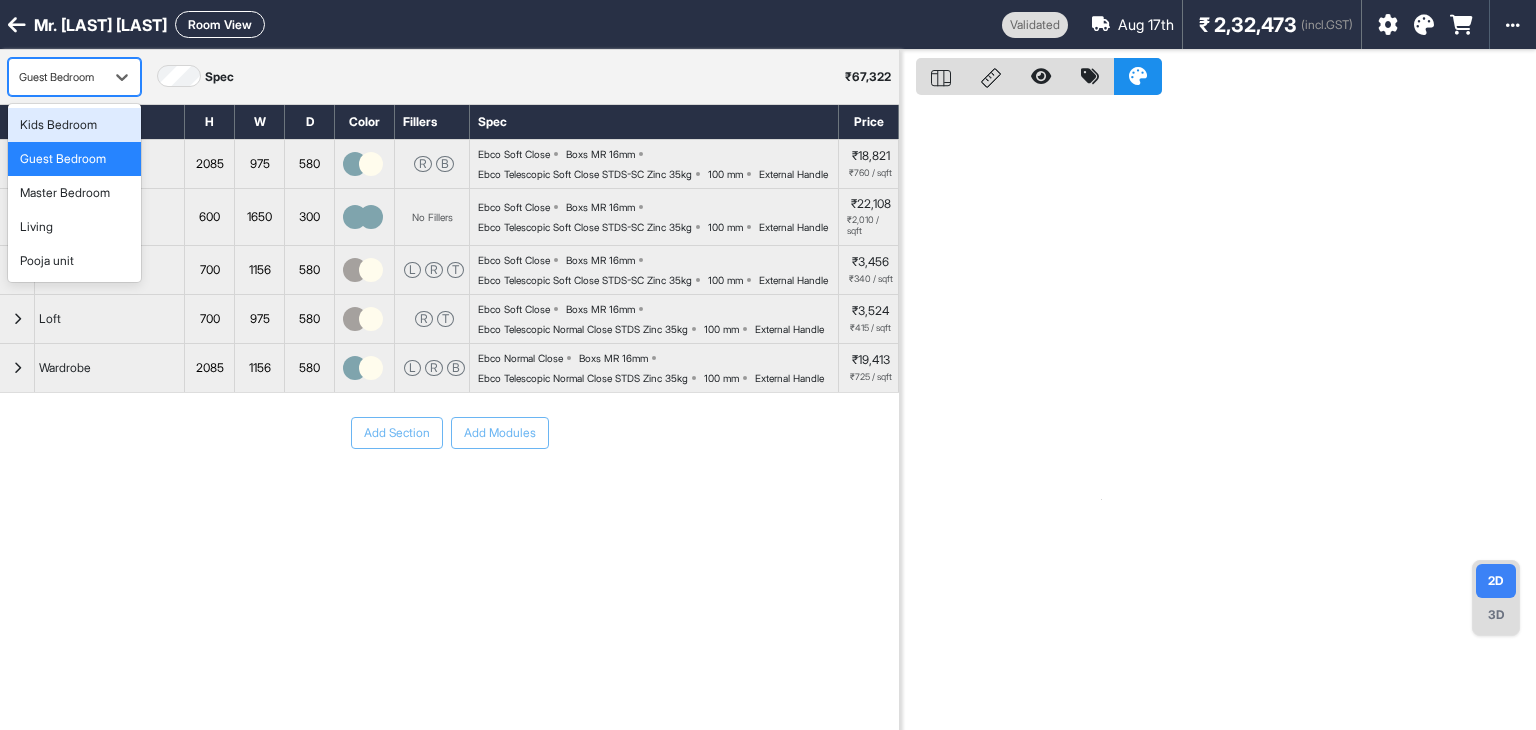 click on "Kids Bedroom" at bounding box center [58, 125] 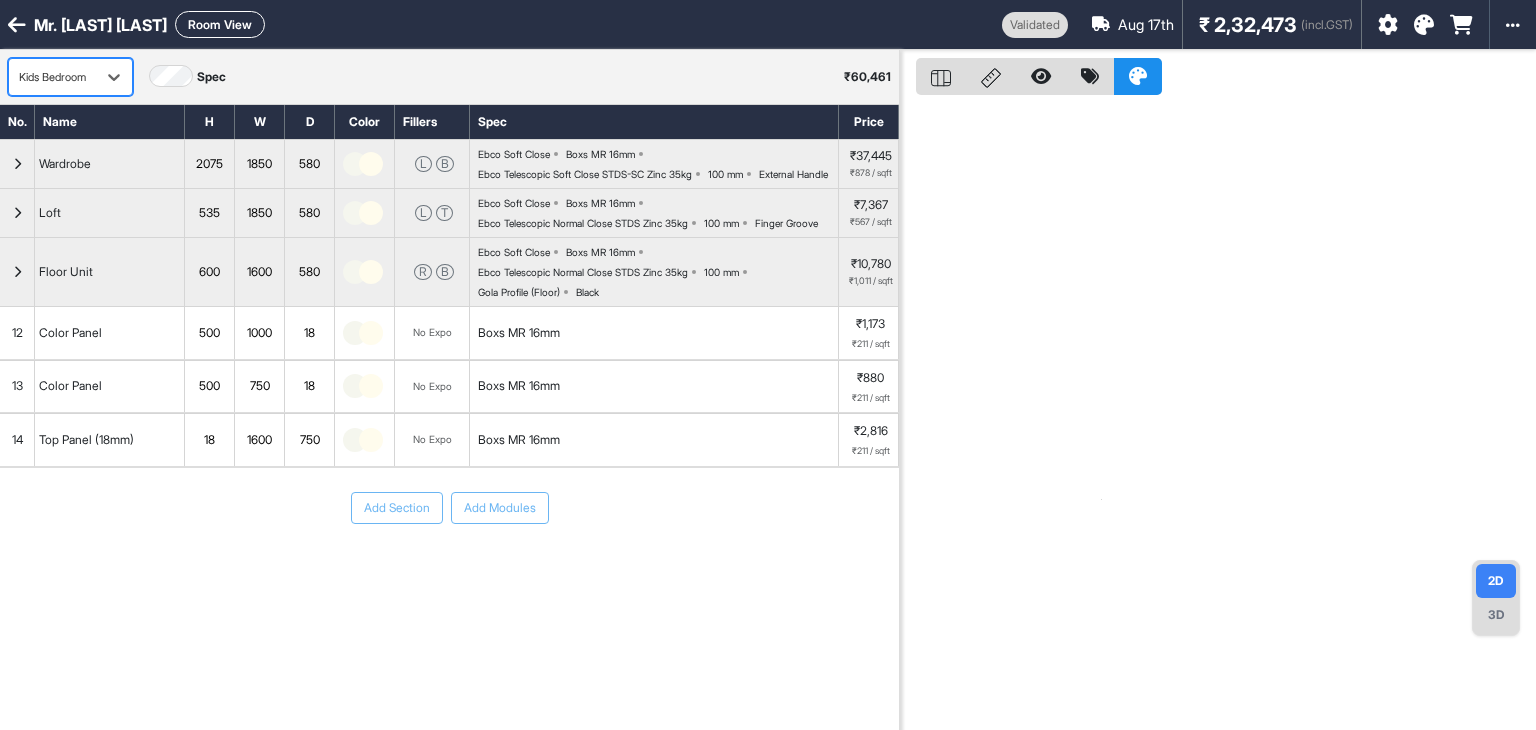 drag, startPoint x: 712, startPoint y: 498, endPoint x: 580, endPoint y: 201, distance: 325.0123 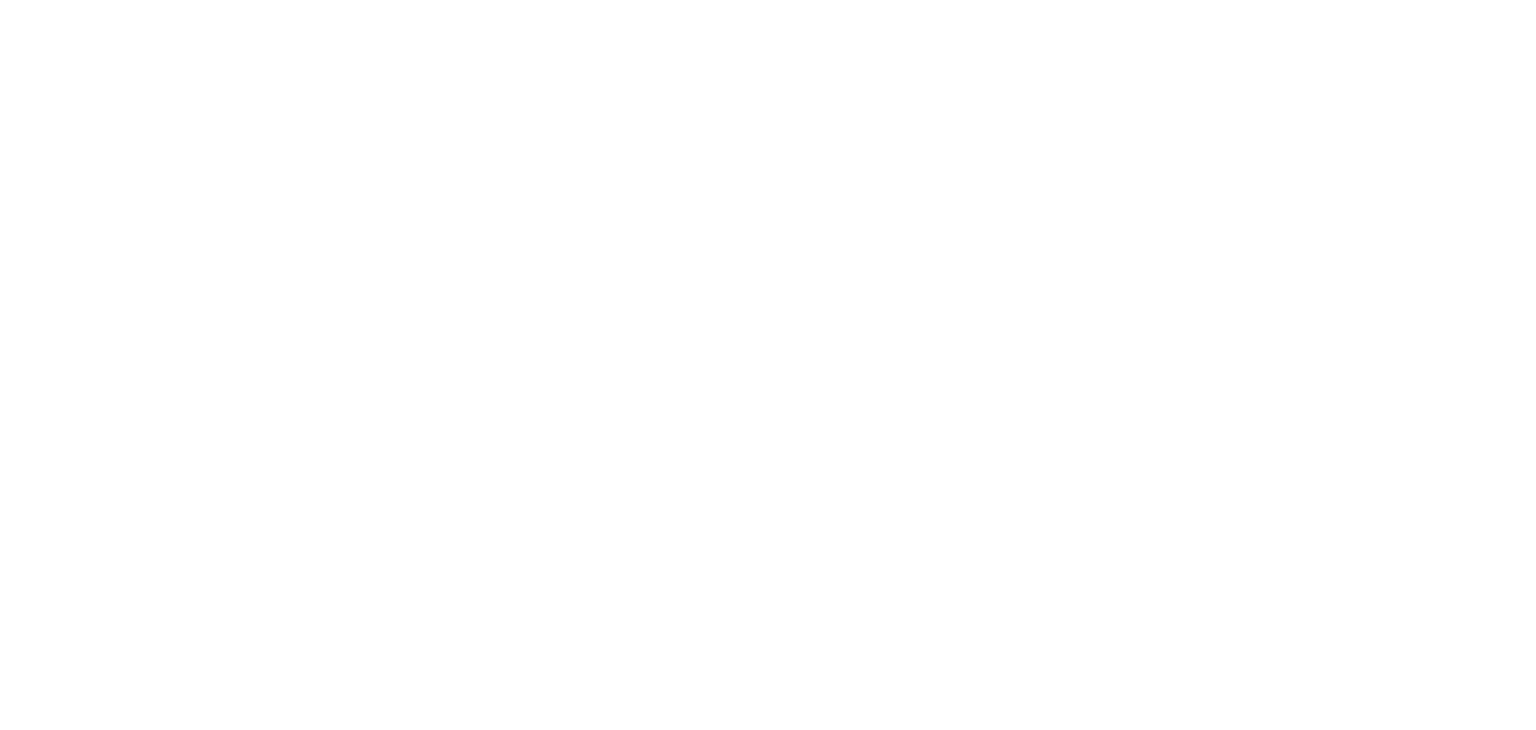 scroll, scrollTop: 0, scrollLeft: 0, axis: both 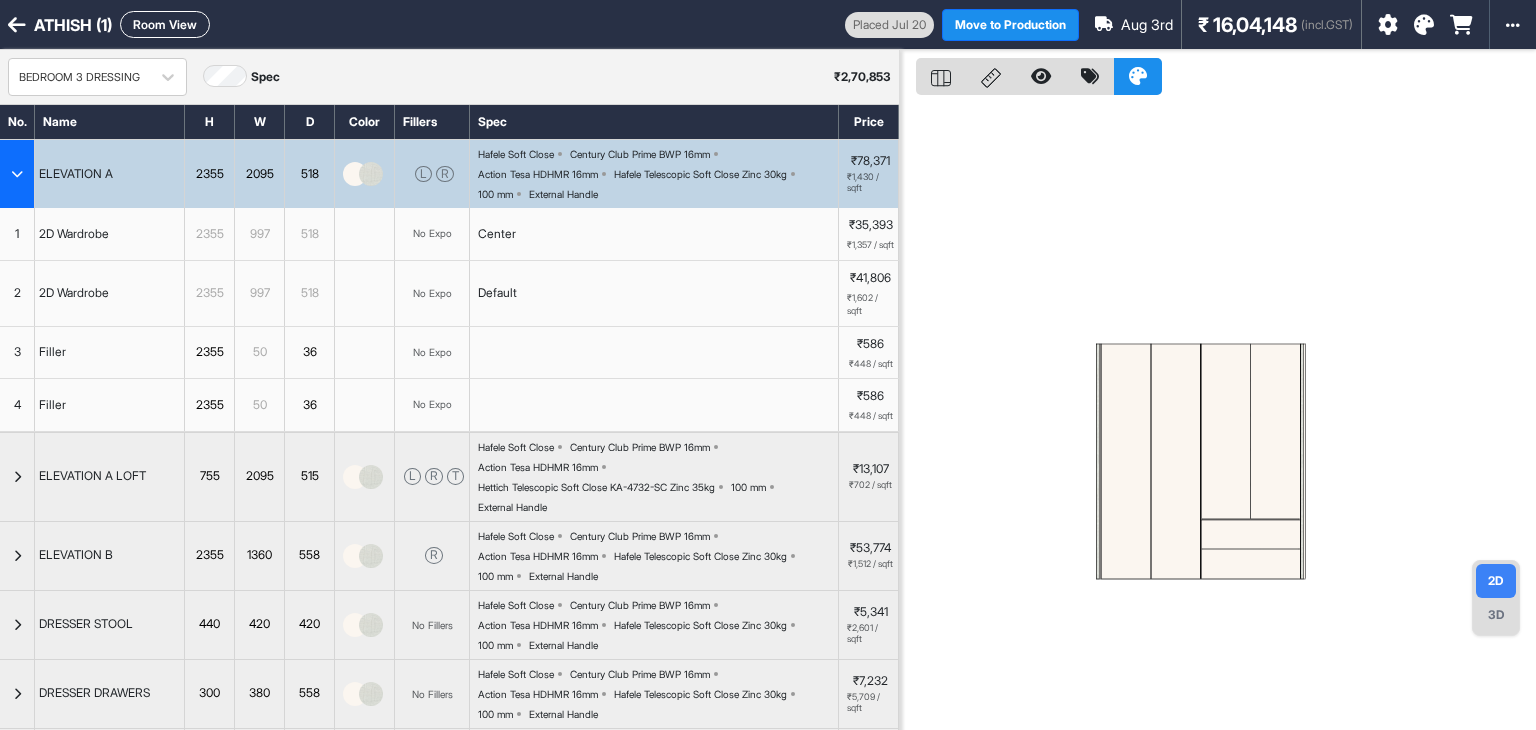 click at bounding box center [1417, 24] 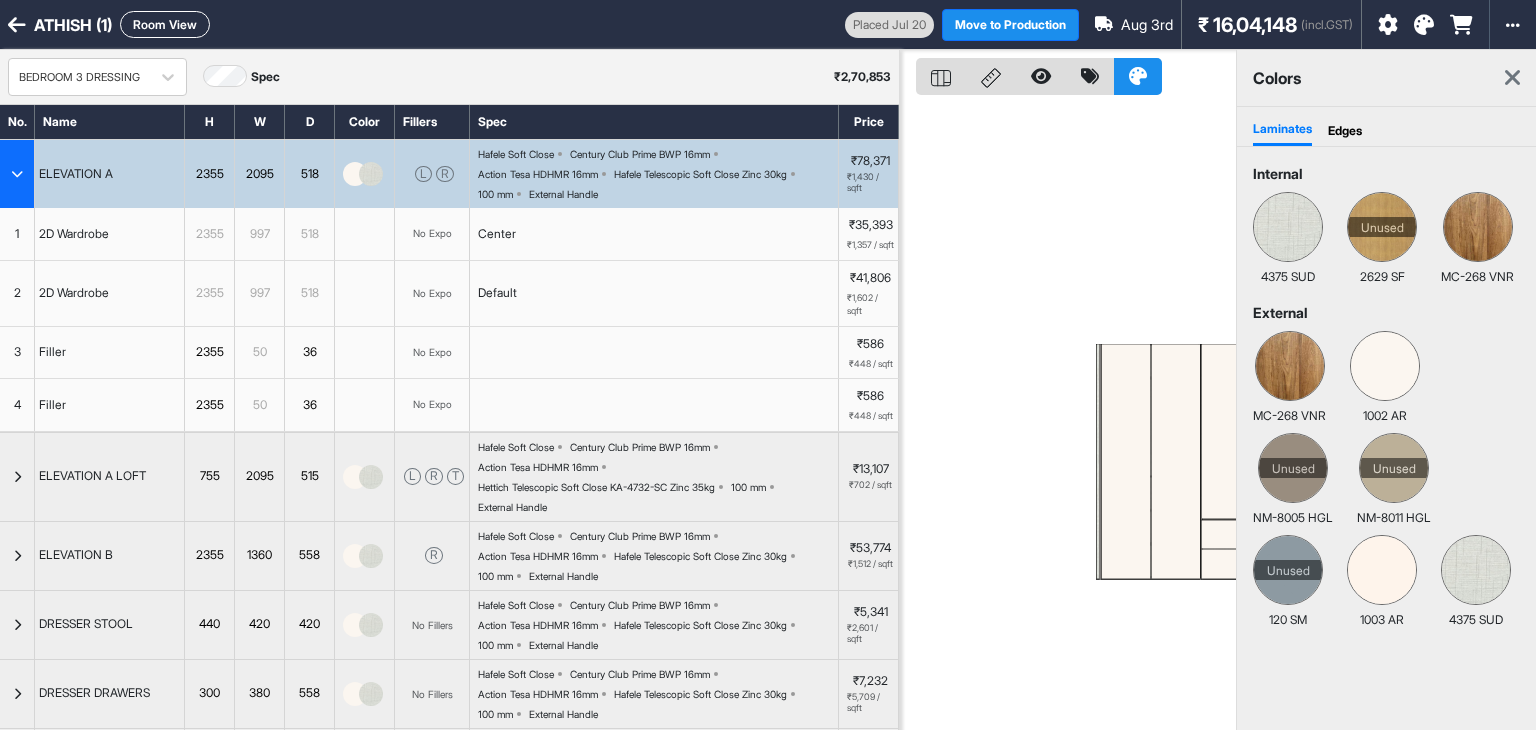 click at bounding box center (1068, 415) 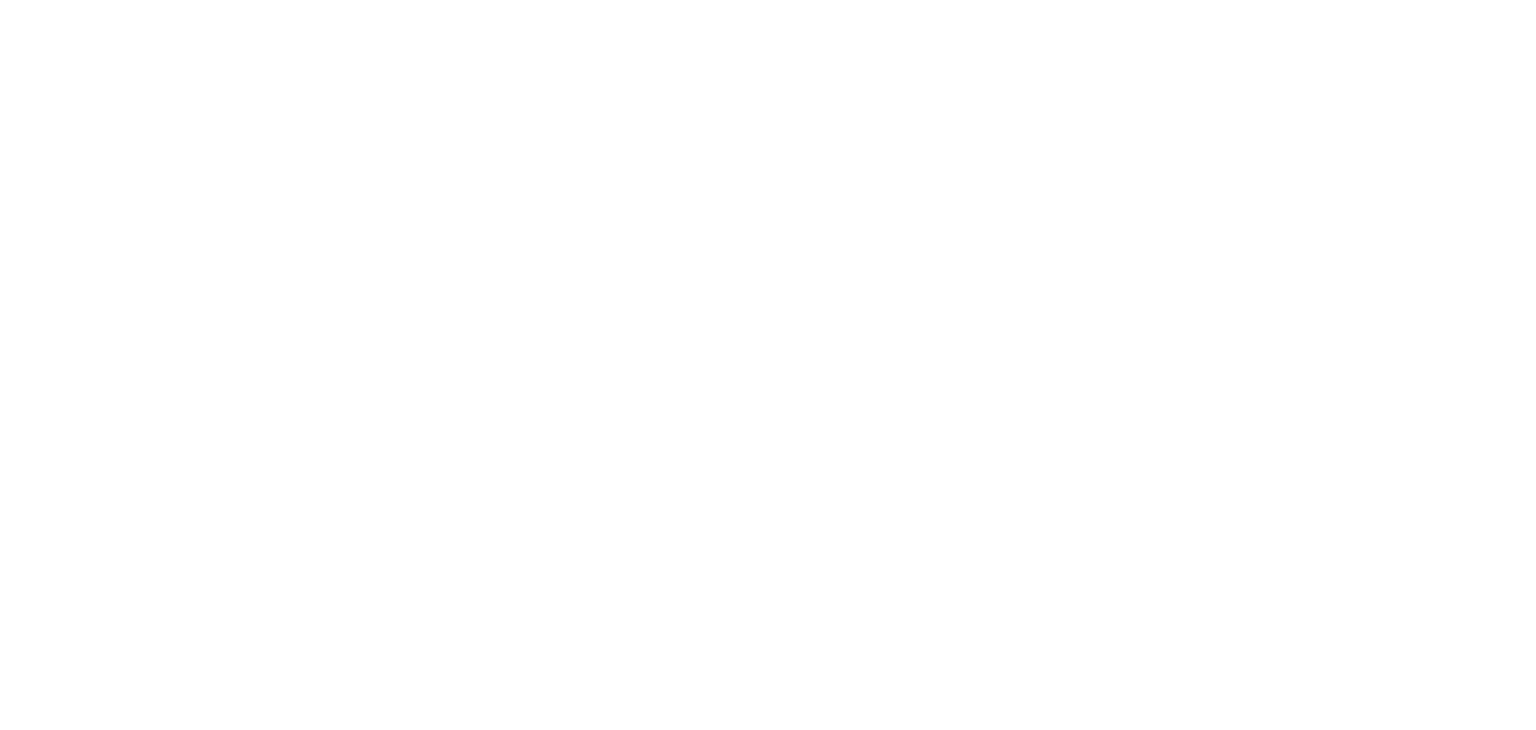 scroll, scrollTop: 0, scrollLeft: 0, axis: both 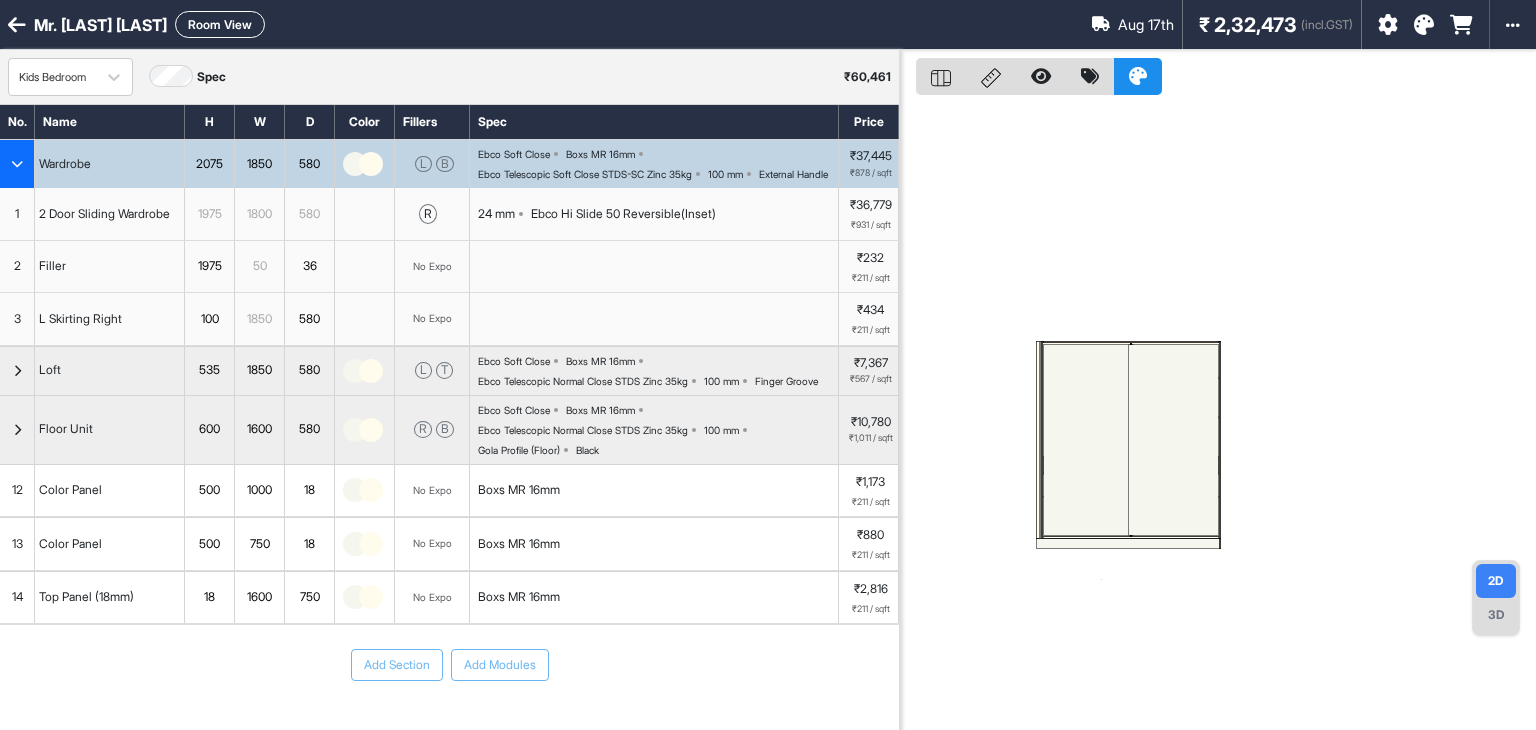 click at bounding box center [17, 164] 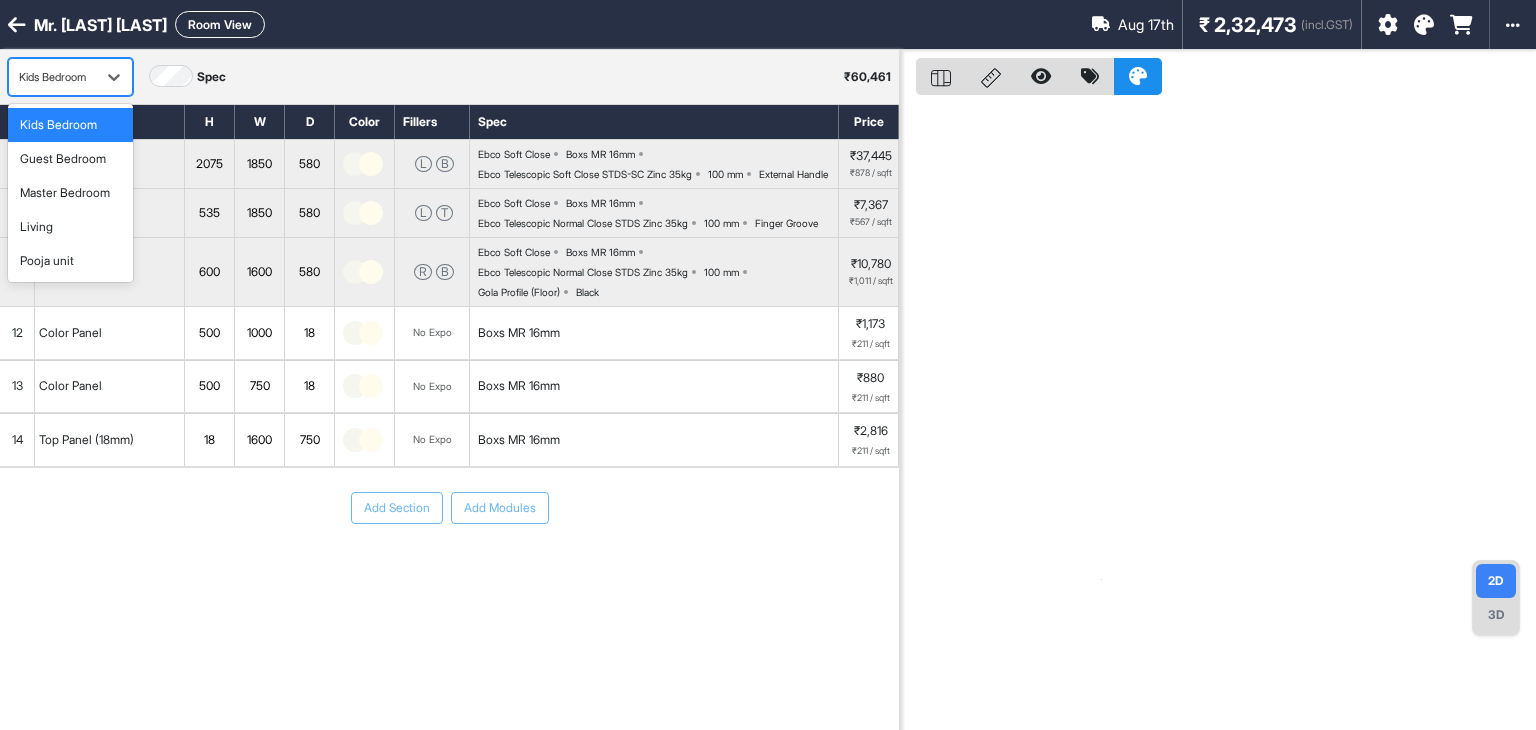 click at bounding box center [52, 77] 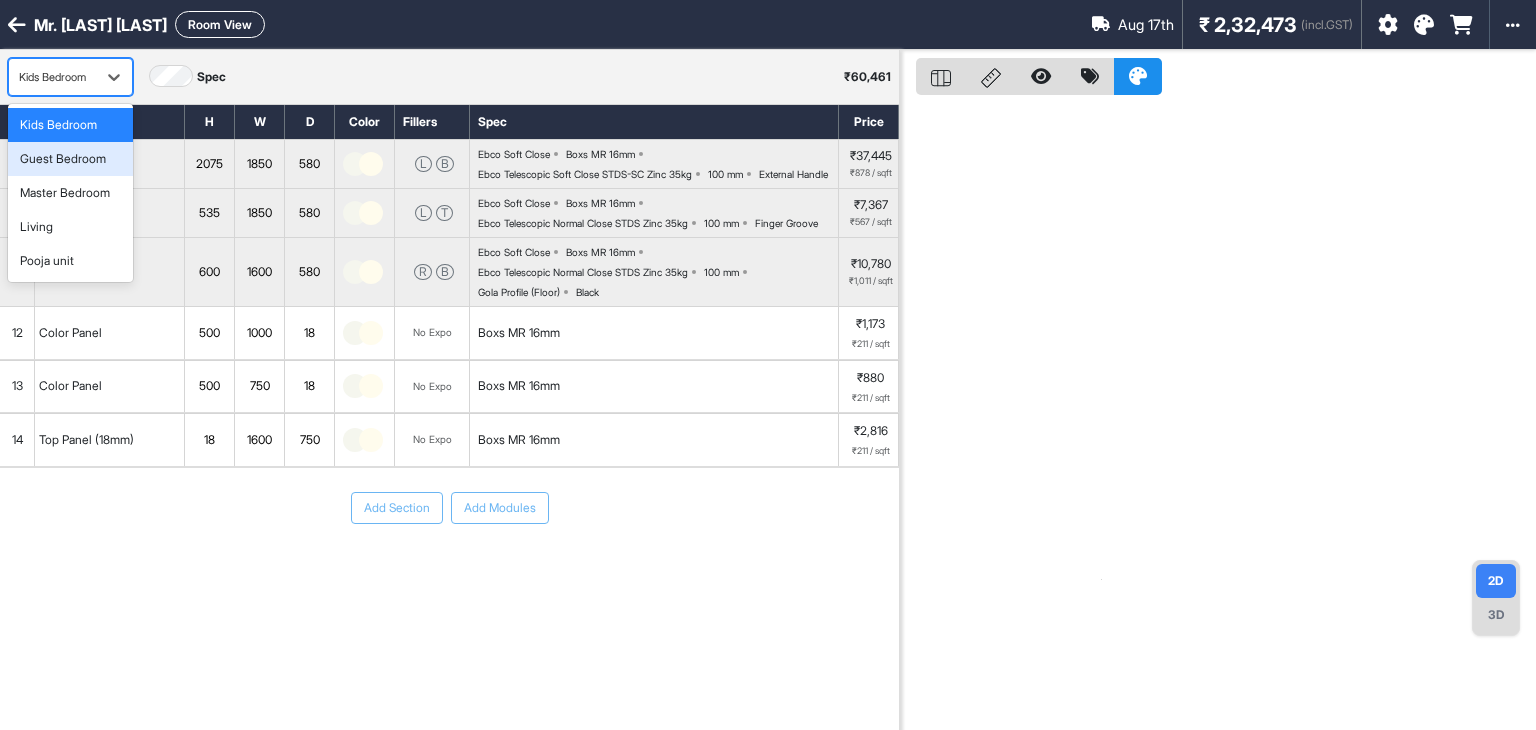 click on "Guest Bedroom" at bounding box center [63, 159] 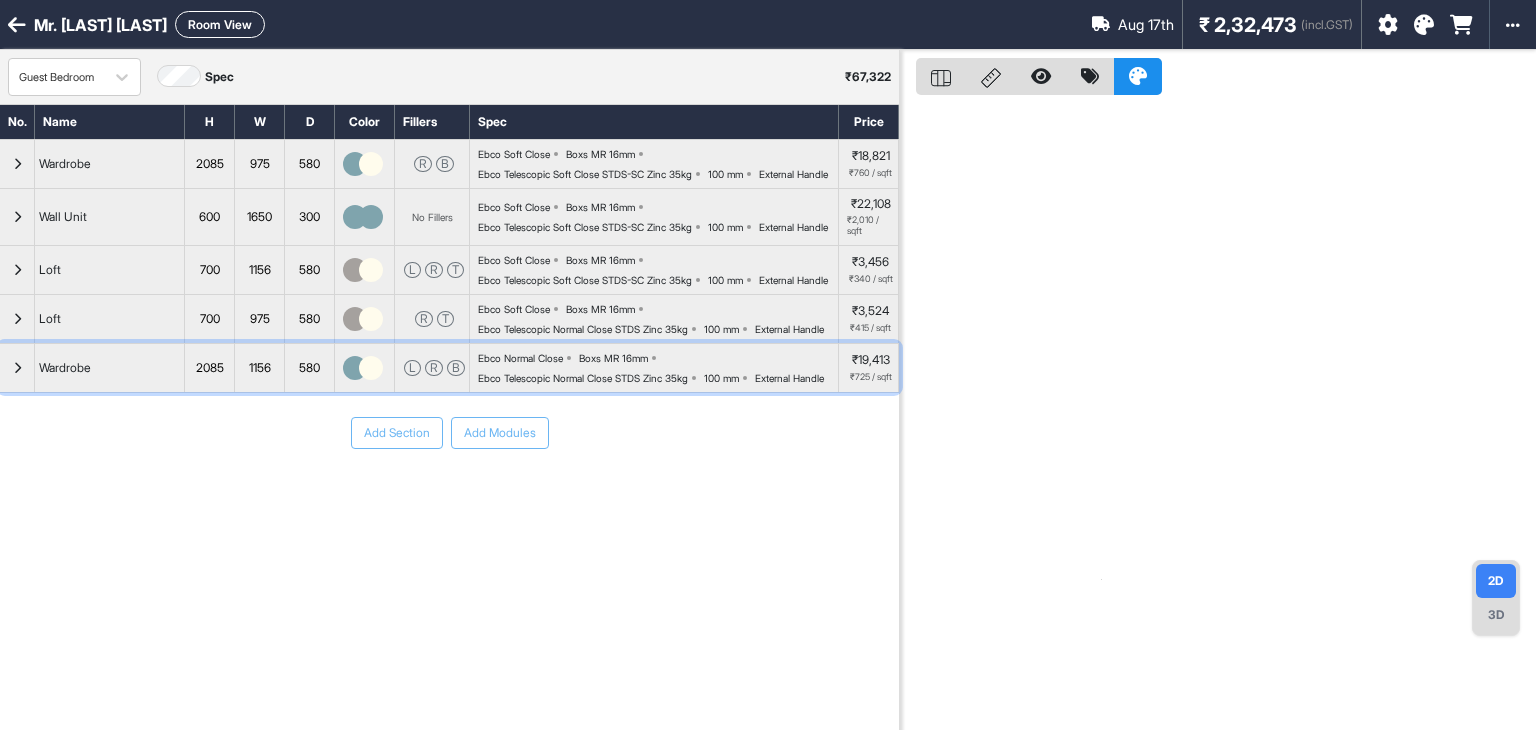 click at bounding box center (17, 368) 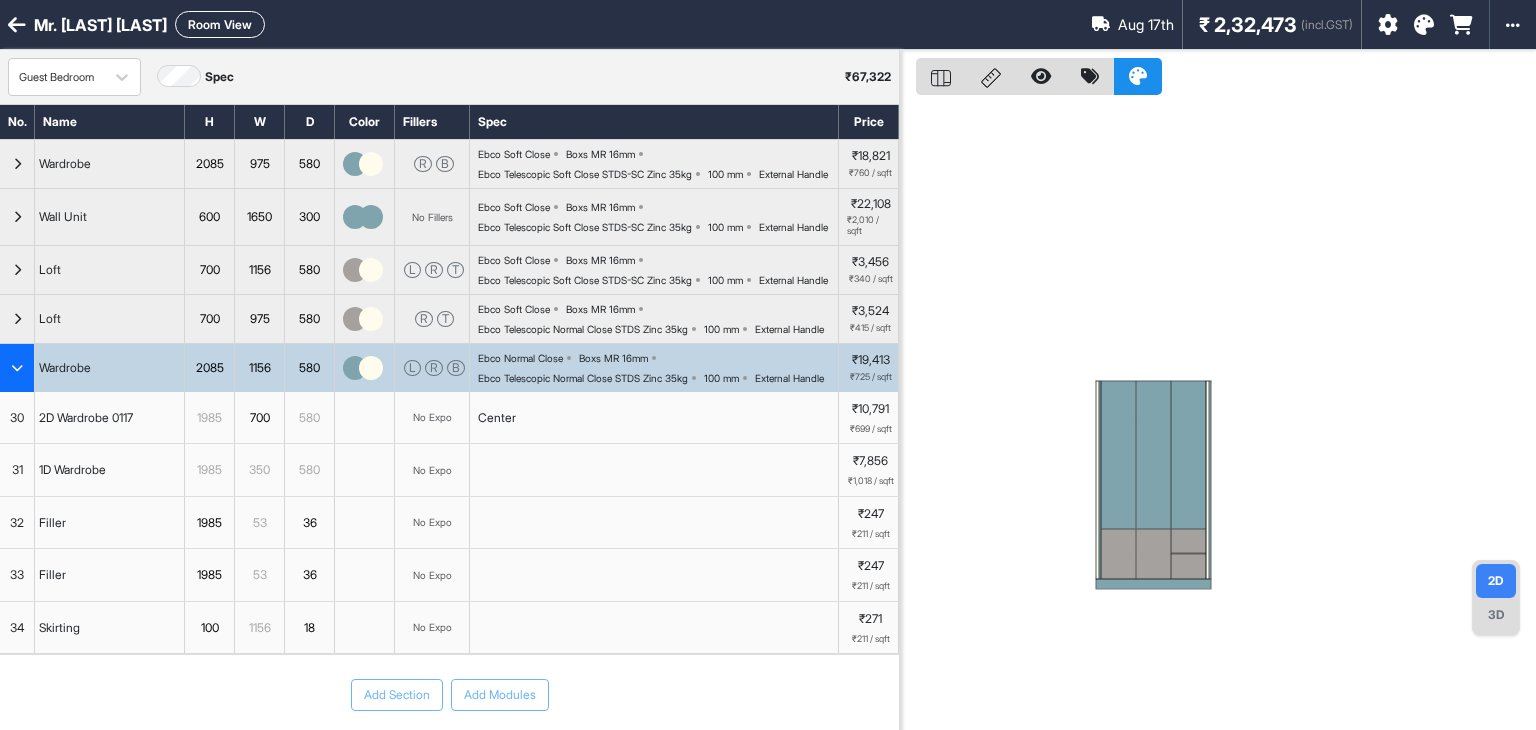 click at bounding box center (17, 368) 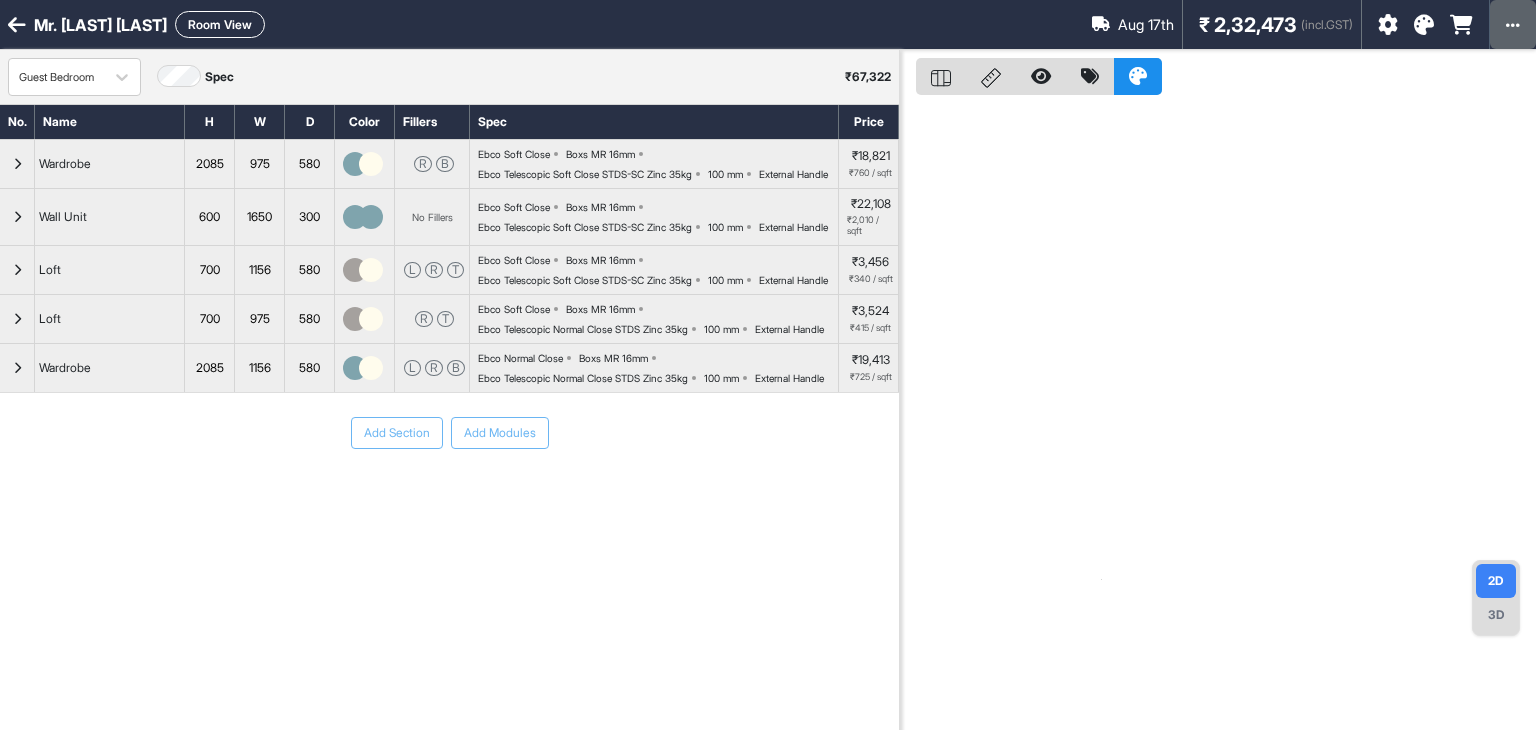 click at bounding box center [1513, 24] 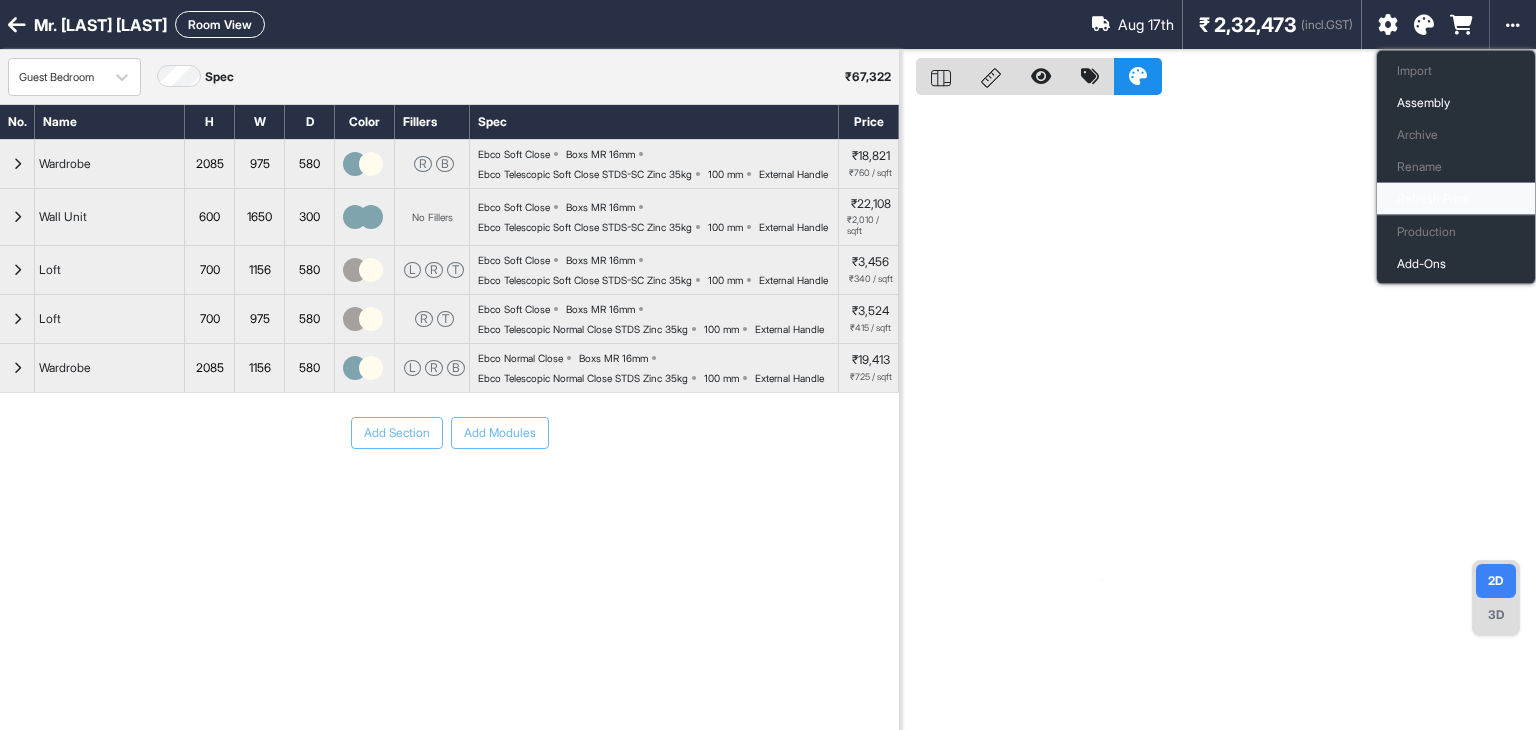 click on "Refresh Price" at bounding box center (1456, 199) 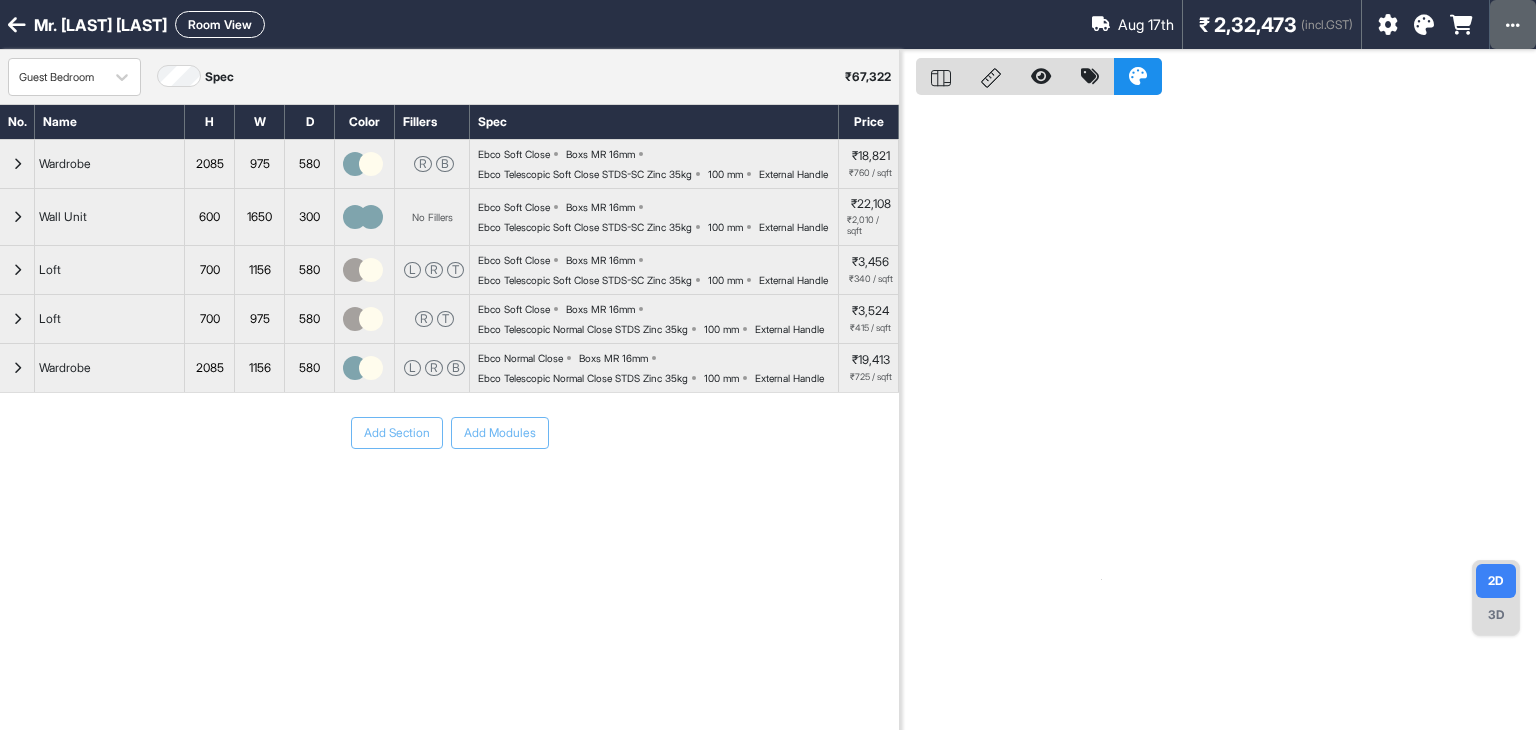 click at bounding box center [1513, 24] 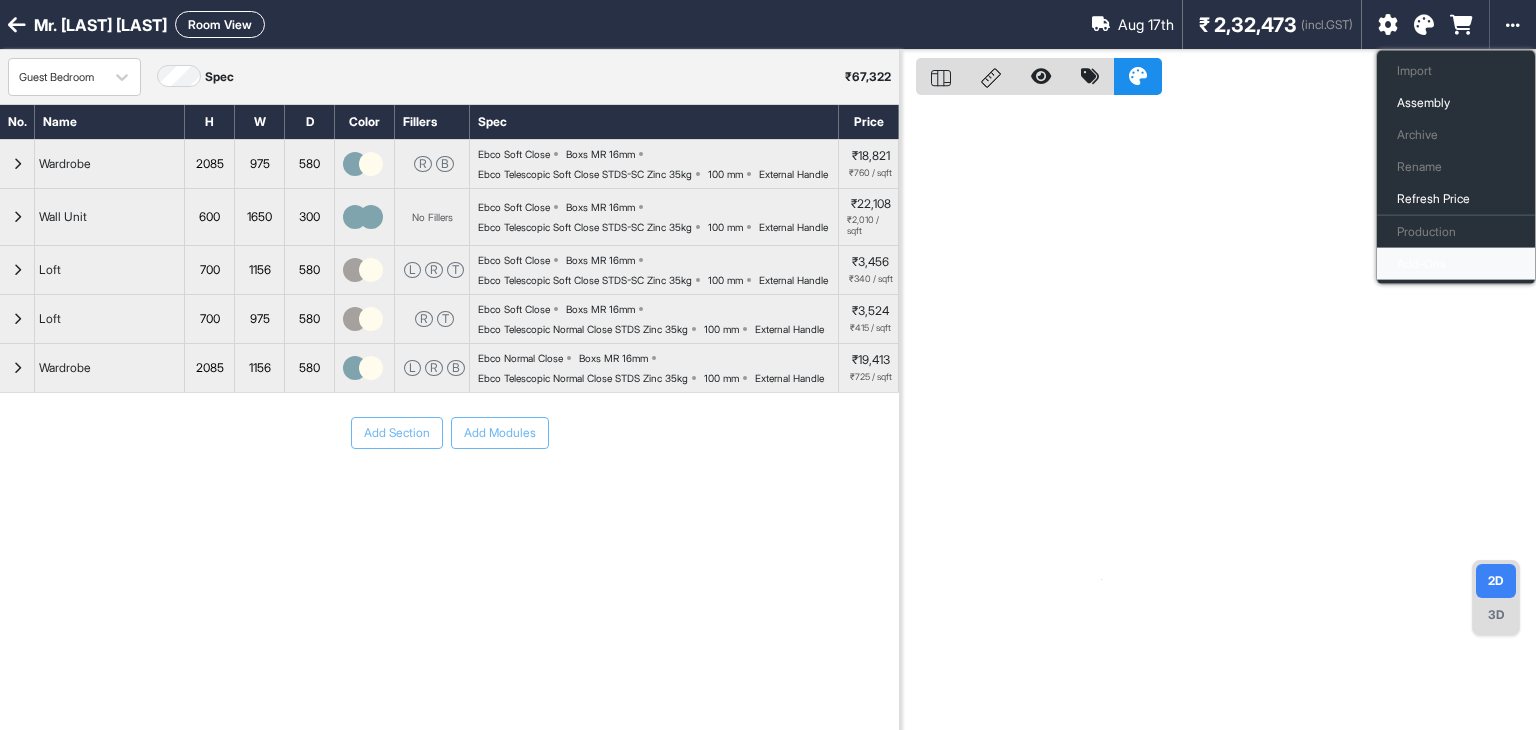 click on "Add-Ons" at bounding box center (1456, 264) 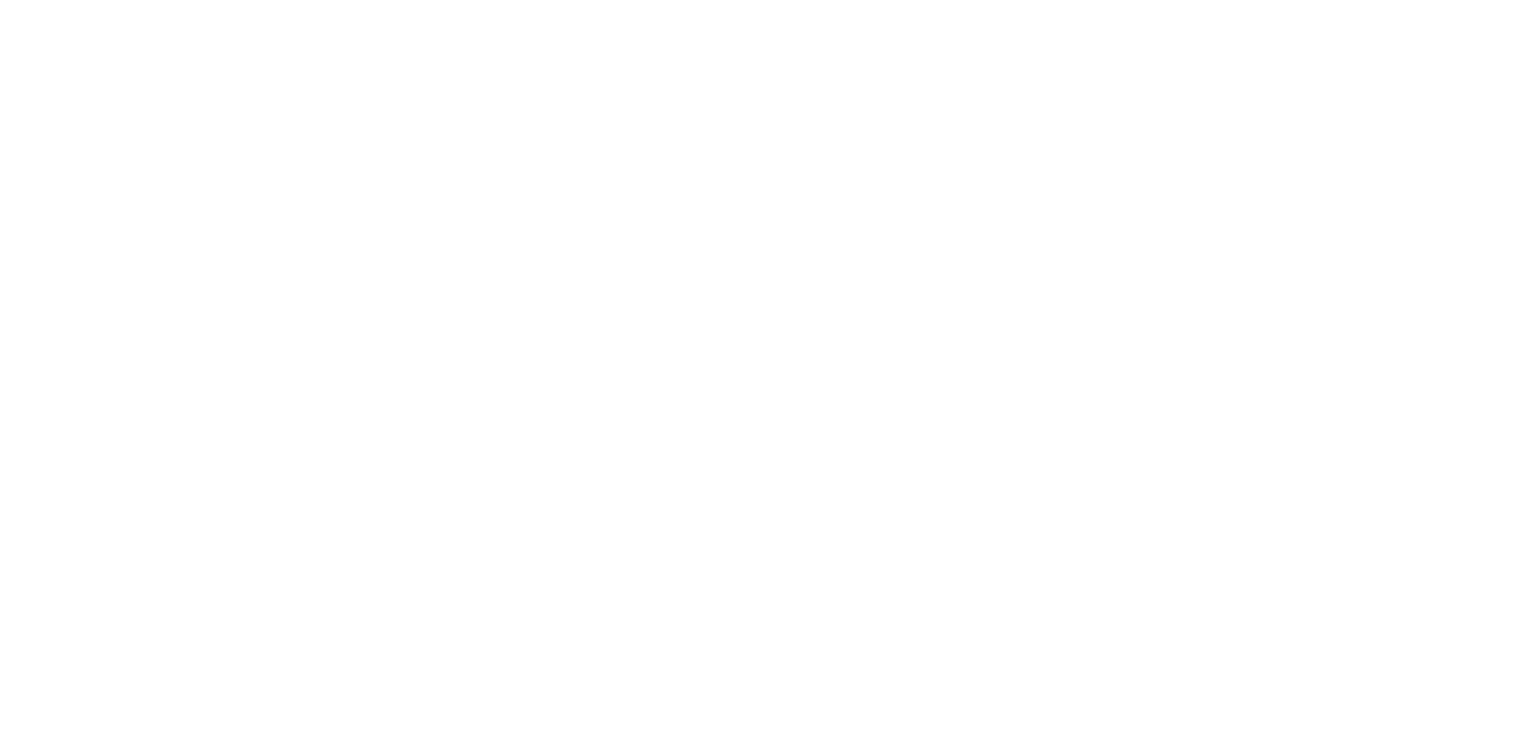 scroll, scrollTop: 0, scrollLeft: 0, axis: both 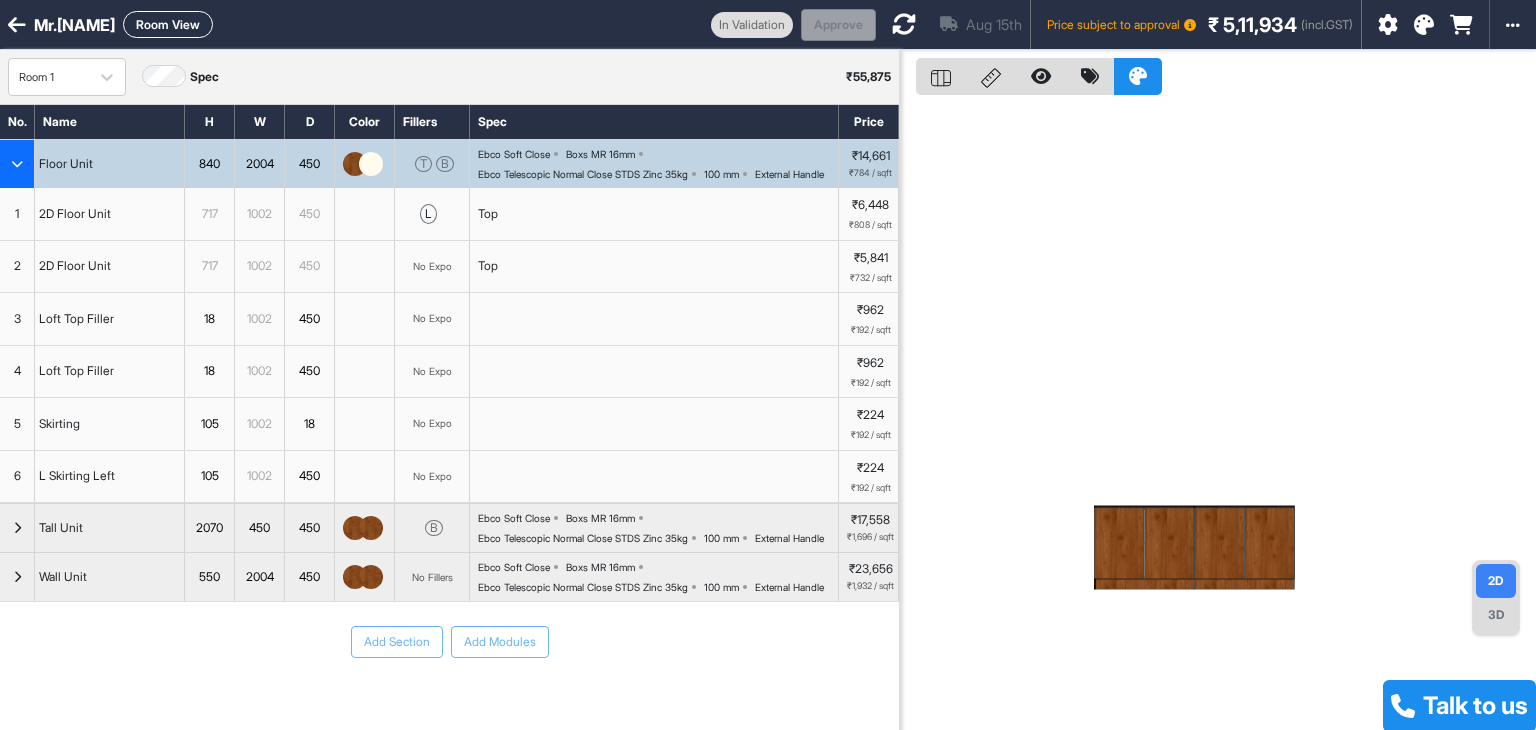 click at bounding box center [17, 164] 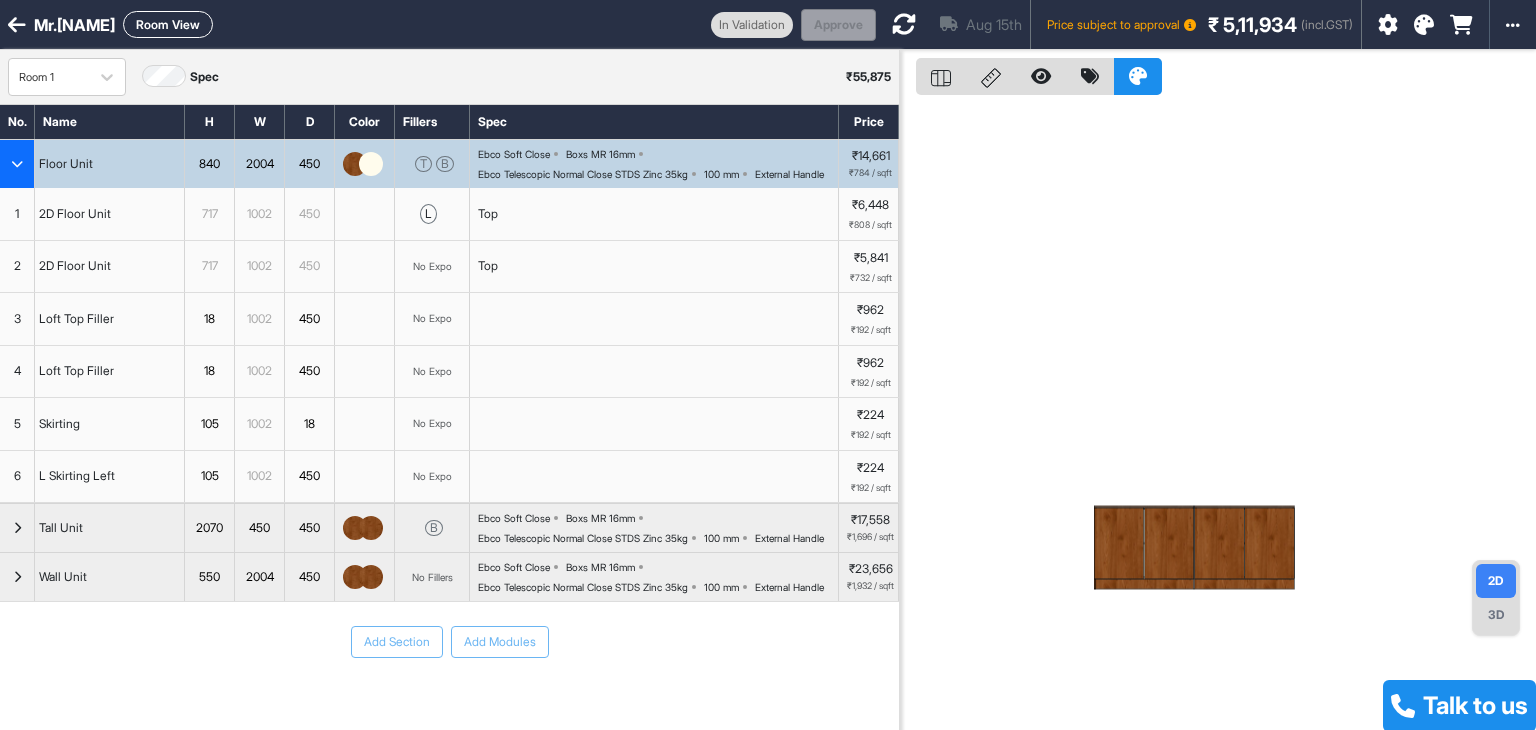 click at bounding box center [17, 164] 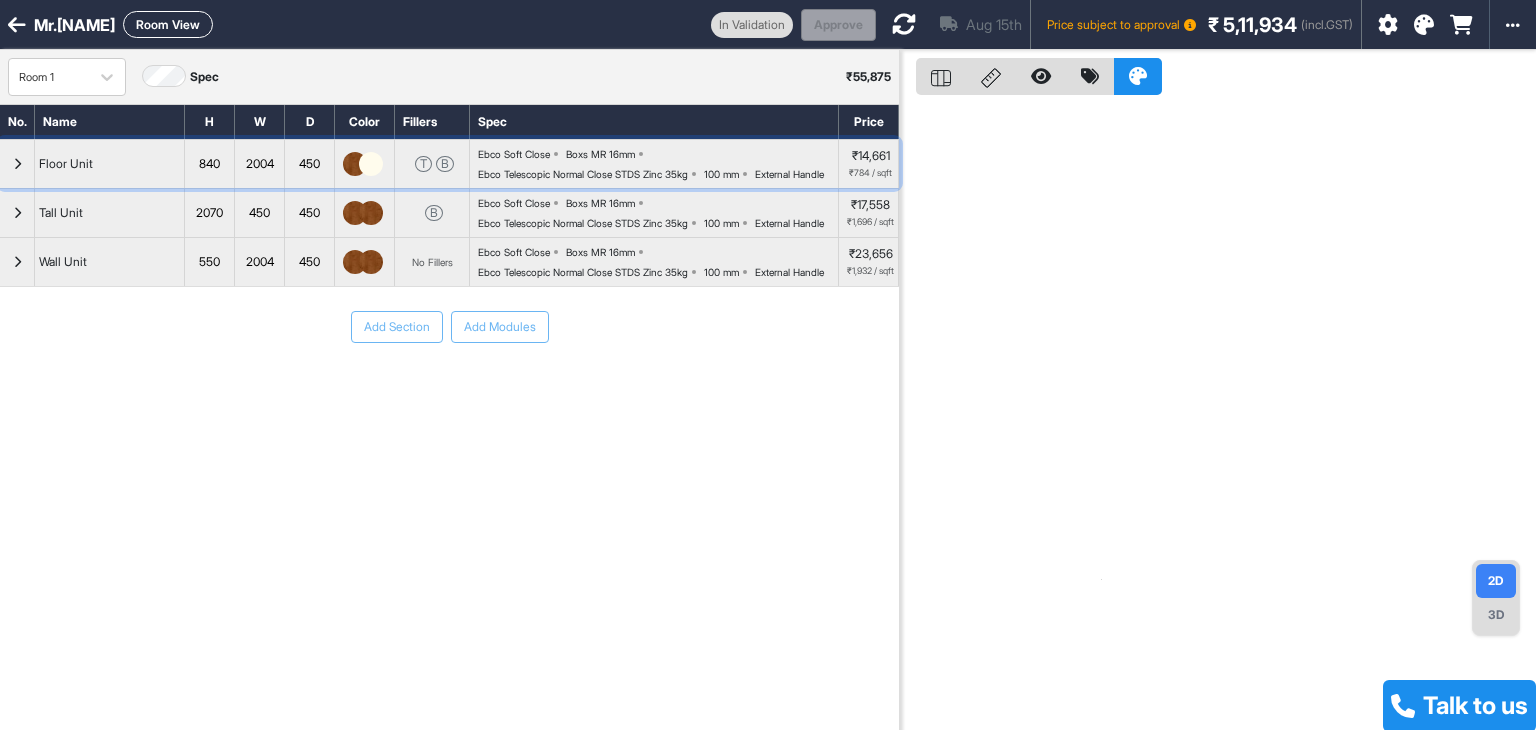 click at bounding box center [17, 164] 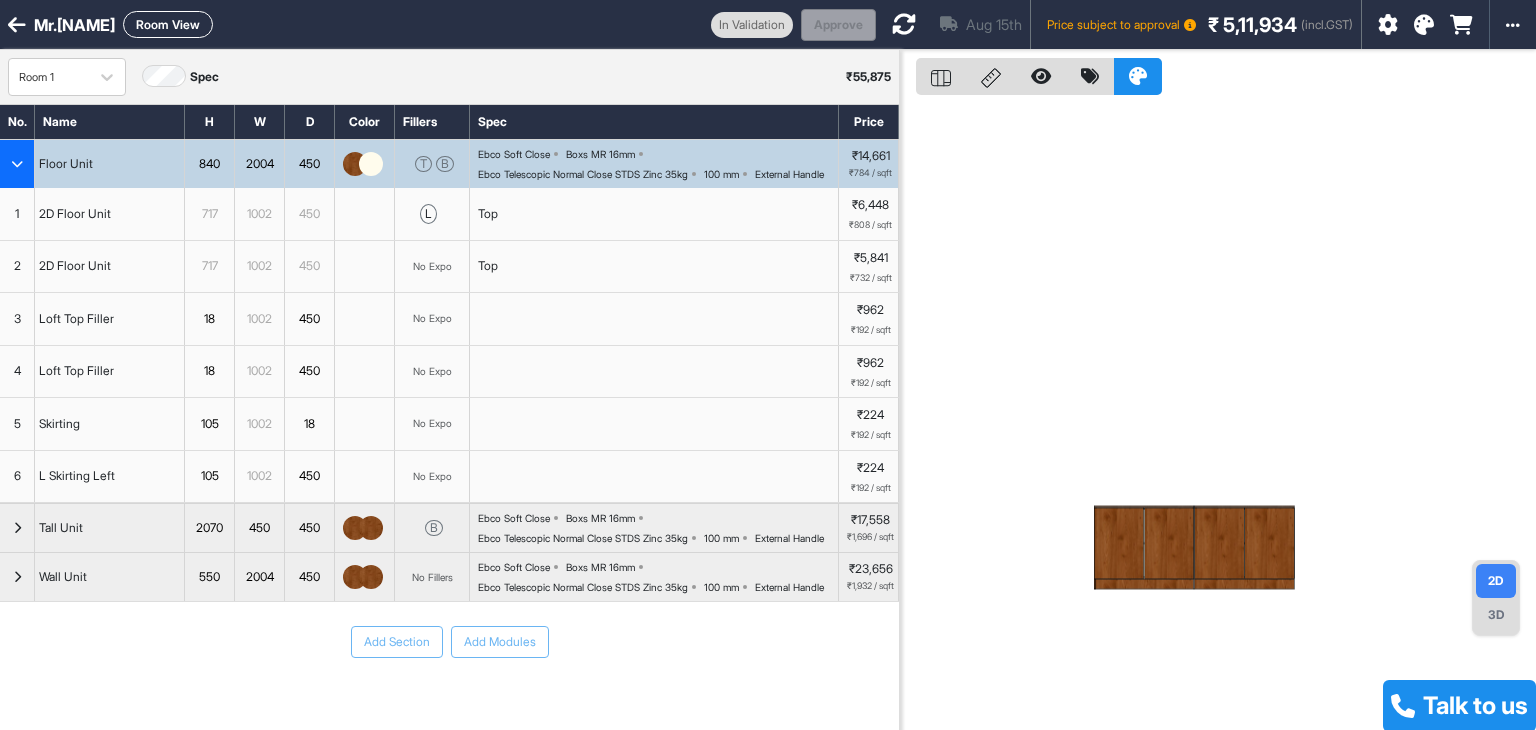 click at bounding box center [17, 164] 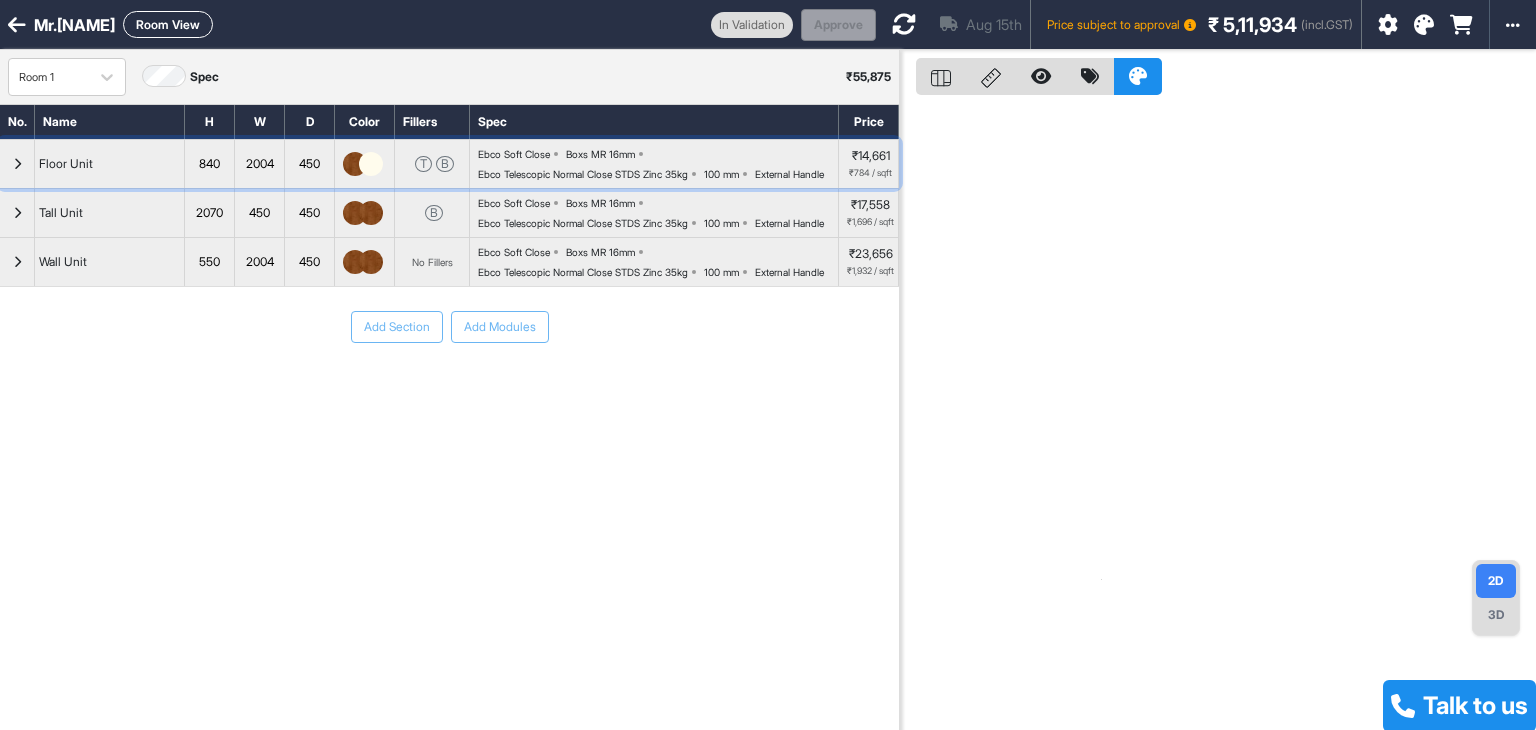 click at bounding box center [17, 164] 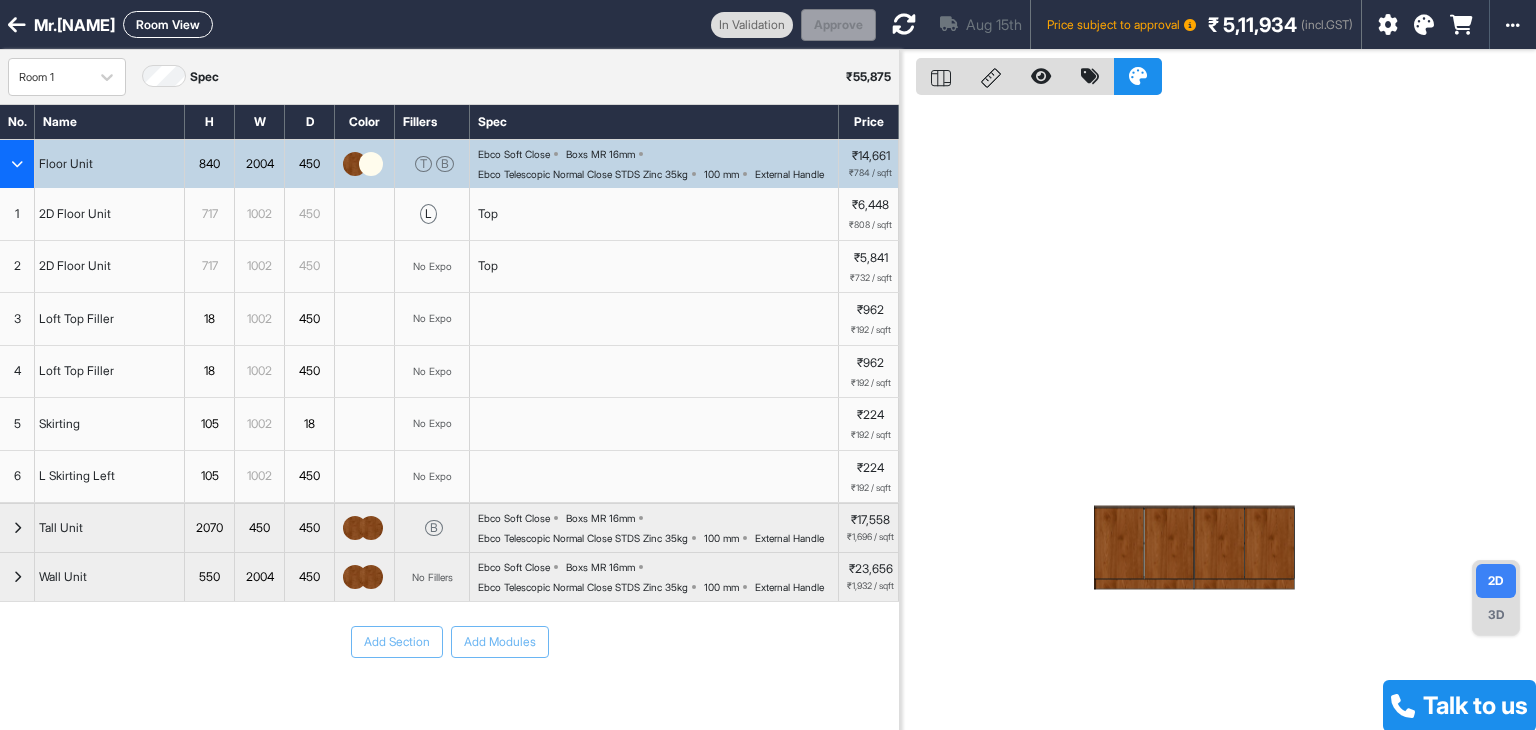 click at bounding box center (17, 164) 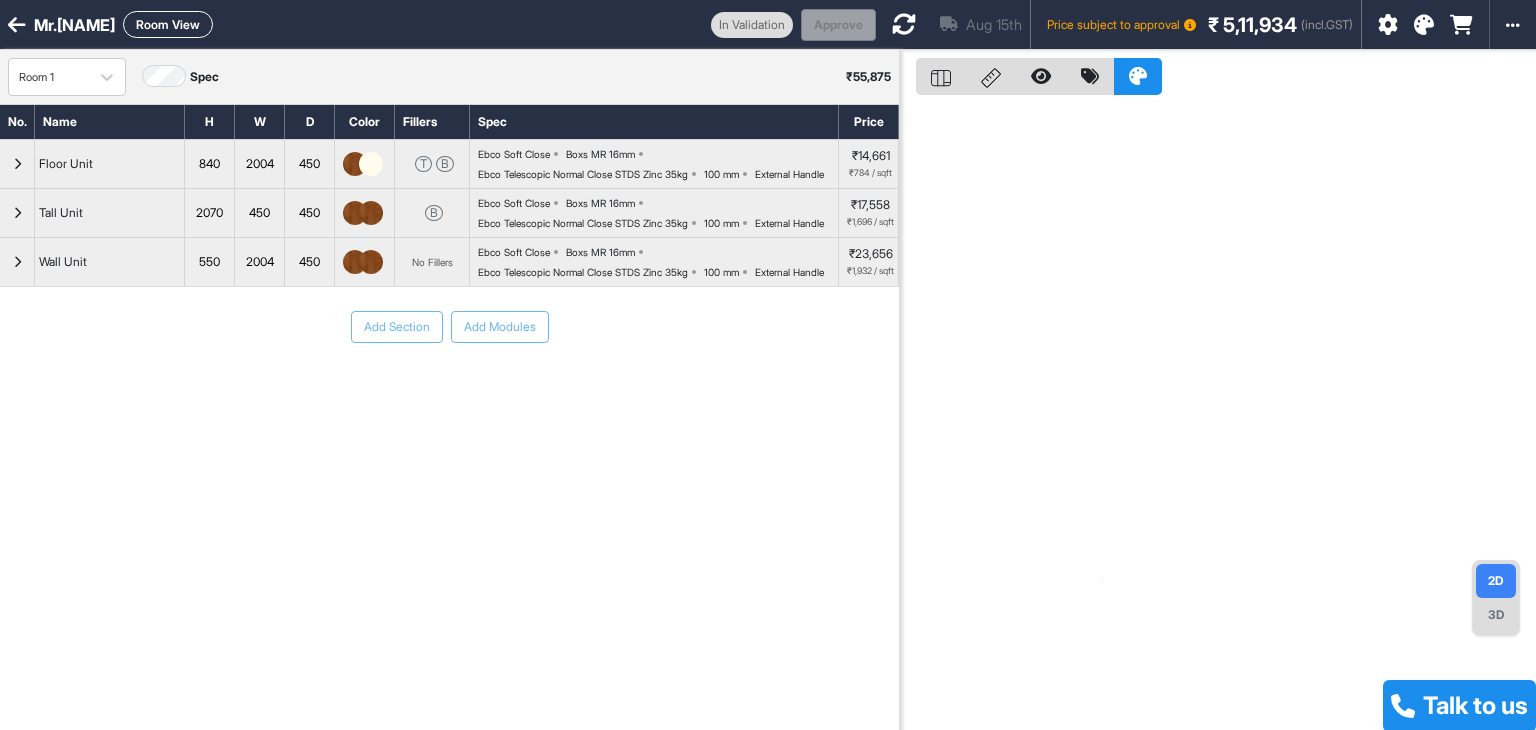 click on "Add Section Add Modules" at bounding box center (449, 387) 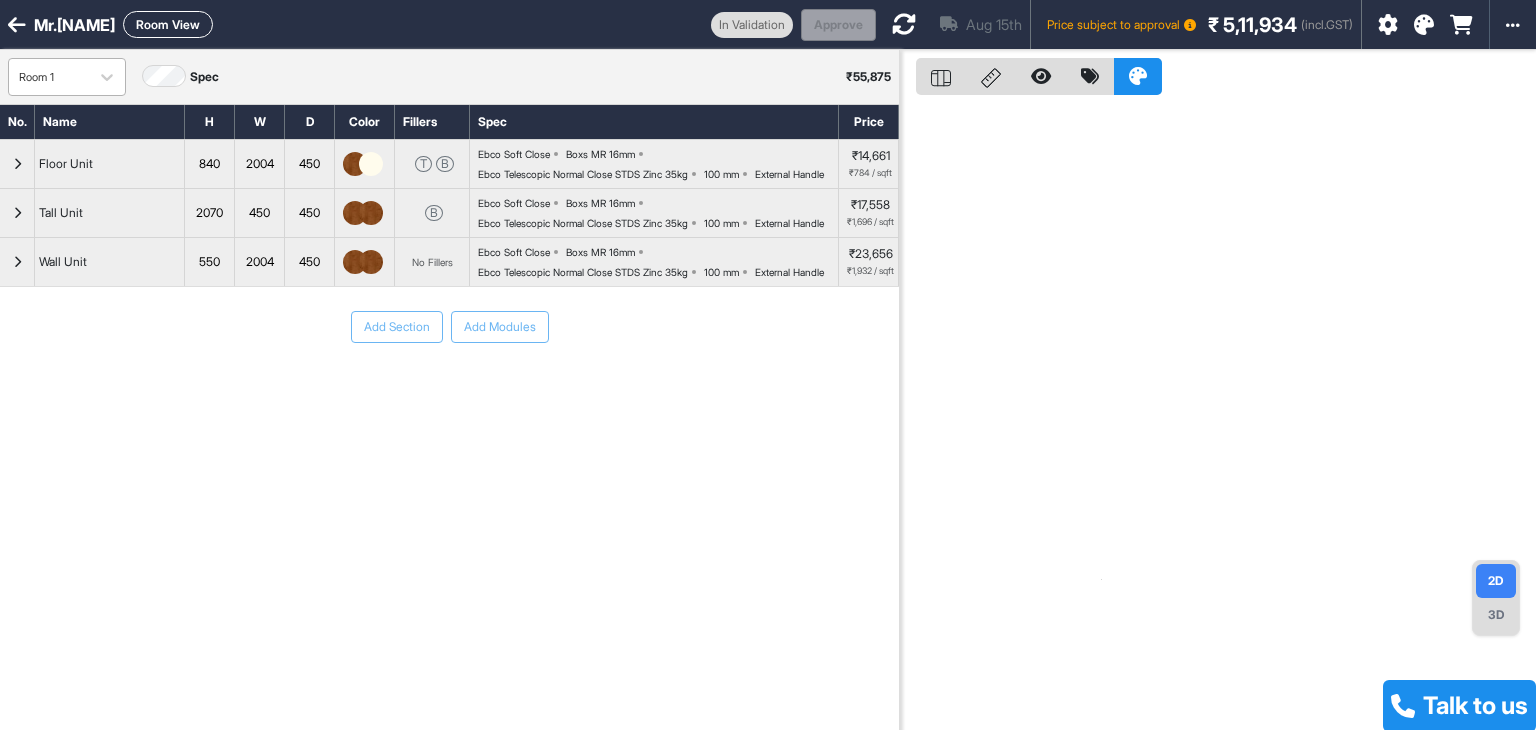 click on "Room 1" at bounding box center [49, 77] 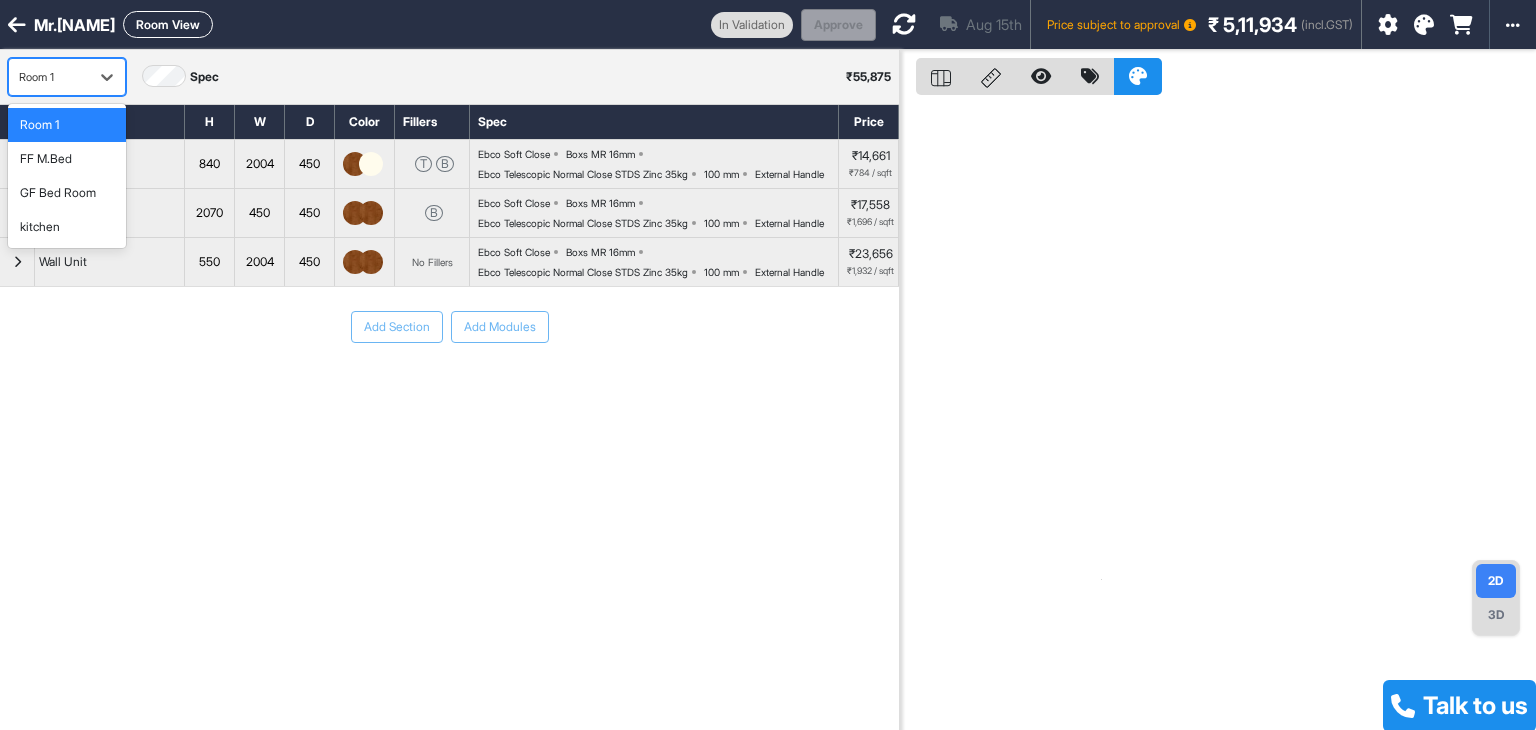 click on "Room 1" at bounding box center (49, 77) 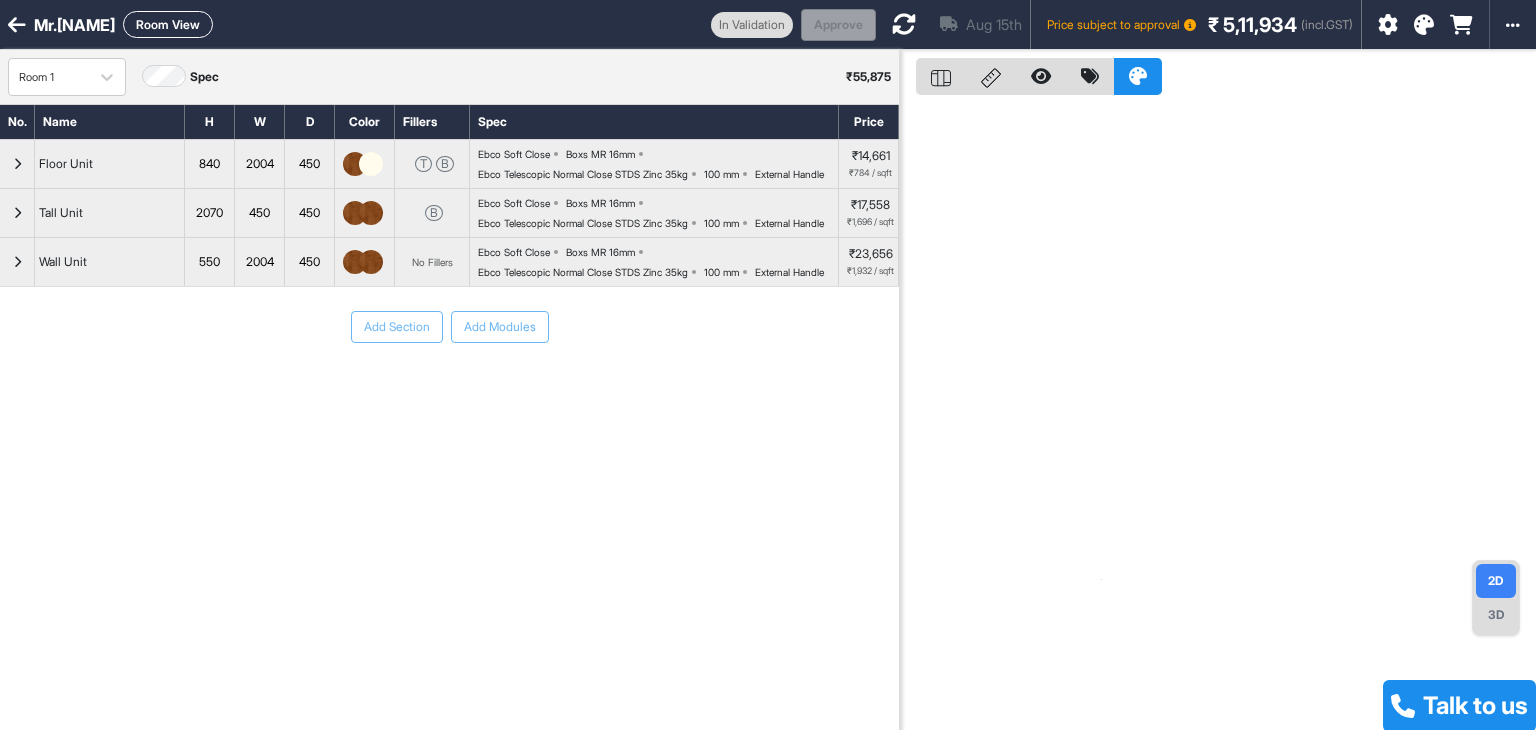 click on "Room View" at bounding box center (168, 24) 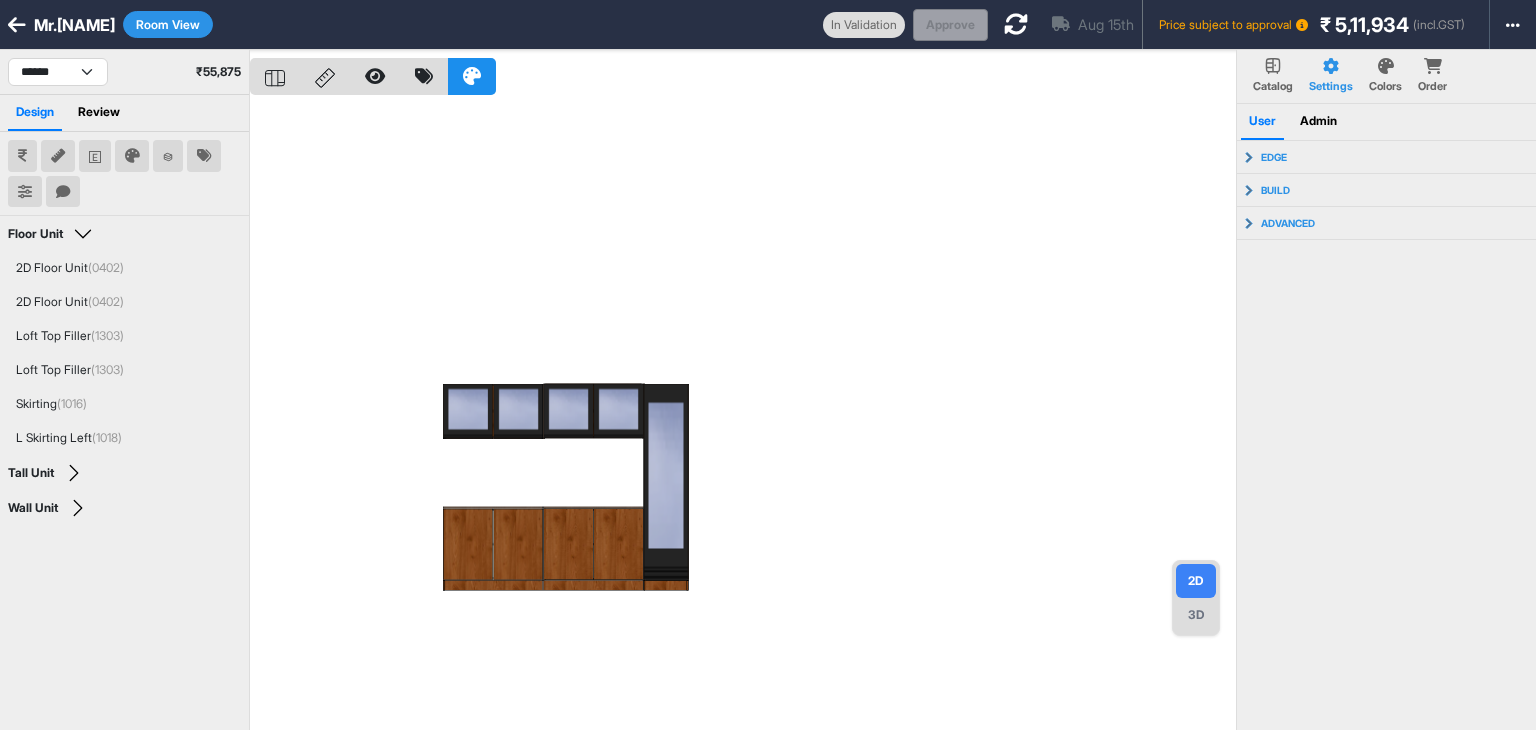 click at bounding box center (743, 415) 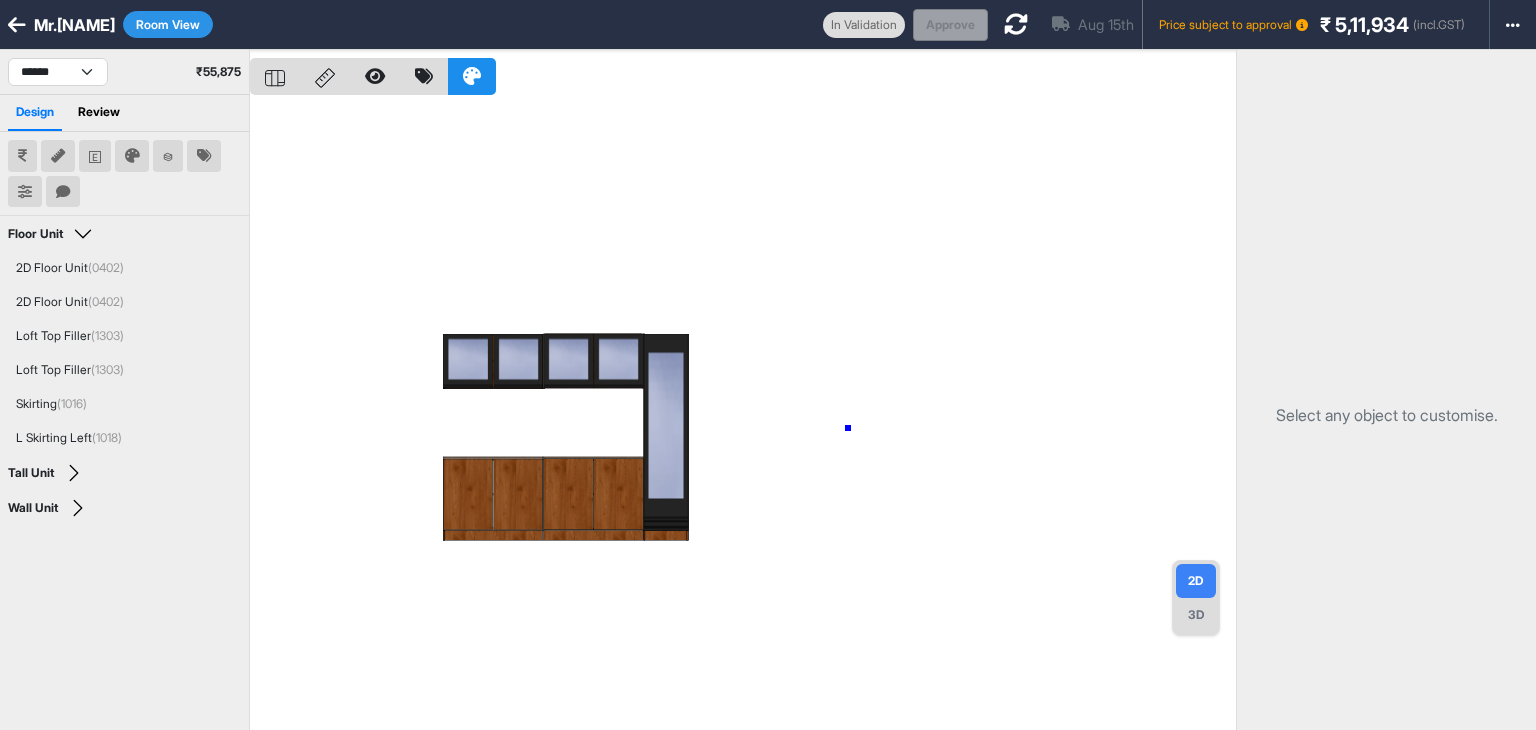 click at bounding box center [743, 415] 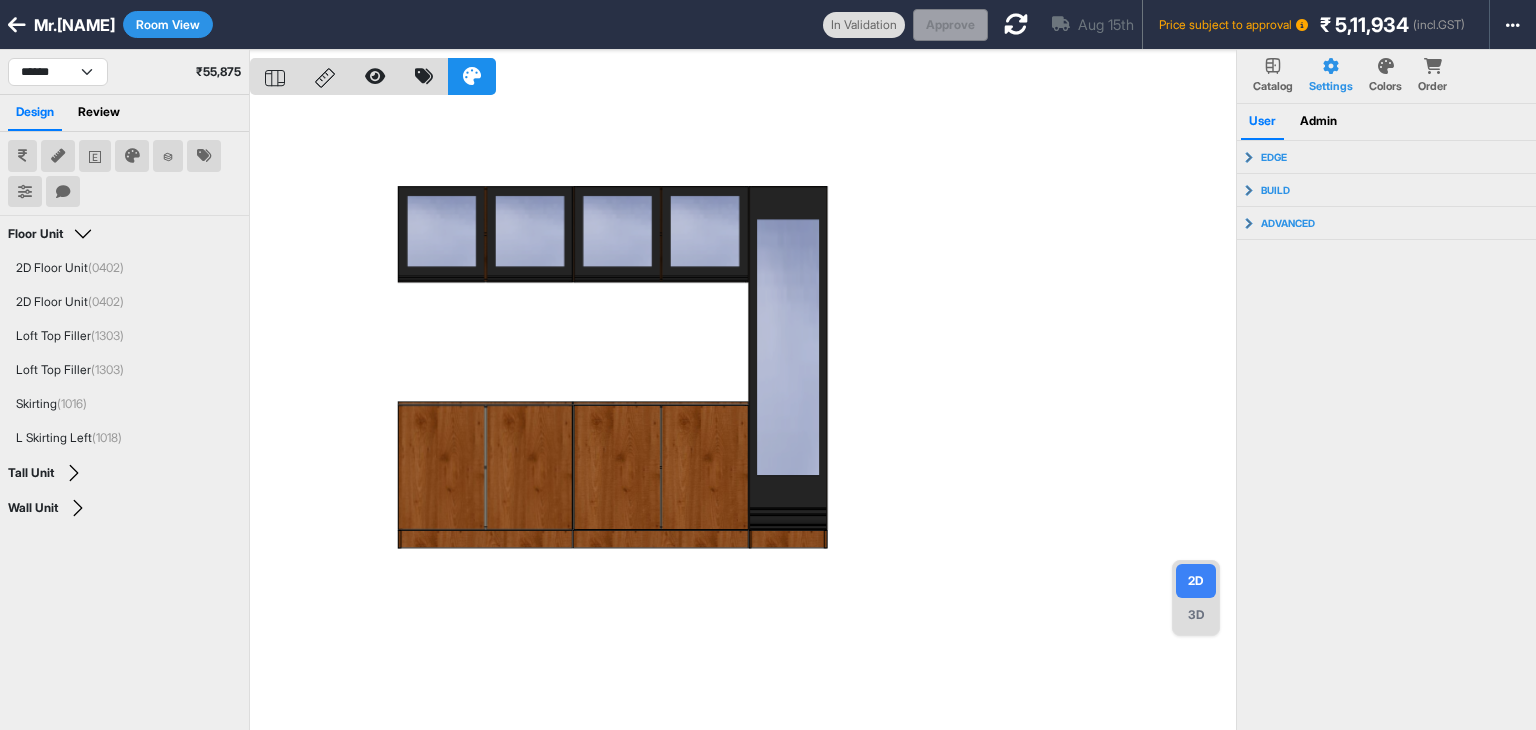 click at bounding box center [743, 415] 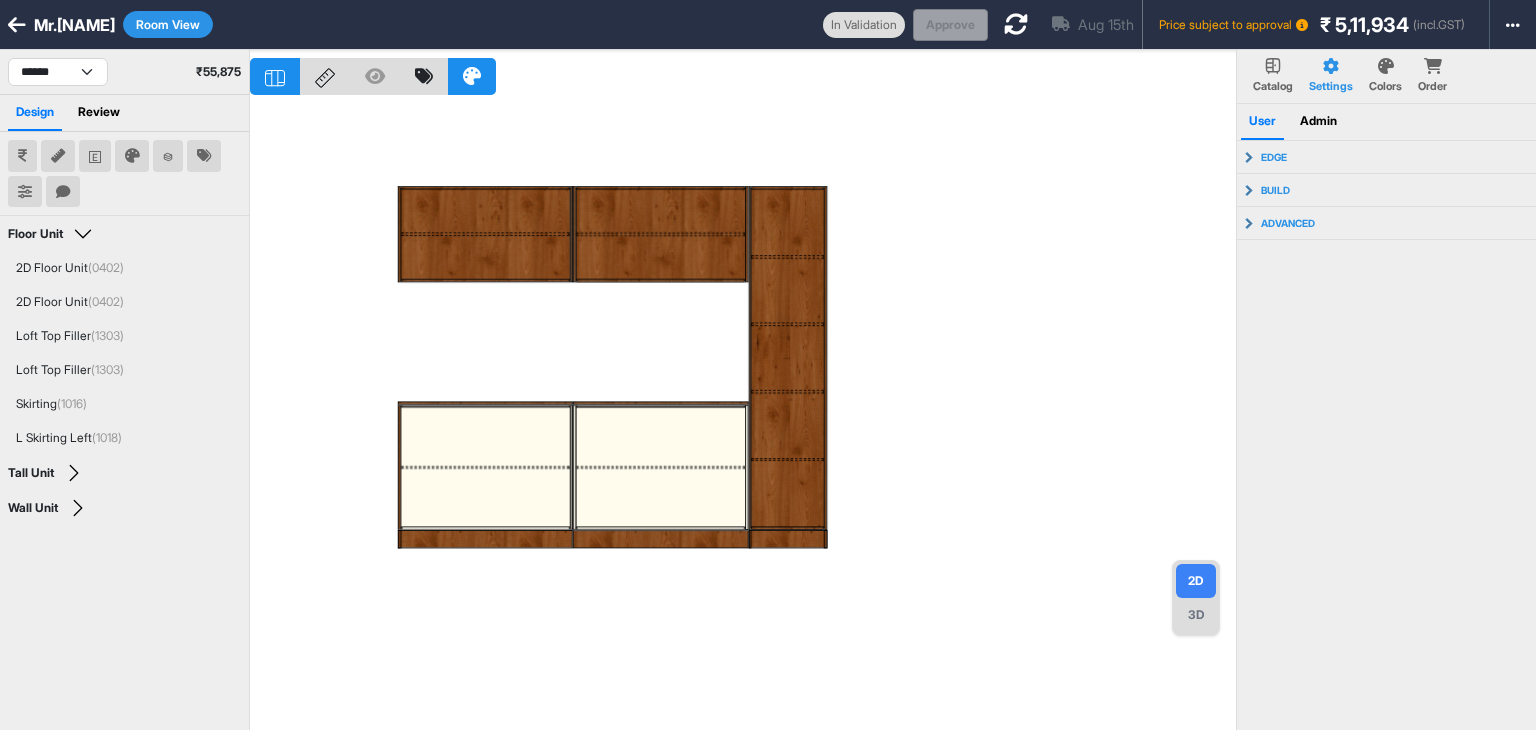 click at bounding box center (743, 415) 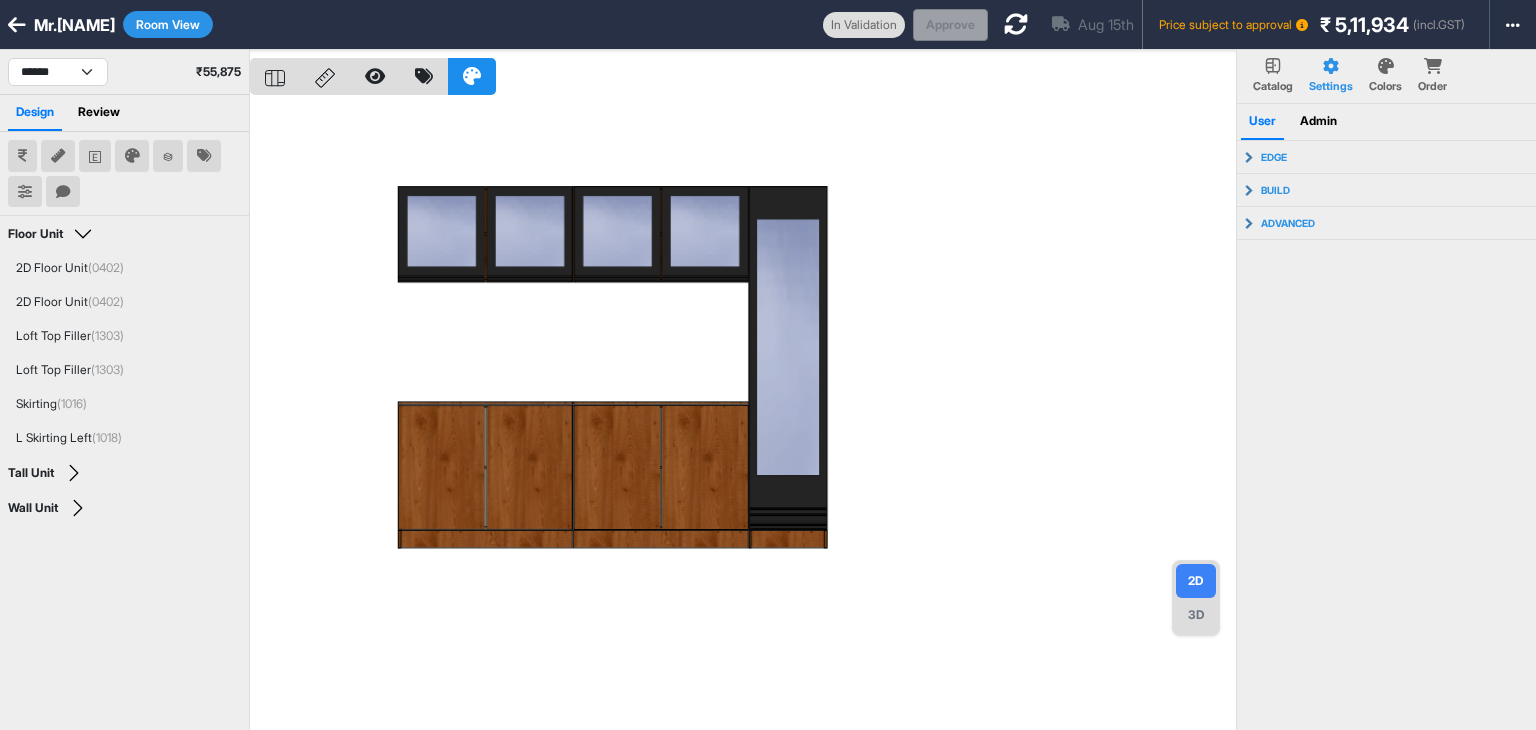 click on "3D" at bounding box center (1196, 615) 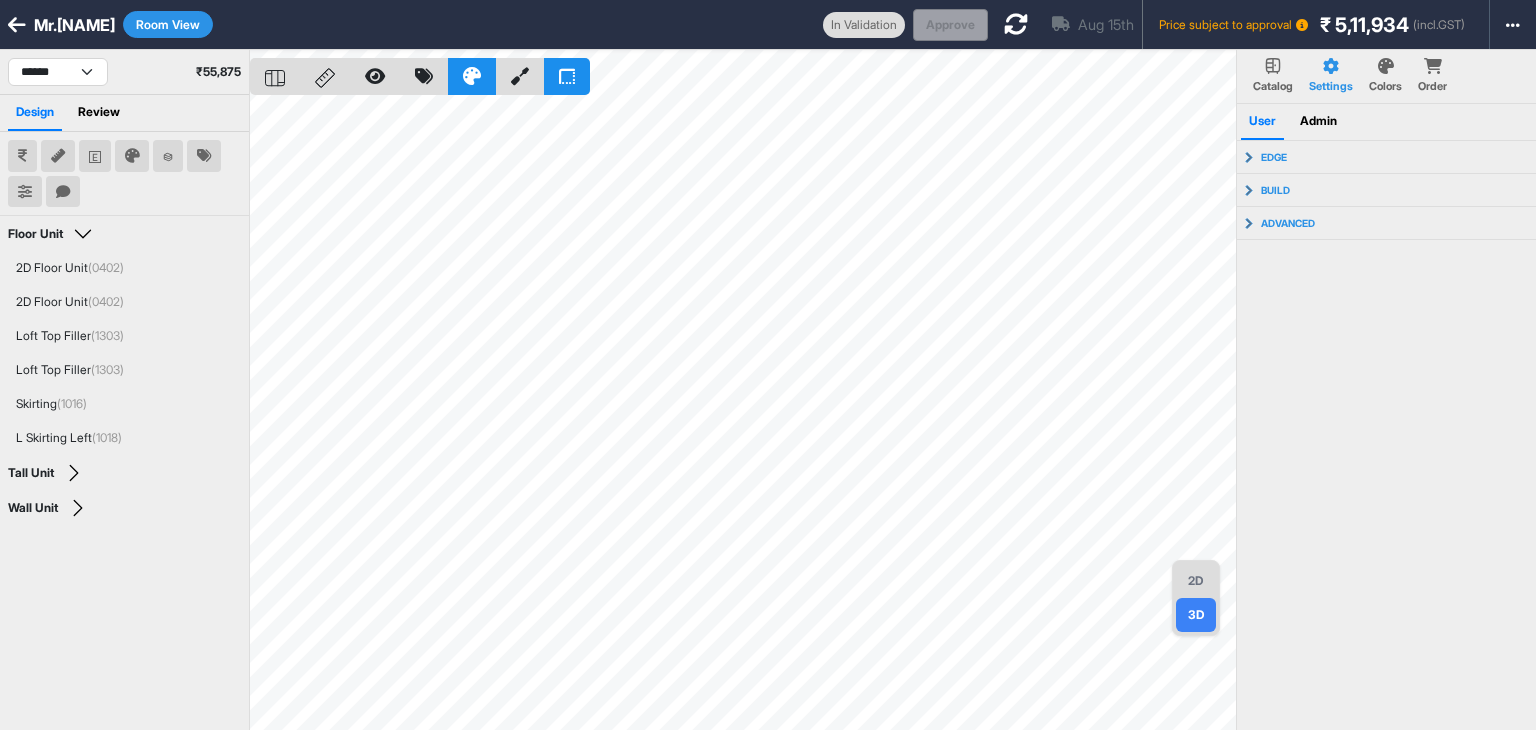 click on "2D" at bounding box center (1196, 581) 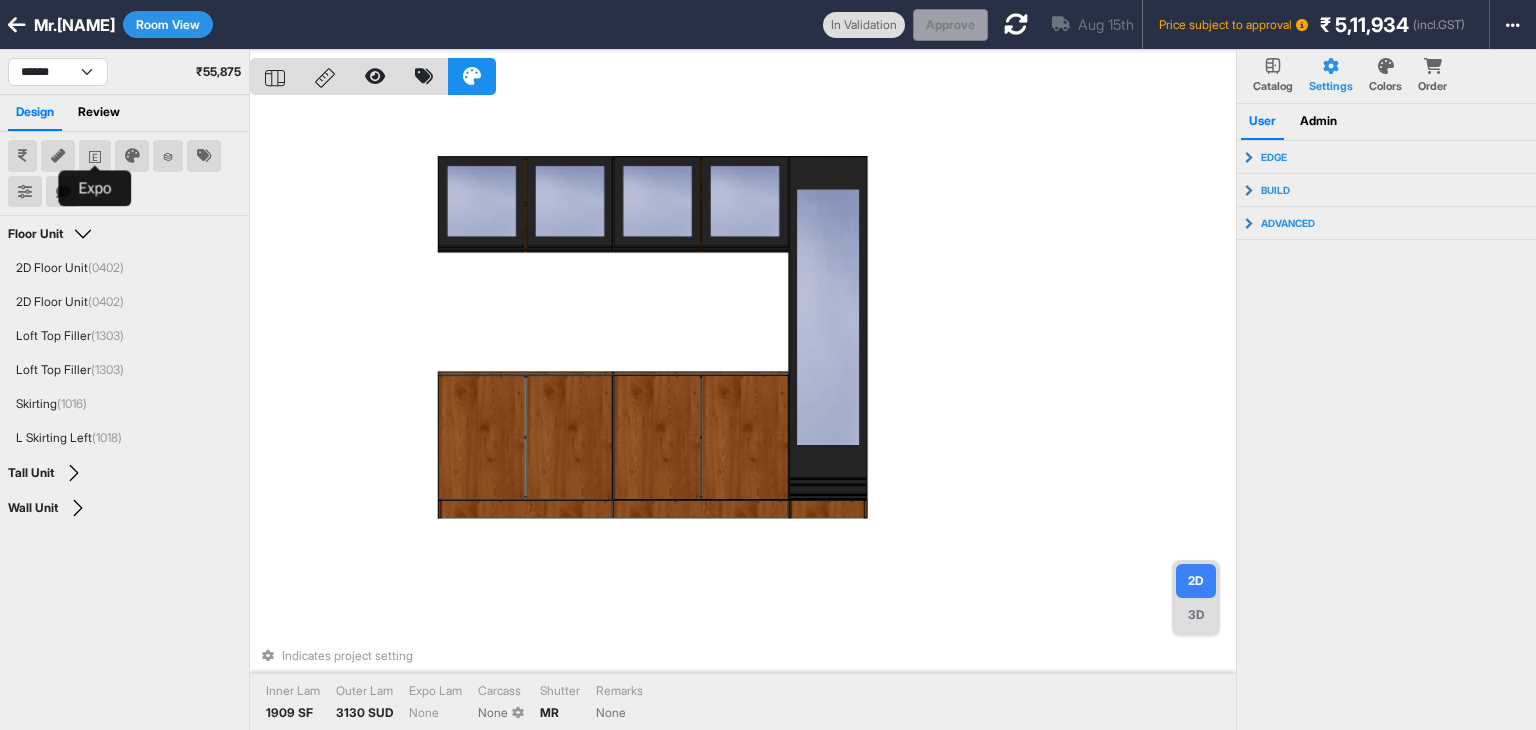 click at bounding box center (95, 156) 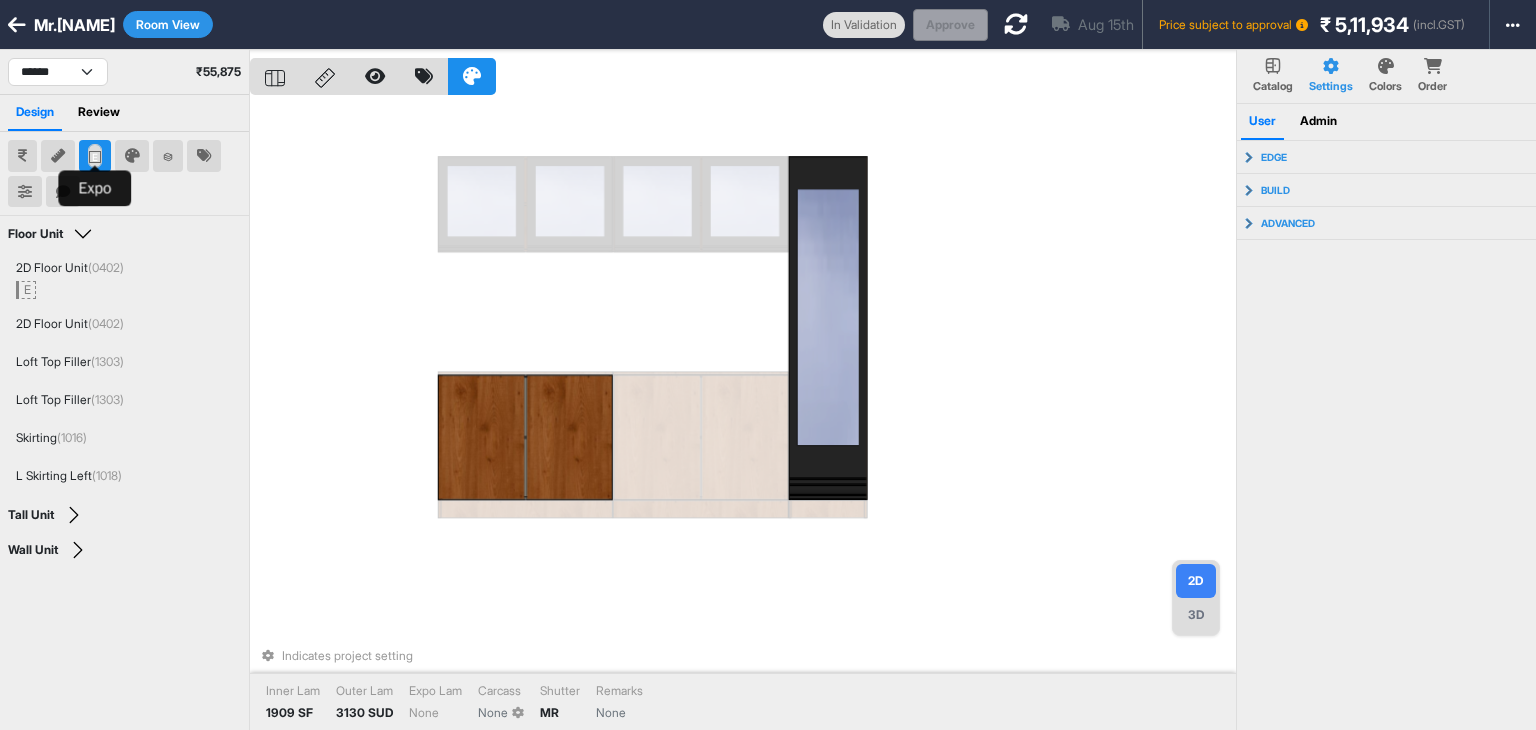 click at bounding box center (95, 156) 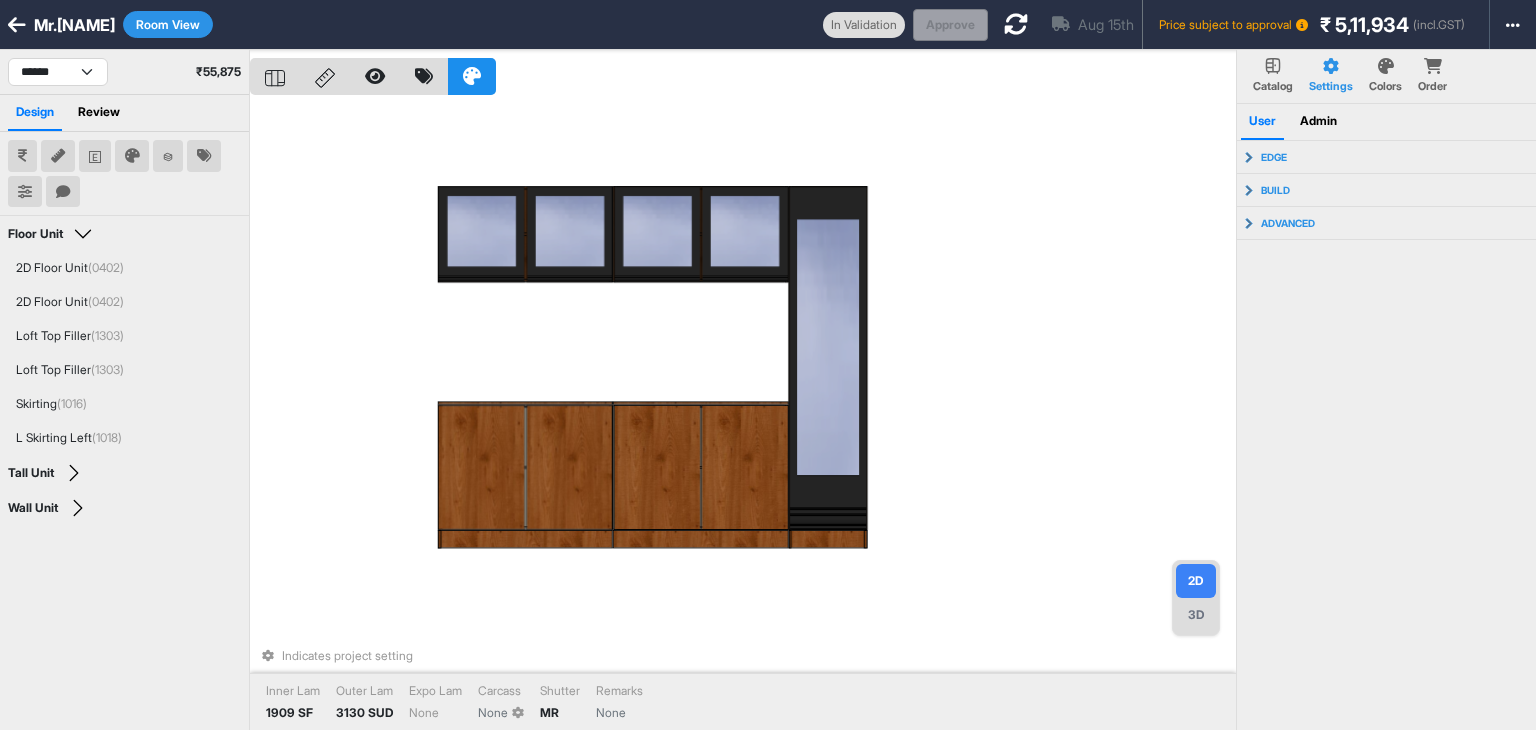 type 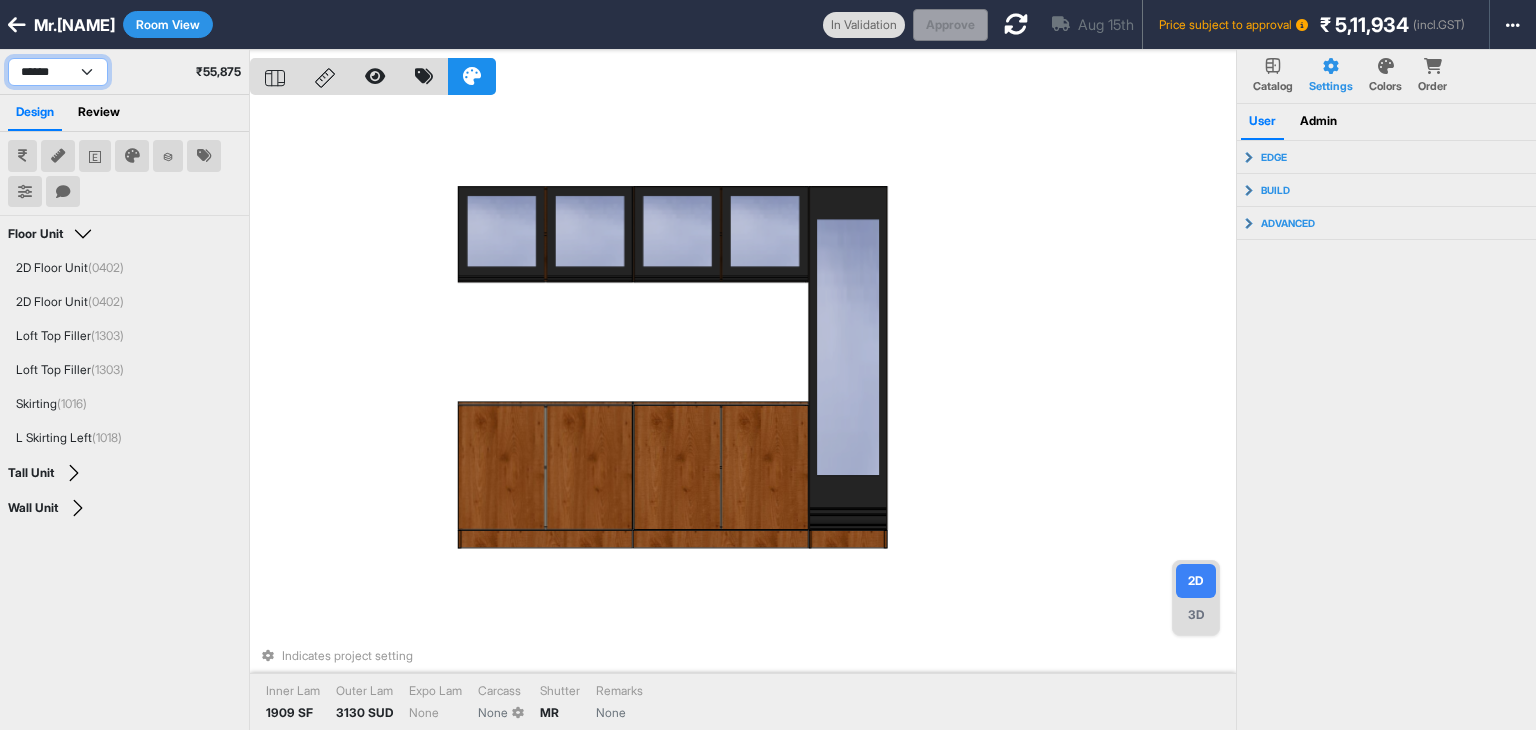 click on "**********" at bounding box center [58, 72] 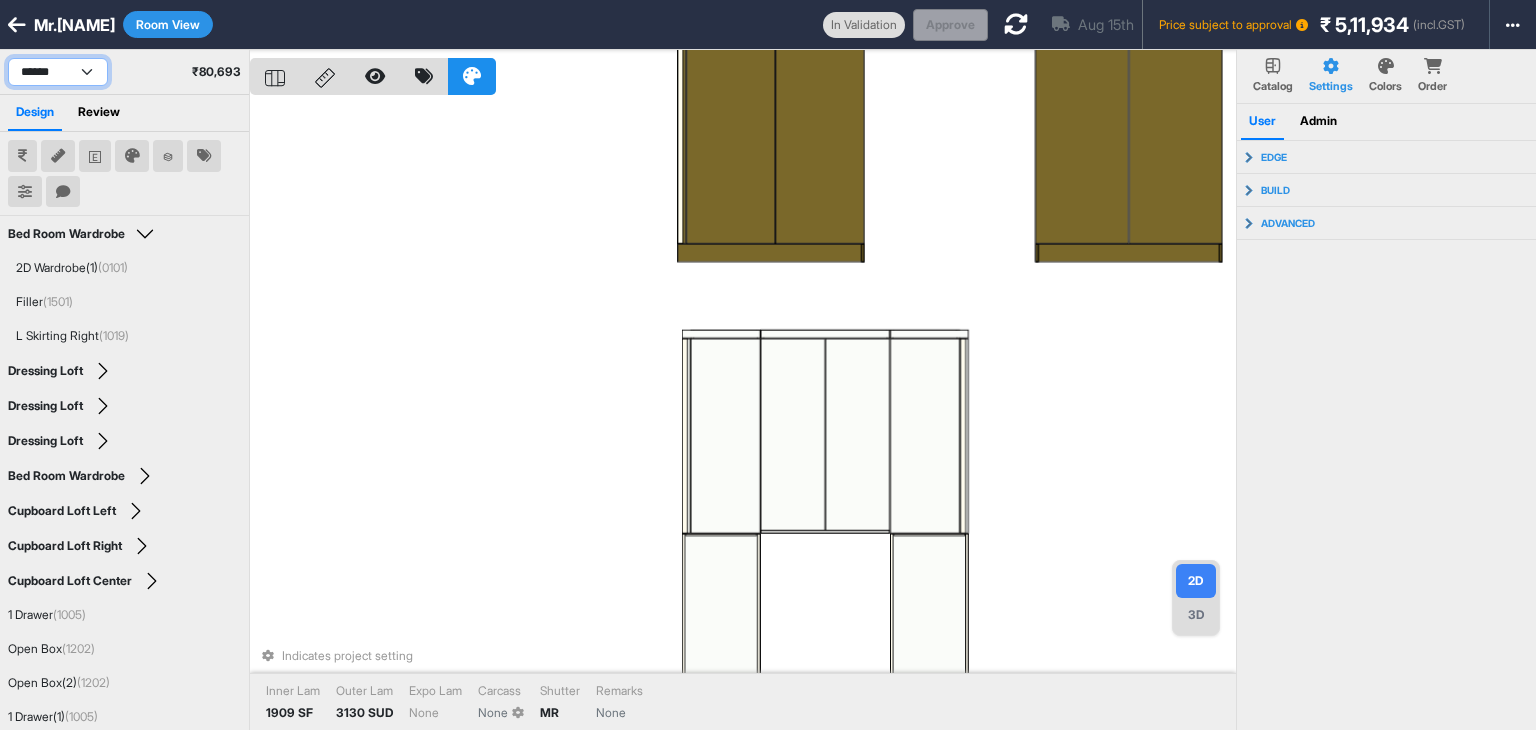 click on "**********" at bounding box center [58, 72] 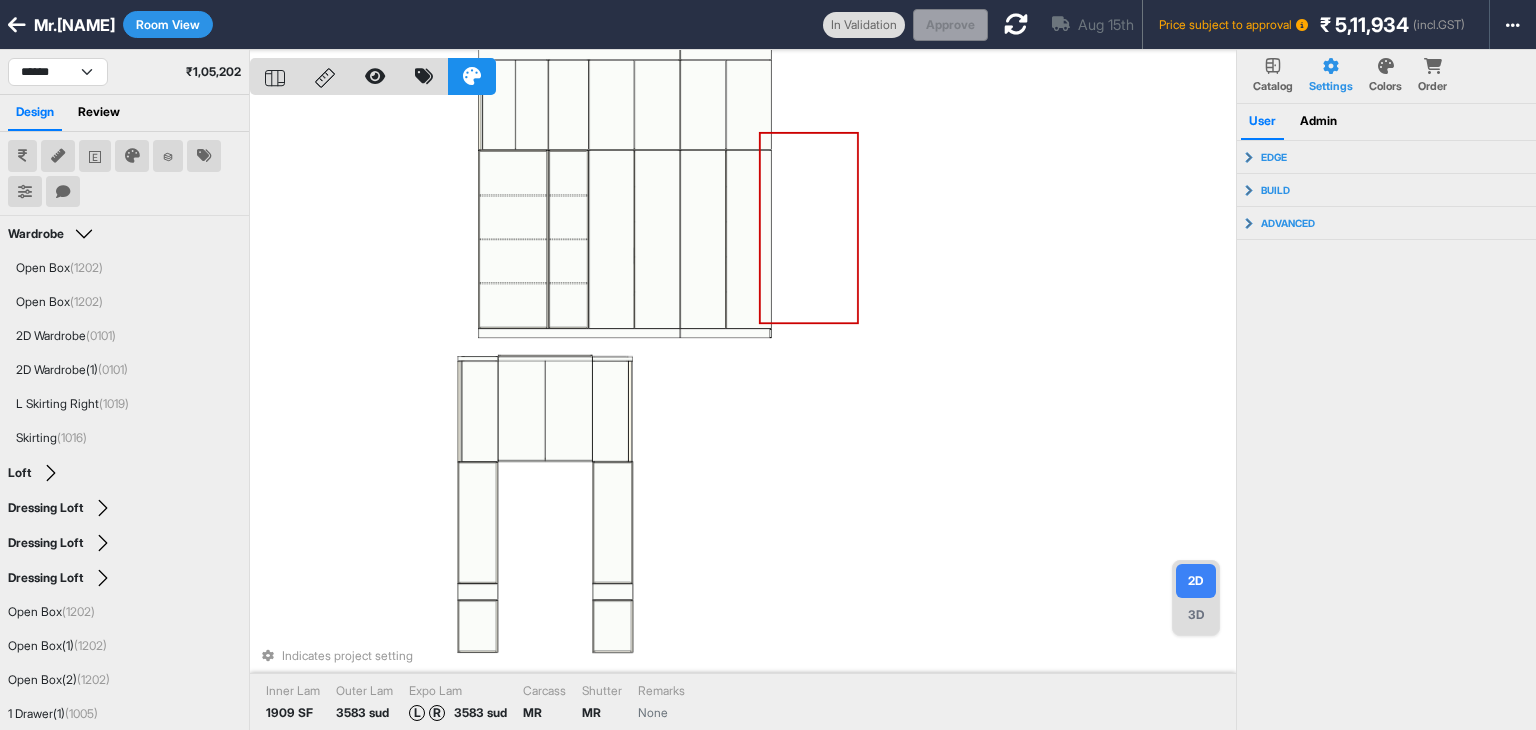 click on "Indicates project setting Inner Lam 1909 SF Outer Lam 3583 sud Expo Lam L R 3583 sud Carcass MR Shutter MR Remarks None" at bounding box center (743, 415) 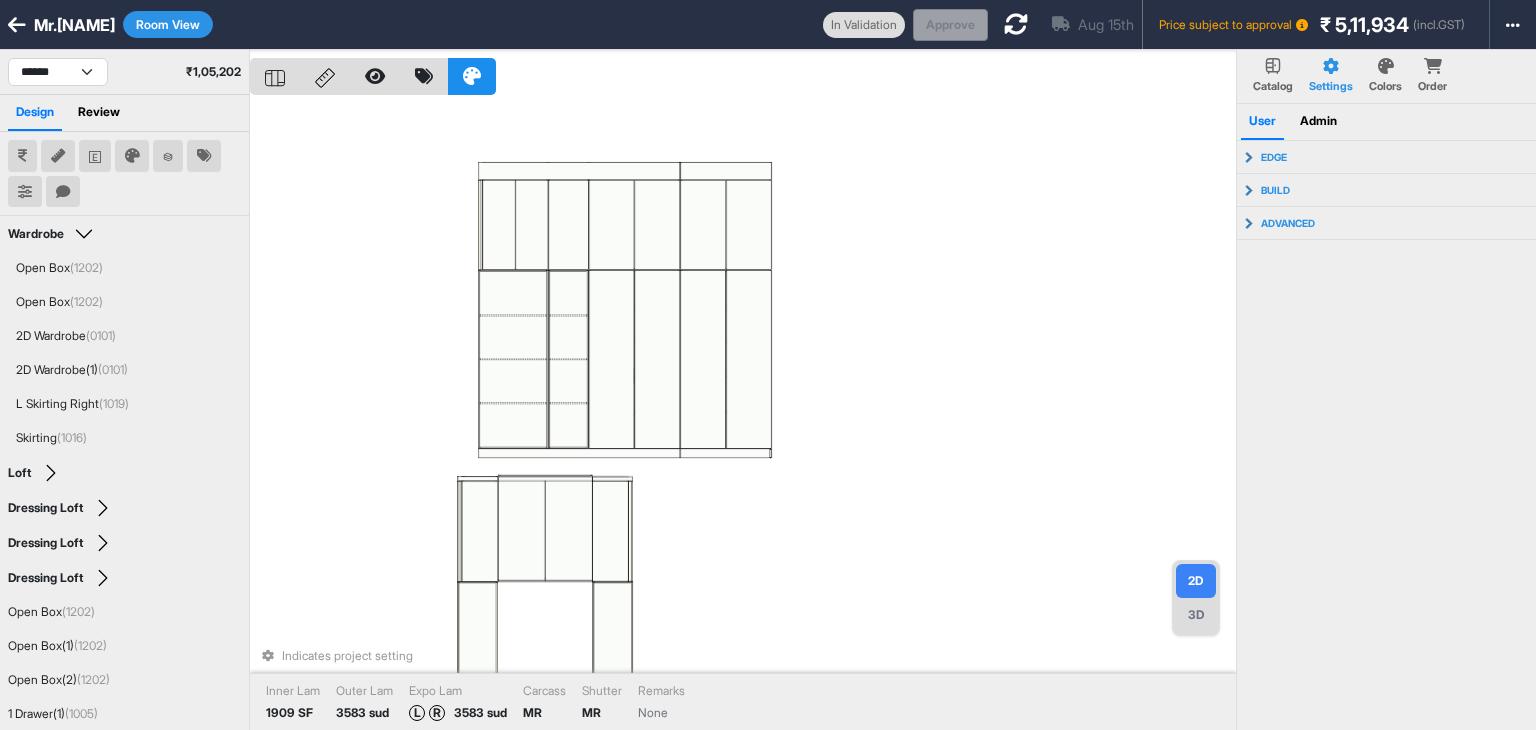 click on "Indicates project setting Inner Lam 1909 SF Outer Lam 3583 sud Expo Lam L R 3583 sud Carcass MR Shutter MR Remarks None" at bounding box center [743, 415] 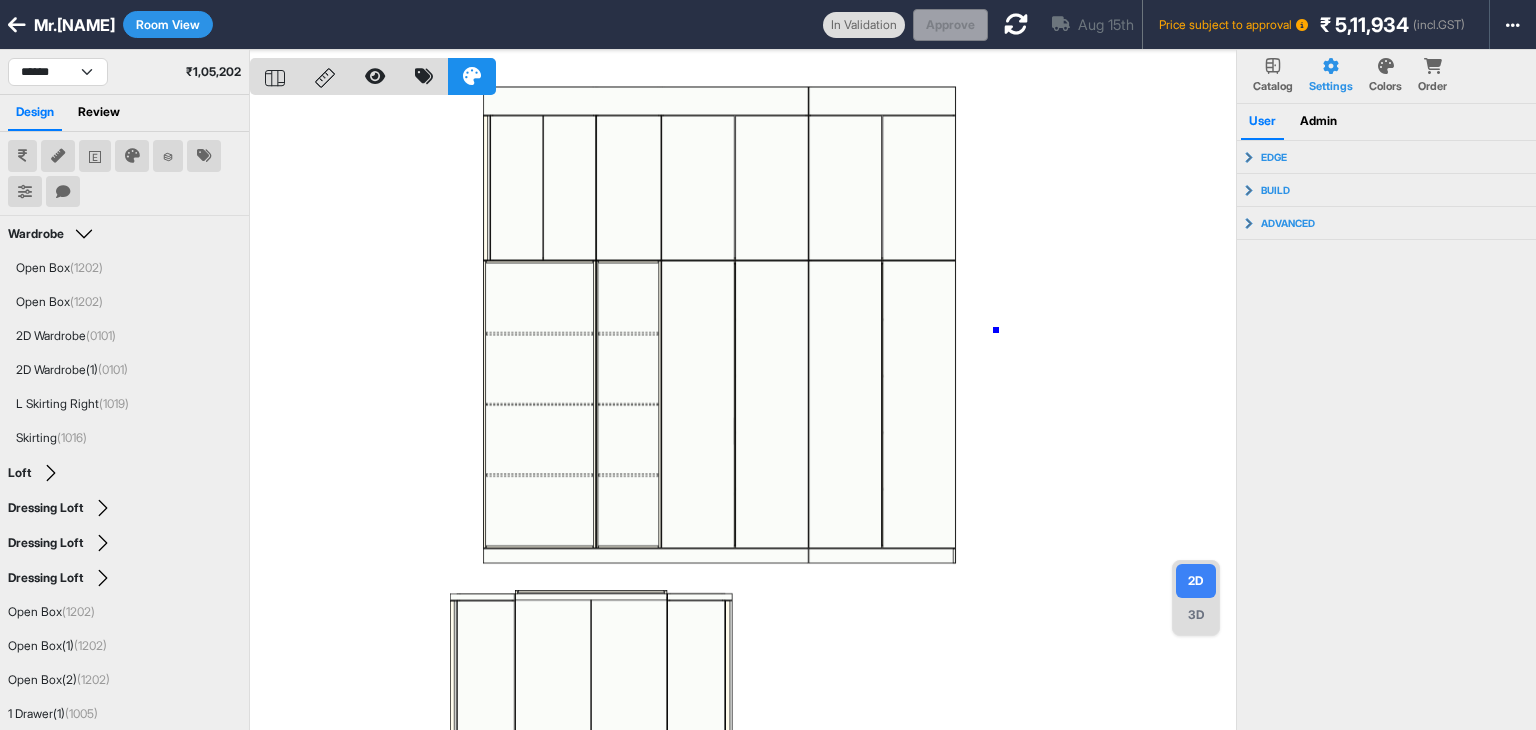 click at bounding box center (743, 415) 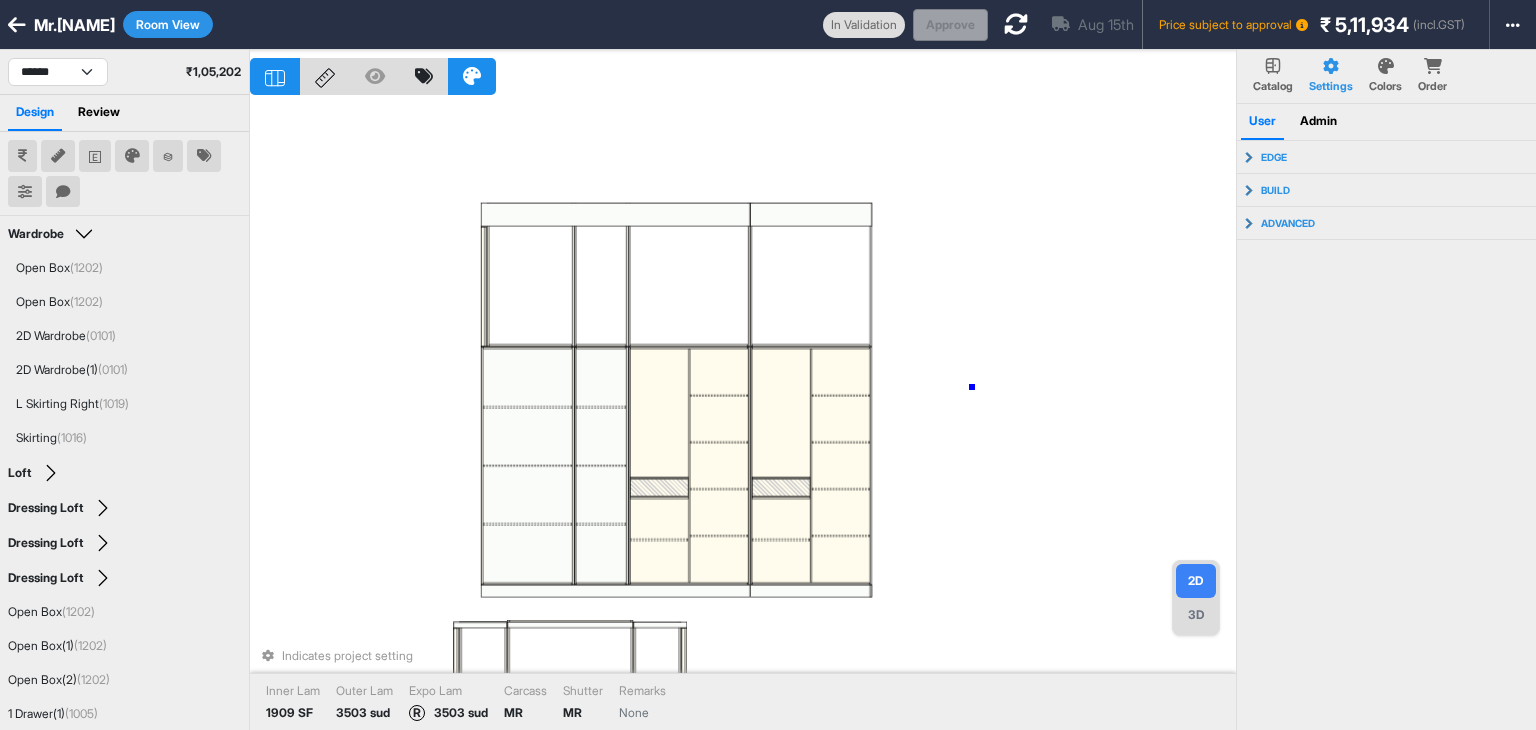 click on "Indicates project setting Inner Lam 1909 SF Outer Lam 3503 sud Expo Lam R 3503 sud Carcass MR Shutter MR Remarks None" at bounding box center [743, 415] 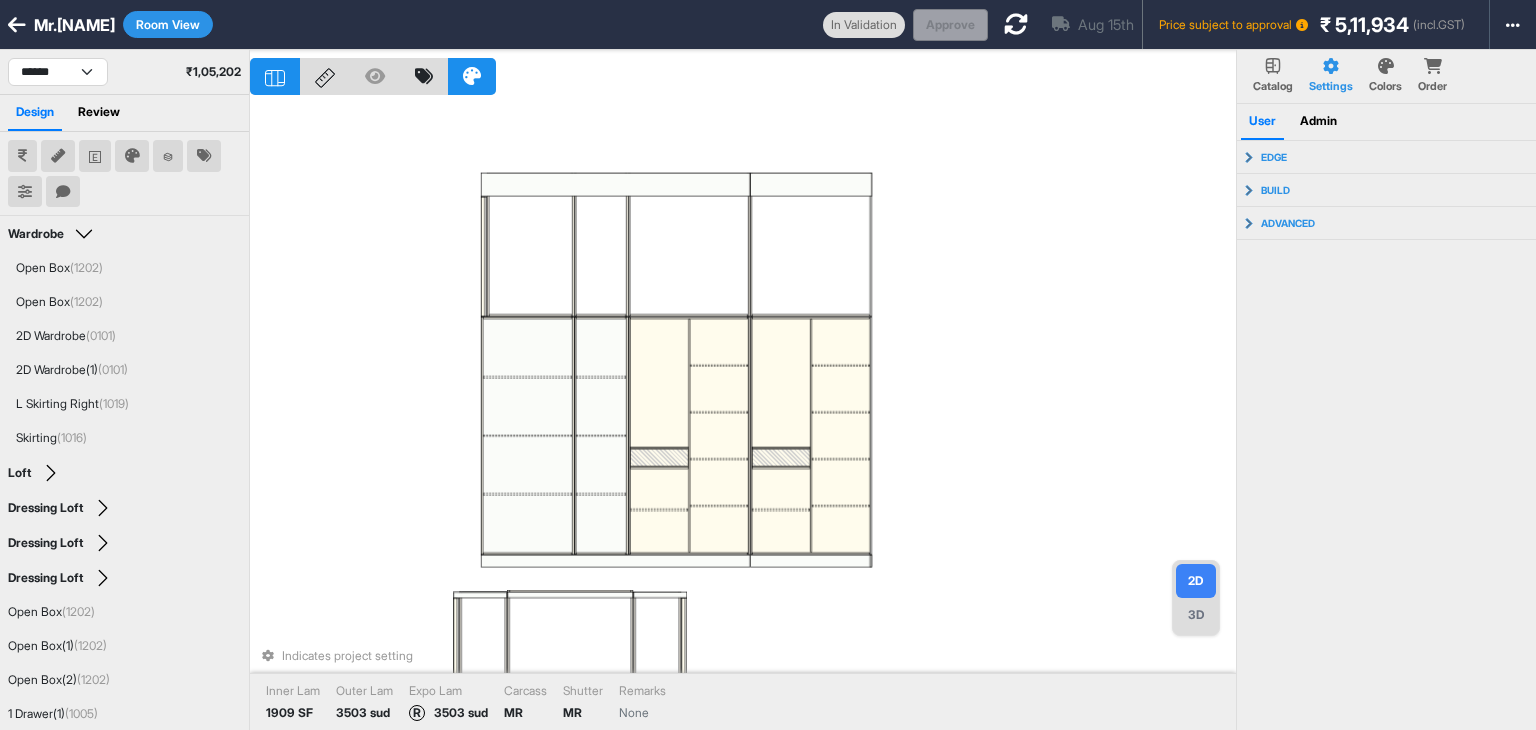 click on "3D" at bounding box center (1196, 615) 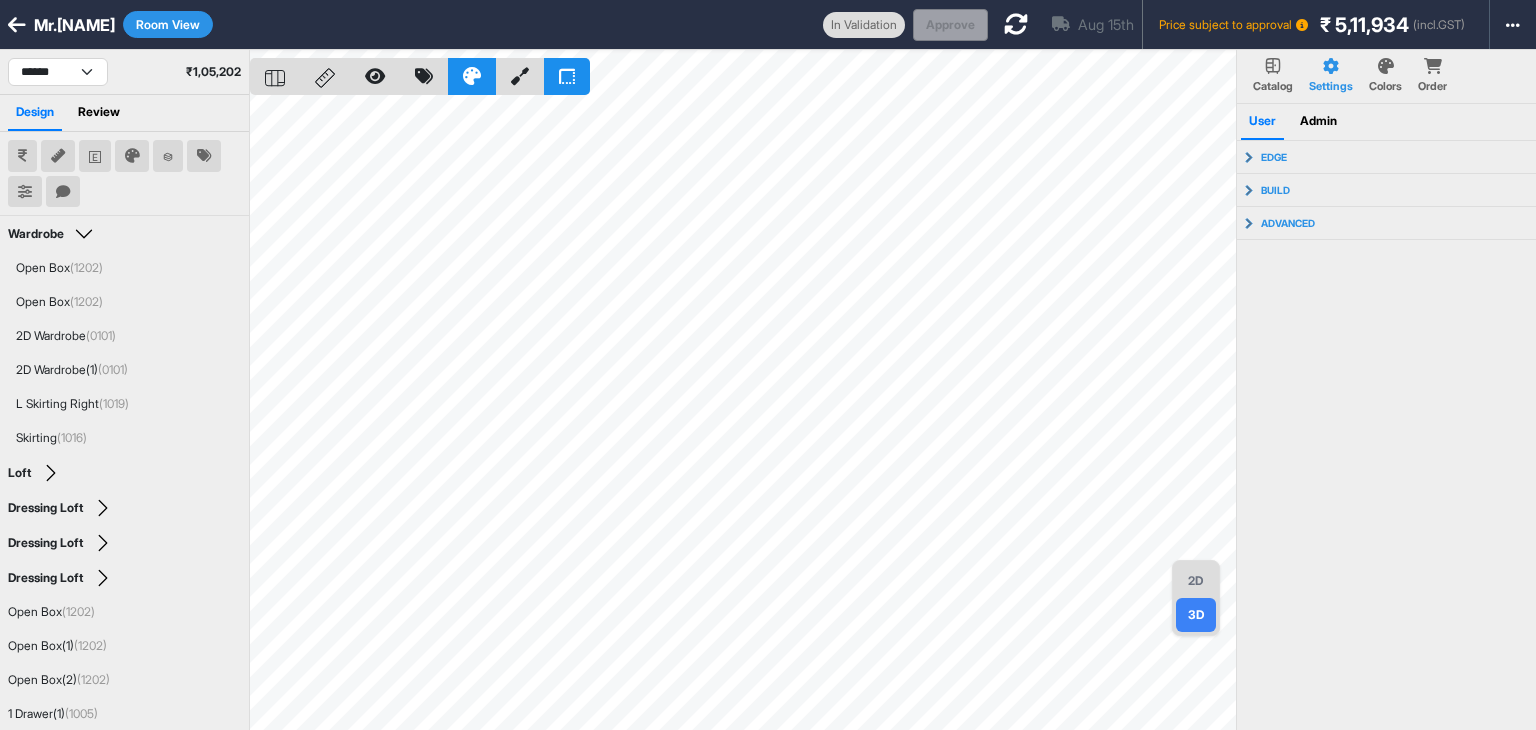 click on "2D" at bounding box center [1196, 581] 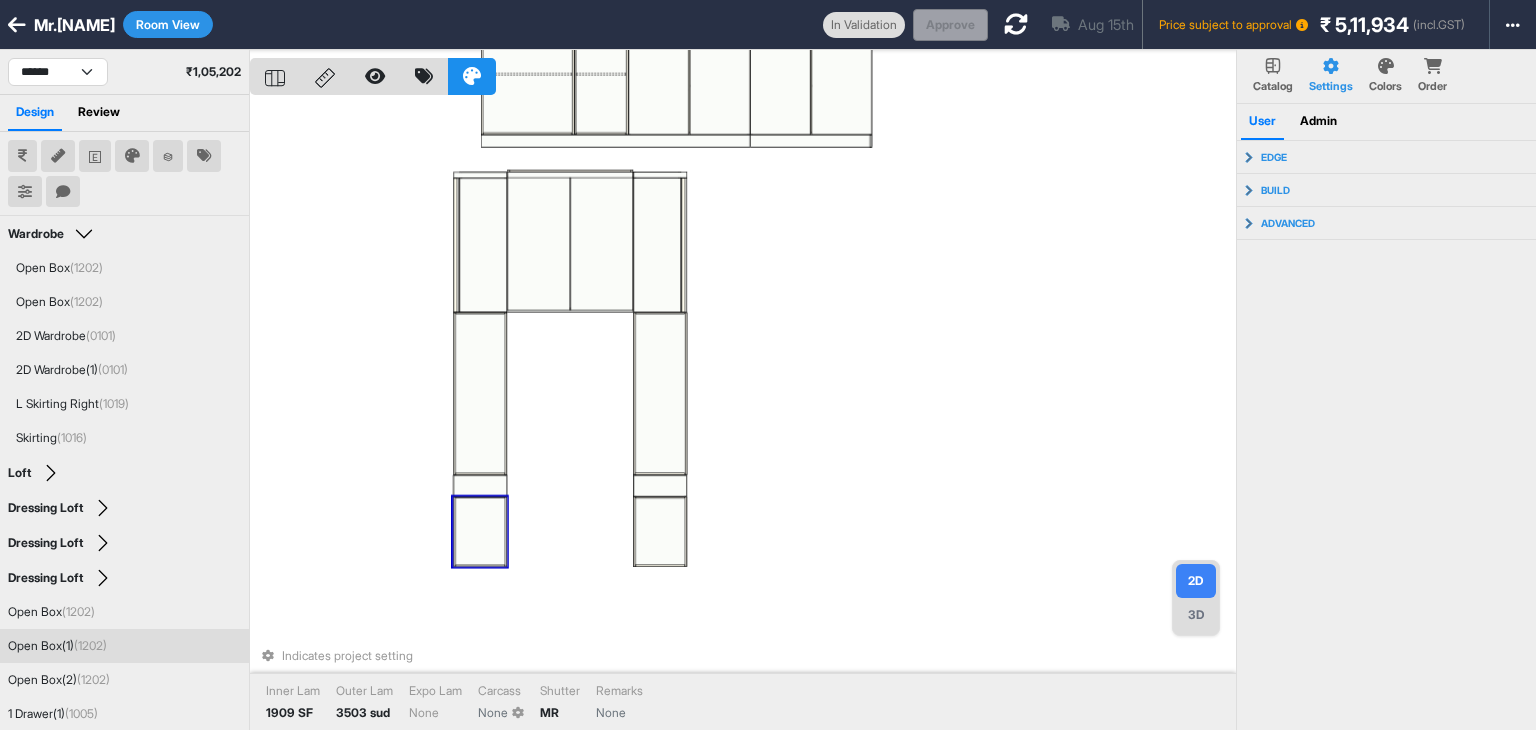 click at bounding box center (480, 532) 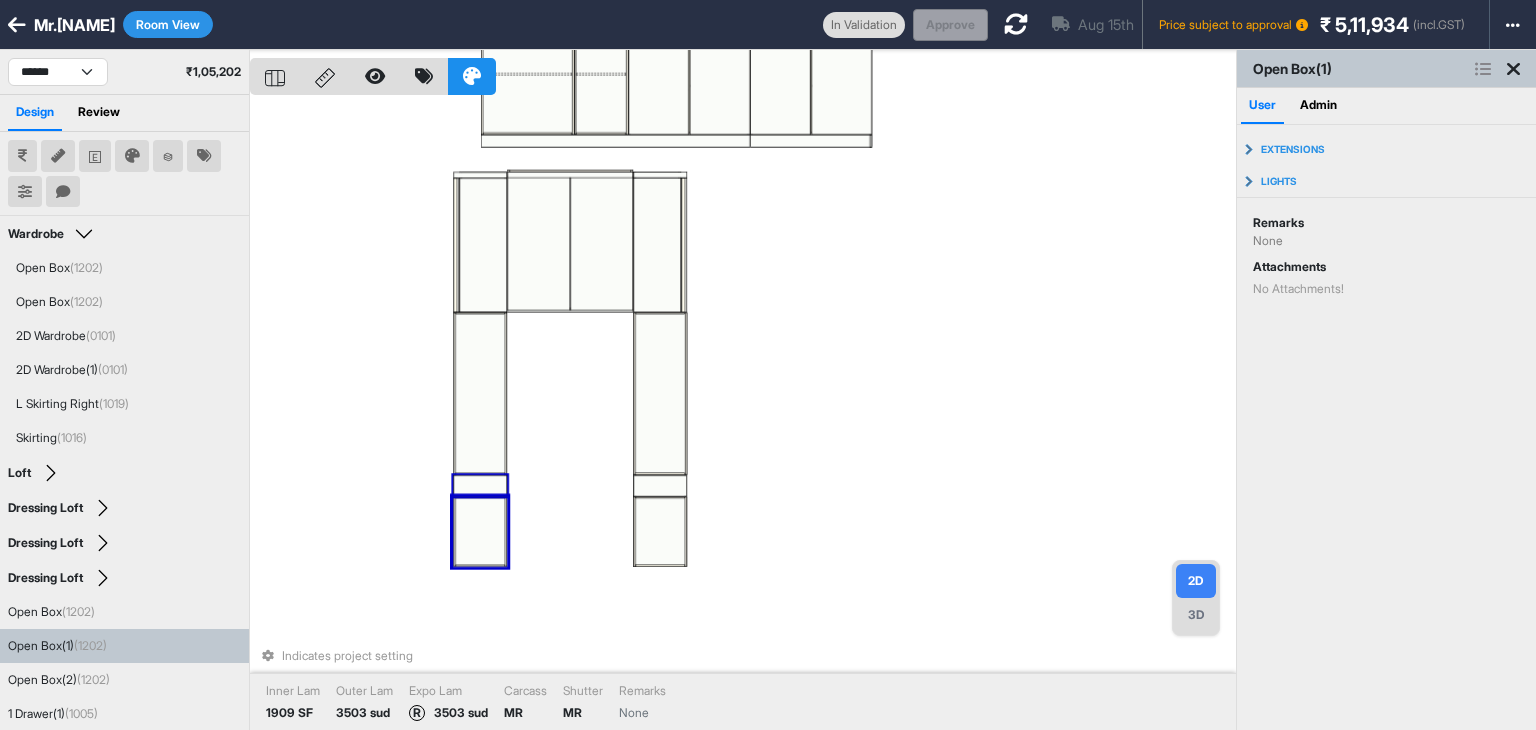 click at bounding box center (480, 486) 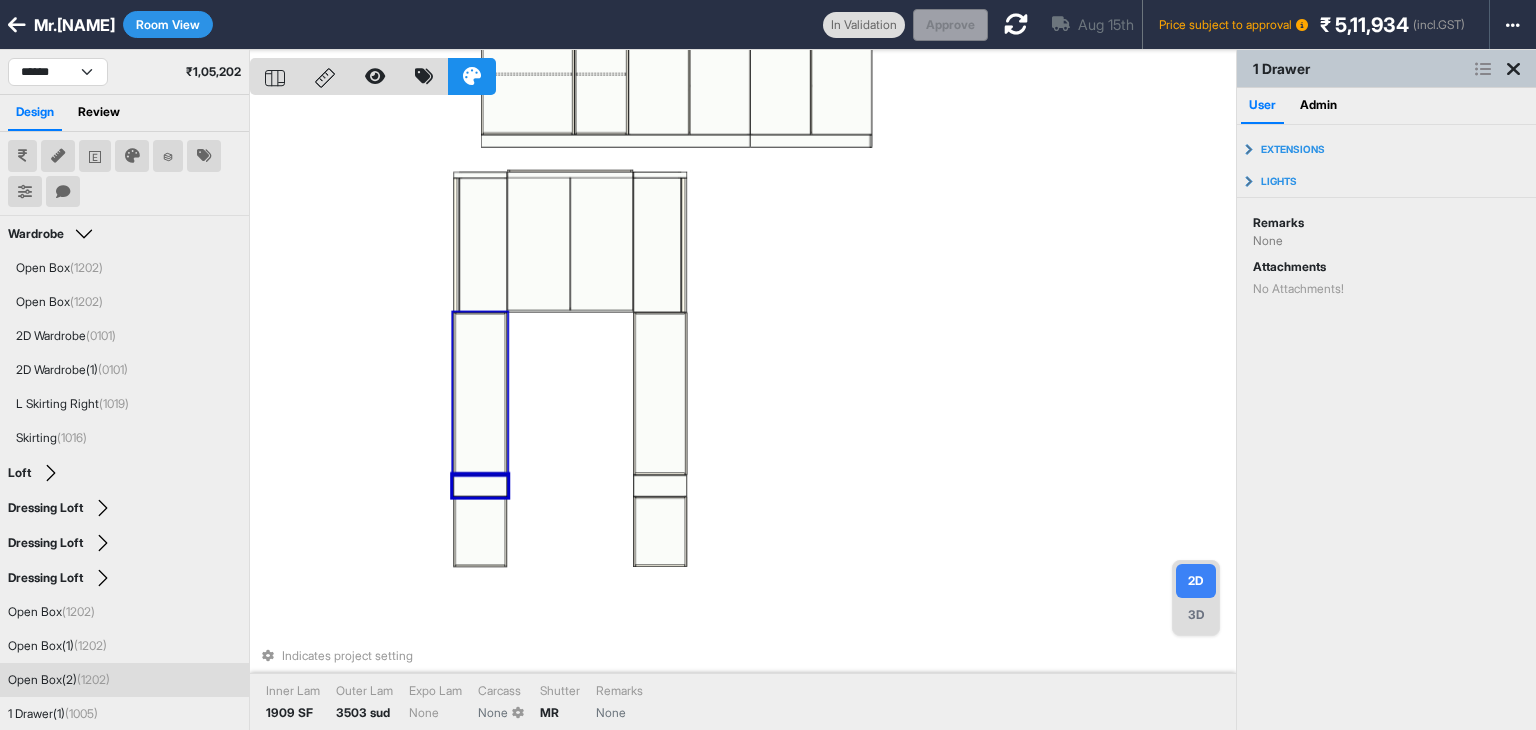 click at bounding box center (480, 393) 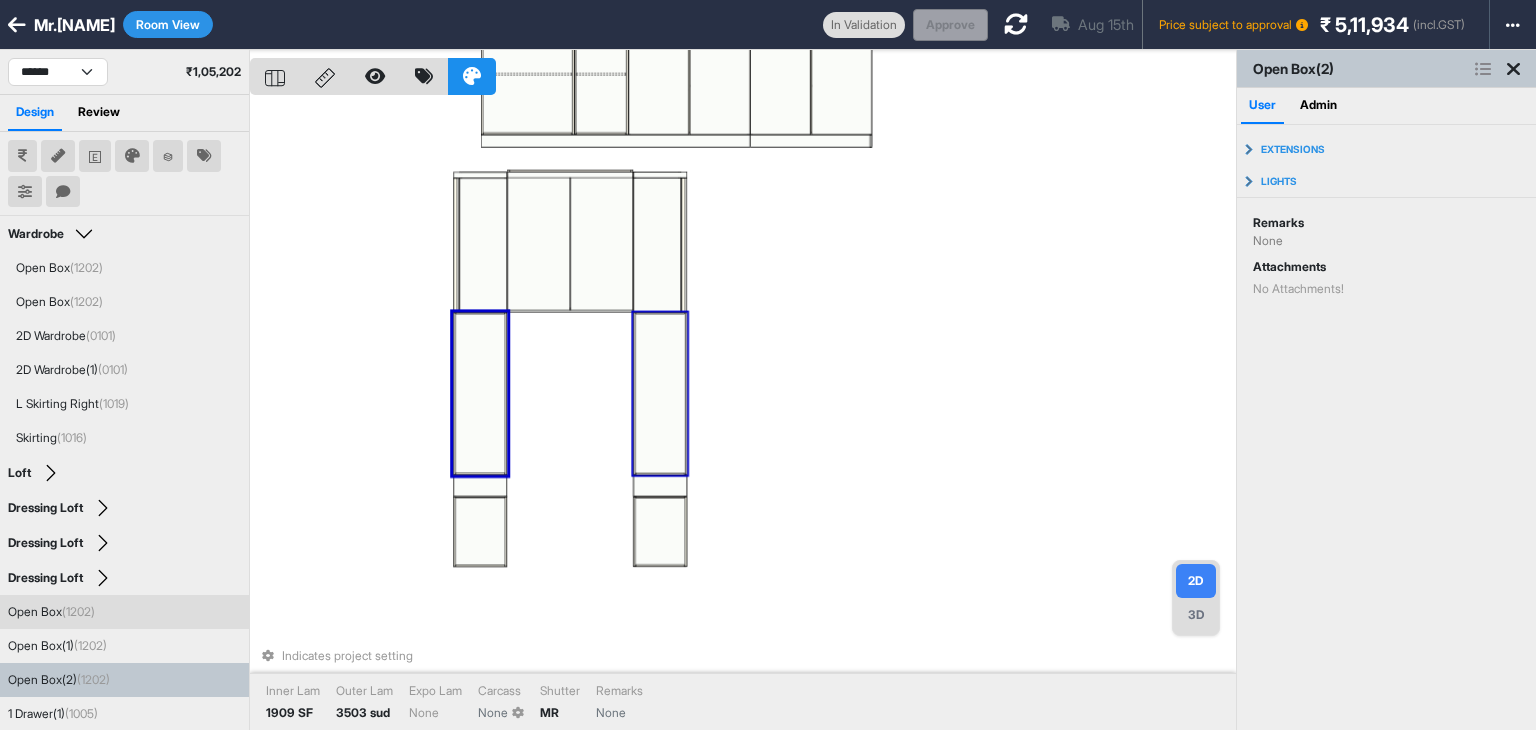 click on "Indicates project setting Inner Lam 1909 SF Outer Lam 3503 sud Expo Lam None Carcass None Shutter MR Remarks None" at bounding box center [743, 415] 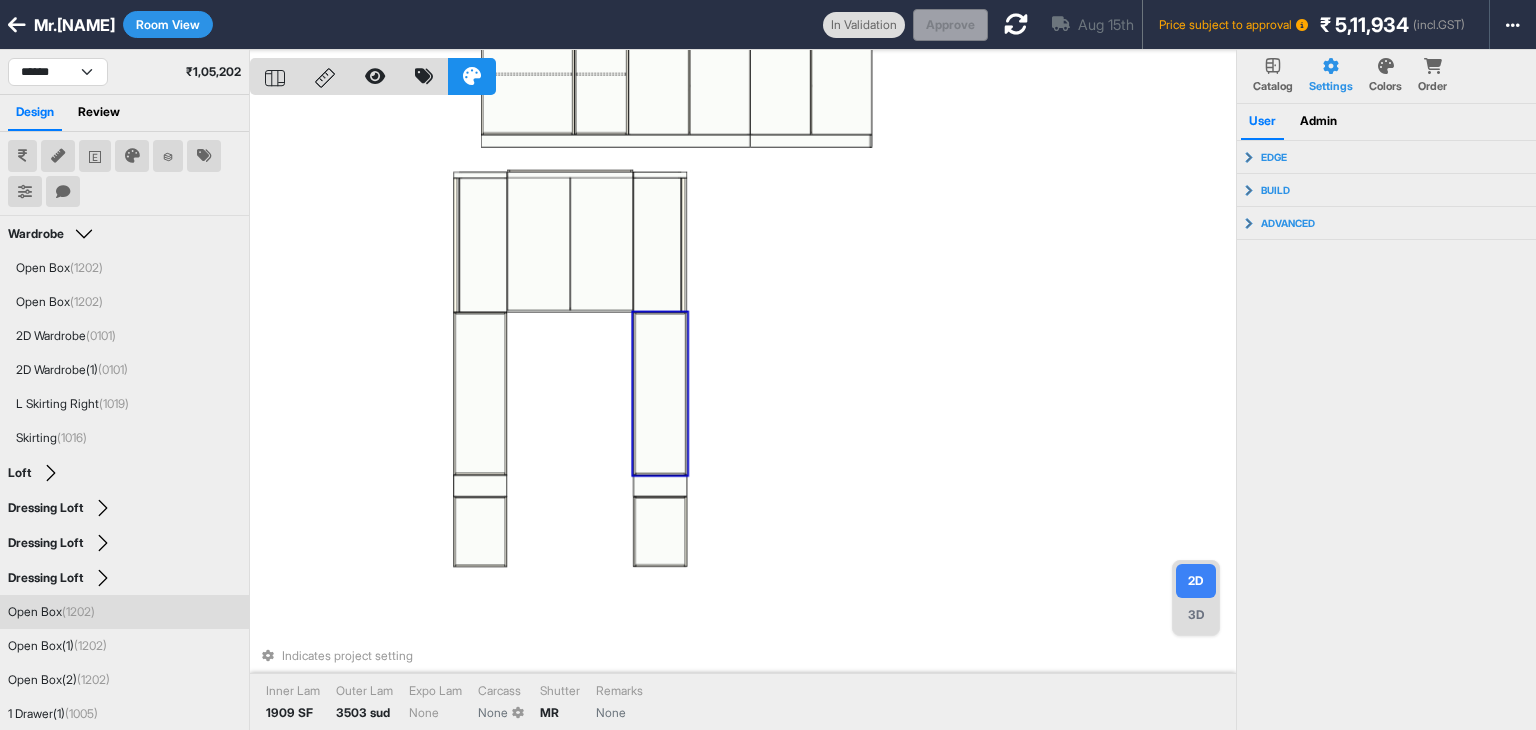 click at bounding box center (660, 393) 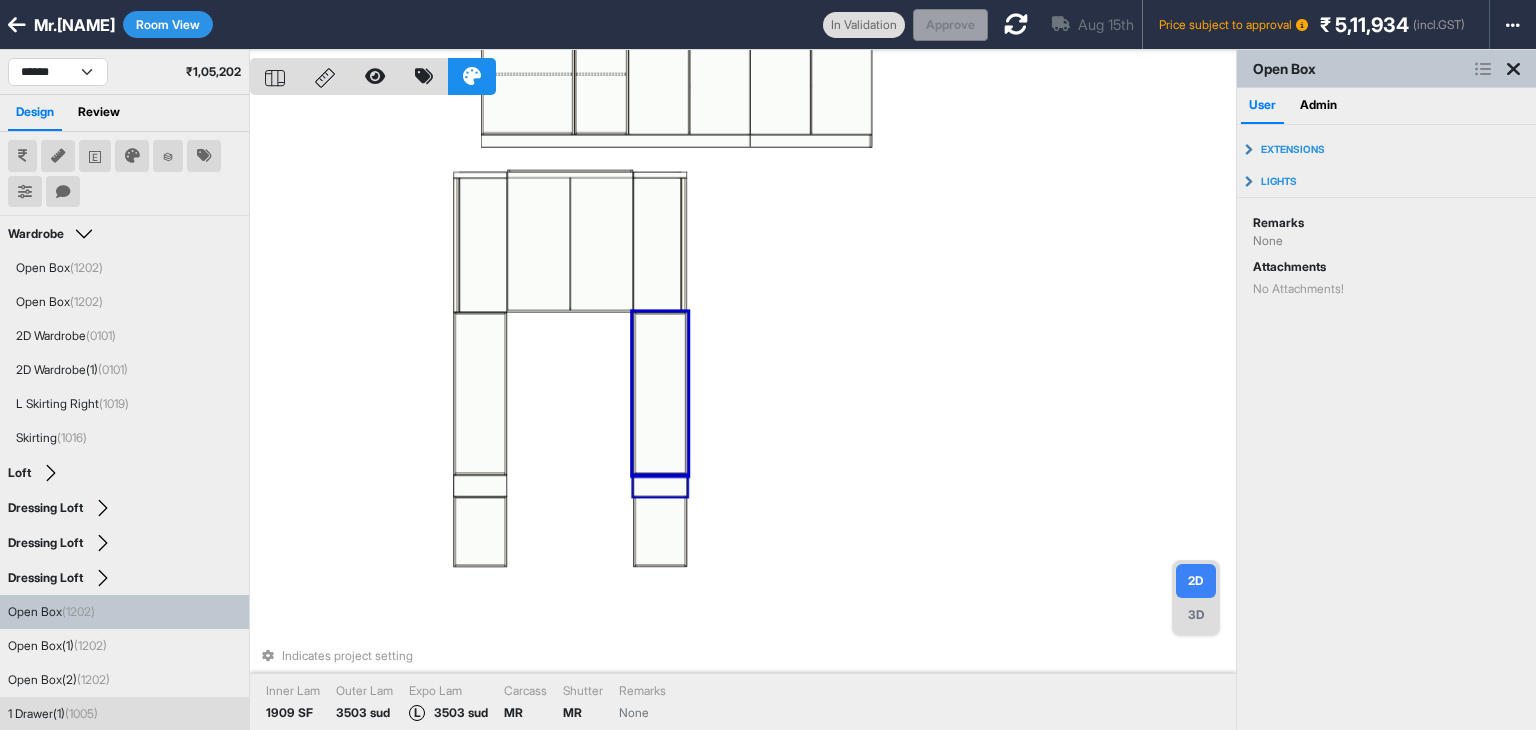 click at bounding box center (660, 486) 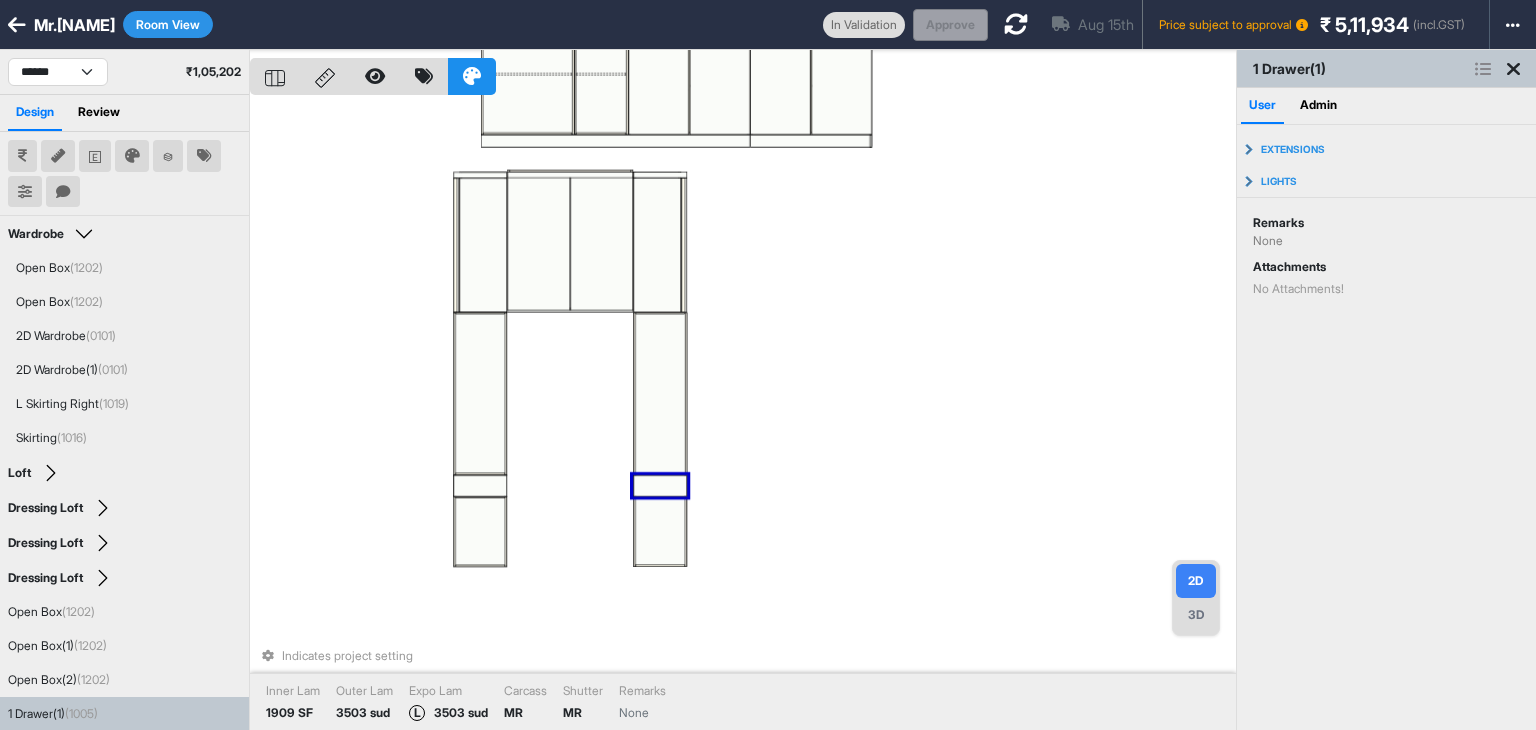 click on "Indicates project setting Inner Lam 1909 SF Outer Lam 3503 sud Expo Lam L 3503 sud Carcass MR Shutter MR Remarks None" at bounding box center (743, 415) 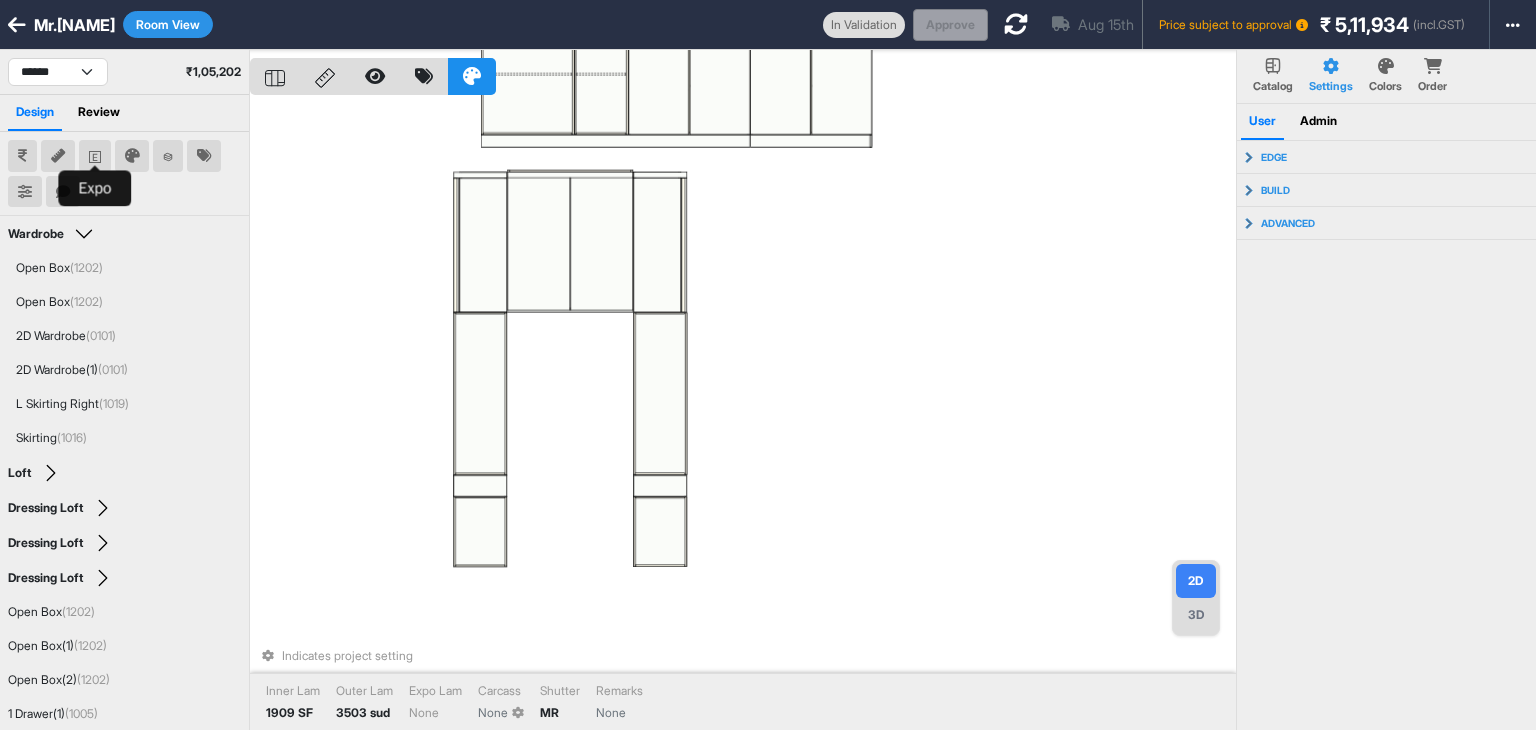click at bounding box center [95, 156] 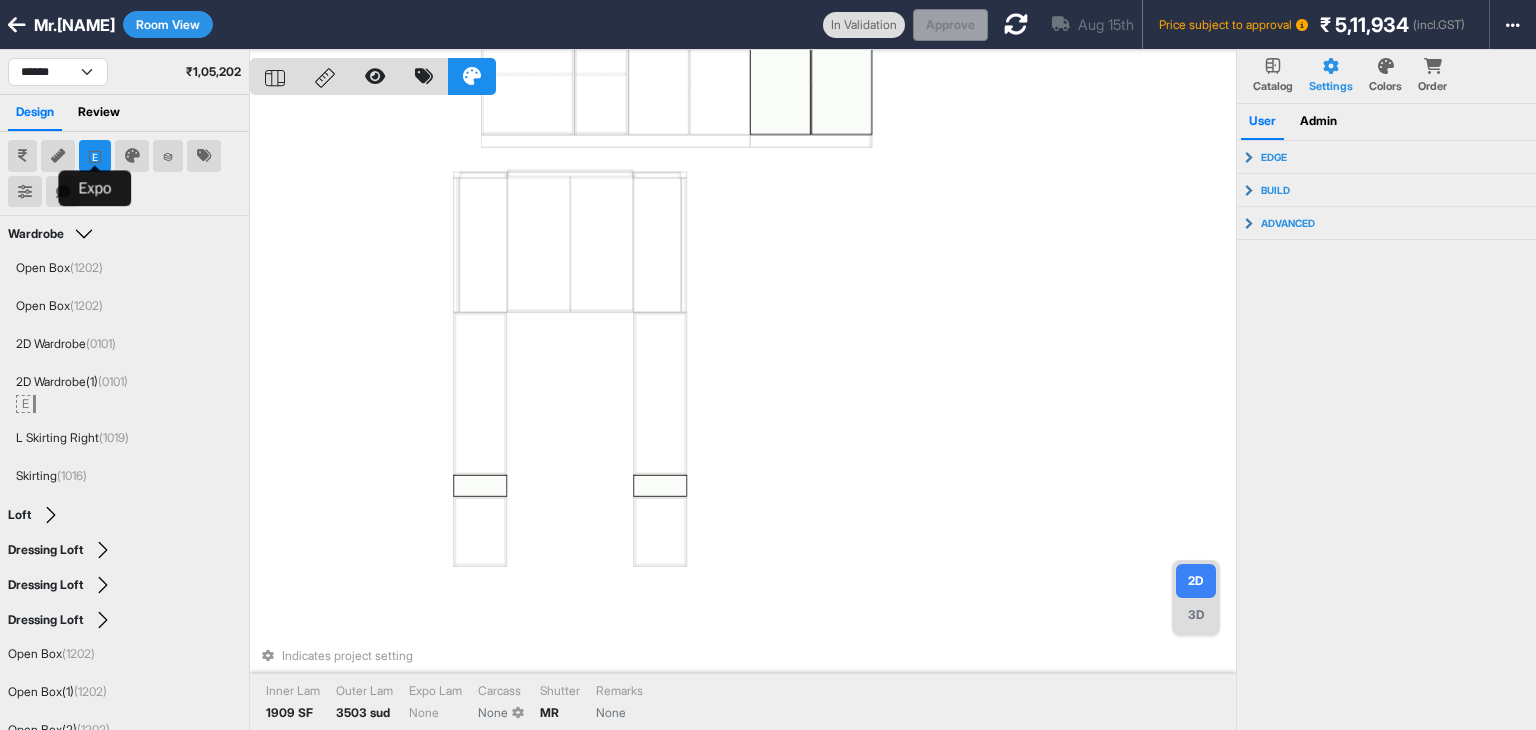 click at bounding box center (95, 156) 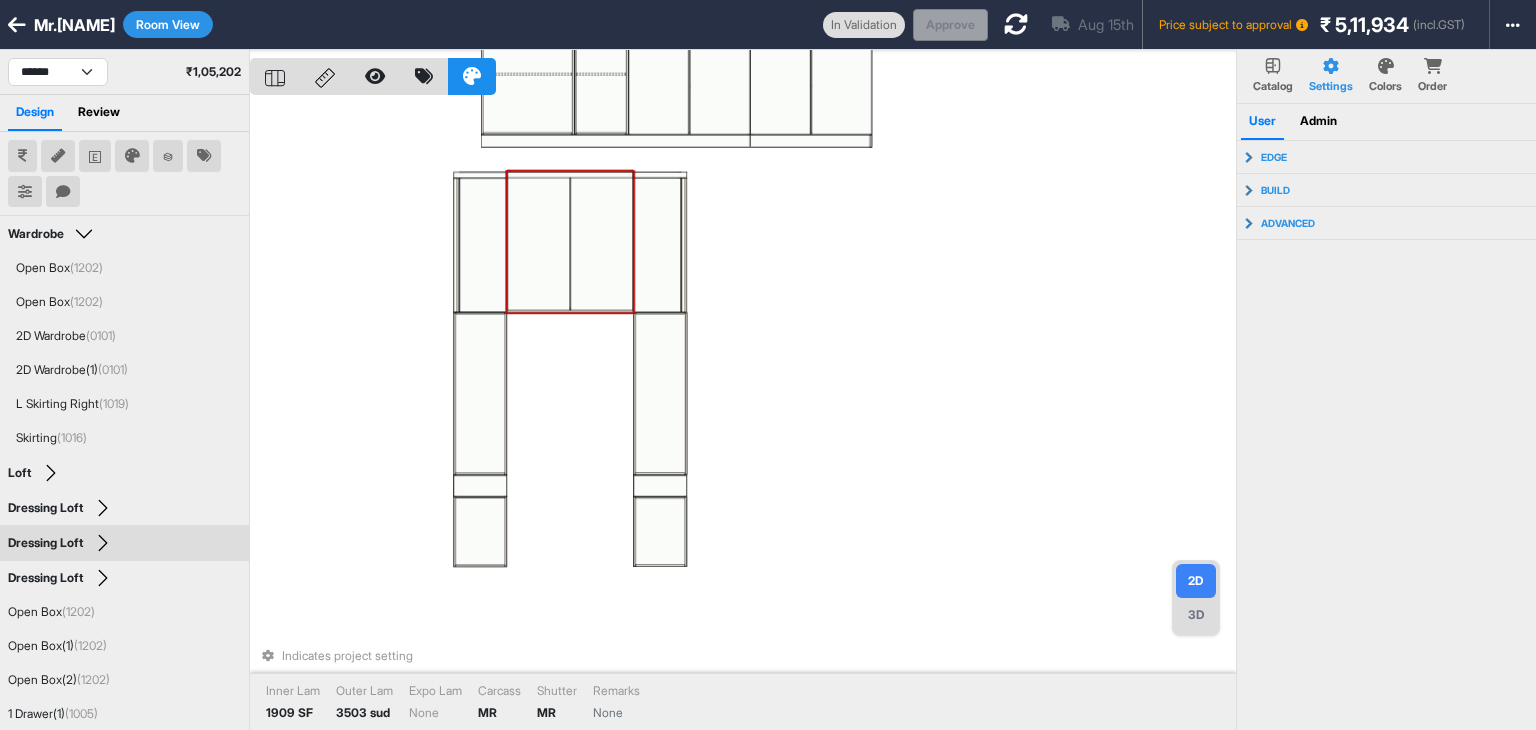 click on "Indicates project setting Inner Lam 1909 SF Outer Lam 3503 sud Expo Lam None Carcass MR Shutter MR Remarks None" at bounding box center (743, 415) 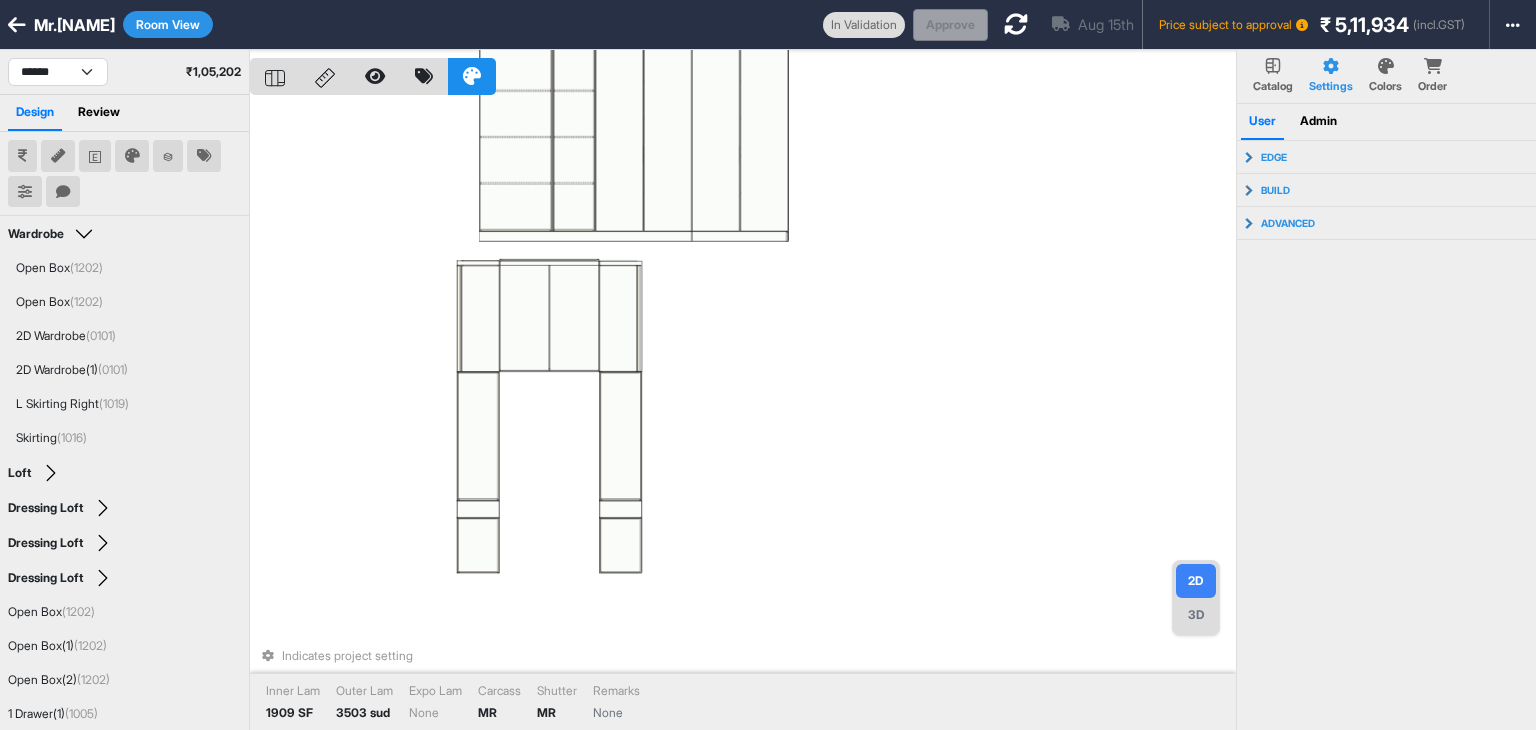 click on "Indicates project setting Inner Lam 1909 SF Outer Lam 3503 sud Expo Lam None Carcass MR Shutter MR Remarks None" at bounding box center (743, 415) 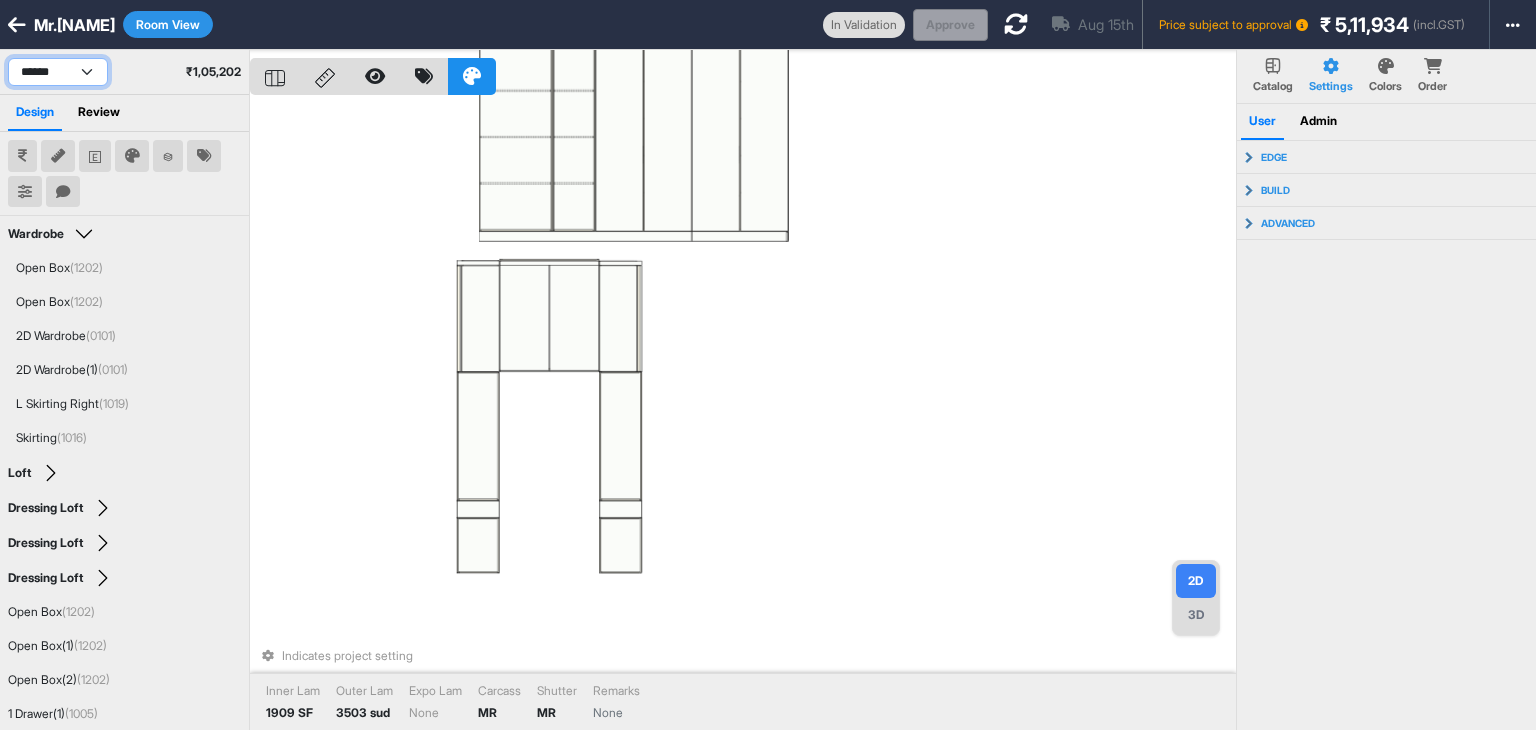 click on "**********" at bounding box center [58, 72] 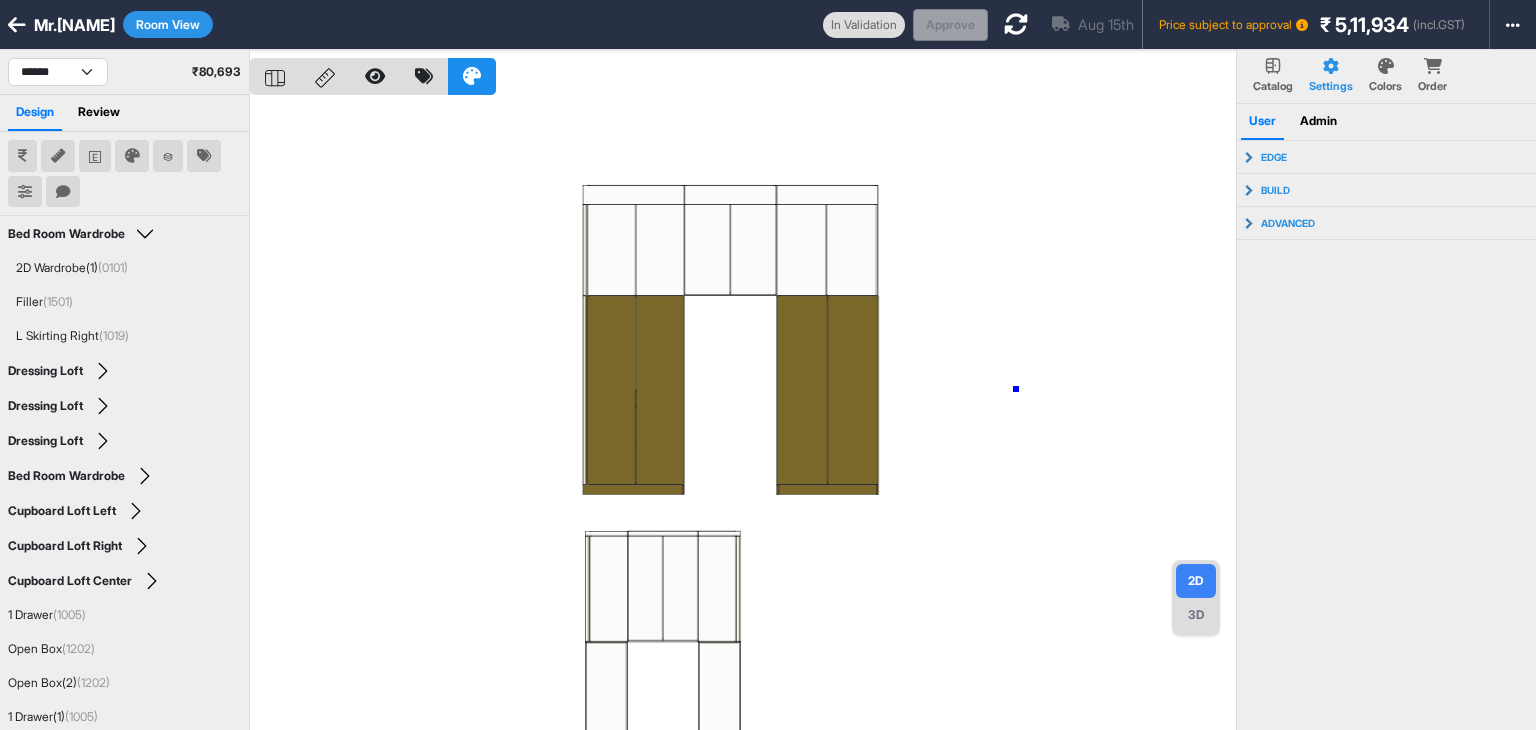 click at bounding box center (743, 415) 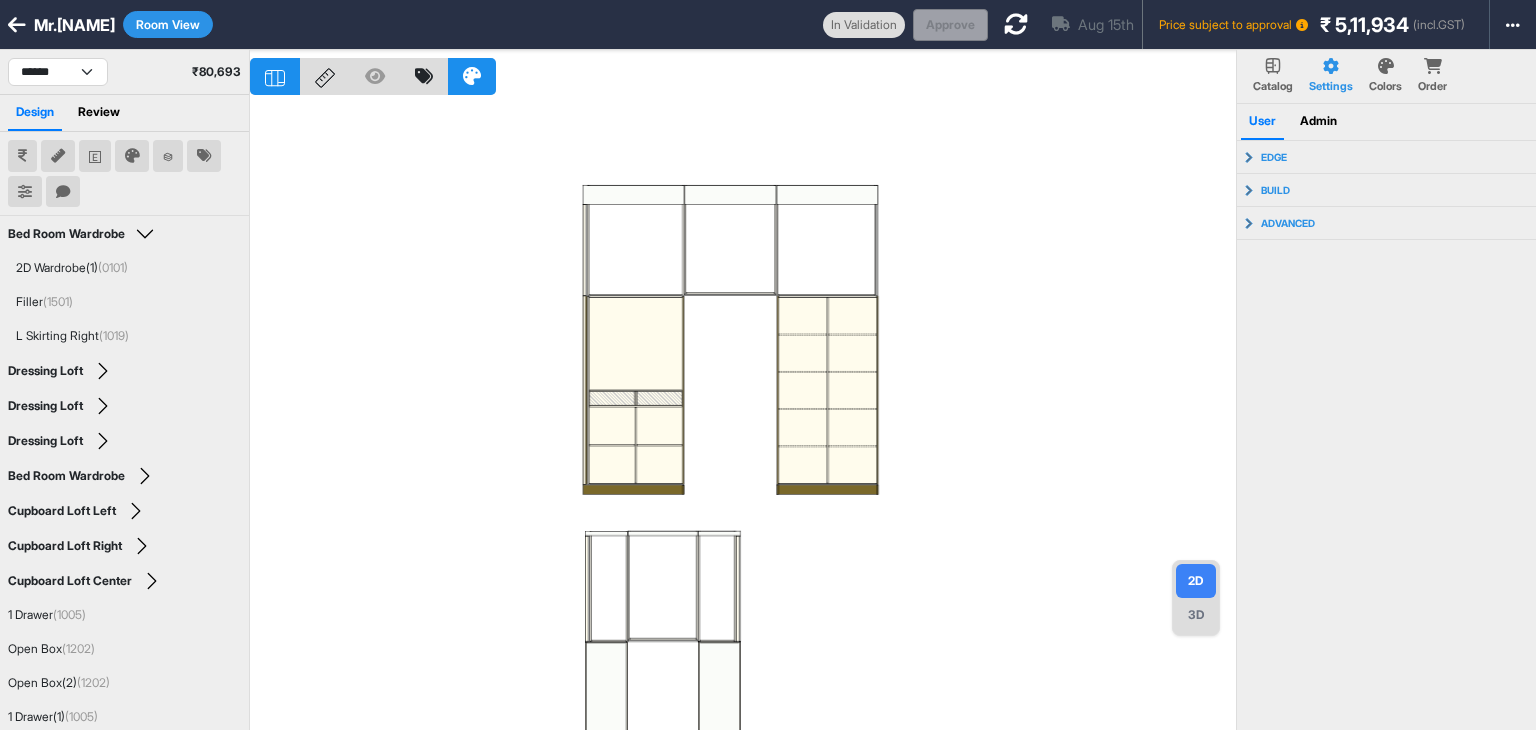 click at bounding box center [743, 415] 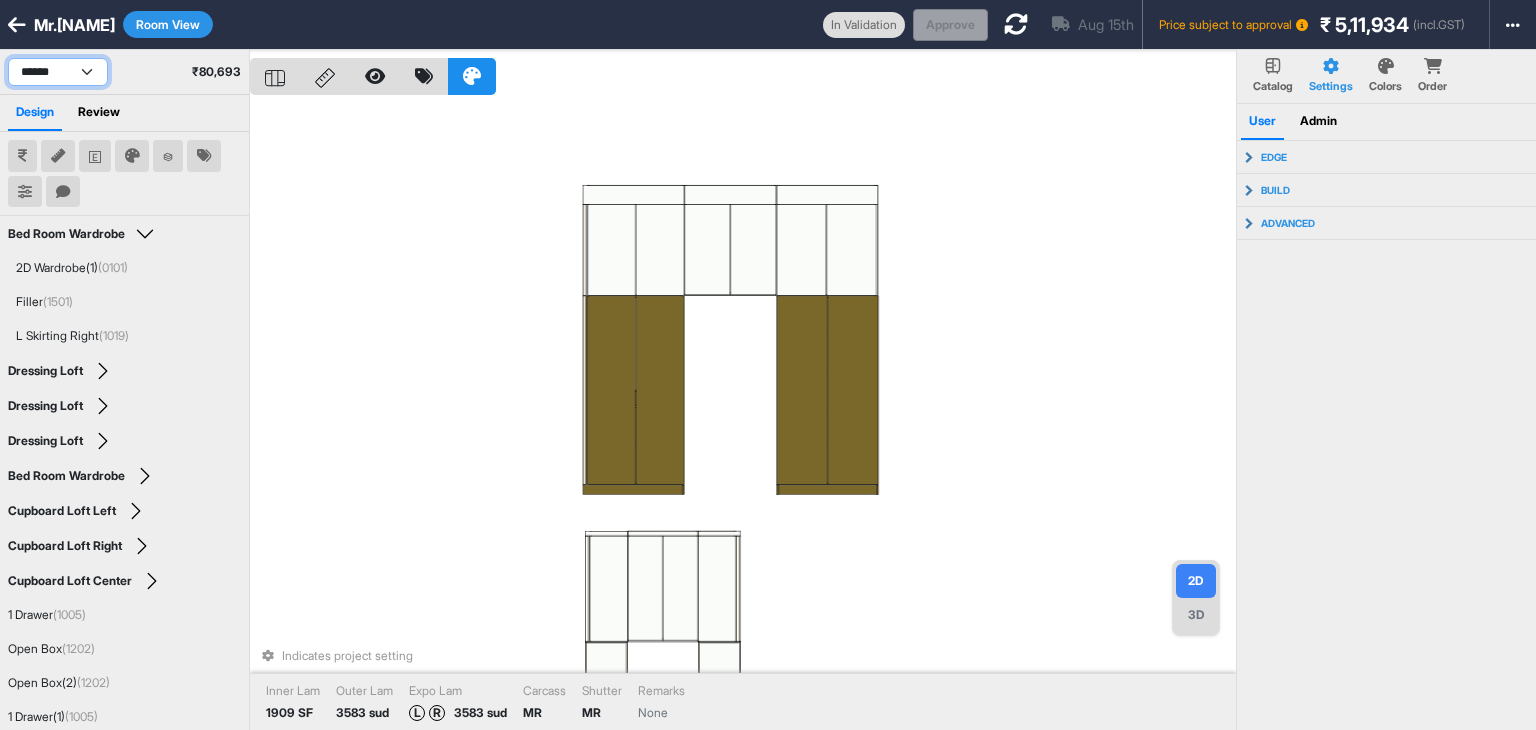 click on "**********" at bounding box center [58, 72] 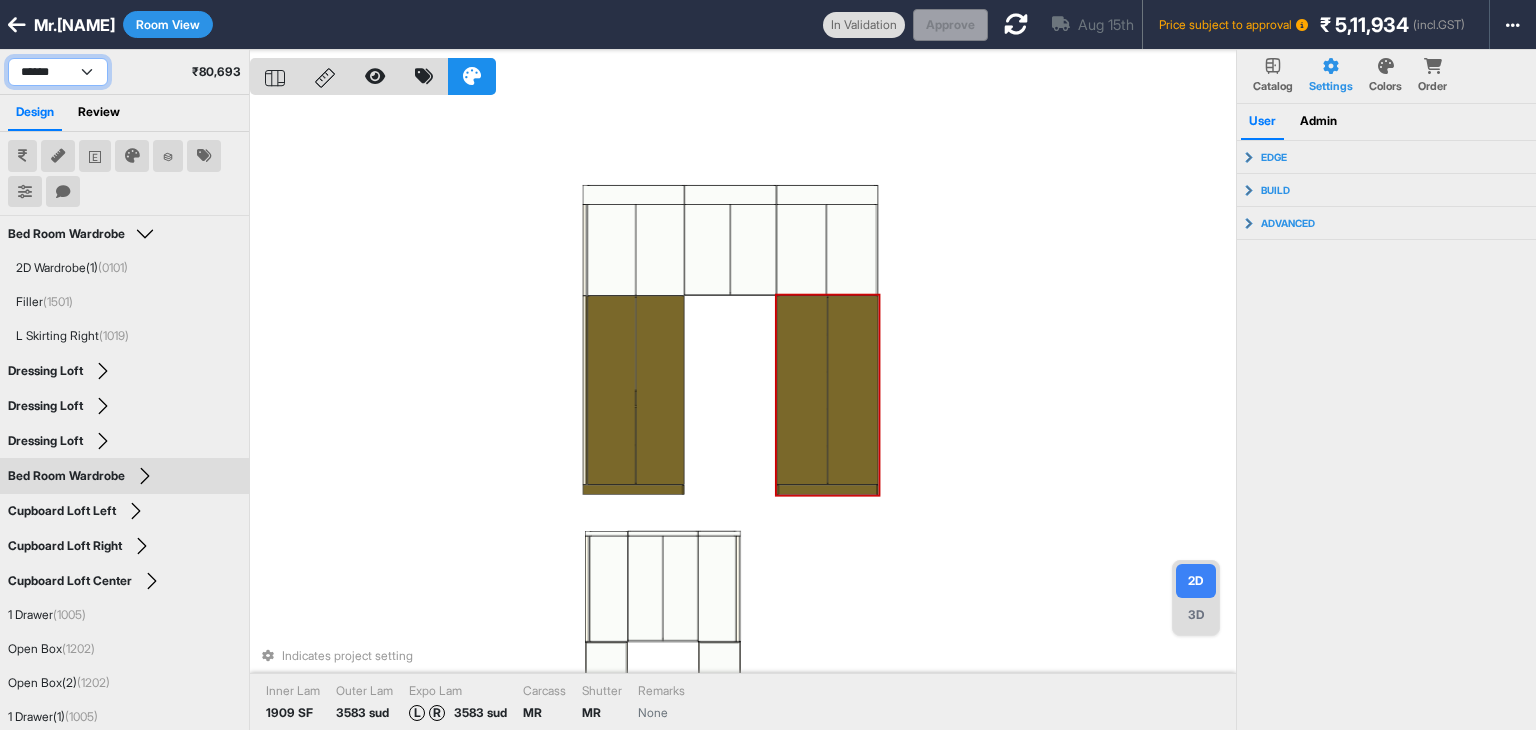 select on "****" 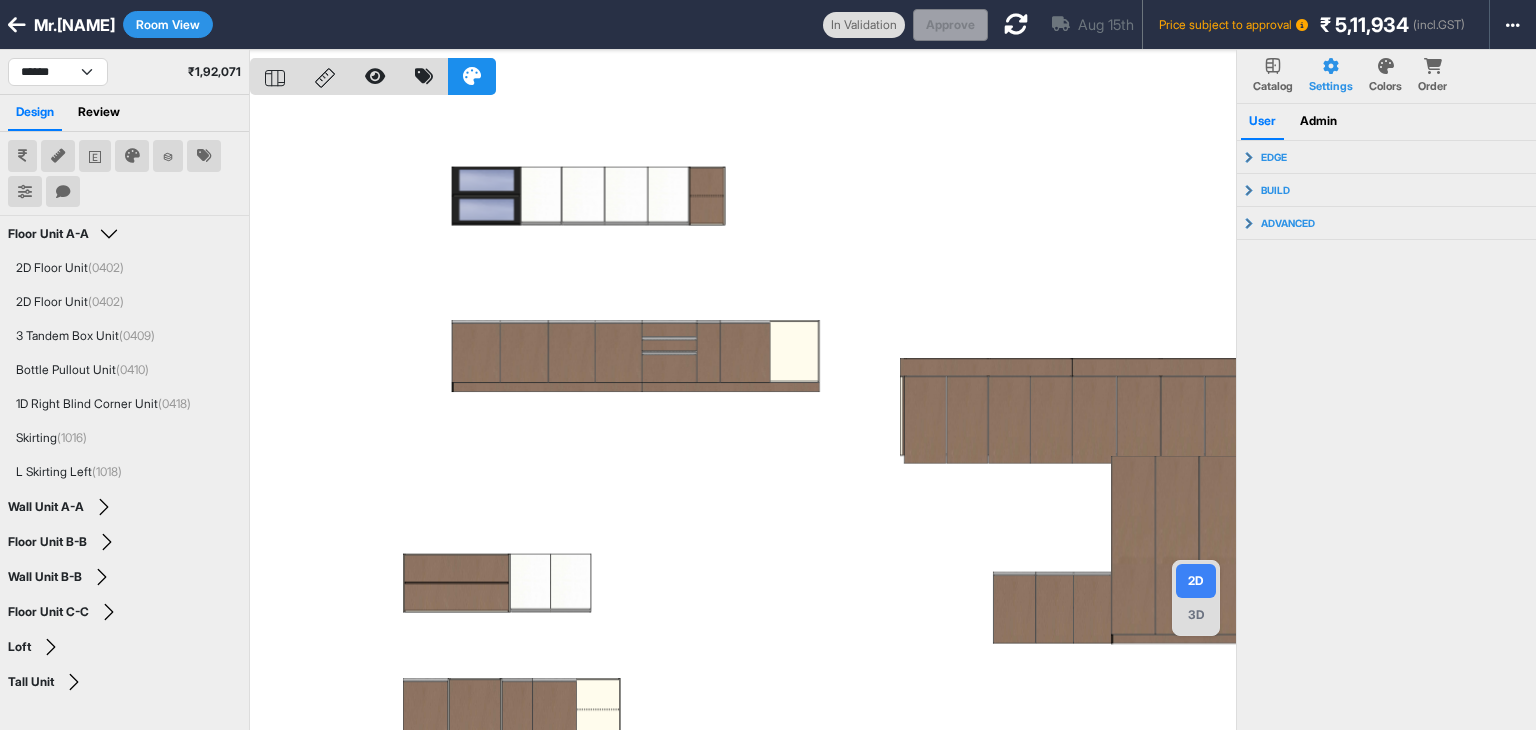 click at bounding box center [743, 415] 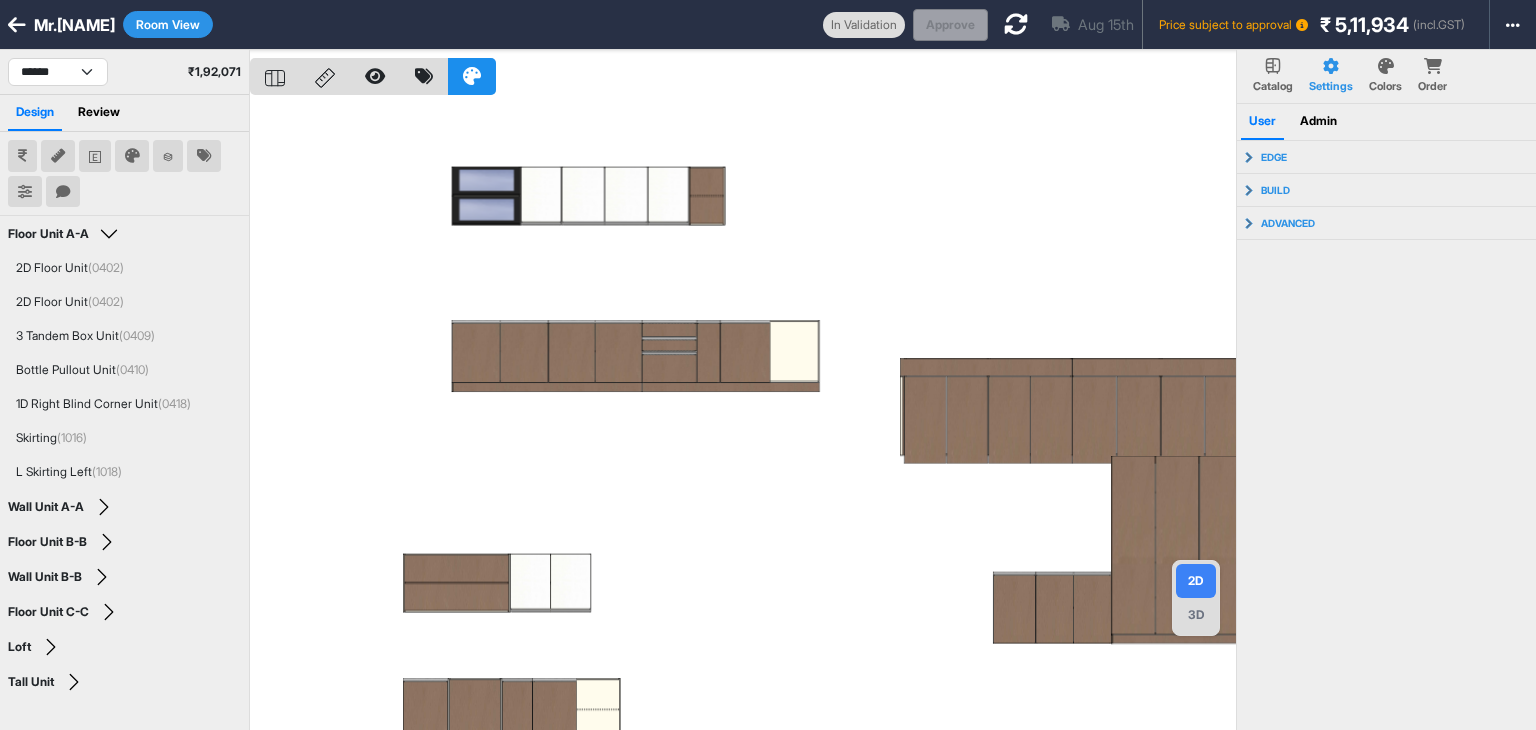 click at bounding box center (743, 415) 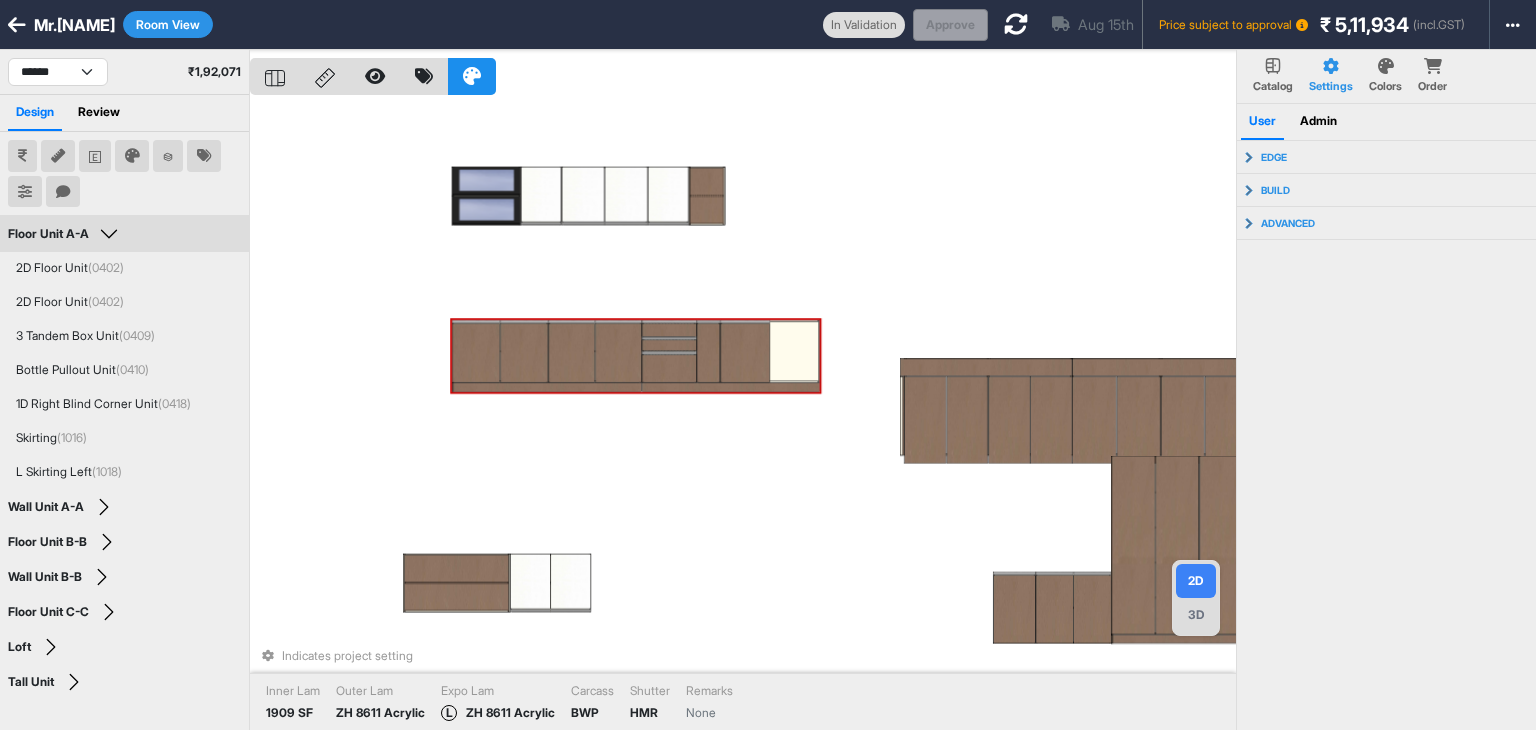 click on "Colors" at bounding box center [1385, 76] 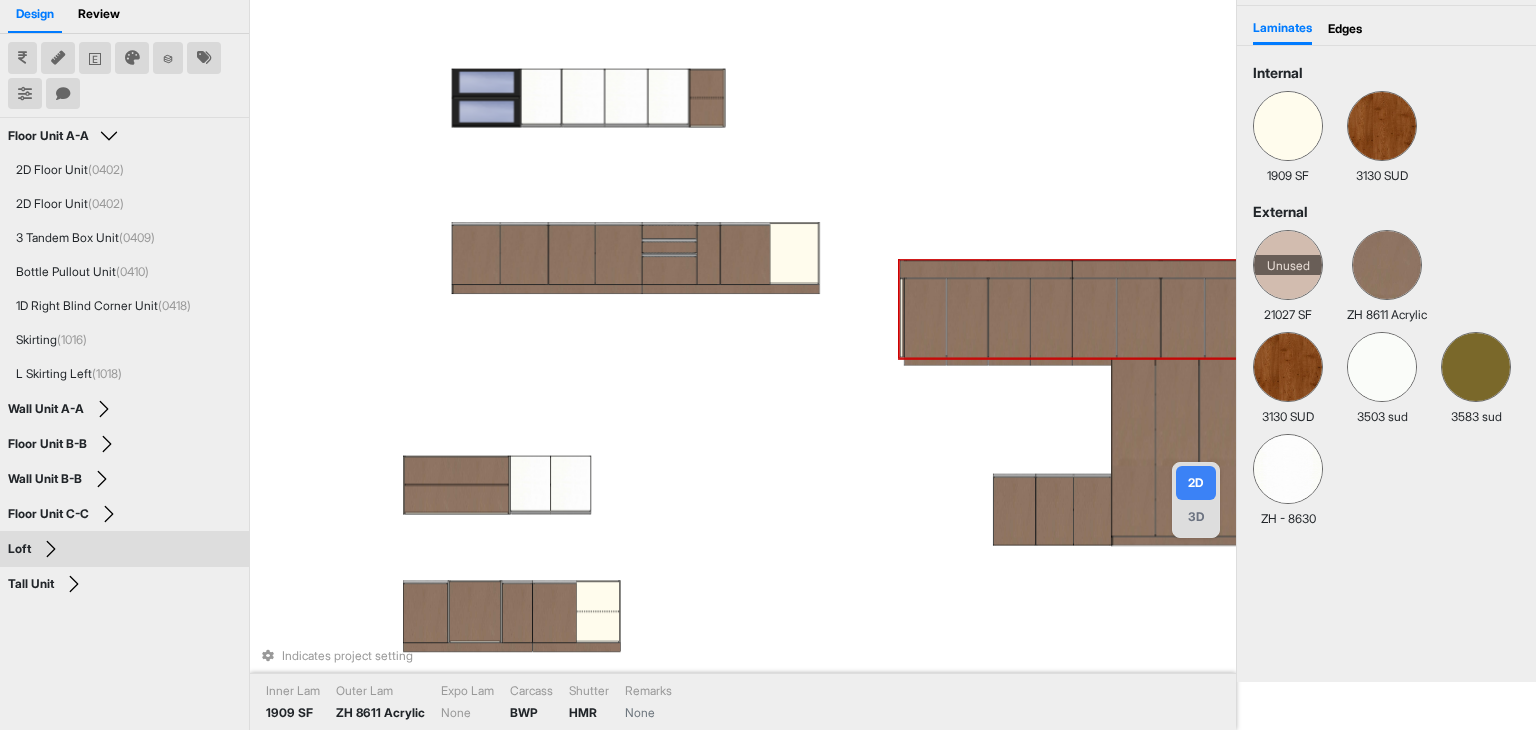 scroll, scrollTop: 100, scrollLeft: 0, axis: vertical 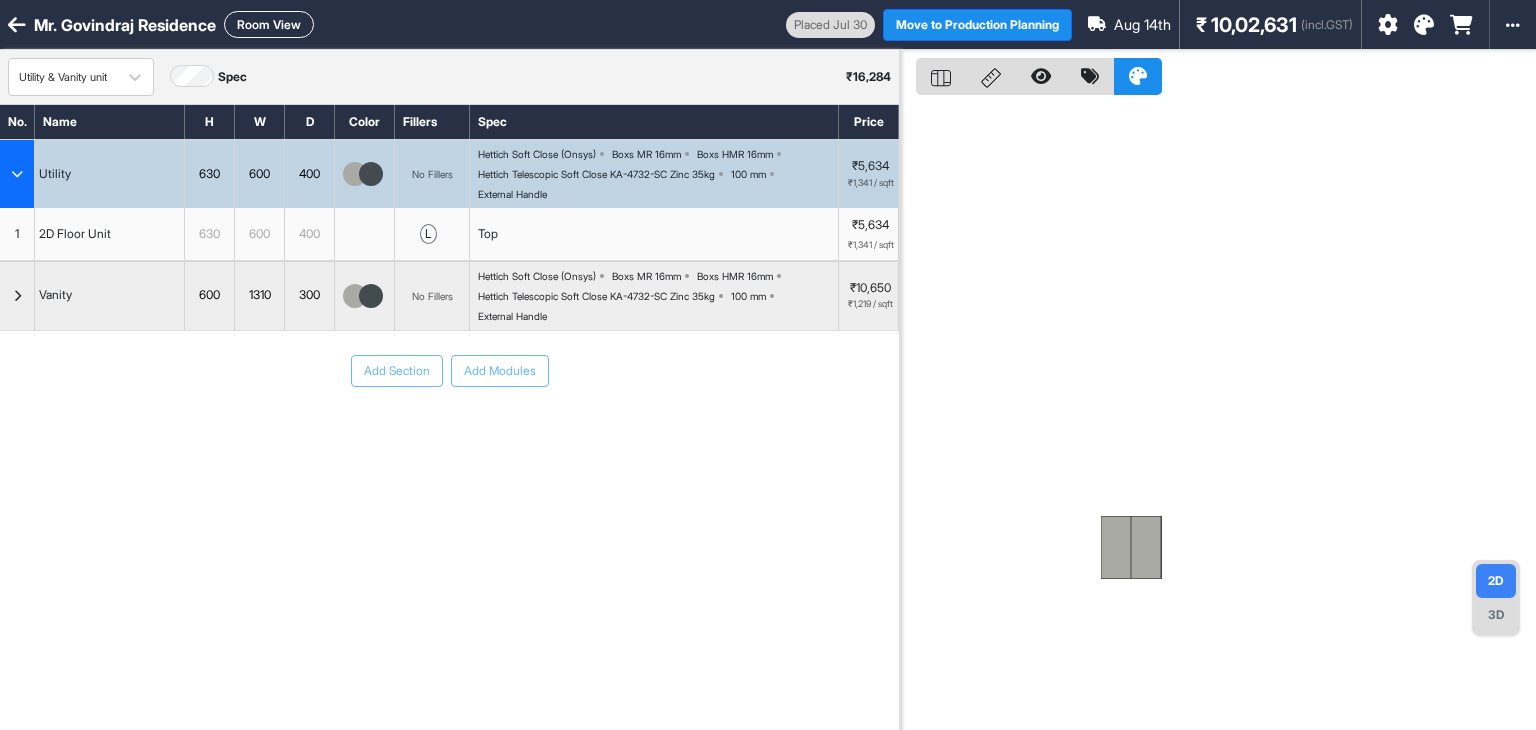click on "Mr. [LAST] Residence Room View" at bounding box center (393, 24) 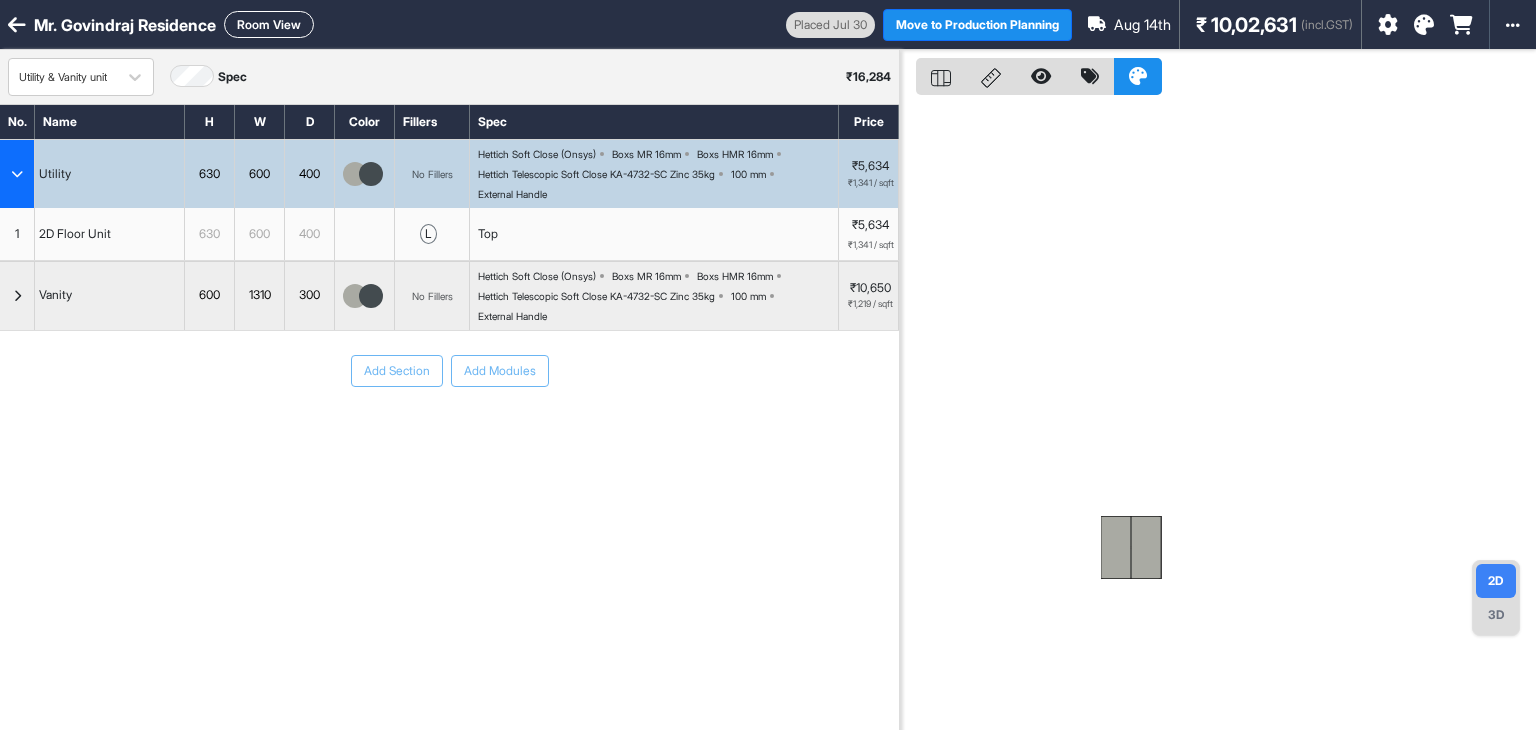 click on "Add Section Add Modules" at bounding box center (449, 431) 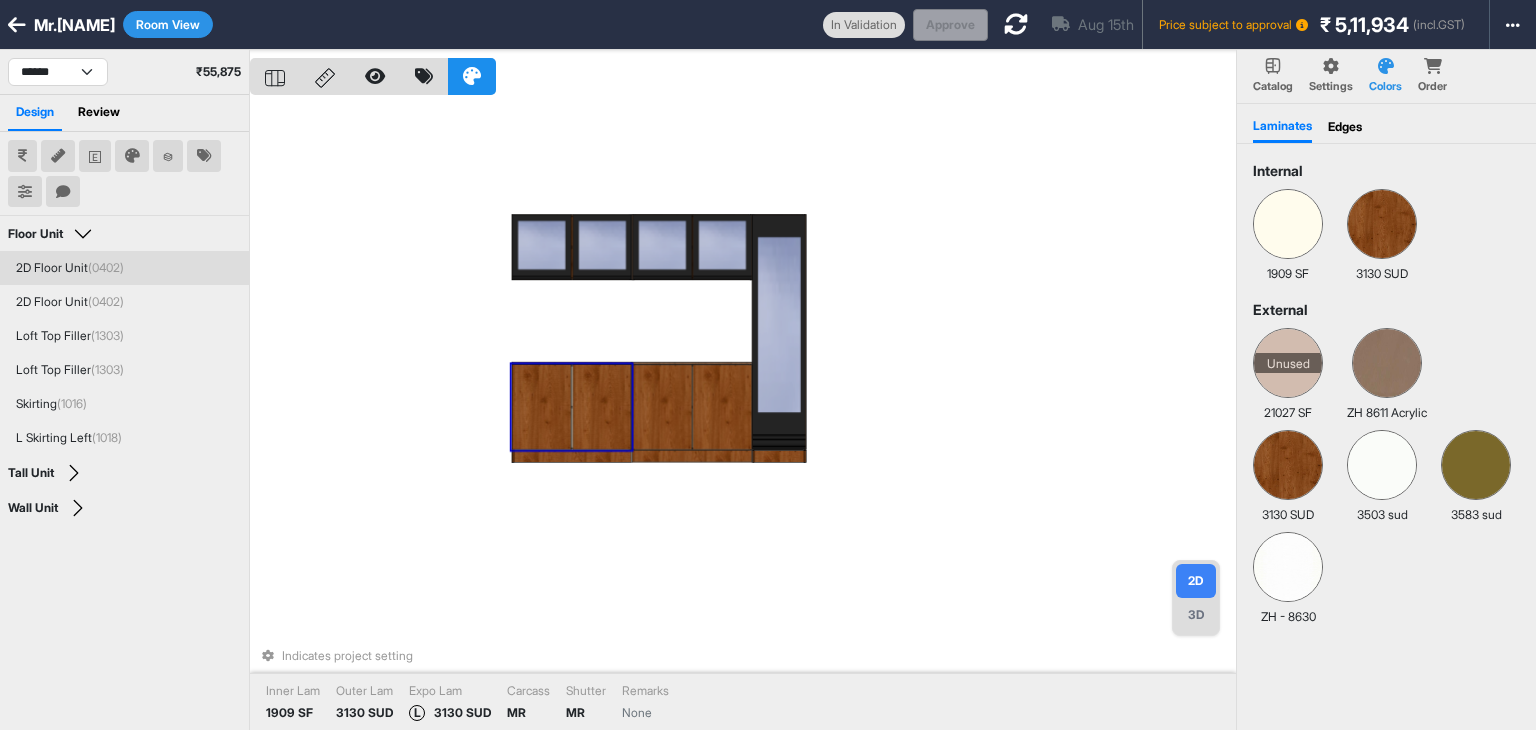 scroll, scrollTop: 0, scrollLeft: 0, axis: both 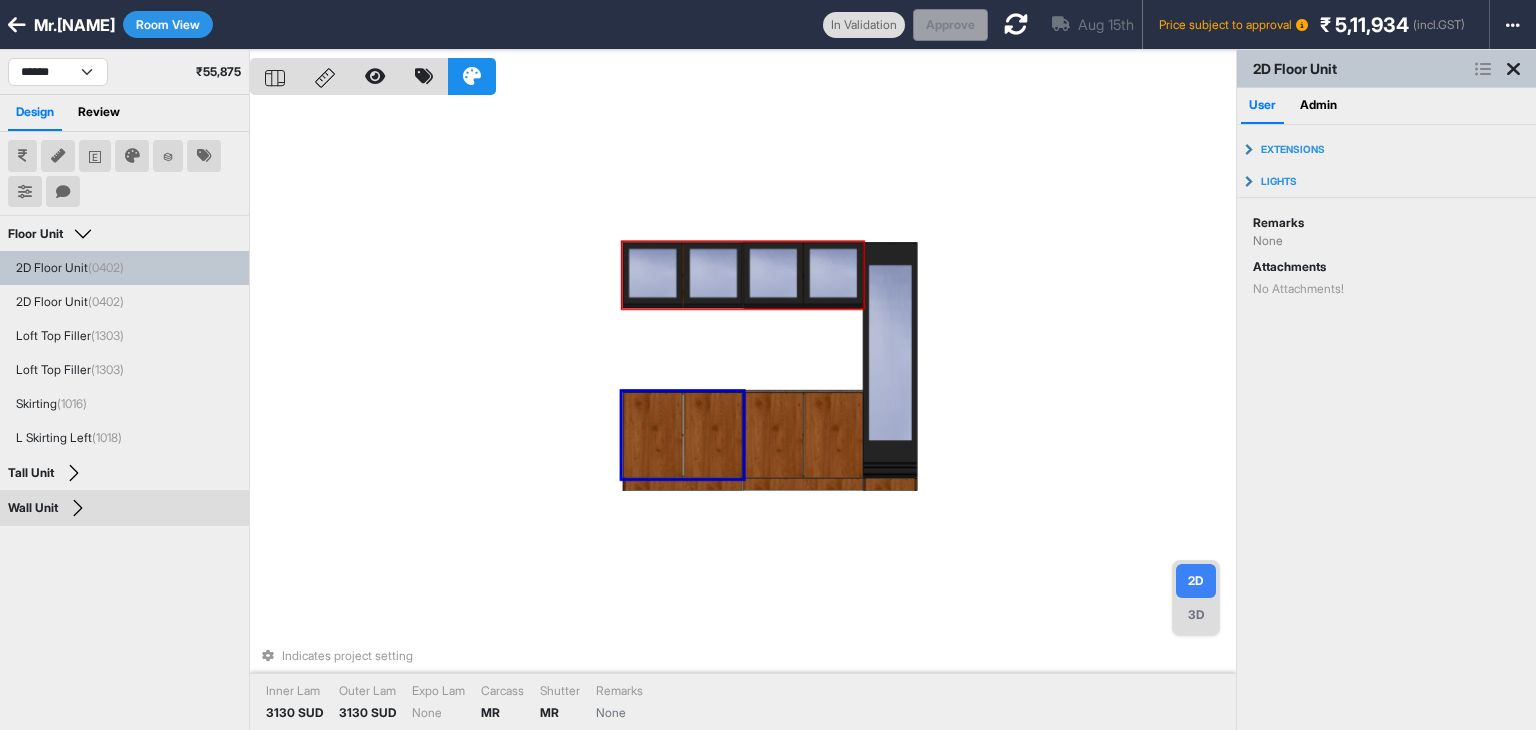 click at bounding box center [653, 275] 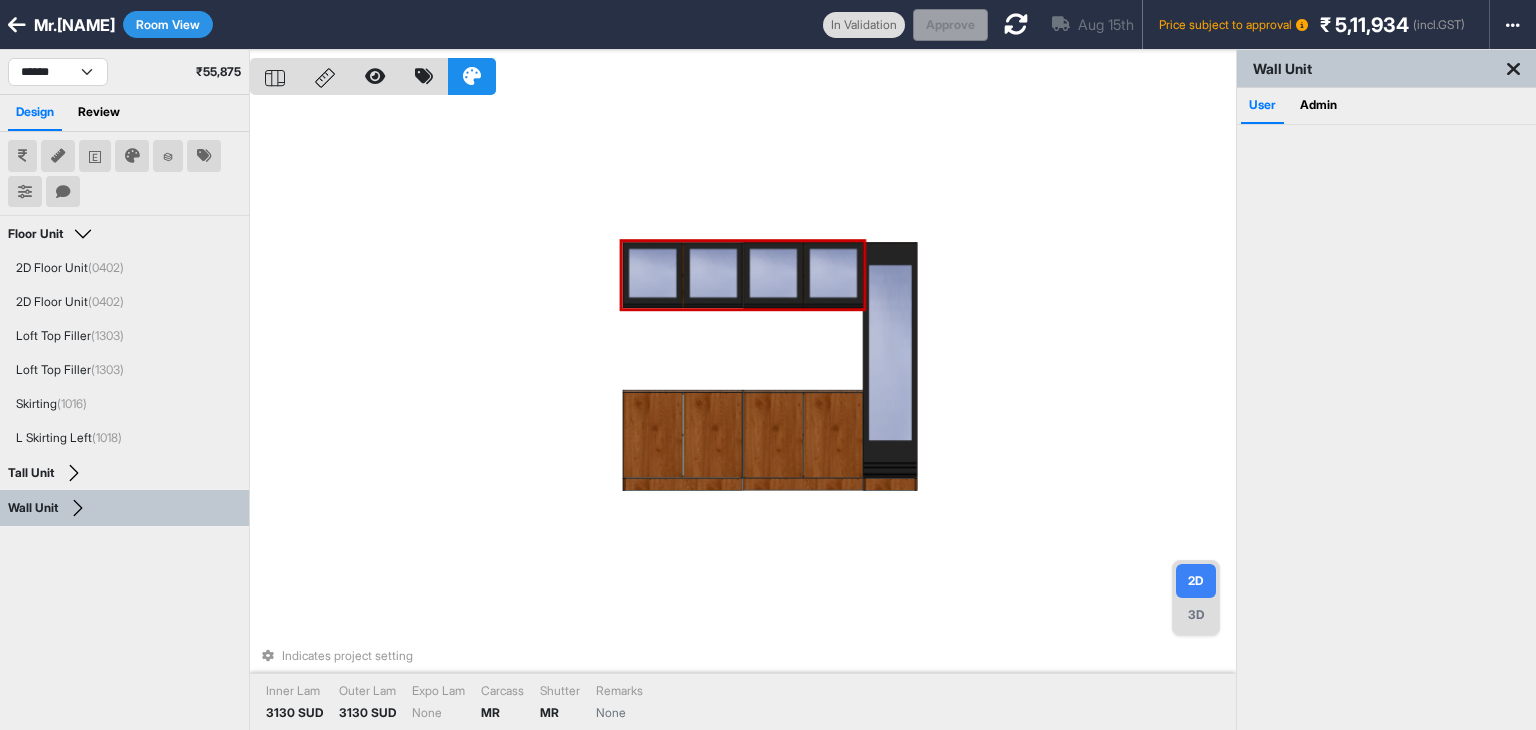 click at bounding box center [713, 275] 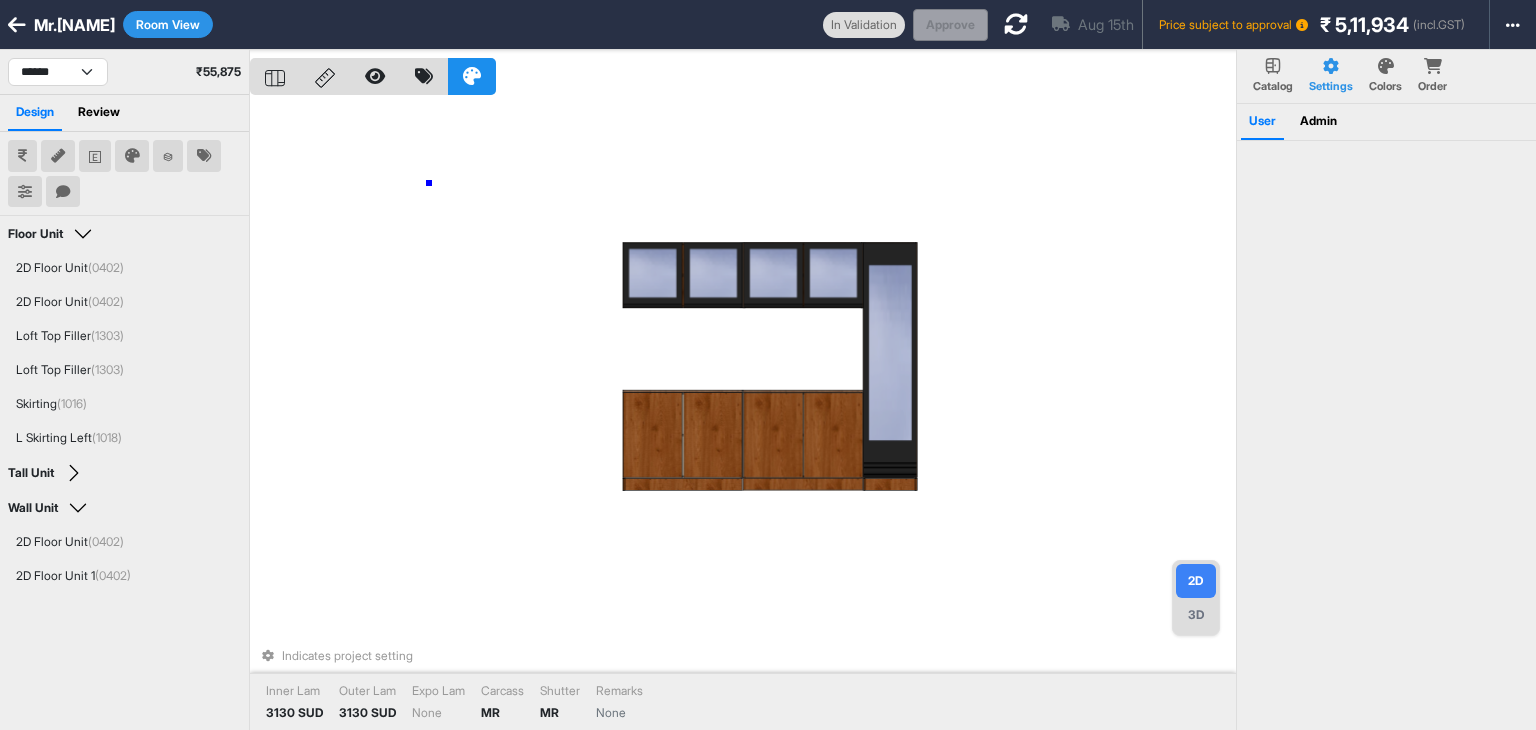 click on "Indicates project setting Inner Lam 3130 SUD Outer Lam 3130 SUD Expo Lam None Carcass MR Shutter MR Remarks None" at bounding box center [743, 415] 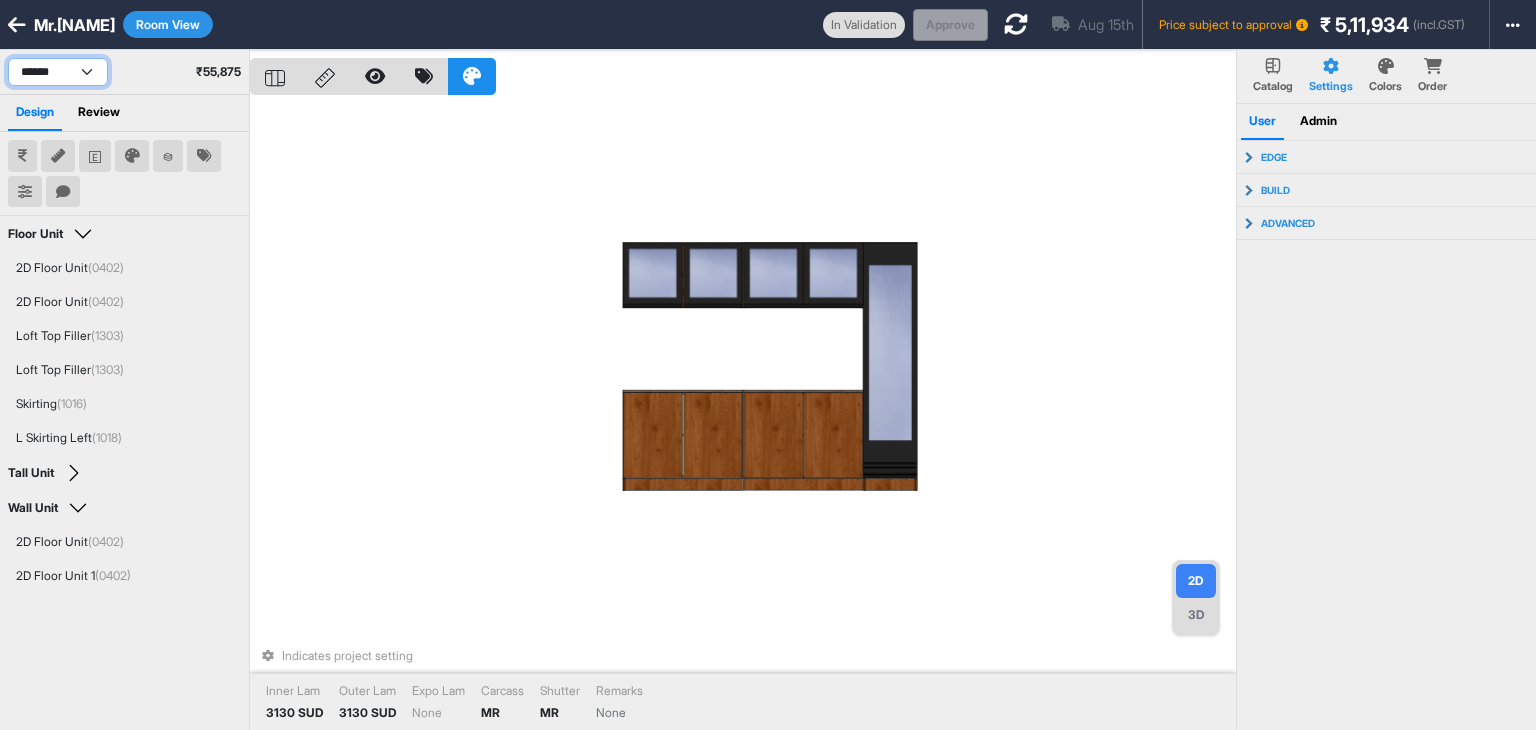 click on "**********" at bounding box center [58, 72] 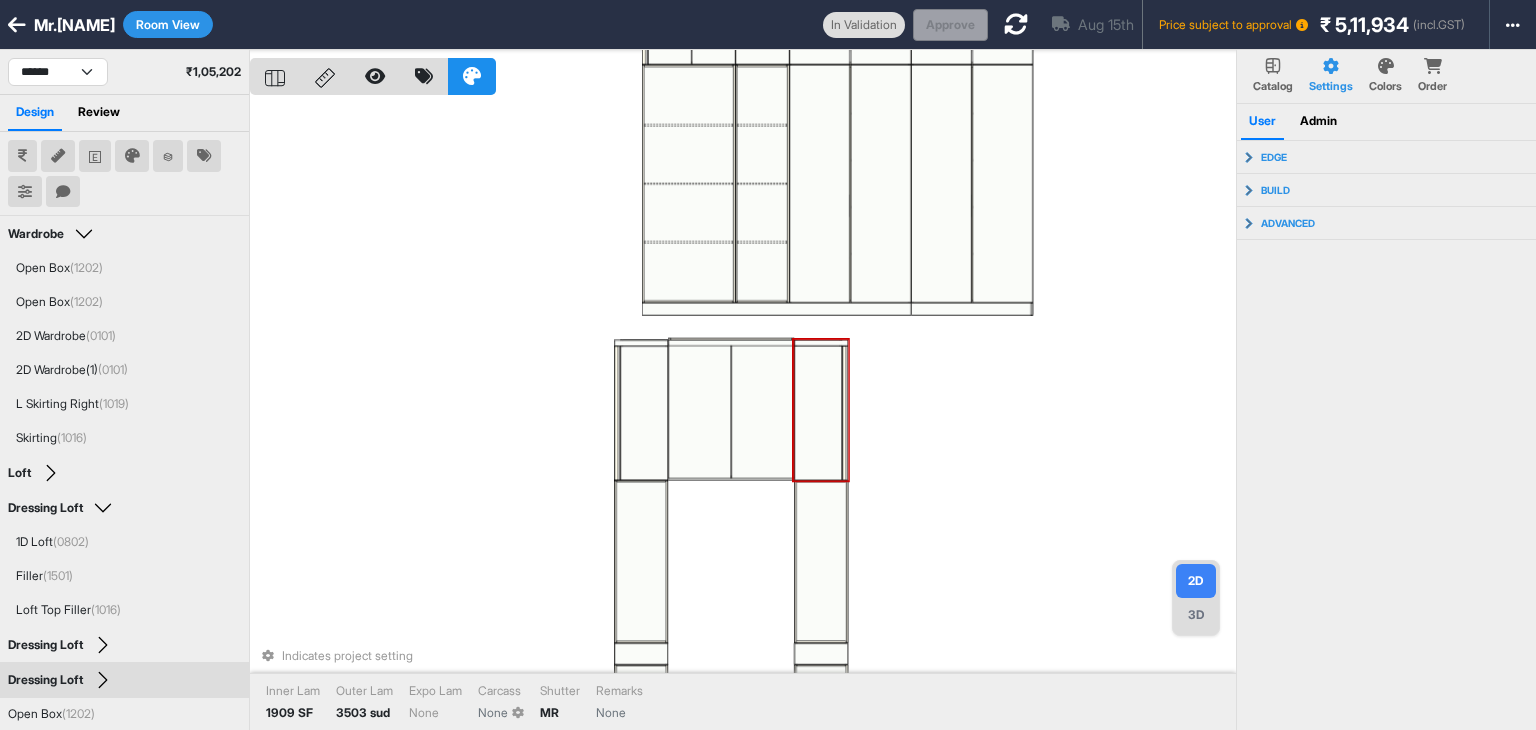 click on "Indicates project setting Inner Lam 1909 SF Outer Lam 3503 sud Expo Lam None Carcass None Shutter MR Remarks None" at bounding box center (743, 415) 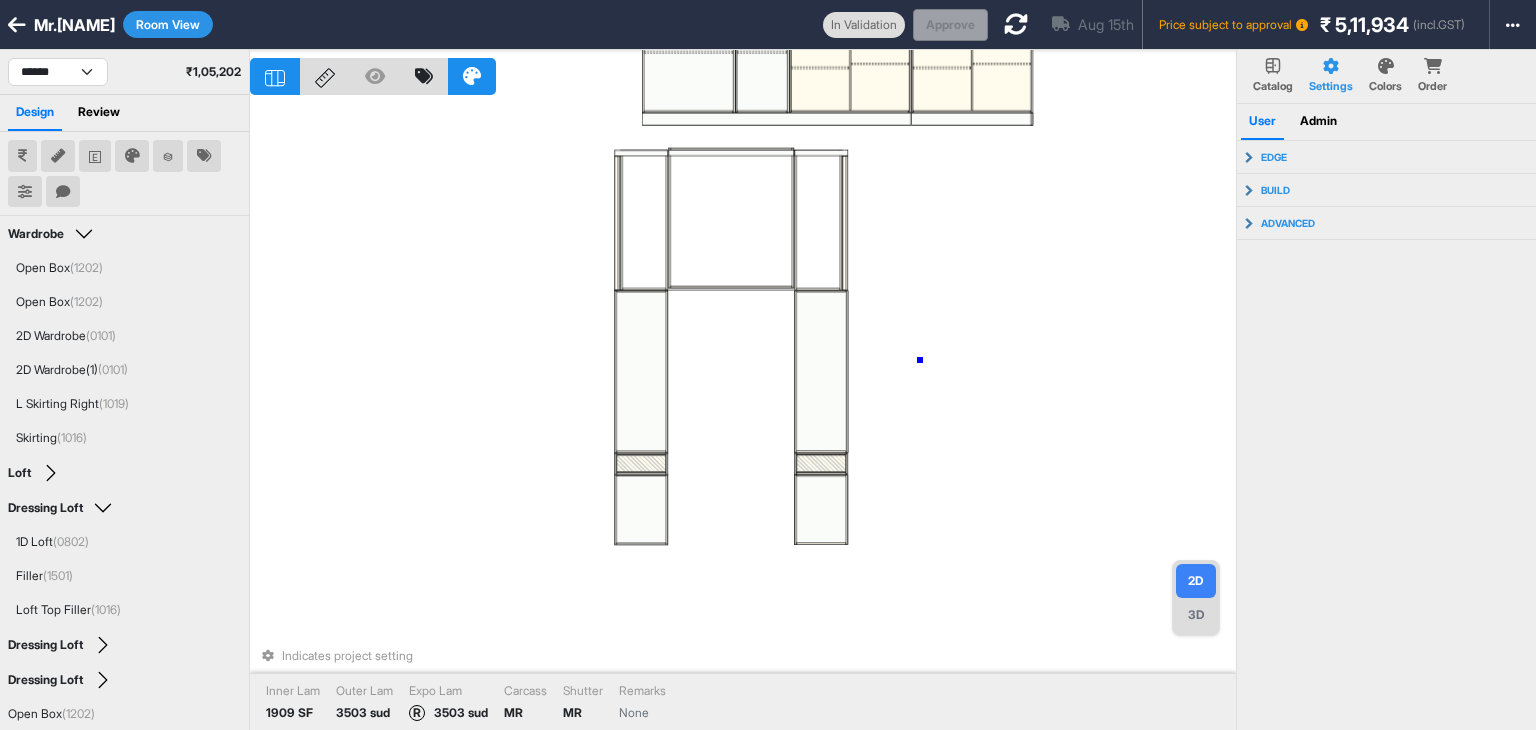 click on "Indicates project setting Inner Lam 1909 SF Outer Lam 3503 sud Expo Lam R 3503 sud Carcass MR Shutter MR Remarks None" at bounding box center [743, 415] 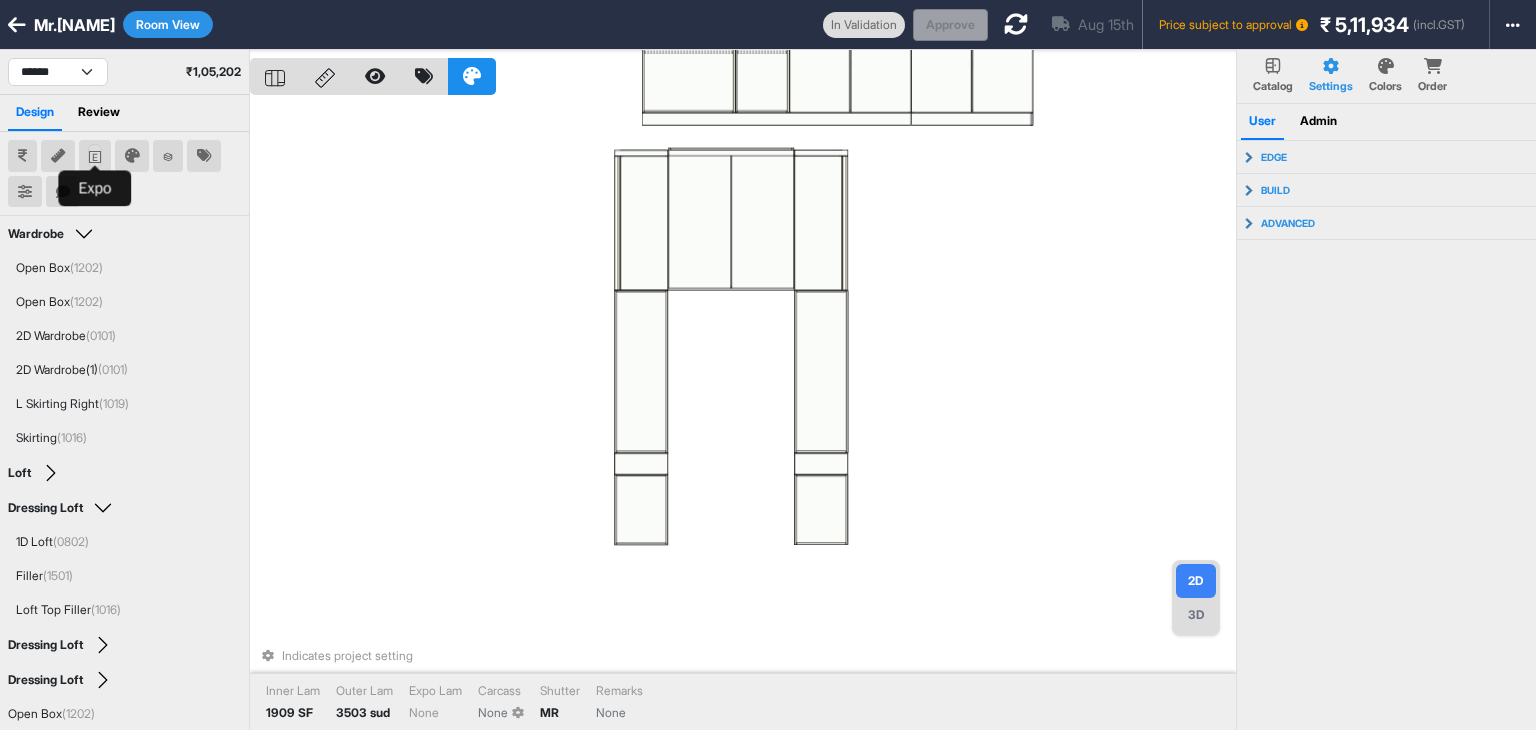 click 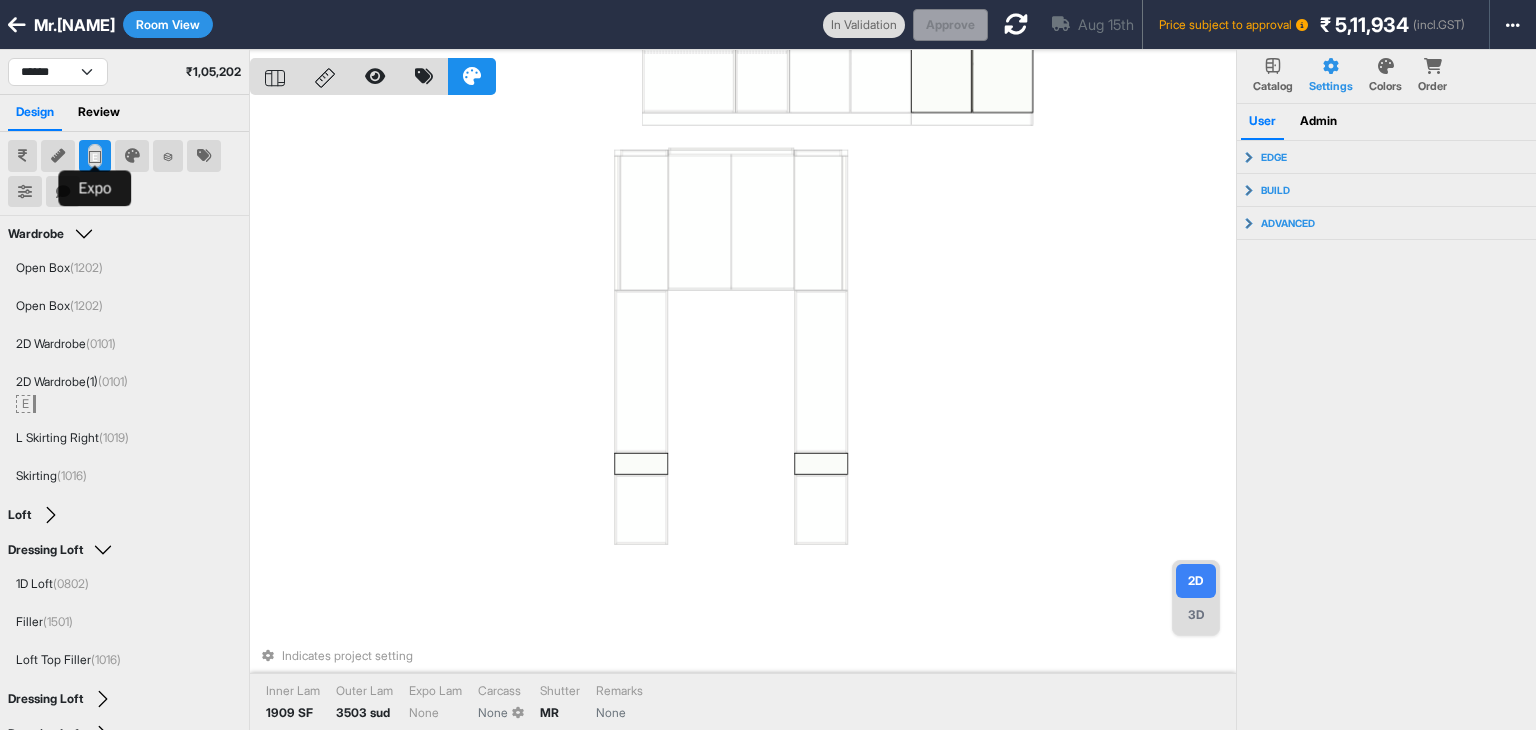click 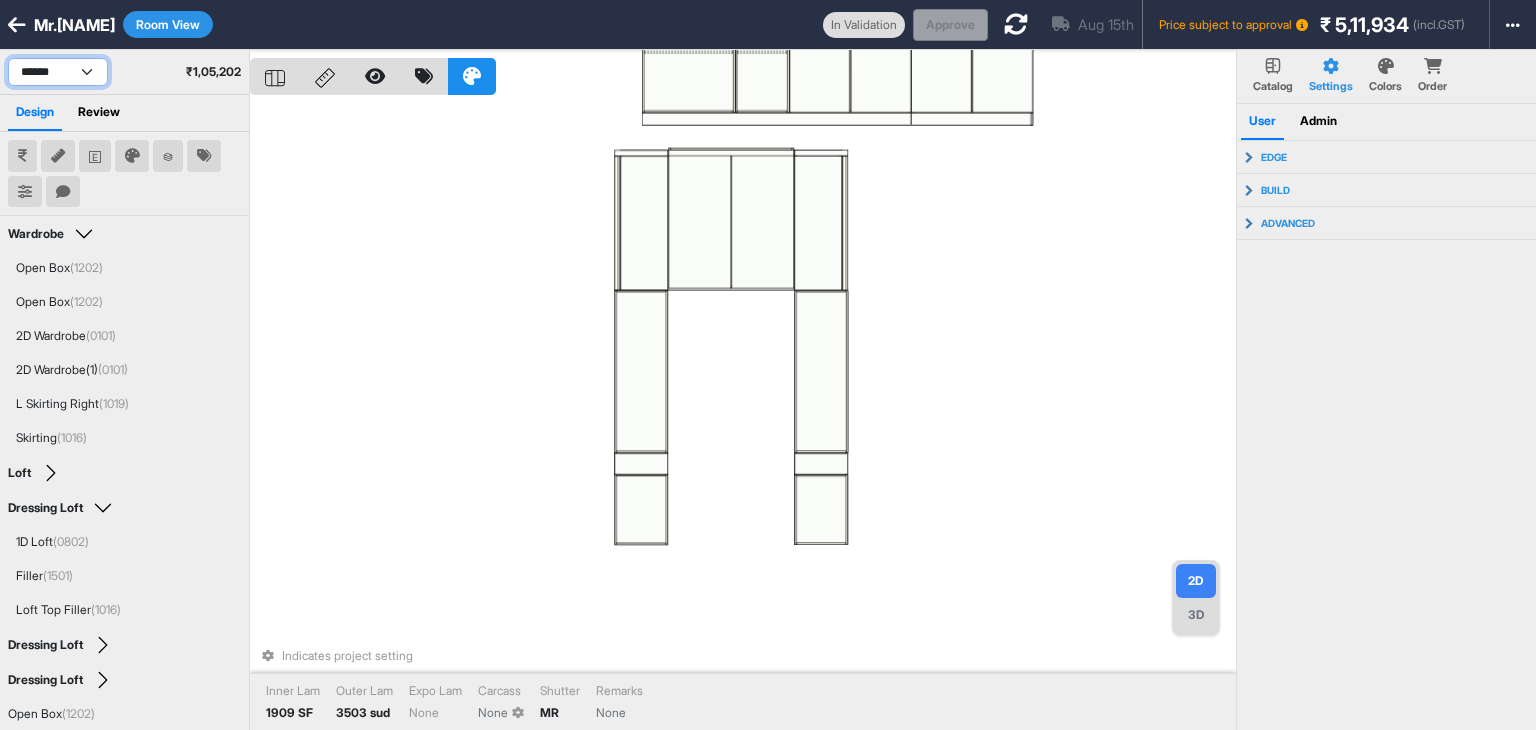 click on "**********" at bounding box center [58, 72] 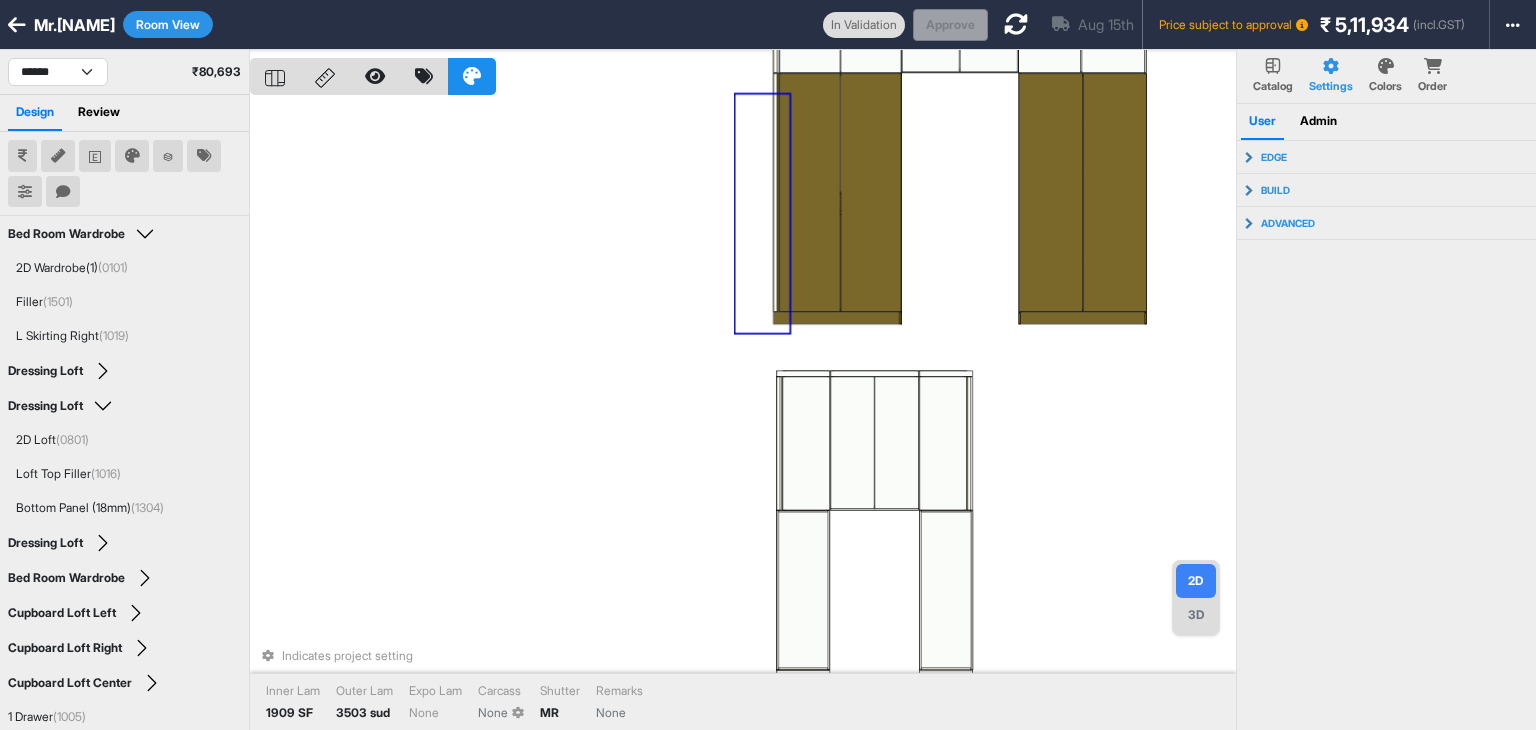 click on "Indicates project setting Inner Lam 1909 SF Outer Lam 3503 sud Expo Lam None Carcass None Shutter MR Remarks None" at bounding box center [743, 415] 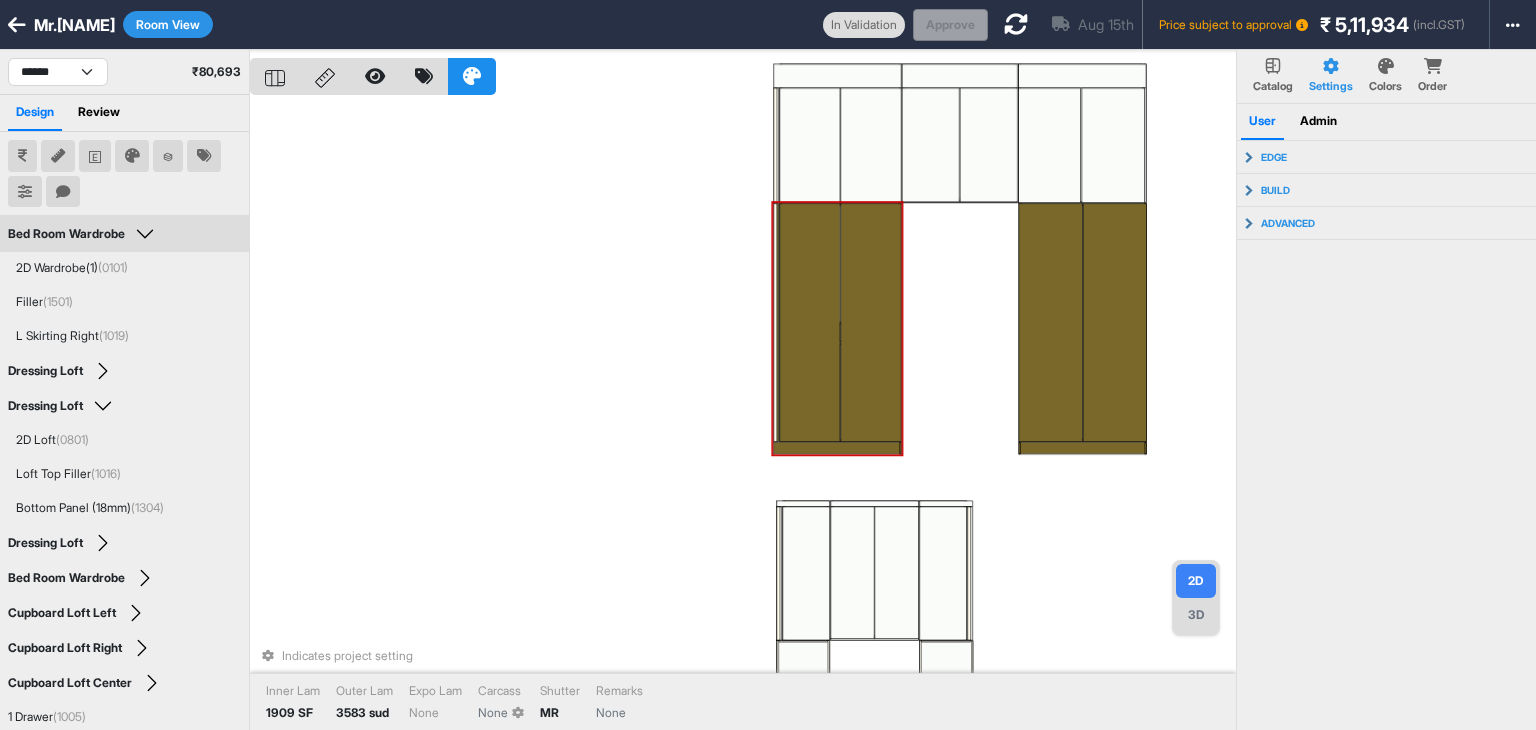 click on "Indicates project setting Inner Lam 1909 SF Outer Lam 3583 sud Expo Lam None Carcass None Shutter MR Remarks None" at bounding box center [743, 415] 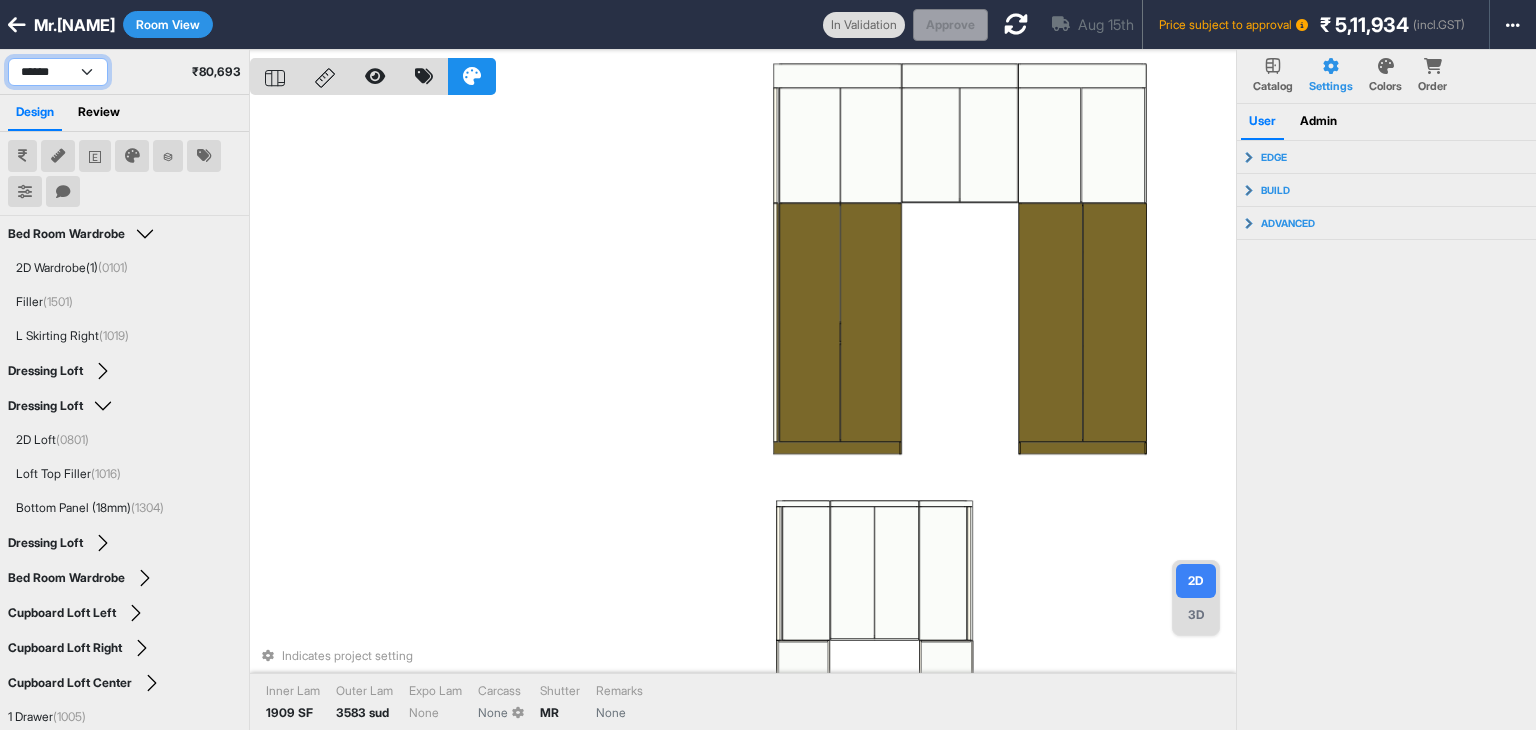 click on "**********" at bounding box center (58, 72) 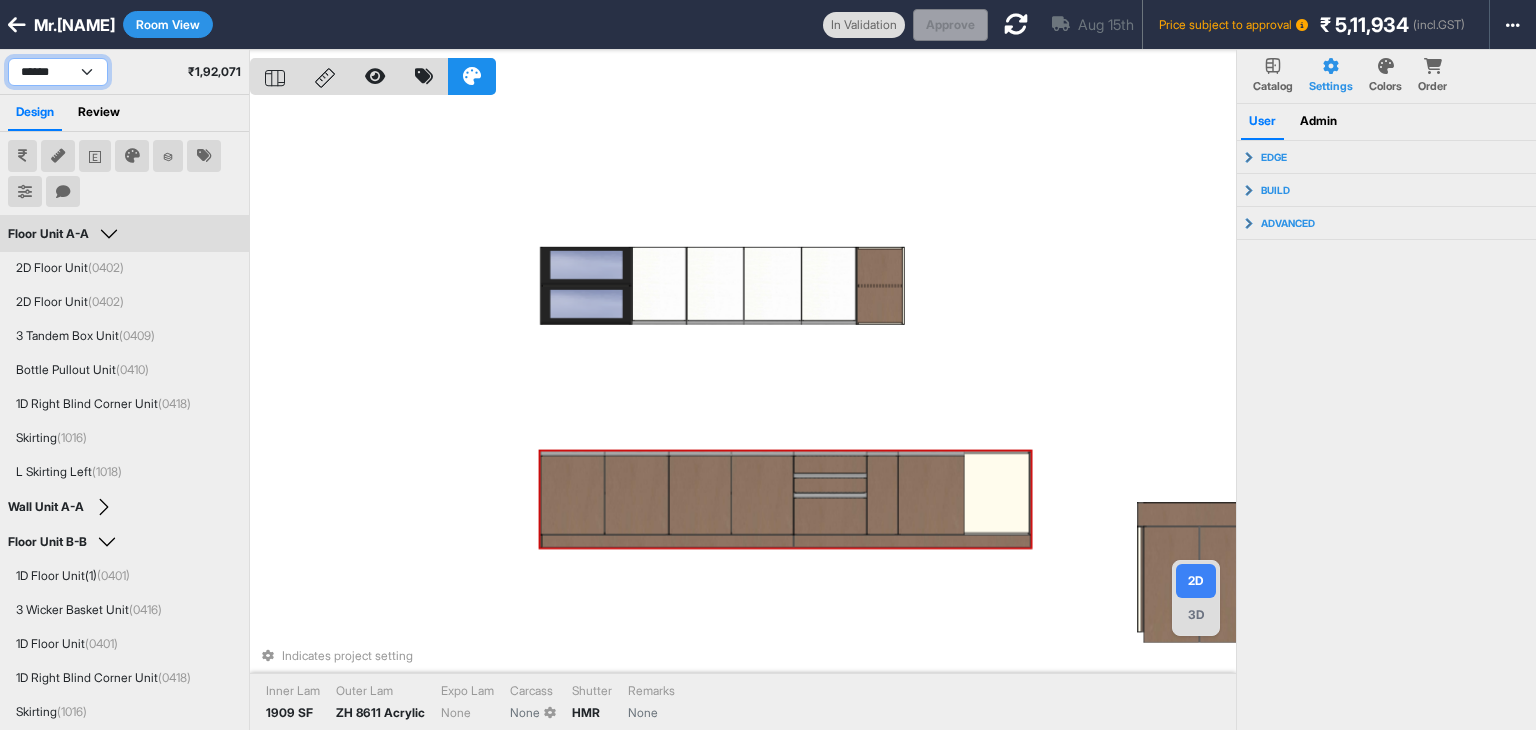 click on "**********" at bounding box center (58, 72) 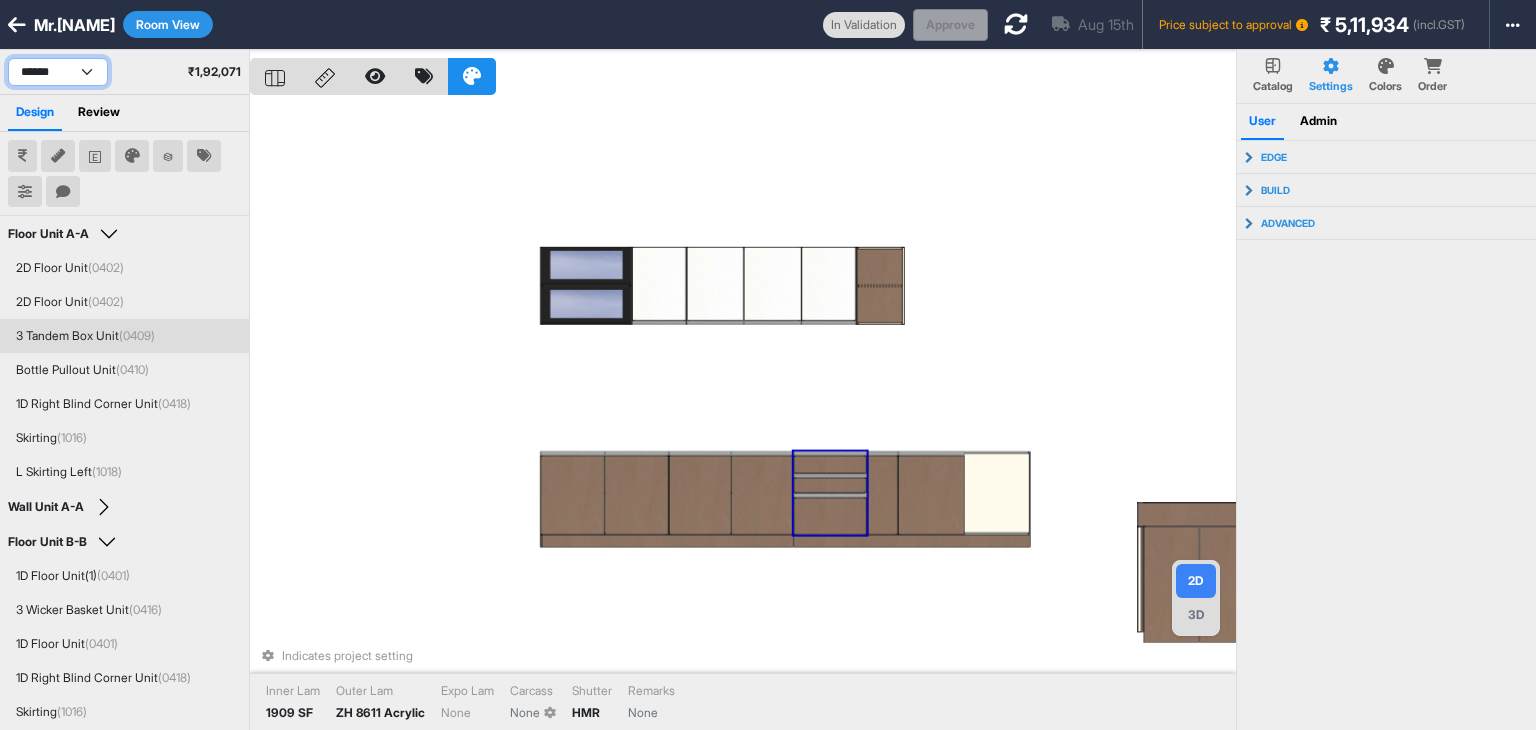 select on "****" 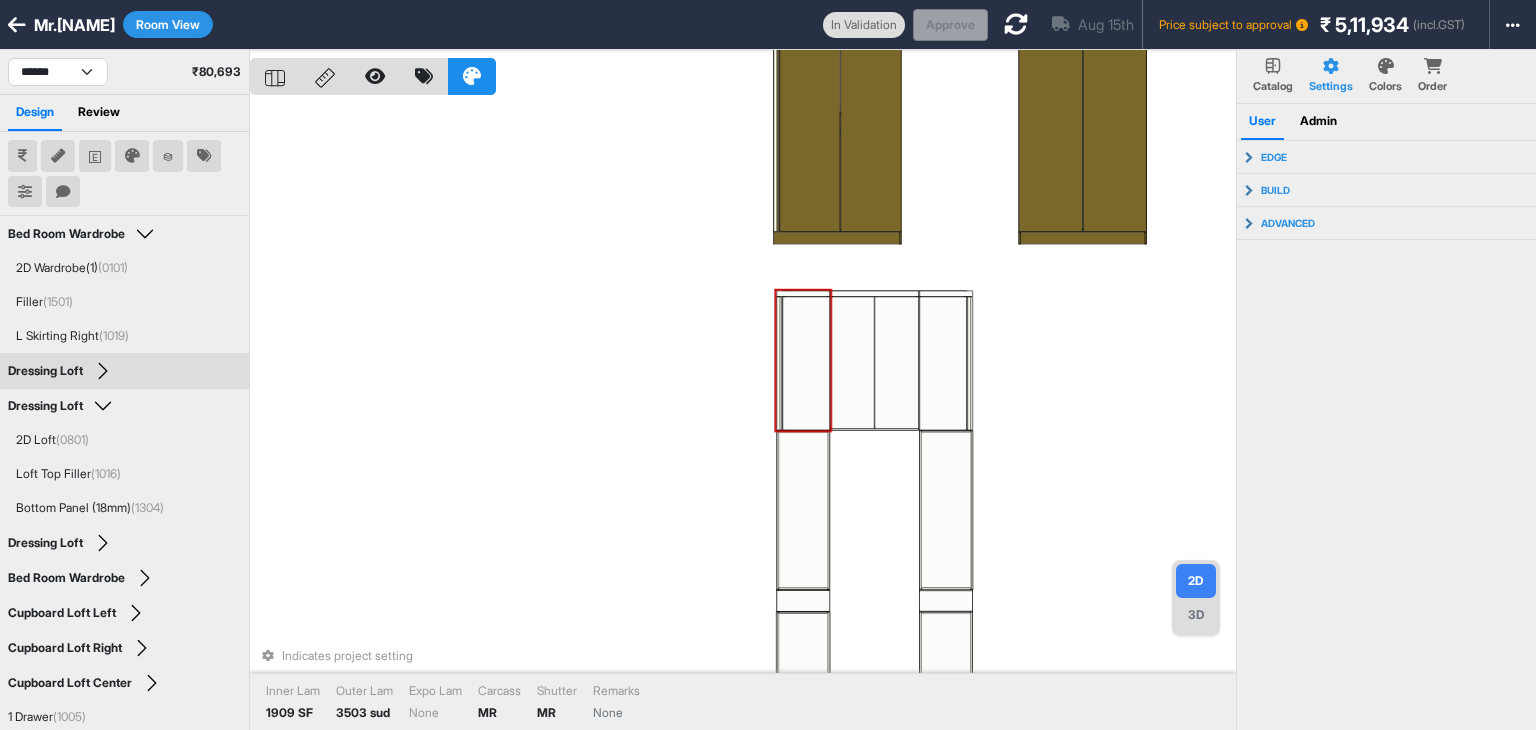click at bounding box center (807, 363) 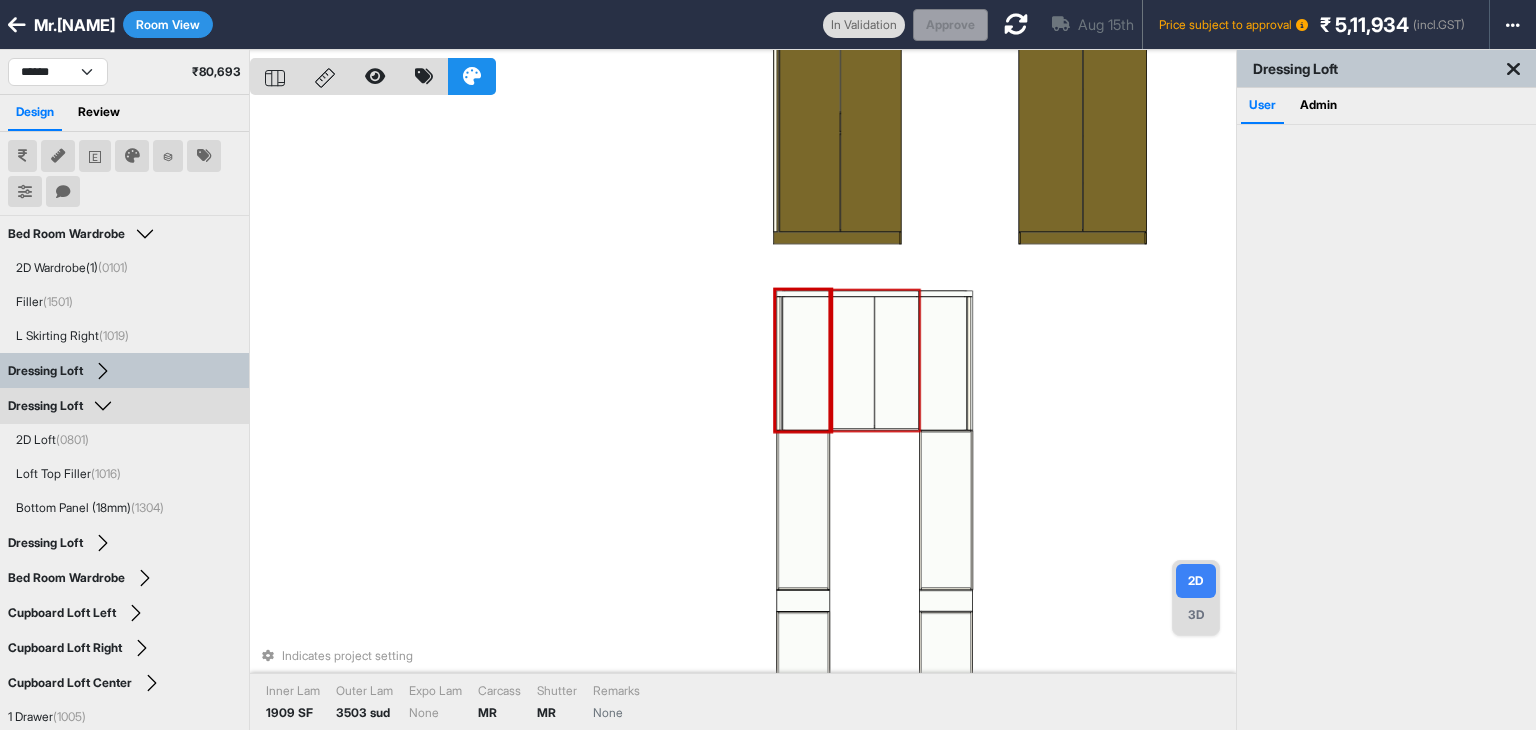 click at bounding box center (853, 363) 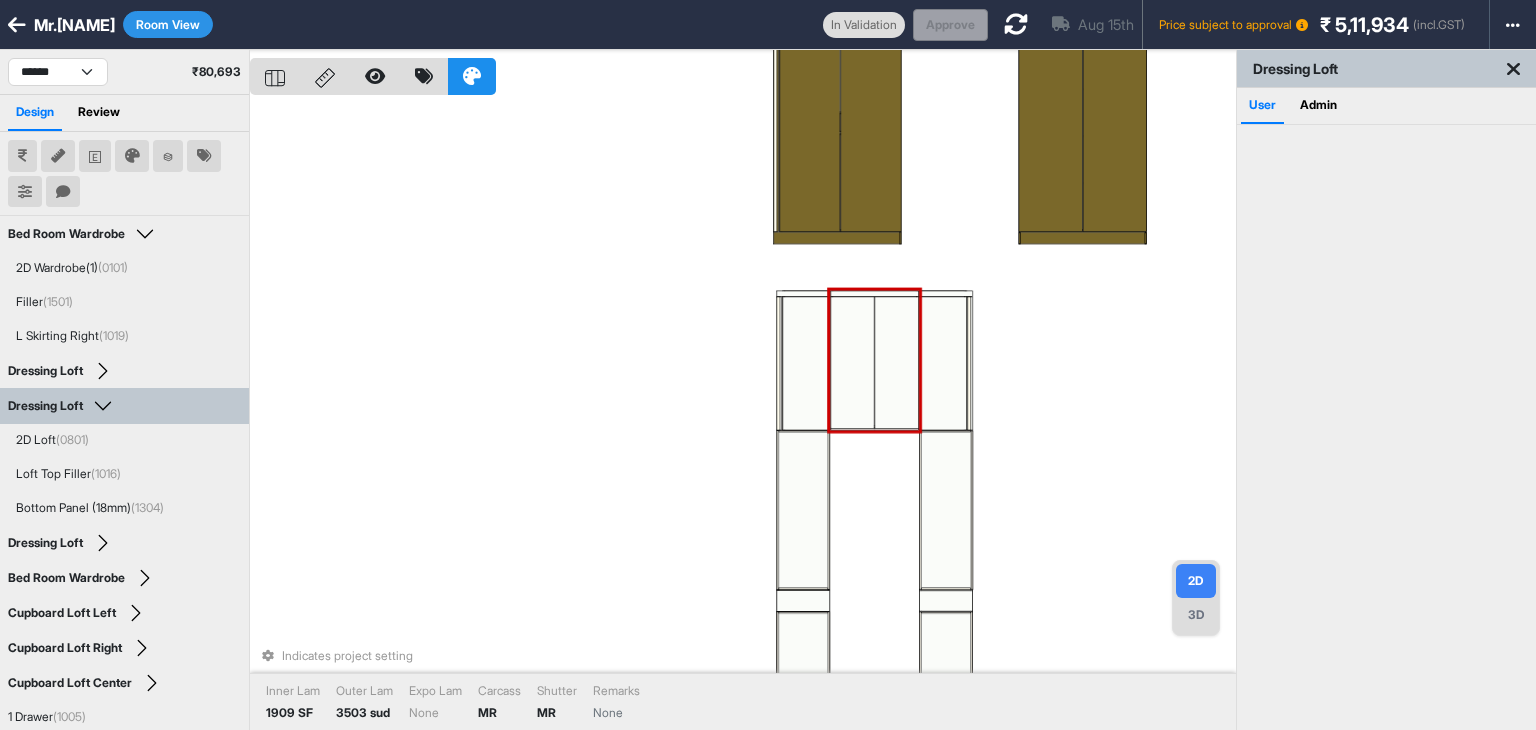 click at bounding box center (897, 363) 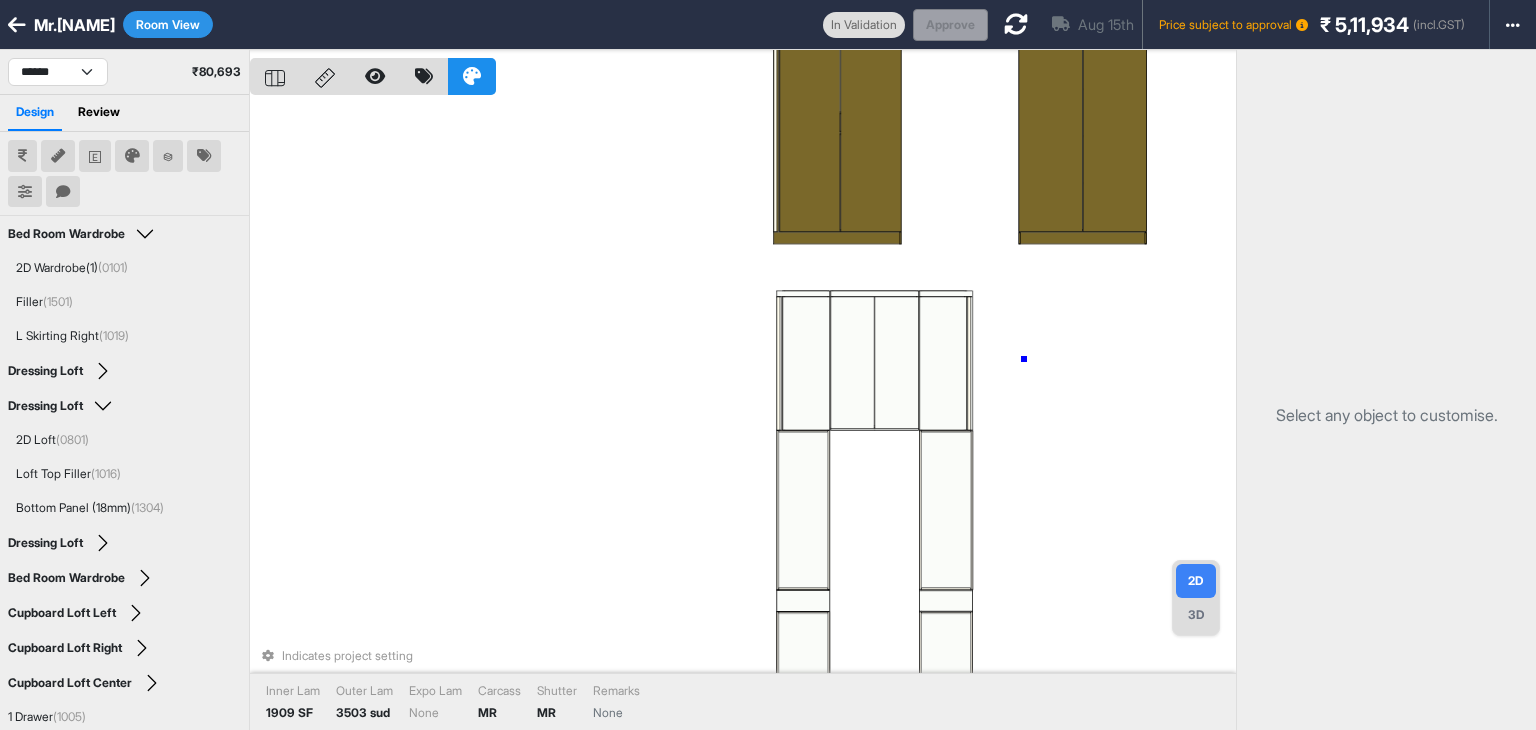 click on "Indicates project setting Inner Lam 1909 SF Outer Lam 3503 sud Expo Lam None Carcass MR Shutter MR Remarks None" at bounding box center (743, 415) 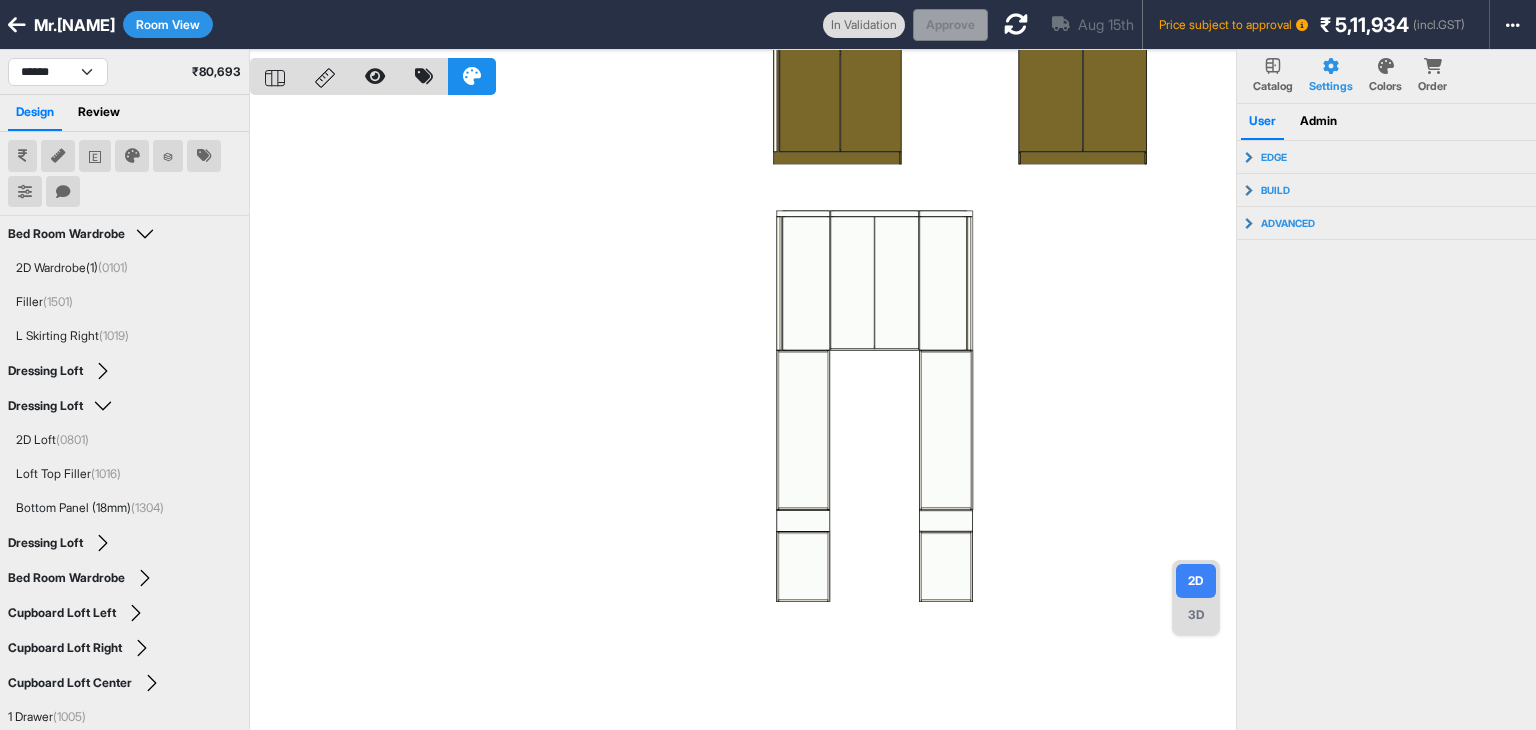 click at bounding box center [743, 415] 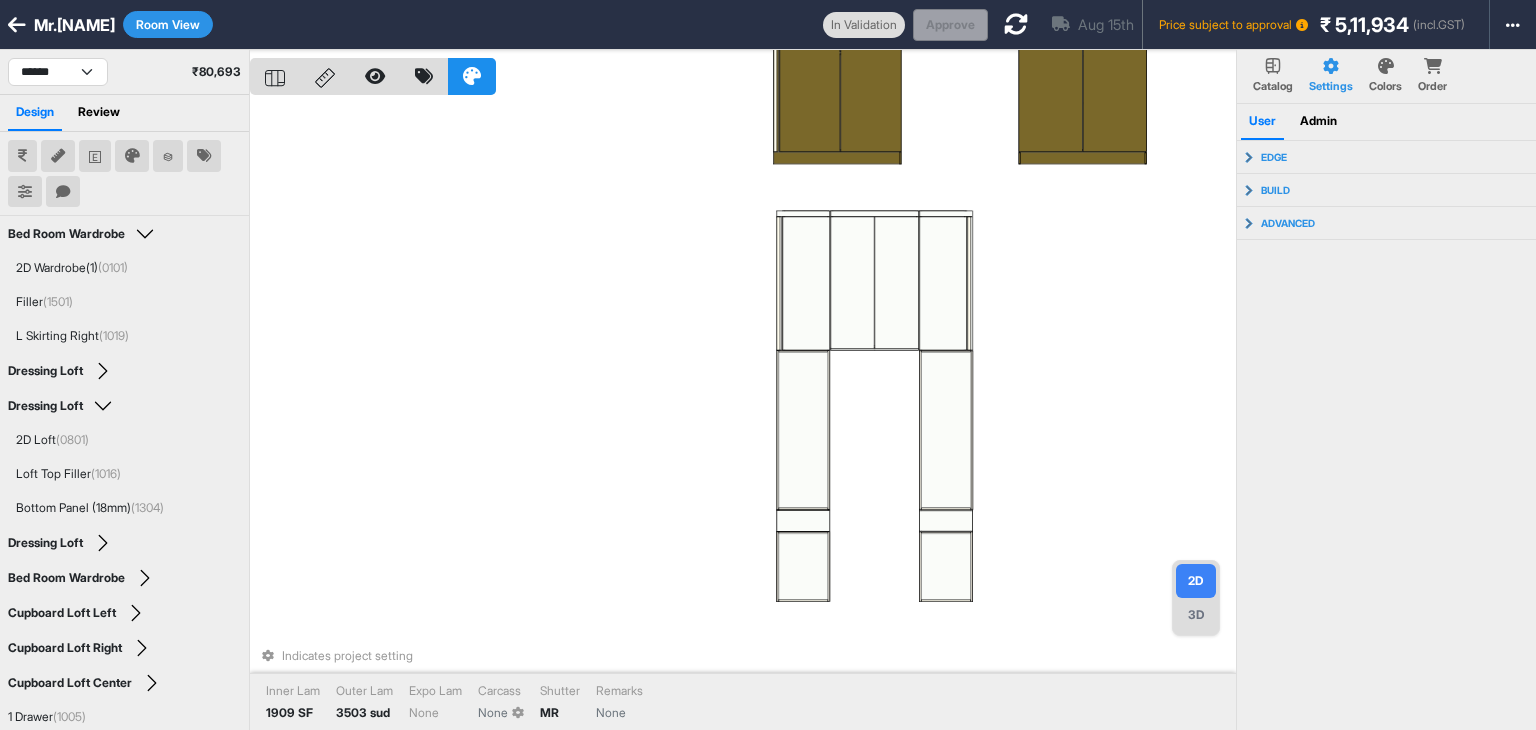 click on "Room View" at bounding box center [168, 24] 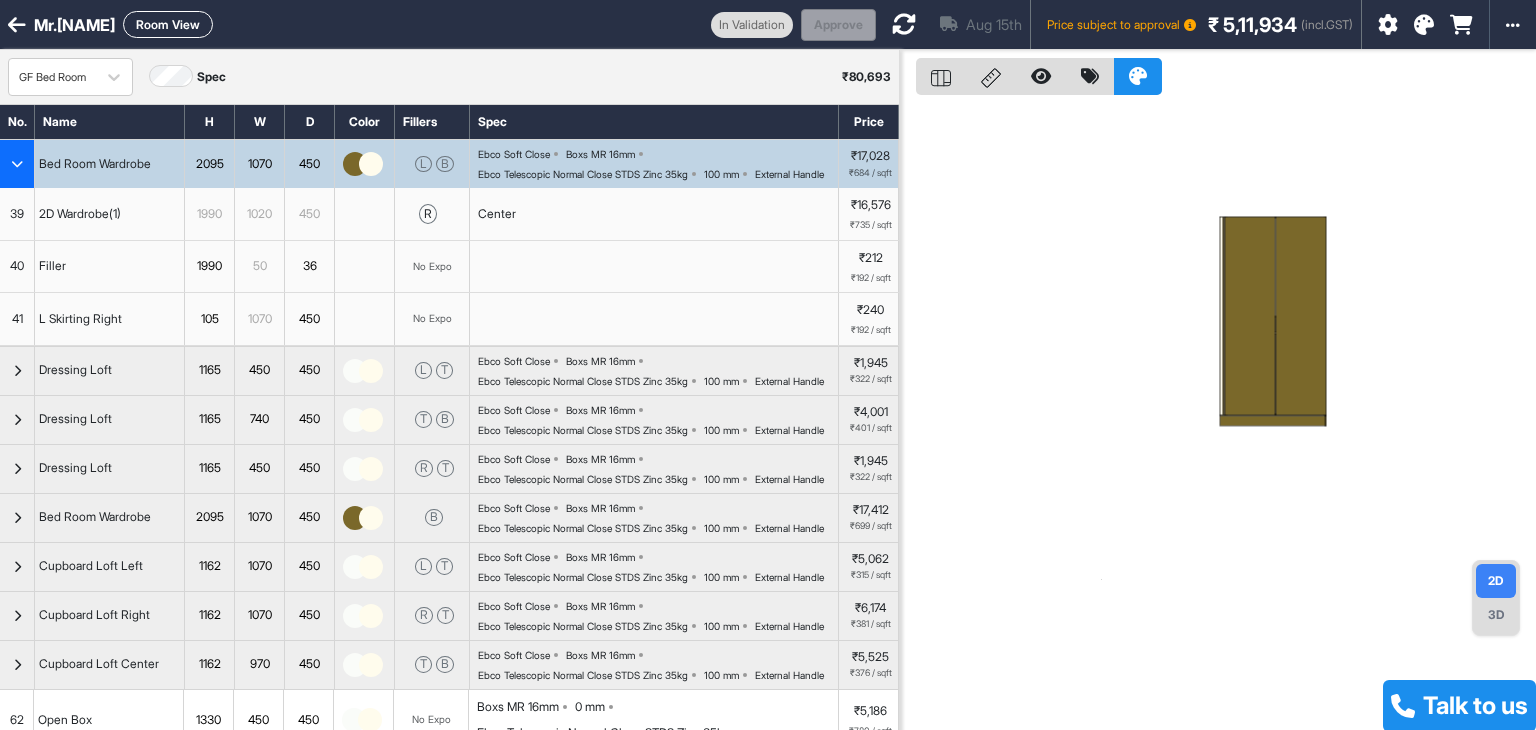 click at bounding box center [17, 164] 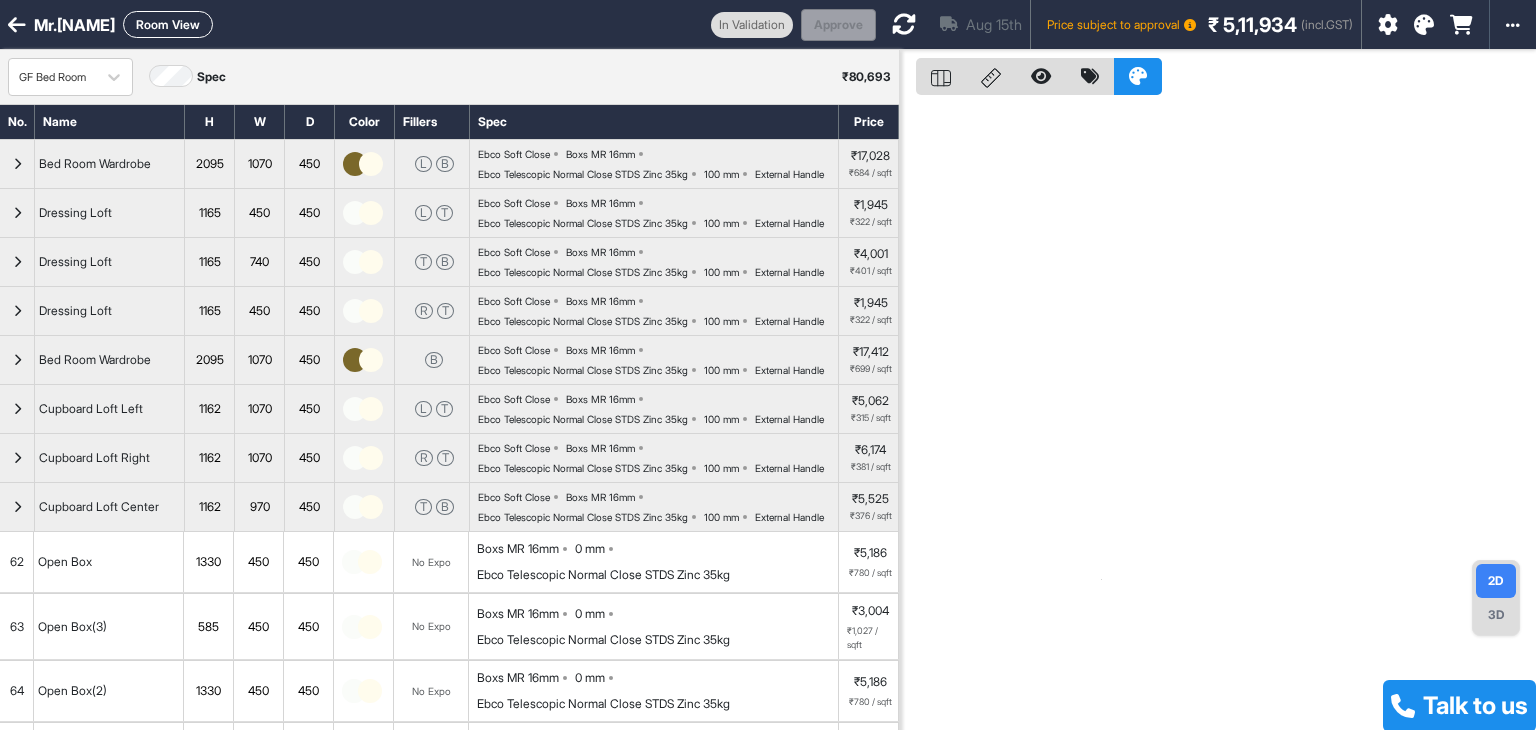 click on "Room View" at bounding box center (168, 24) 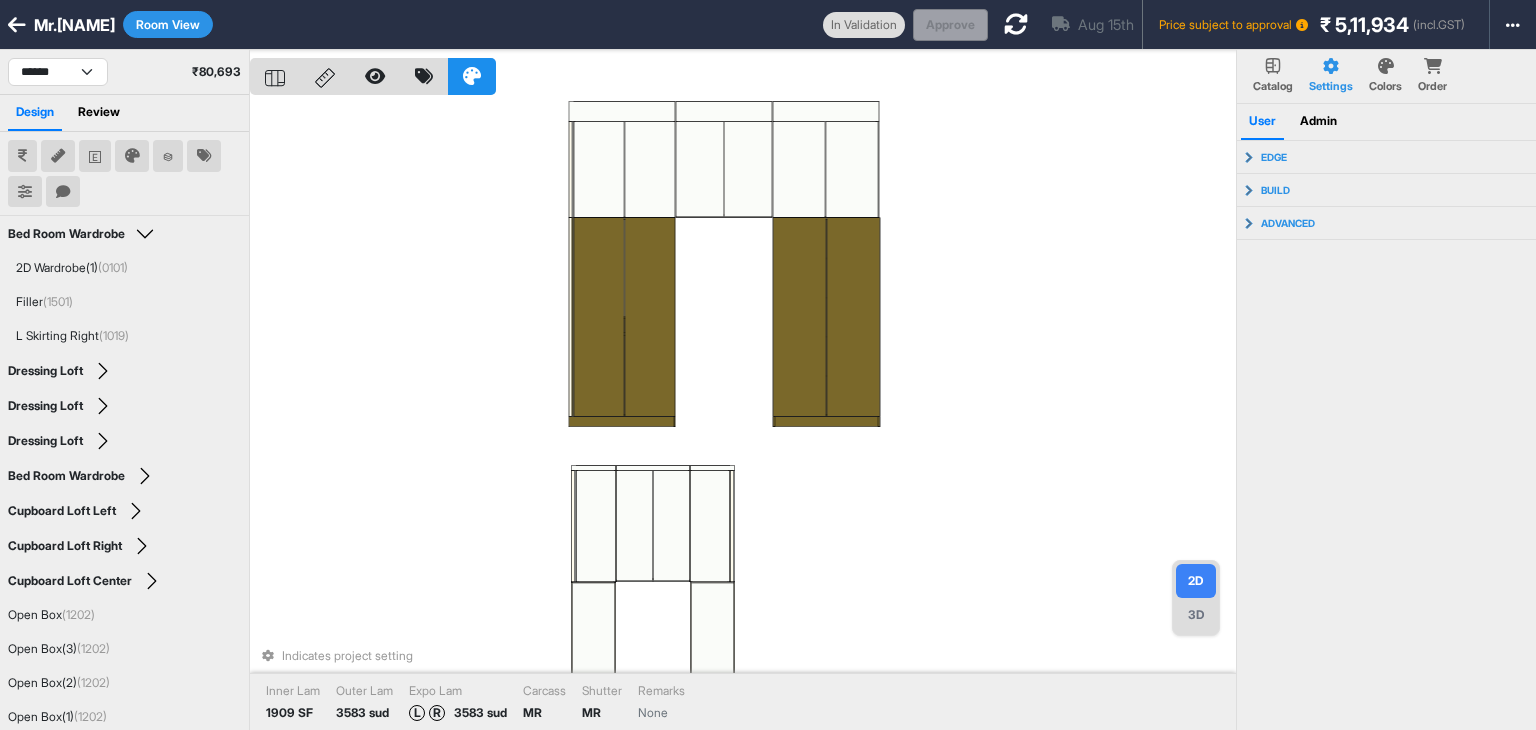 click on "Indicates project setting Inner Lam 1909 SF Outer Lam 3583 sud Expo Lam L R 3583 sud Carcass MR Shutter MR Remarks None" at bounding box center (743, 415) 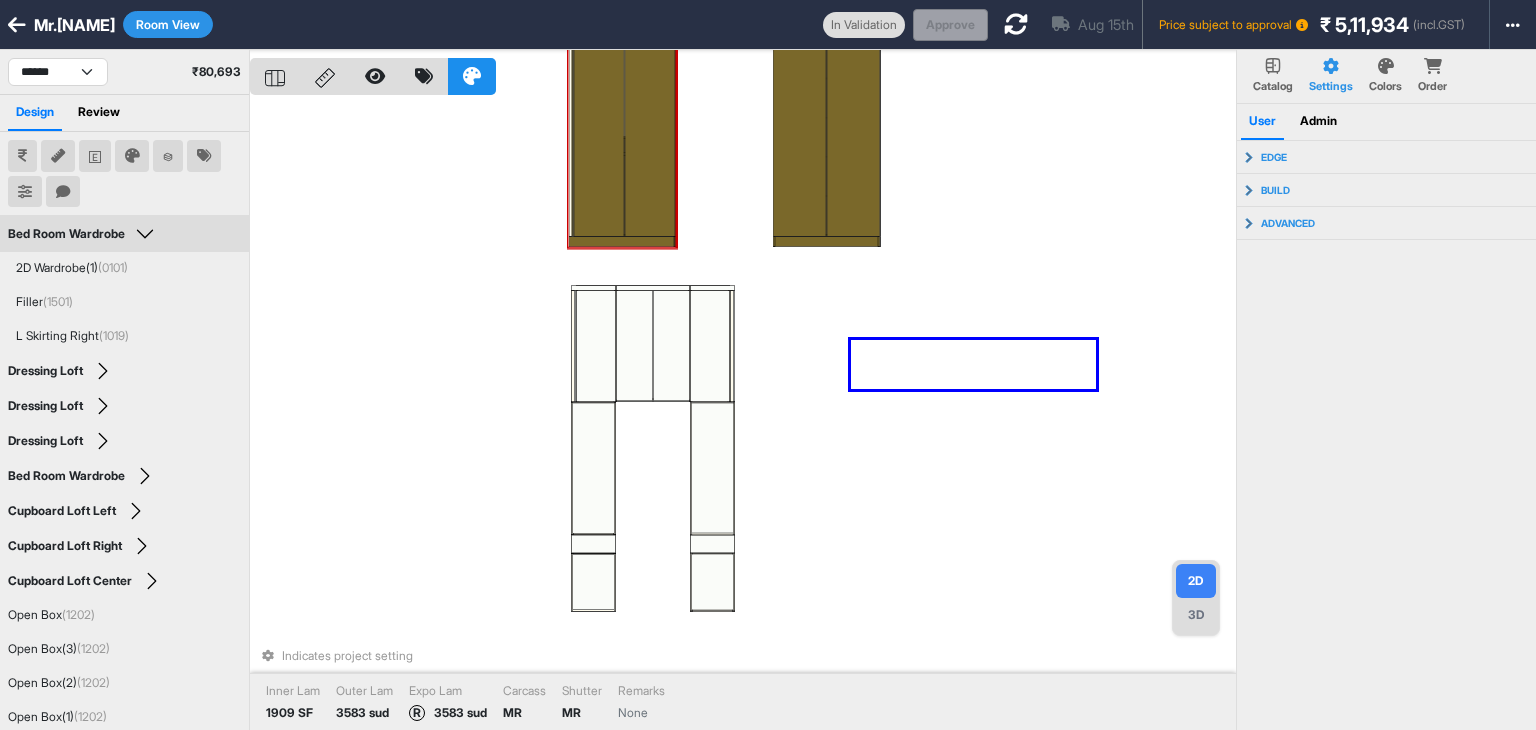 click on "Indicates project setting Inner Lam 1909 SF Outer Lam 3583 sud Expo Lam R 3583 sud Carcass MR Shutter MR Remarks None" at bounding box center [743, 415] 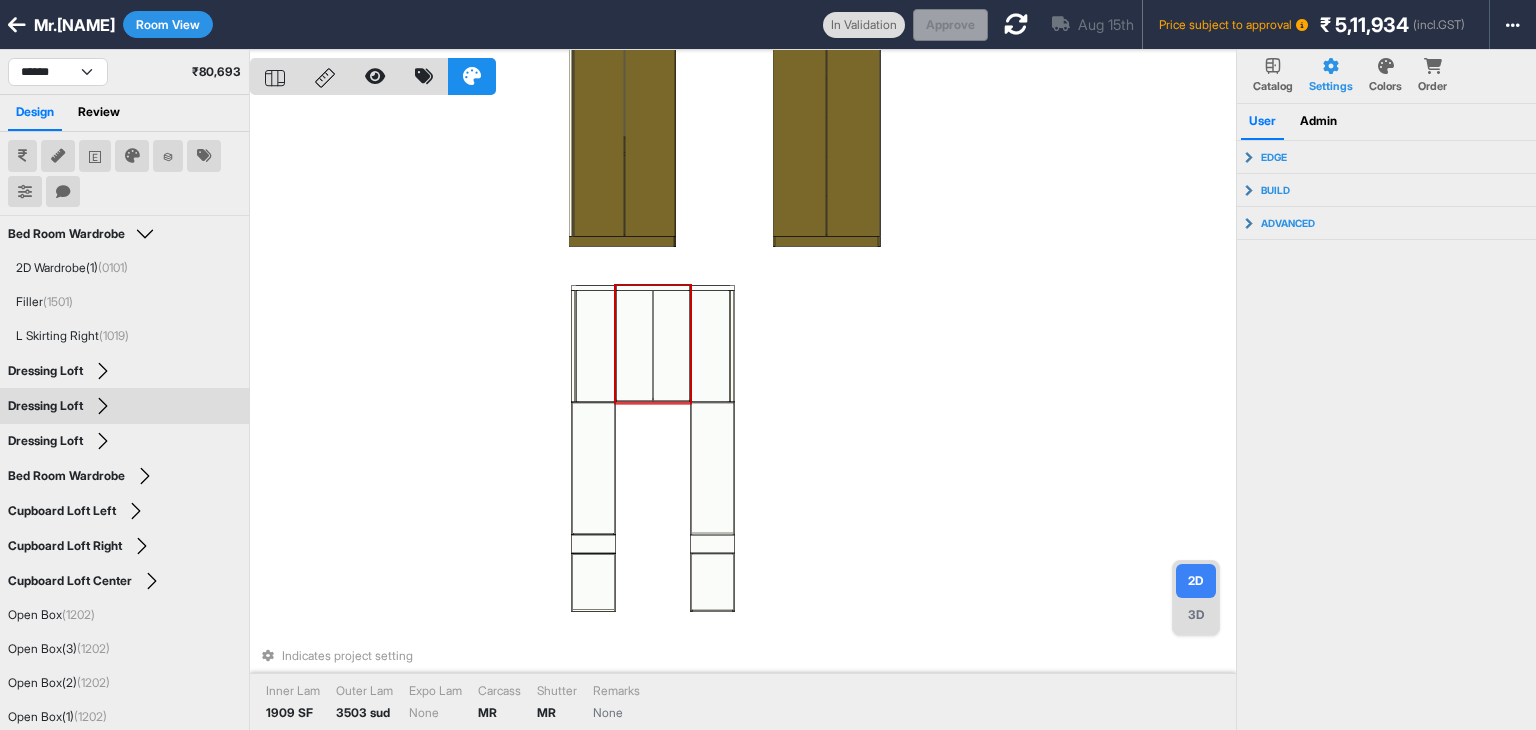 click at bounding box center (634, 346) 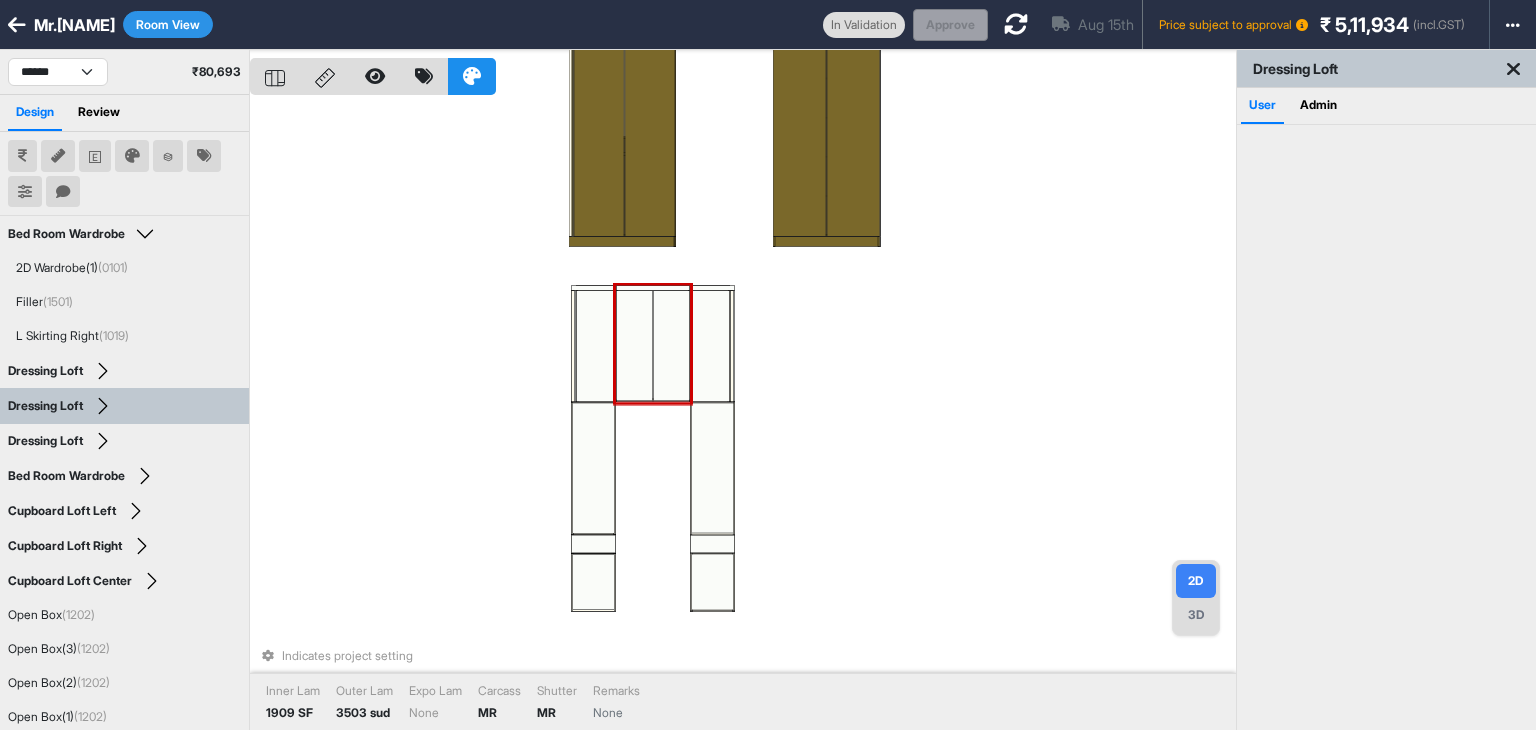 click at bounding box center (671, 346) 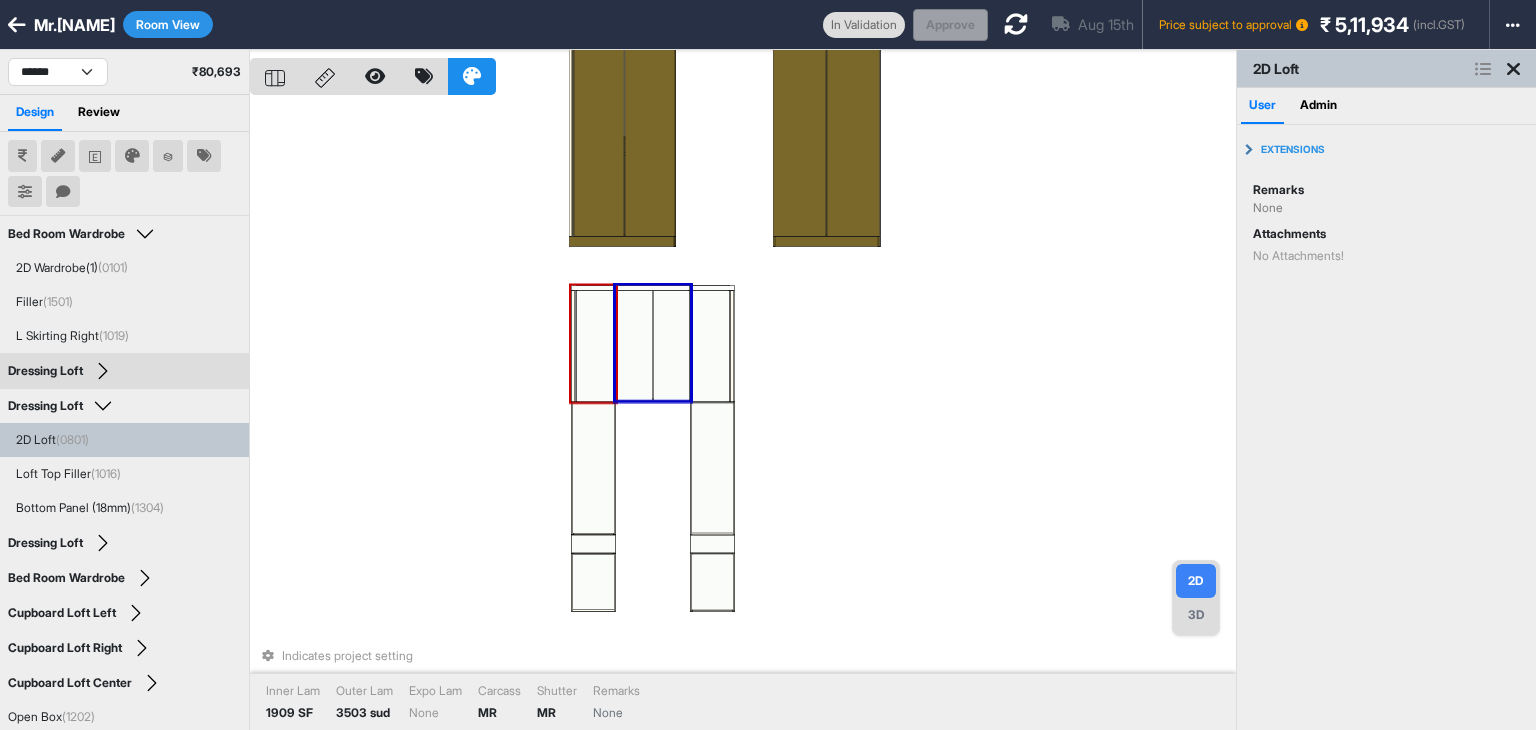 drag, startPoint x: 657, startPoint y: 319, endPoint x: 578, endPoint y: 301, distance: 81.02469 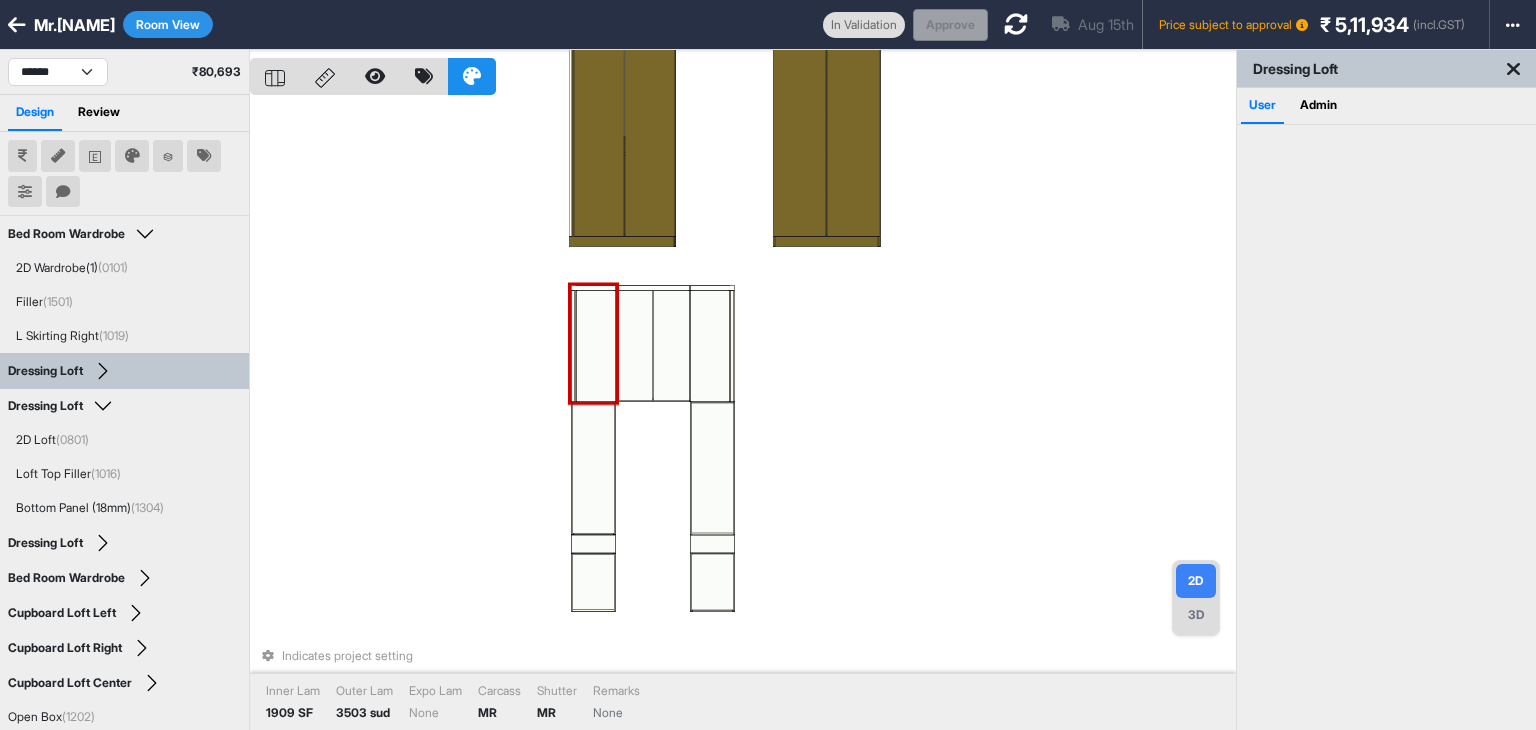 click at bounding box center (596, 346) 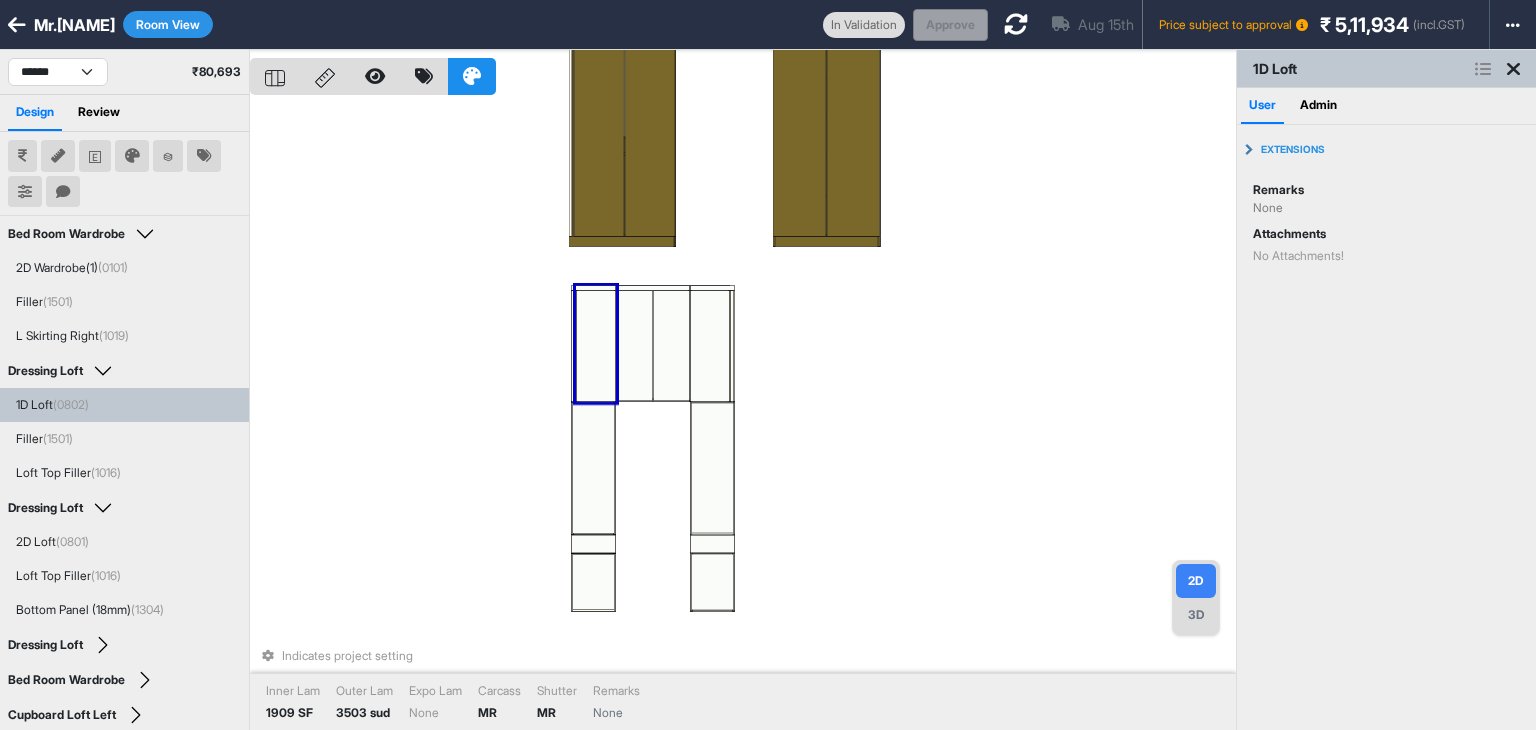click at bounding box center (596, 346) 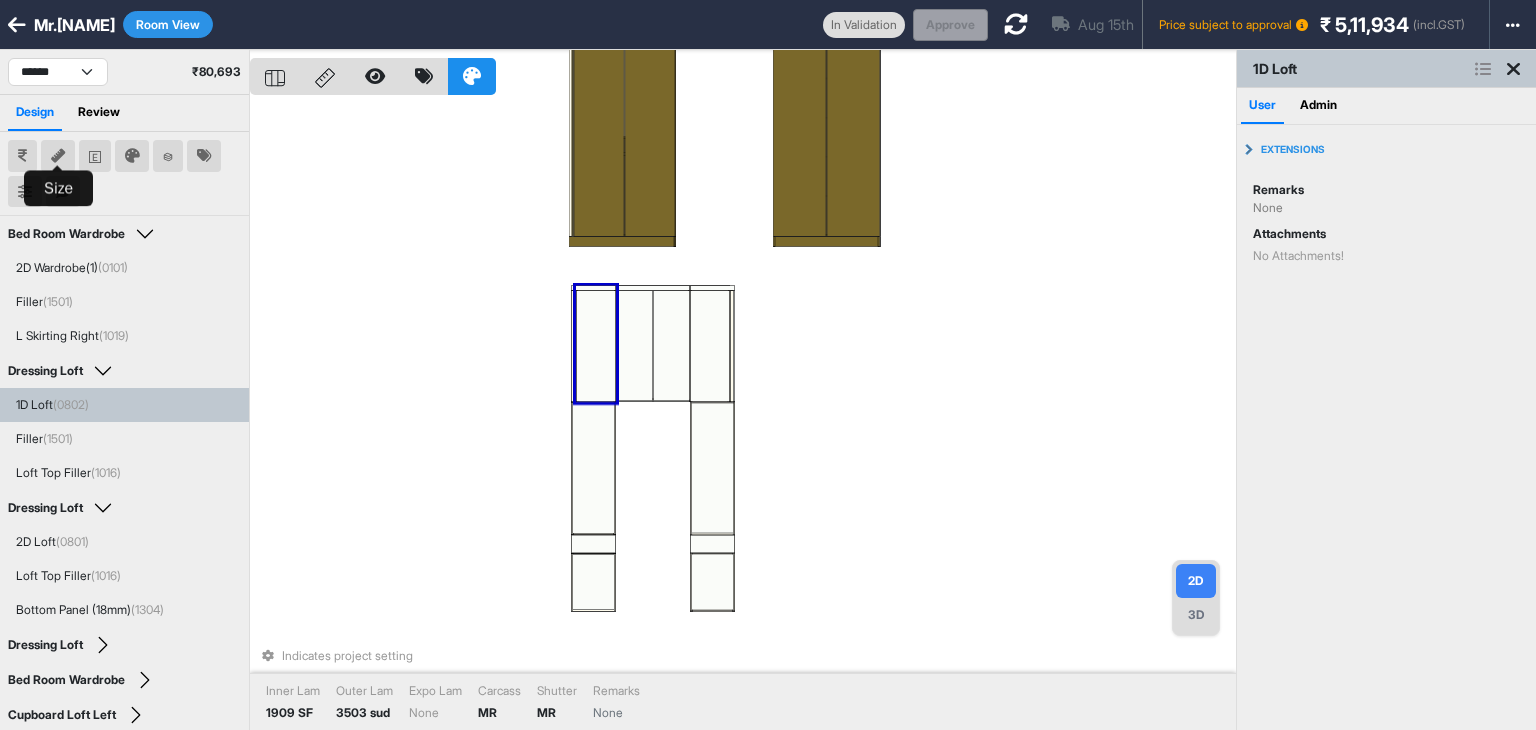 click at bounding box center [58, 156] 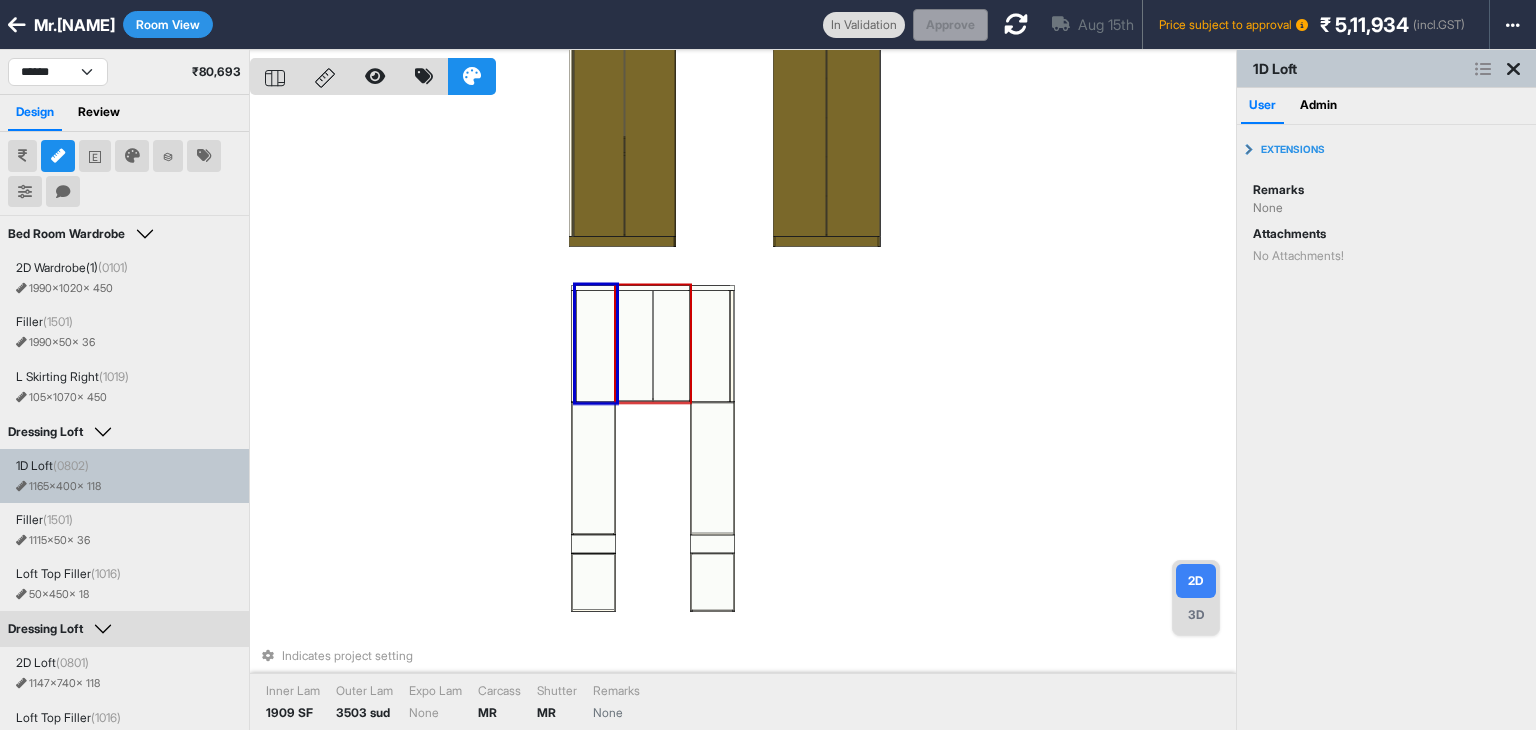 click at bounding box center (634, 346) 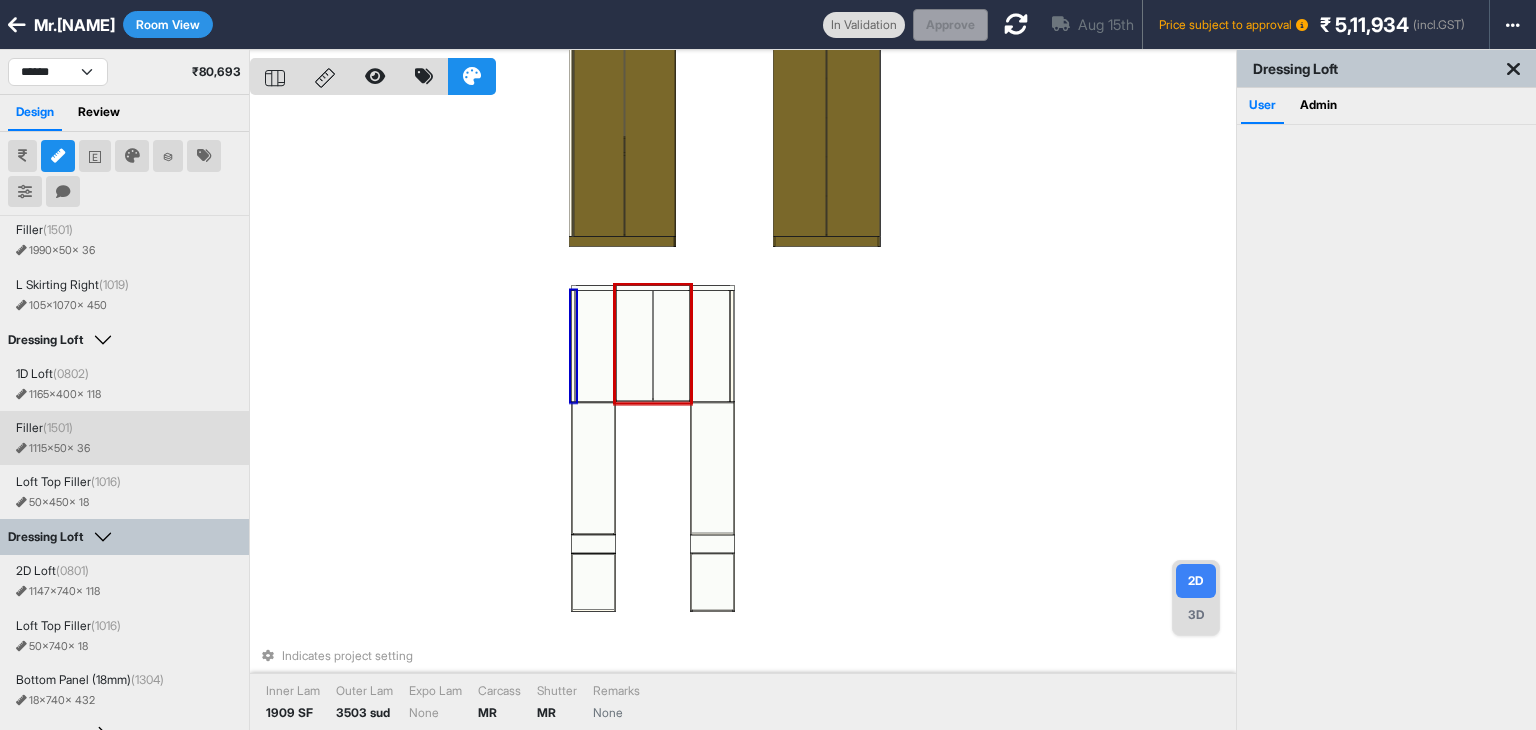 scroll, scrollTop: 100, scrollLeft: 0, axis: vertical 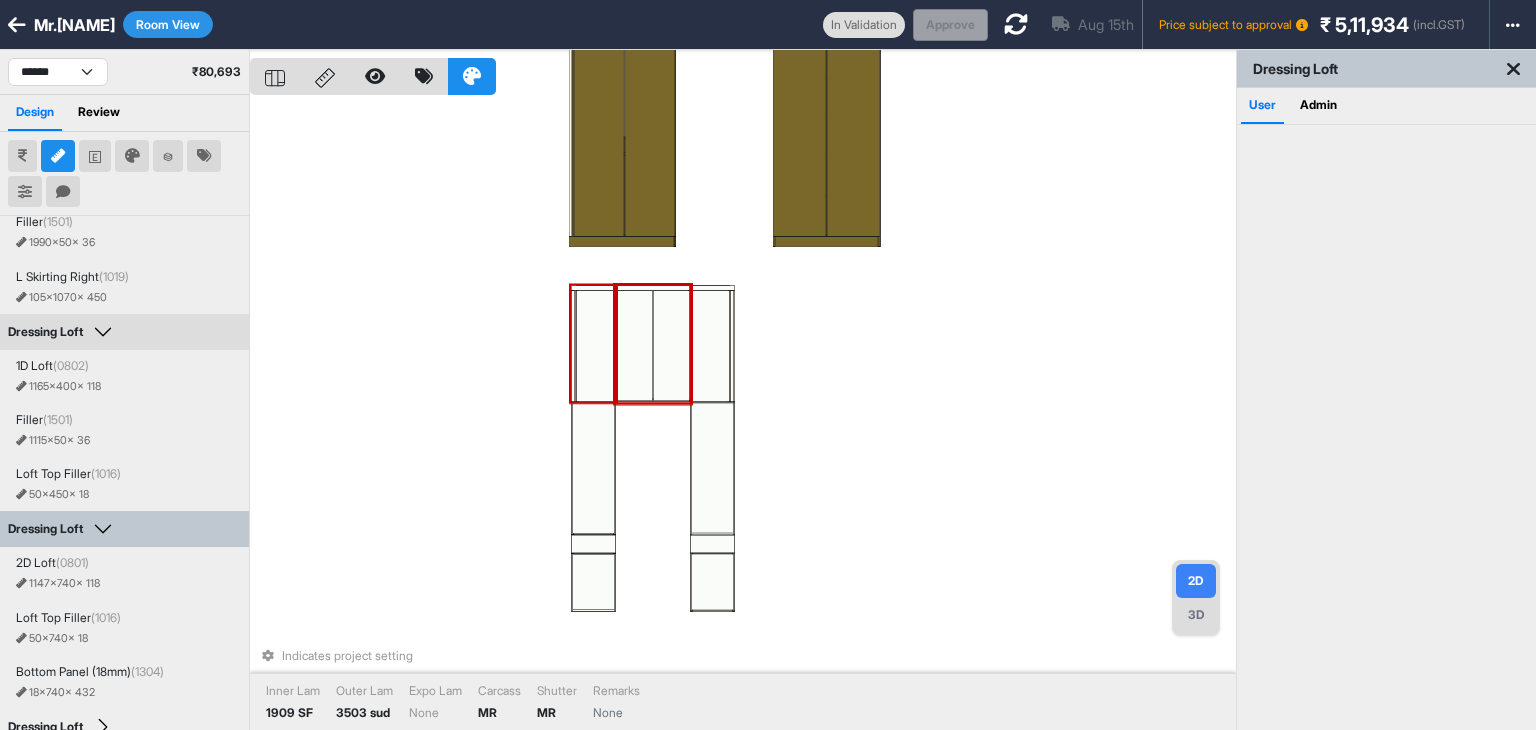 click at bounding box center (596, 346) 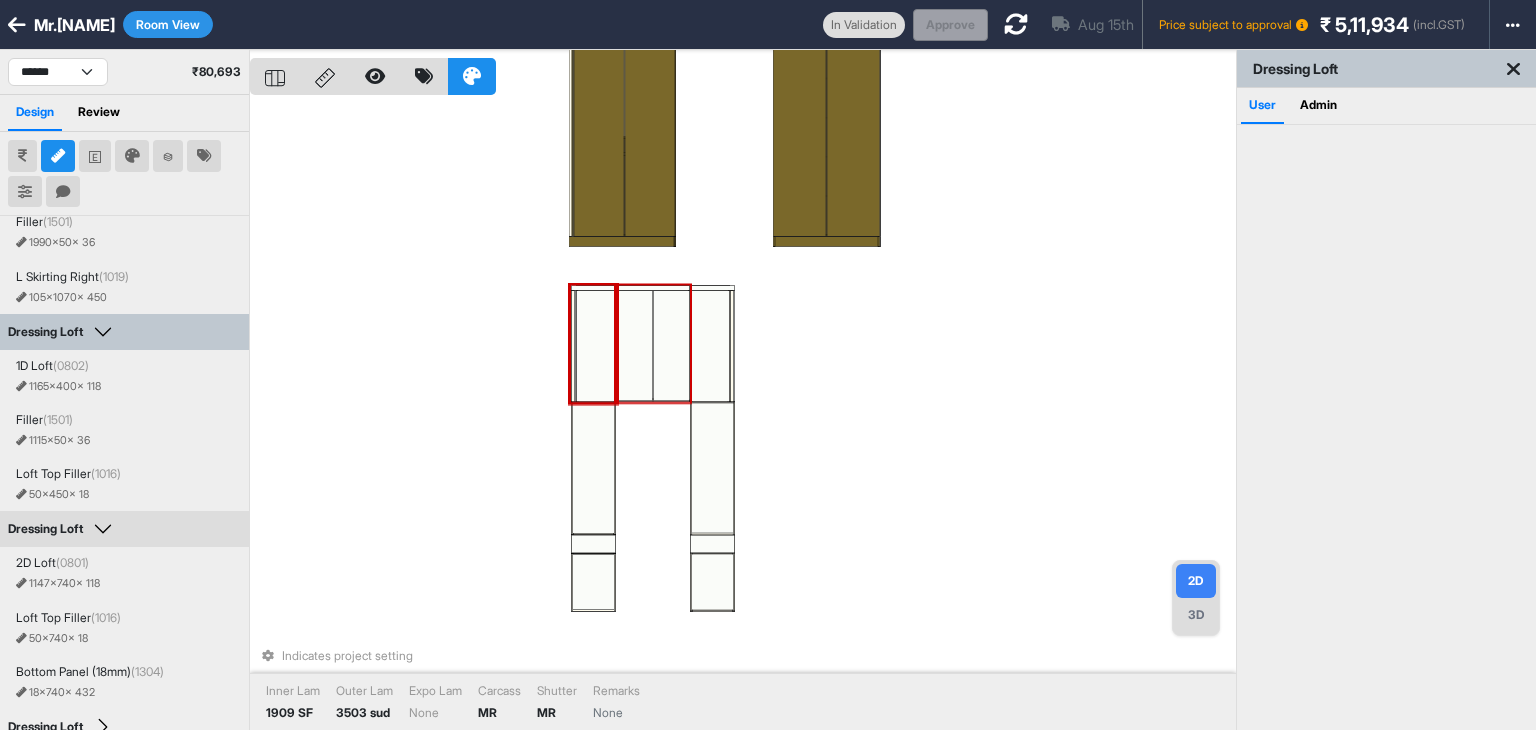 click at bounding box center [634, 346] 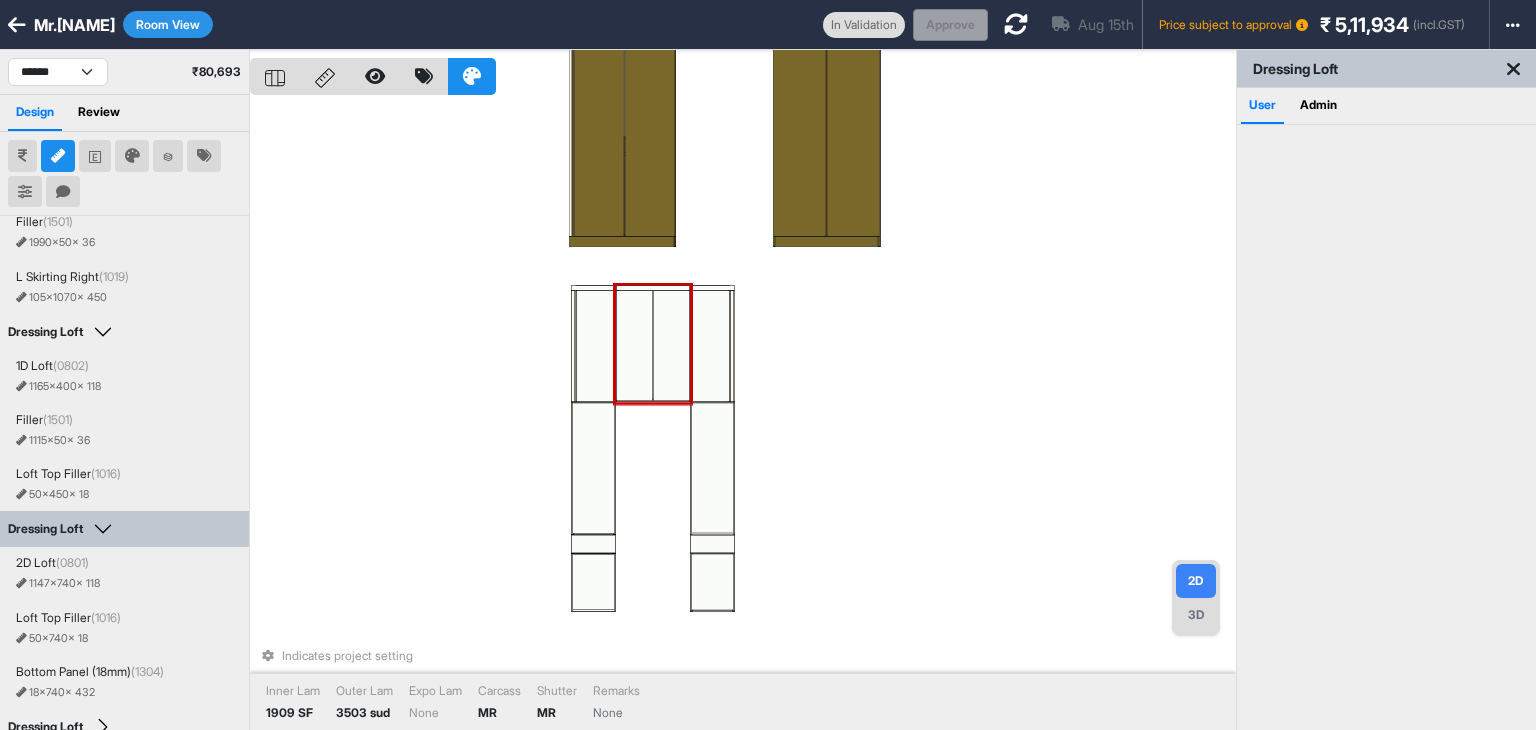 click at bounding box center (634, 346) 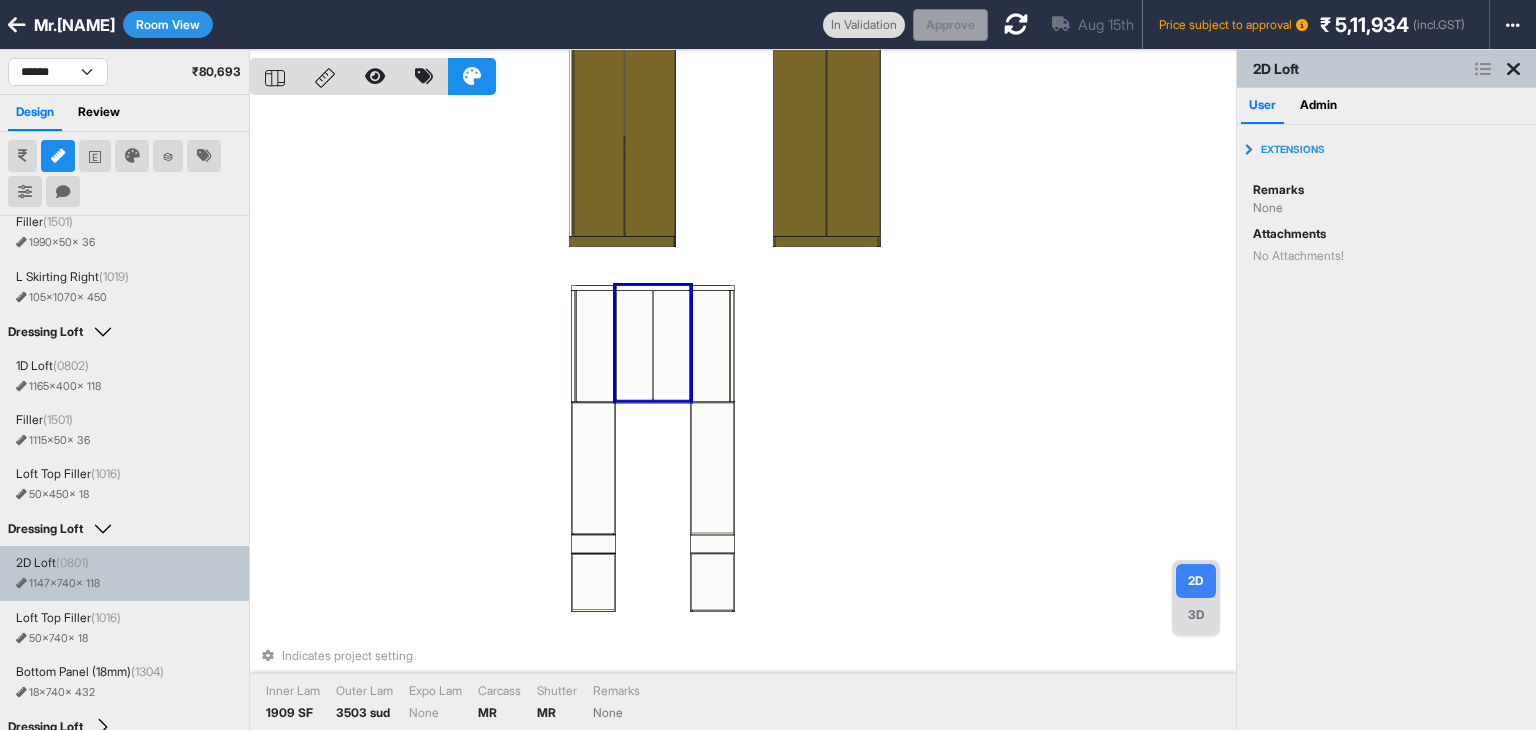 click at bounding box center [634, 346] 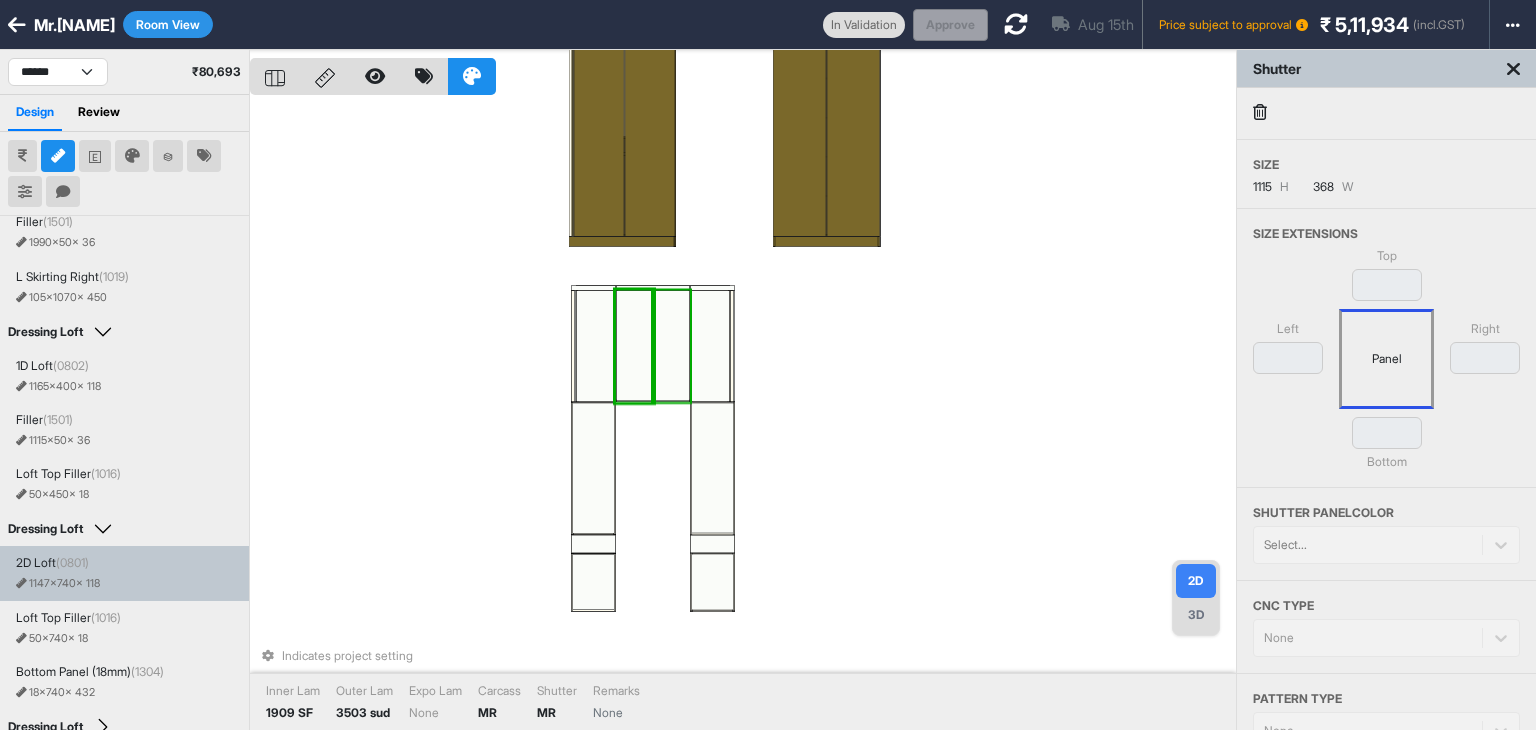 click at bounding box center (671, 346) 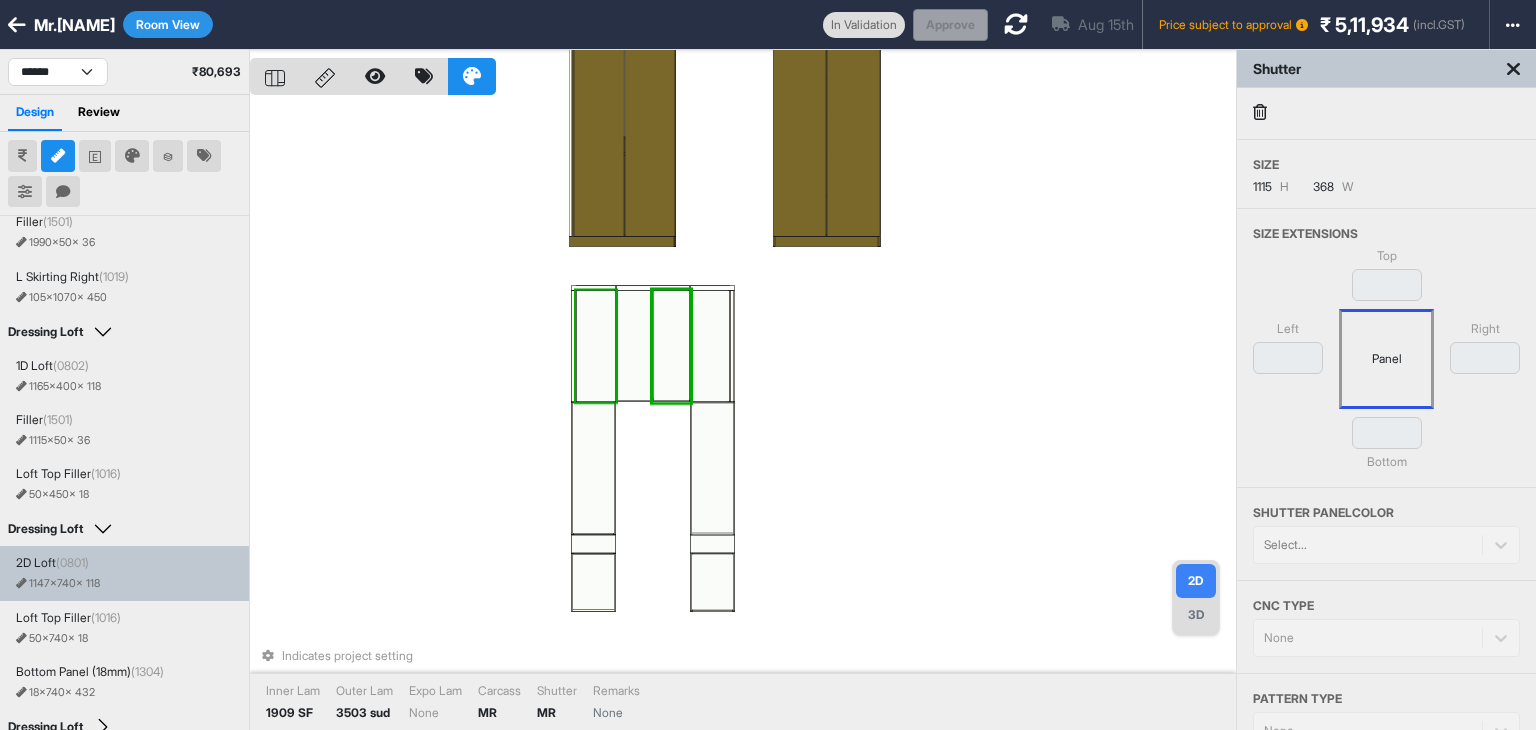 click at bounding box center (596, 346) 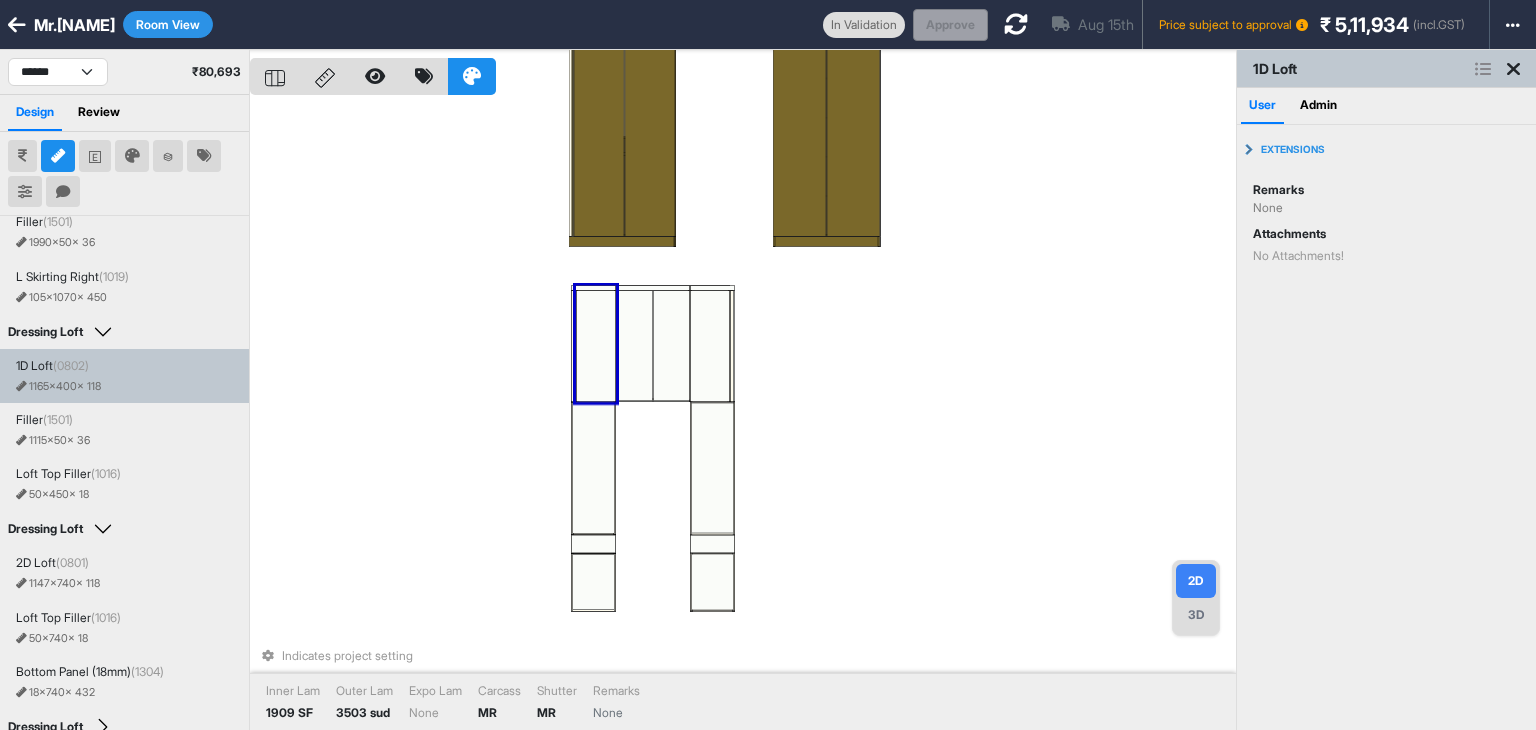 click at bounding box center (596, 346) 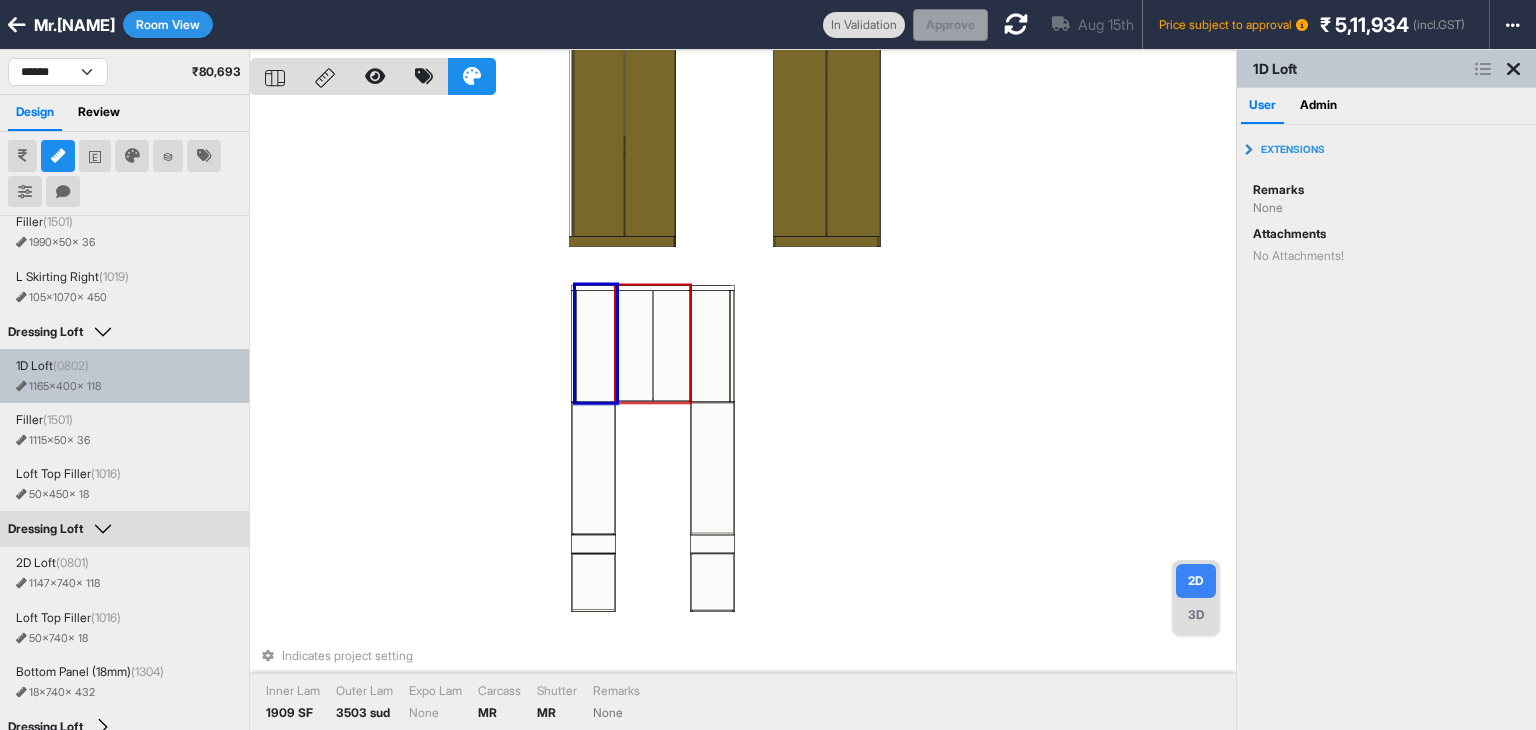 click at bounding box center [634, 346] 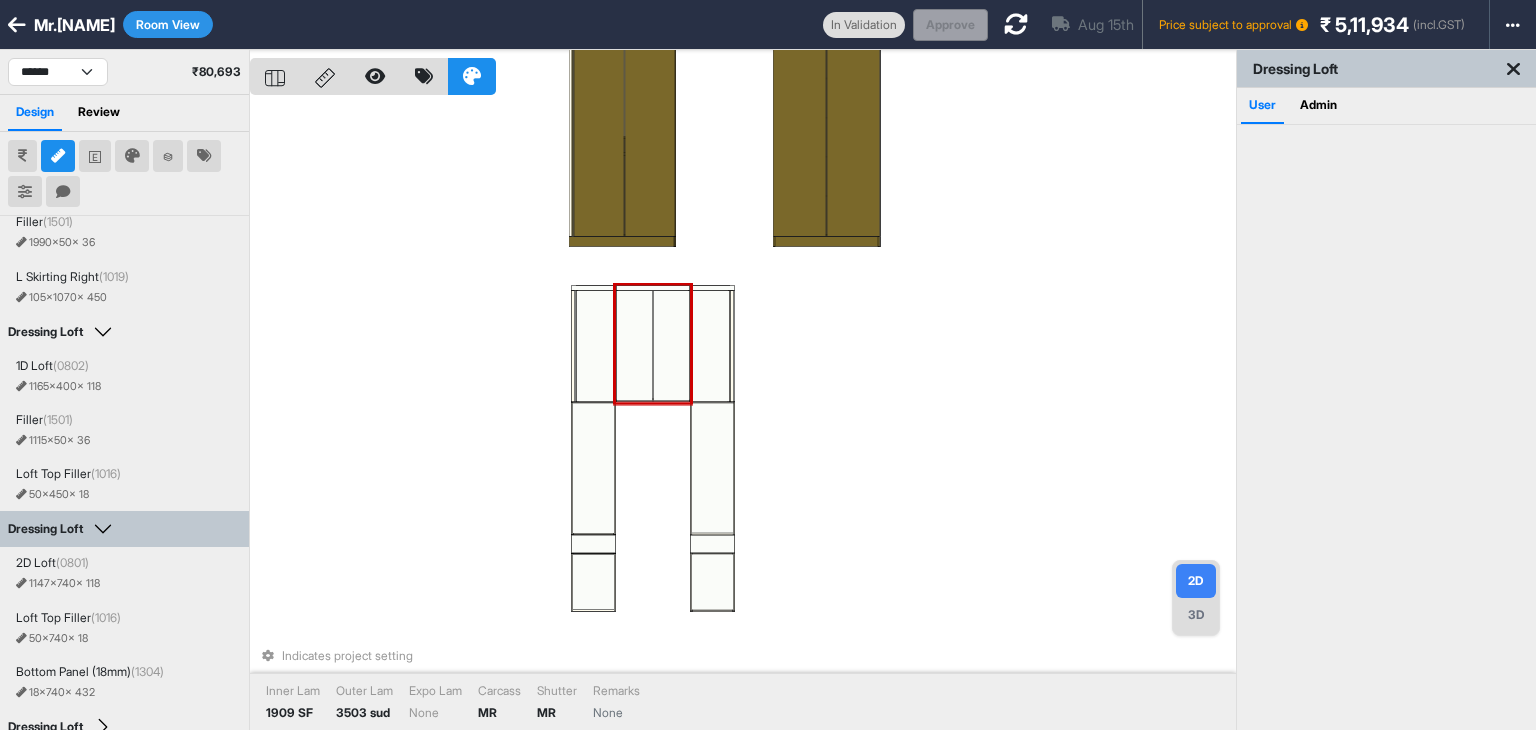 click at bounding box center [634, 346] 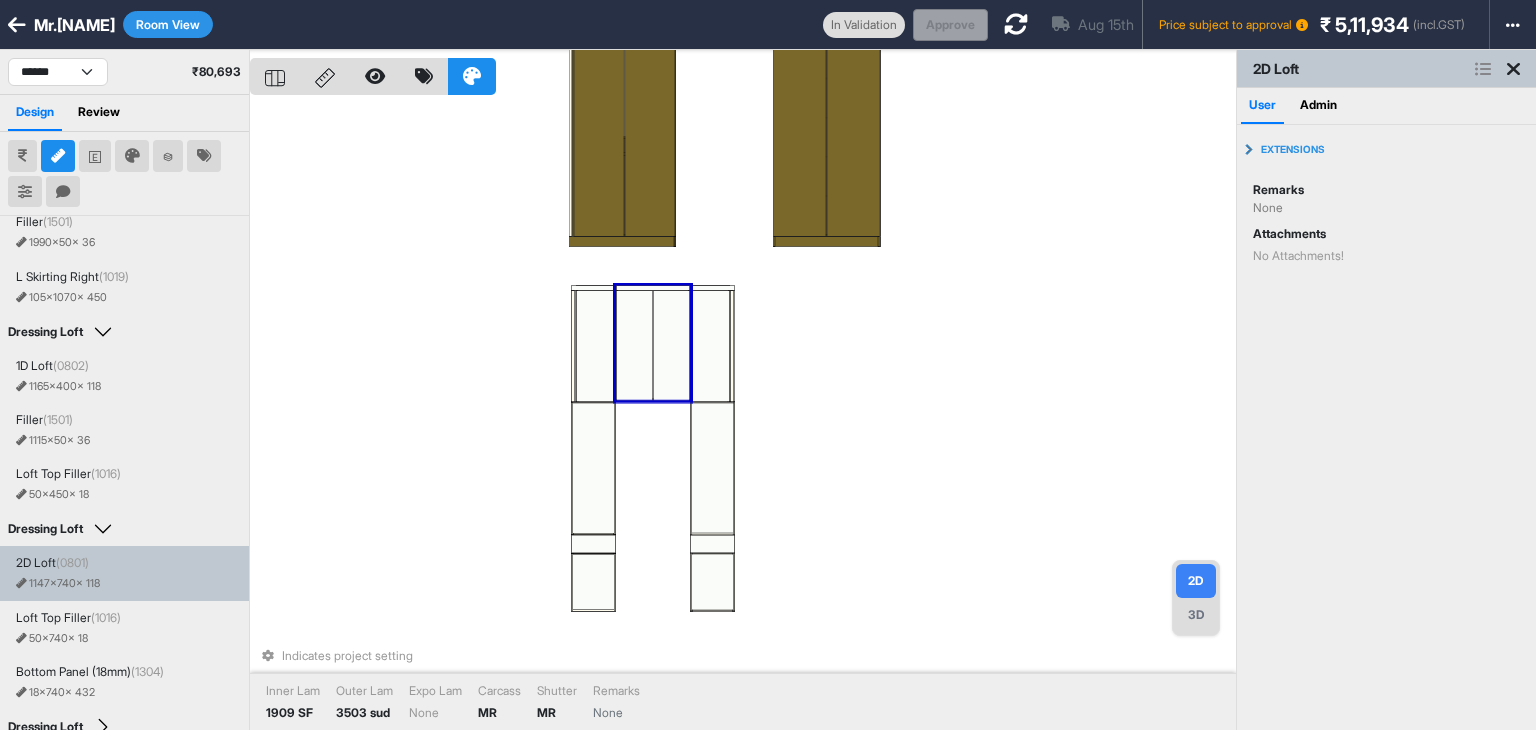 click on "Indicates project setting Inner Lam 1909 SF Outer Lam 3503 sud Expo Lam None Carcass MR Shutter MR Remarks None" at bounding box center (743, 415) 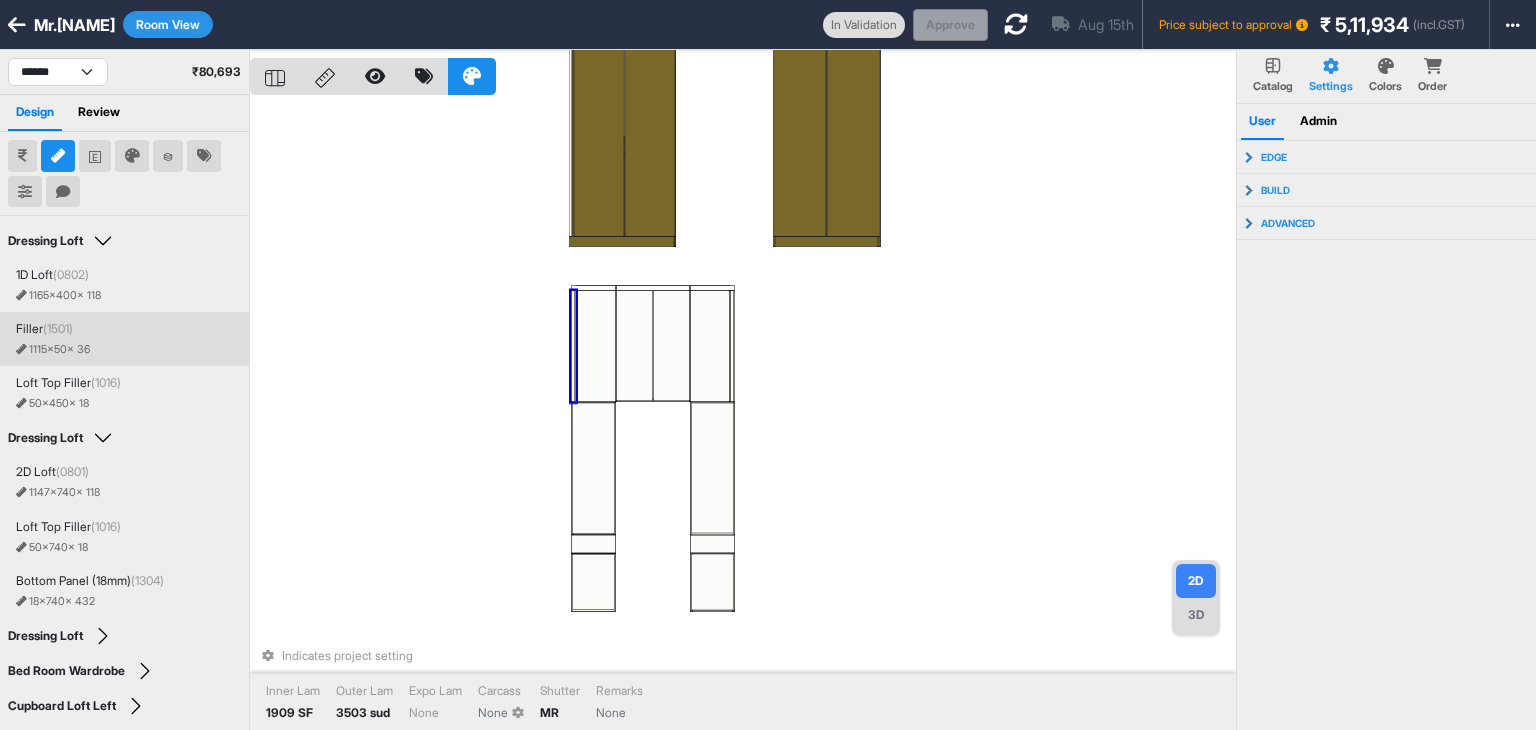 scroll, scrollTop: 200, scrollLeft: 0, axis: vertical 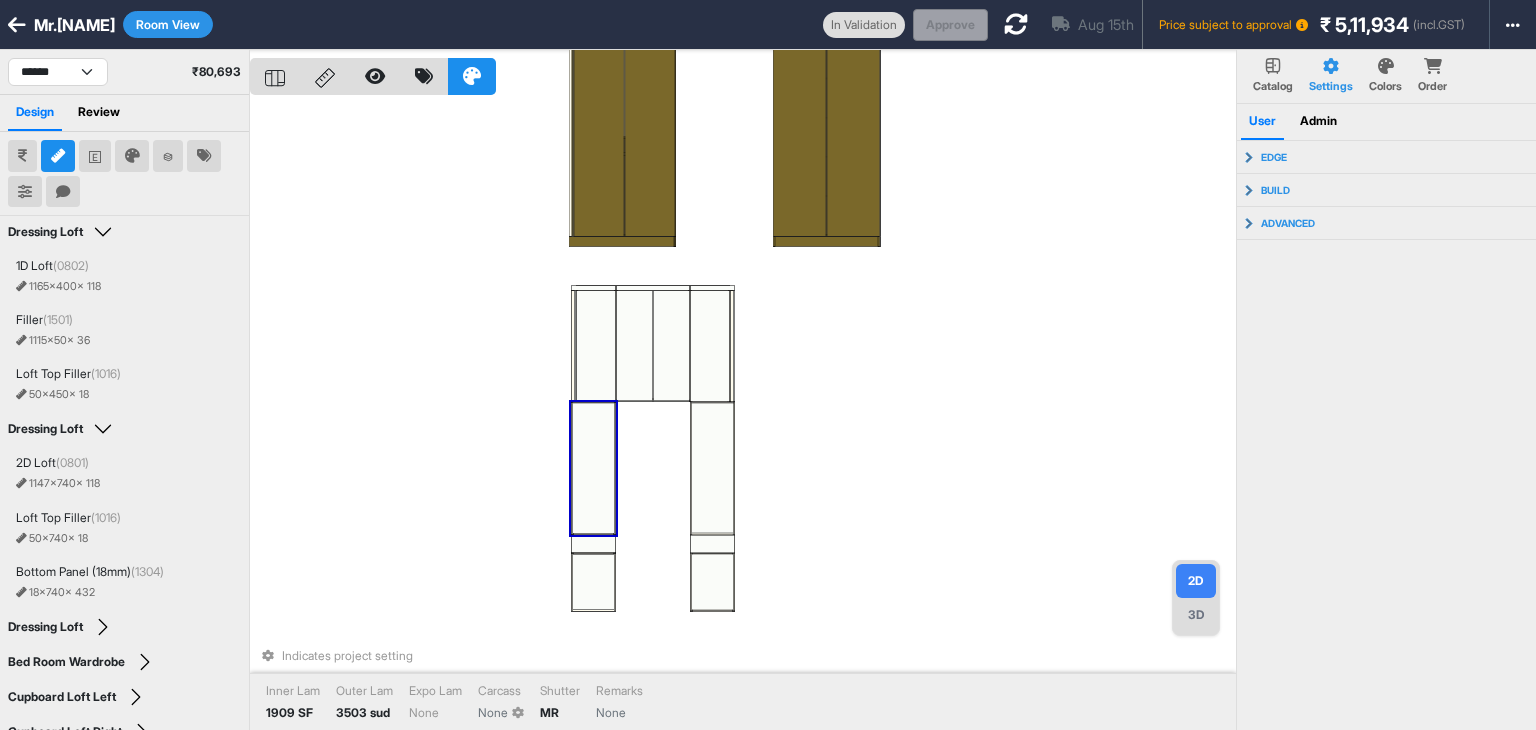 click on "Indicates project setting Inner Lam 1909 SF Outer Lam 3503 sud Expo Lam None Carcass None Shutter MR Remarks None" at bounding box center (743, 415) 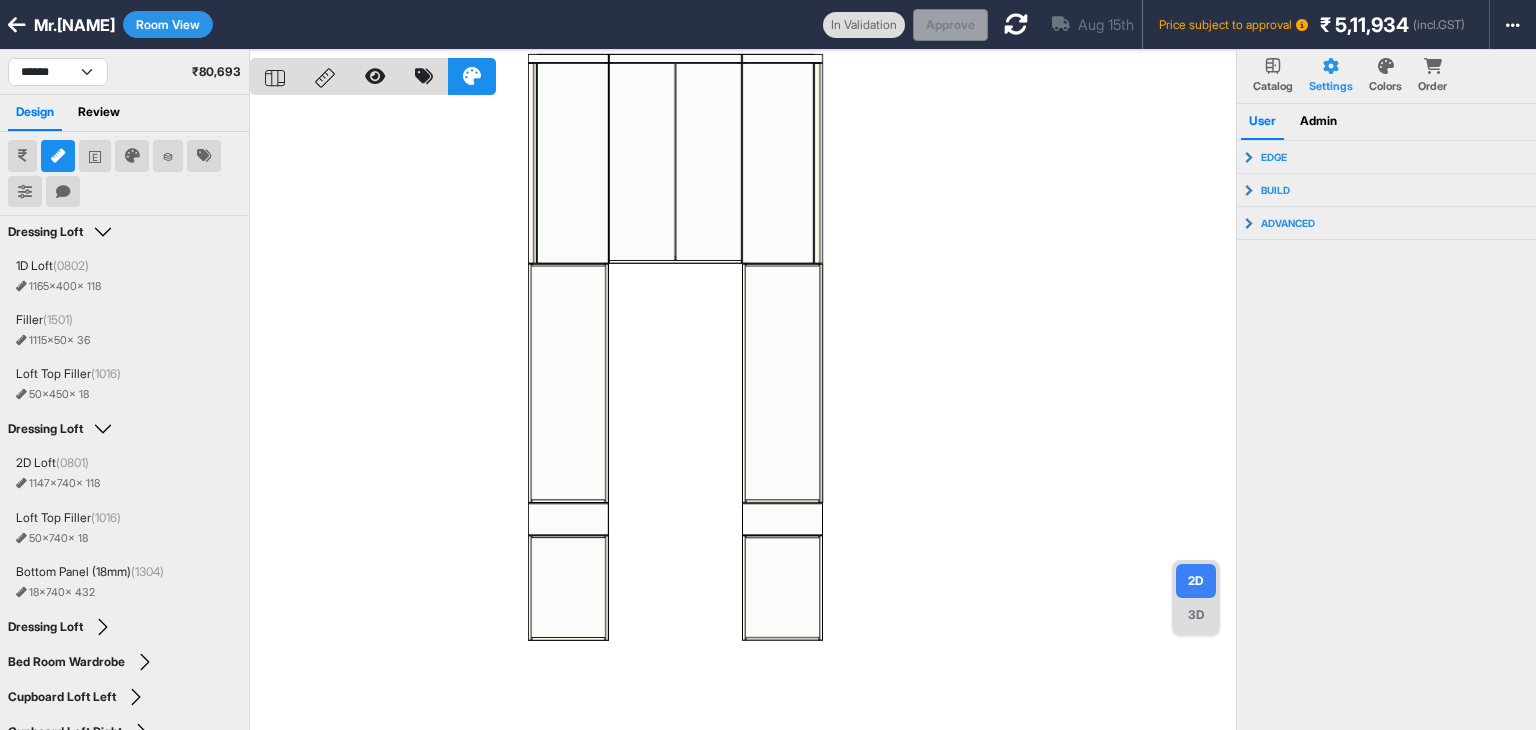 click at bounding box center [743, 415] 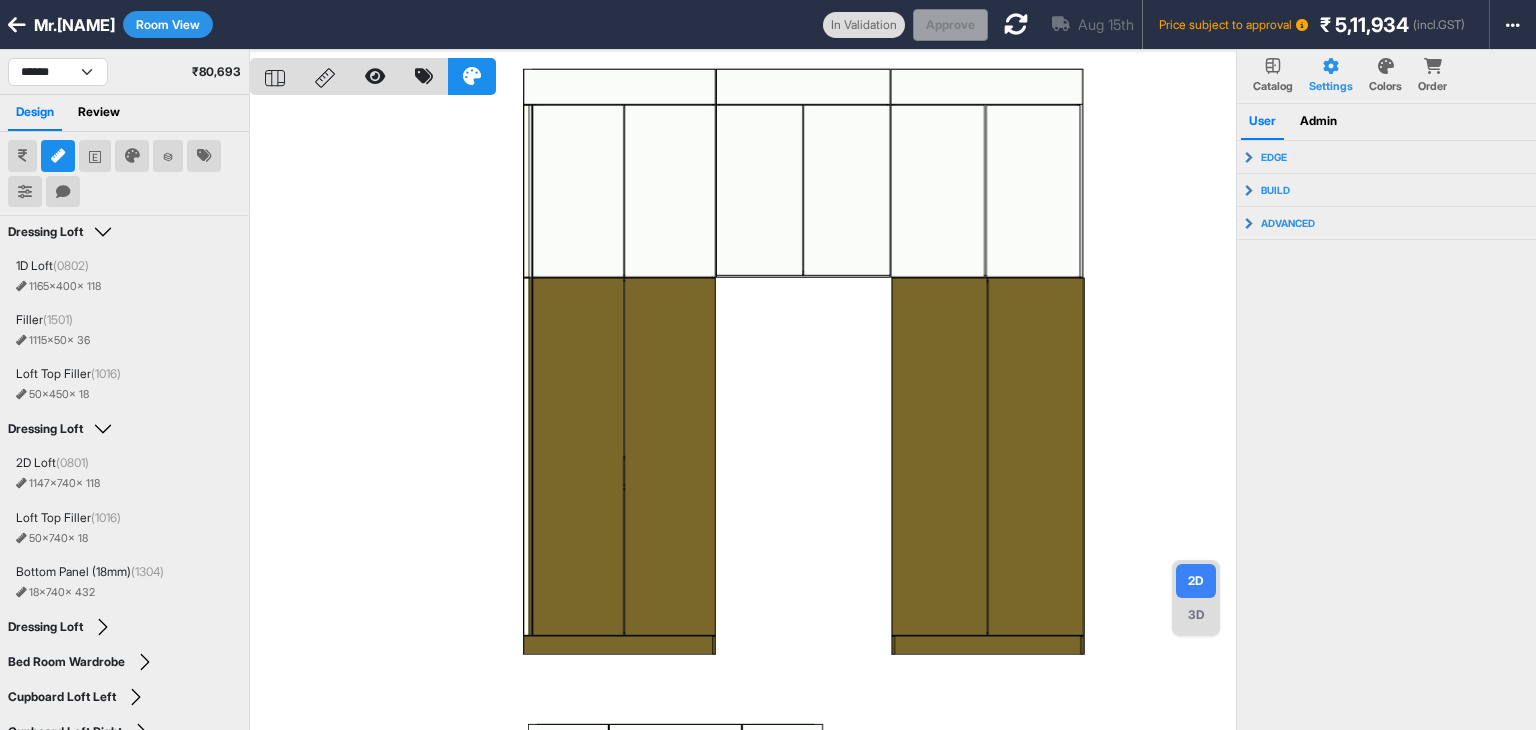 click at bounding box center [743, 415] 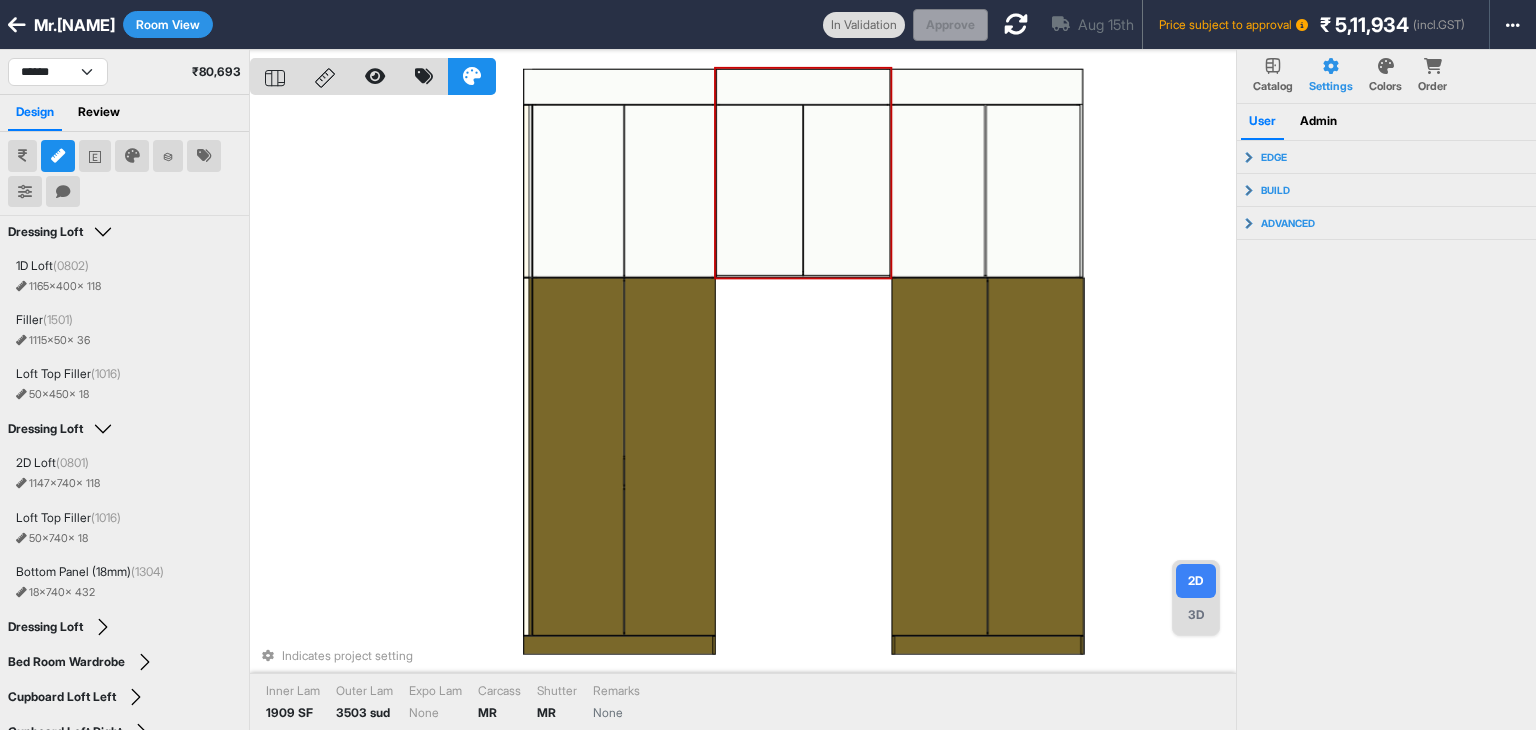 click at bounding box center (759, 191) 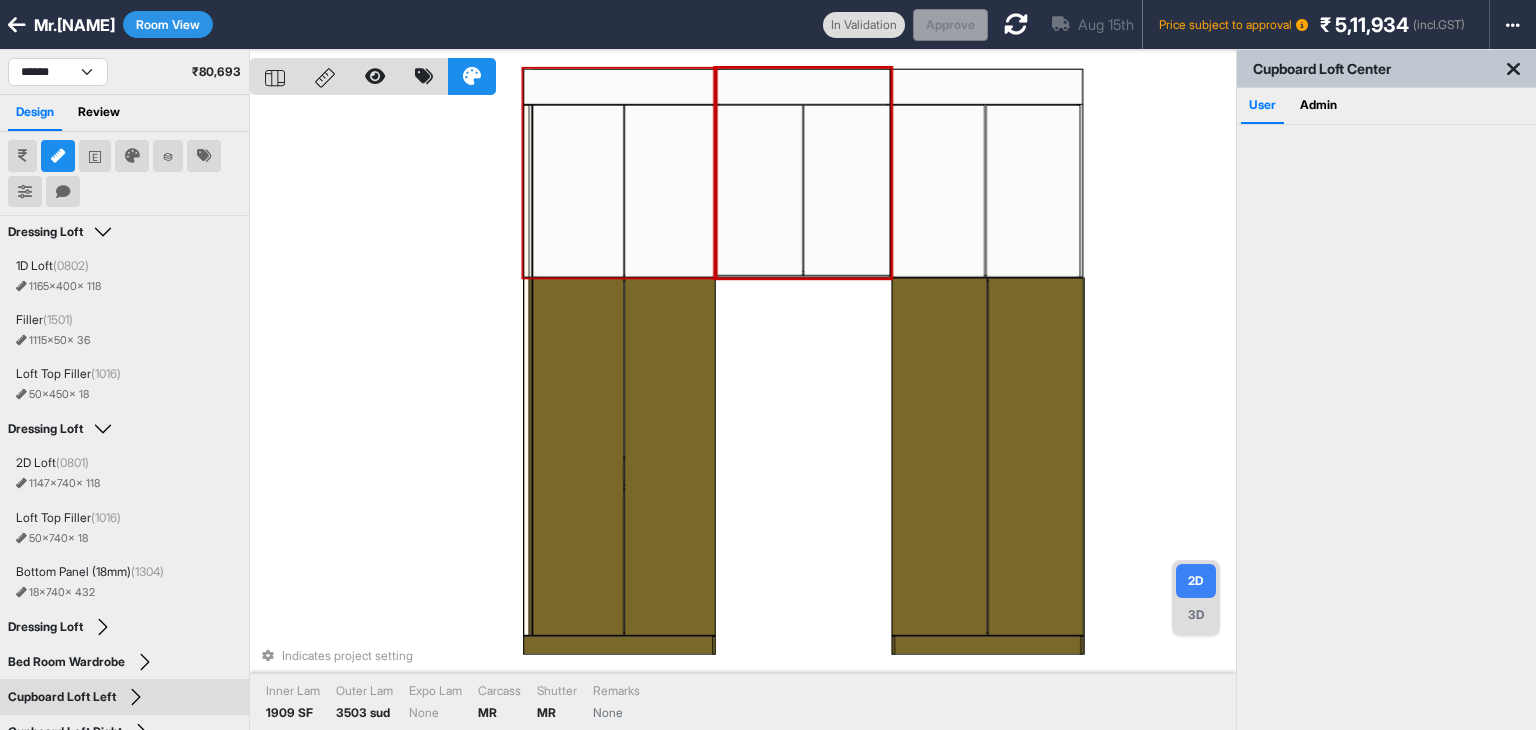 click at bounding box center (669, 191) 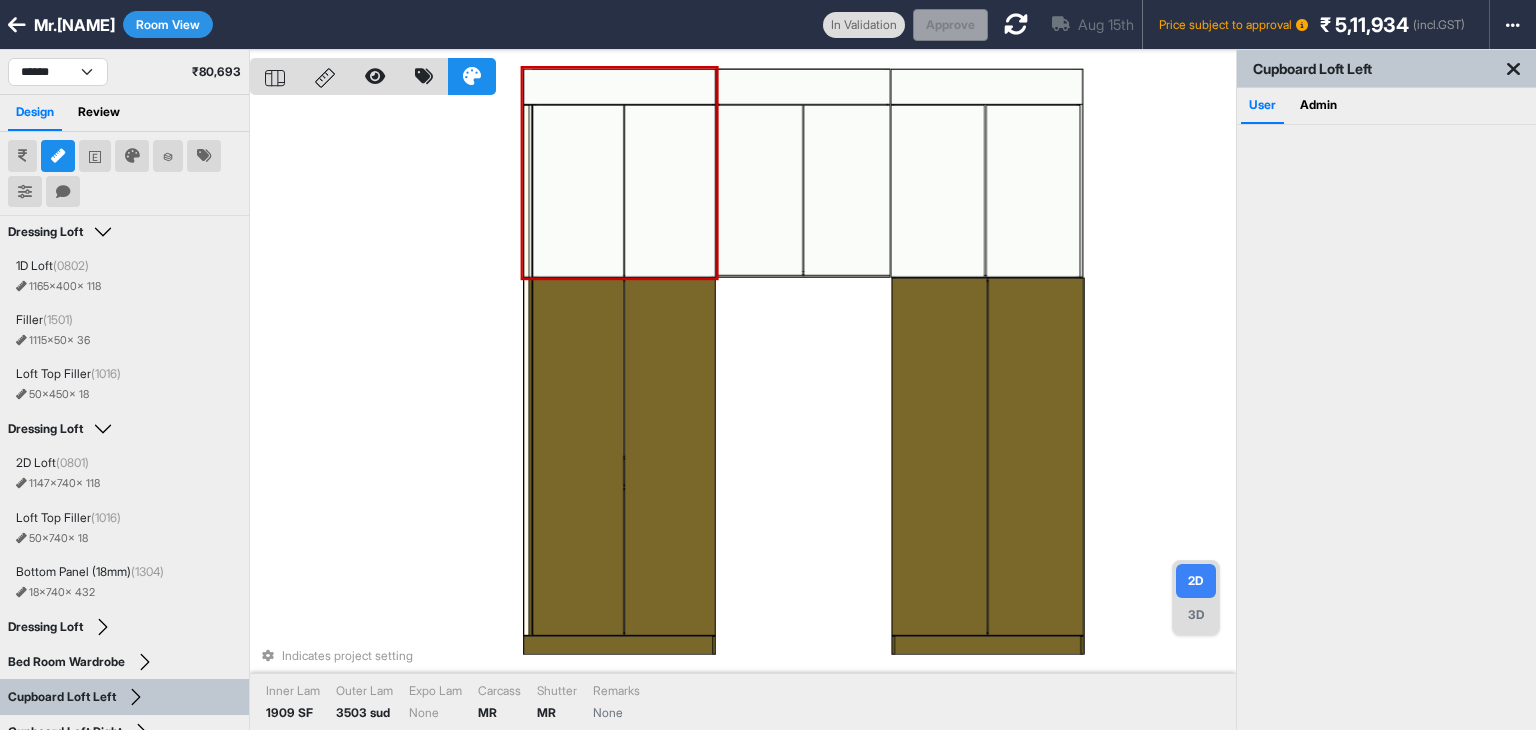 click at bounding box center [669, 191] 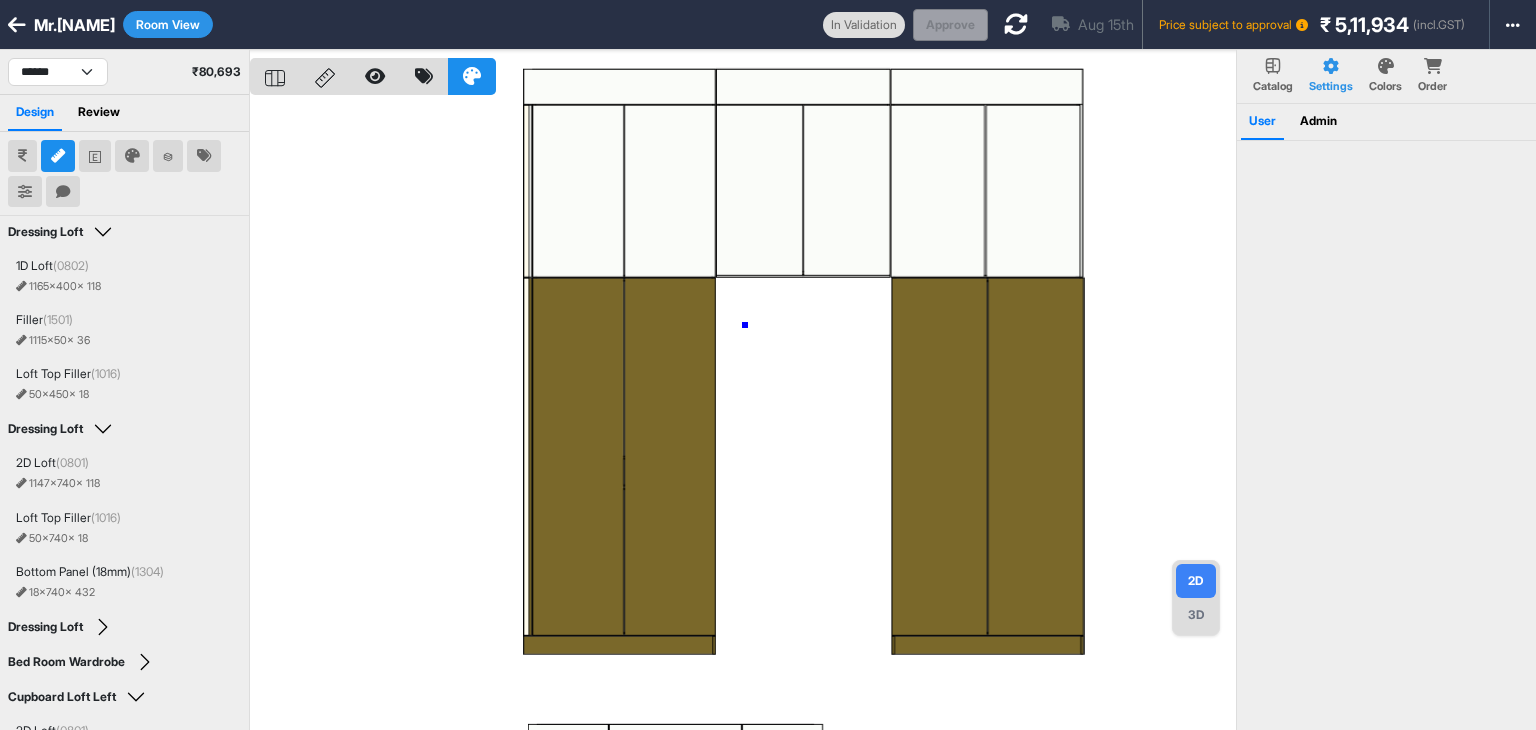 click at bounding box center [743, 415] 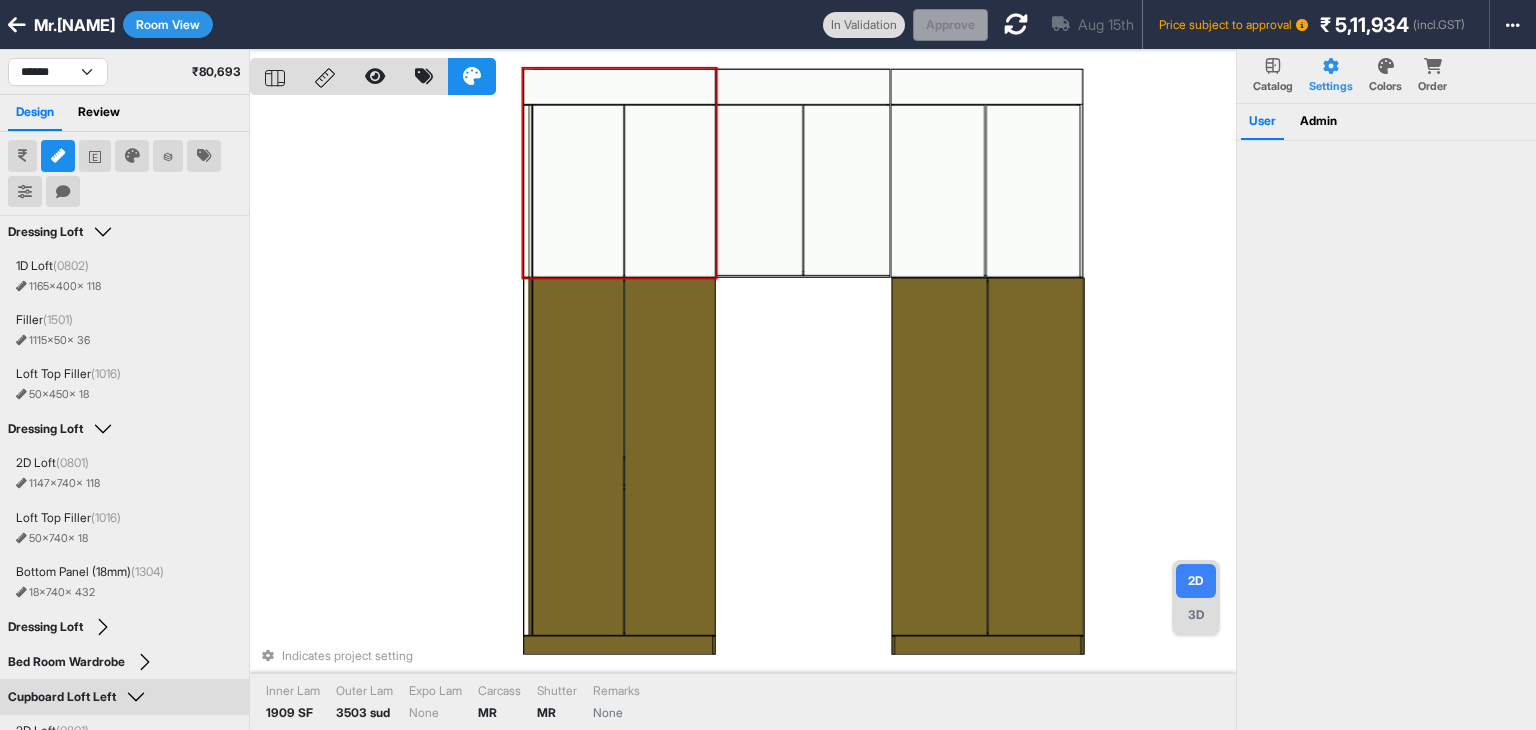 click at bounding box center [669, 191] 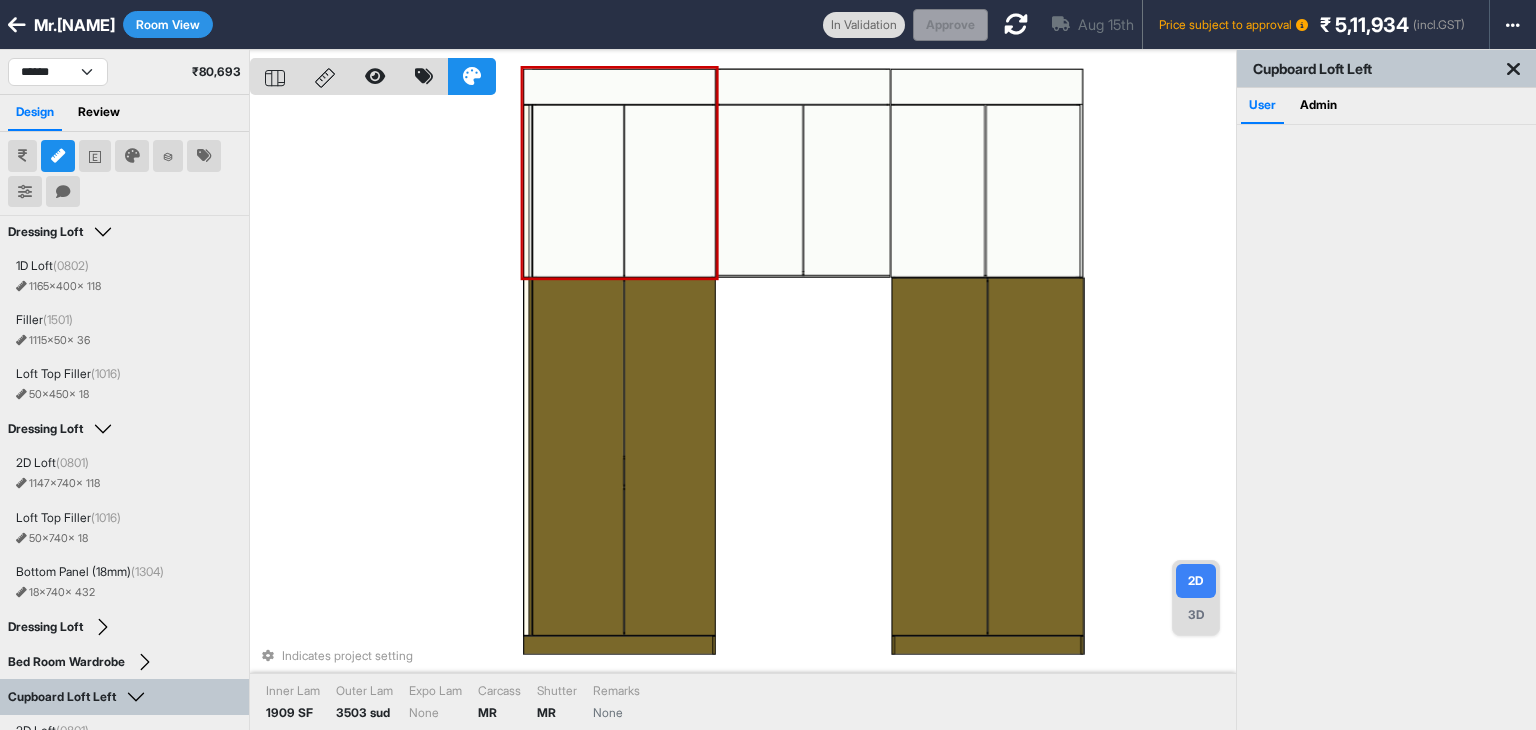 click at bounding box center [669, 191] 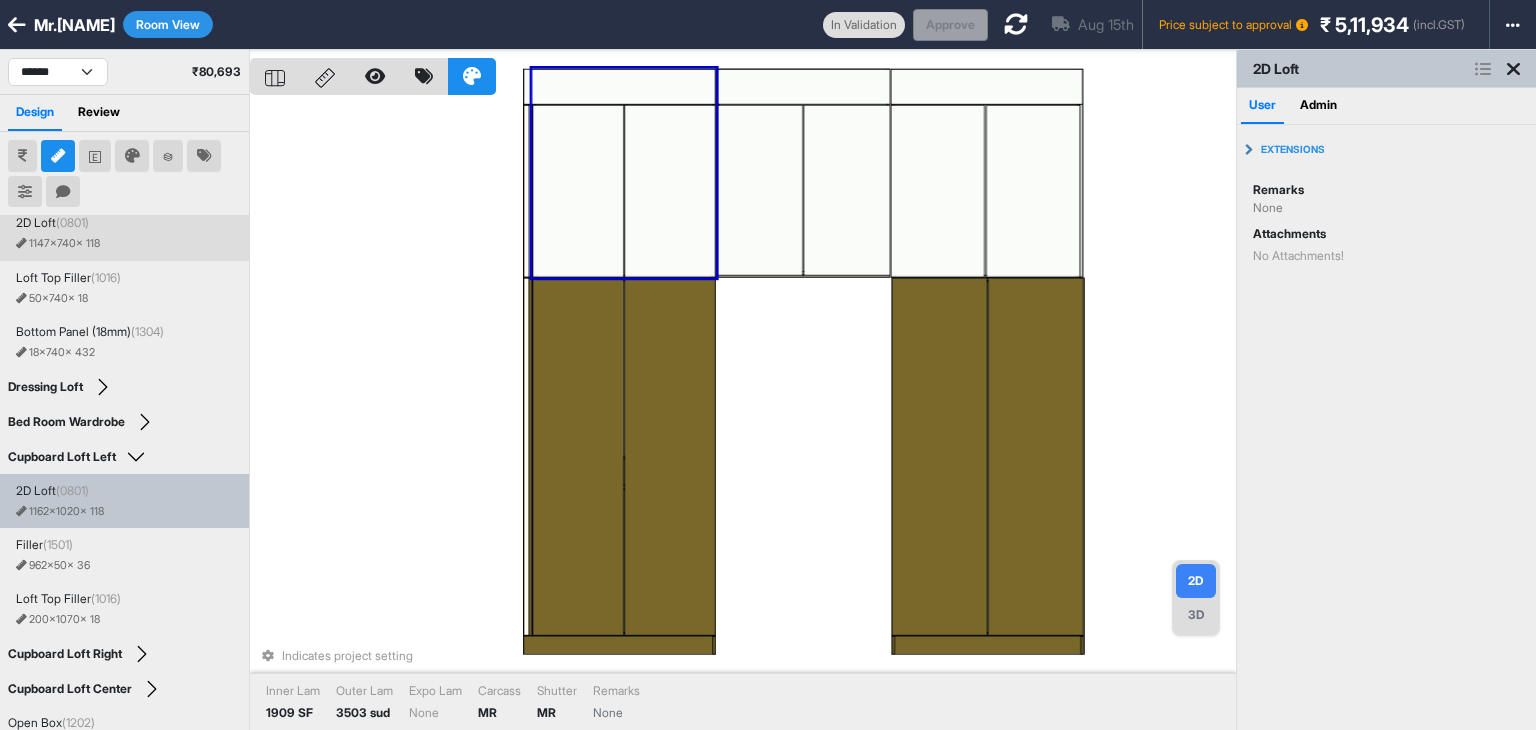 scroll, scrollTop: 500, scrollLeft: 0, axis: vertical 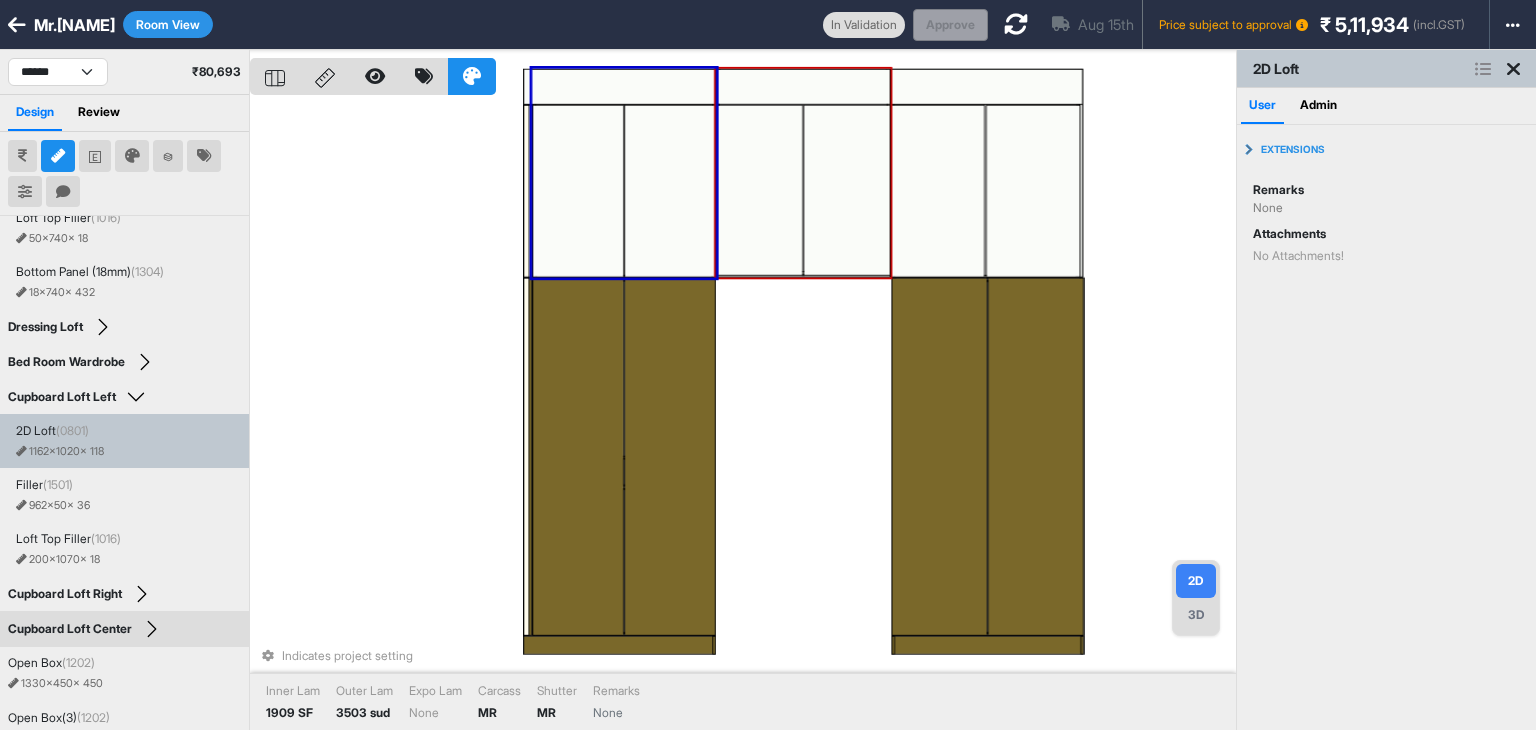 click at bounding box center (847, 191) 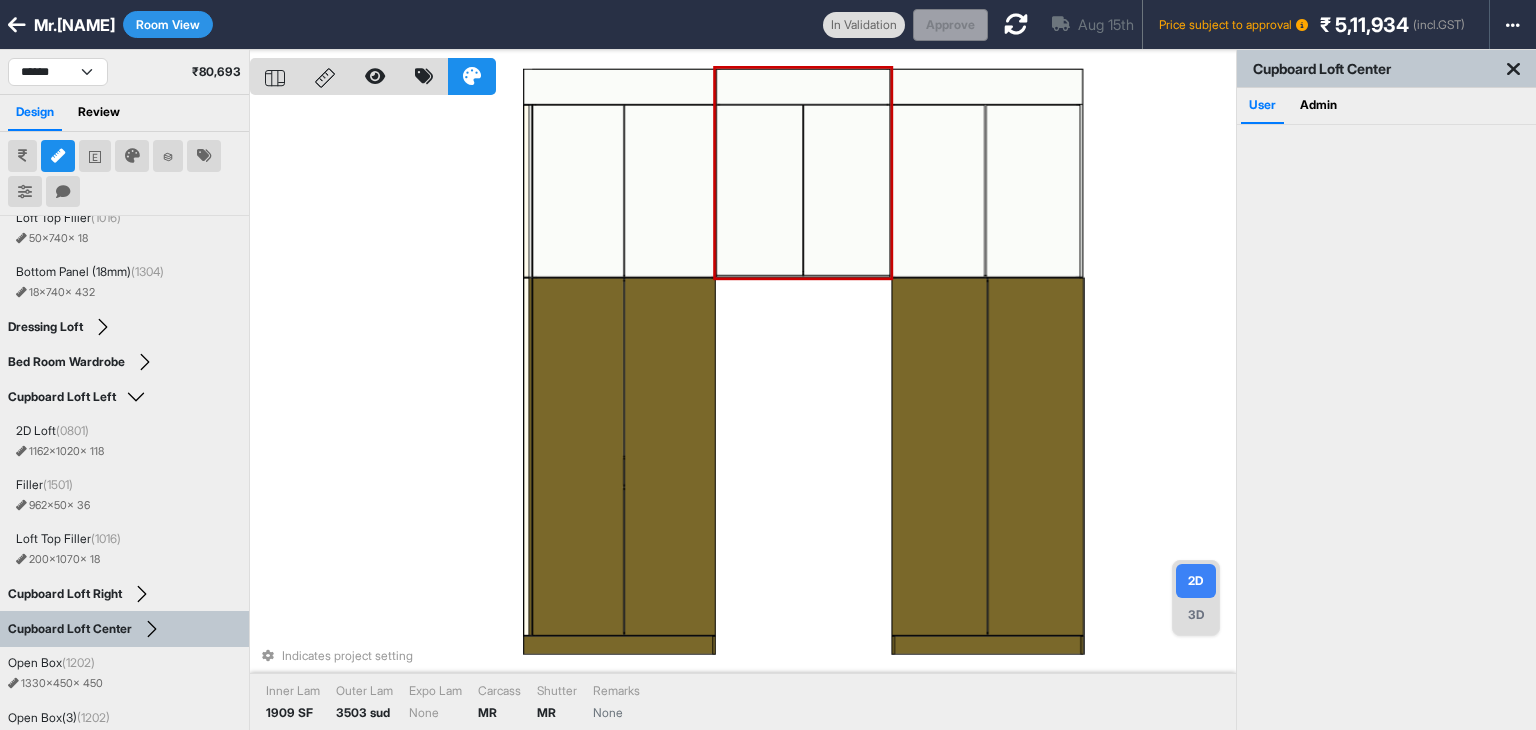 click at bounding box center [847, 191] 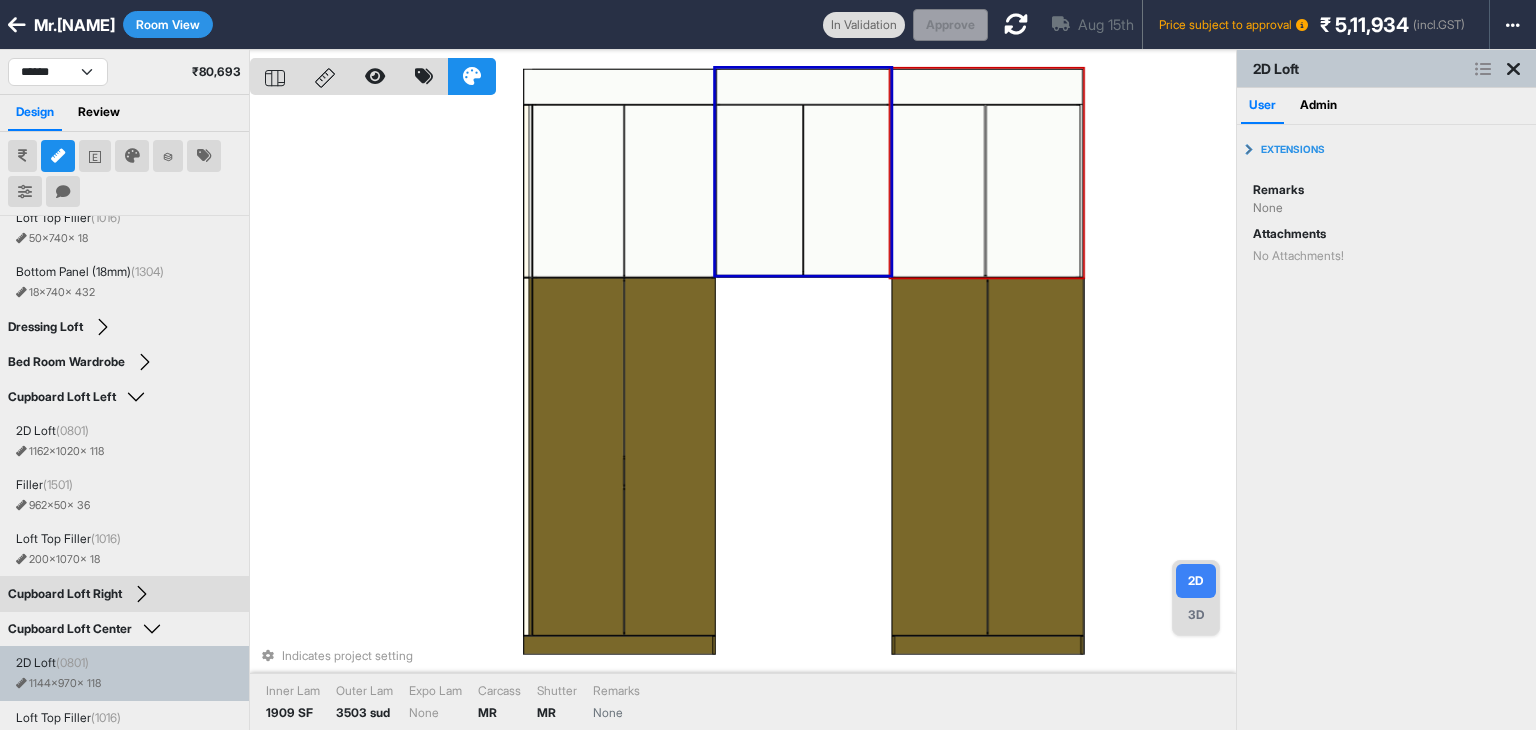 click at bounding box center (1035, 191) 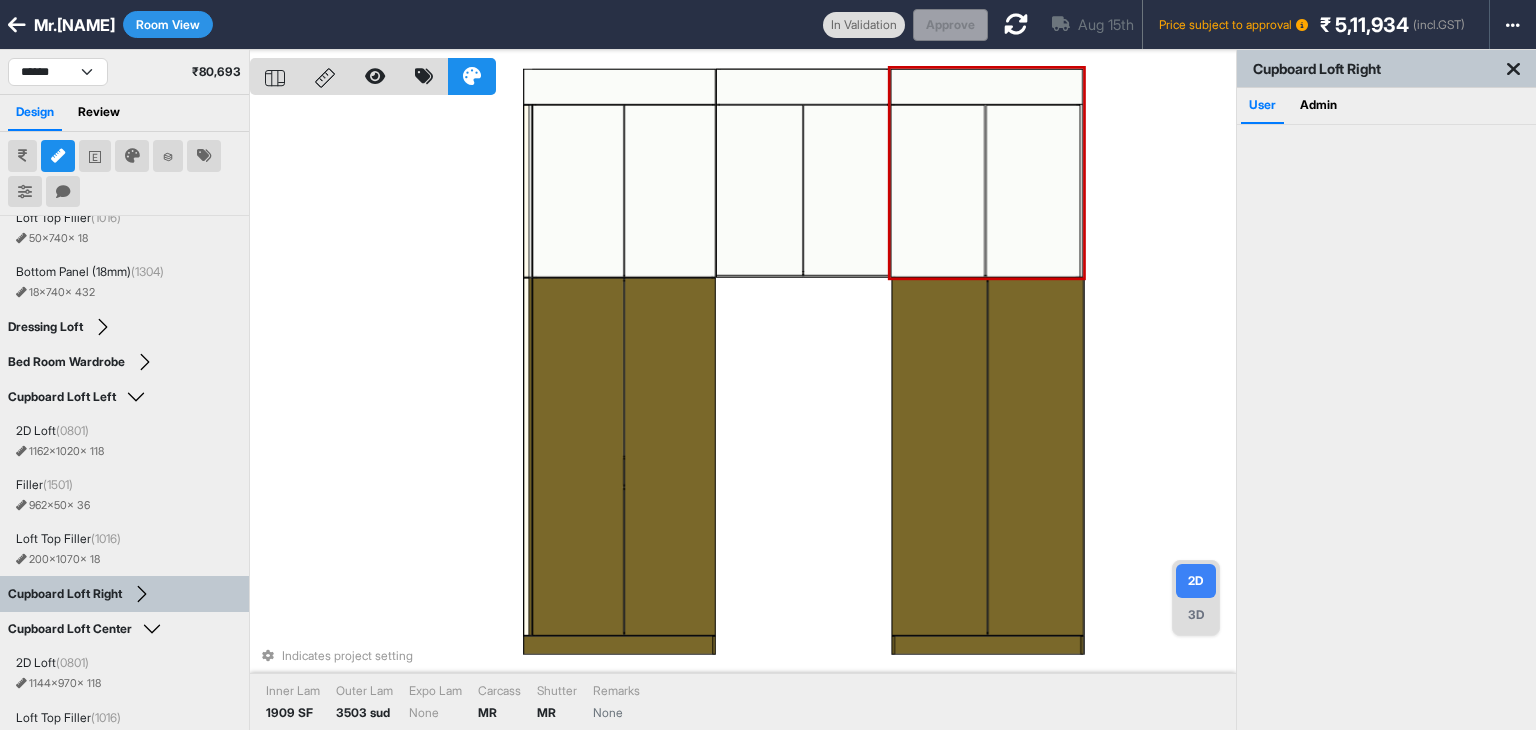 click at bounding box center (938, 191) 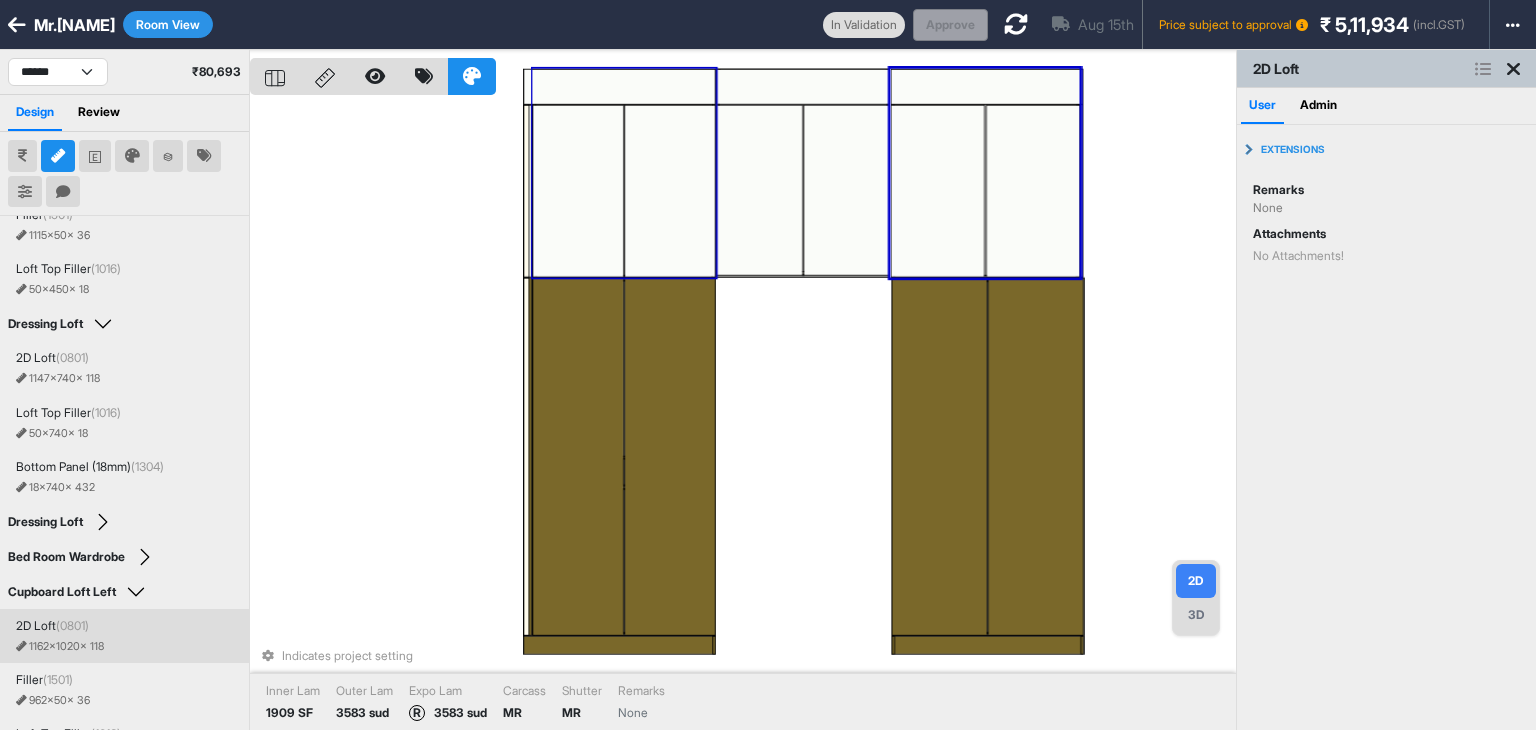scroll, scrollTop: 0, scrollLeft: 0, axis: both 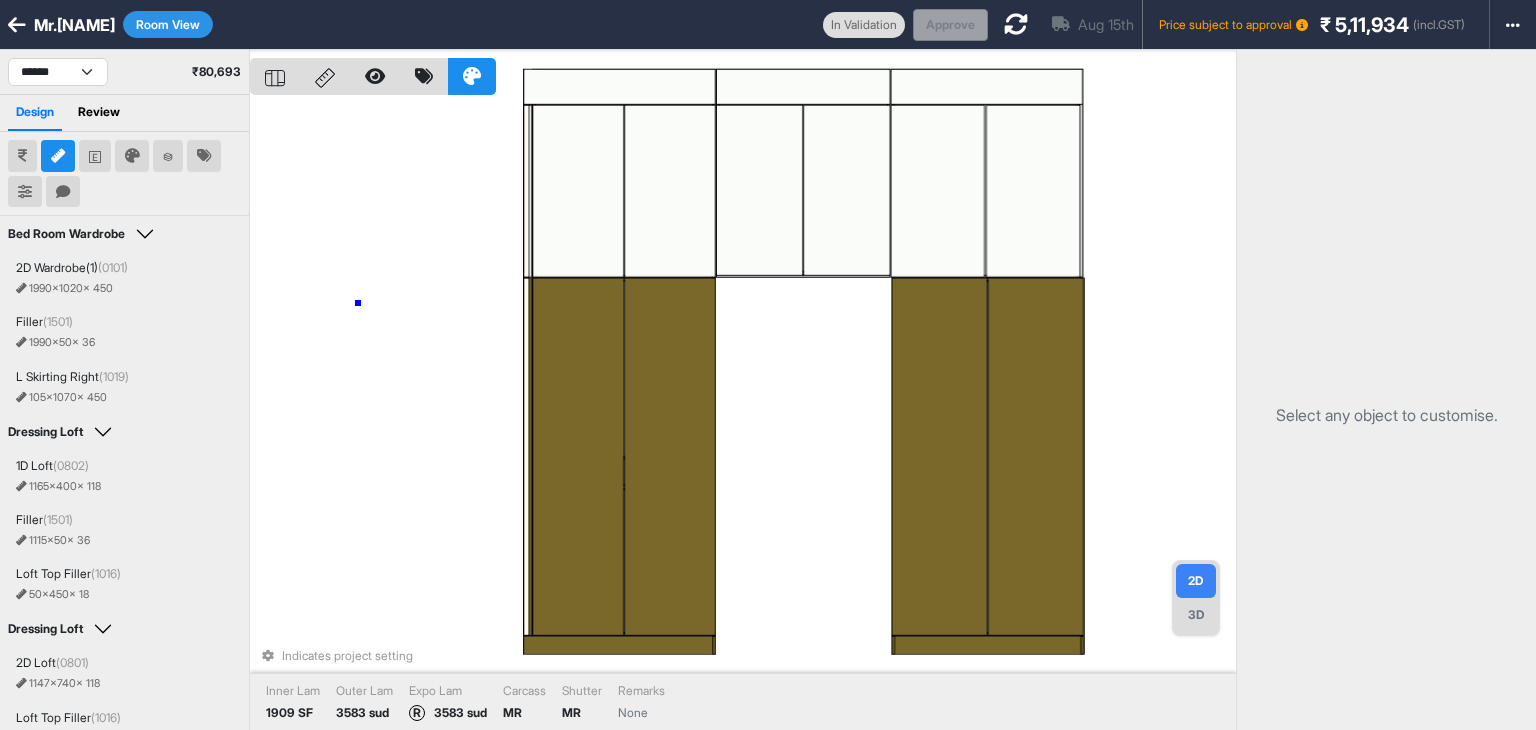 click on "Indicates project setting Inner Lam 1909 SF Outer Lam 3583 sud Expo Lam R 3583 sud Carcass MR Shutter MR Remarks None" at bounding box center (743, 415) 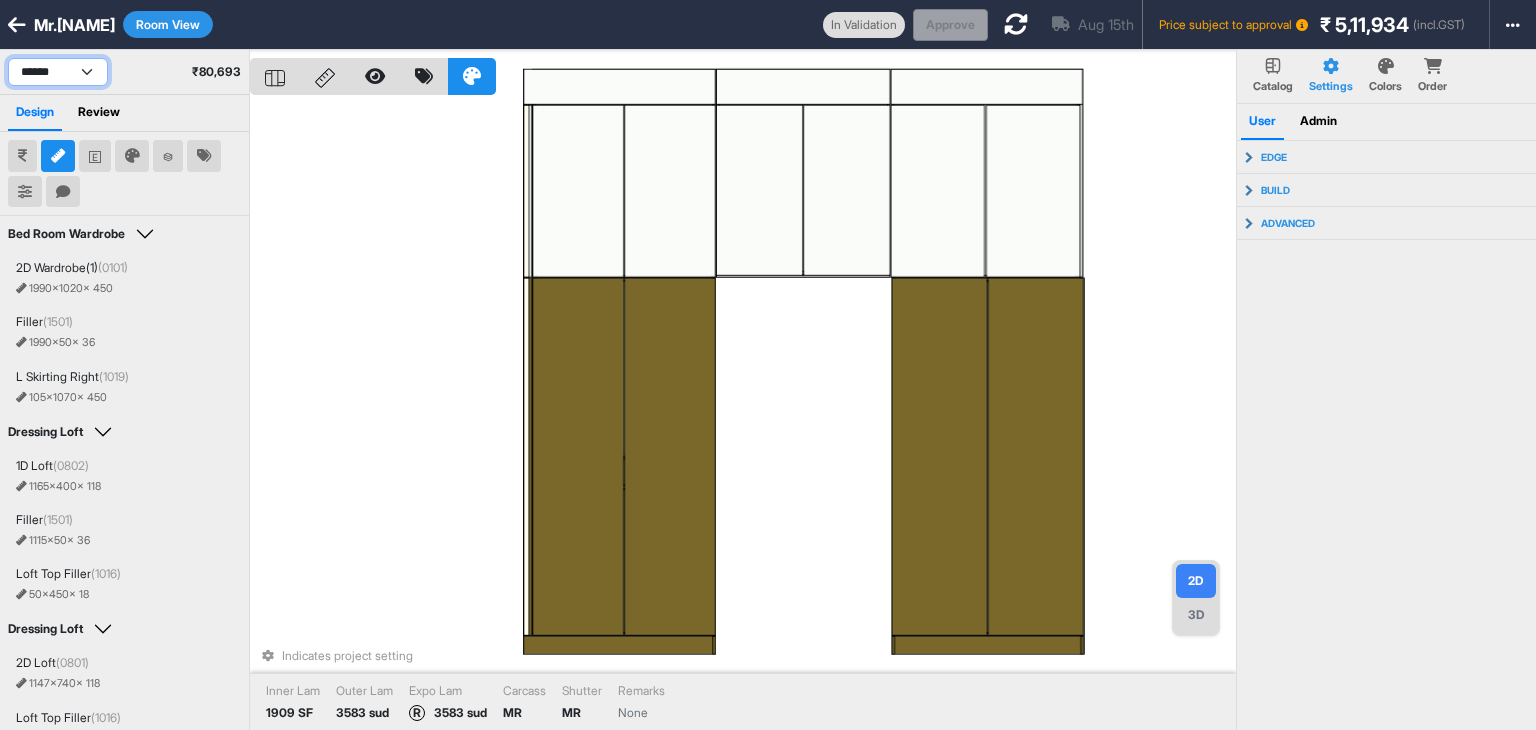 click on "**********" at bounding box center [58, 72] 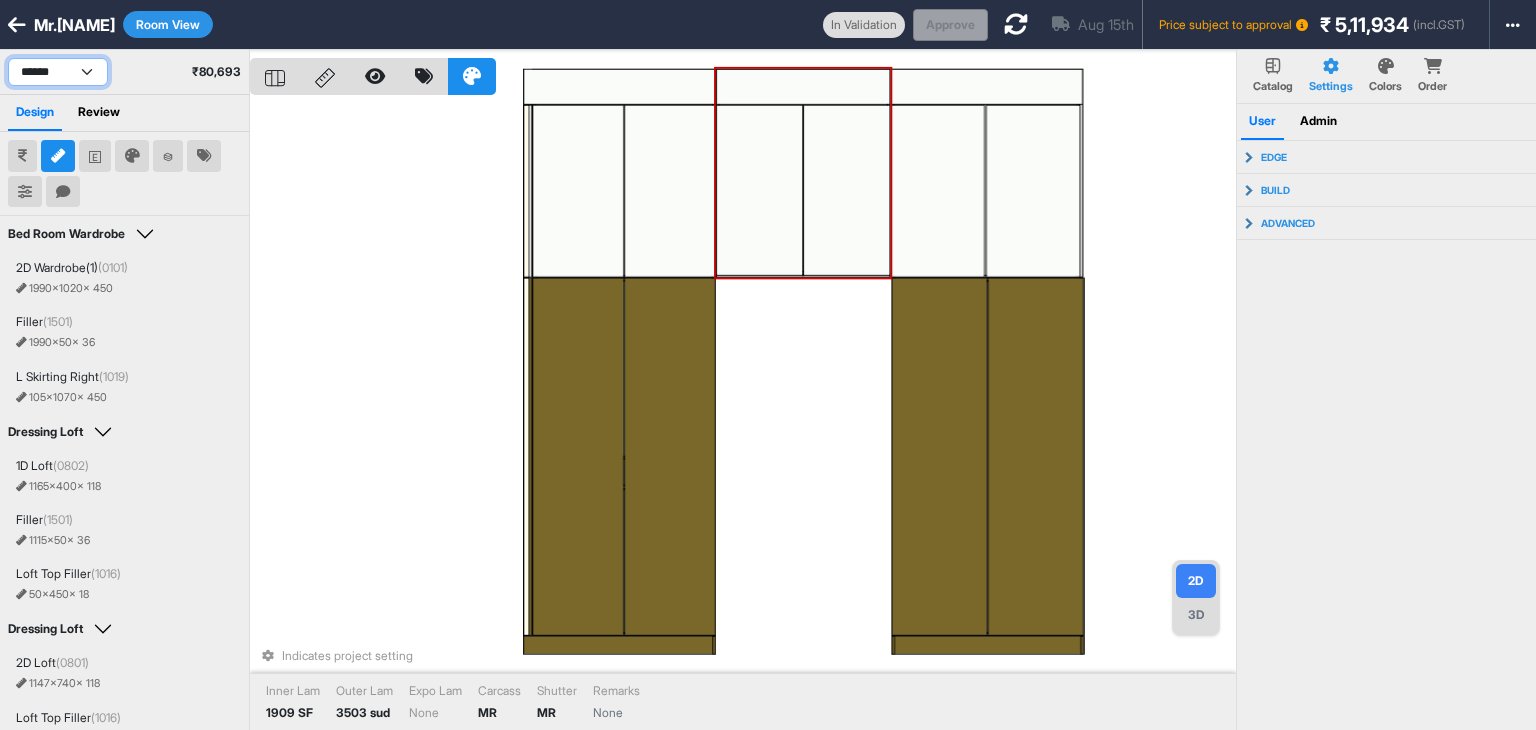 select on "****" 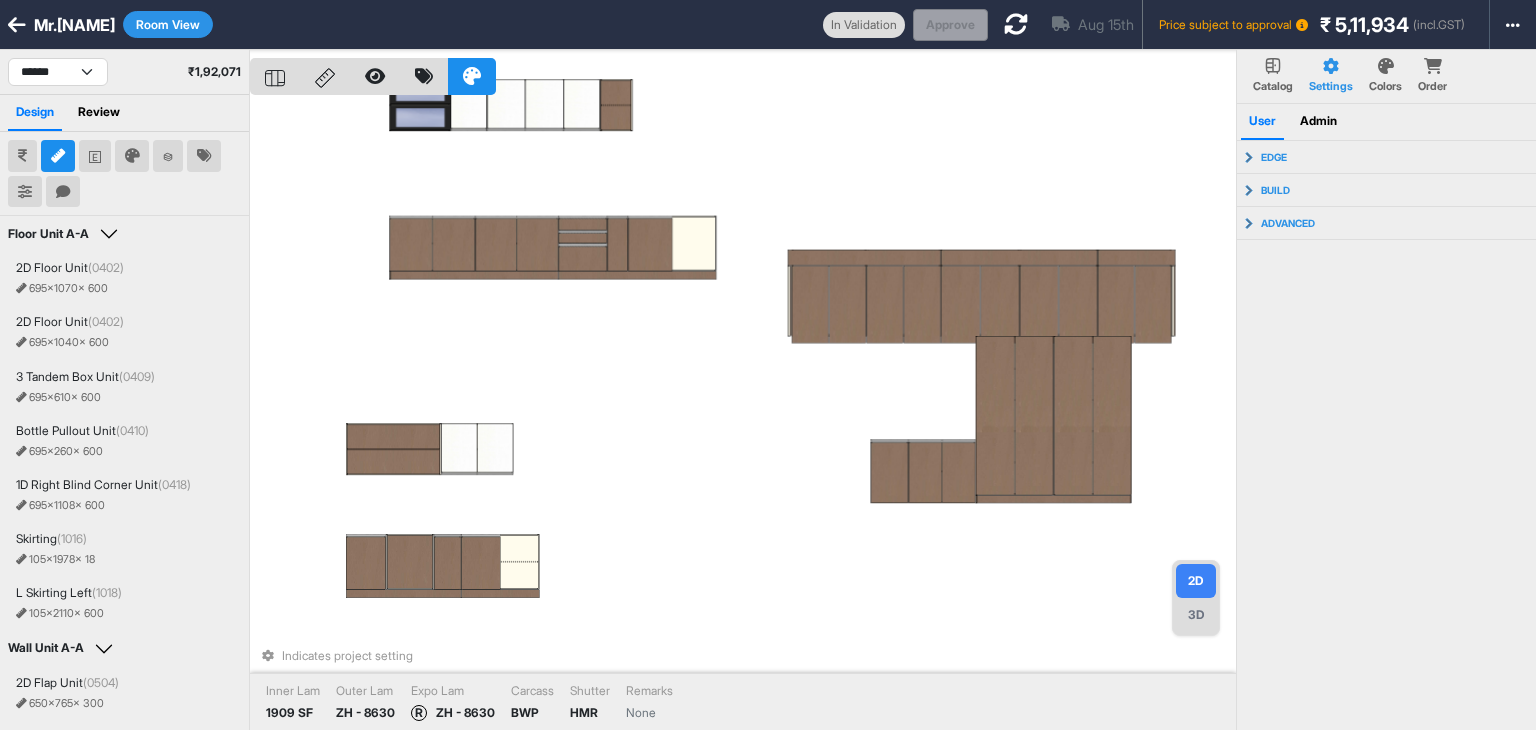 click on "Indicates project setting Inner Lam 1909 SF Outer Lam ZH - 8630 Expo Lam R ZH - 8630 Carcass BWP Shutter HMR Remarks None" at bounding box center [743, 415] 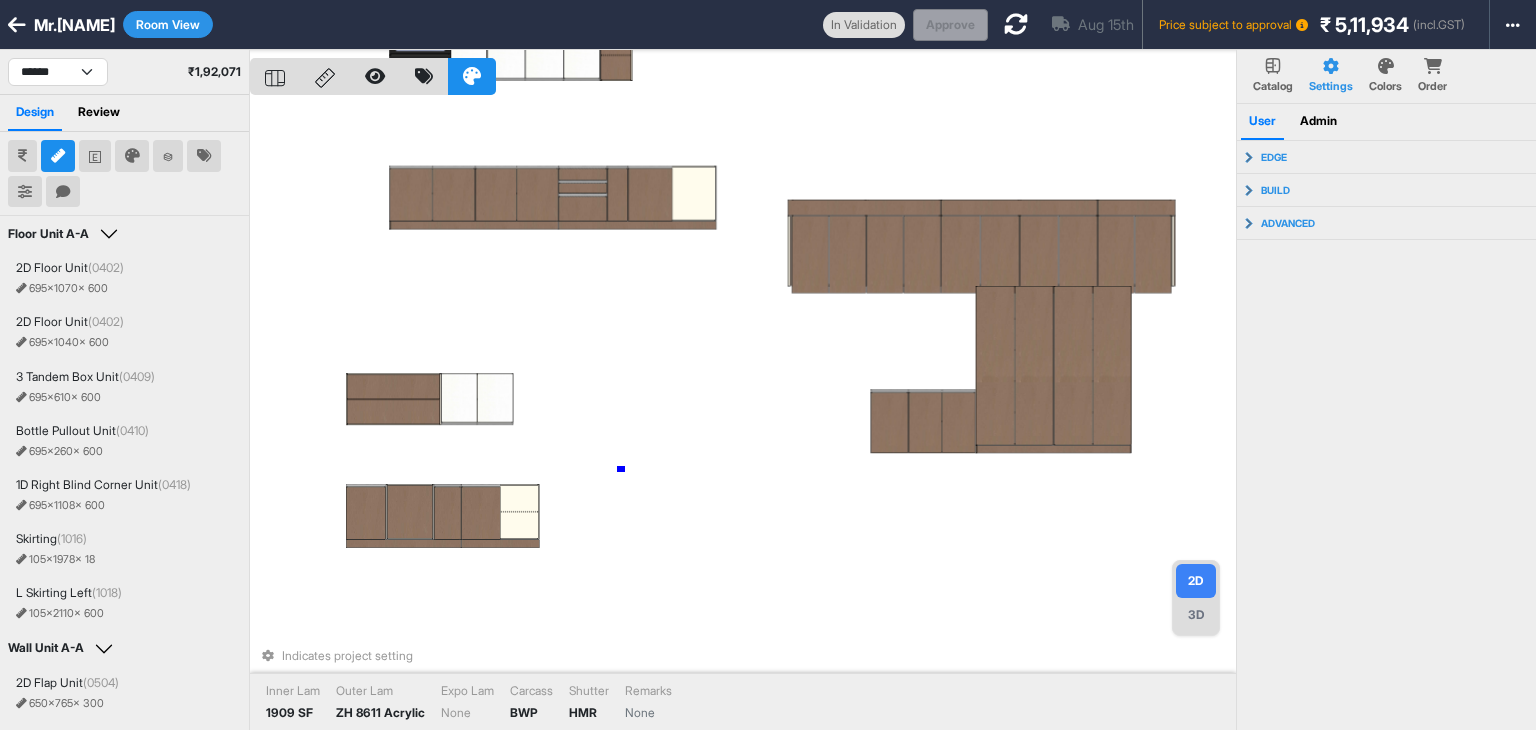 click on "Indicates project setting Inner Lam 1909 SF Outer Lam ZH 8611 Acrylic Expo Lam None Carcass BWP Shutter HMR Remarks None" at bounding box center [743, 415] 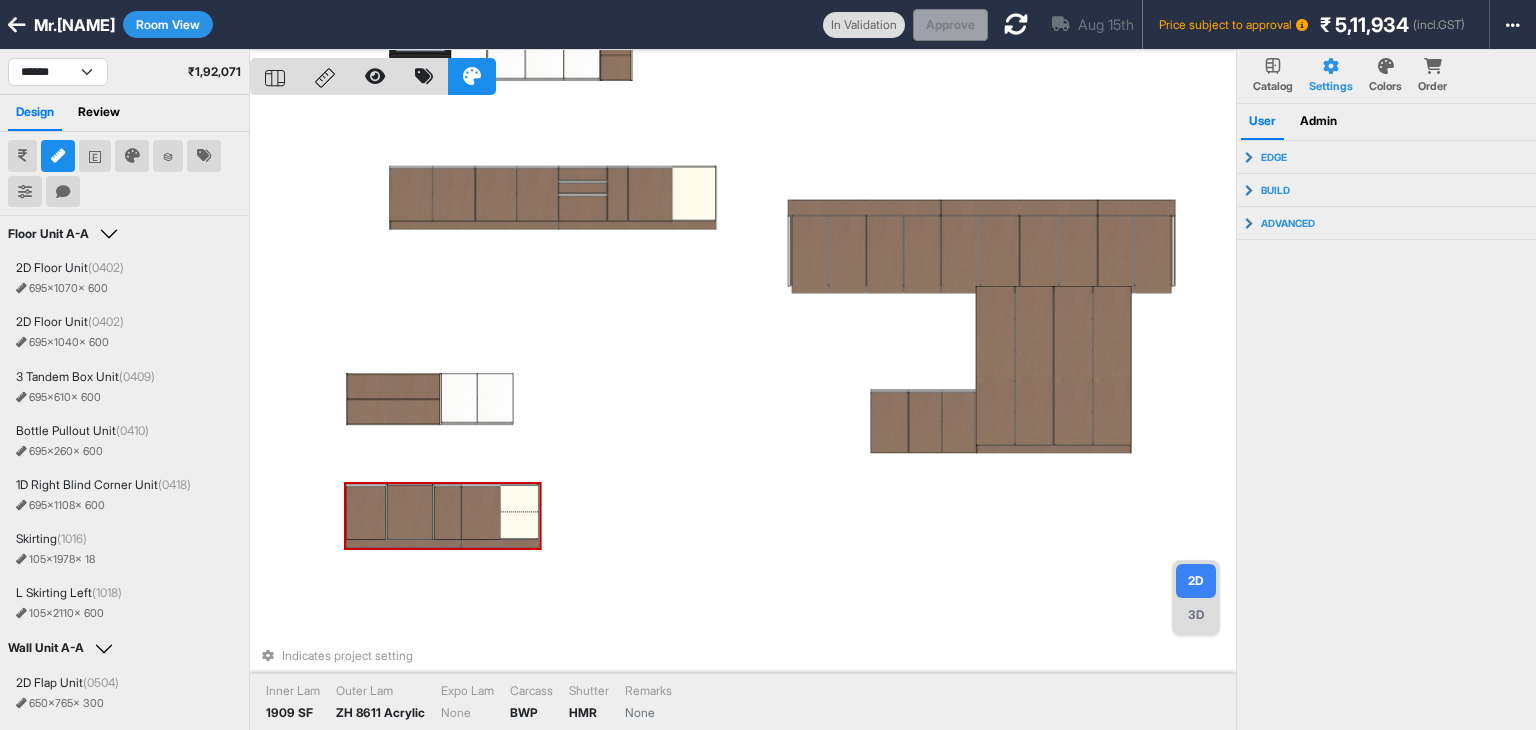 click at bounding box center [480, 513] 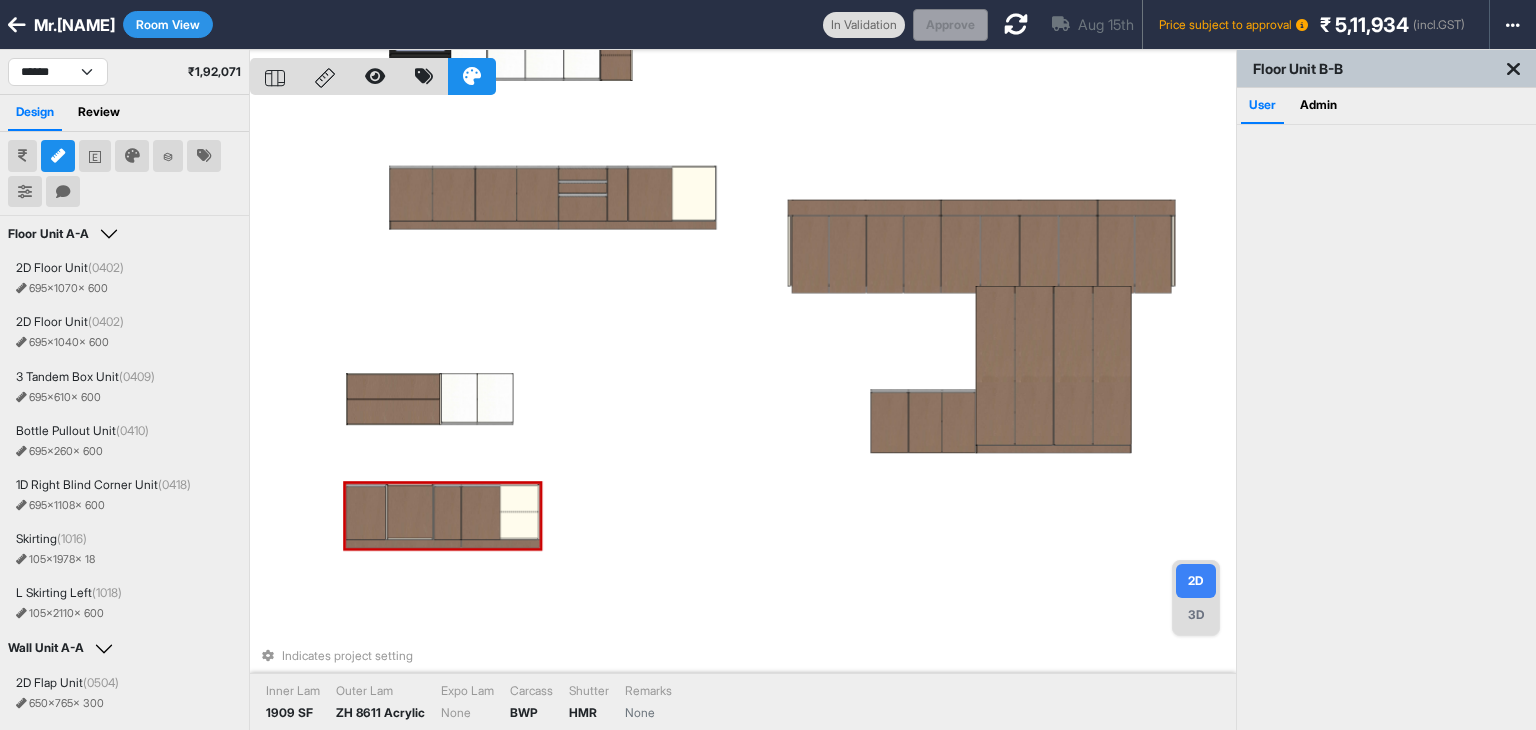 click at bounding box center [480, 513] 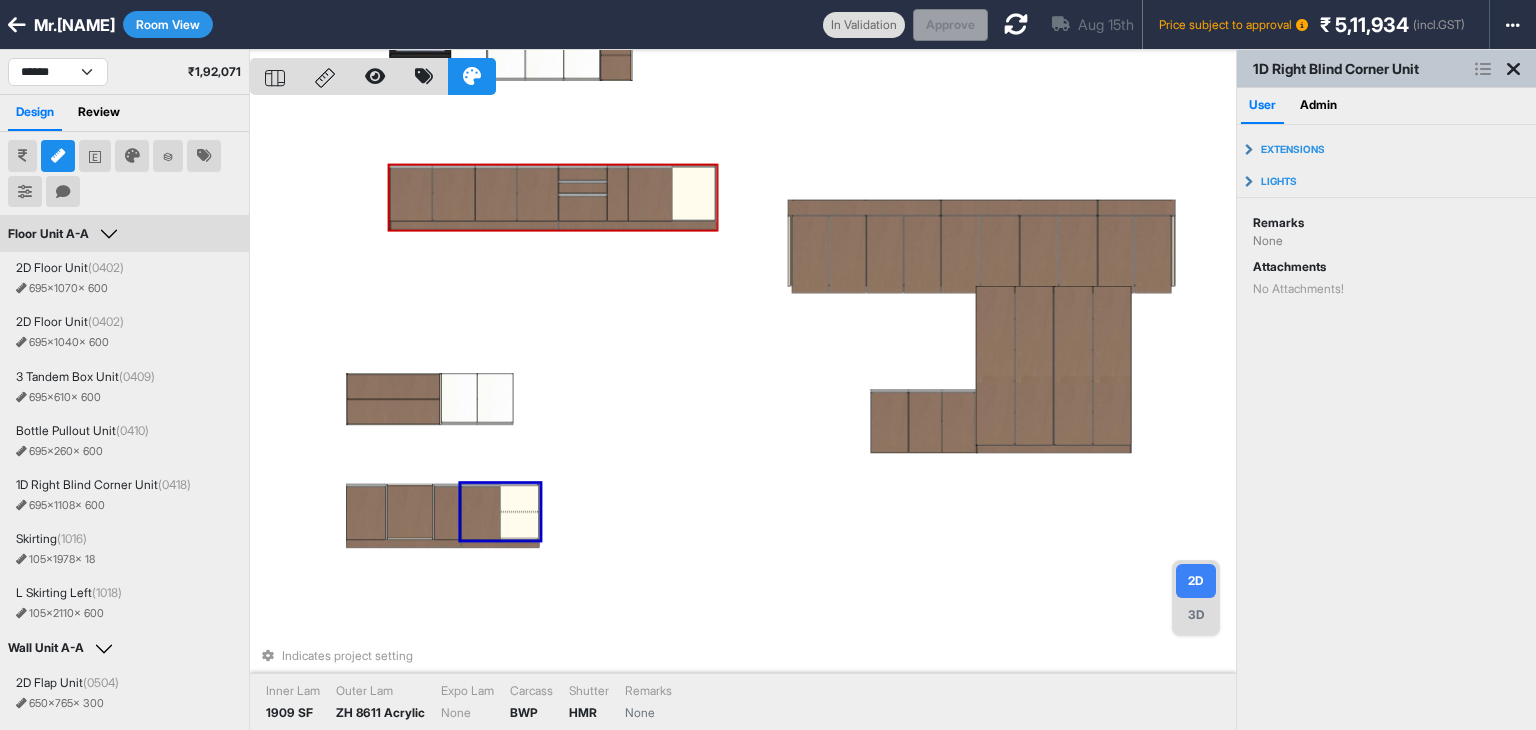 drag, startPoint x: 628, startPoint y: 197, endPoint x: 657, endPoint y: 177, distance: 35.22783 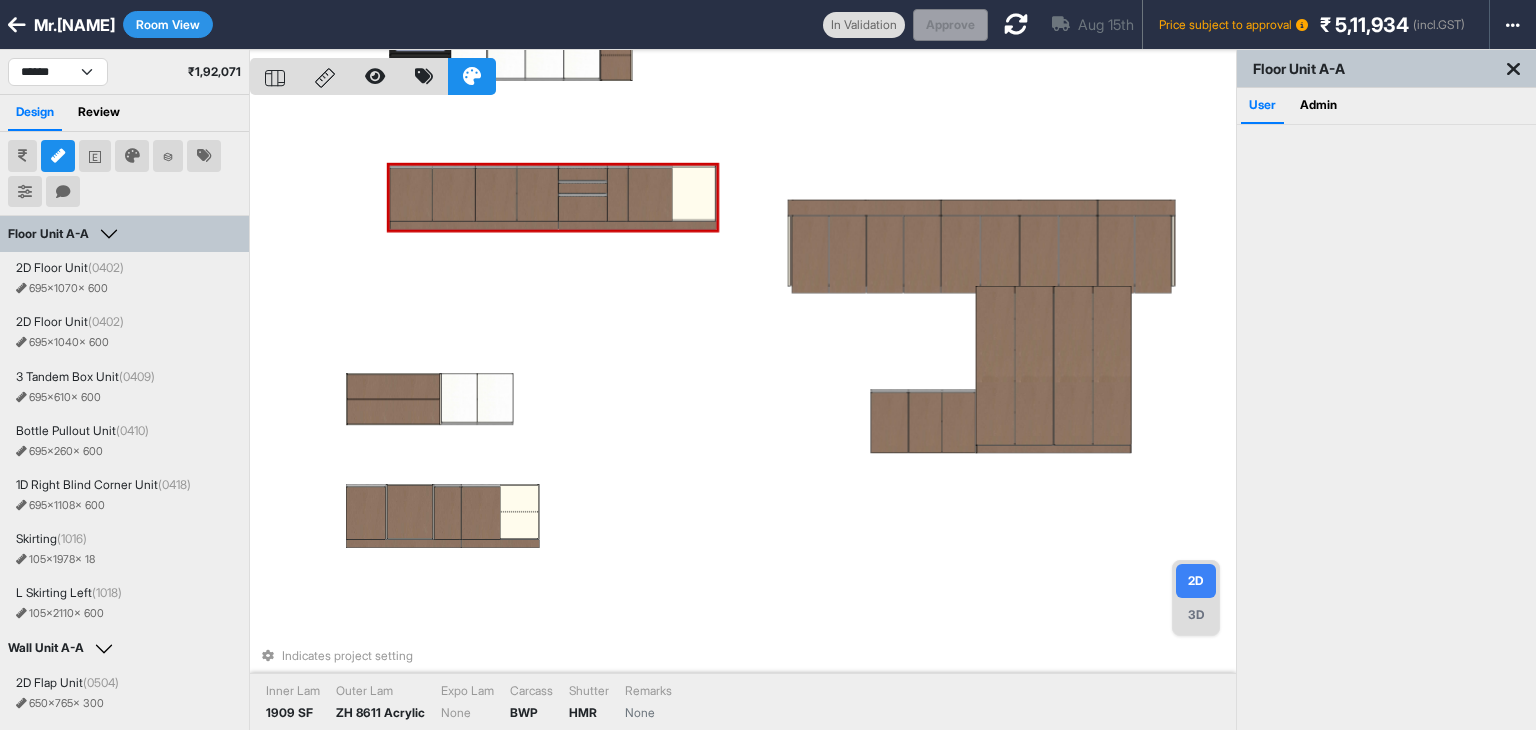 click at bounding box center [650, 194] 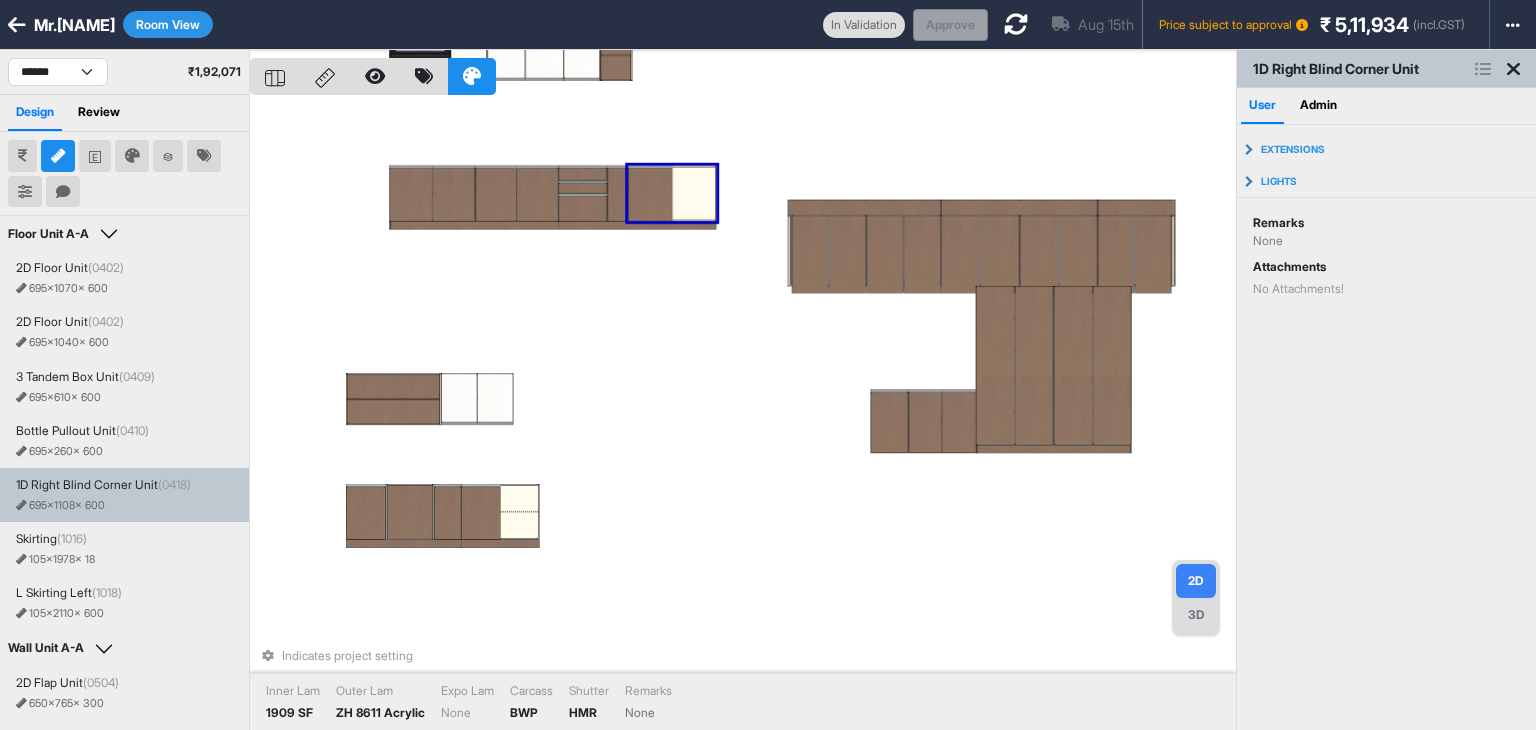 click on "Indicates project setting Inner Lam 1909 SF Outer Lam ZH 8611 Acrylic Expo Lam None Carcass BWP Shutter HMR Remarks None" at bounding box center [743, 415] 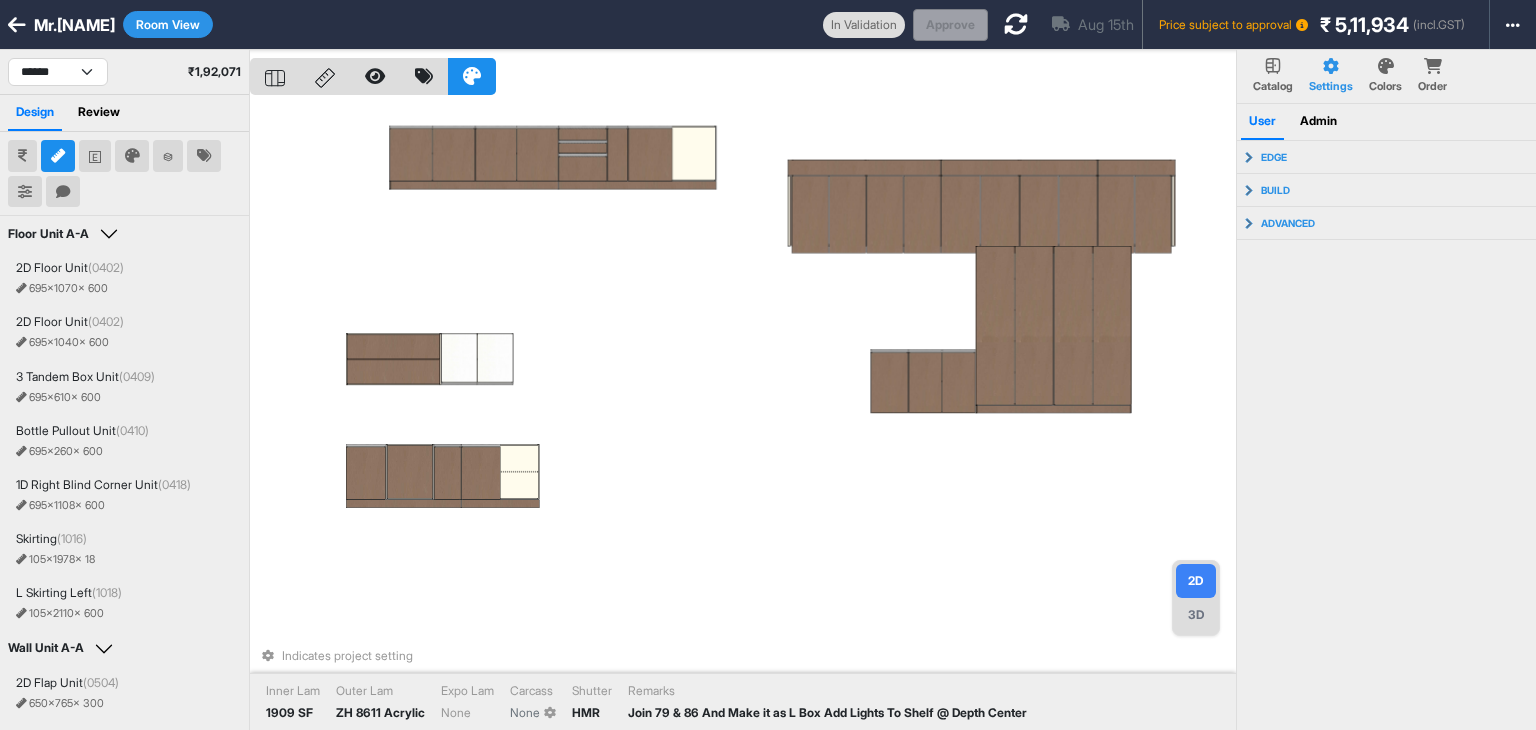 select on "****" 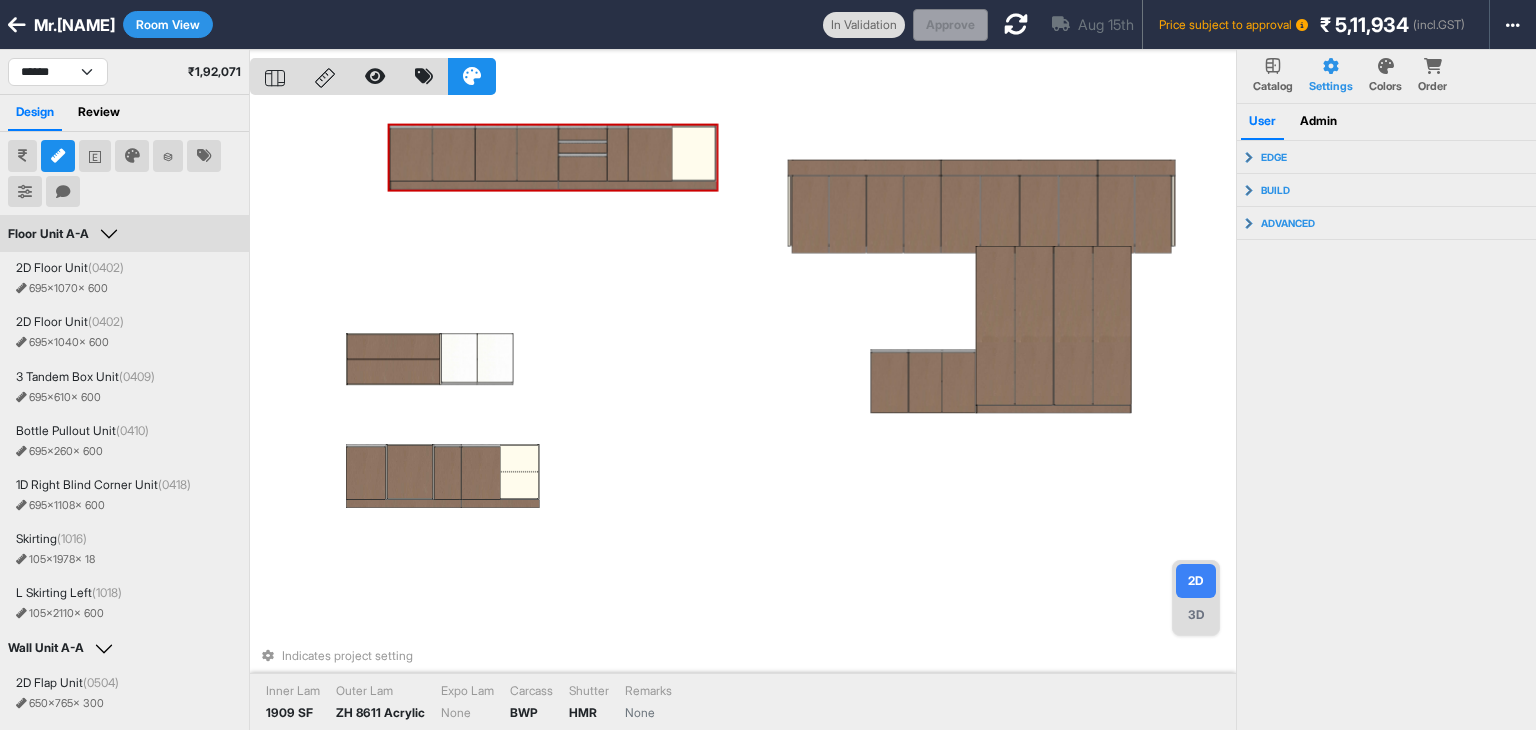 click at bounding box center (650, 154) 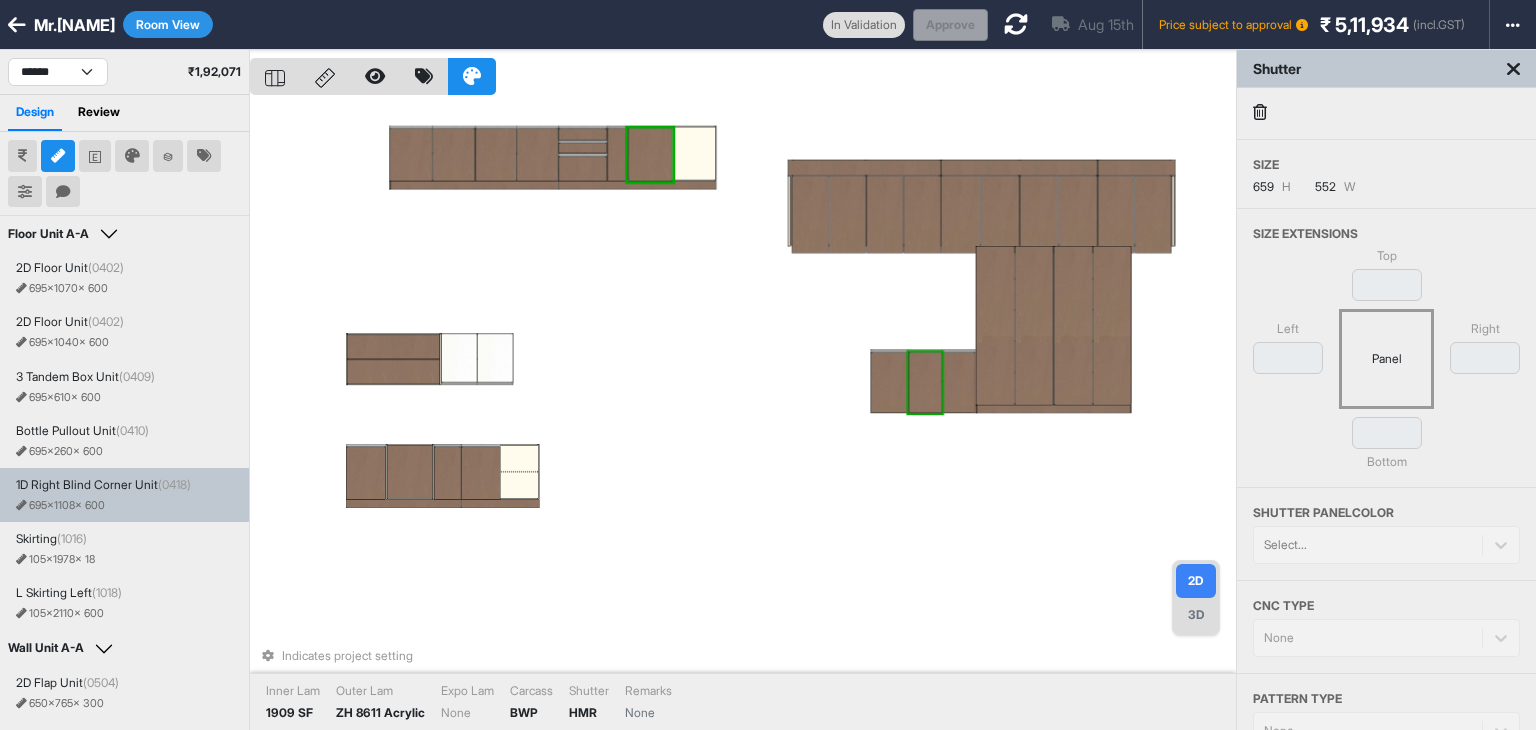 click on "Indicates project setting Inner Lam 1909 SF Outer Lam ZH 8611 Acrylic Expo Lam None Carcass BWP Shutter HMR Remarks None" at bounding box center (743, 415) 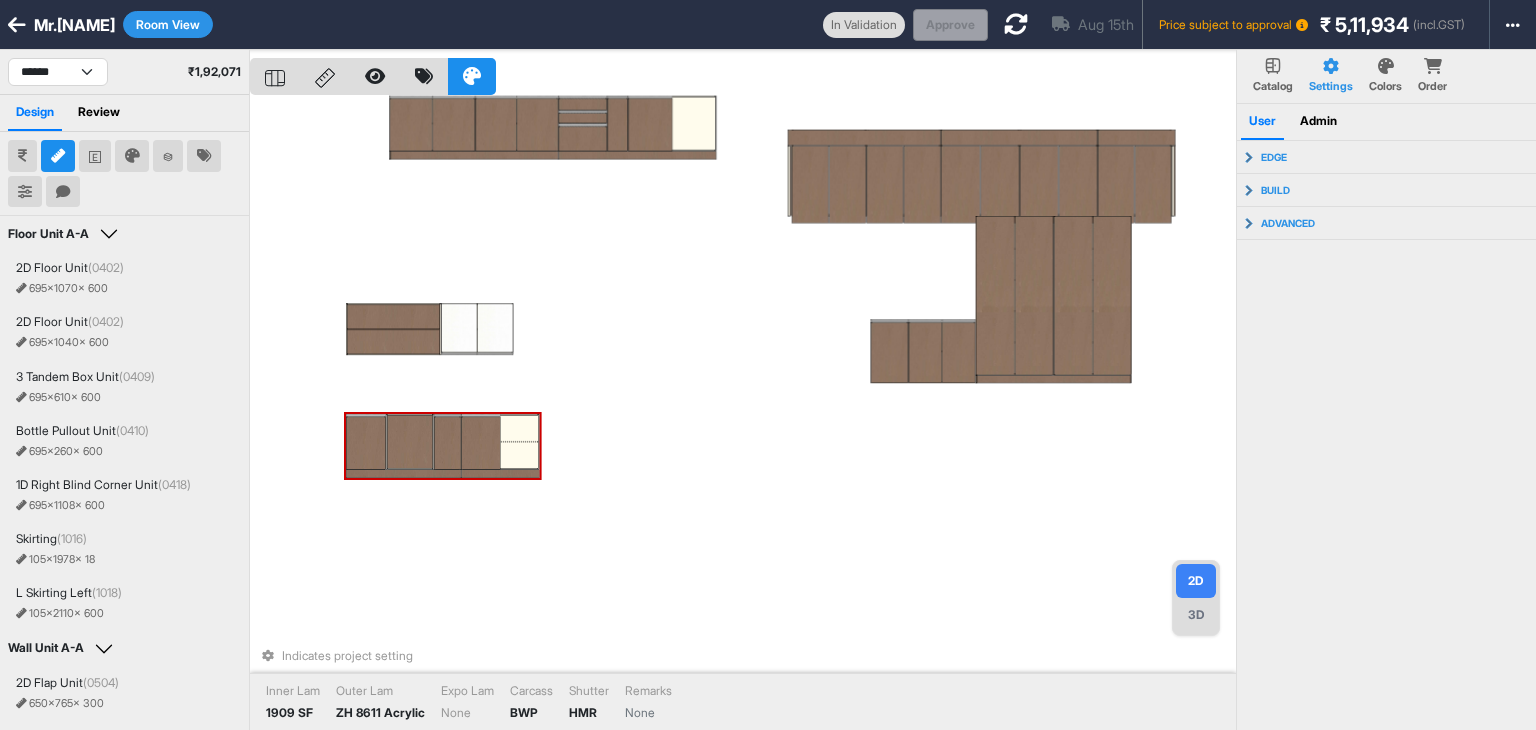 click at bounding box center (480, 443) 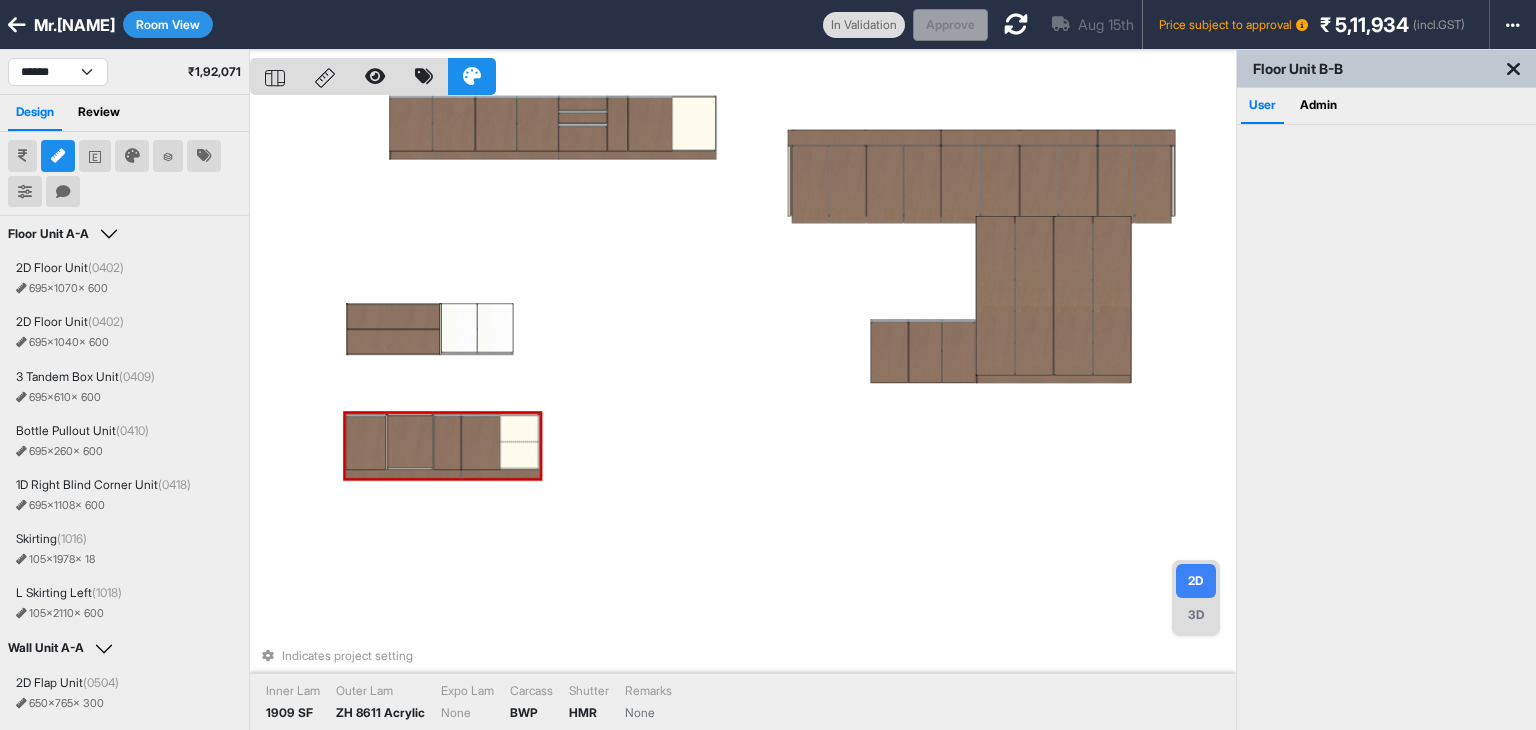 click at bounding box center (480, 443) 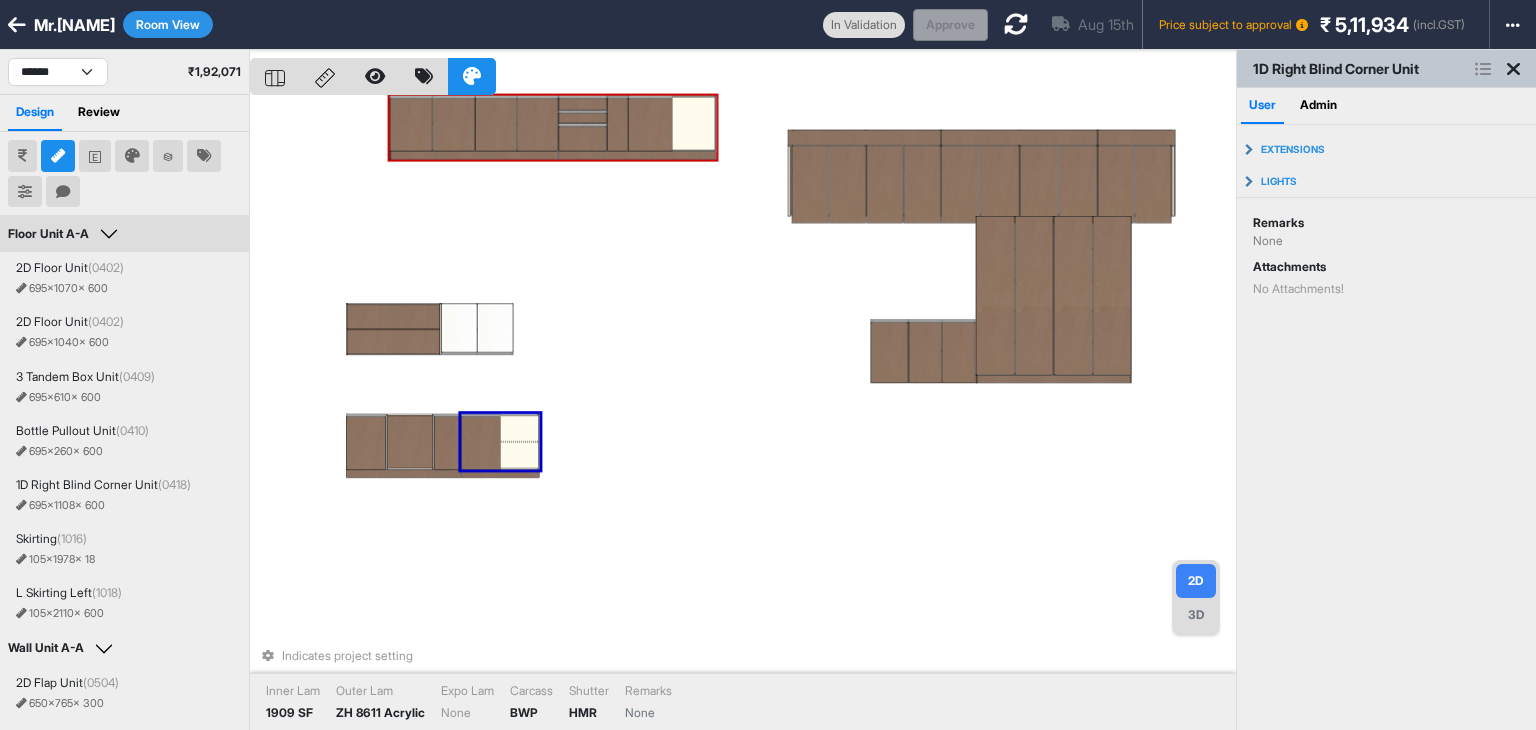 click at bounding box center [650, 124] 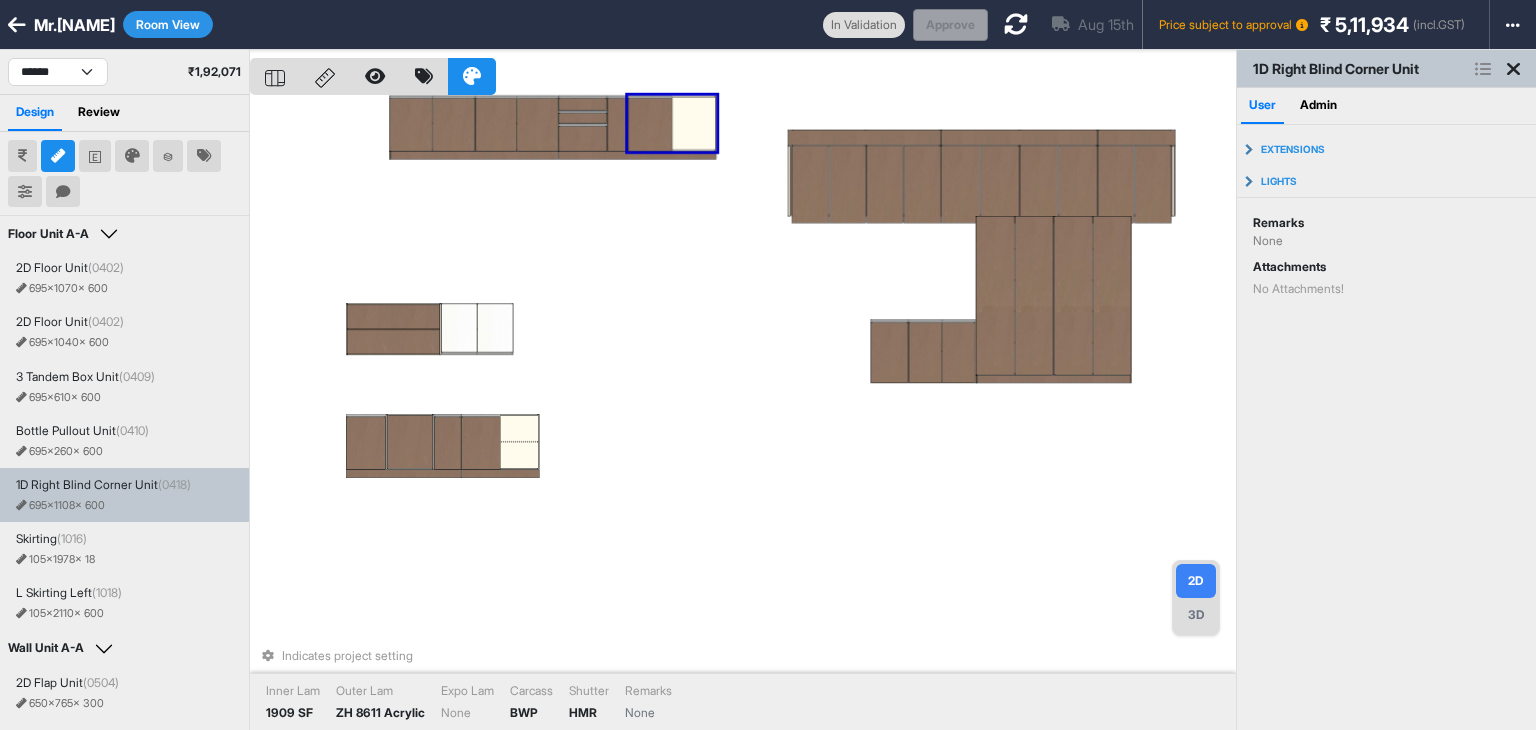 click at bounding box center [650, 124] 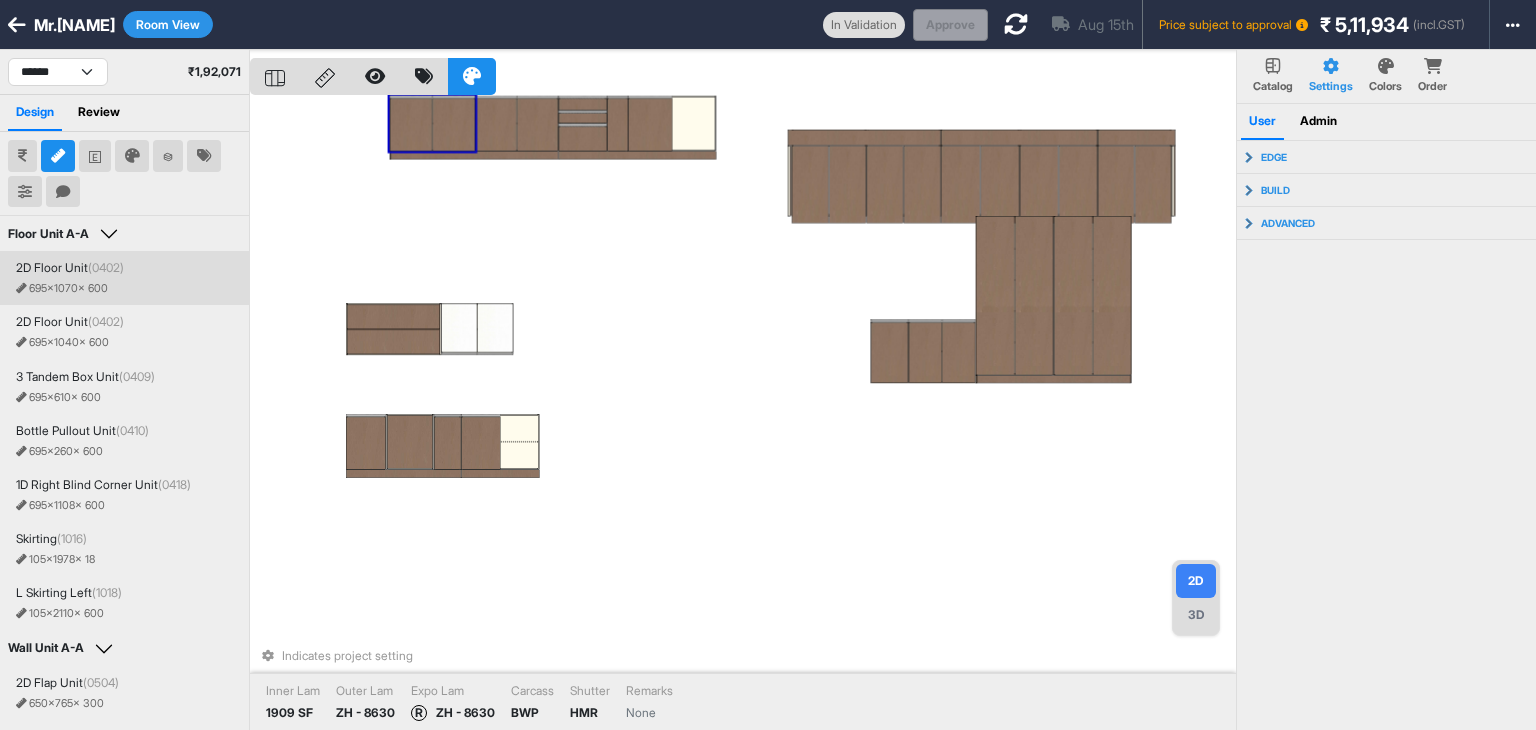click on "(0402)" at bounding box center [106, 267] 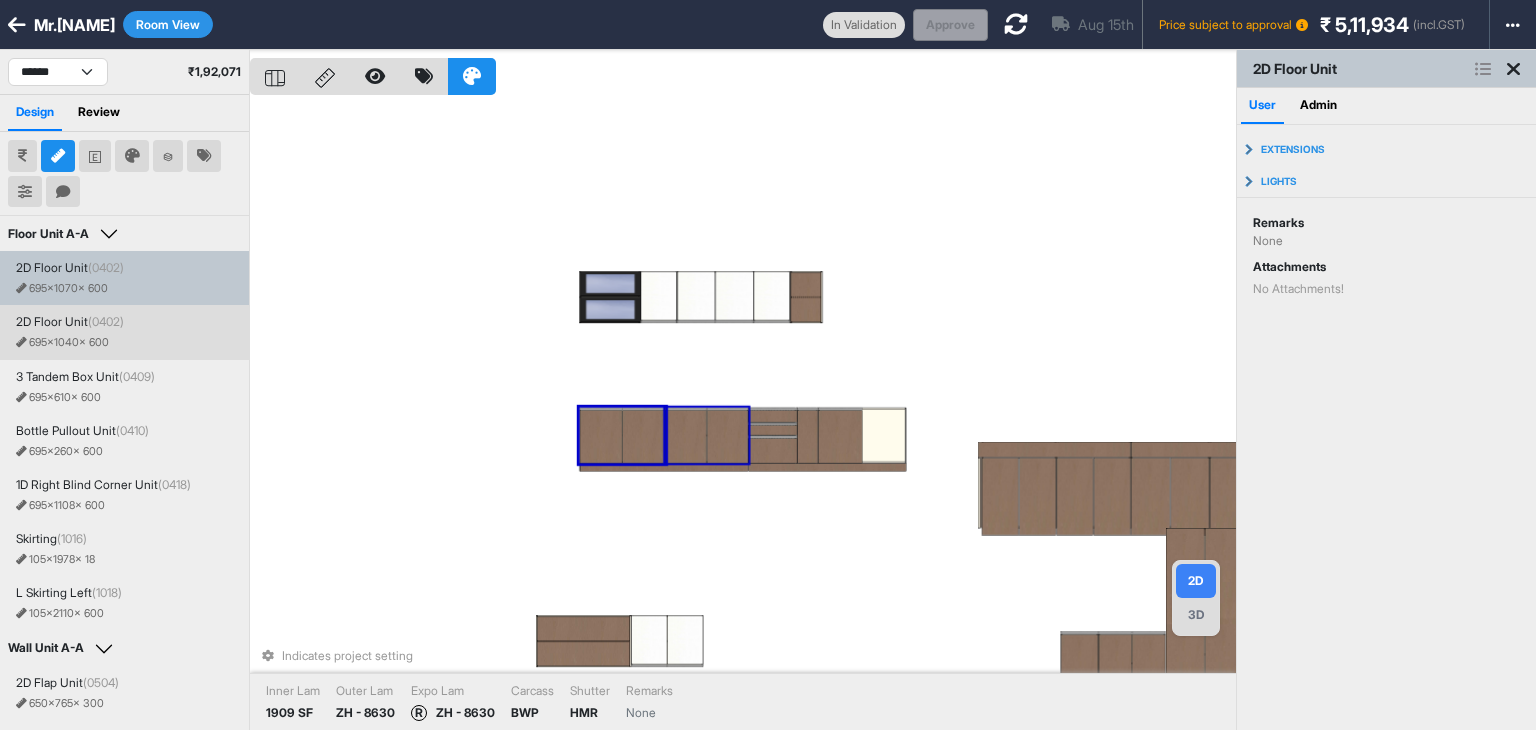 click on "695  x  1040  x   600" at bounding box center (128, 343) 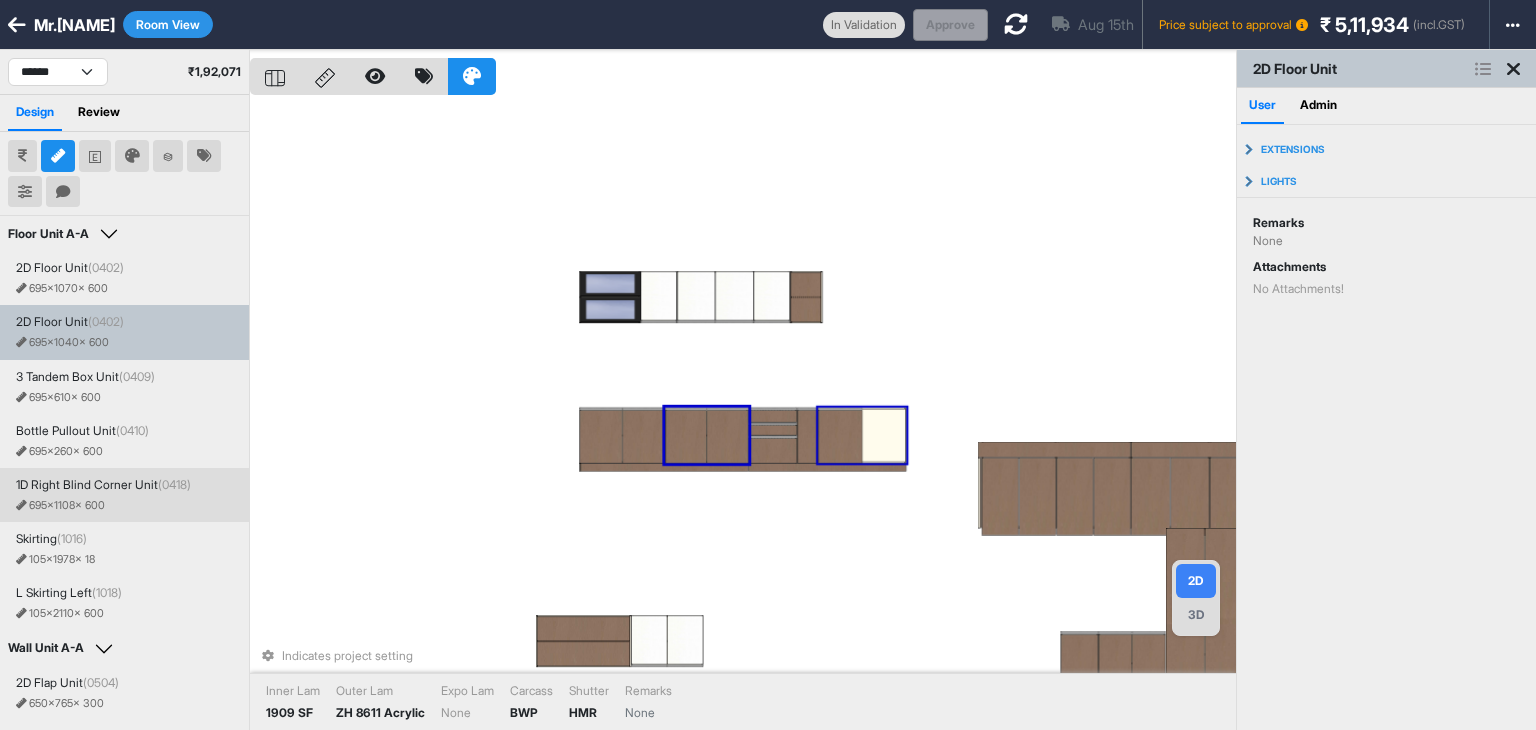 click at bounding box center (840, 437) 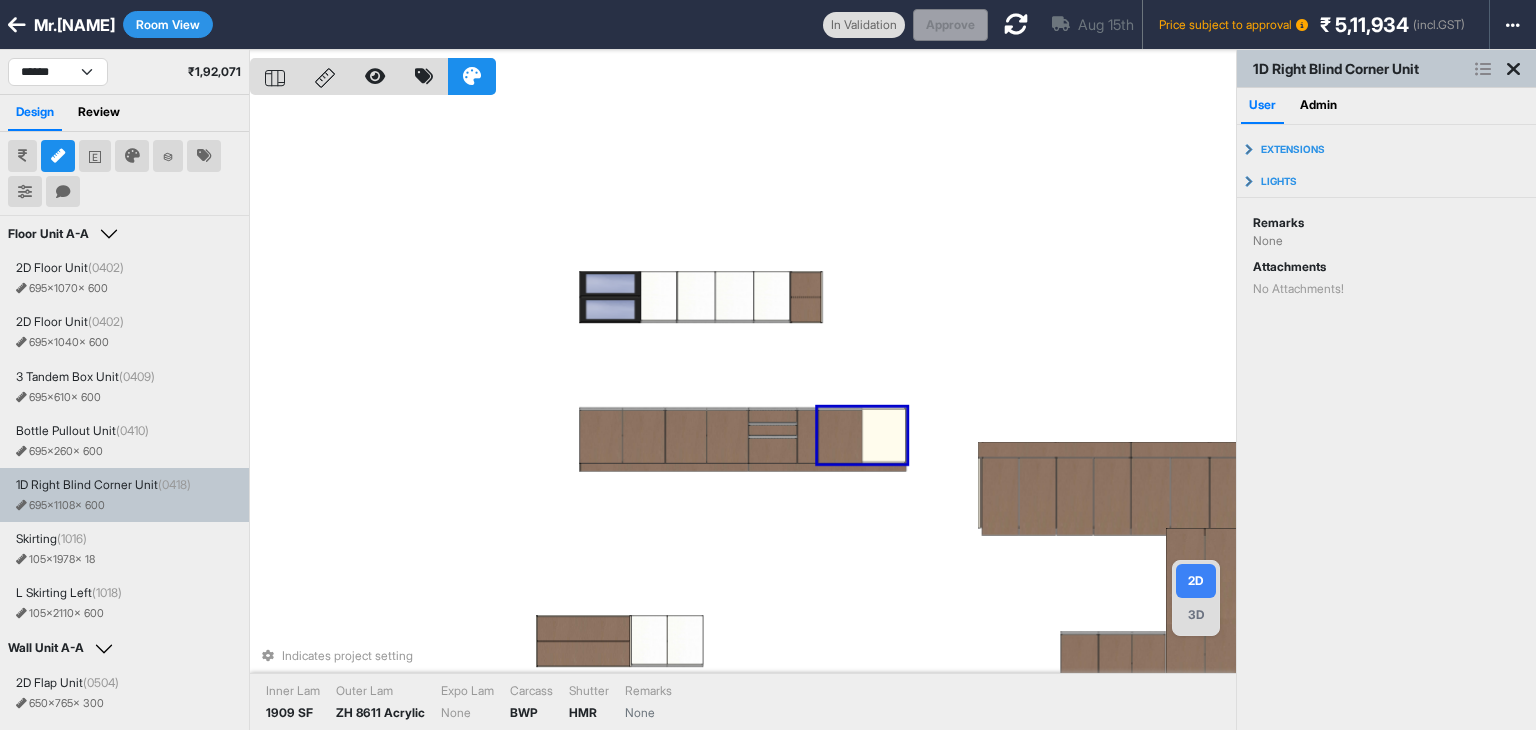 click at bounding box center [840, 437] 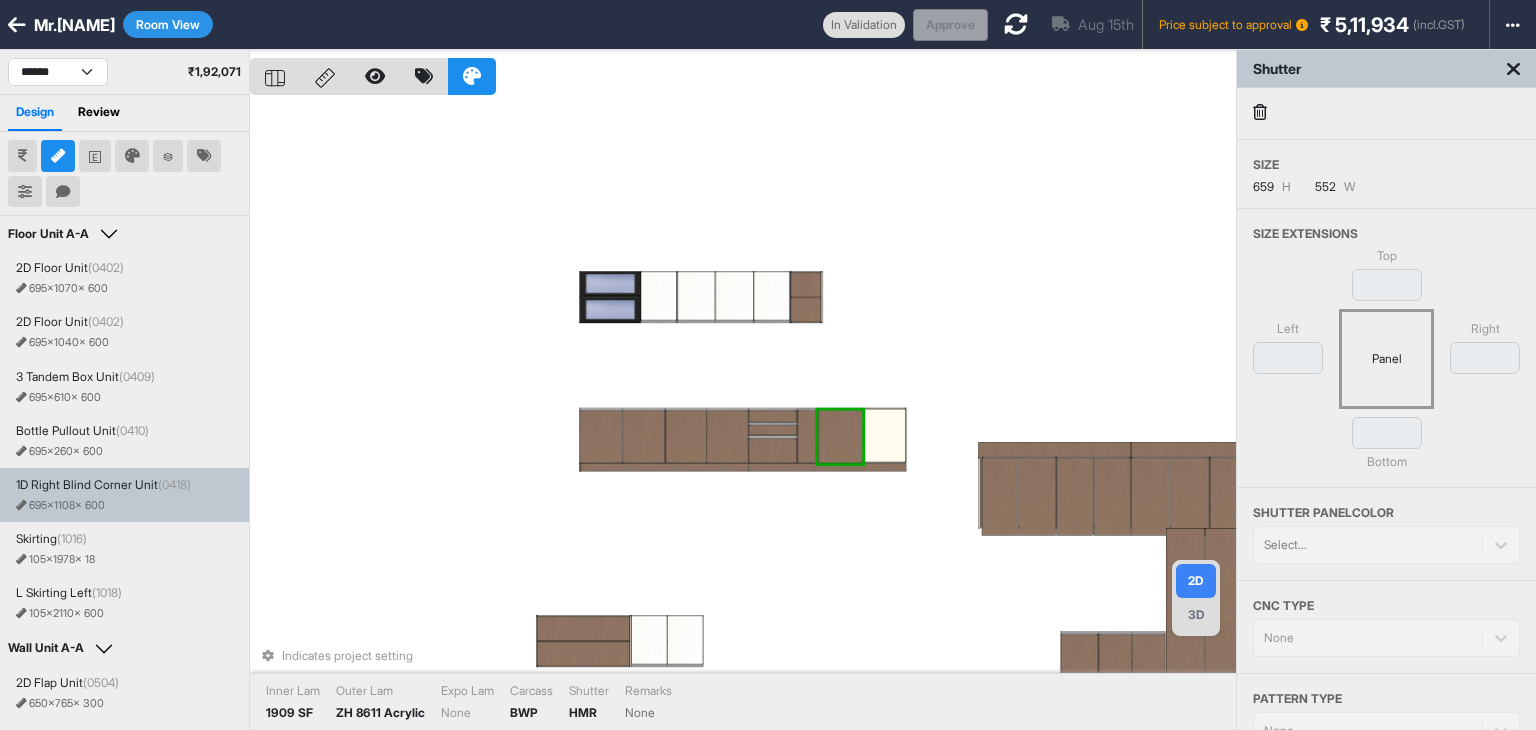 click at bounding box center (840, 437) 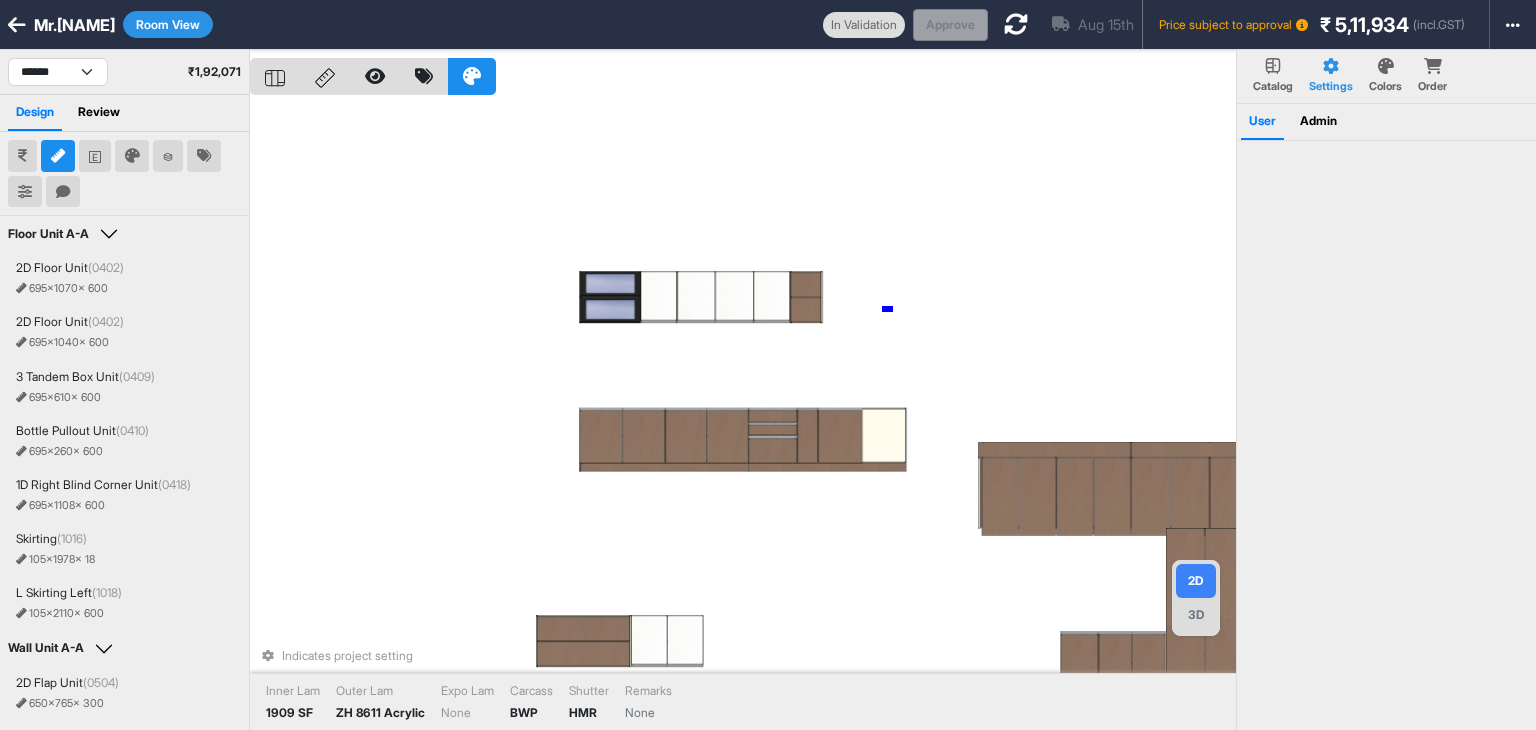 click on "Indicates project setting Inner Lam 1909 SF Outer Lam ZH 8611 Acrylic Expo Lam None Carcass BWP Shutter HMR Remarks None" at bounding box center [743, 415] 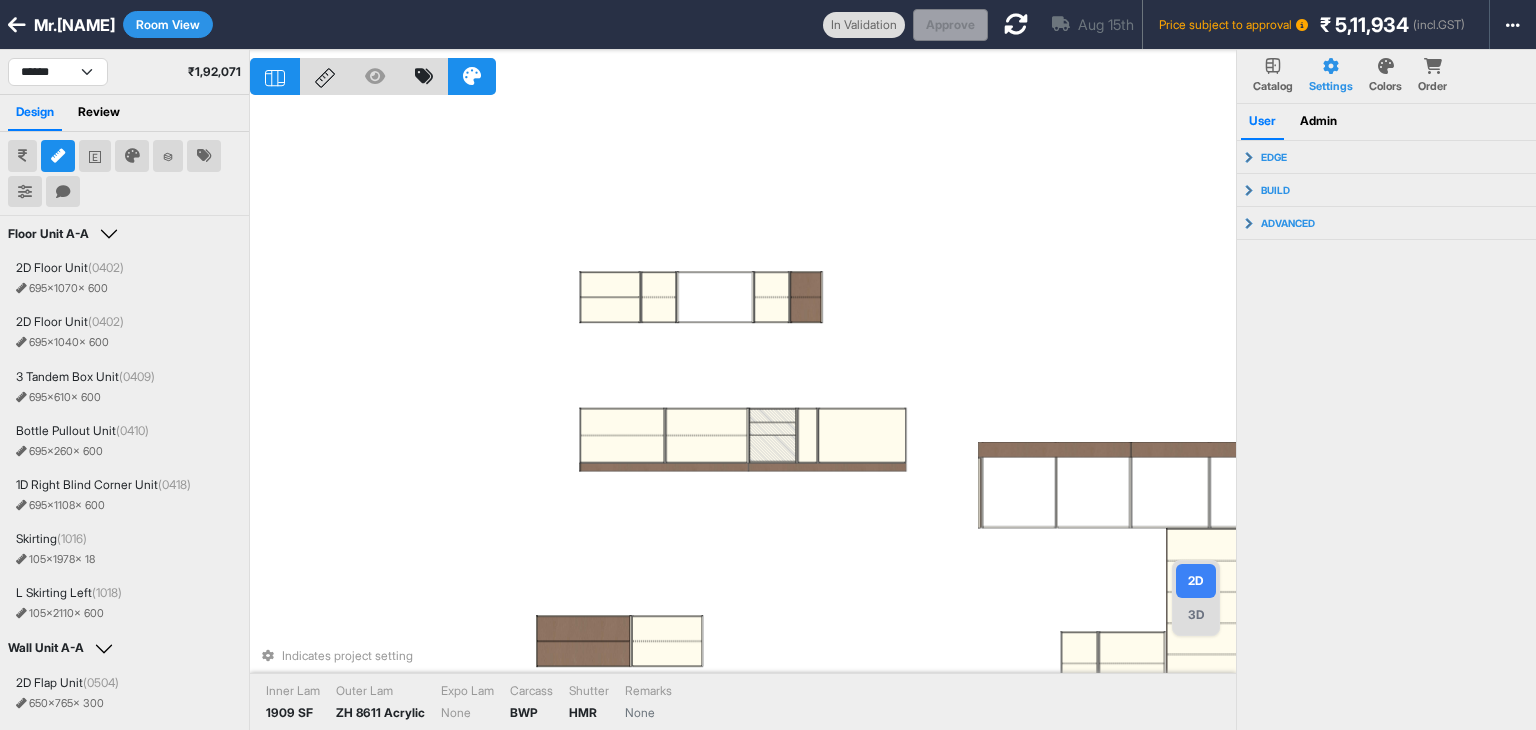 click on "Indicates project setting Inner Lam 1909 SF Outer Lam ZH 8611 Acrylic Expo Lam None Carcass BWP Shutter HMR Remarks None" at bounding box center [743, 415] 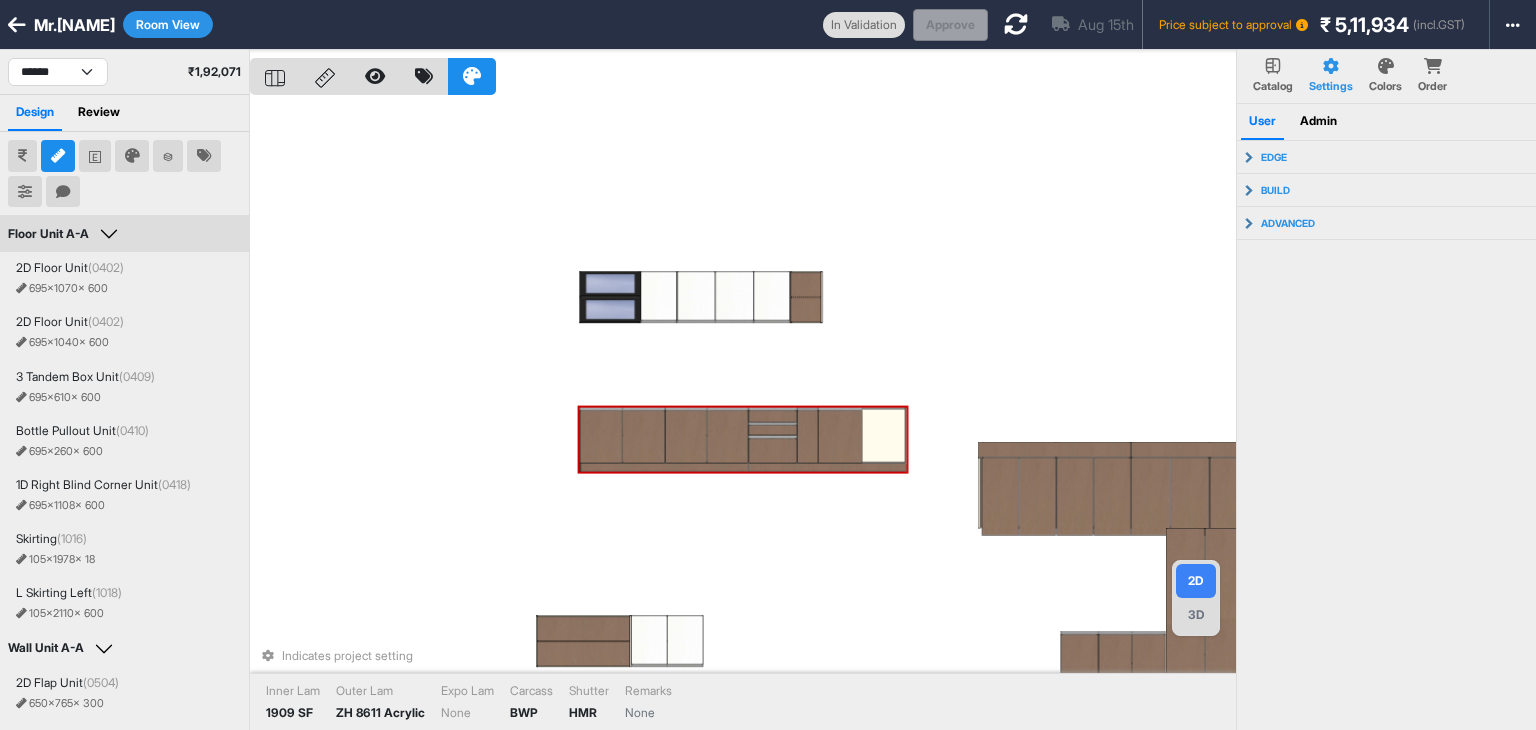 click at bounding box center (840, 437) 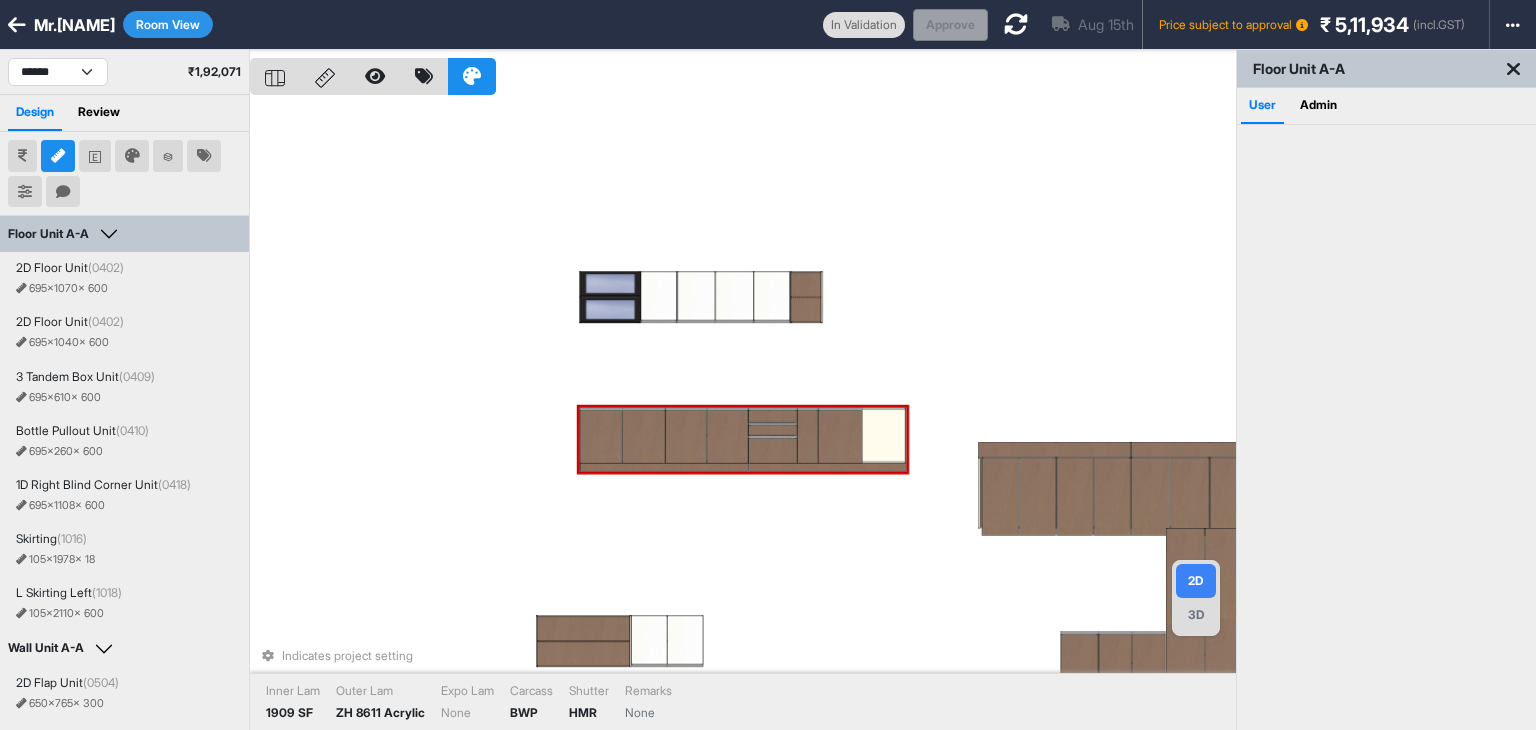 click at bounding box center [840, 409] 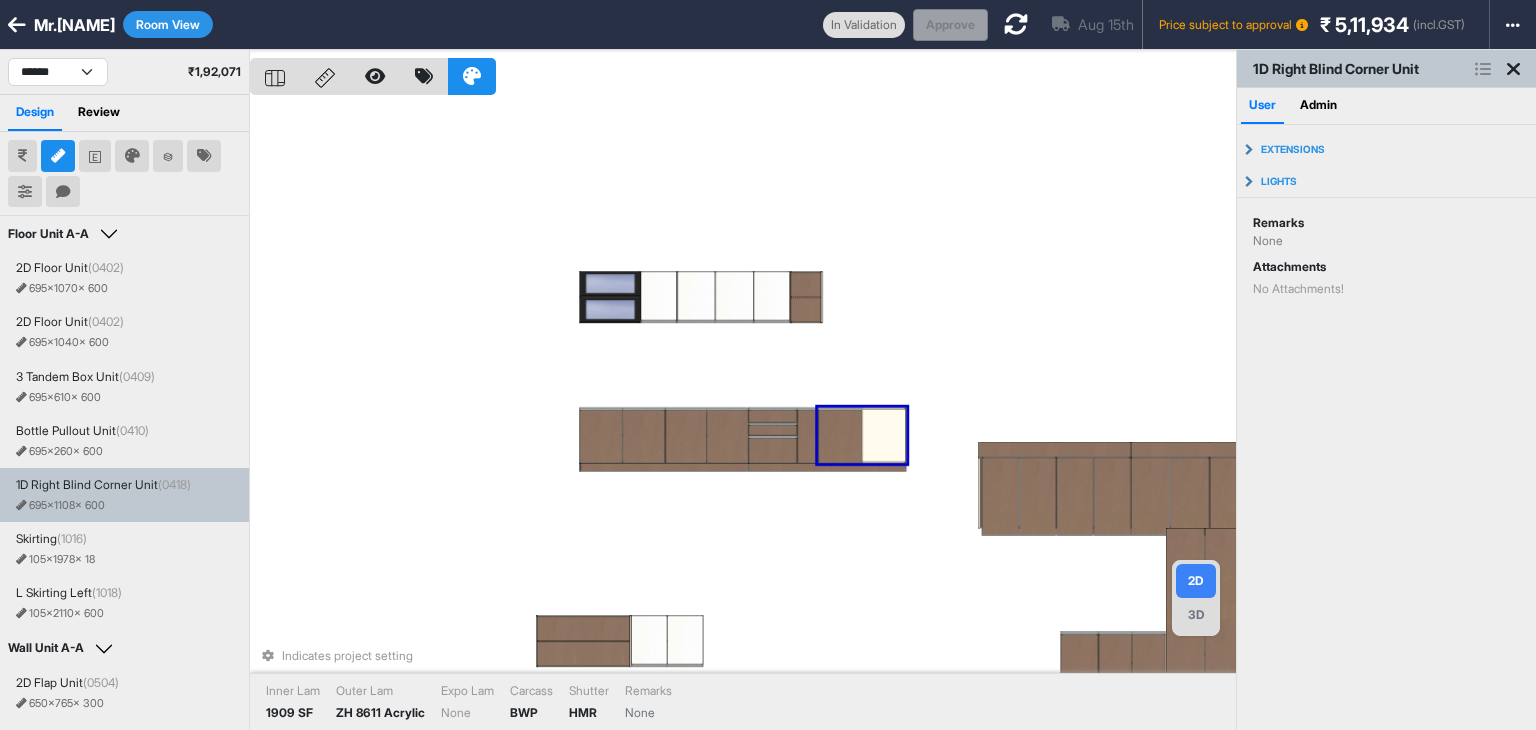 click at bounding box center [840, 437] 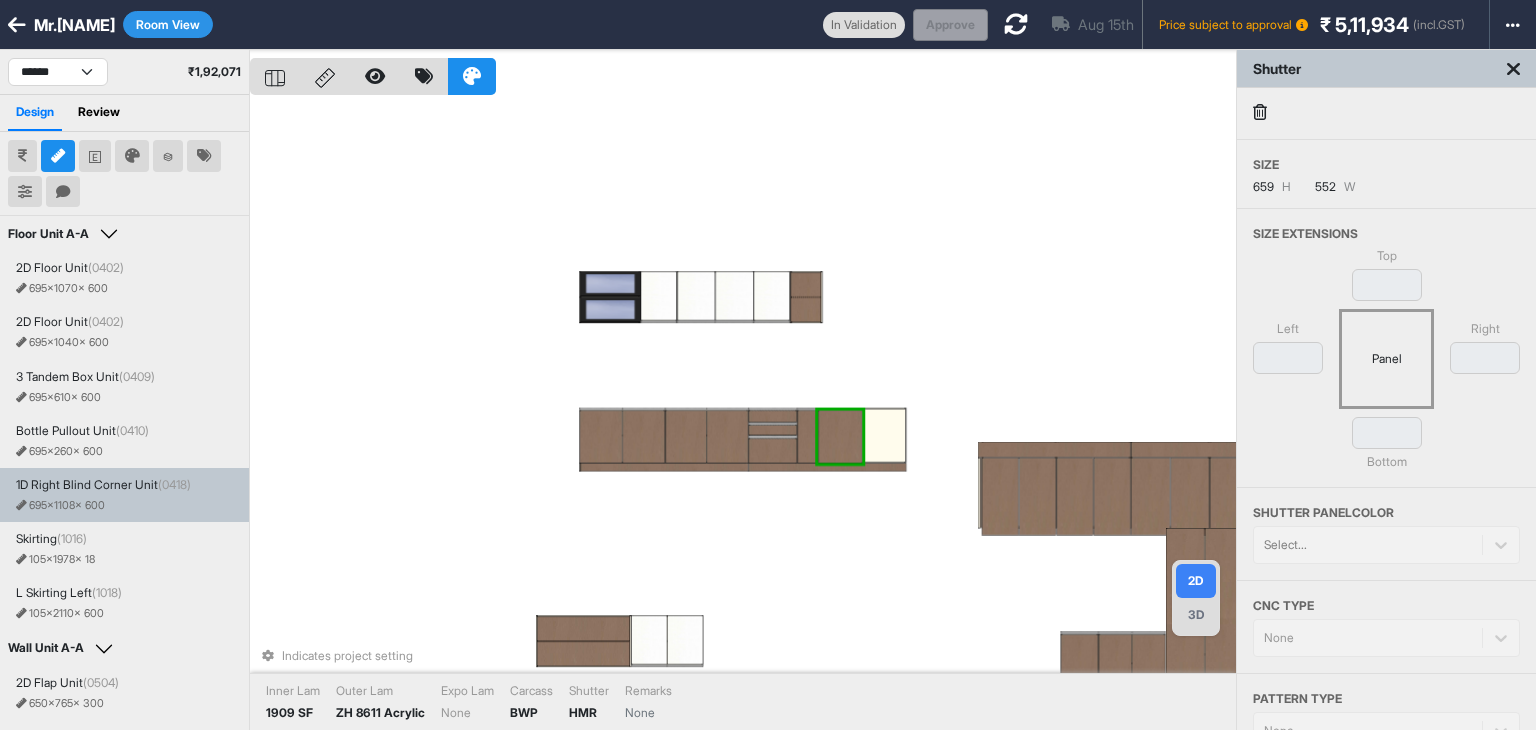 click at bounding box center [840, 437] 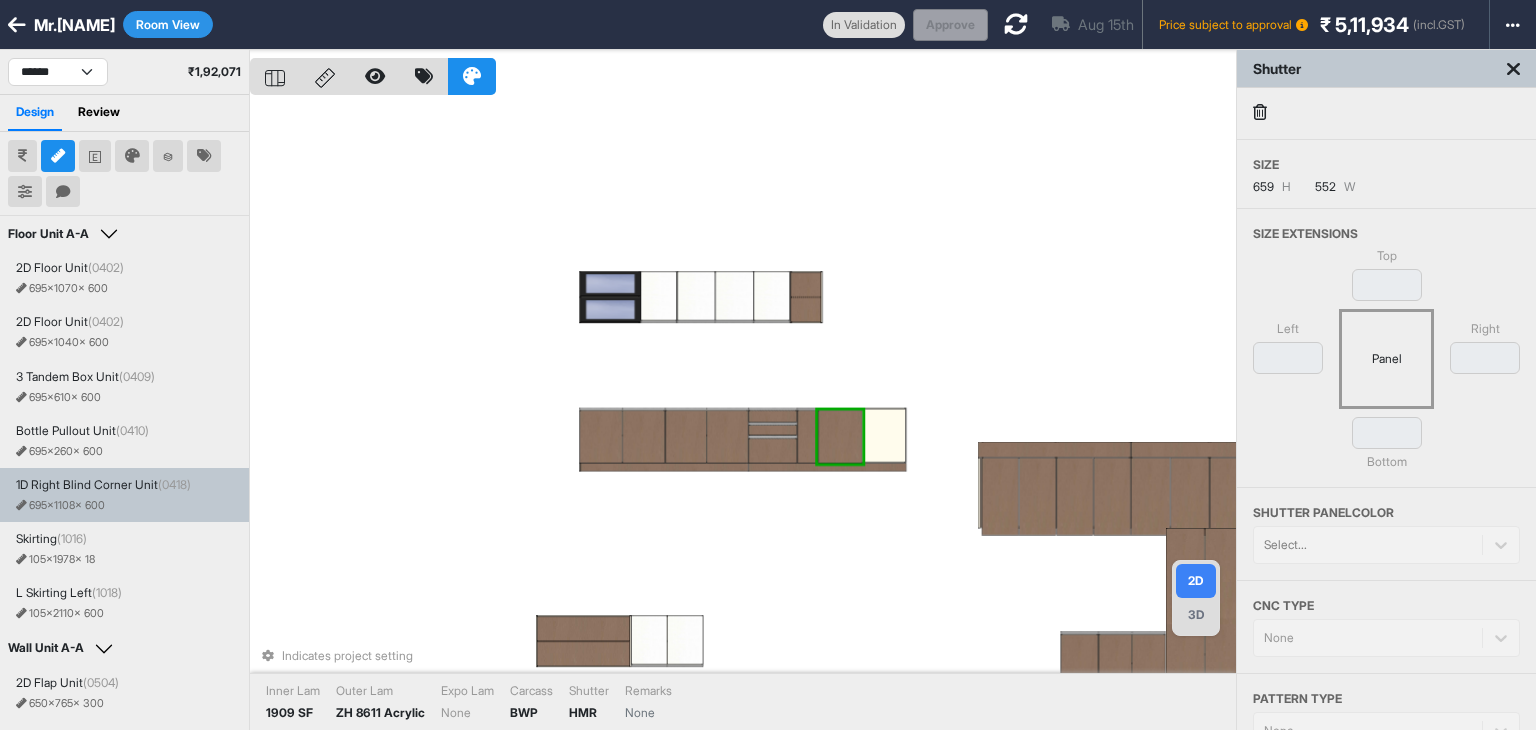click on "Top * Left * Panel Right * * Bottom" at bounding box center [1386, 367] 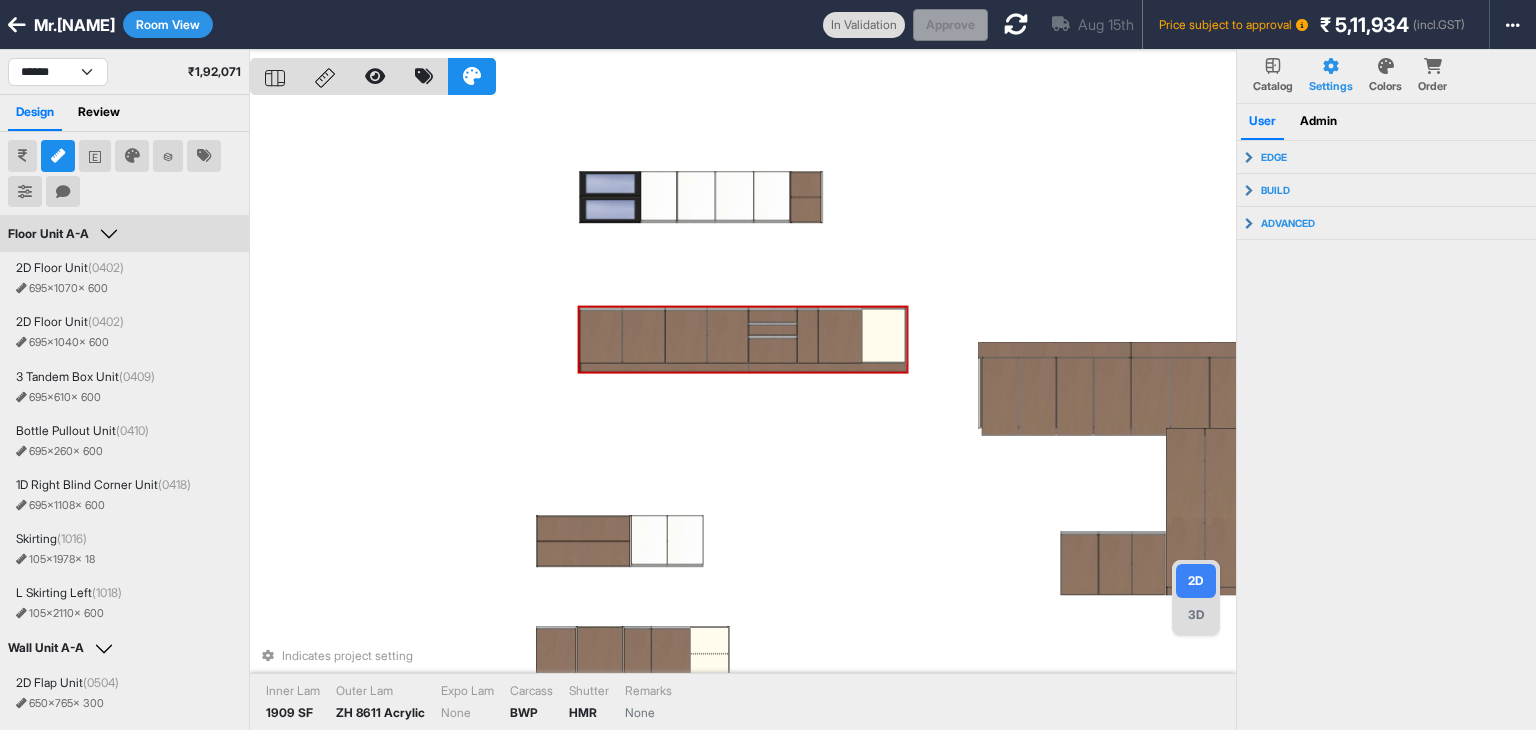 click at bounding box center [840, 337] 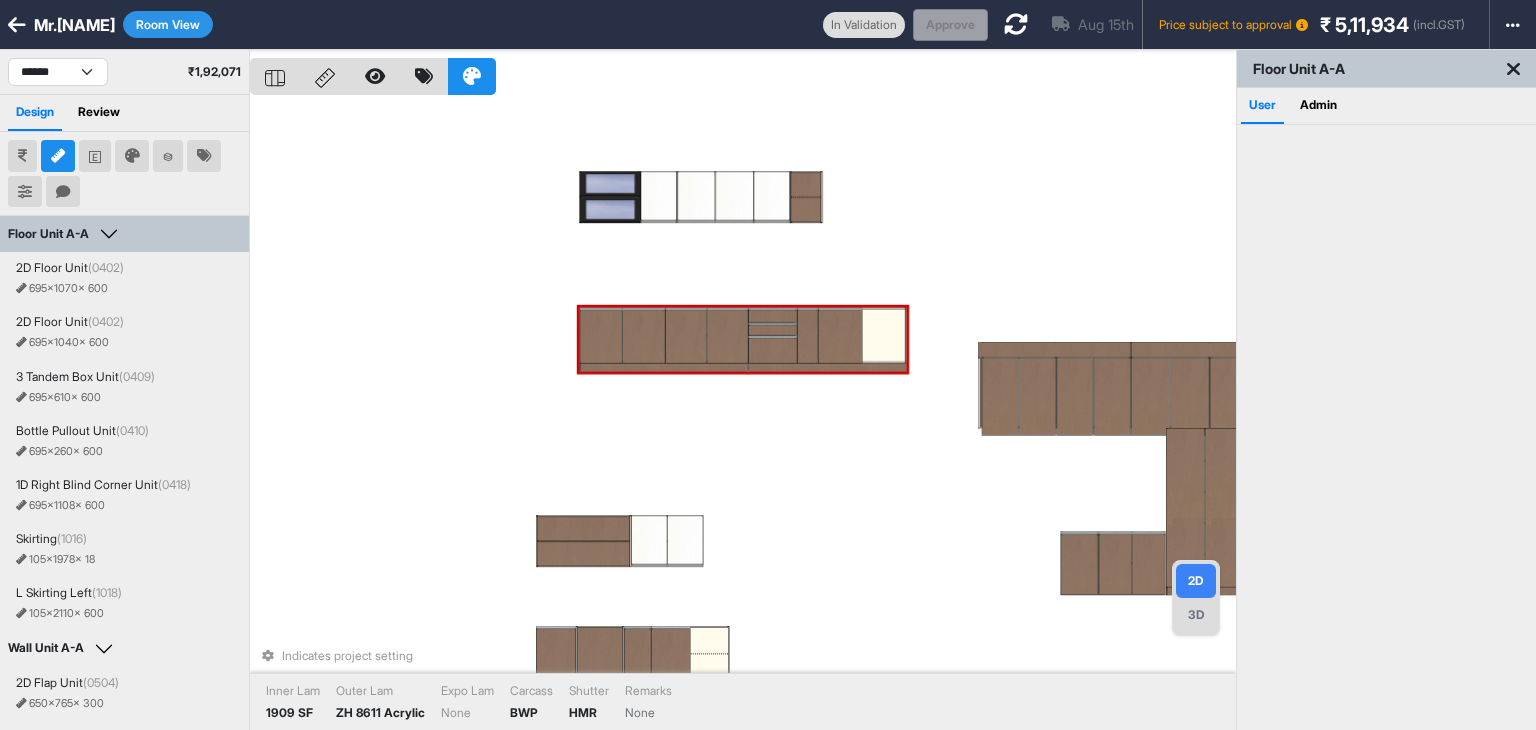 click at bounding box center (840, 337) 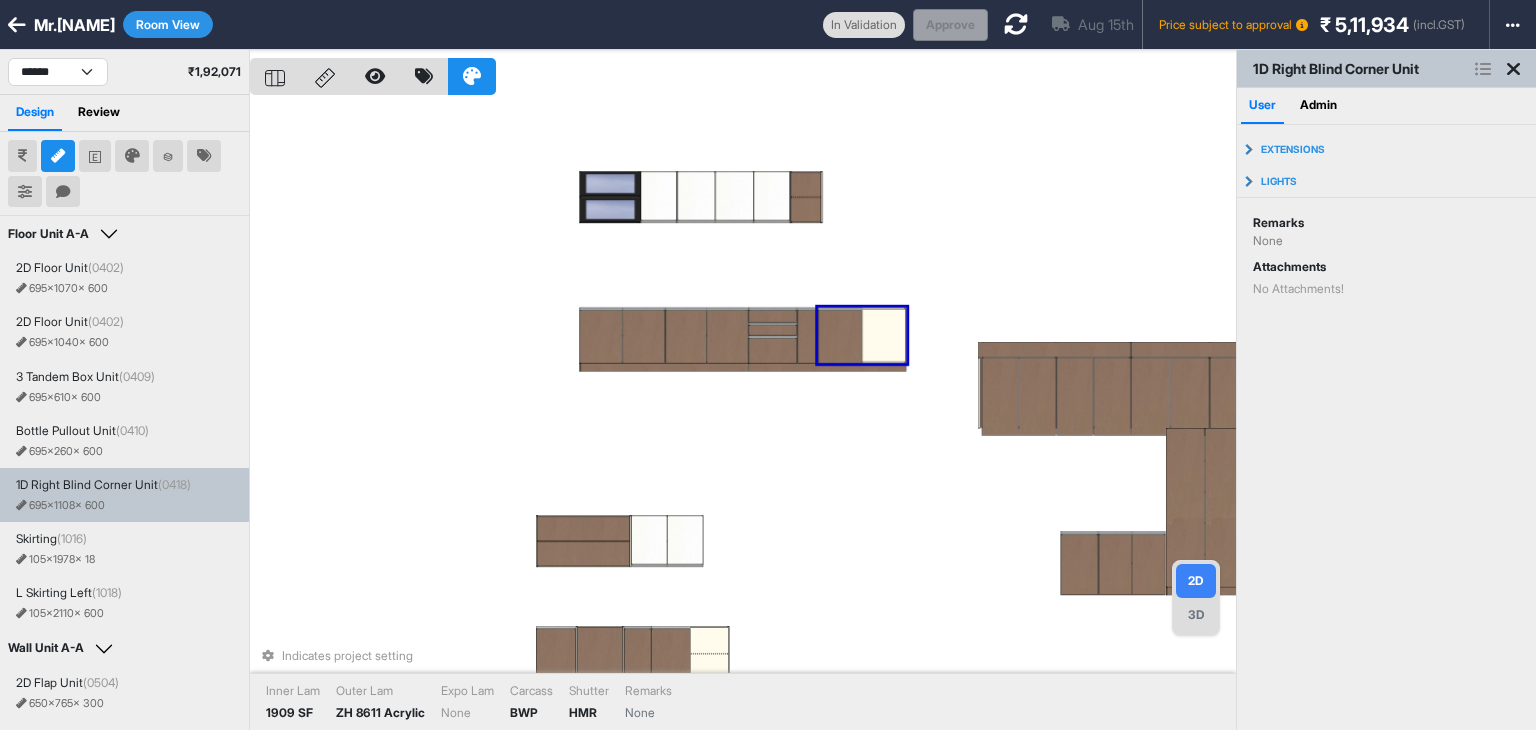 click at bounding box center [840, 337] 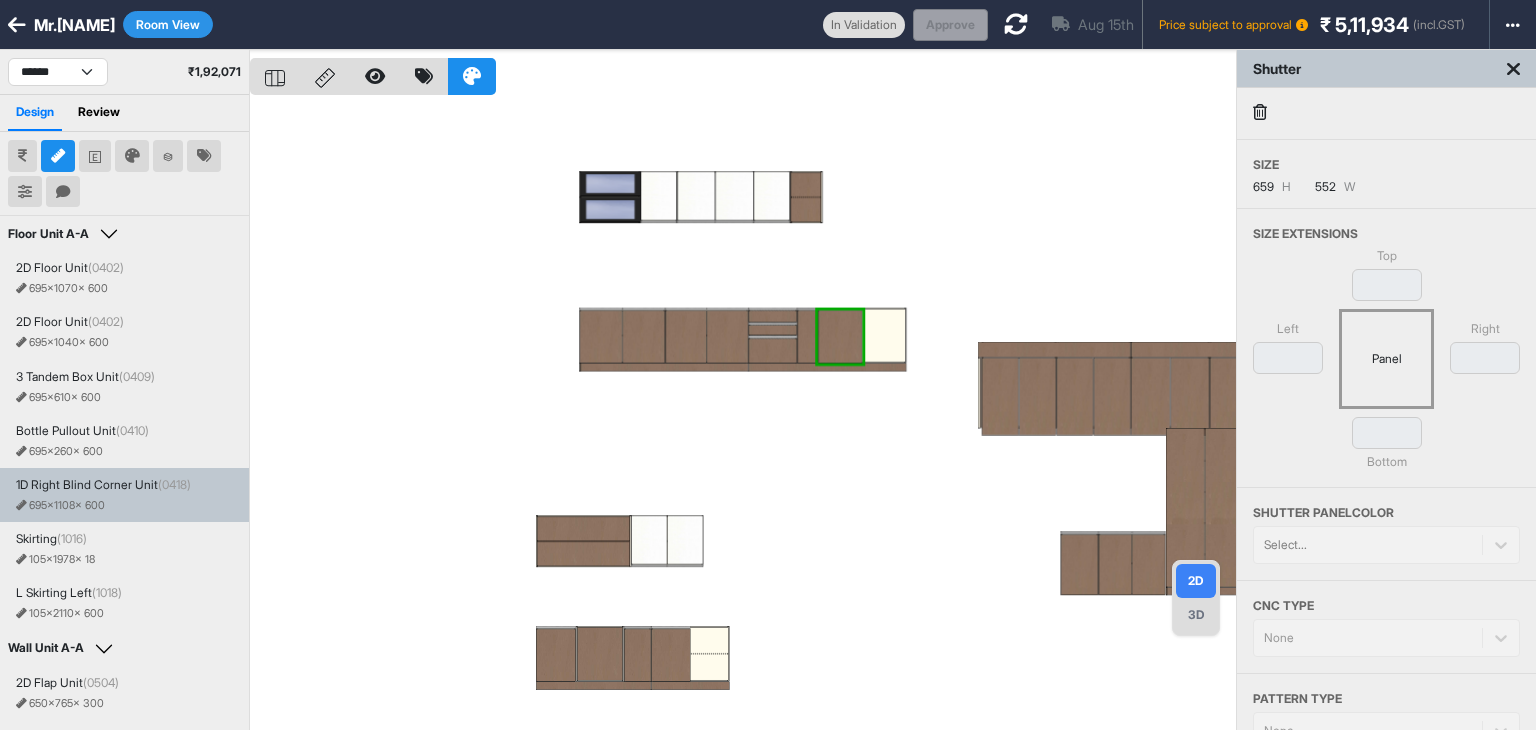 click at bounding box center (743, 415) 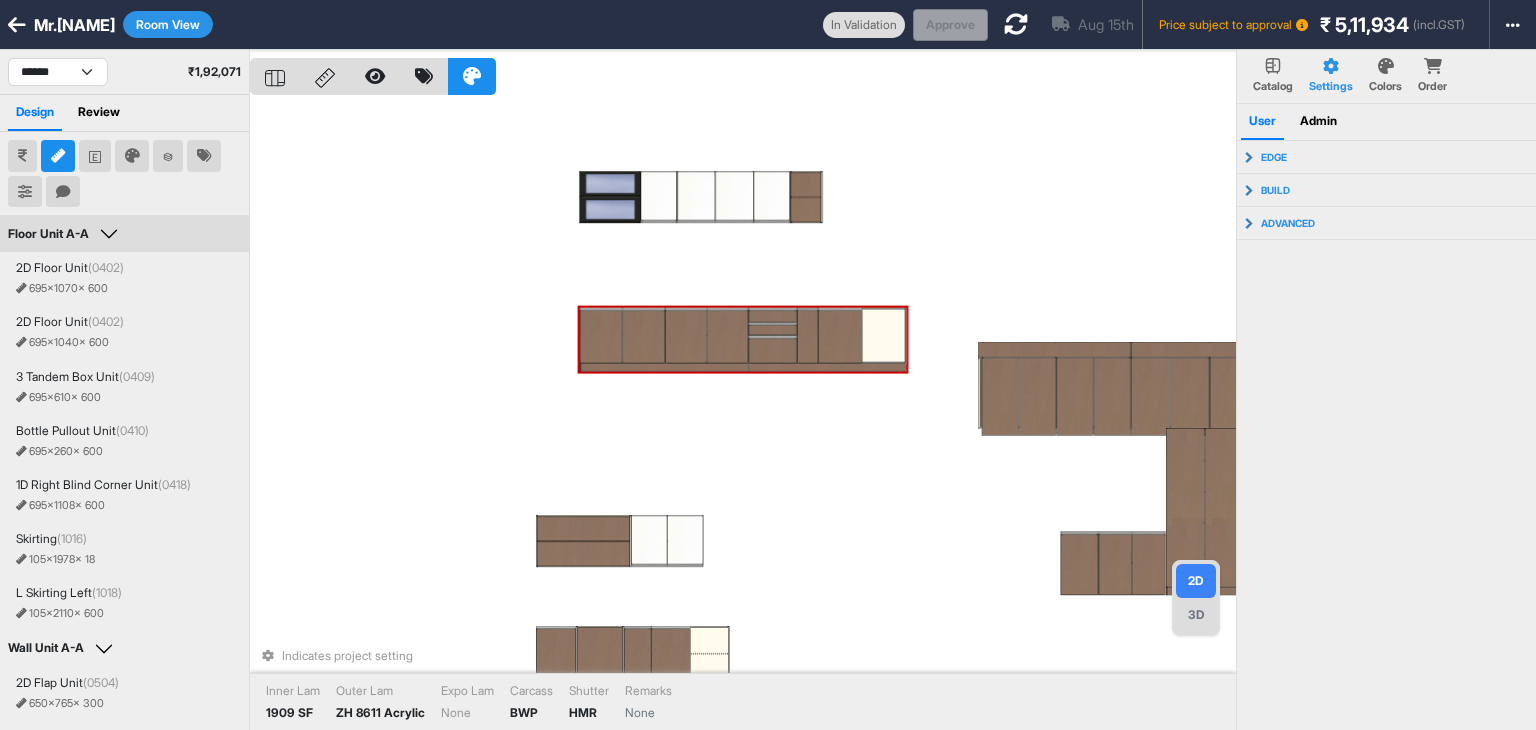 click at bounding box center (772, 351) 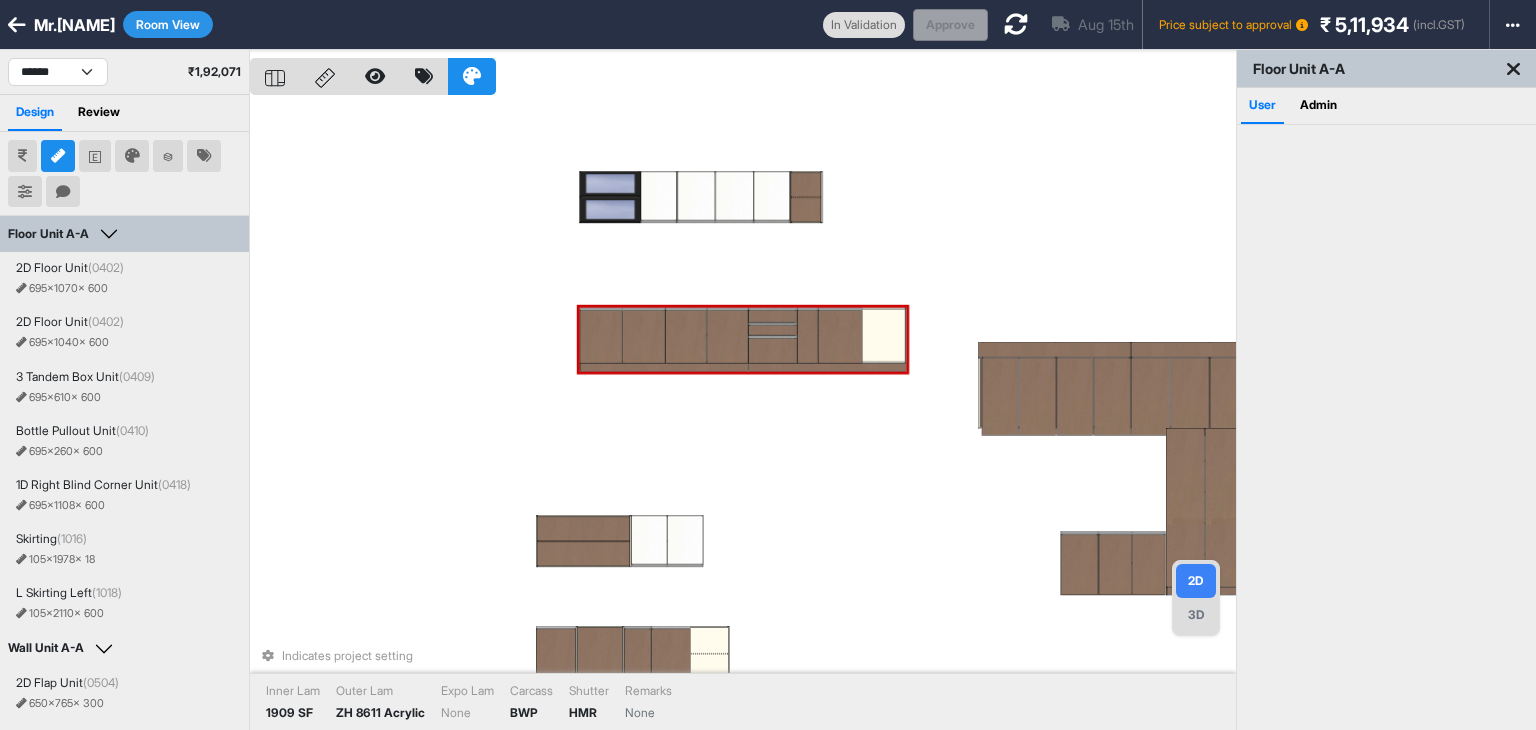 click at bounding box center (772, 351) 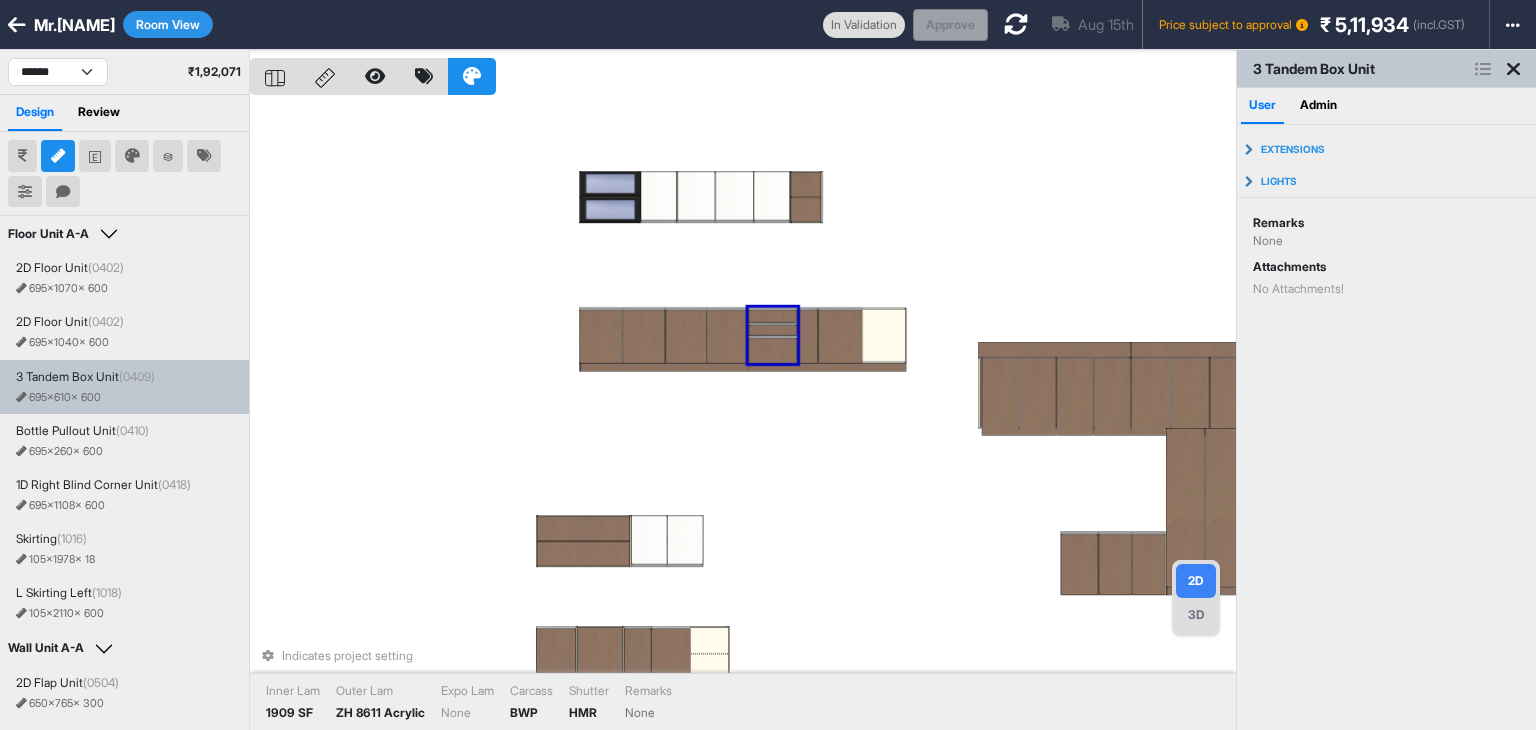 click at bounding box center [772, 351] 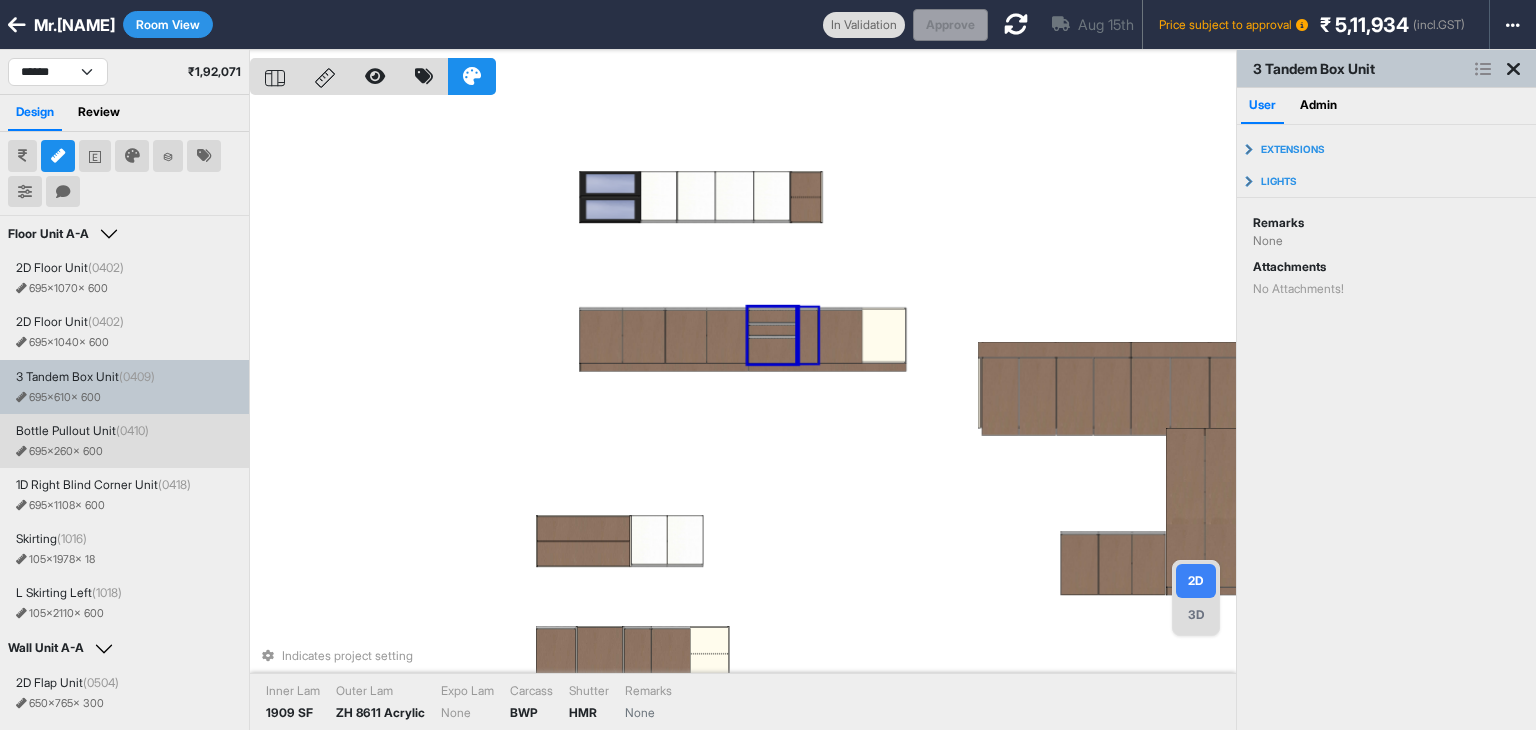 click at bounding box center [807, 337] 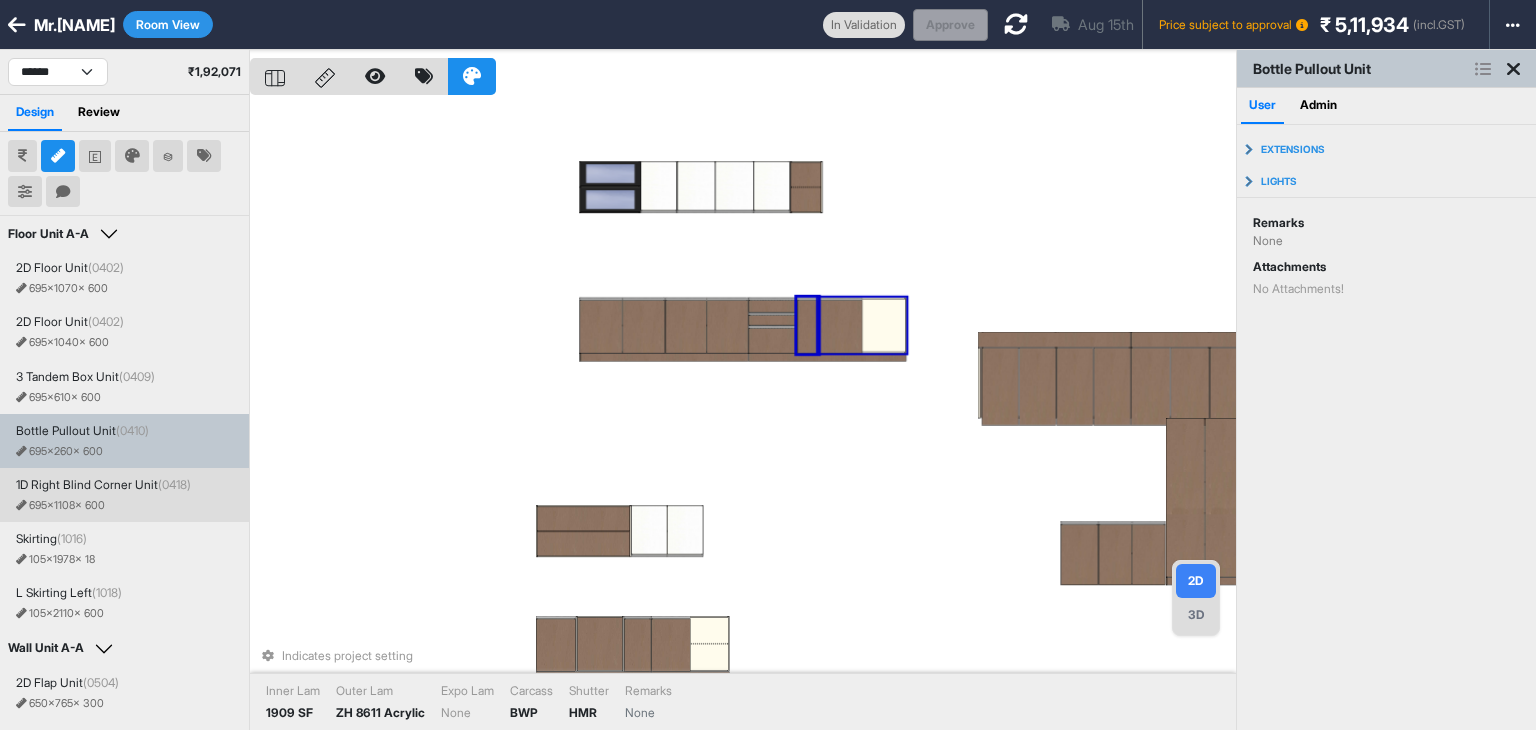 click at bounding box center [840, 327] 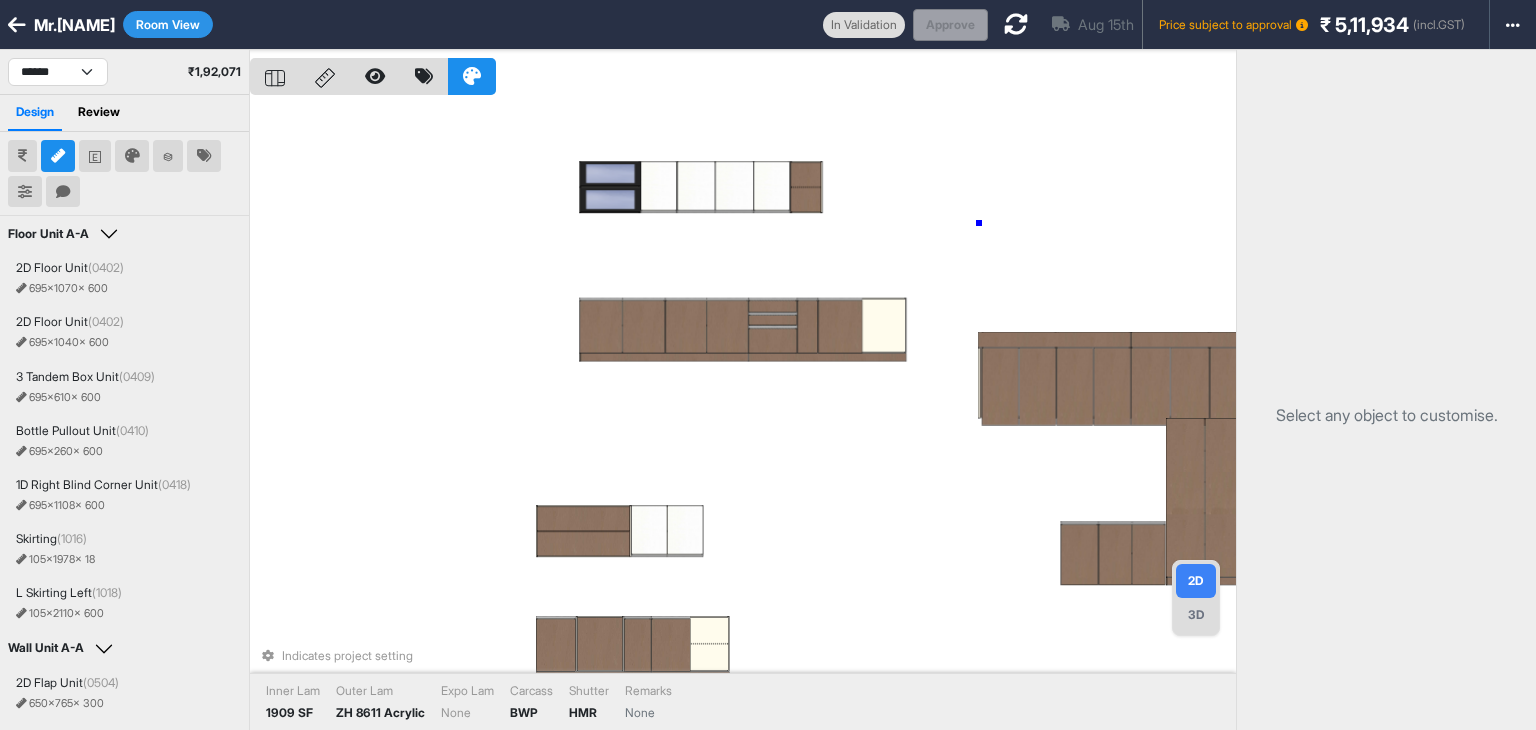 click on "Indicates project setting Inner Lam 1909 SF Outer Lam ZH 8611 Acrylic Expo Lam None Carcass BWP Shutter HMR Remarks None" at bounding box center [743, 415] 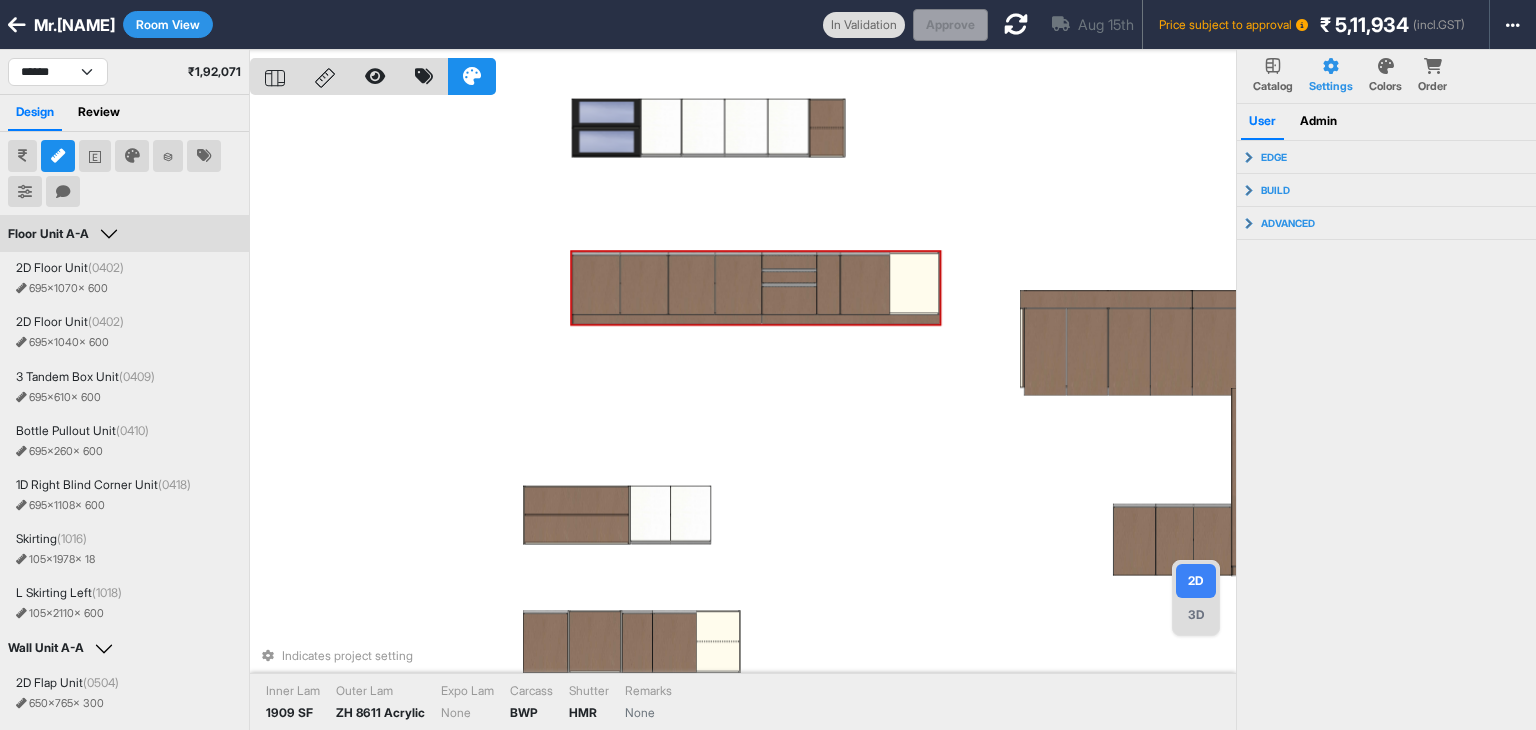 click at bounding box center [828, 285] 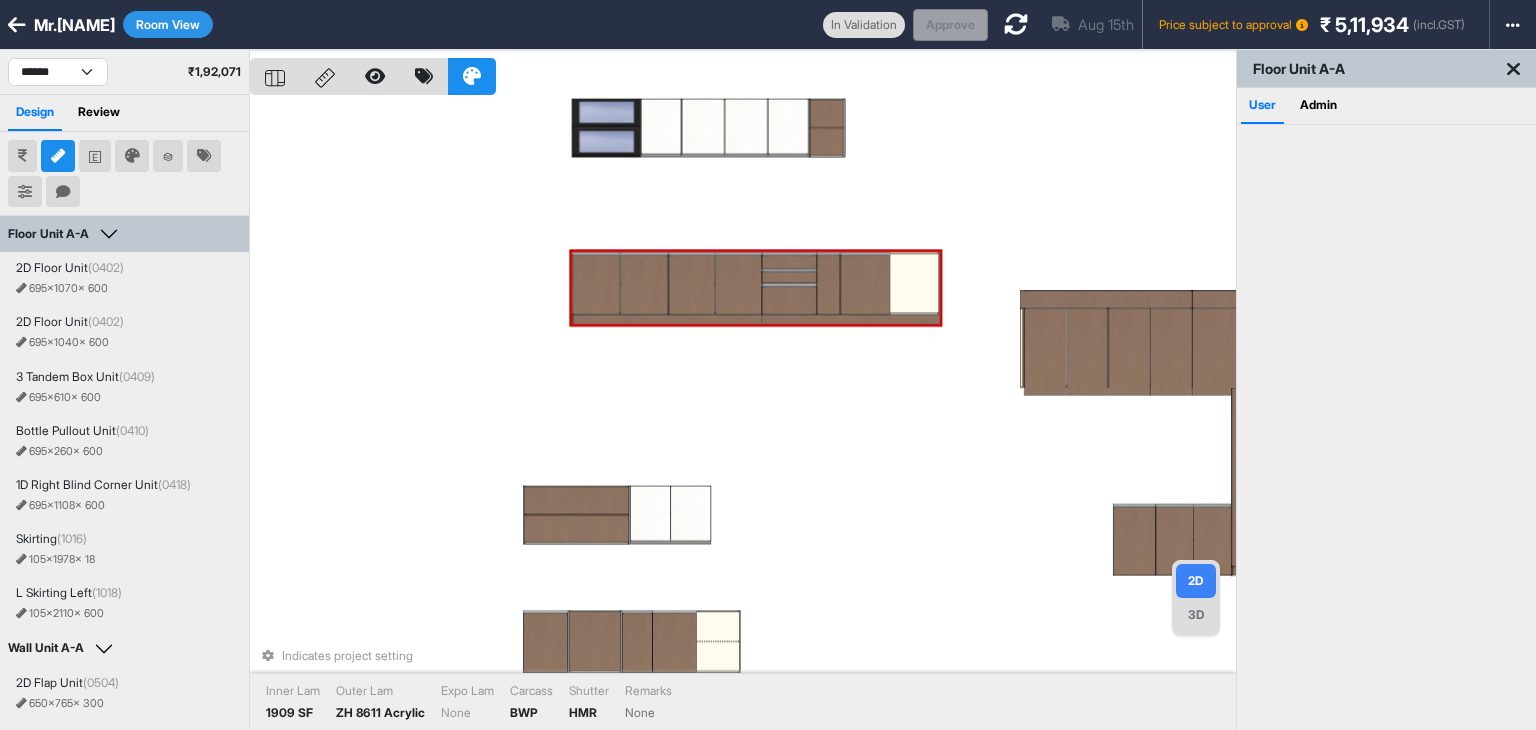 click at bounding box center [828, 285] 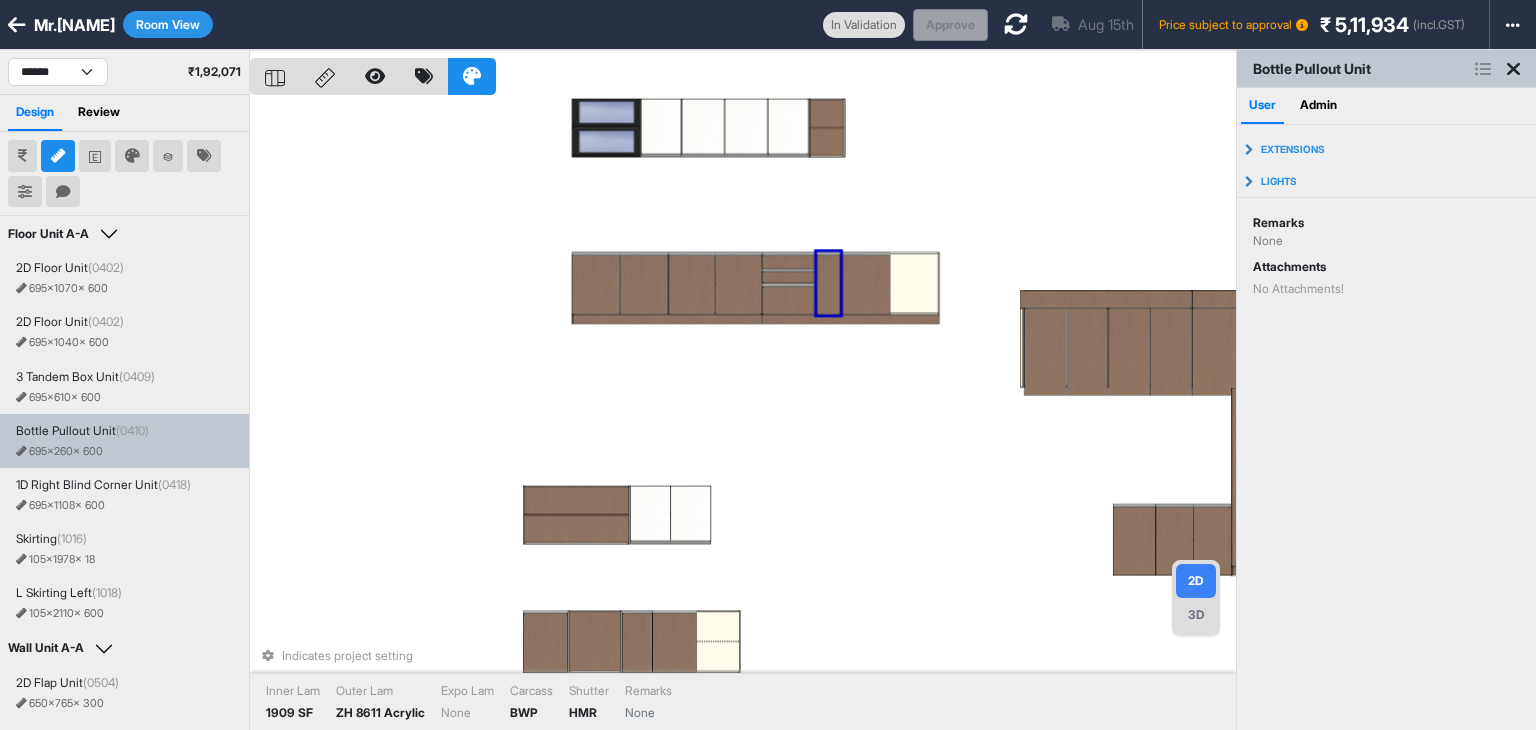 click on "695  x  260  x   600" at bounding box center (59, 452) 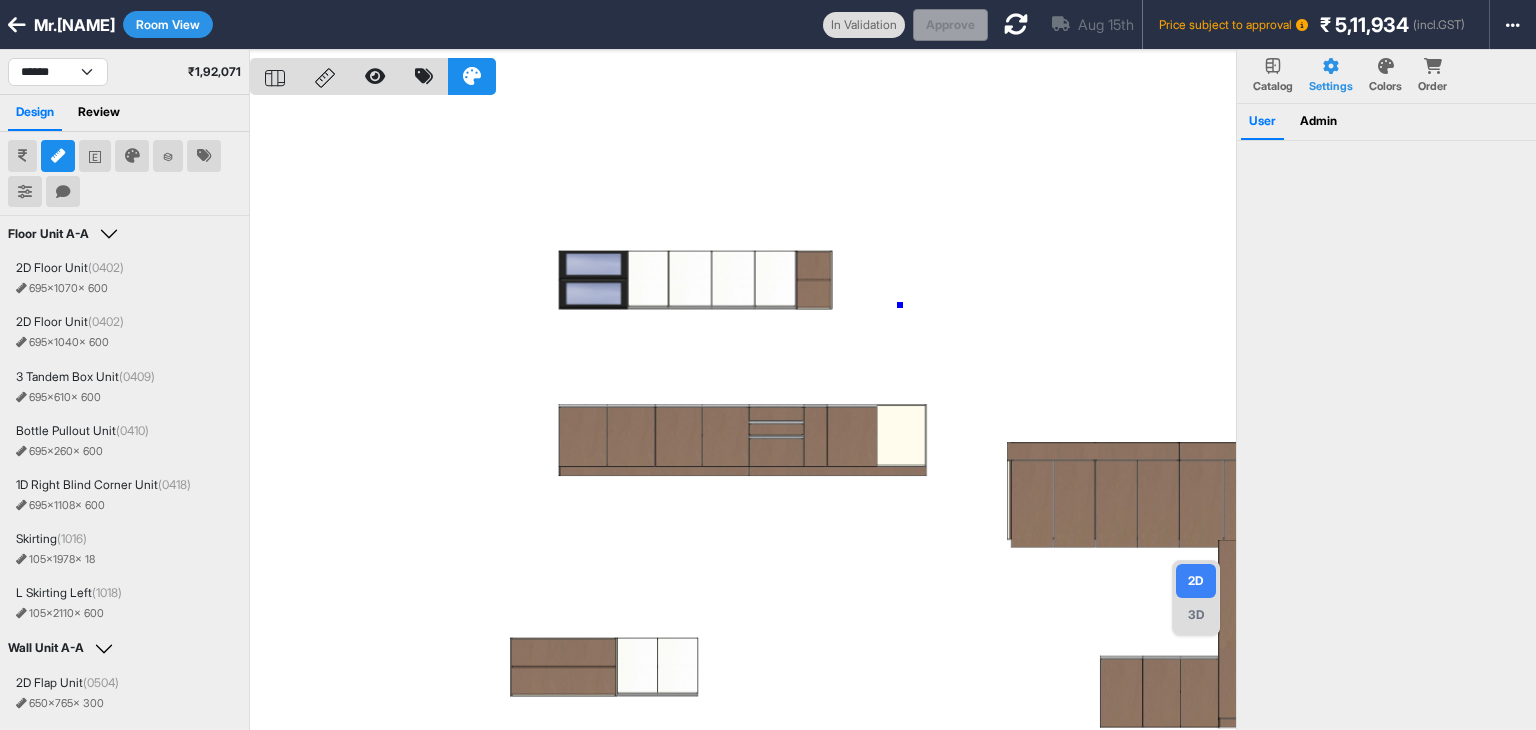 click at bounding box center (743, 415) 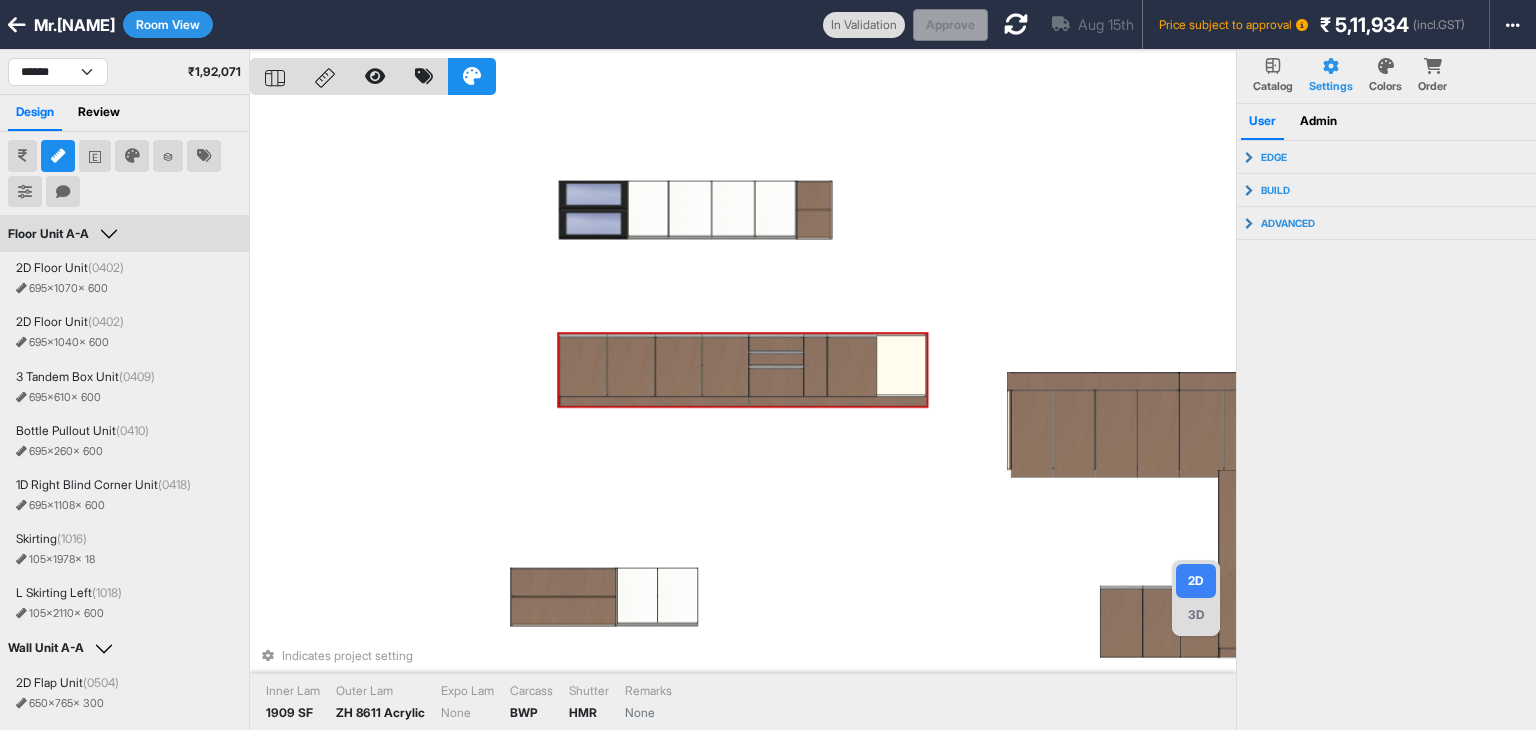 click at bounding box center (815, 366) 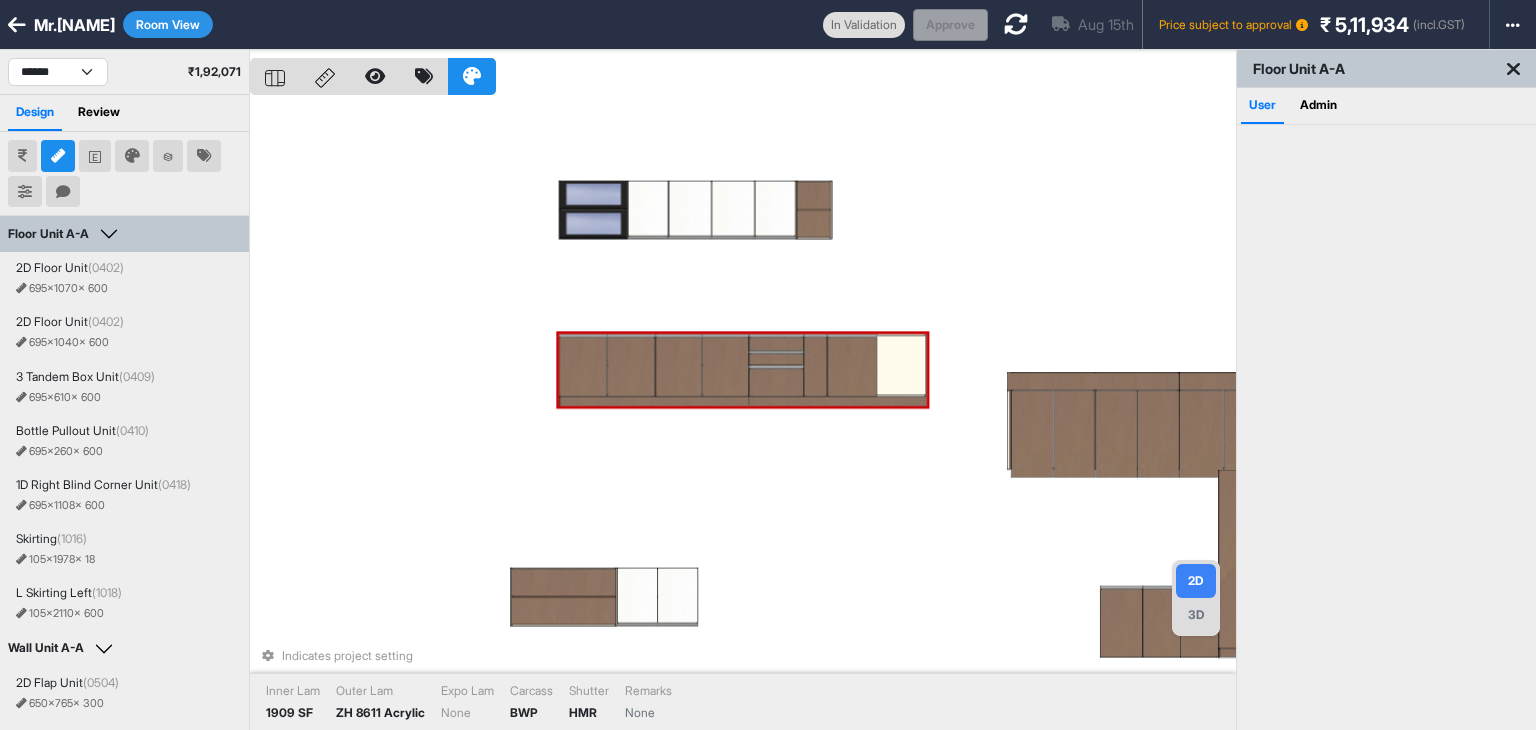 click at bounding box center (815, 366) 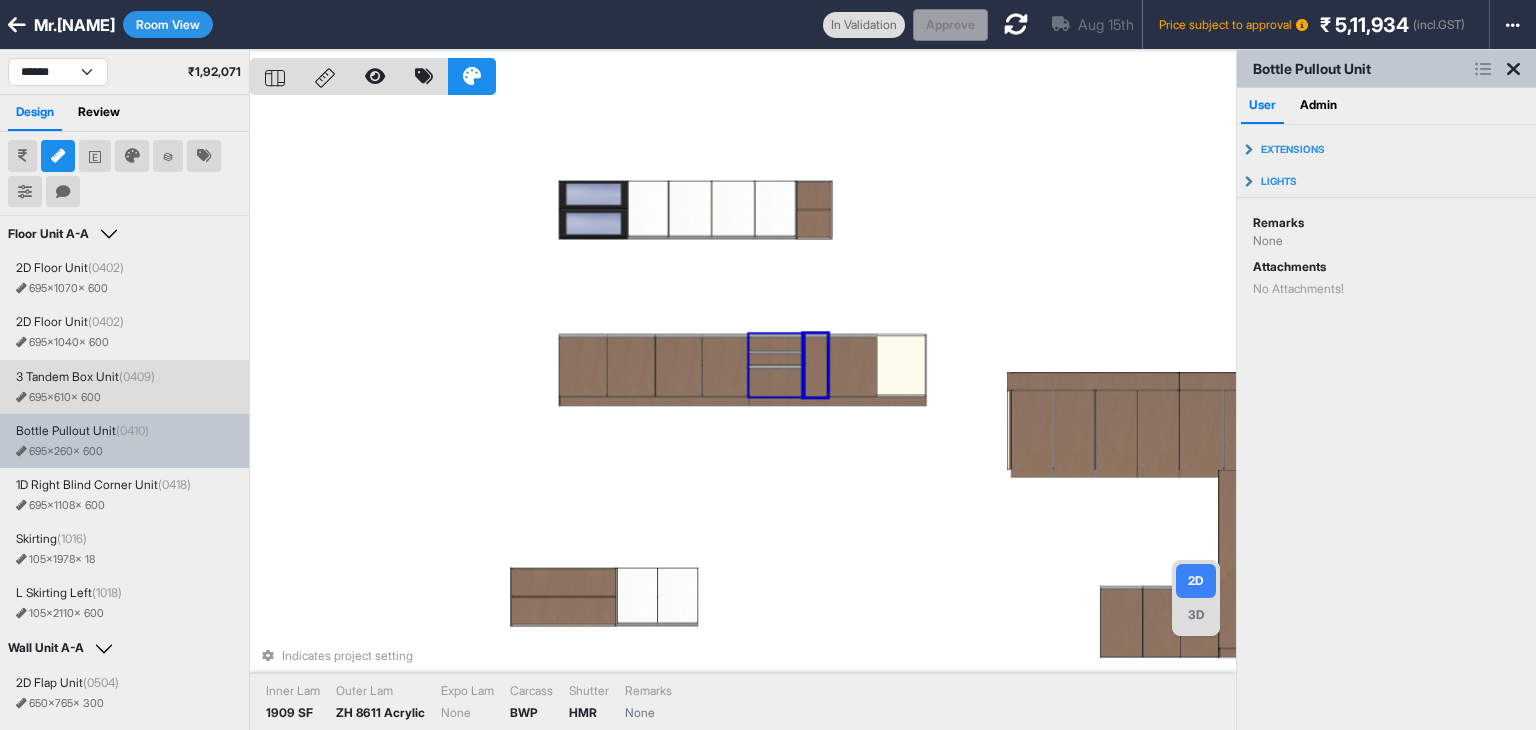 click at bounding box center [776, 383] 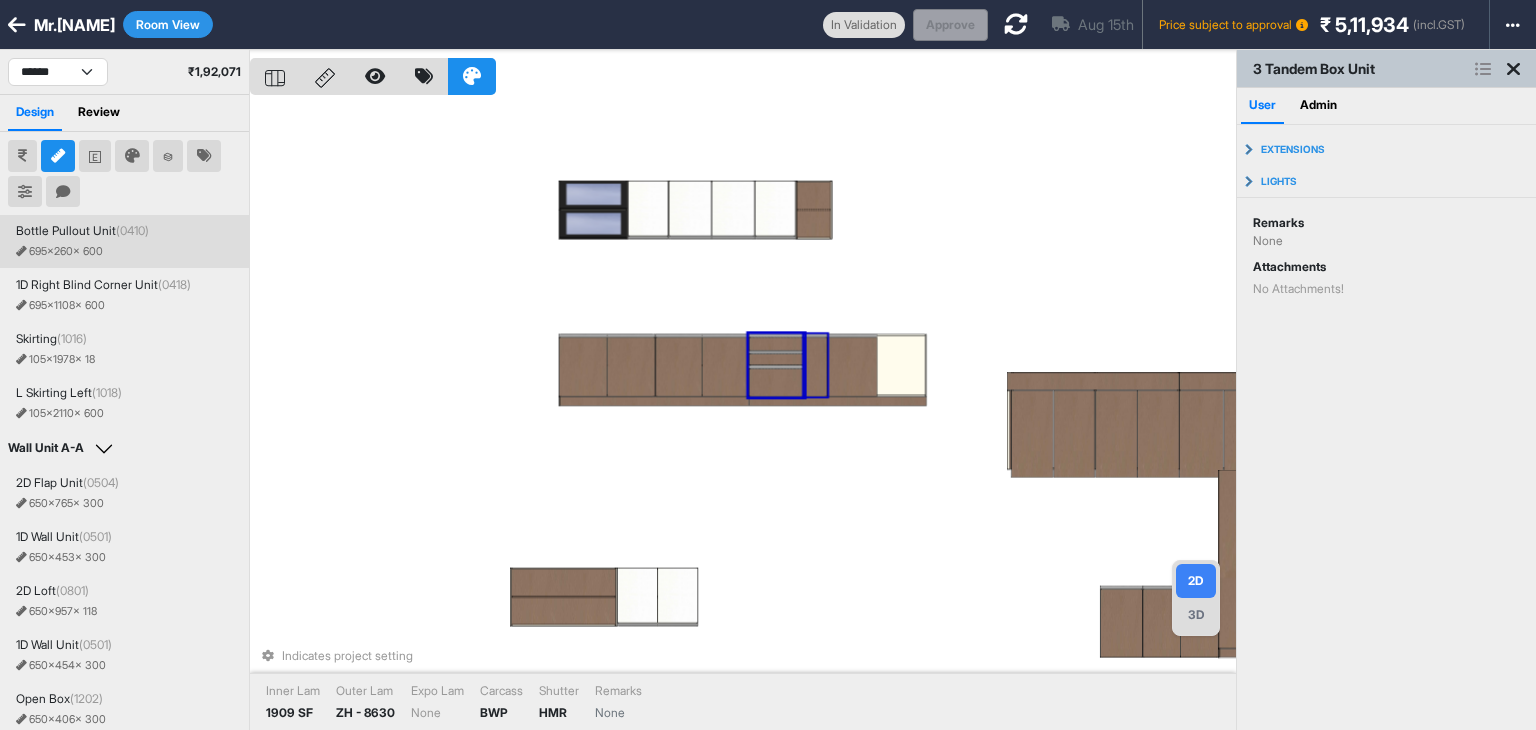 scroll, scrollTop: 0, scrollLeft: 0, axis: both 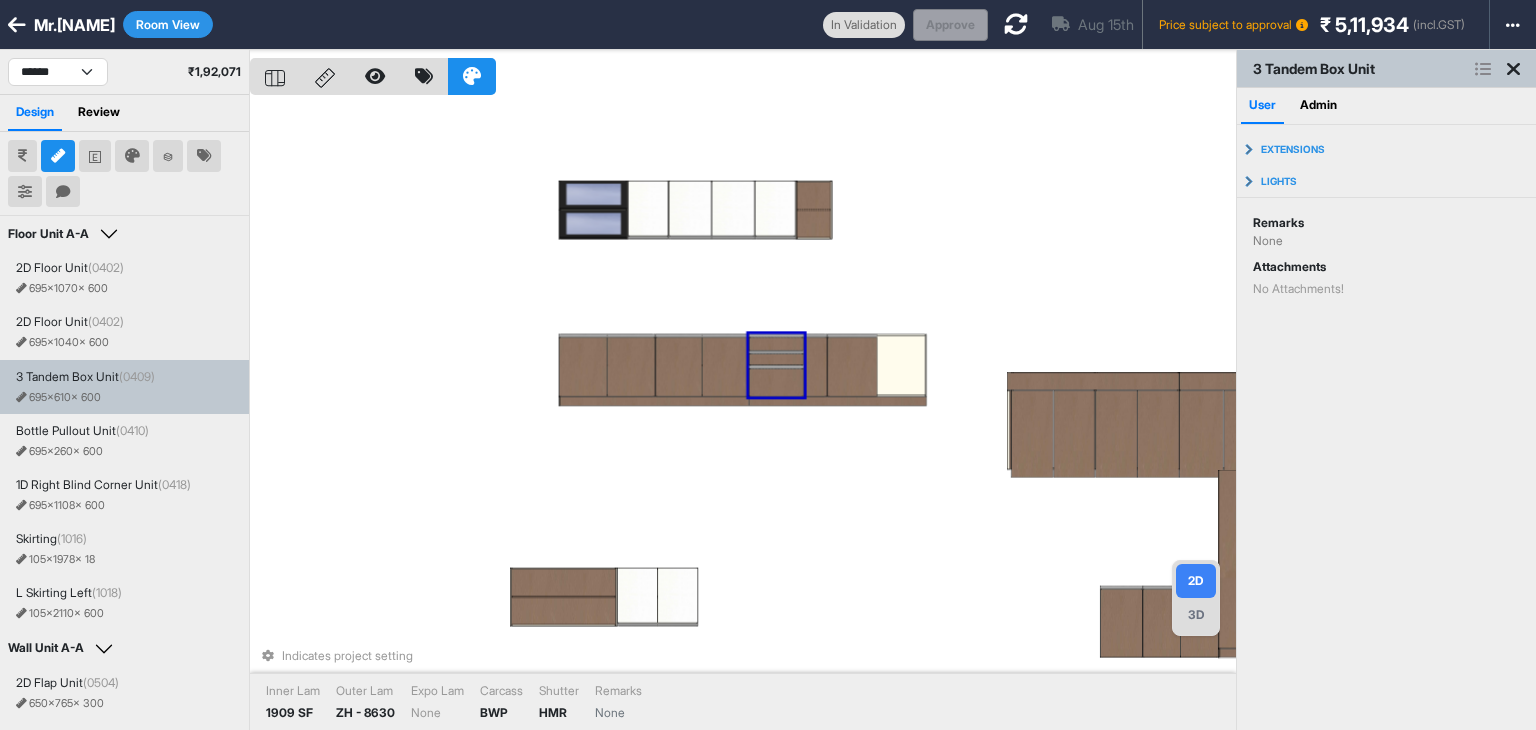 click on "Room View" at bounding box center (168, 24) 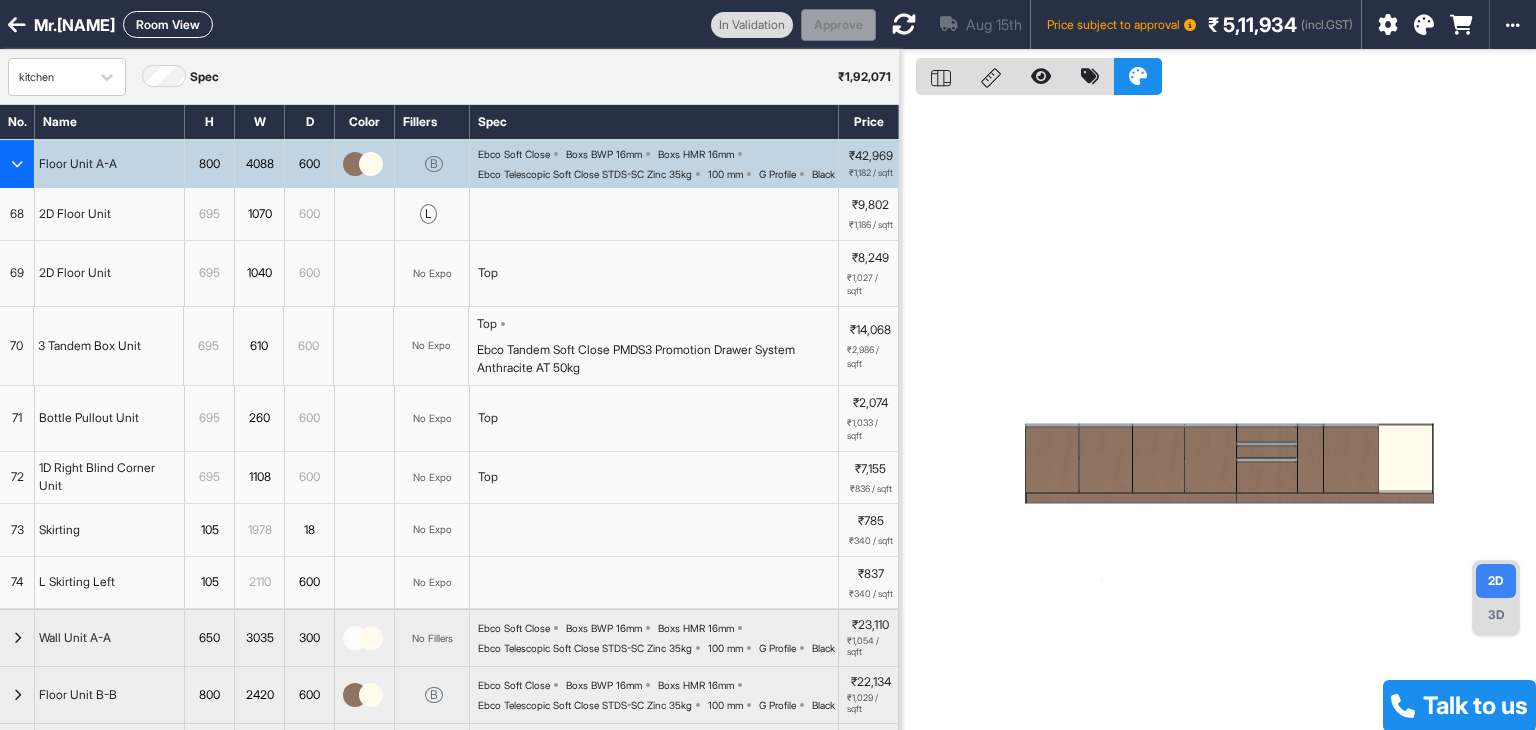 click at bounding box center [17, 164] 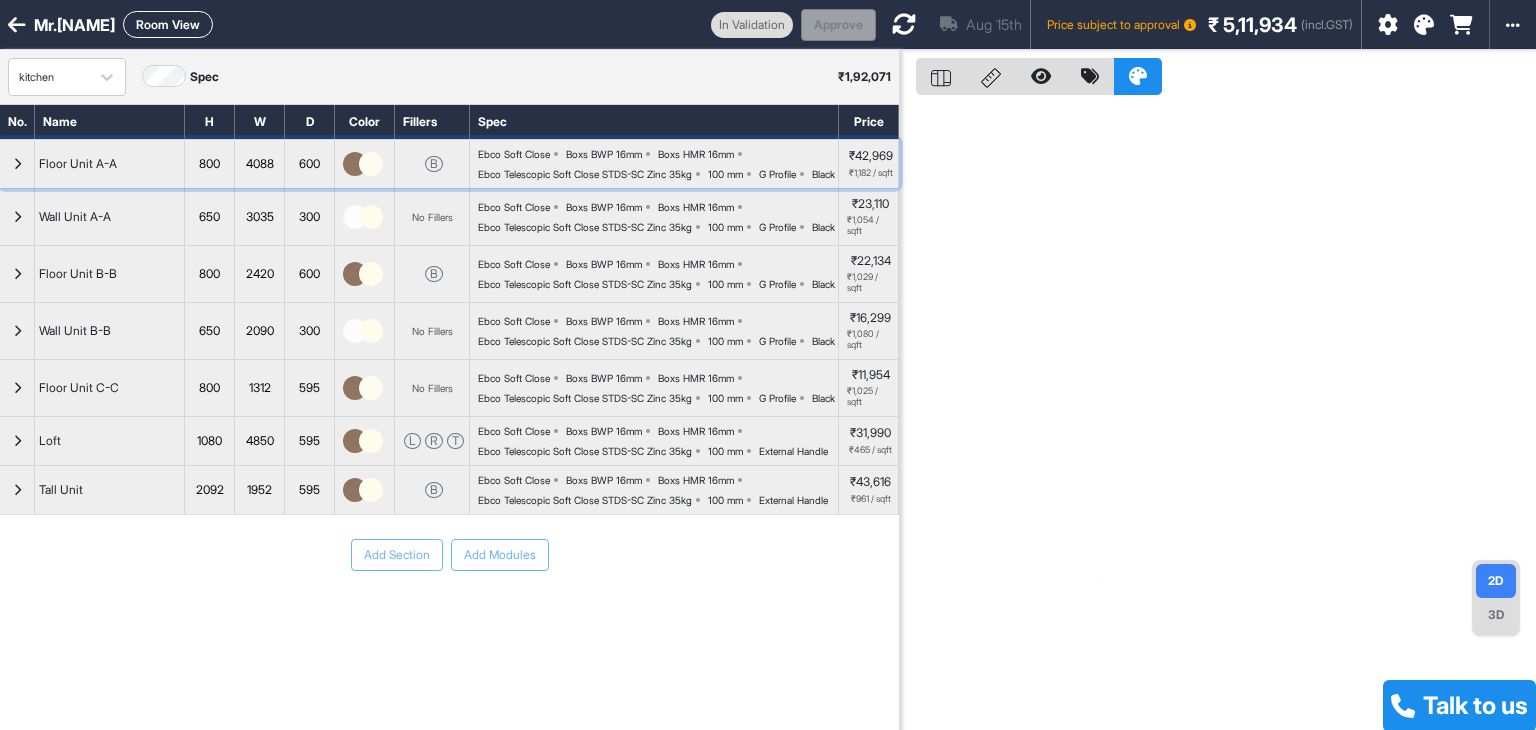 click at bounding box center (17, 164) 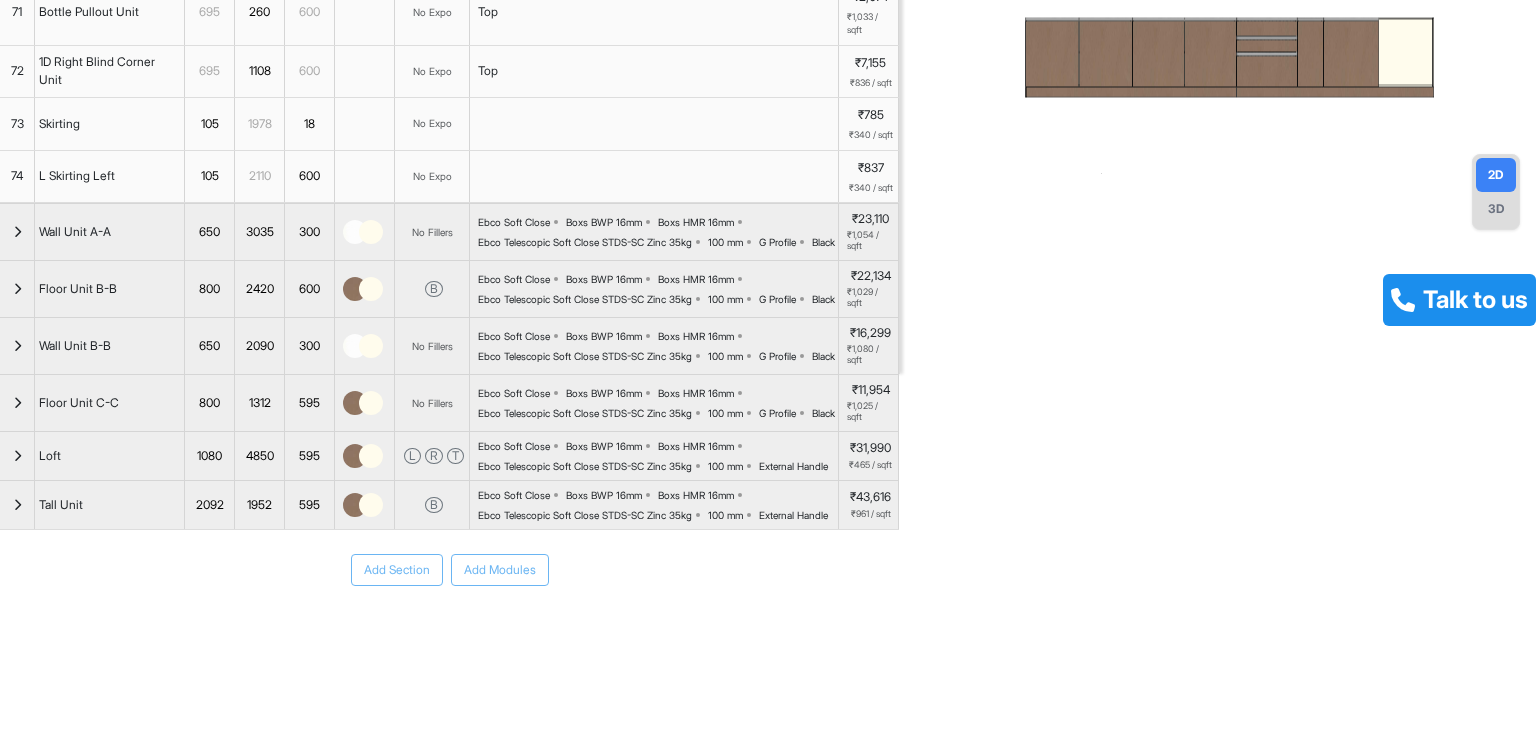 scroll, scrollTop: 0, scrollLeft: 0, axis: both 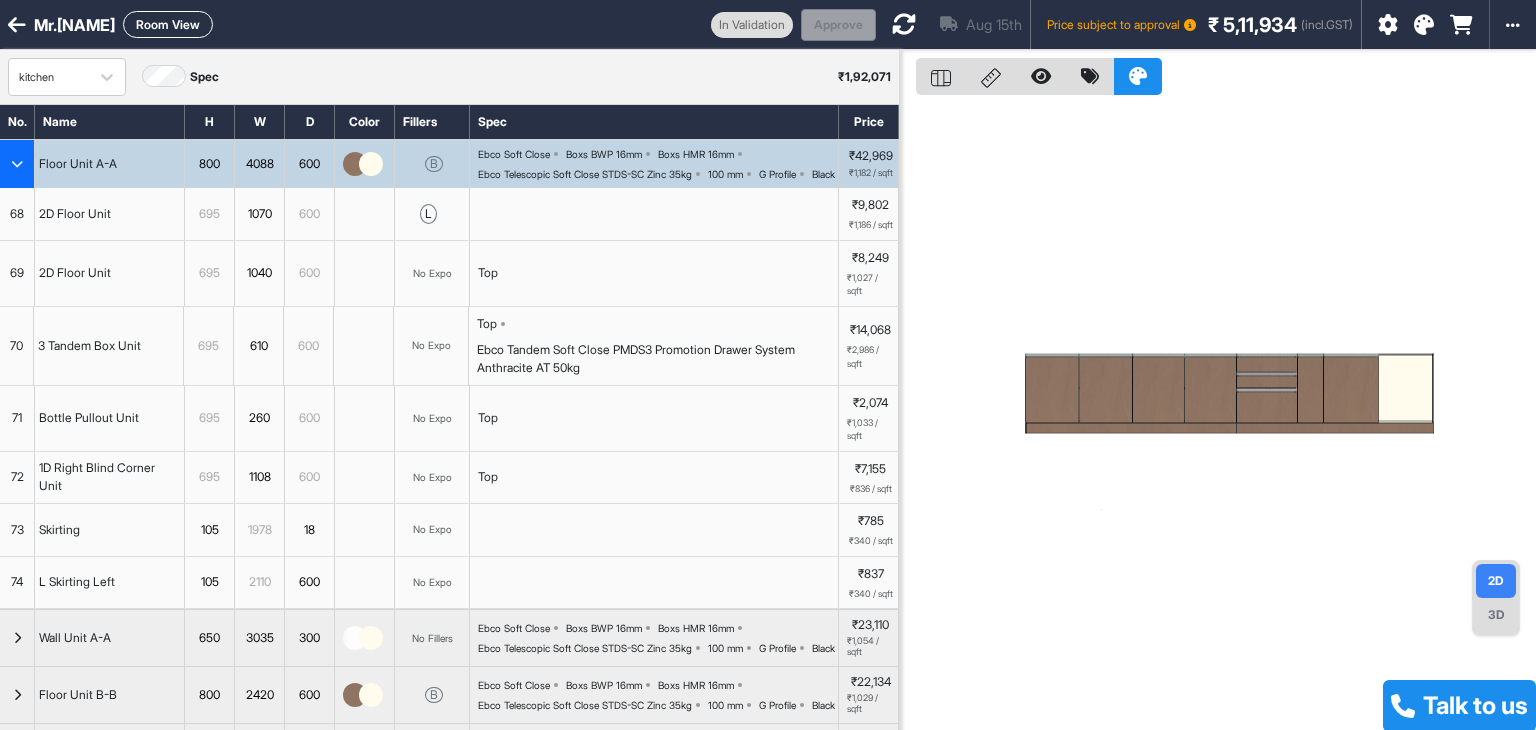 type 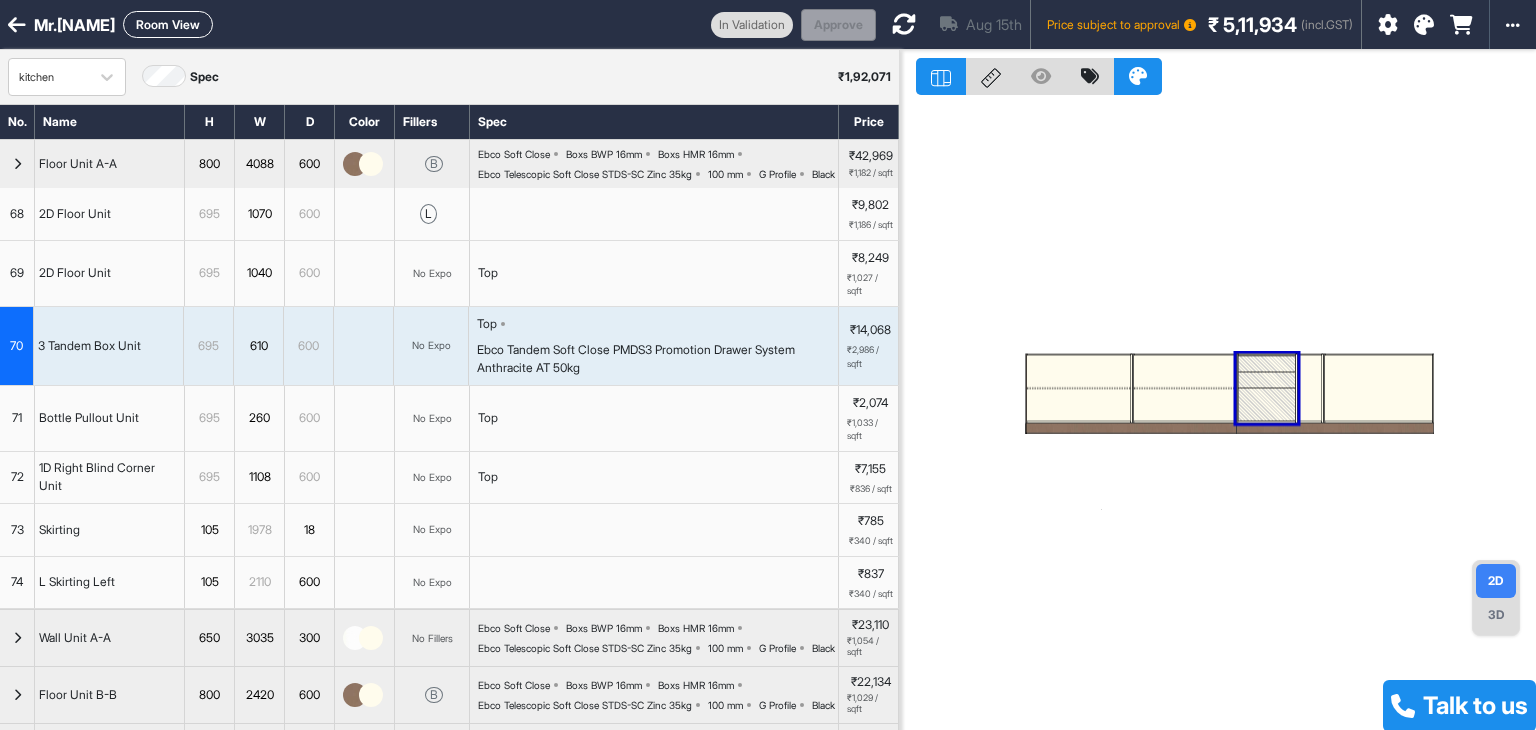click at bounding box center [1218, 415] 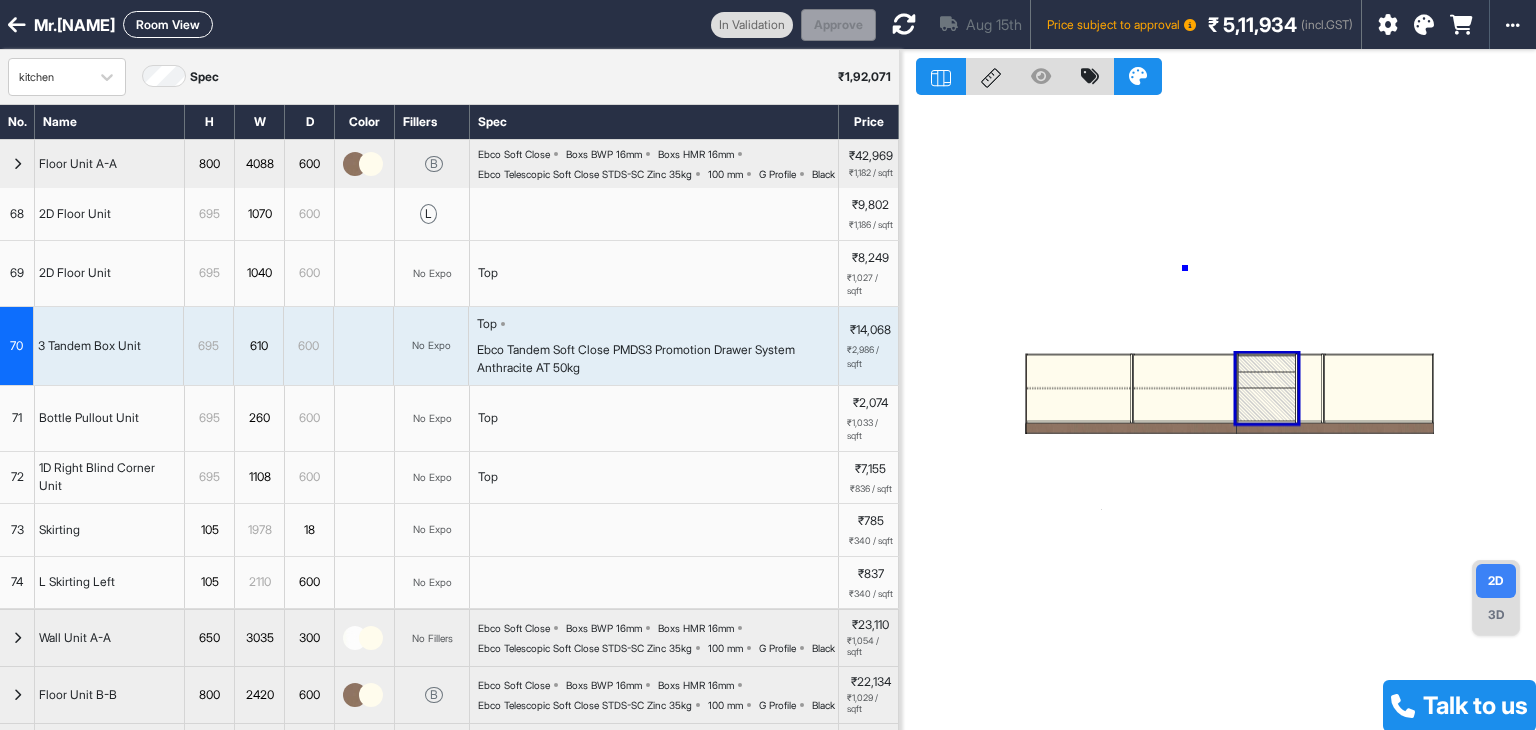 click at bounding box center [1218, 415] 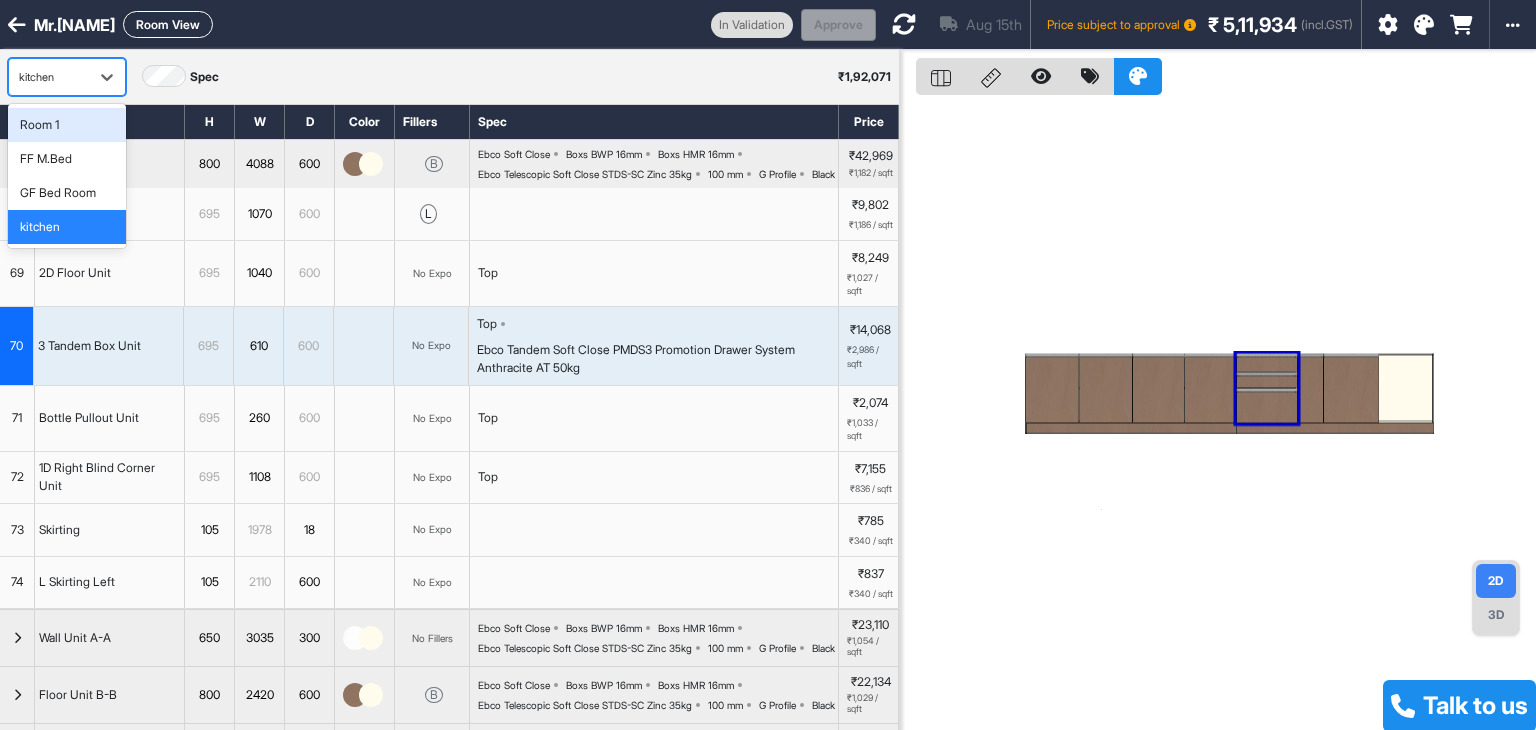 click on "kitchen" at bounding box center [67, 77] 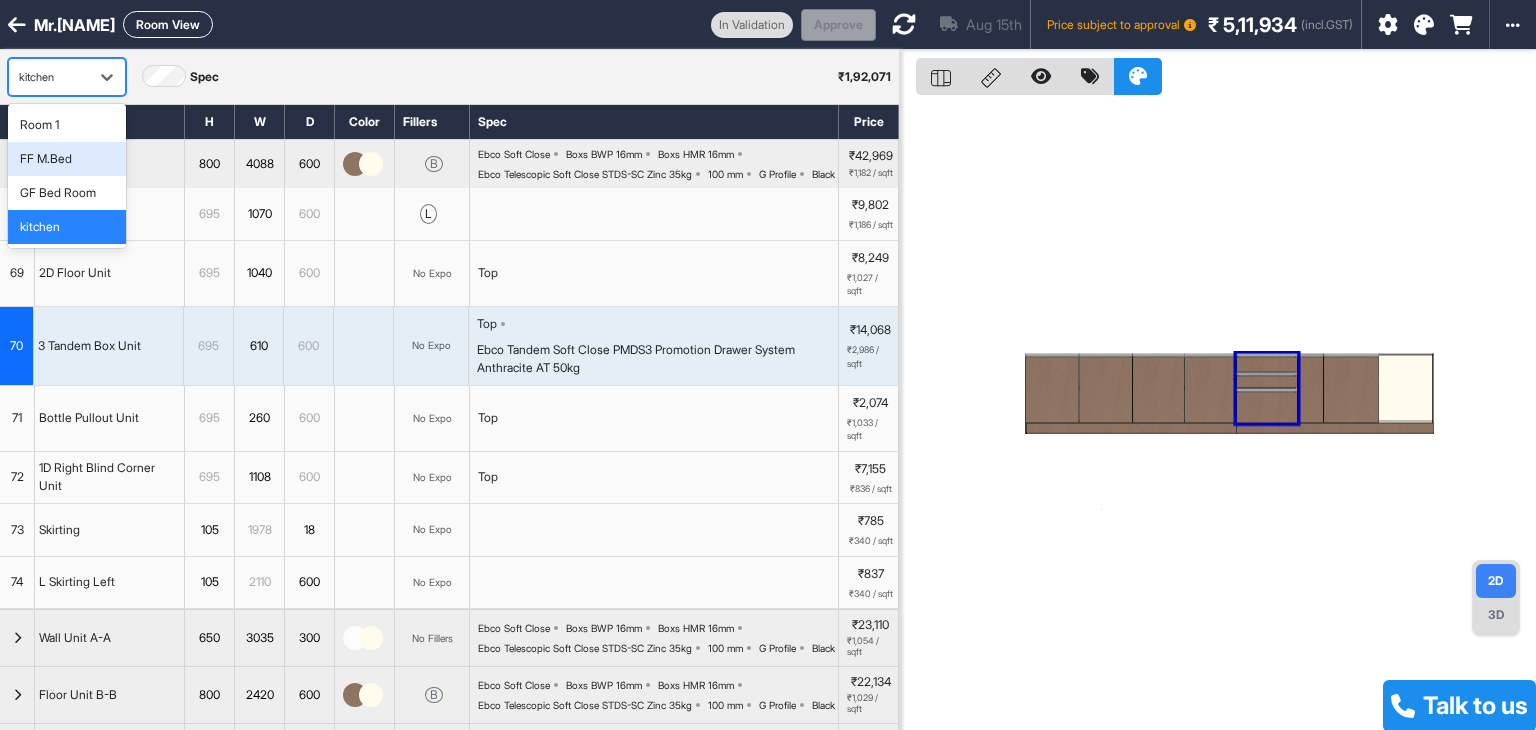 click on "FF M.Bed" at bounding box center (67, 159) 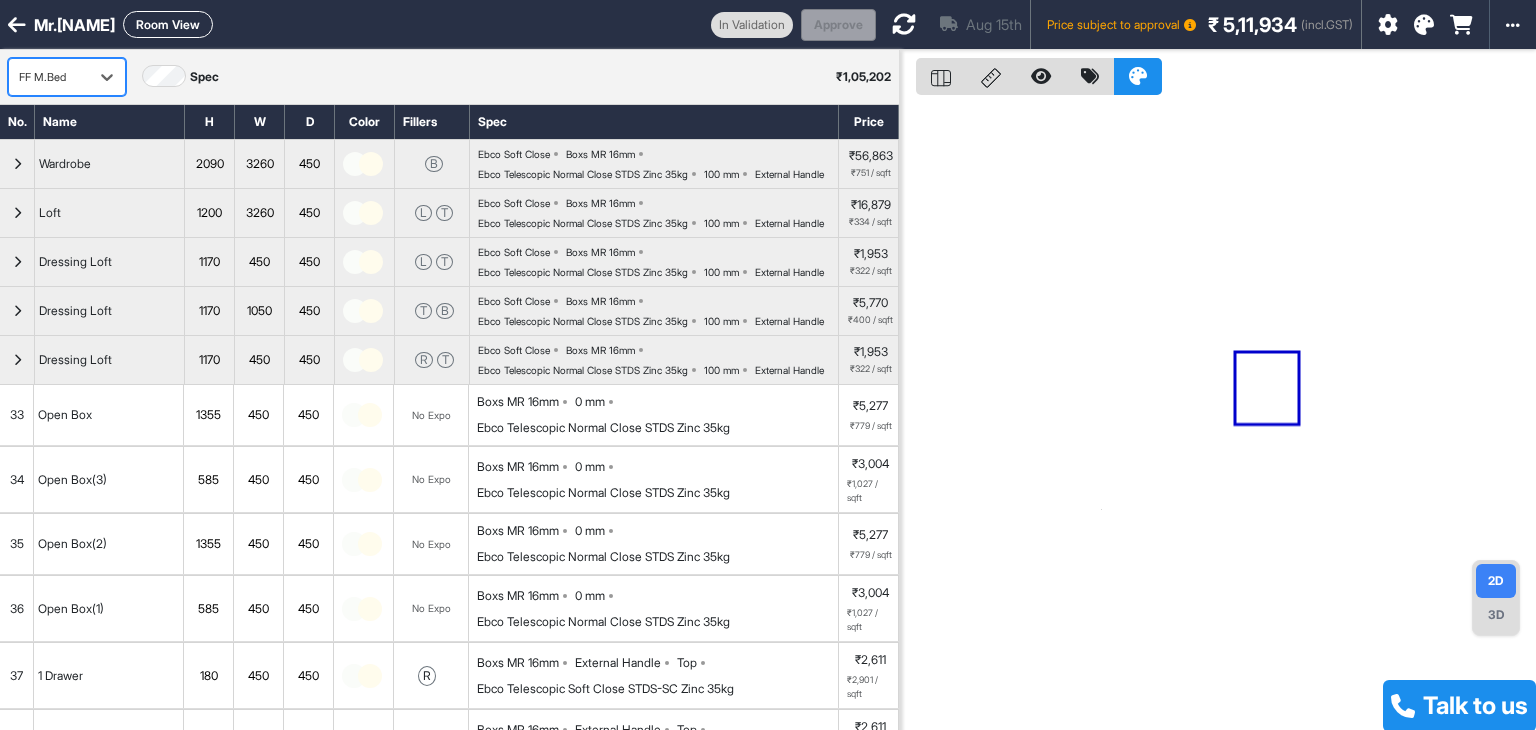 click on "Room View" at bounding box center [168, 24] 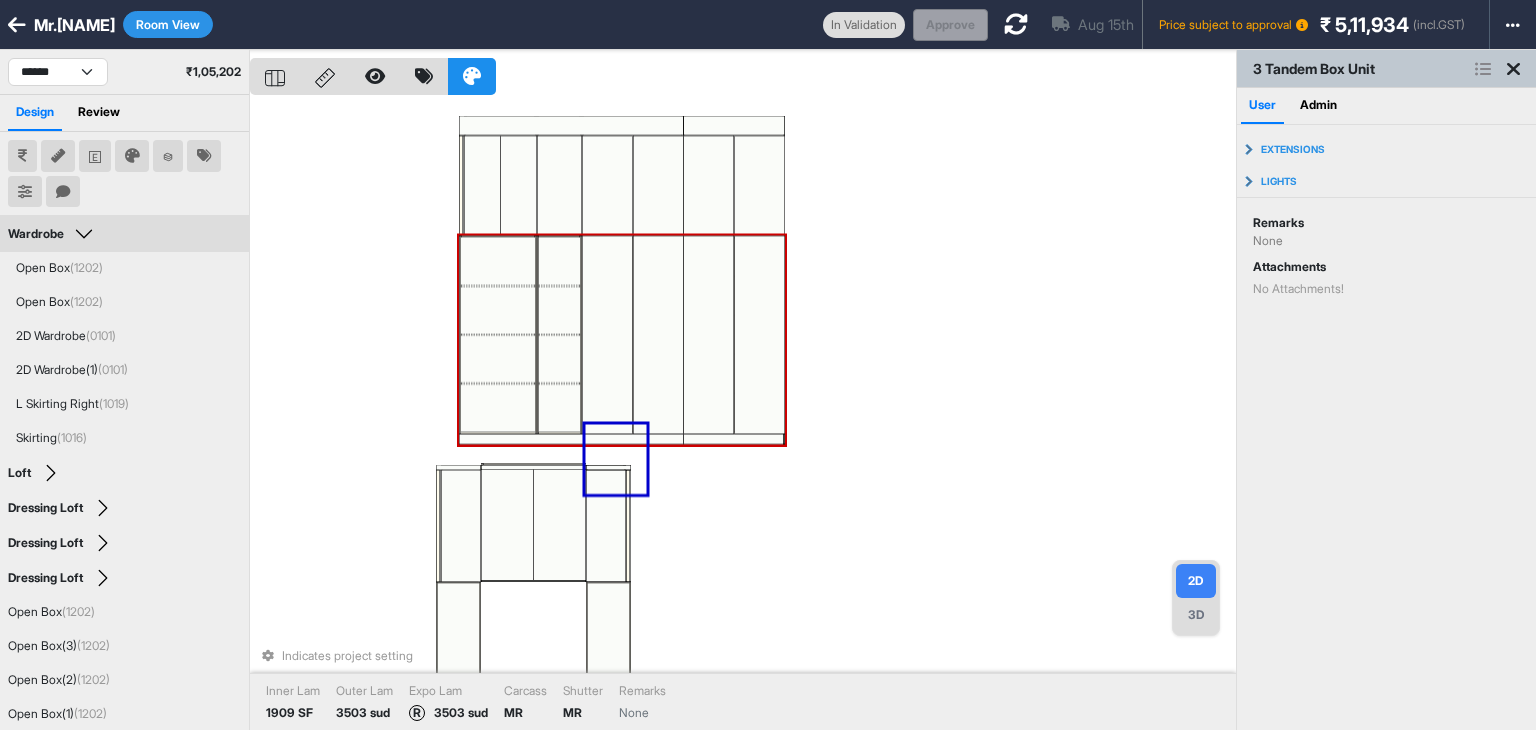 click on "Indicates project setting Inner Lam 1909 SF Outer Lam 3503 sud Expo Lam R 3503 sud Carcass MR Shutter MR Remarks None" at bounding box center (743, 415) 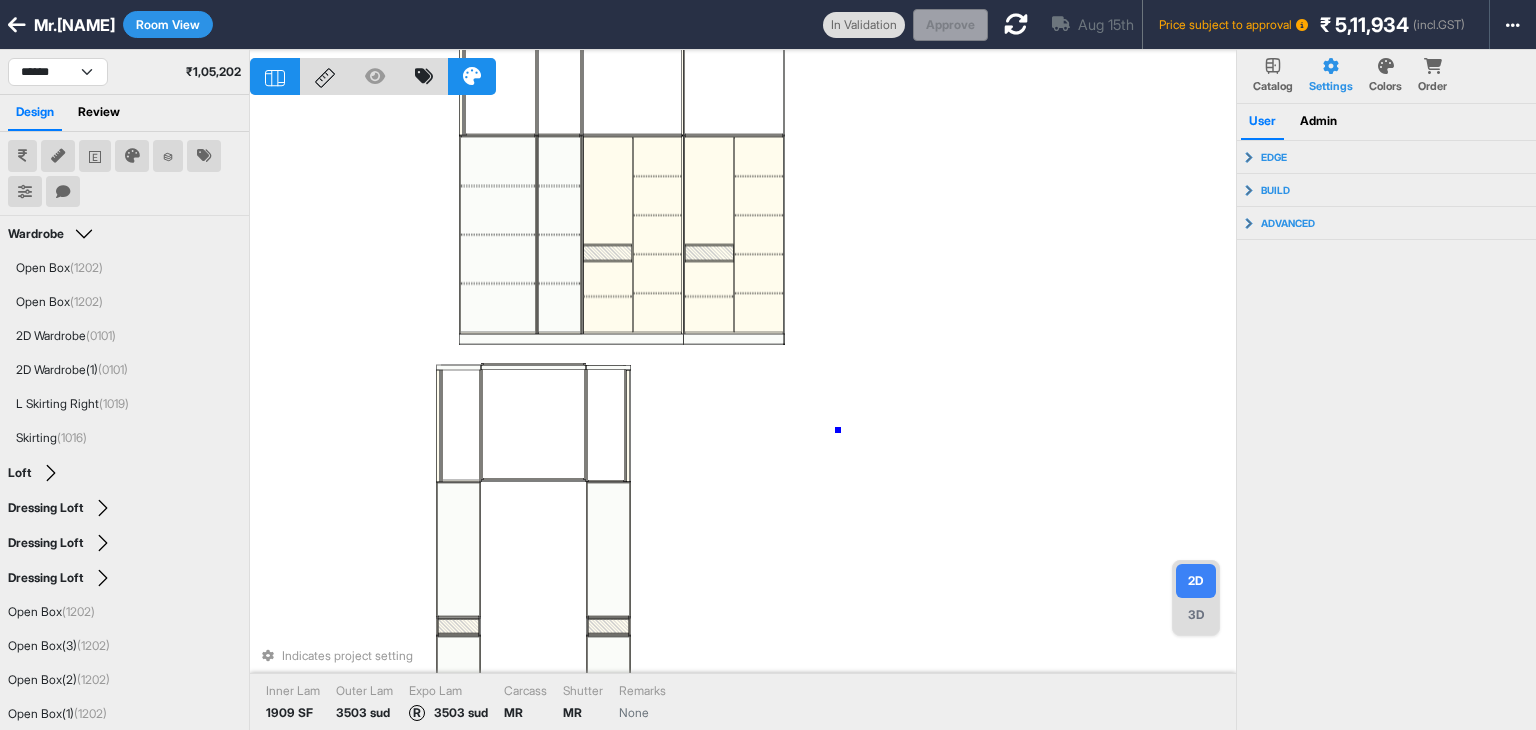 click on "Indicates project setting Inner Lam 1909 SF Outer Lam 3503 sud Expo Lam R 3503 sud Carcass MR Shutter MR Remarks None" at bounding box center (743, 415) 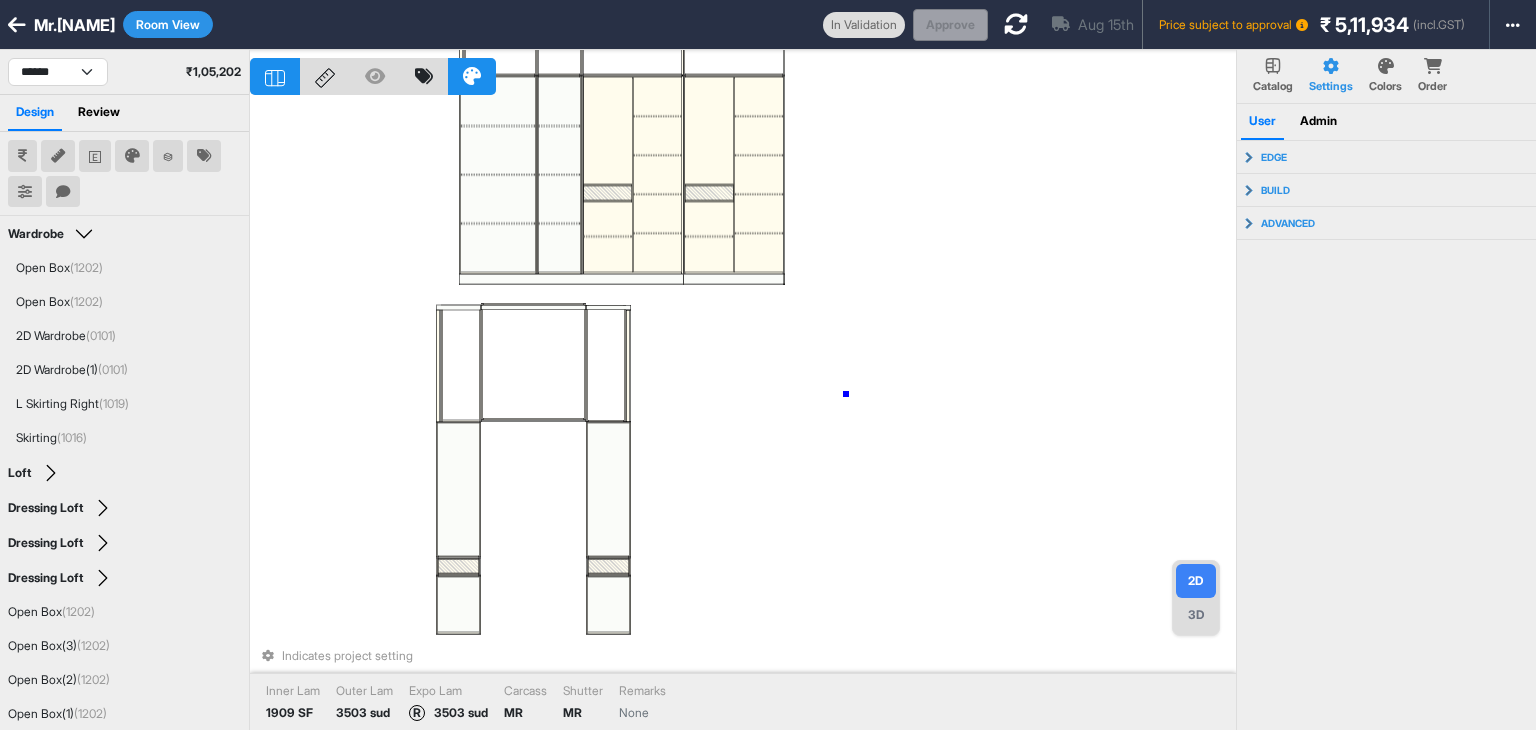 click on "Indicates project setting Inner Lam 1909 SF Outer Lam 3503 sud Expo Lam R 3503 sud Carcass MR Shutter MR Remarks None" at bounding box center (743, 415) 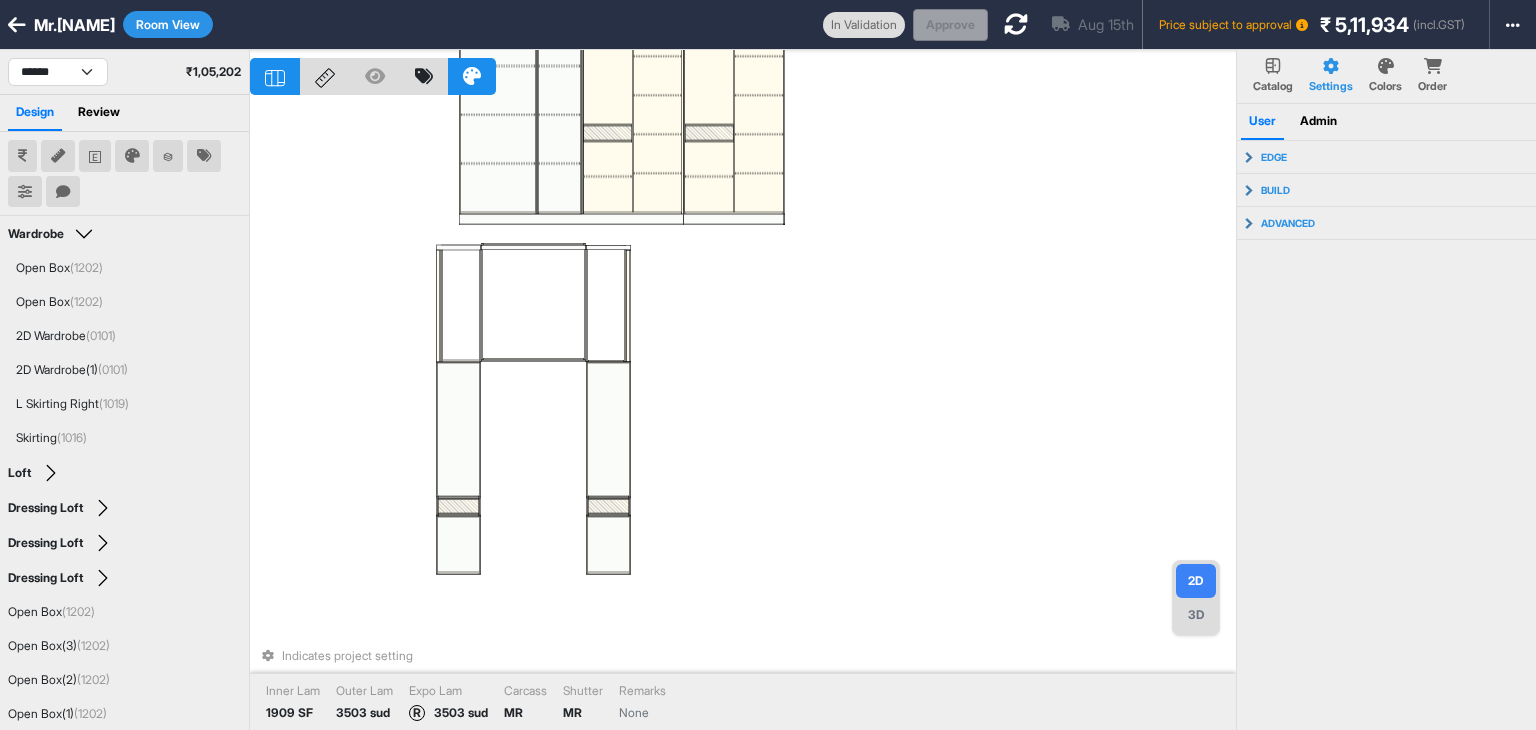click on "Indicates project setting Inner Lam 1909 SF Outer Lam 3503 sud Expo Lam R 3503 sud Carcass MR Shutter MR Remarks None" at bounding box center (743, 415) 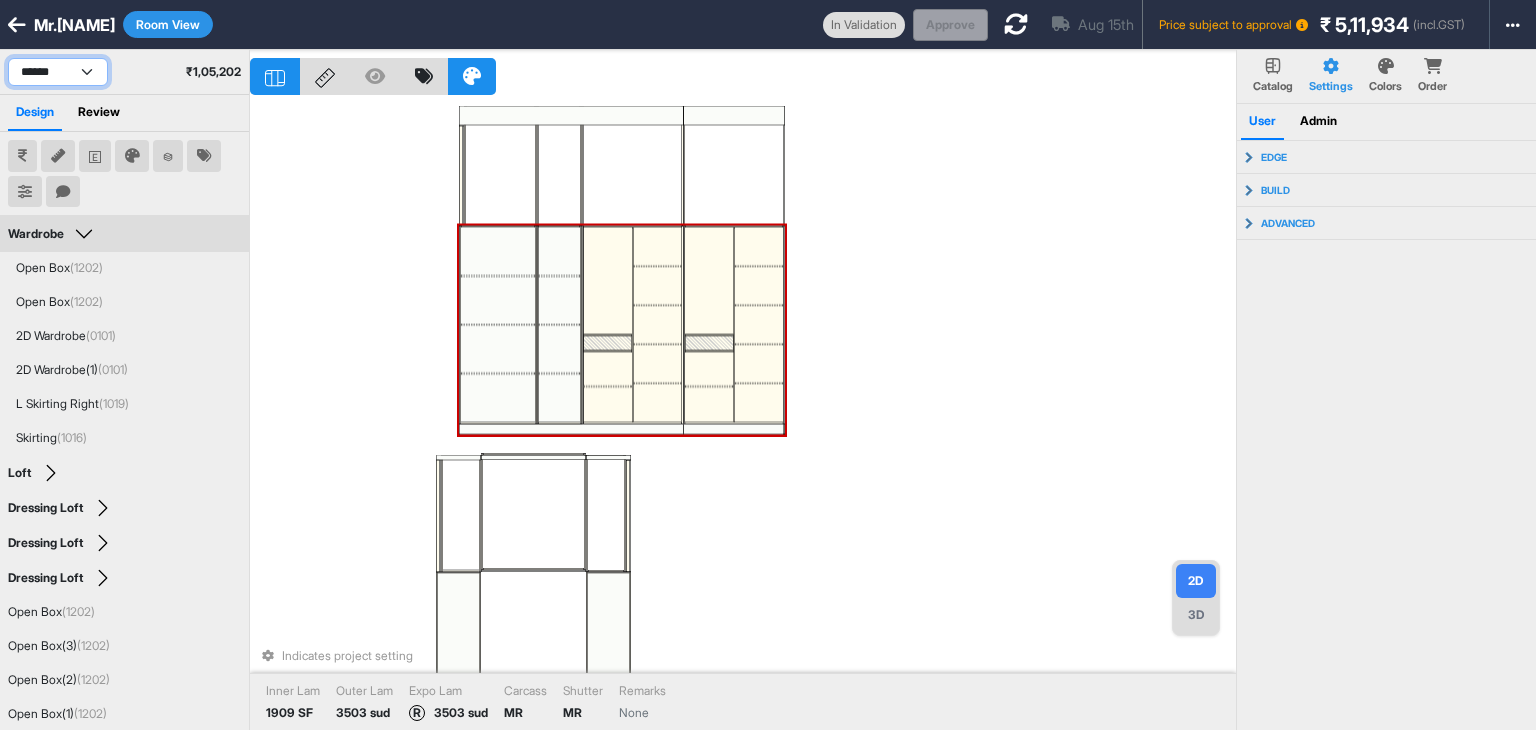 click on "**********" at bounding box center (58, 72) 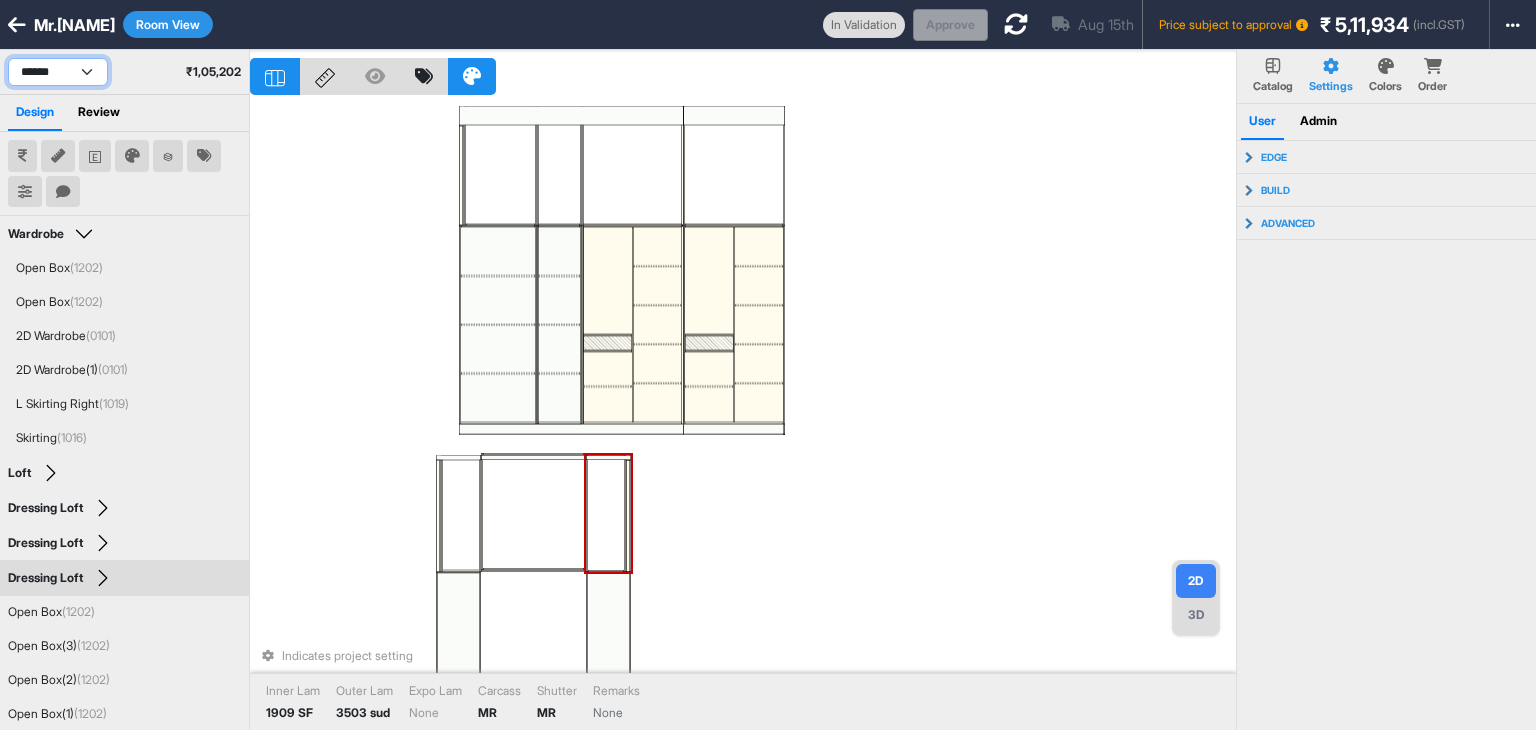 select on "****" 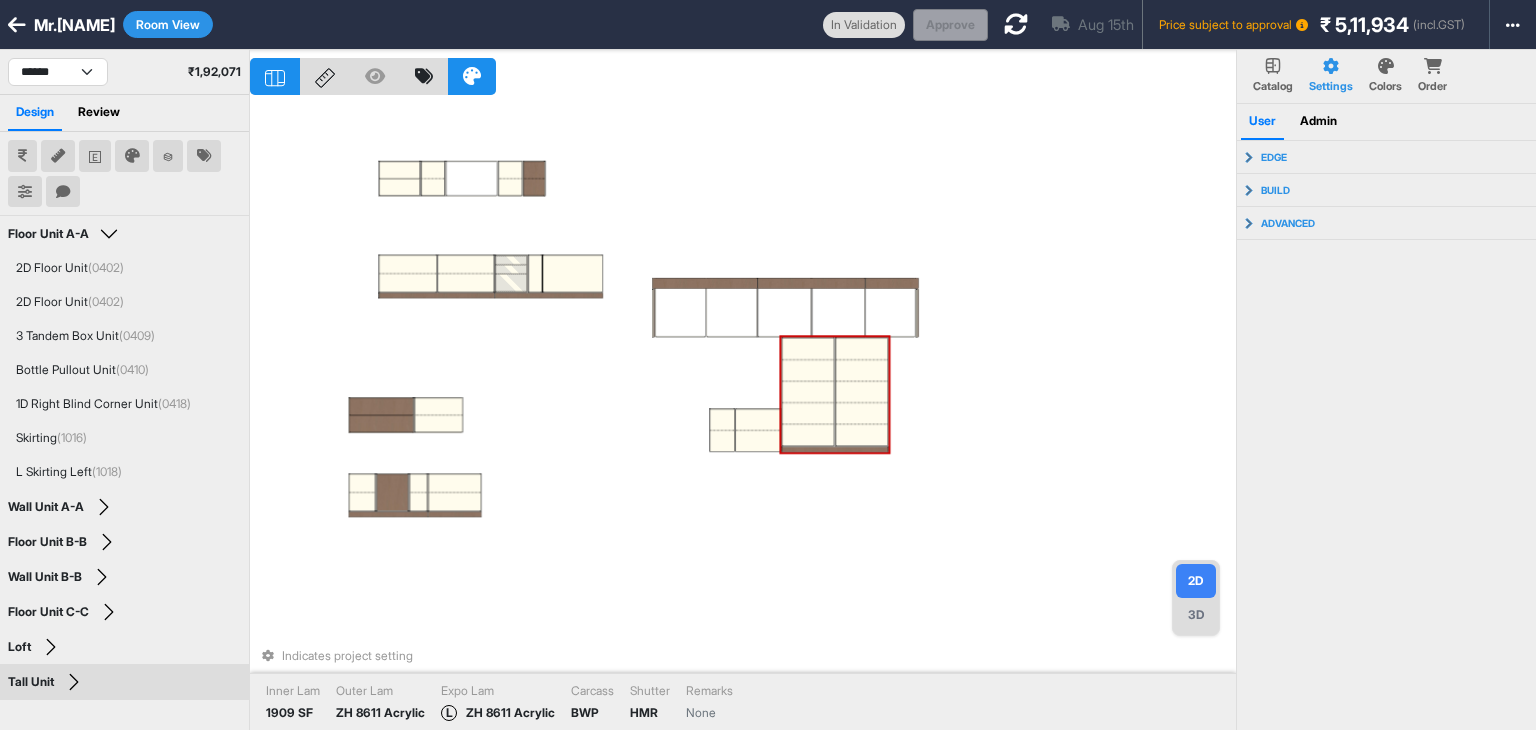 click on "Indicates project setting Inner Lam 1909 SF Outer Lam ZH 8611 Acrylic Expo Lam L ZH 8611 Acrylic Carcass BWP Shutter HMR Remarks None" at bounding box center [743, 415] 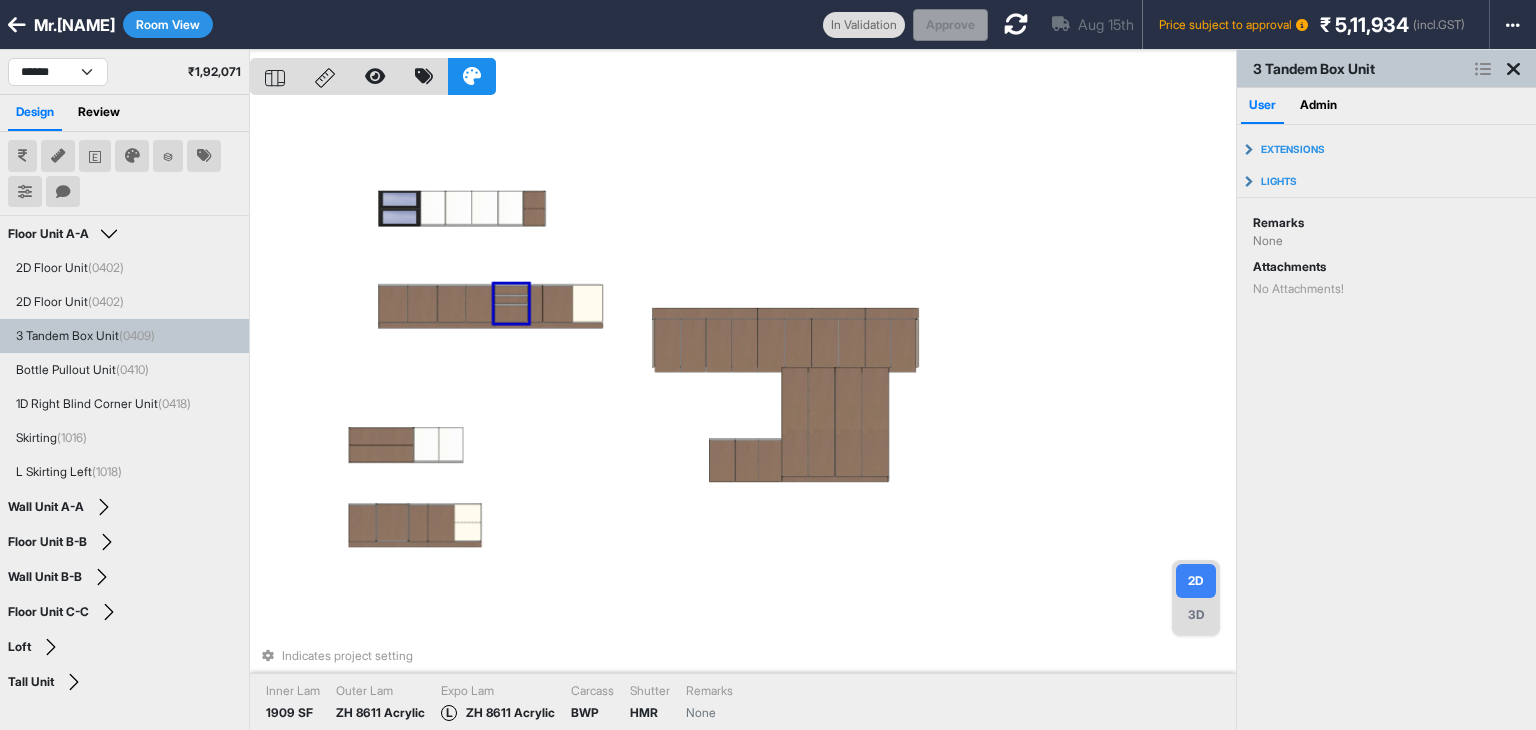 click on "Indicates project setting Inner Lam 1909 SF Outer Lam ZH 8611 Acrylic Expo Lam L ZH 8611 Acrylic Carcass BWP Shutter HMR Remarks None" at bounding box center [743, 415] 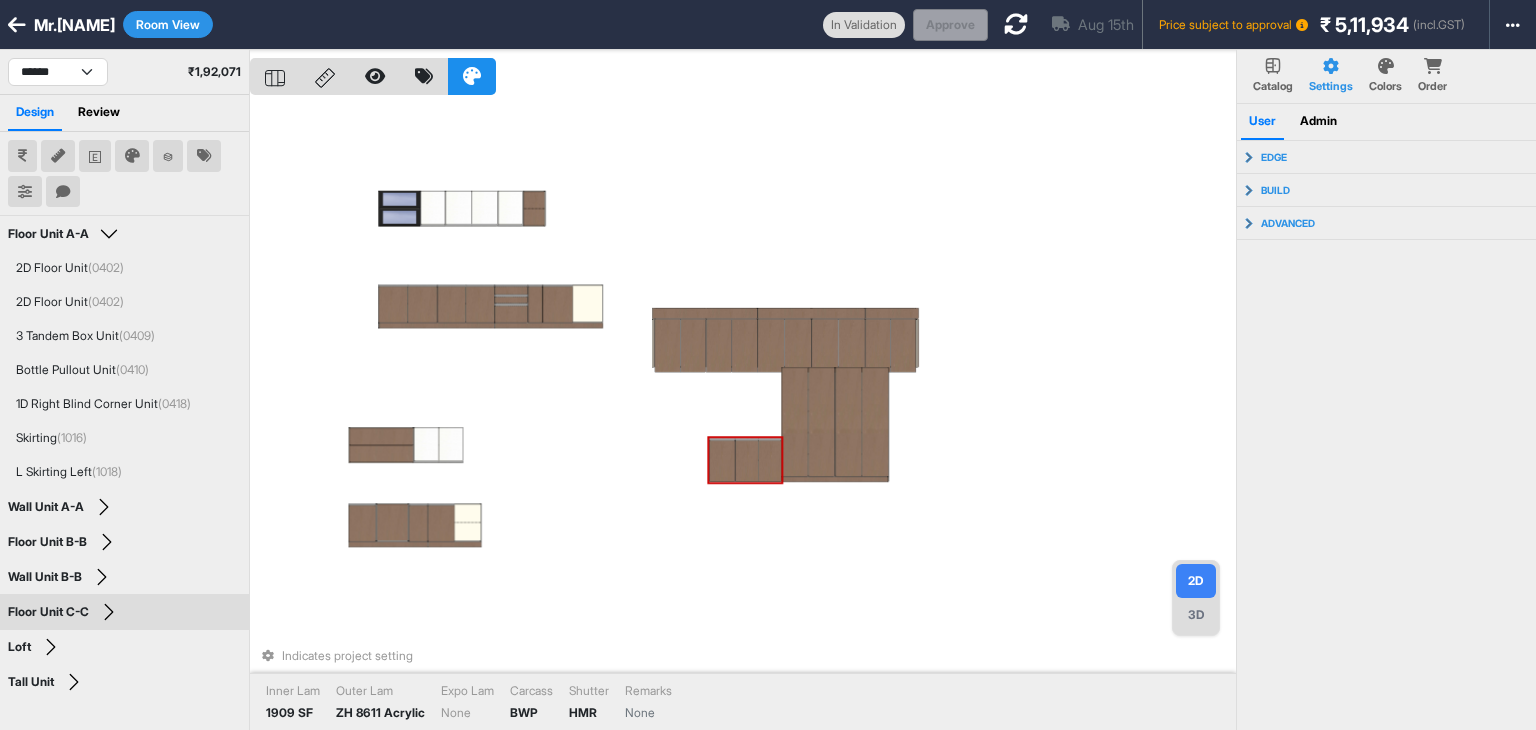 click at bounding box center (722, 461) 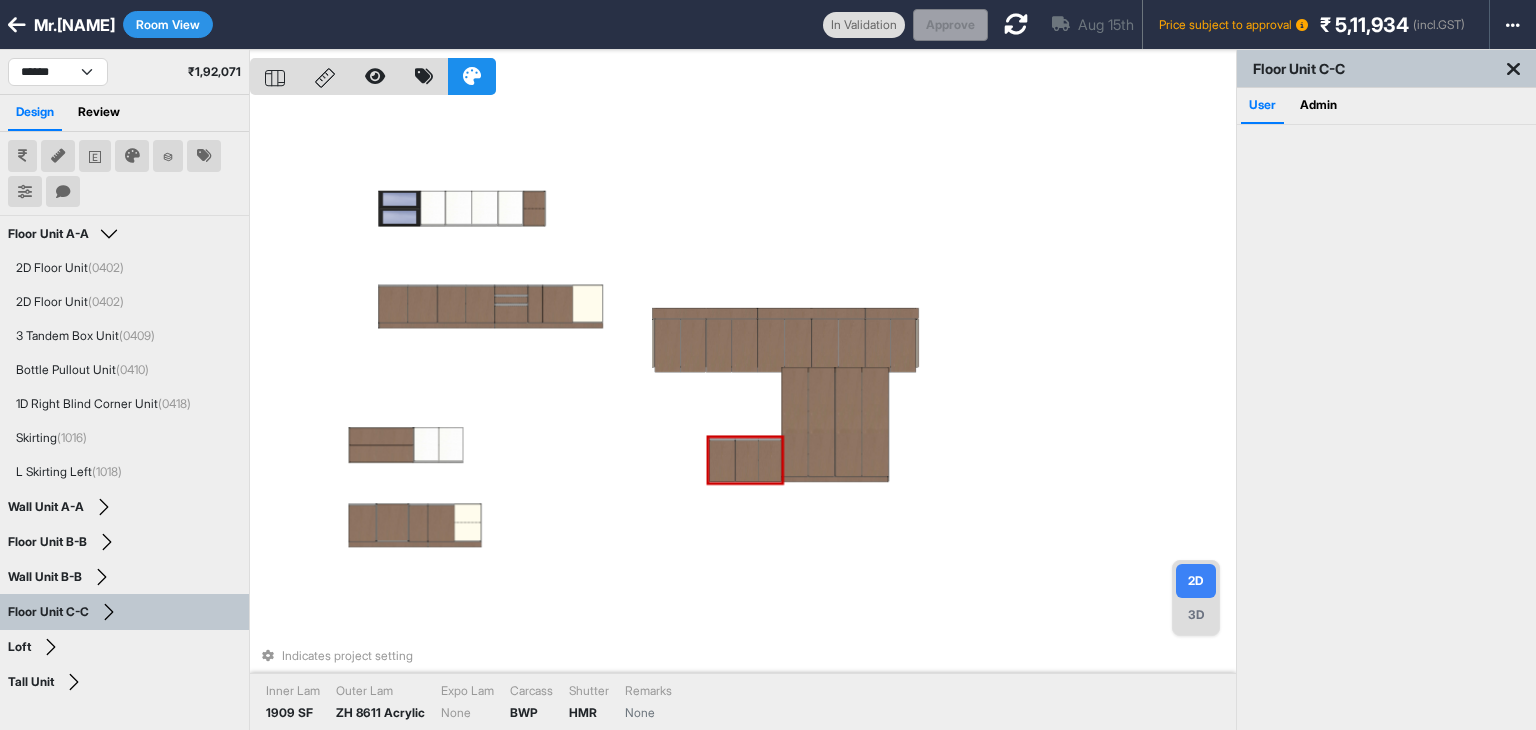 click at bounding box center (746, 461) 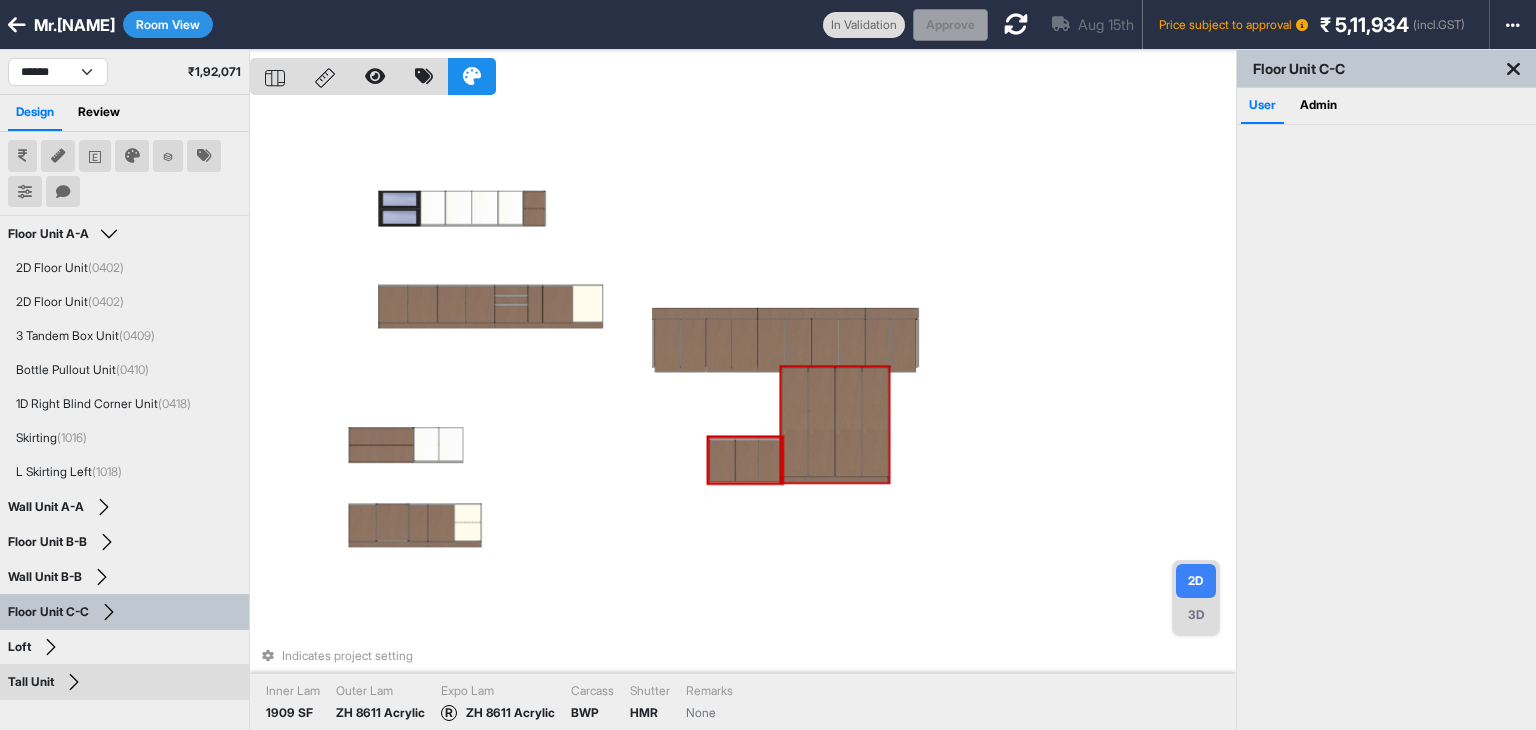 click on "Indicates project setting Inner Lam 1909 SF Outer Lam ZH 8611 Acrylic Expo Lam R ZH 8611 Acrylic Carcass BWP Shutter HMR Remarks None" at bounding box center [743, 415] 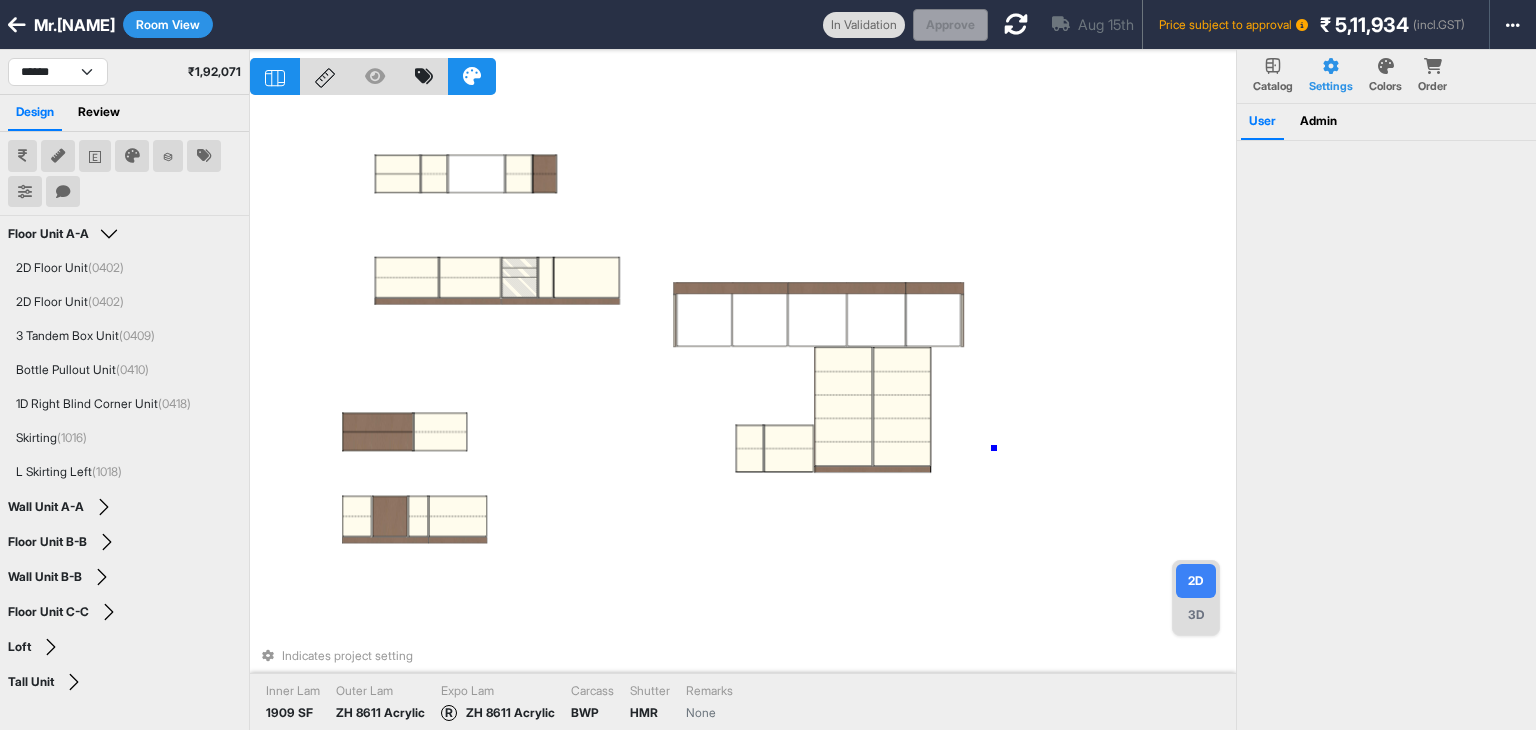 click on "Indicates project setting Inner Lam 1909 SF Outer Lam ZH 8611 Acrylic Expo Lam R ZH 8611 Acrylic Carcass BWP Shutter HMR Remarks None" at bounding box center [743, 415] 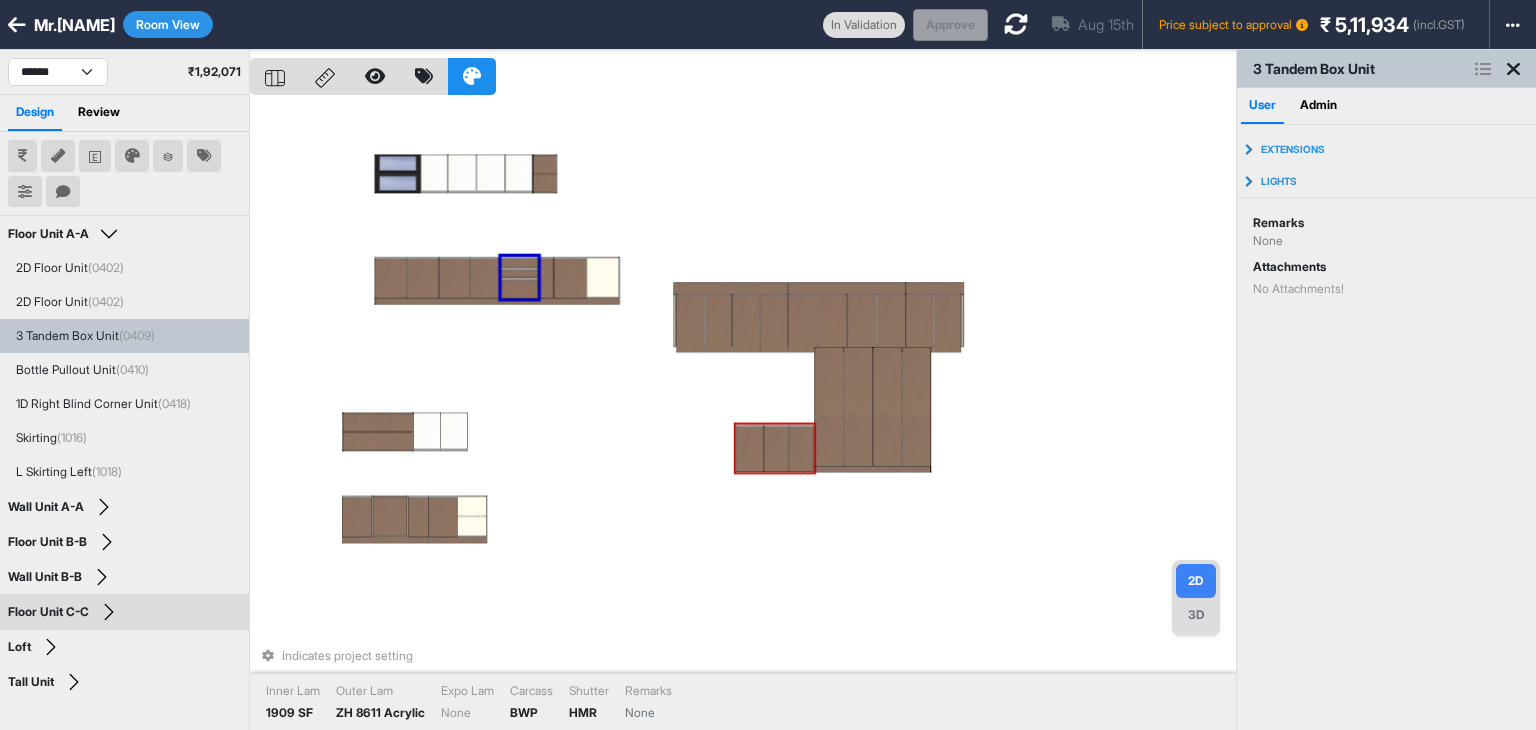 click at bounding box center (750, 450) 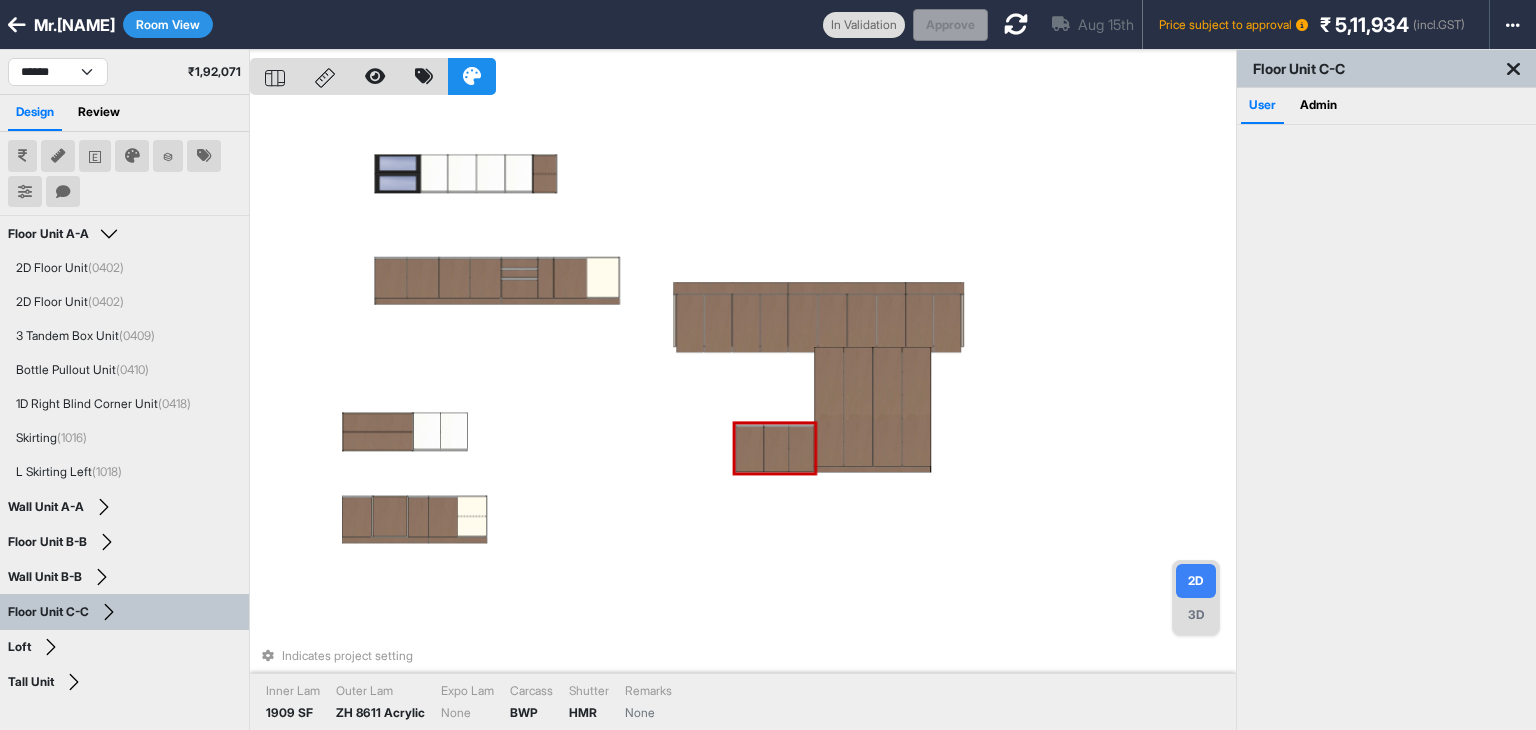 click at bounding box center (750, 450) 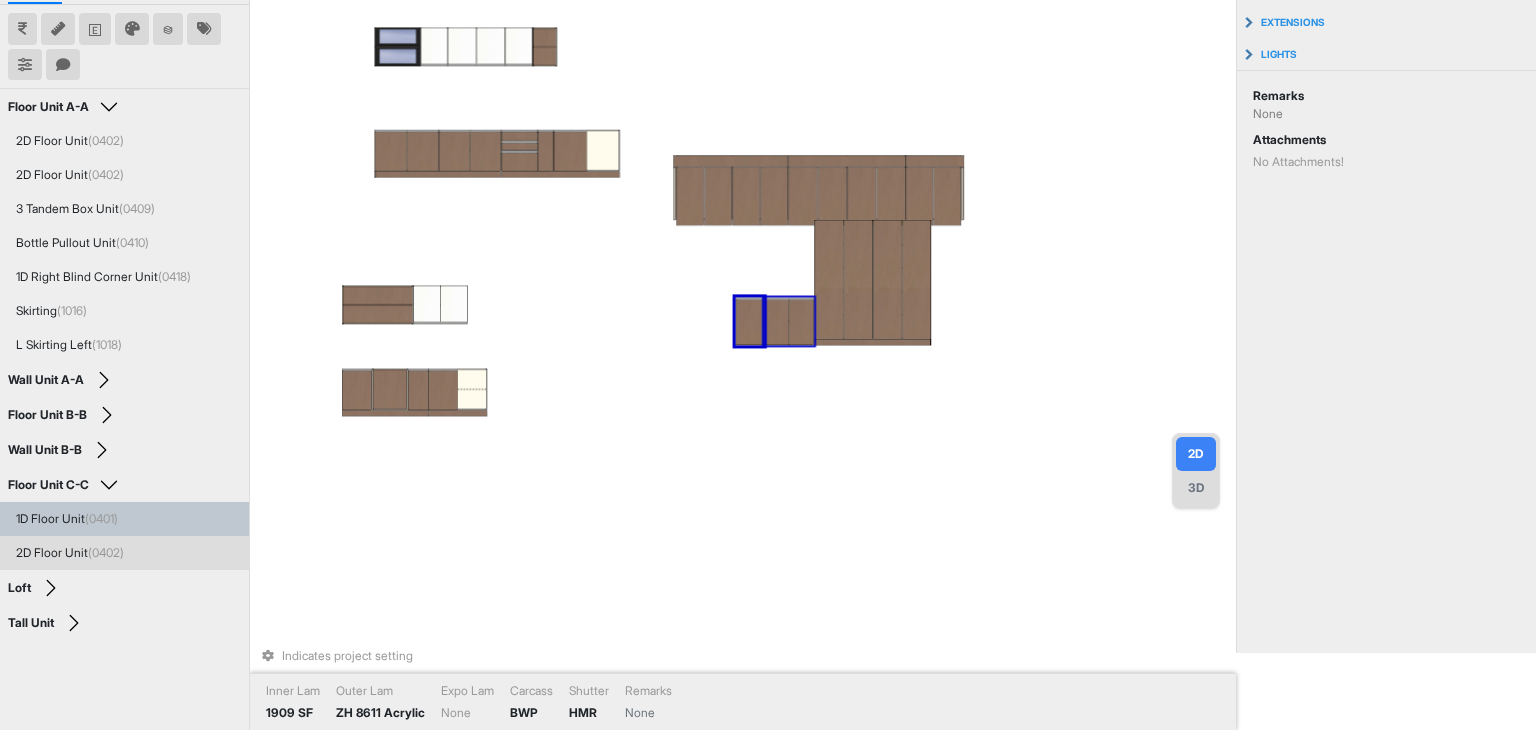 scroll, scrollTop: 0, scrollLeft: 0, axis: both 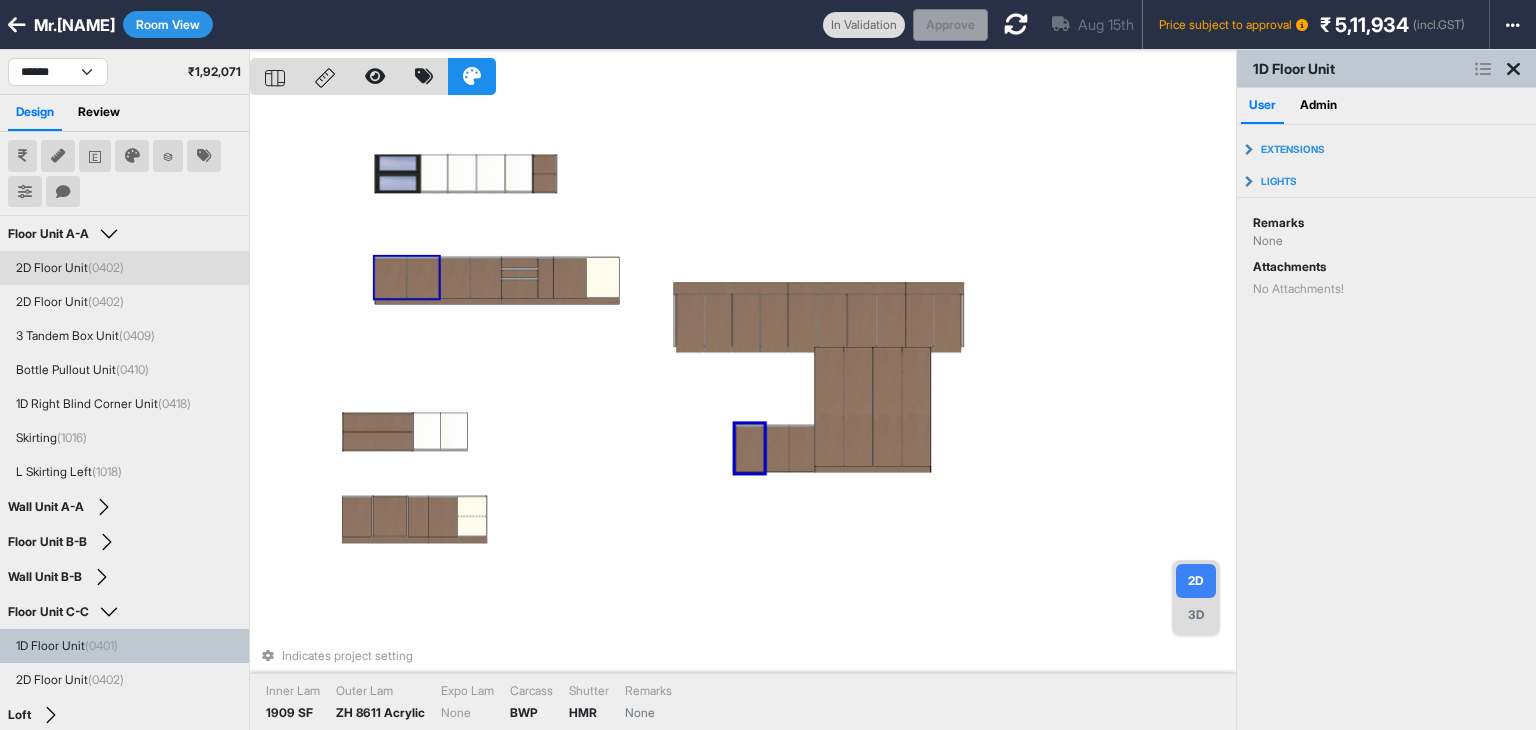 click on "Room View" at bounding box center (168, 24) 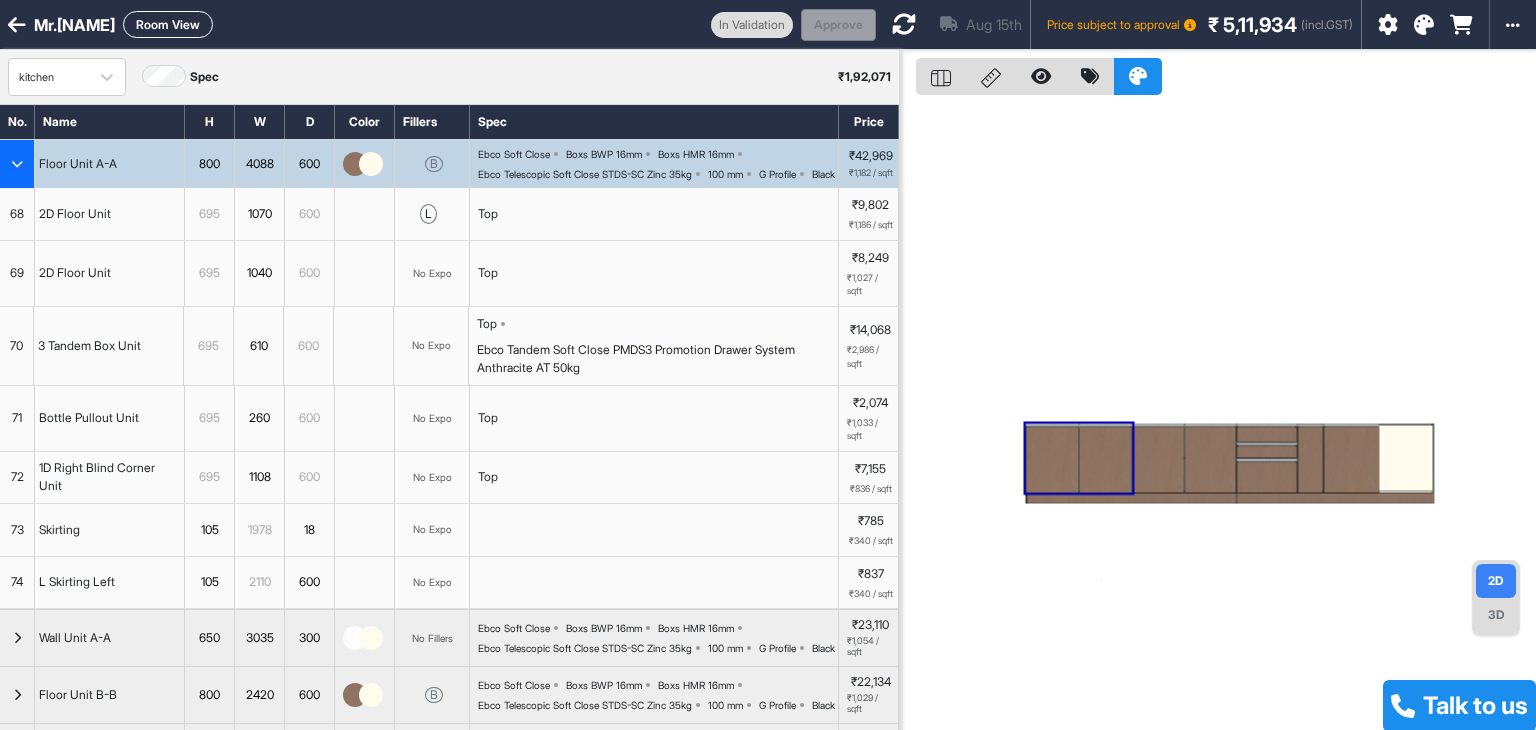 click on "Room View" at bounding box center [168, 24] 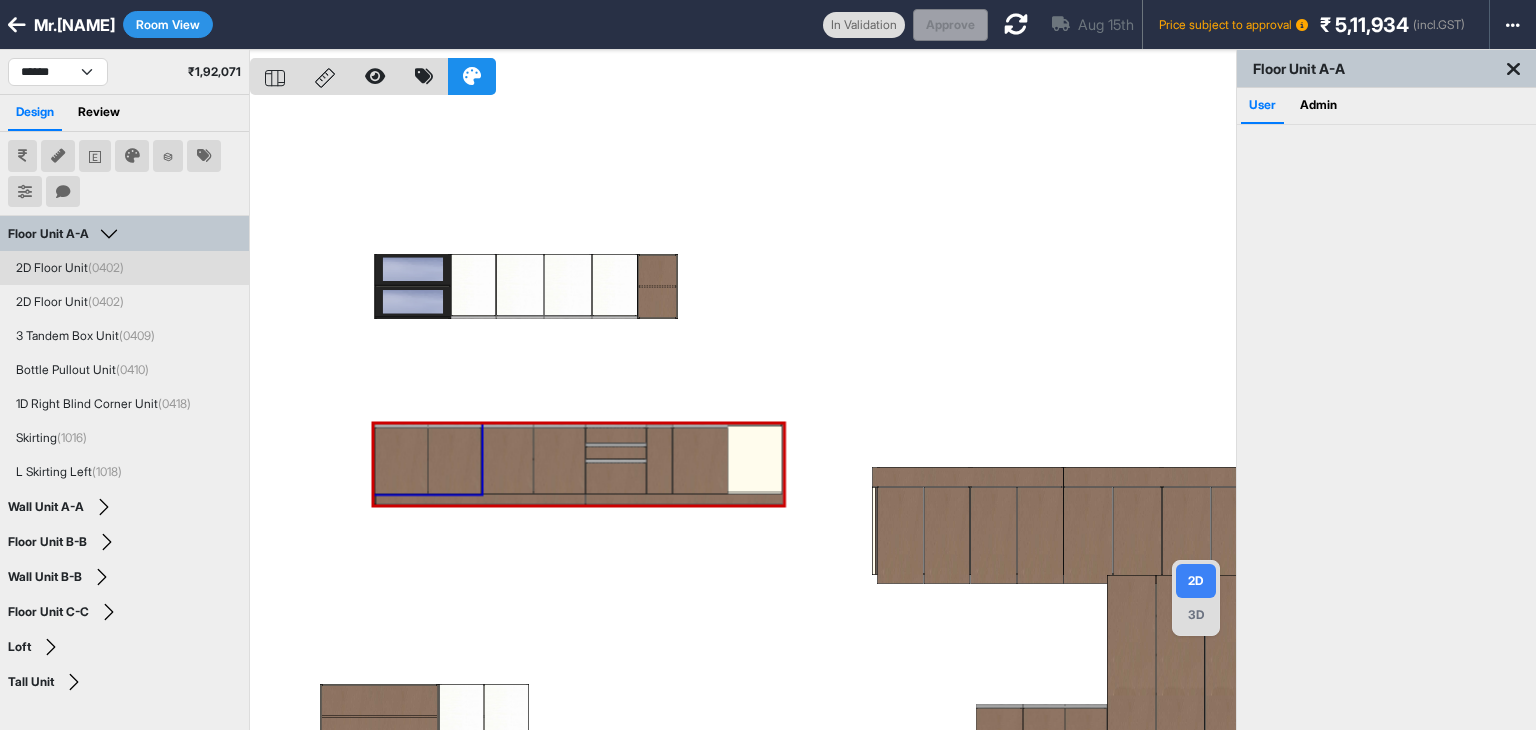 click on "Room View" at bounding box center [168, 24] 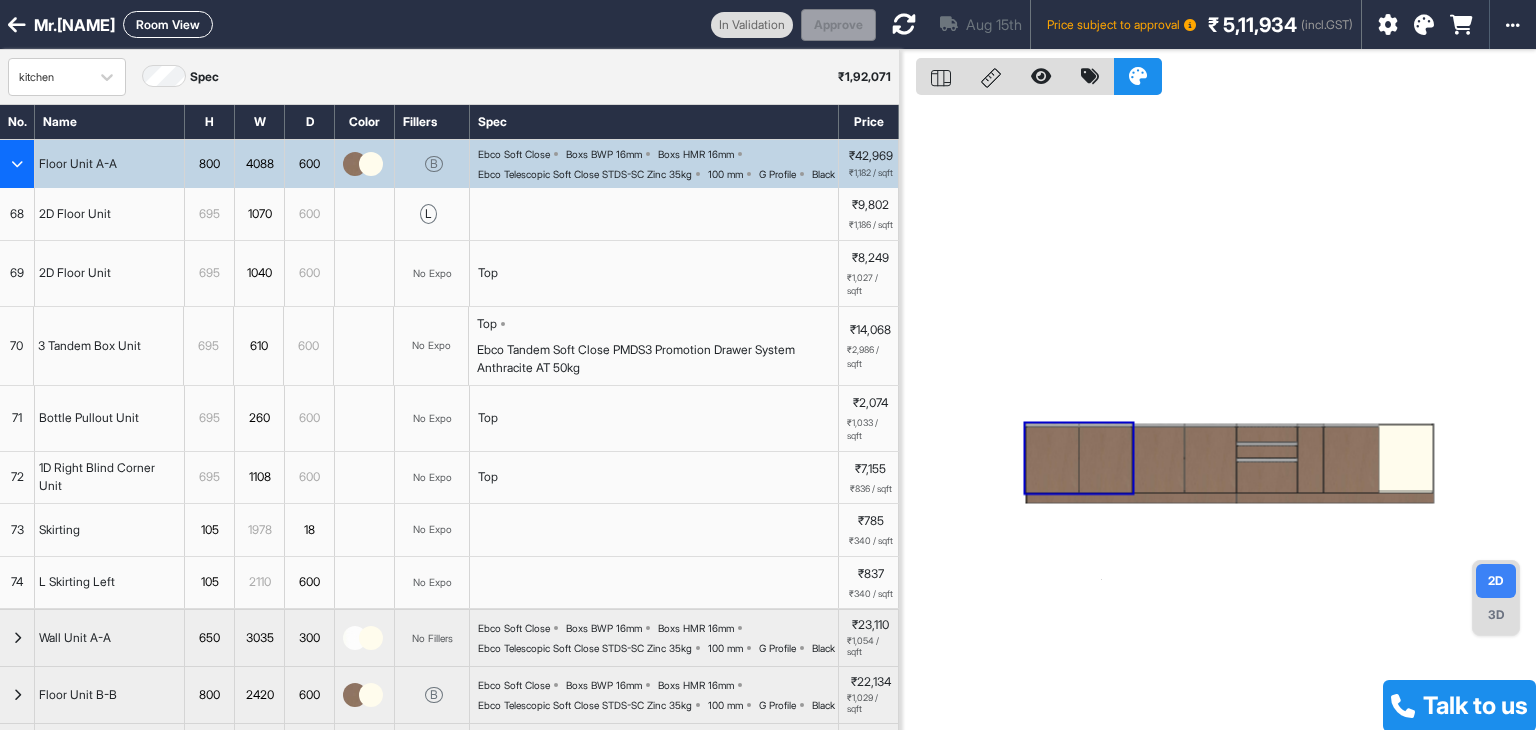 click at bounding box center [17, 164] 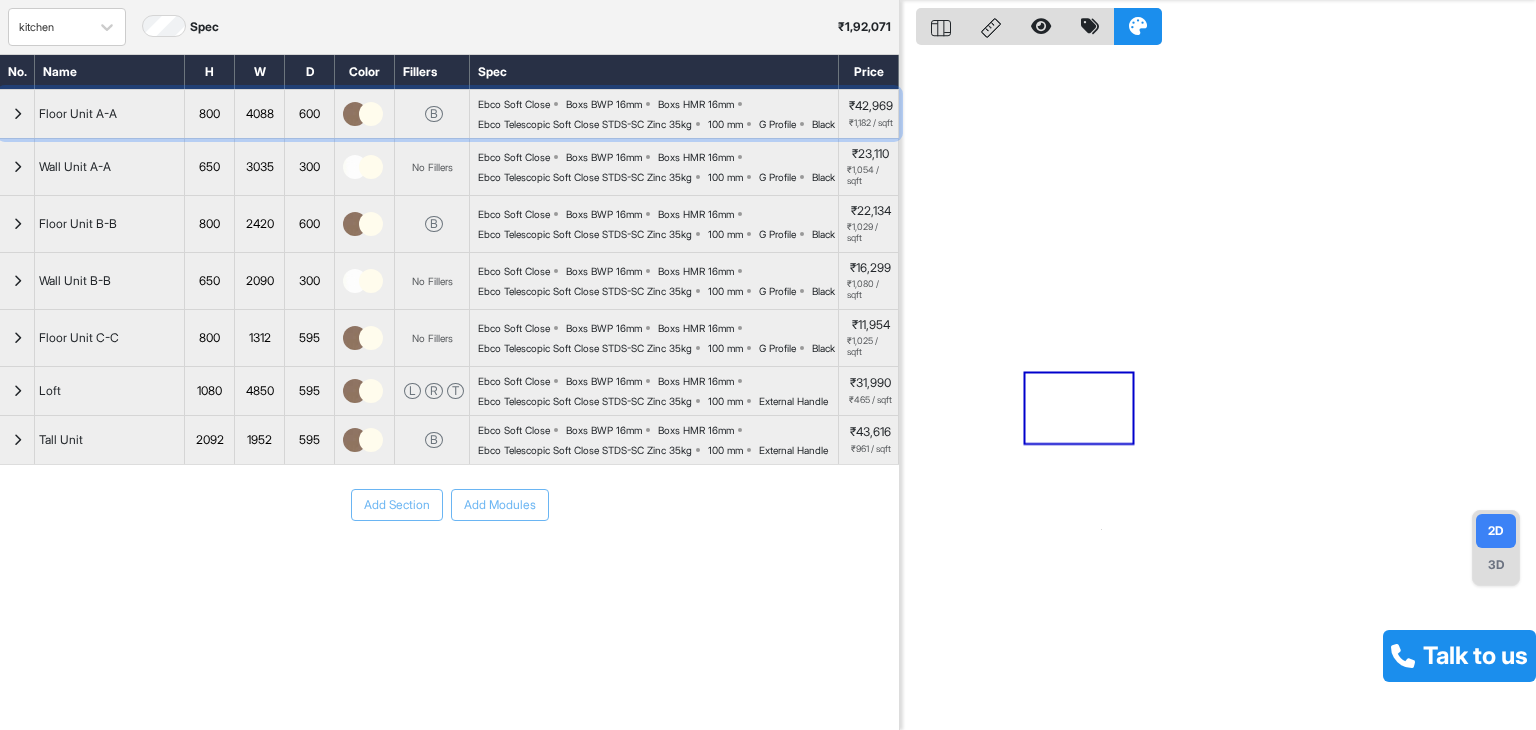 scroll, scrollTop: 92, scrollLeft: 0, axis: vertical 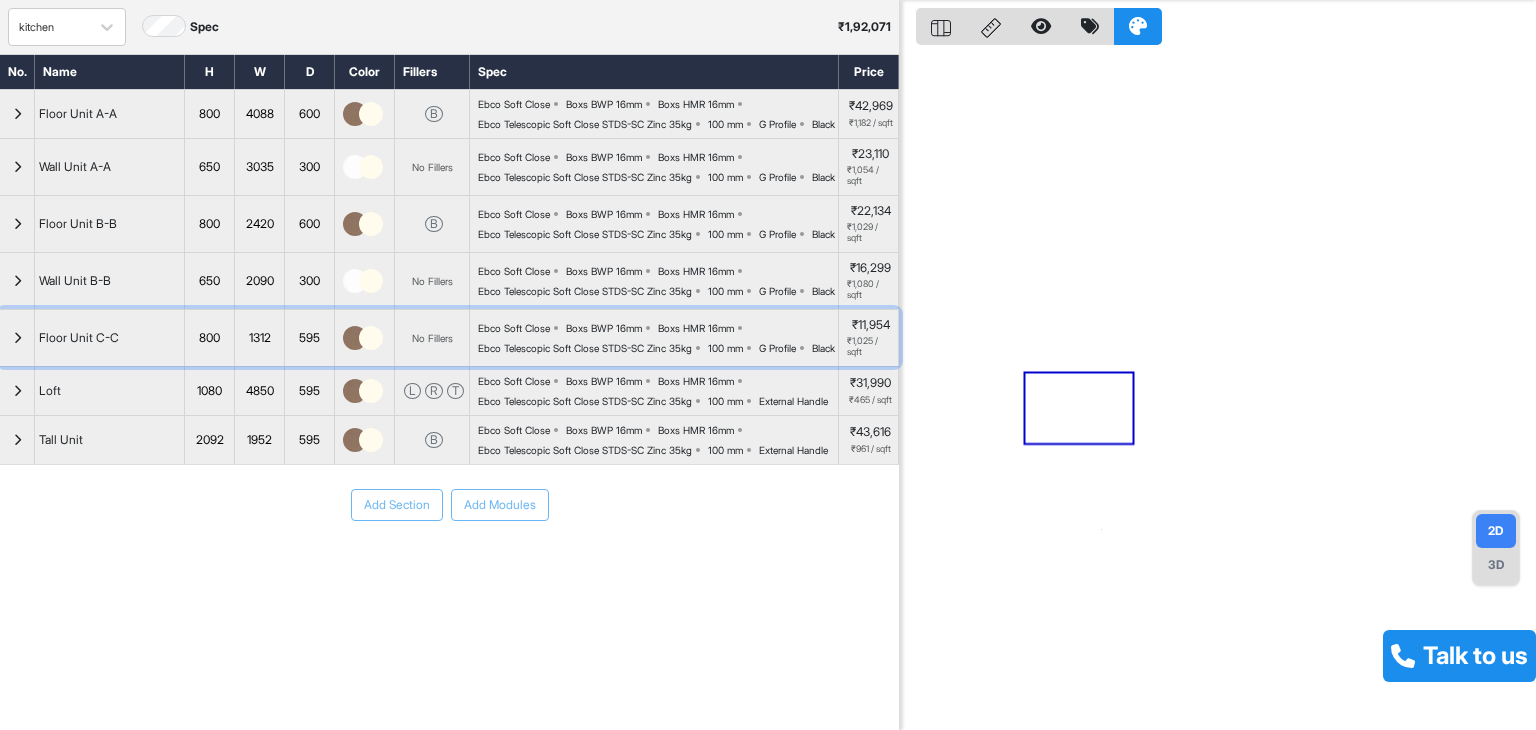 click at bounding box center [17, 338] 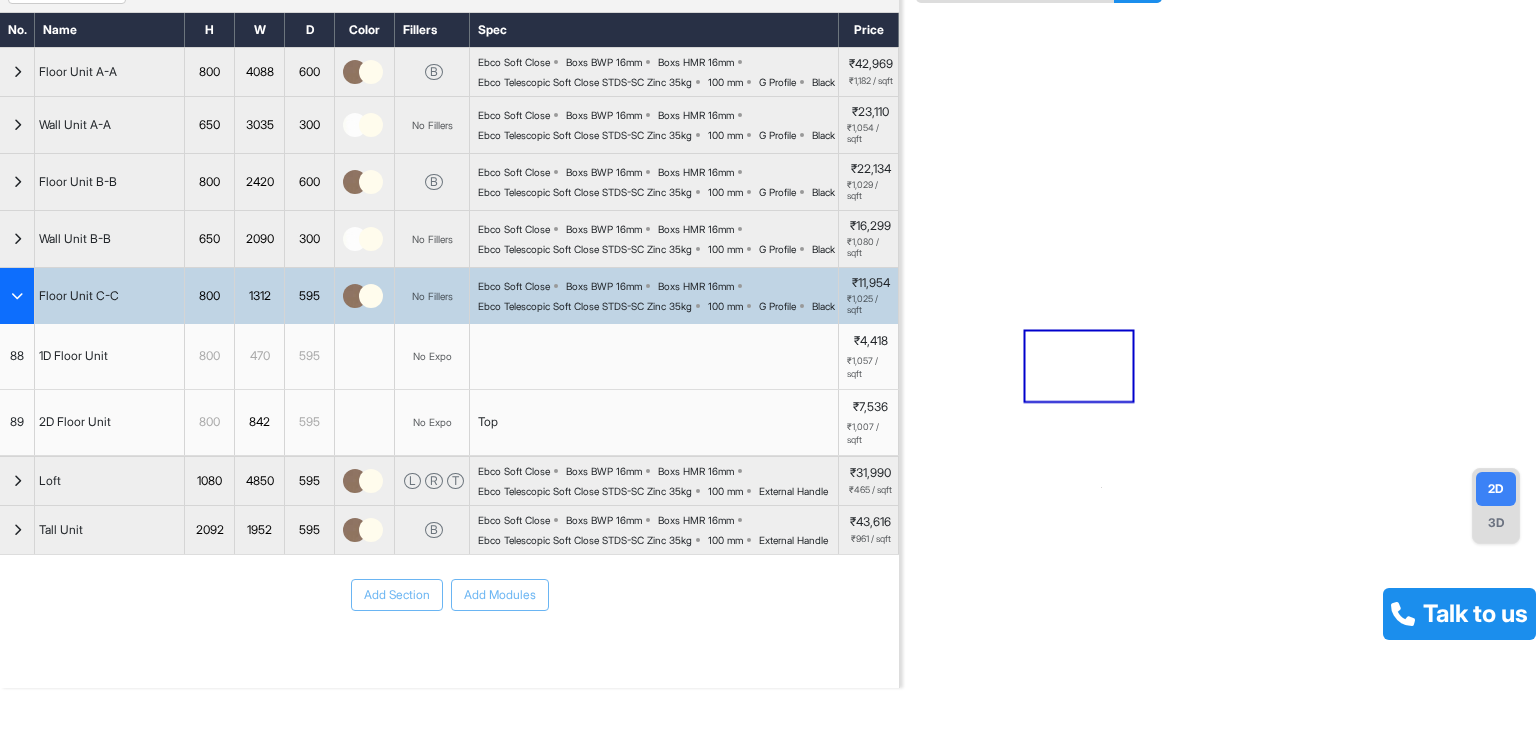 click at bounding box center [17, 296] 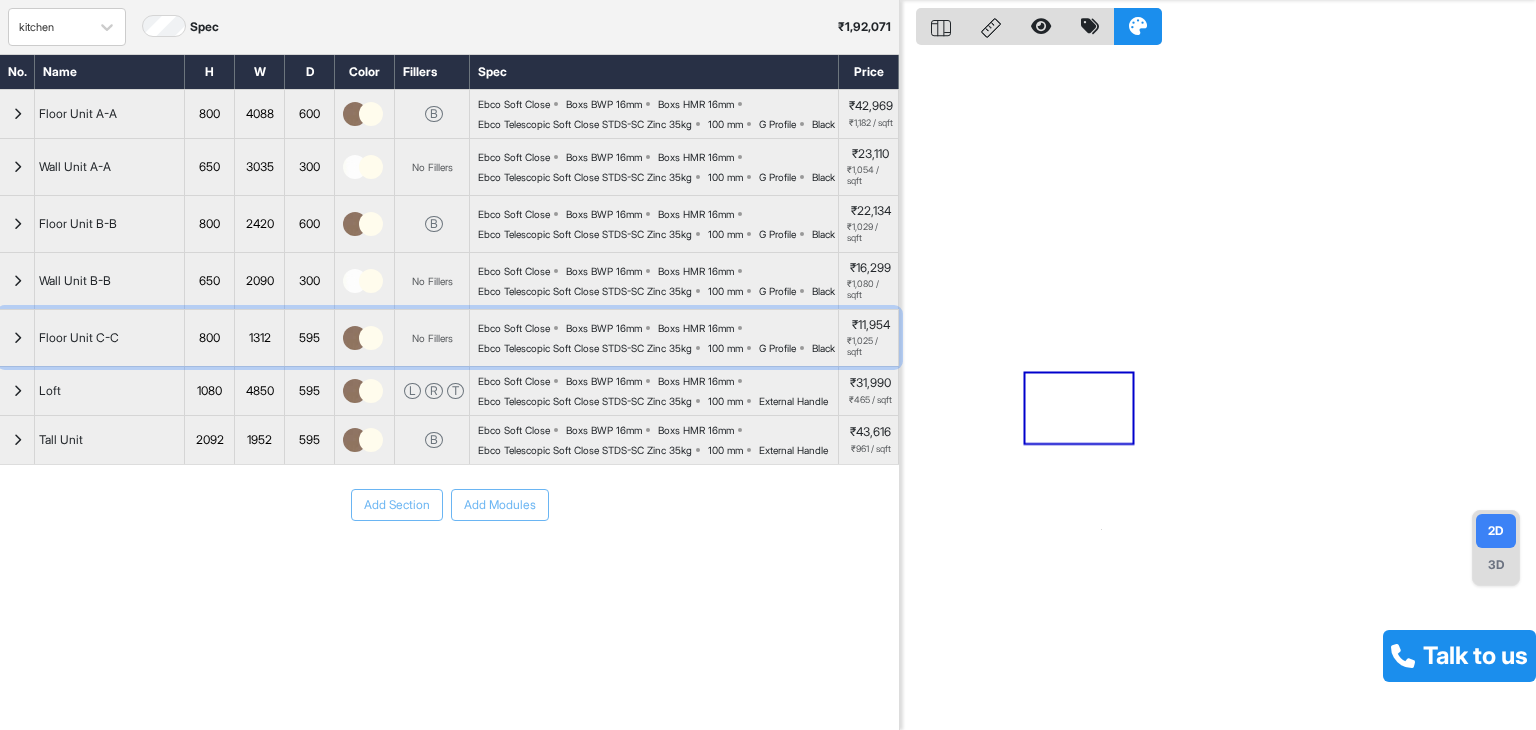 click at bounding box center (17, 338) 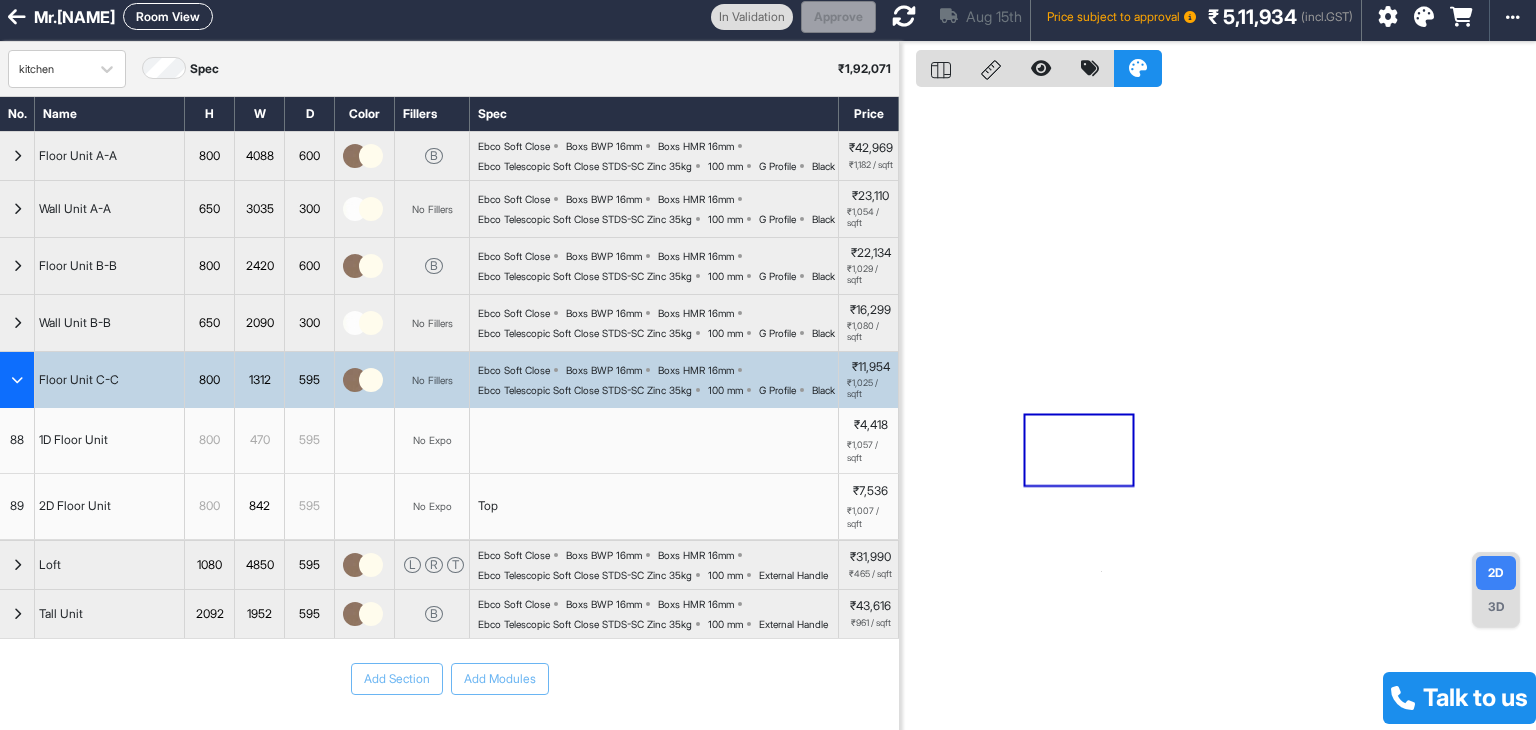 scroll, scrollTop: 0, scrollLeft: 0, axis: both 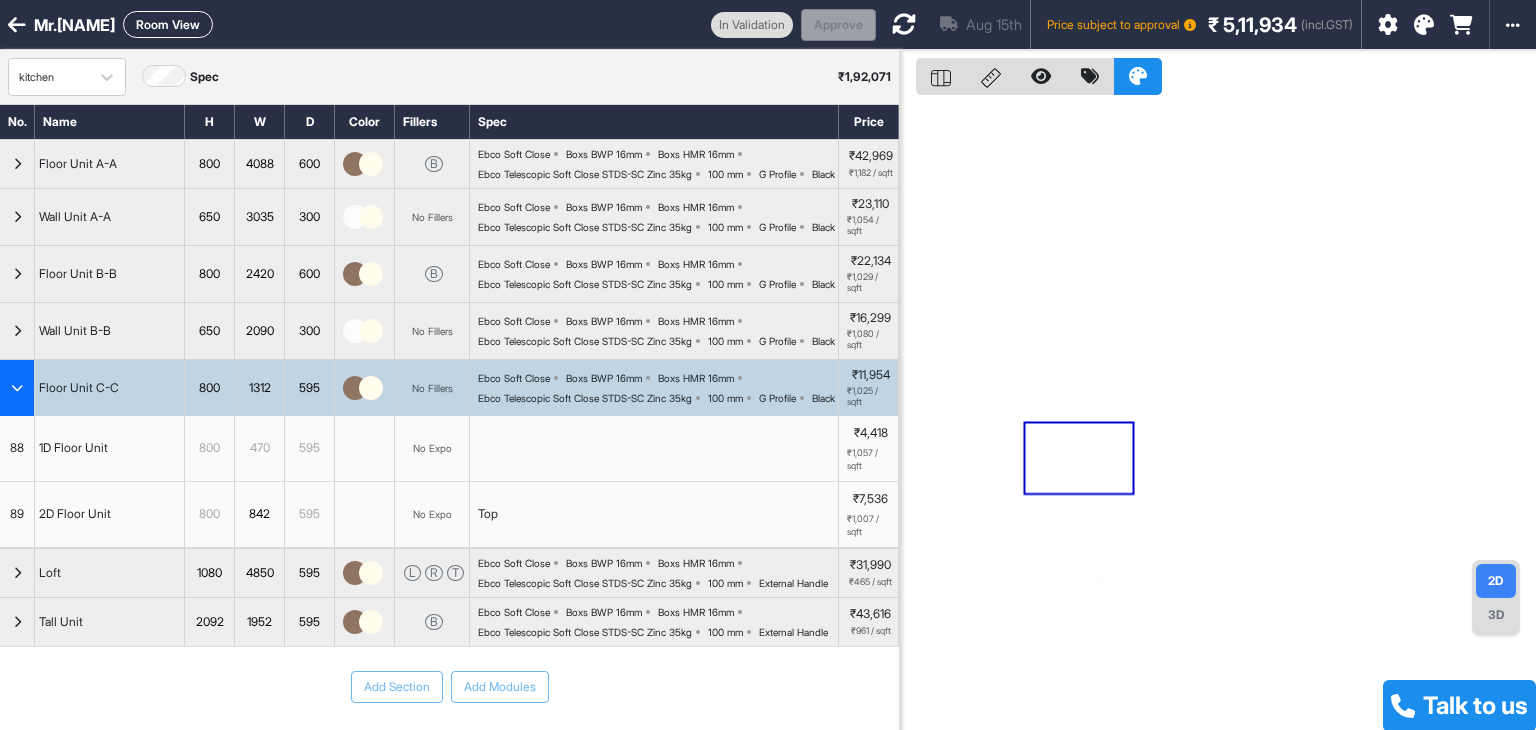 click at bounding box center (17, 388) 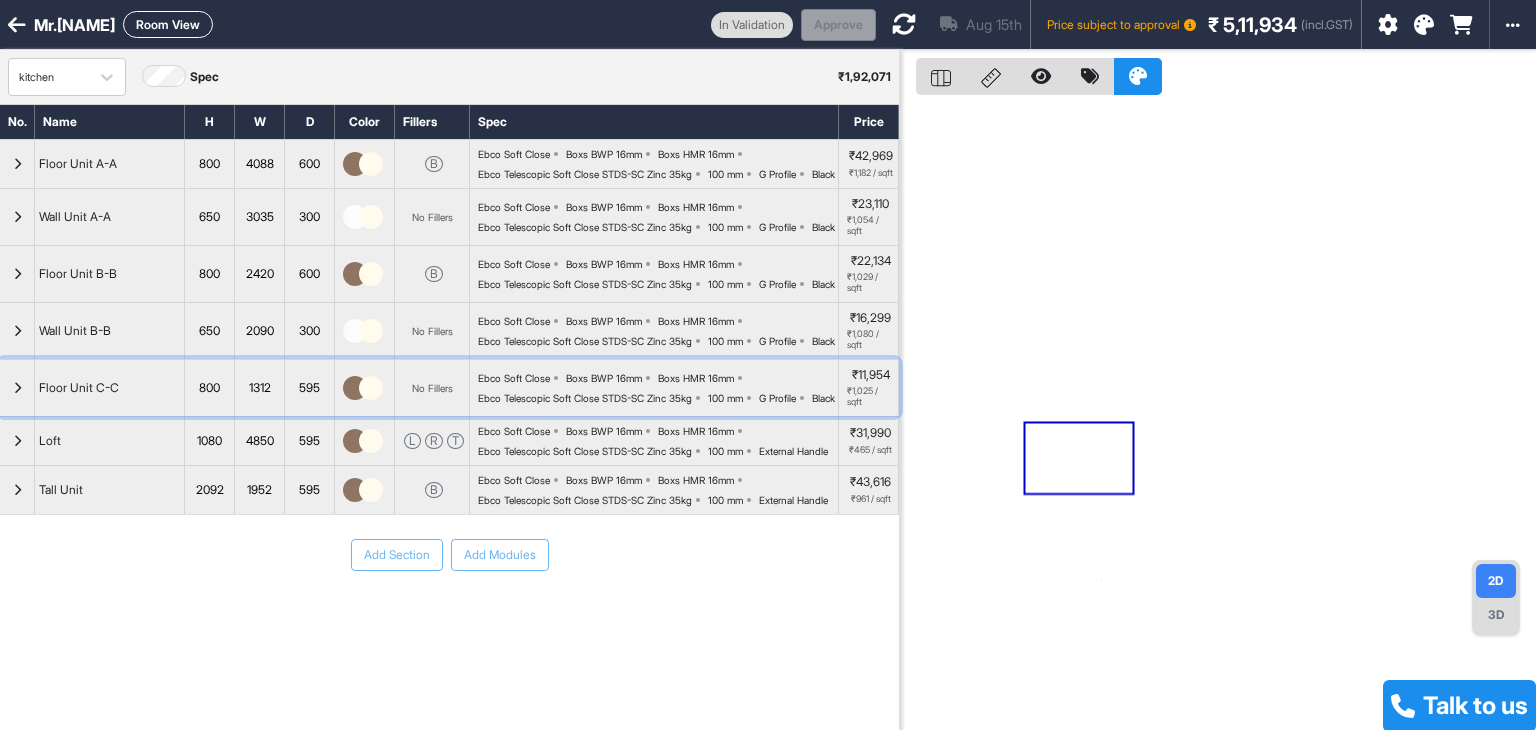 click at bounding box center [17, 388] 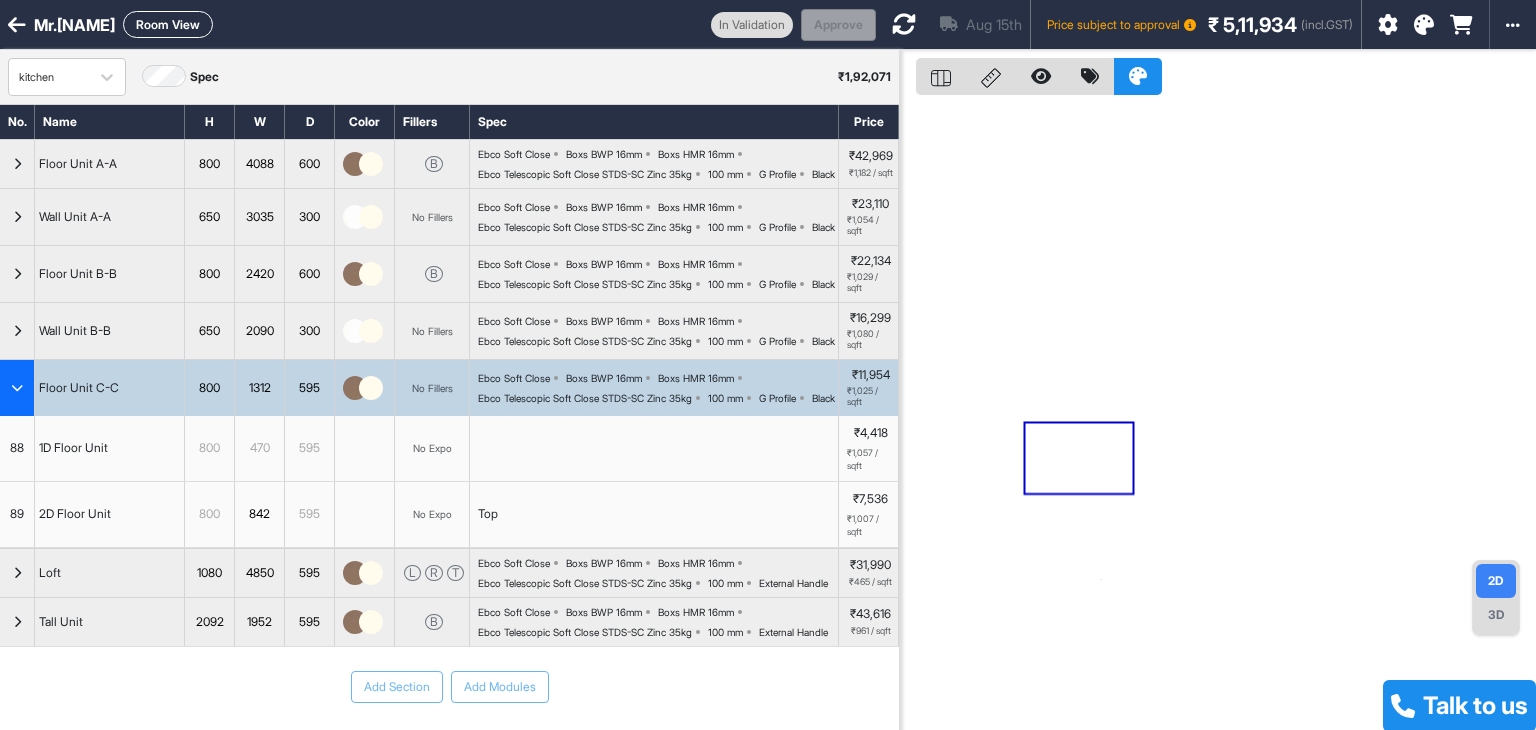 click at bounding box center (17, 388) 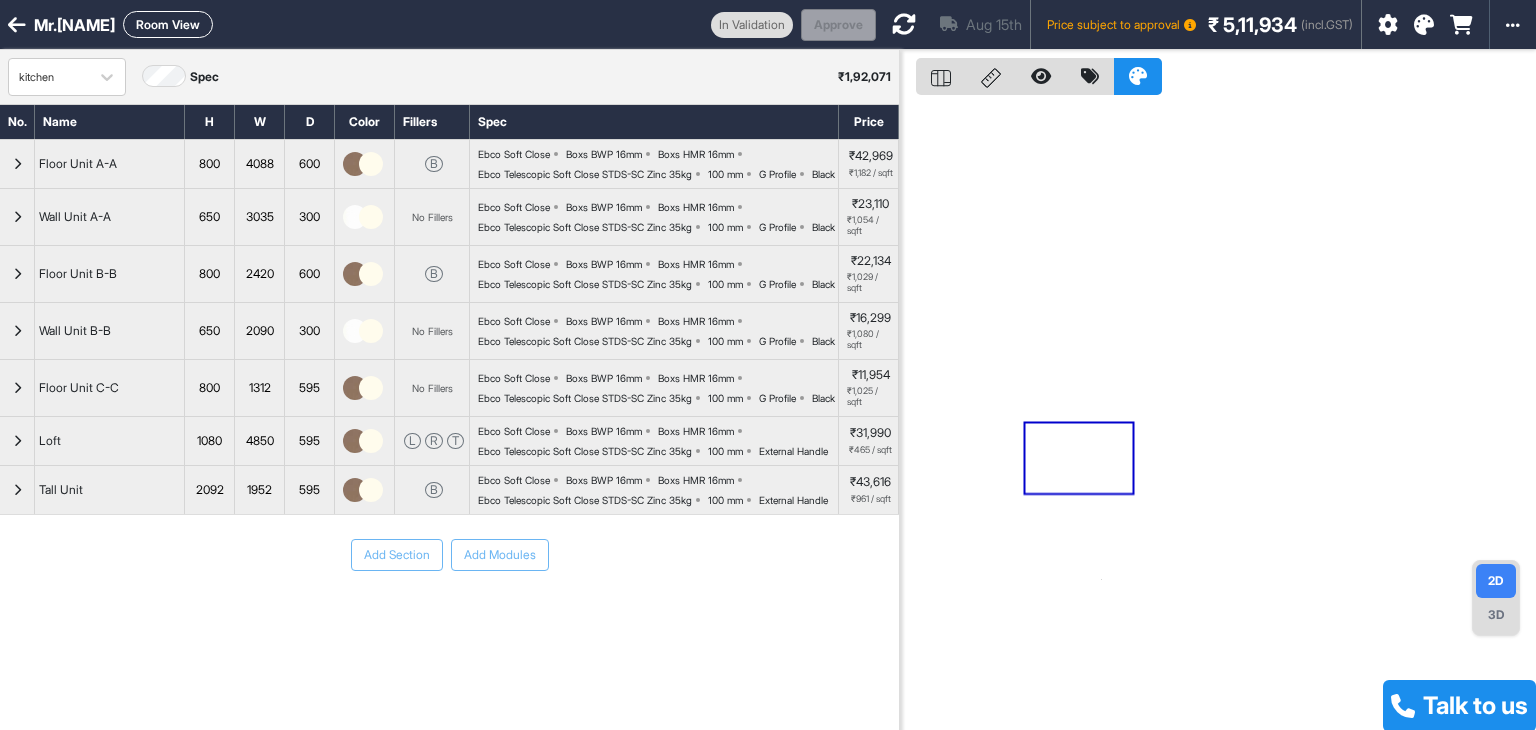 click on "Room View" at bounding box center [168, 24] 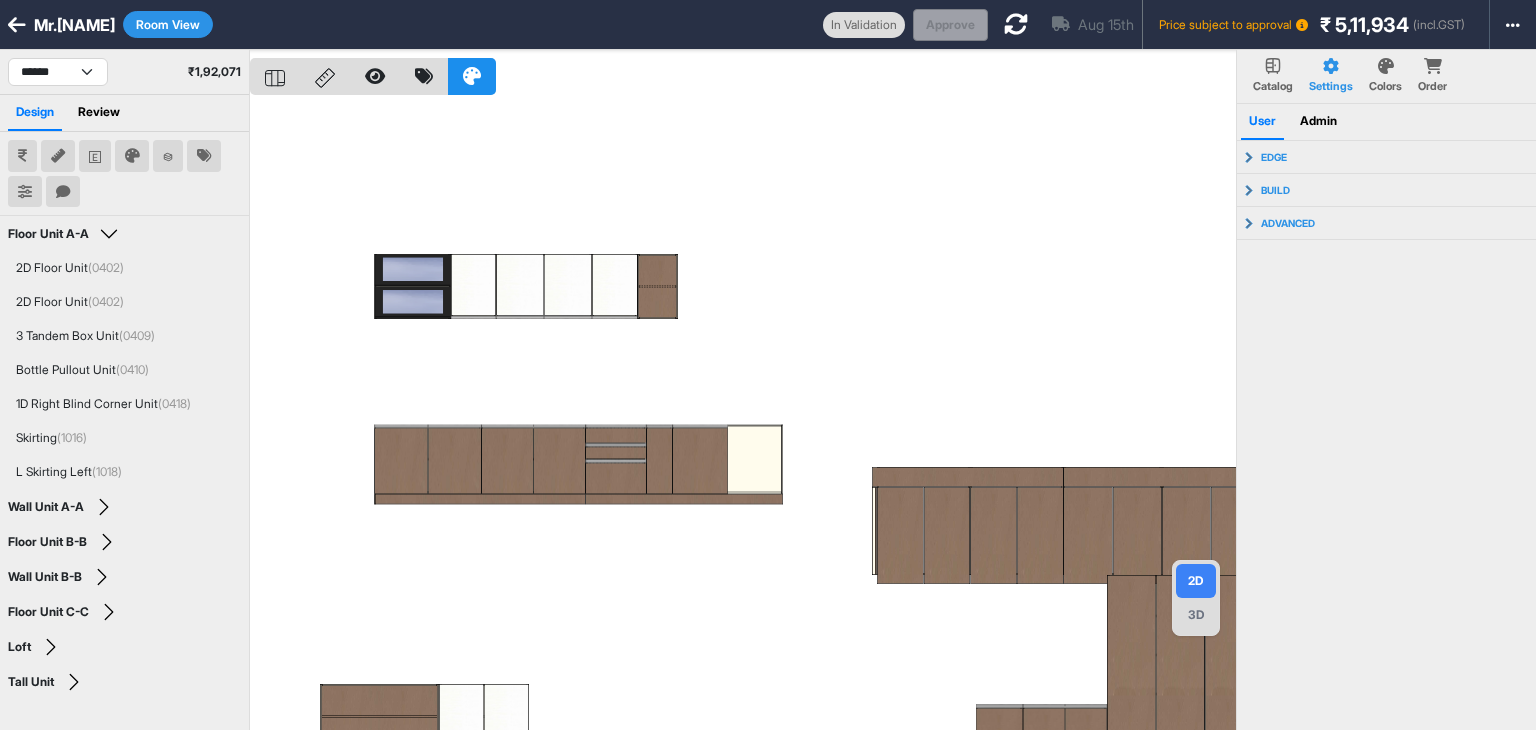 click at bounding box center [743, 415] 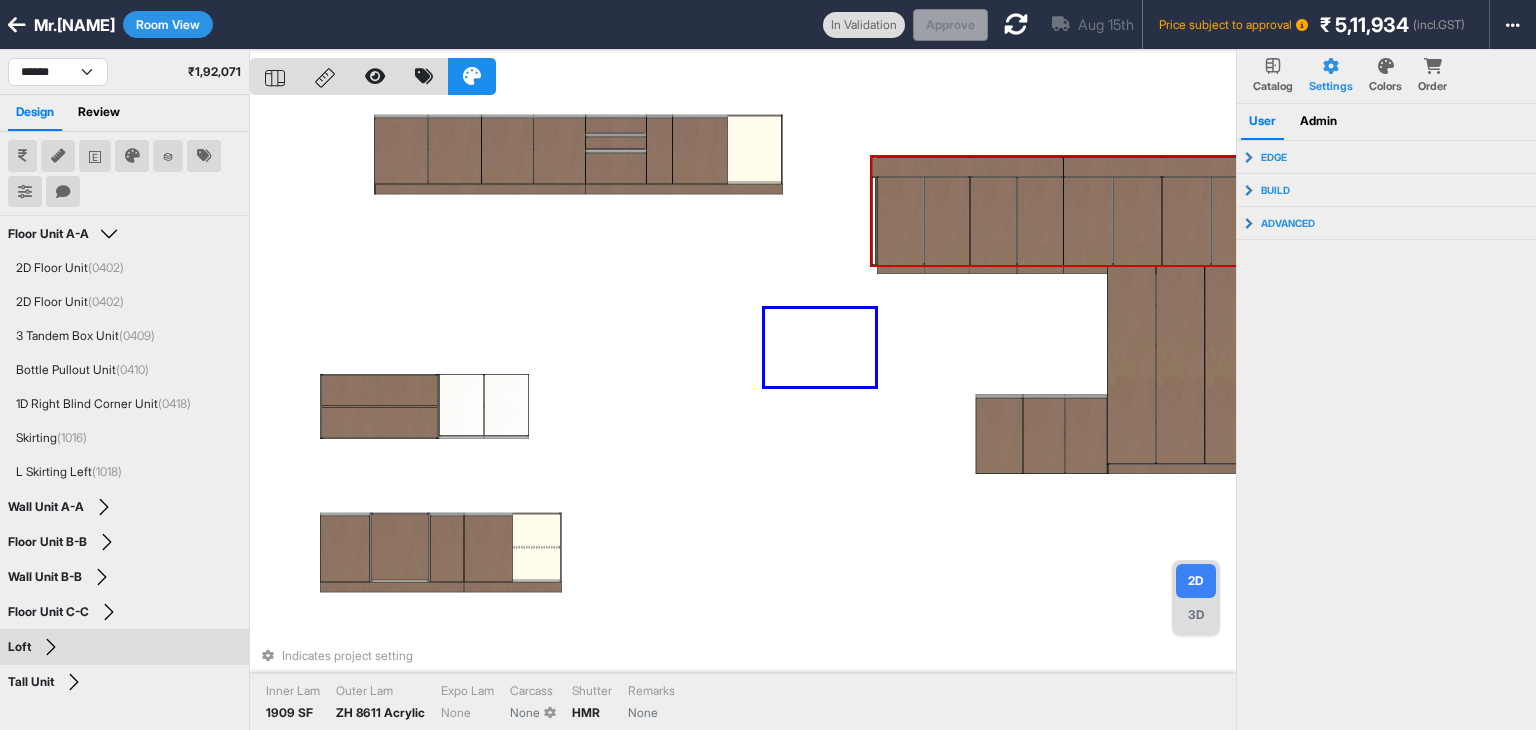 click on "Indicates project setting Inner Lam 1909 SF Outer Lam ZH 8611 Acrylic Expo Lam None Carcass None Shutter HMR Remarks None" at bounding box center [743, 415] 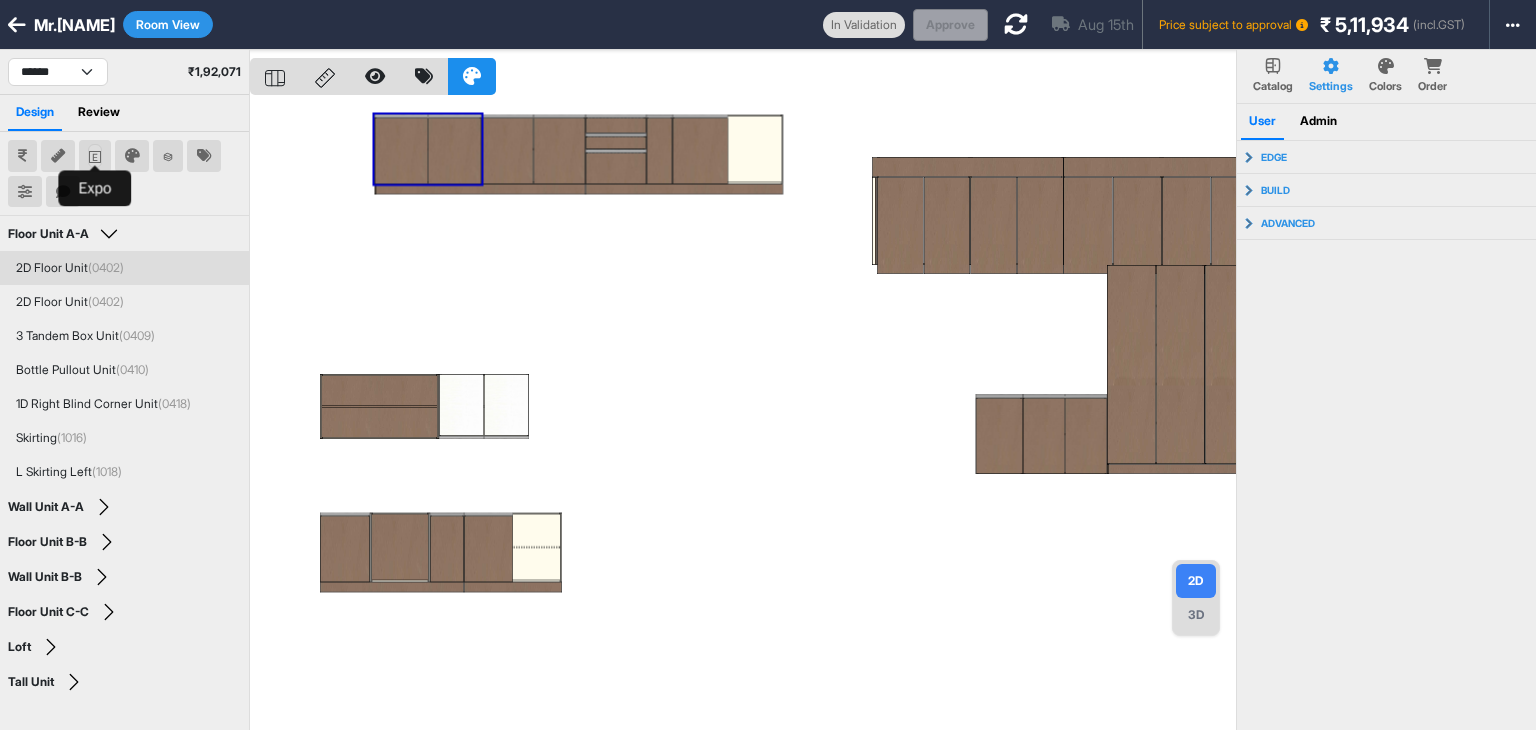 click at bounding box center [95, 156] 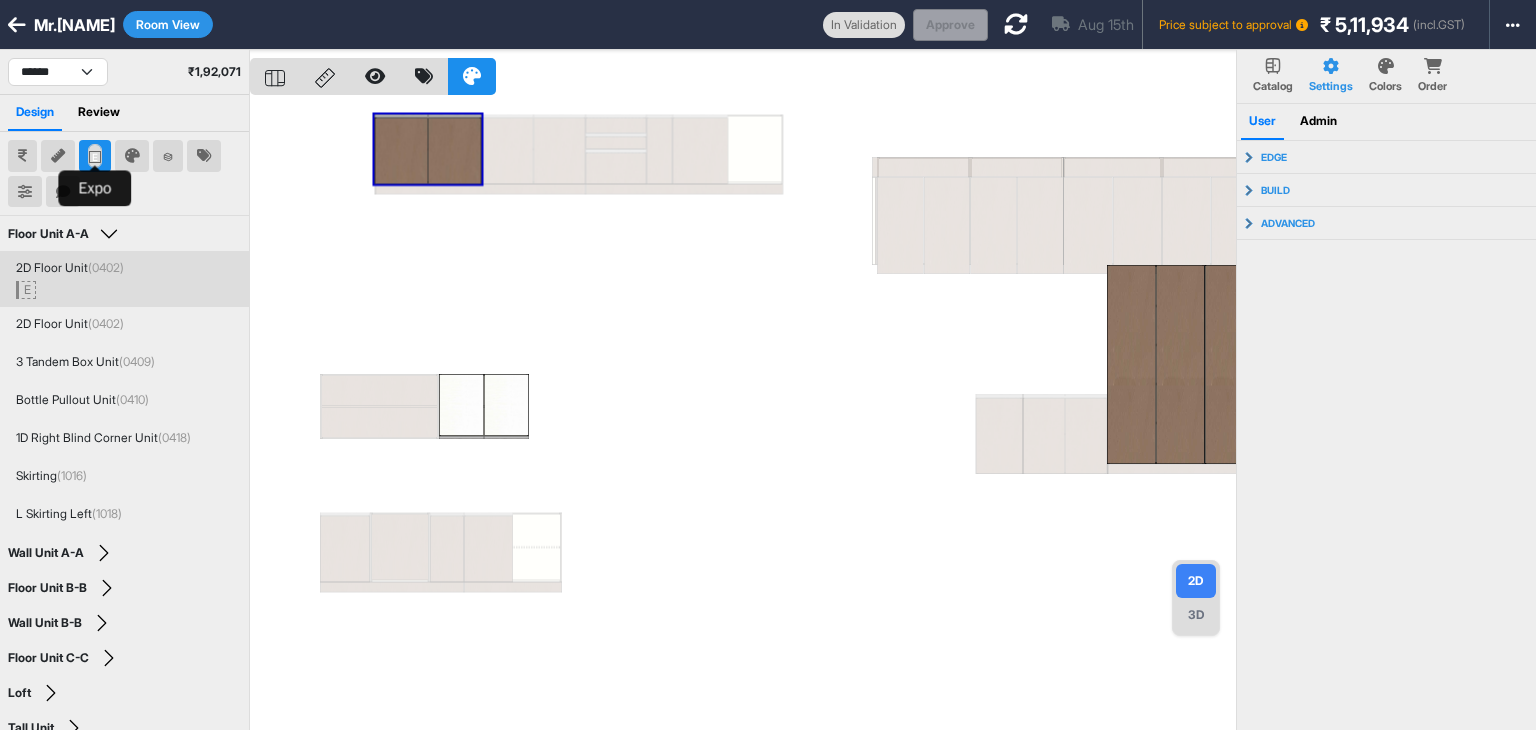 click at bounding box center [95, 156] 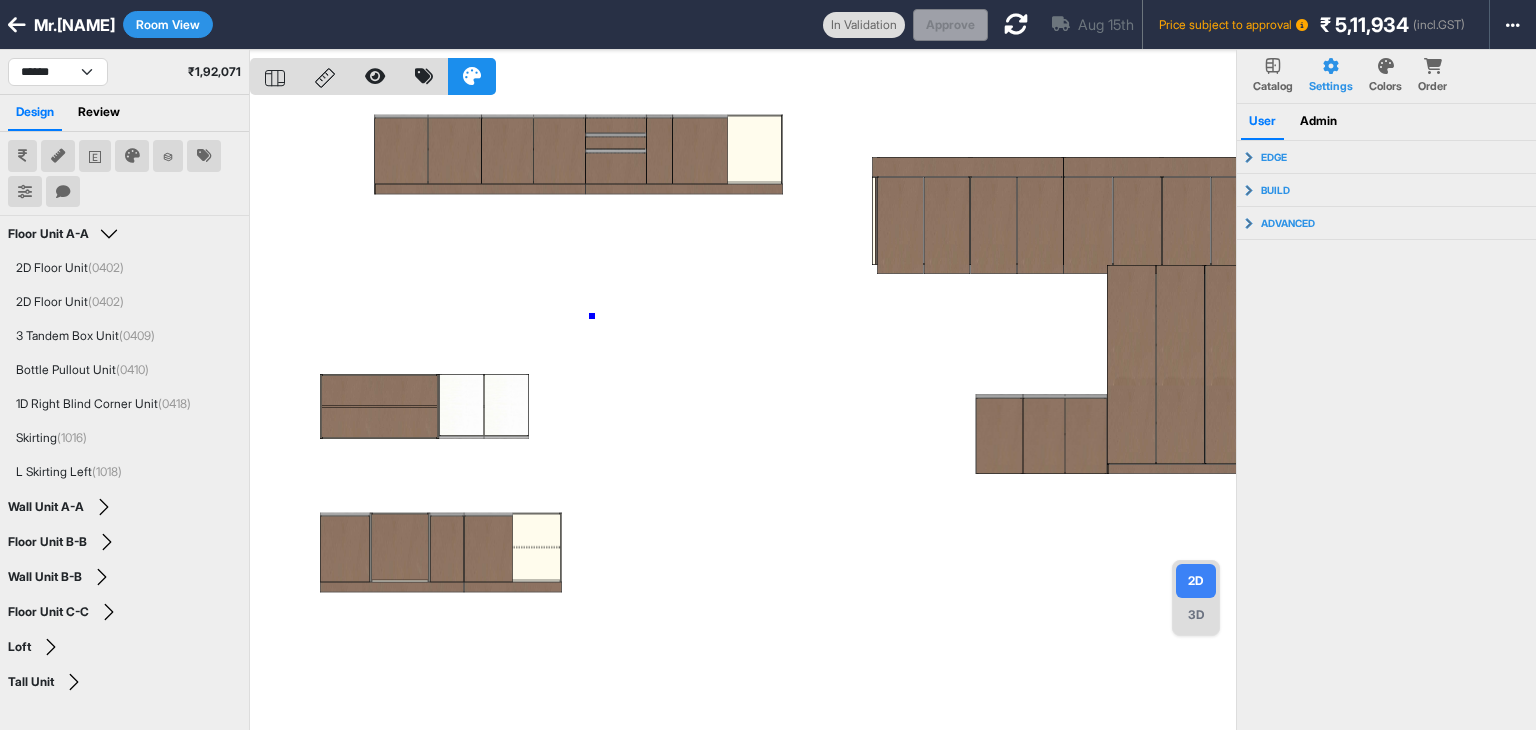 click at bounding box center (743, 415) 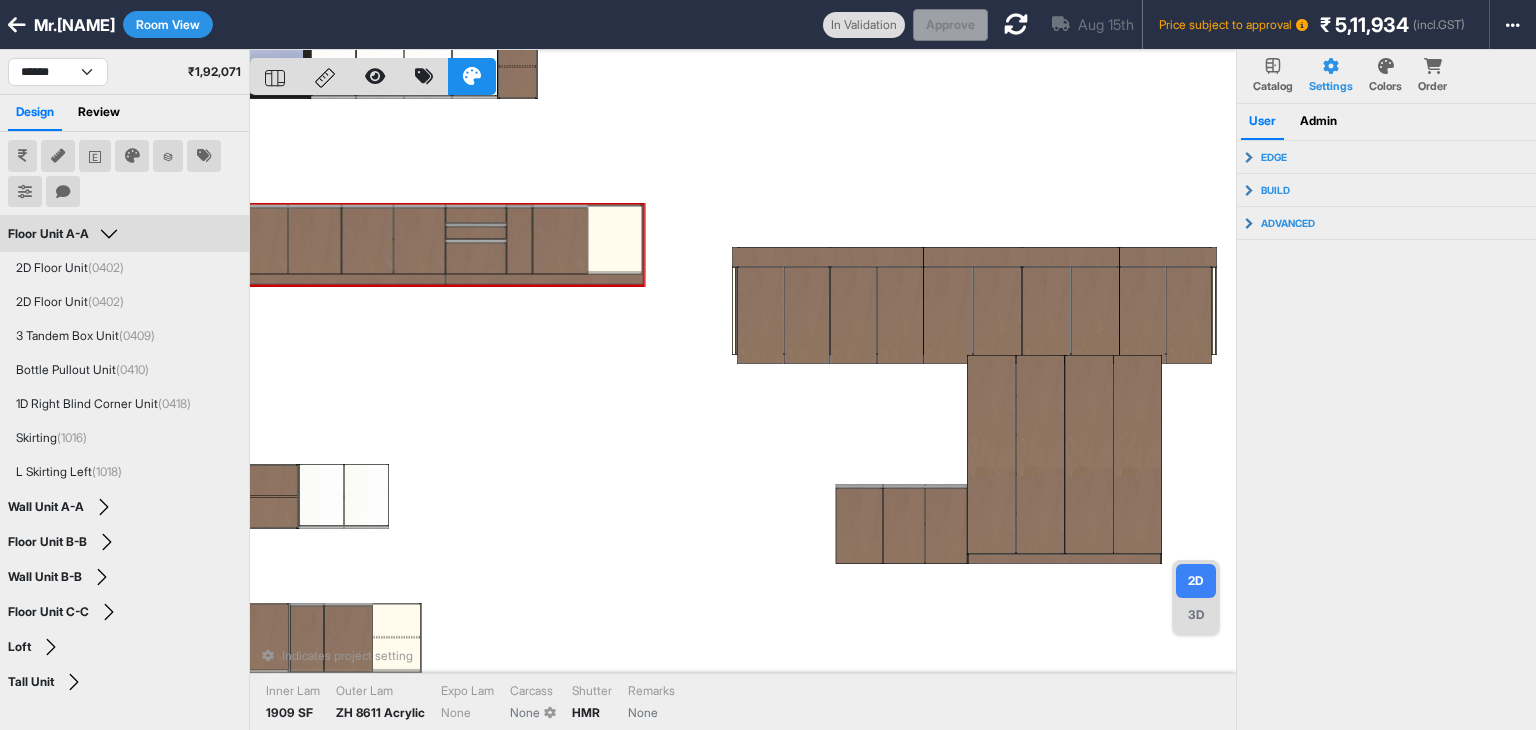 click on "Indicates project setting Inner Lam 1909 SF Outer Lam ZH 8611 Acrylic Expo Lam None Carcass None Shutter HMR Remarks None" at bounding box center (743, 415) 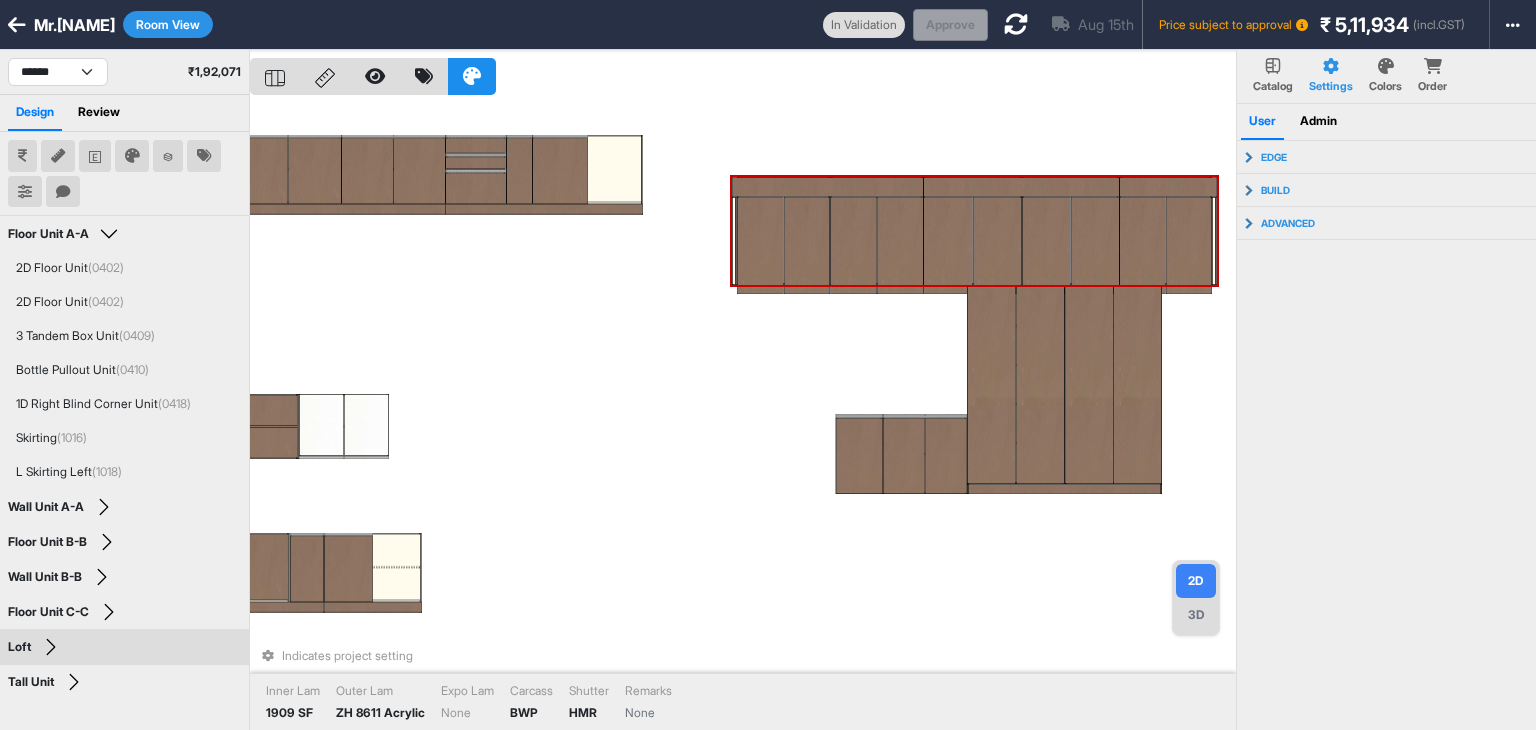 click at bounding box center [760, 245] 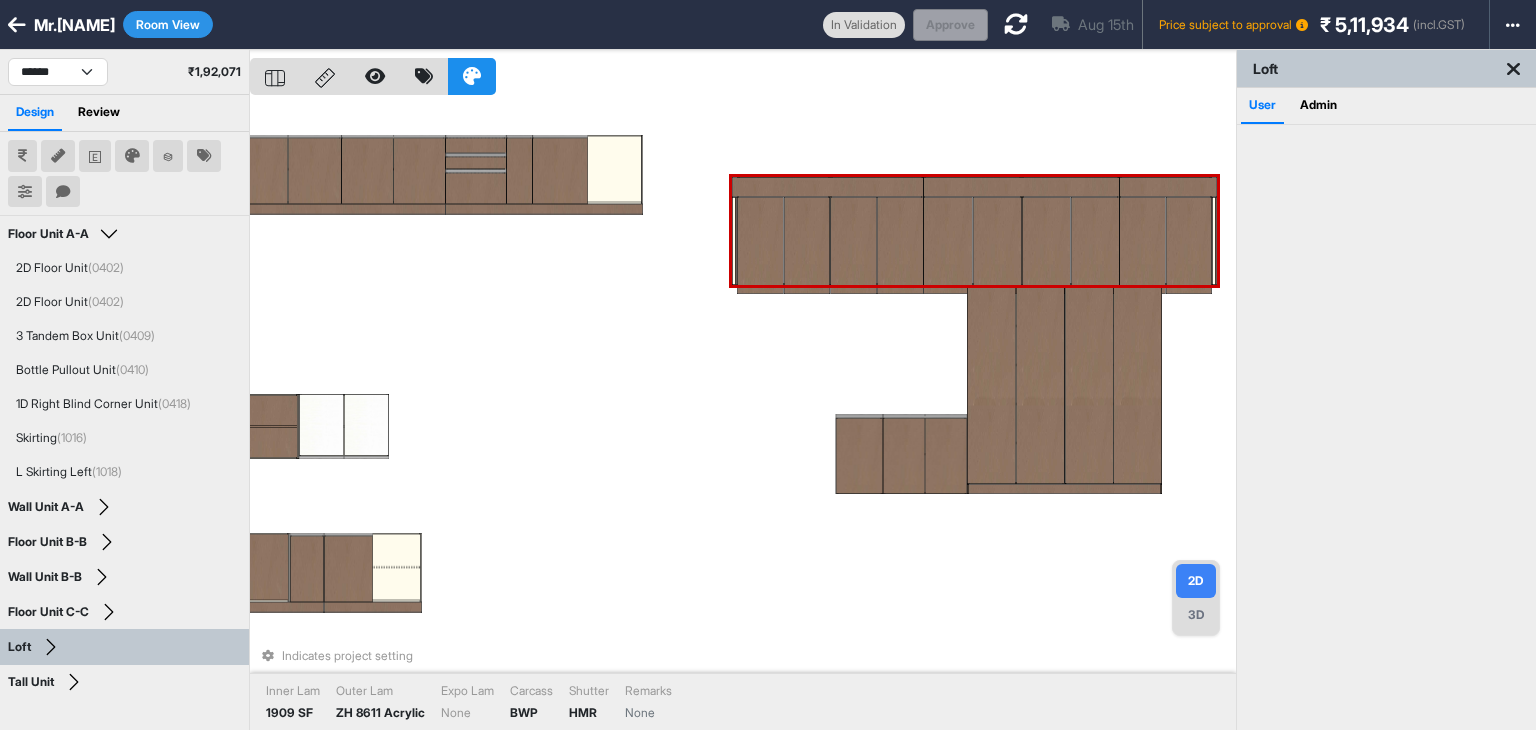click at bounding box center [760, 245] 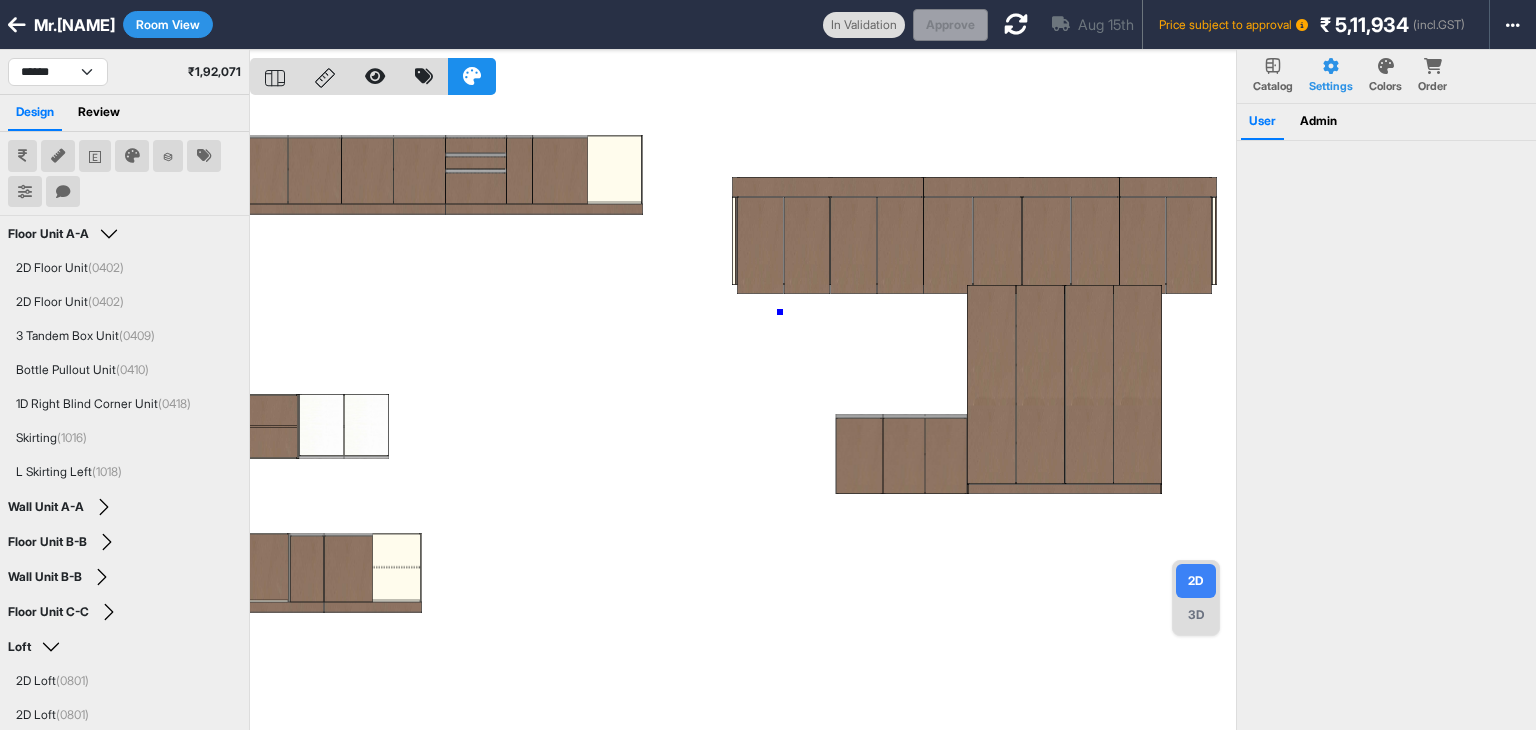 click at bounding box center [743, 415] 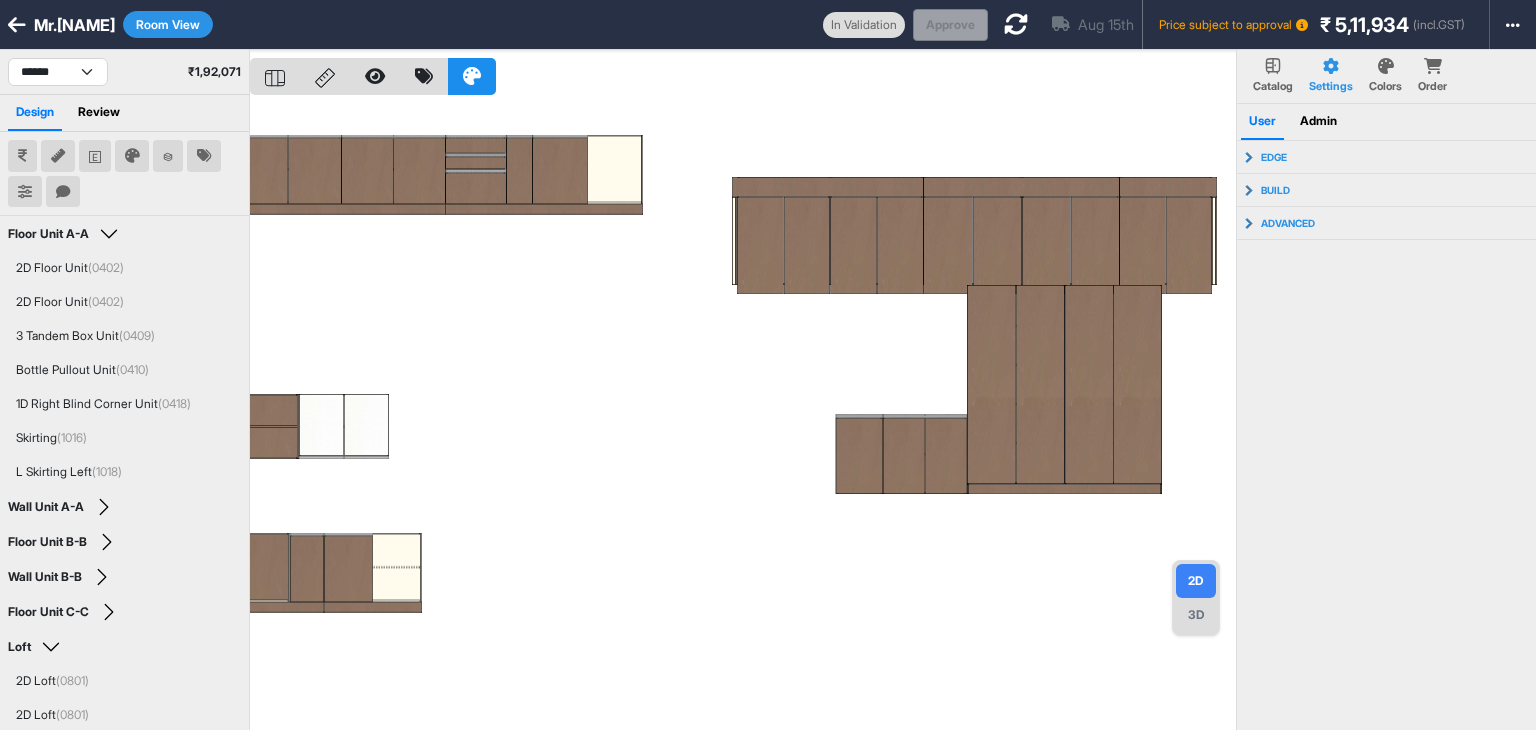 click at bounding box center [743, 415] 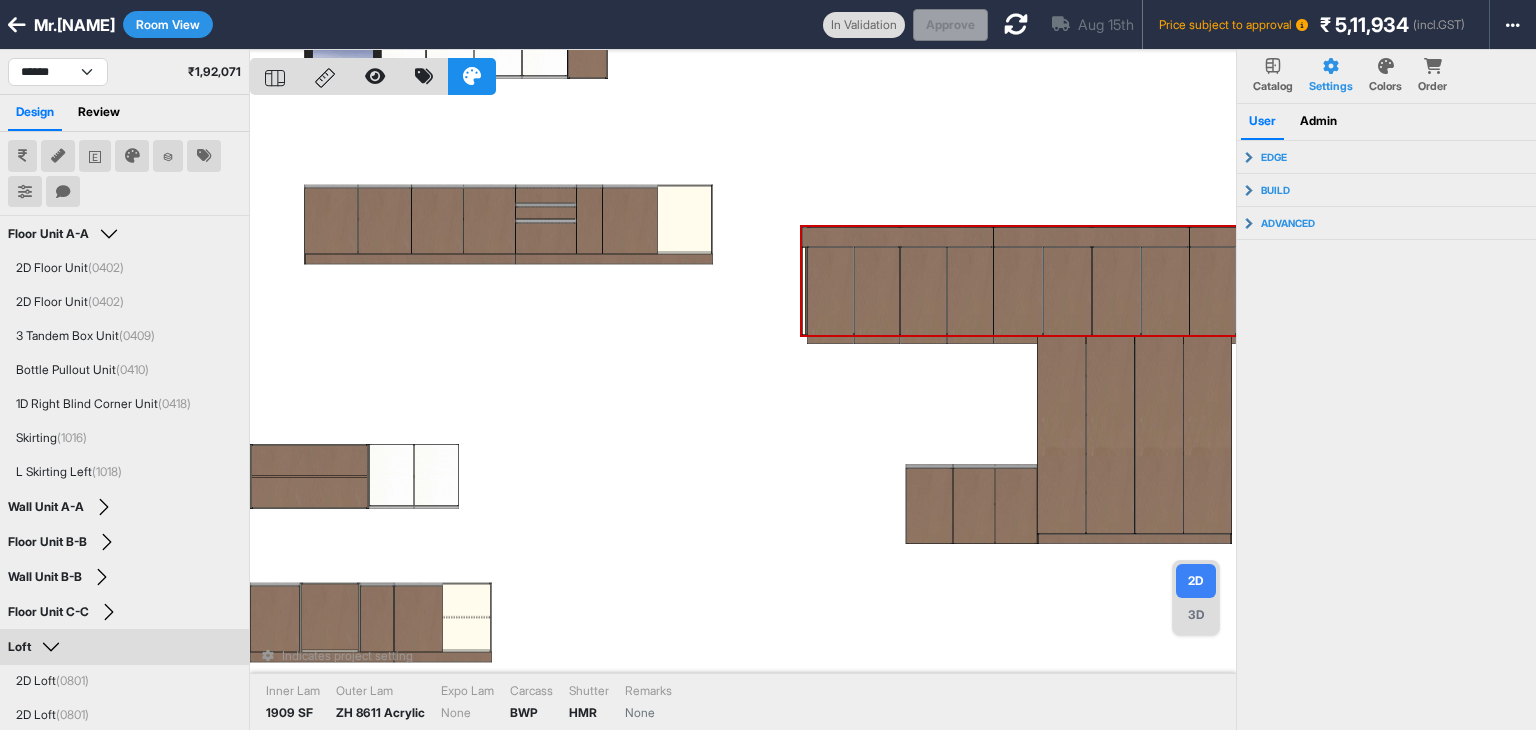 click at bounding box center (830, 295) 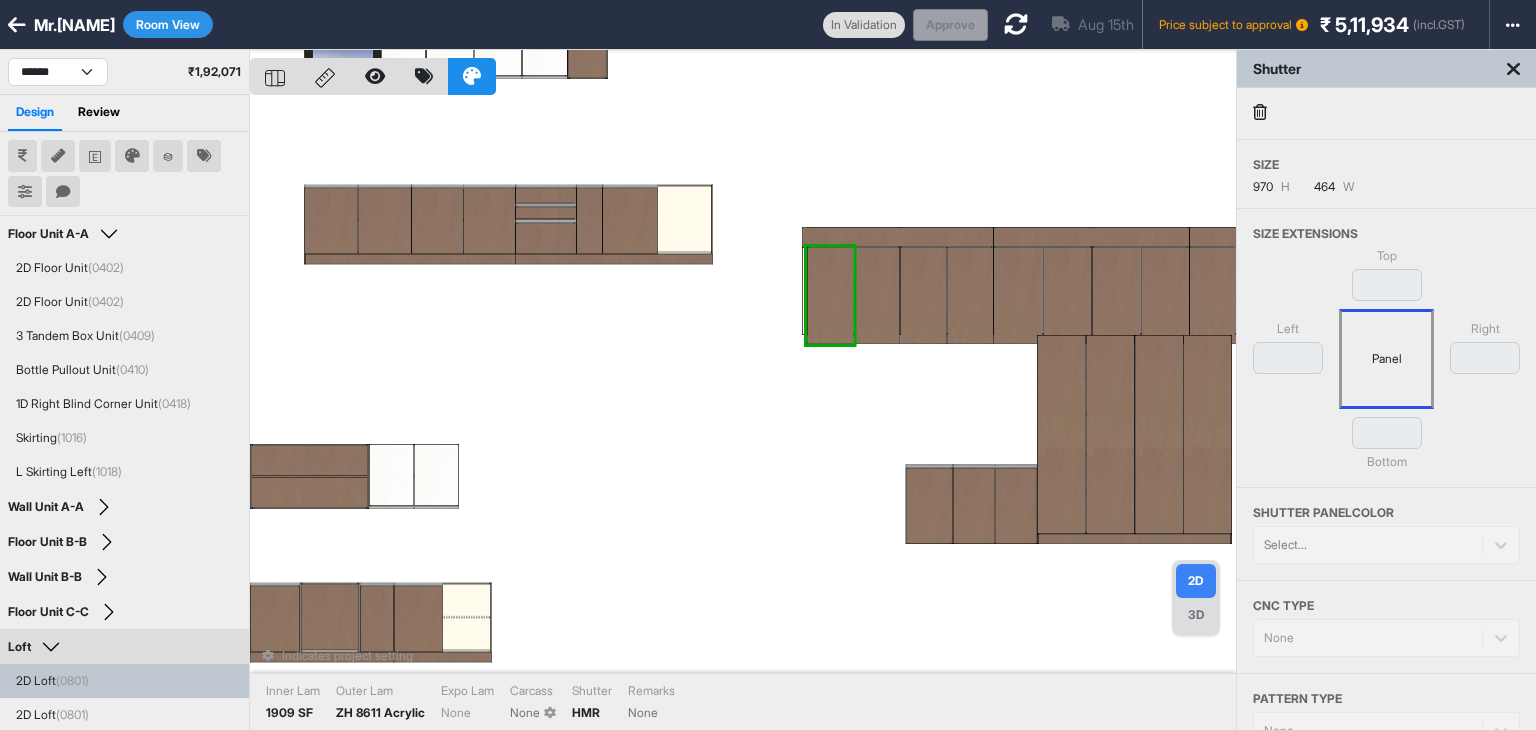 click at bounding box center (804, 291) 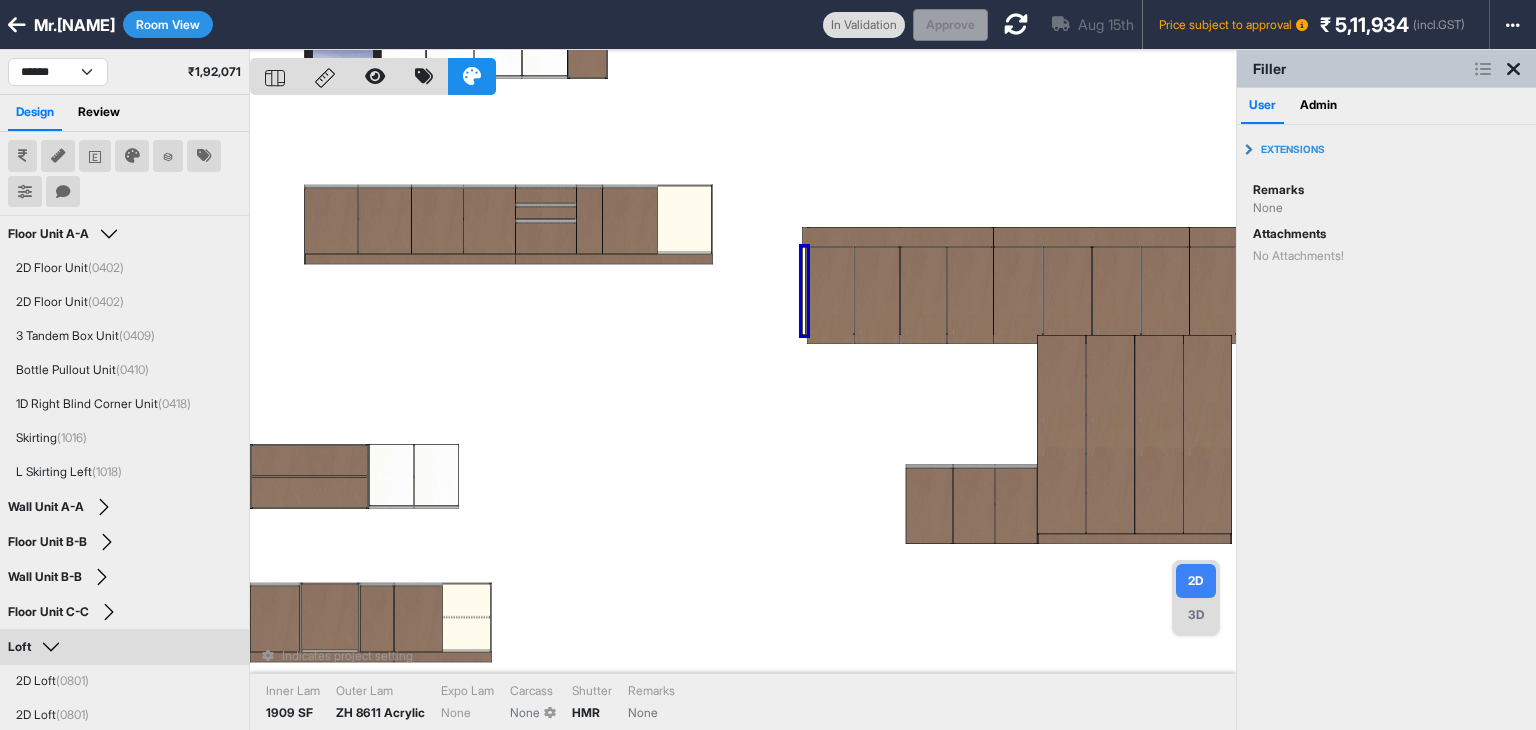 click on "Indicates project setting Inner Lam 1909 SF Outer Lam ZH 8611 Acrylic Expo Lam None Carcass None Shutter HMR Remarks None" at bounding box center [743, 415] 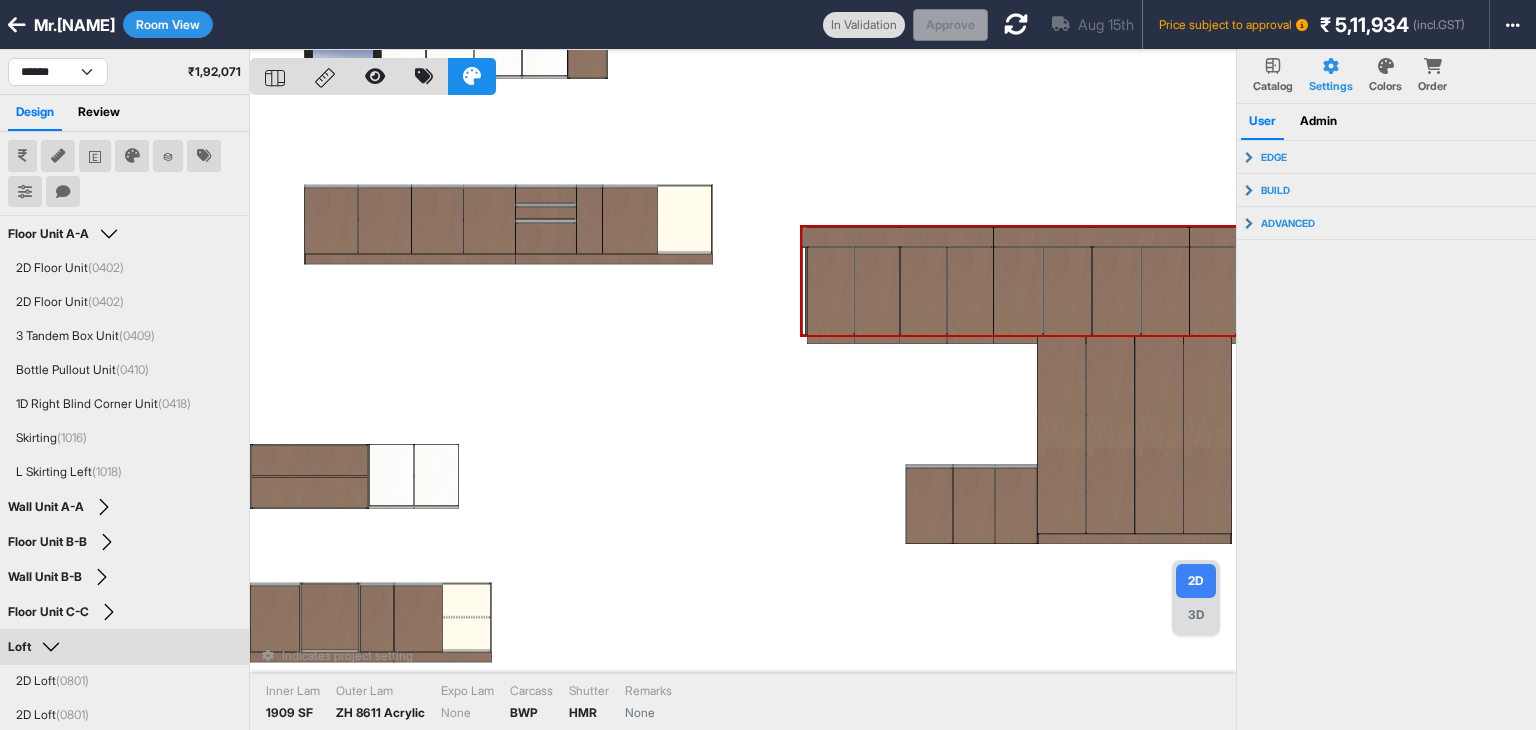 click at bounding box center [830, 295] 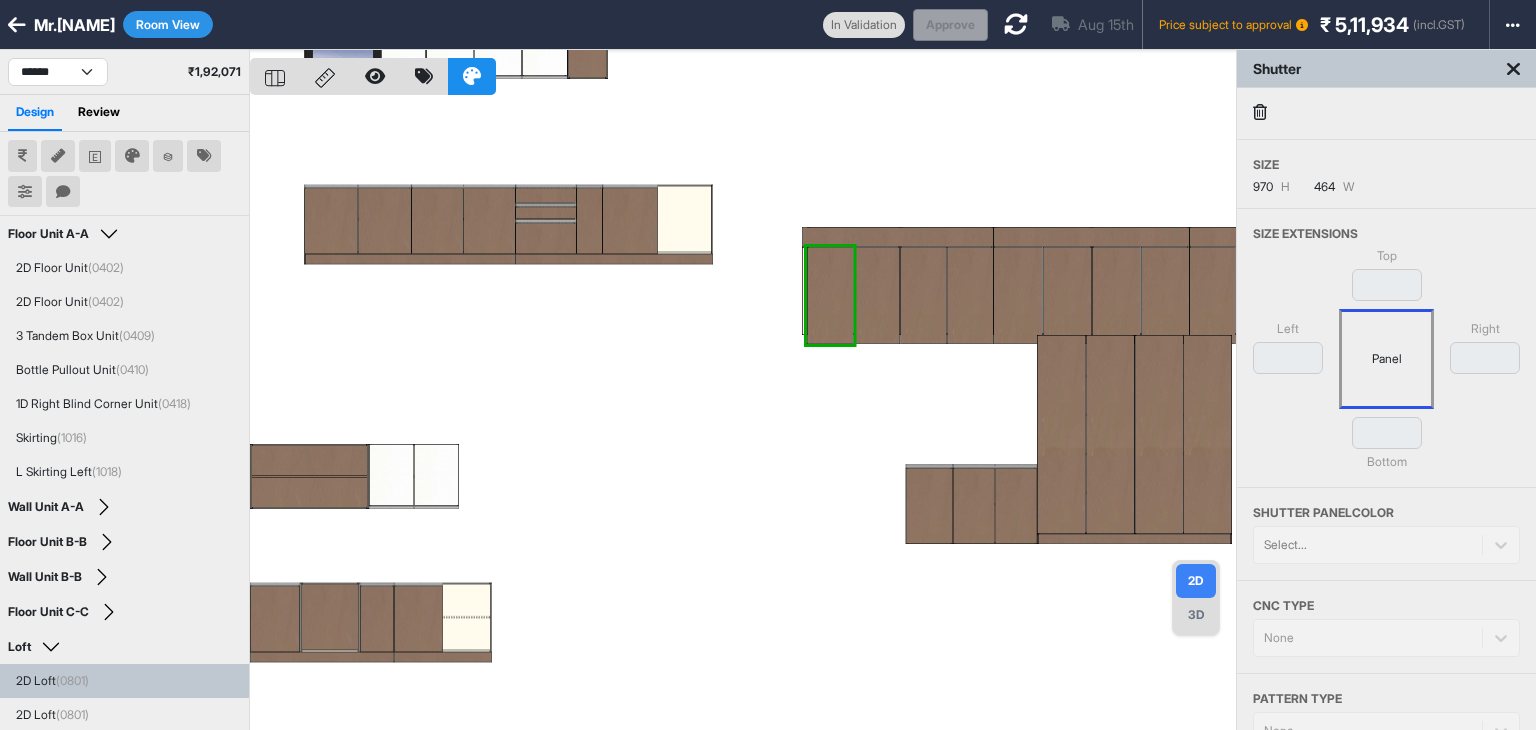click at bounding box center (743, 415) 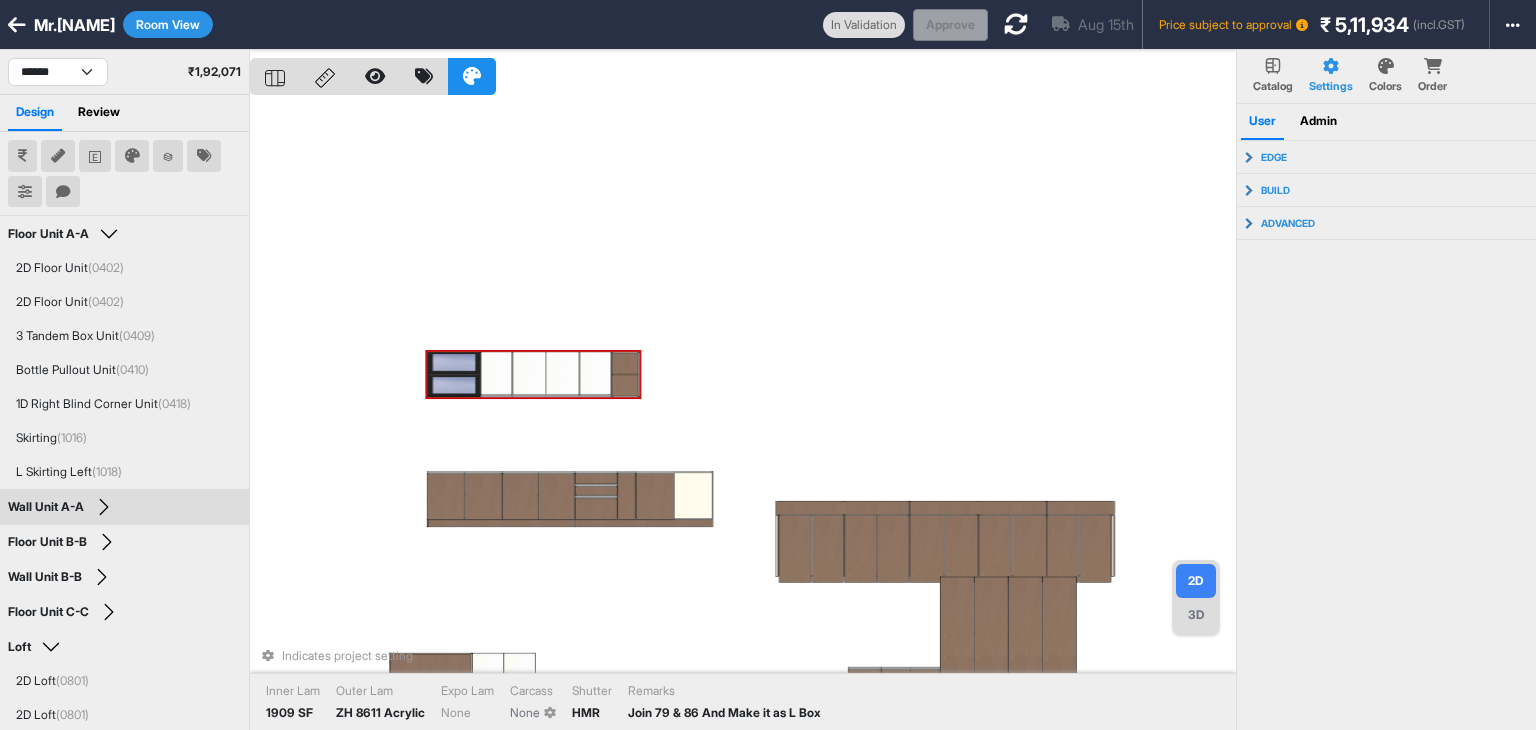 click at bounding box center [638, 375] 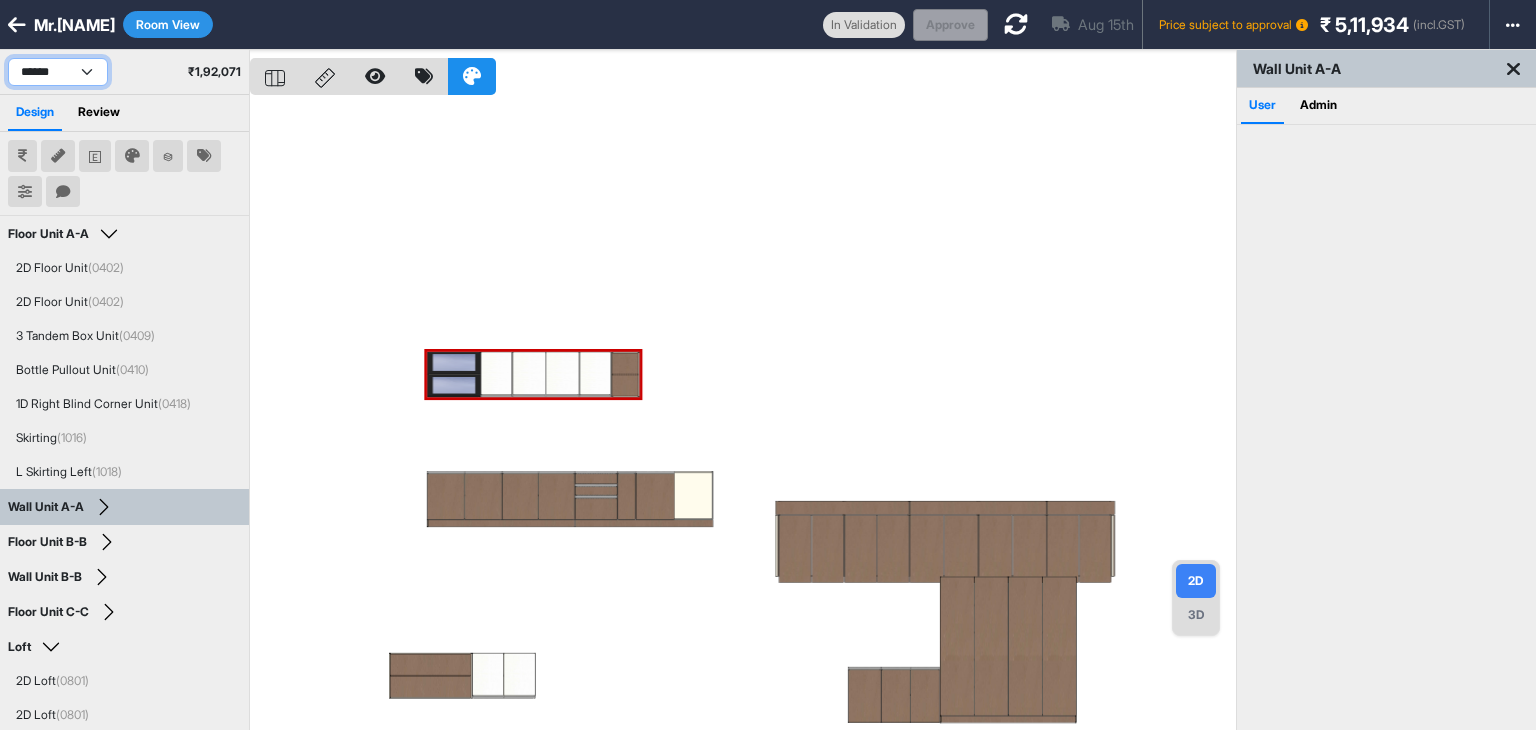 click on "**********" at bounding box center (58, 72) 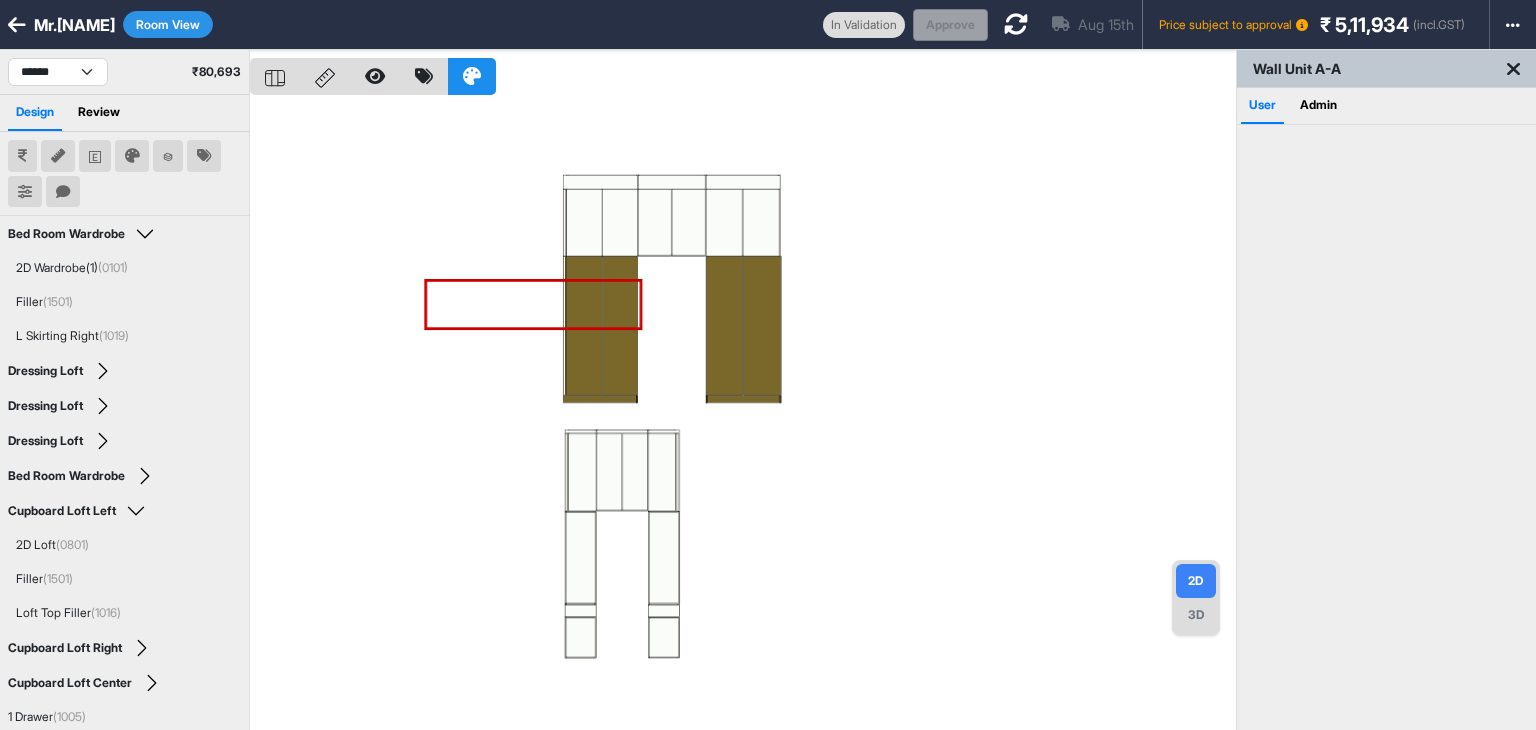 click at bounding box center (743, 415) 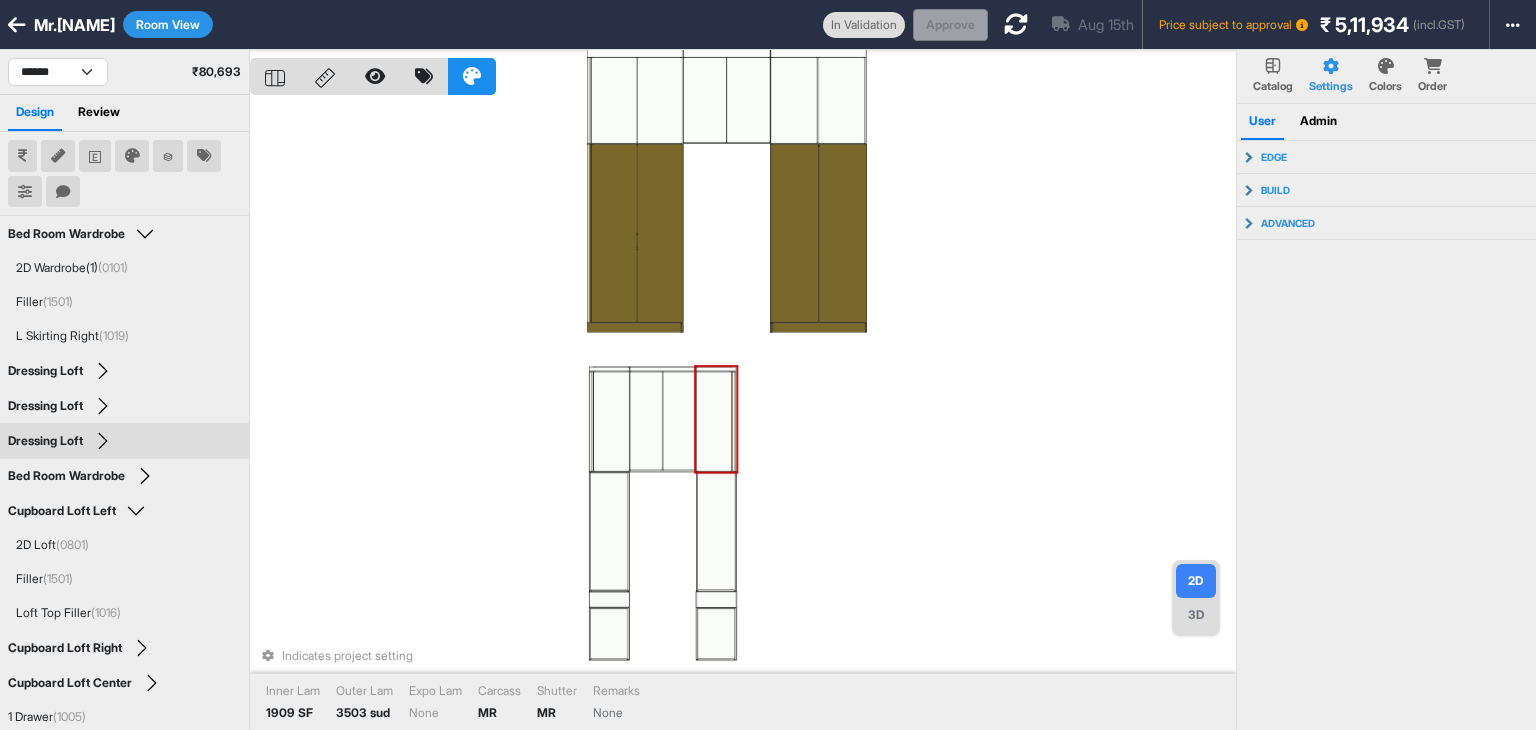 click on "Indicates project setting Inner Lam 1909 SF Outer Lam 3503 sud Expo Lam None Carcass MR Shutter MR Remarks None" at bounding box center [743, 415] 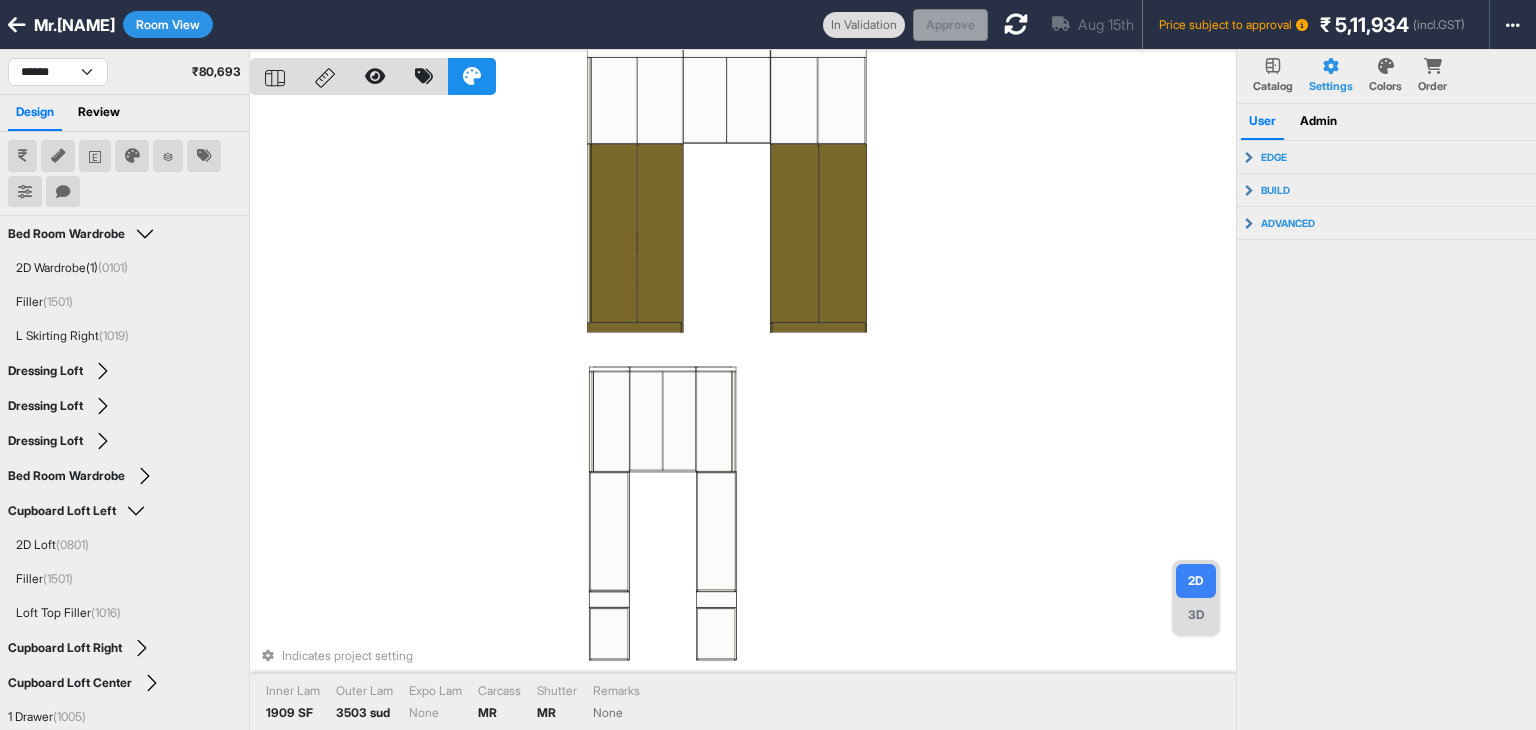 click on "Indicates project setting Inner Lam 1909 SF Outer Lam 3503 sud Expo Lam None Carcass MR Shutter MR Remarks None" at bounding box center (743, 415) 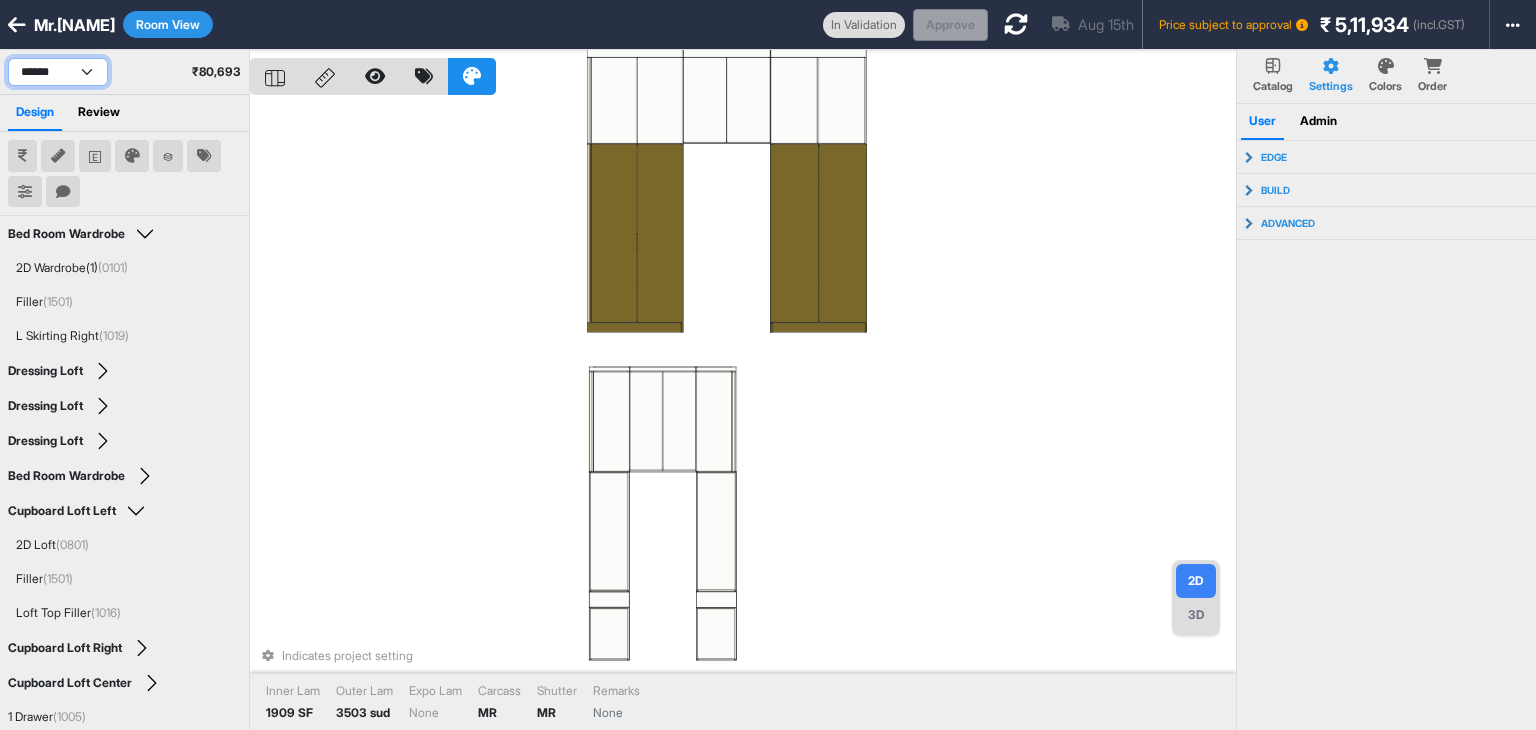 click on "**********" at bounding box center (58, 72) 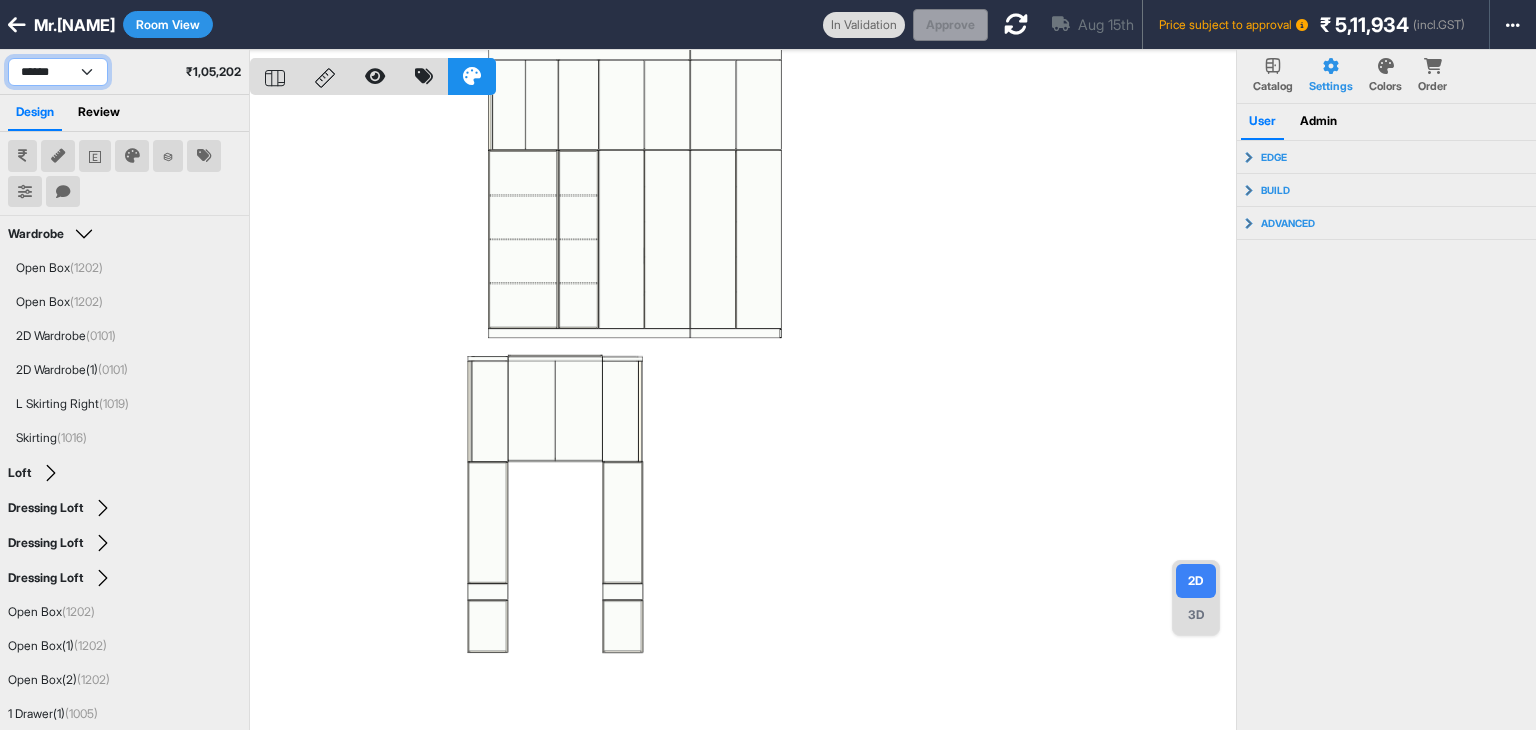 click on "**********" at bounding box center (58, 72) 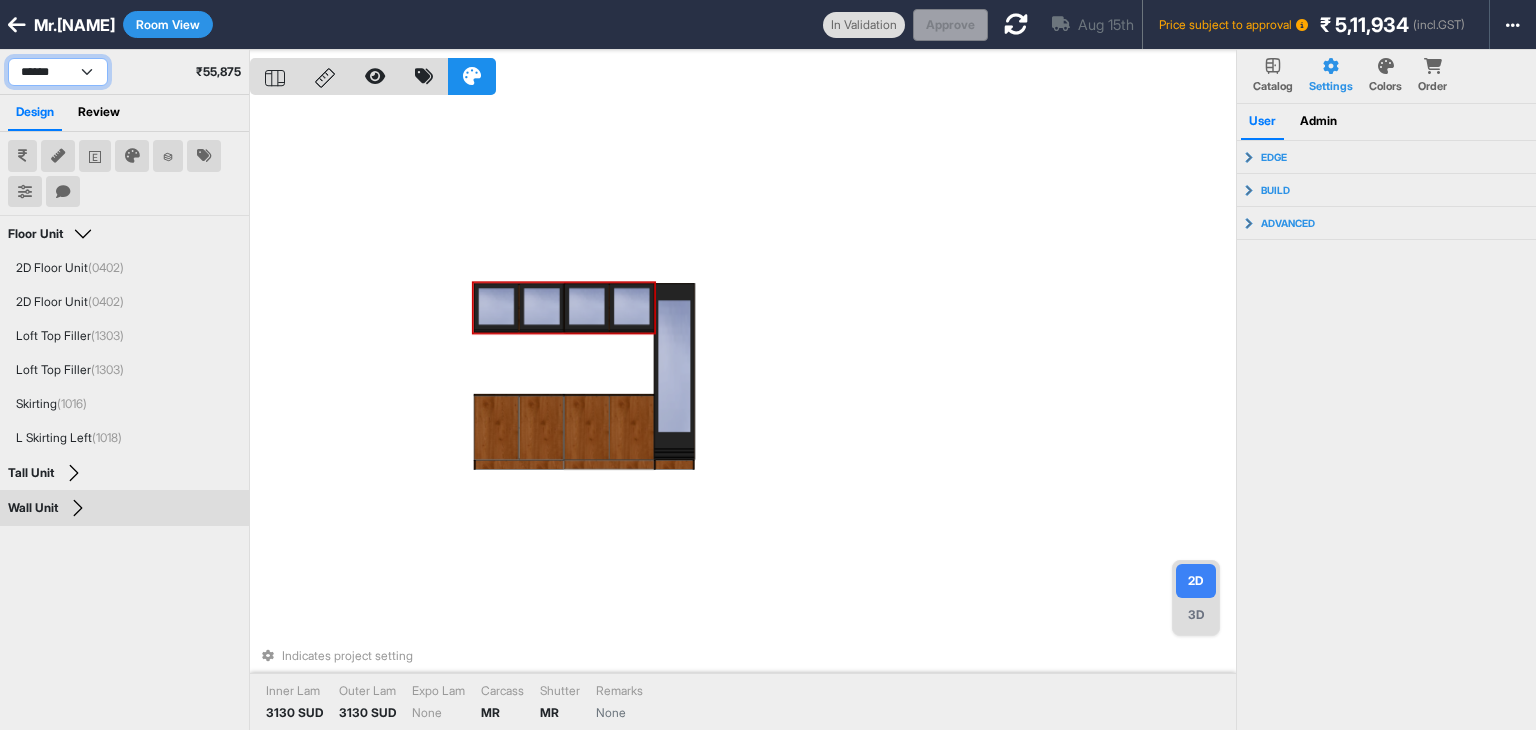 click on "**********" at bounding box center [58, 72] 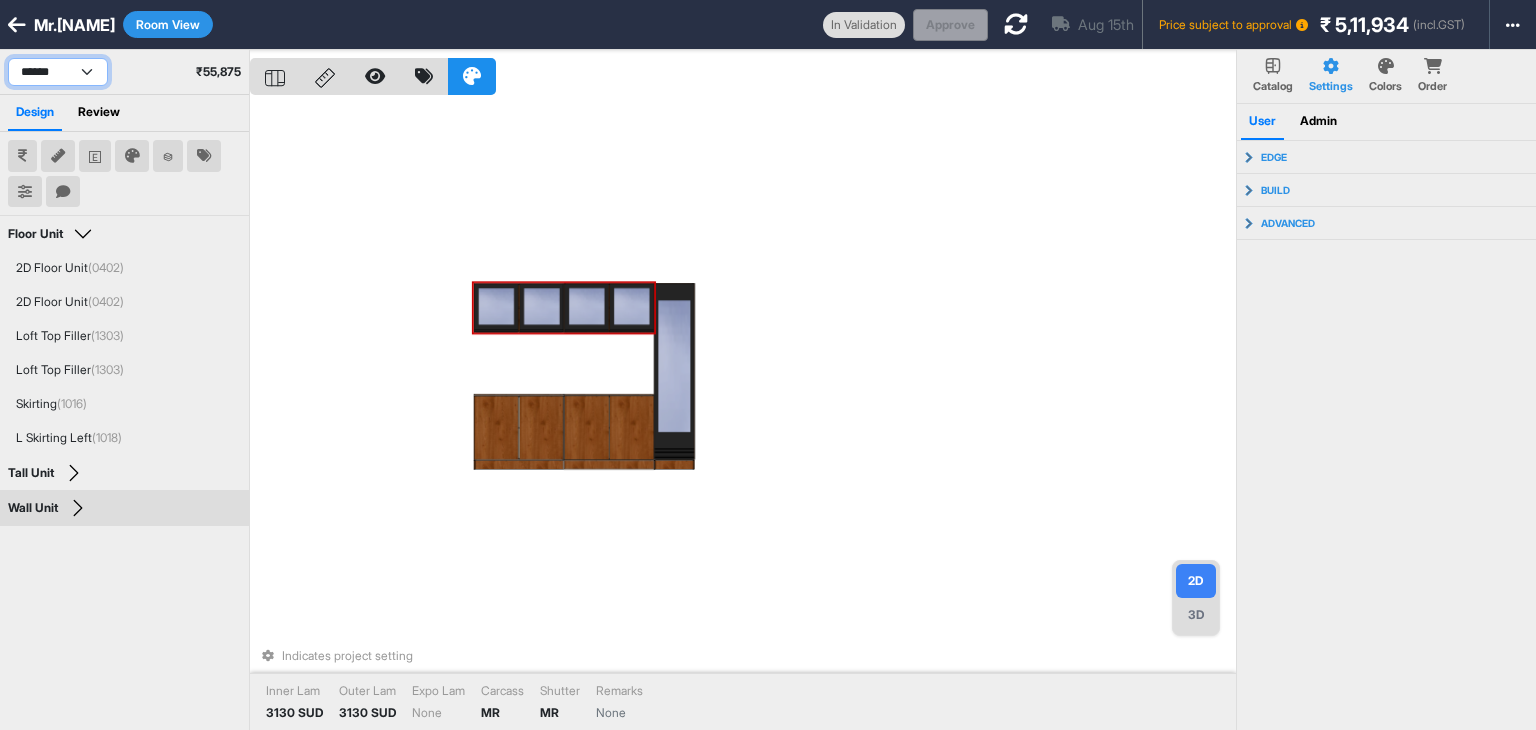 click on "**********" at bounding box center (58, 72) 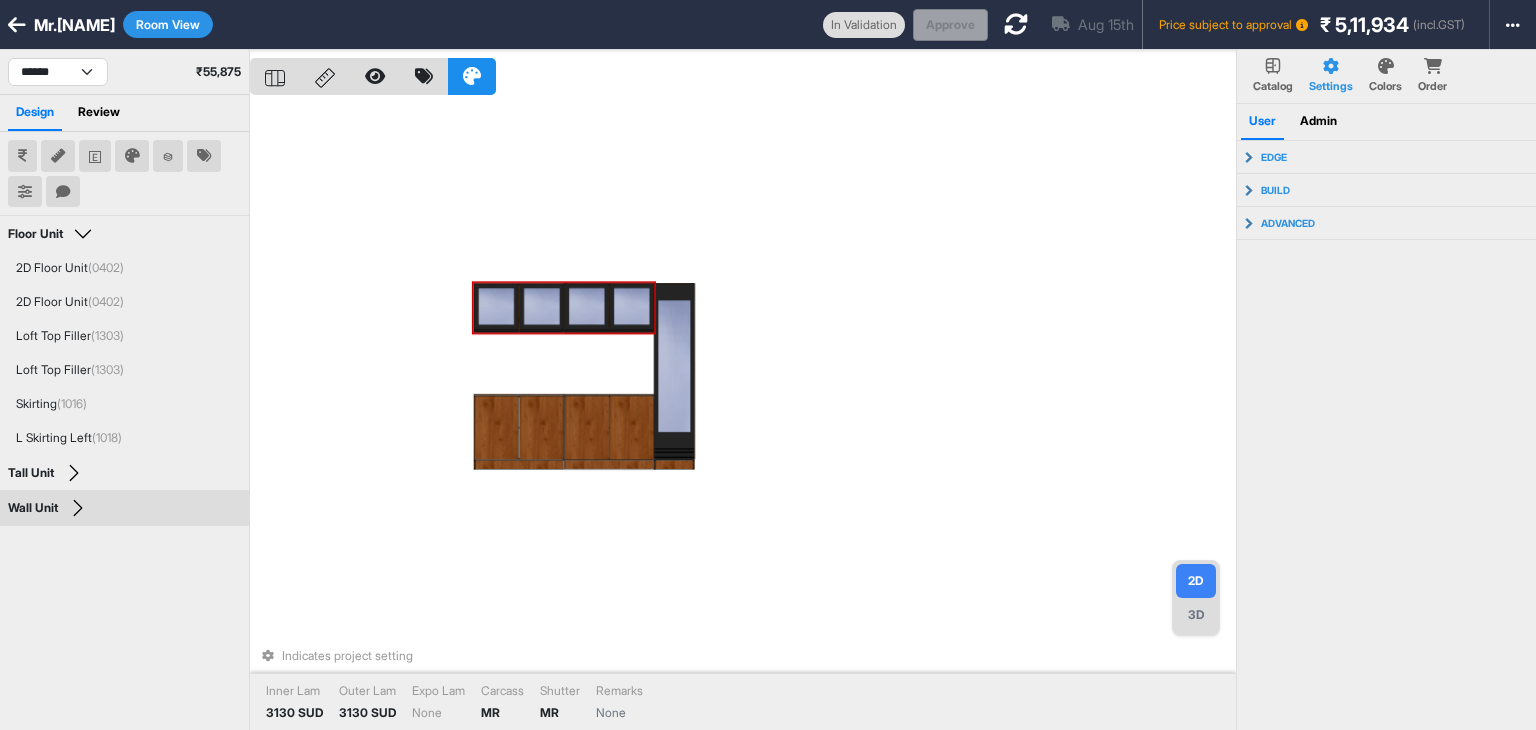 click at bounding box center [58, 156] 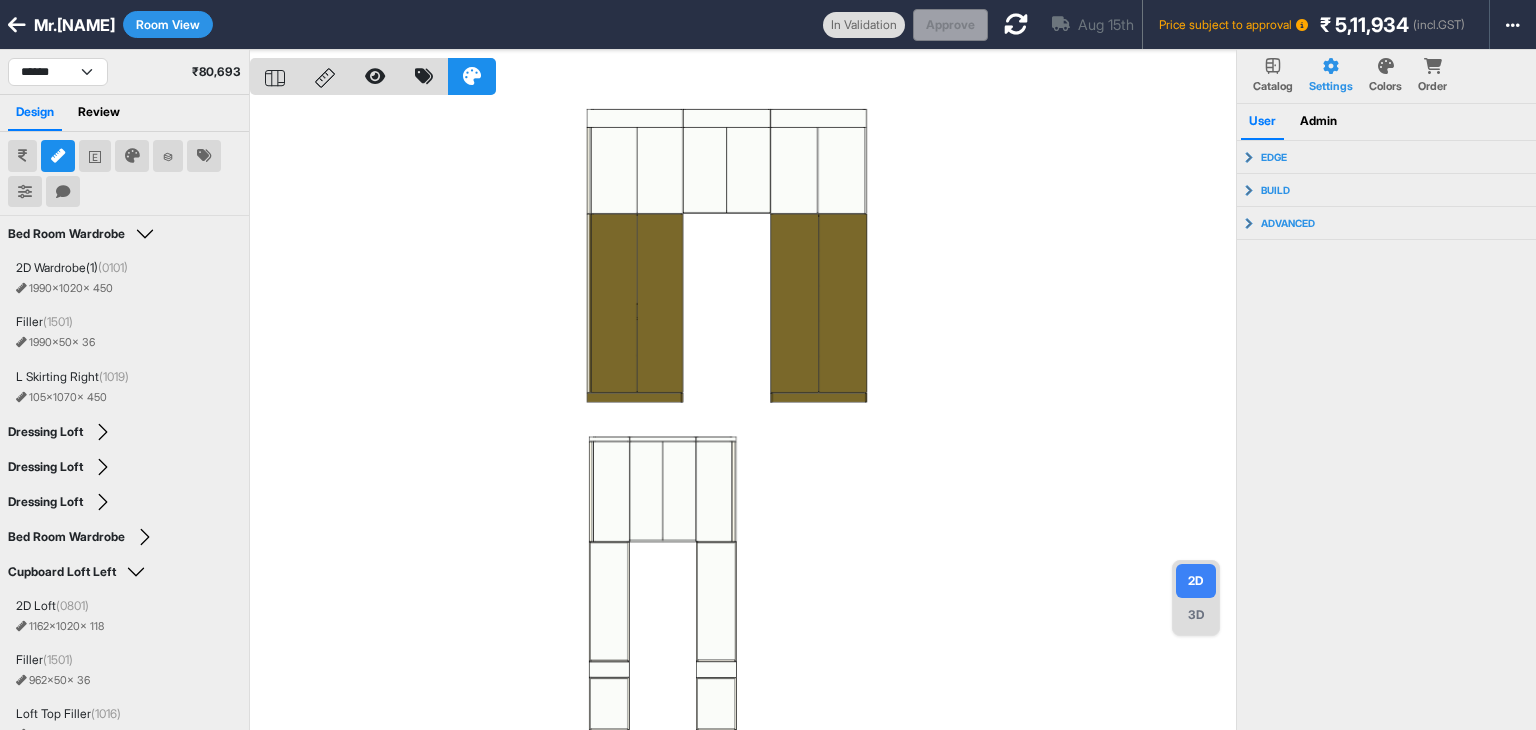 click at bounding box center [743, 415] 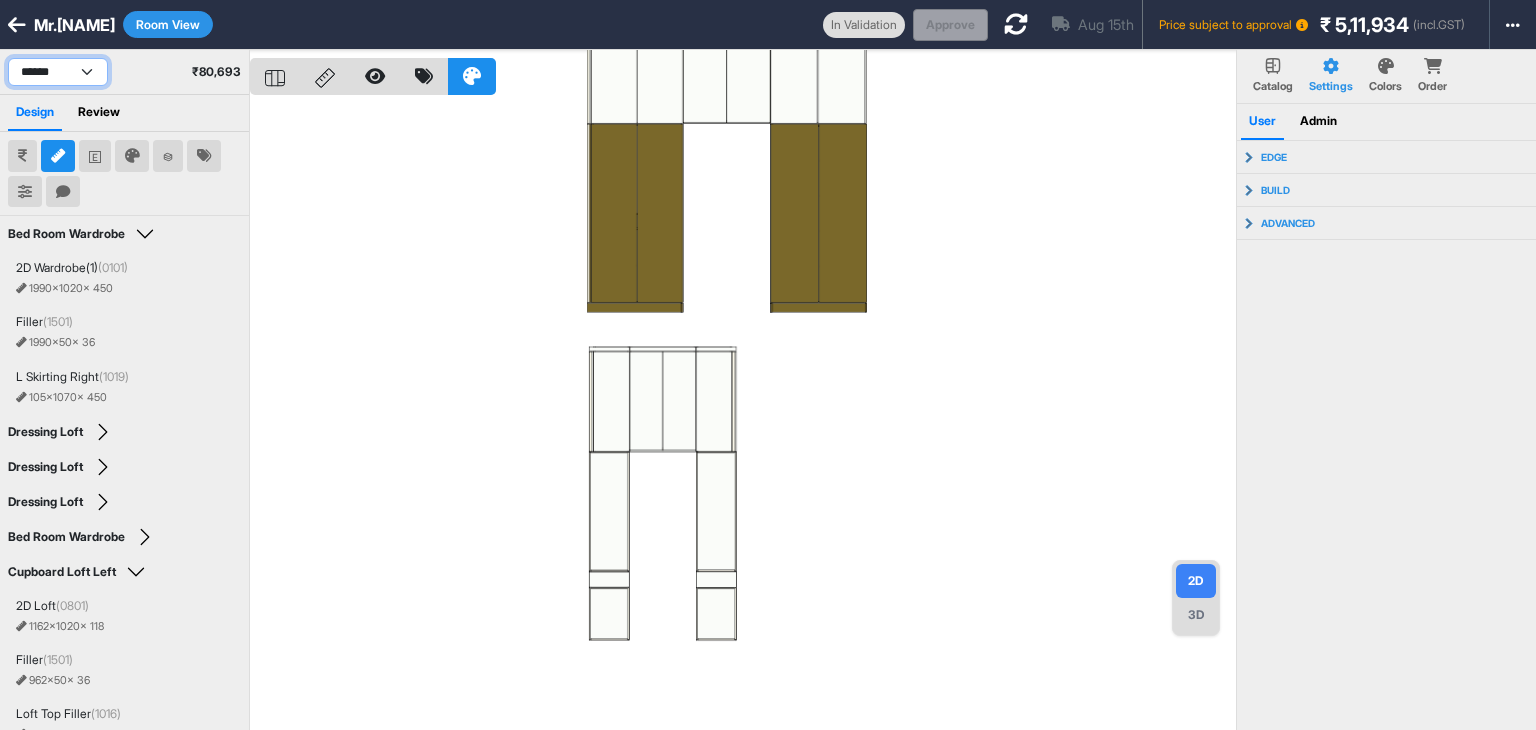 click on "**********" at bounding box center [58, 72] 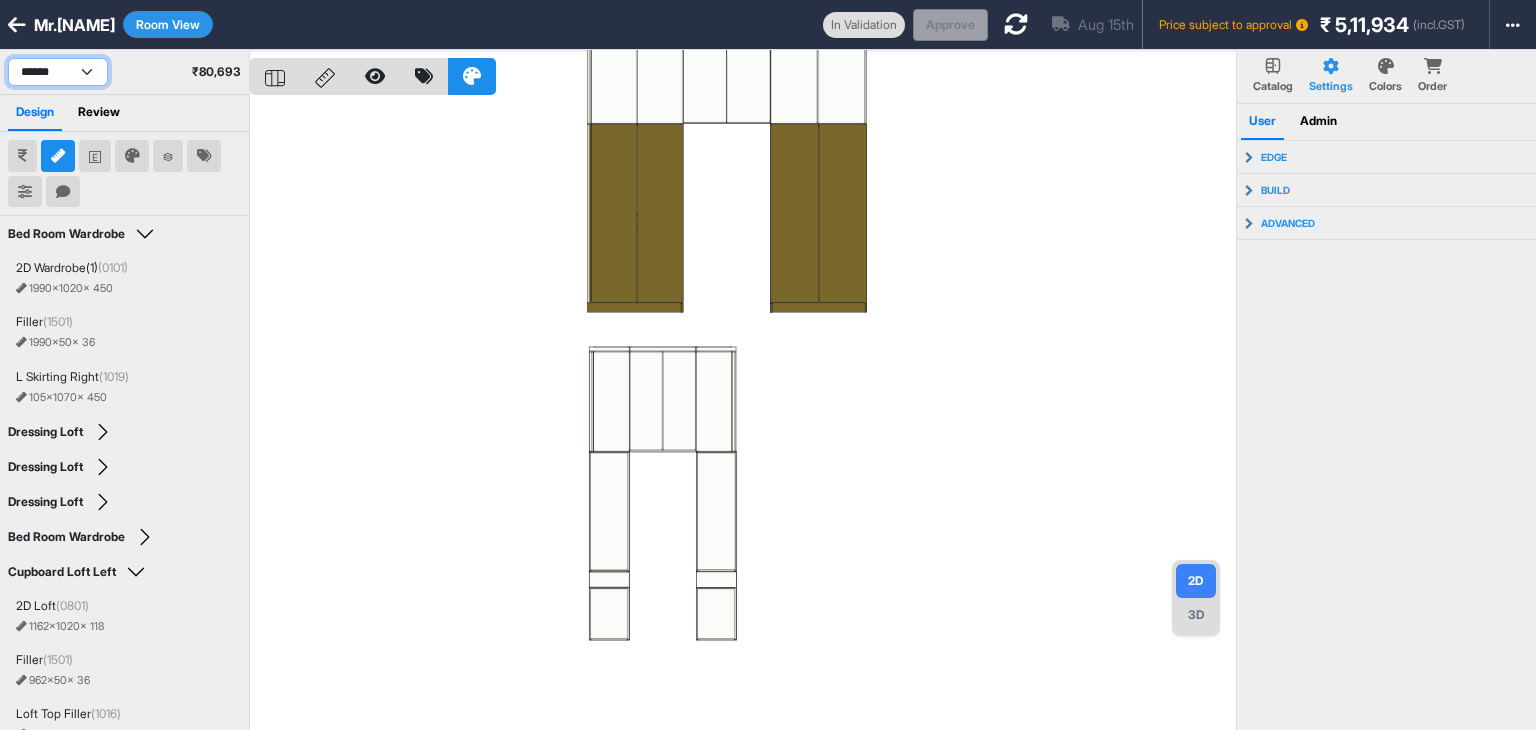 click on "**********" at bounding box center [58, 72] 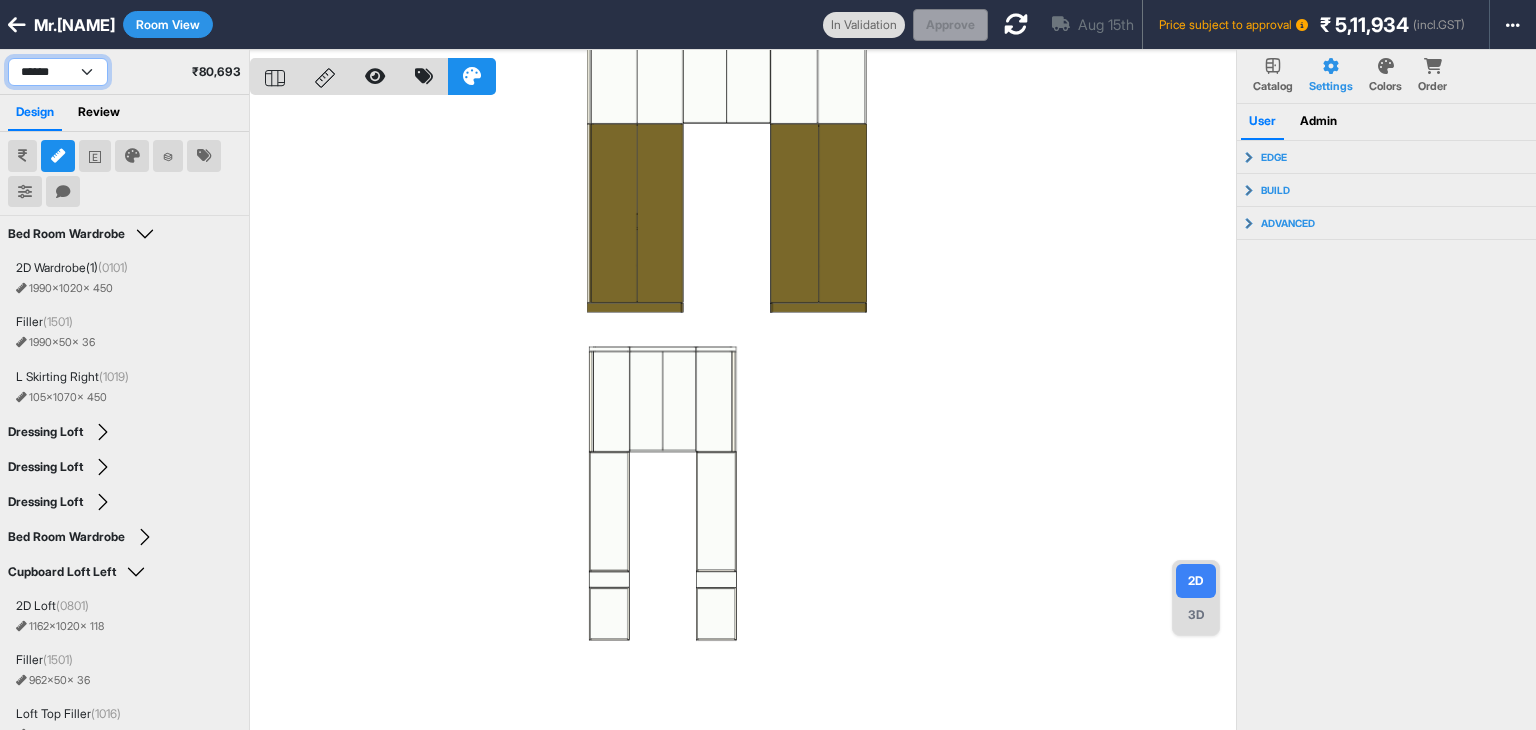 click on "**********" at bounding box center [58, 72] 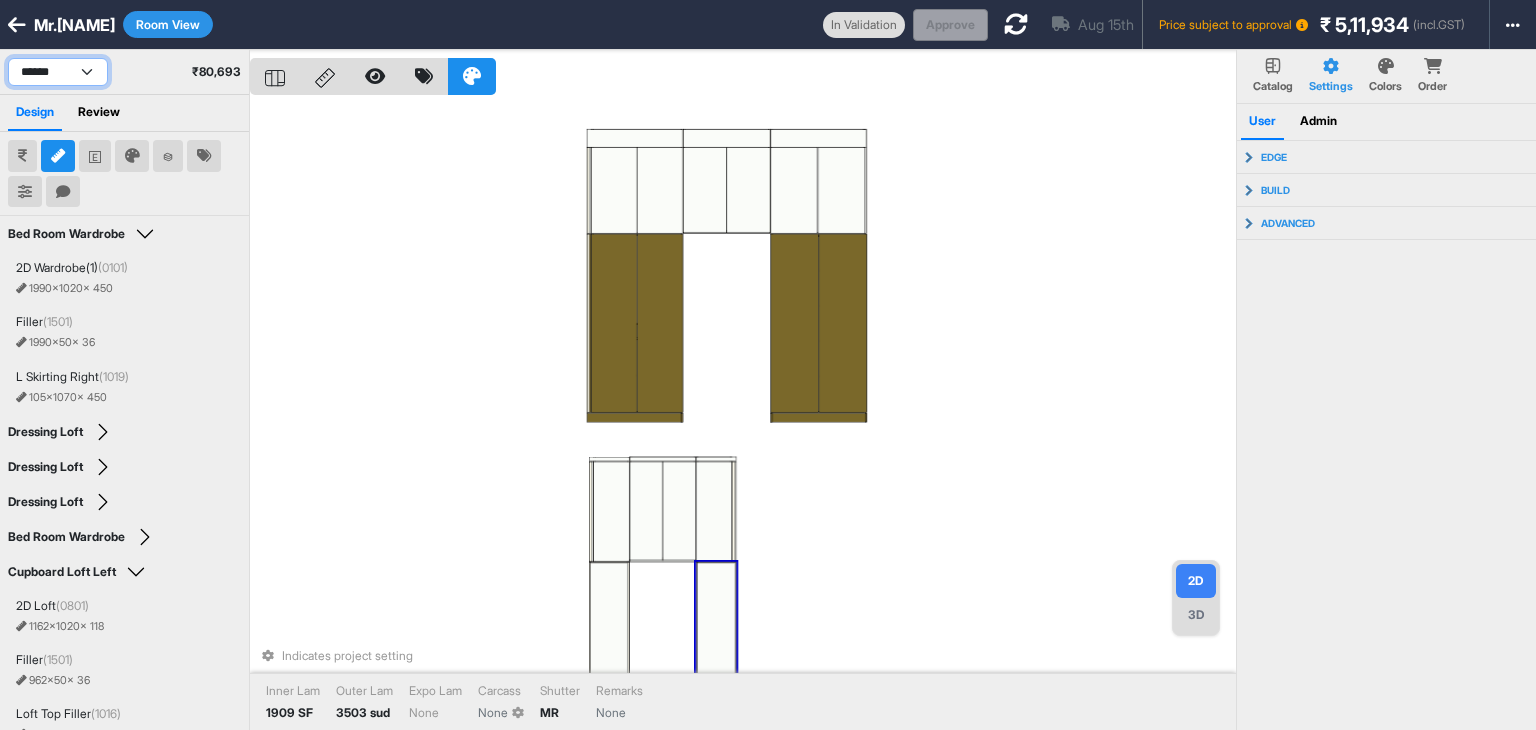 select on "****" 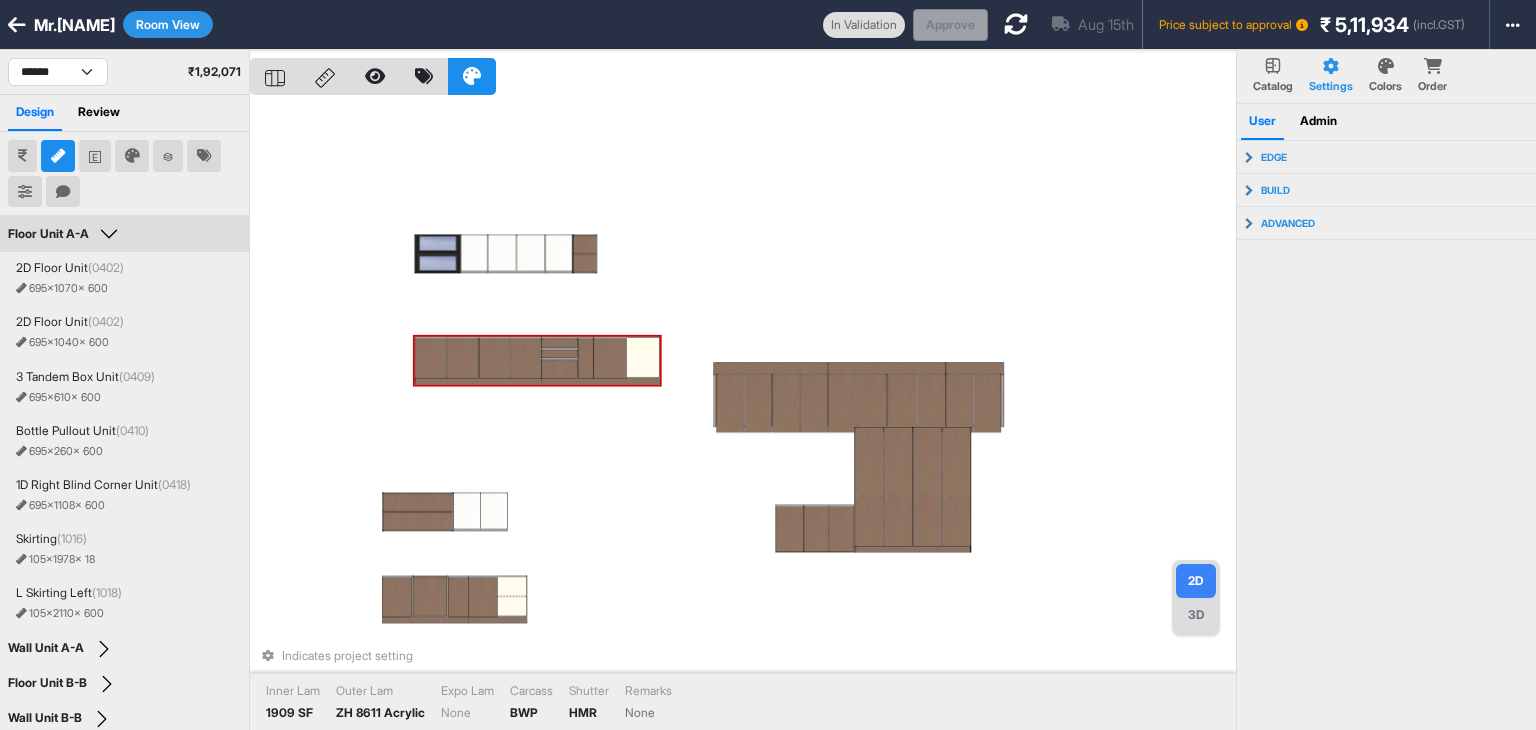 click on "Indicates project setting Inner Lam 1909 SF Outer Lam ZH 8611 Acrylic Expo Lam None Carcass BWP Shutter HMR Remarks None" at bounding box center (743, 415) 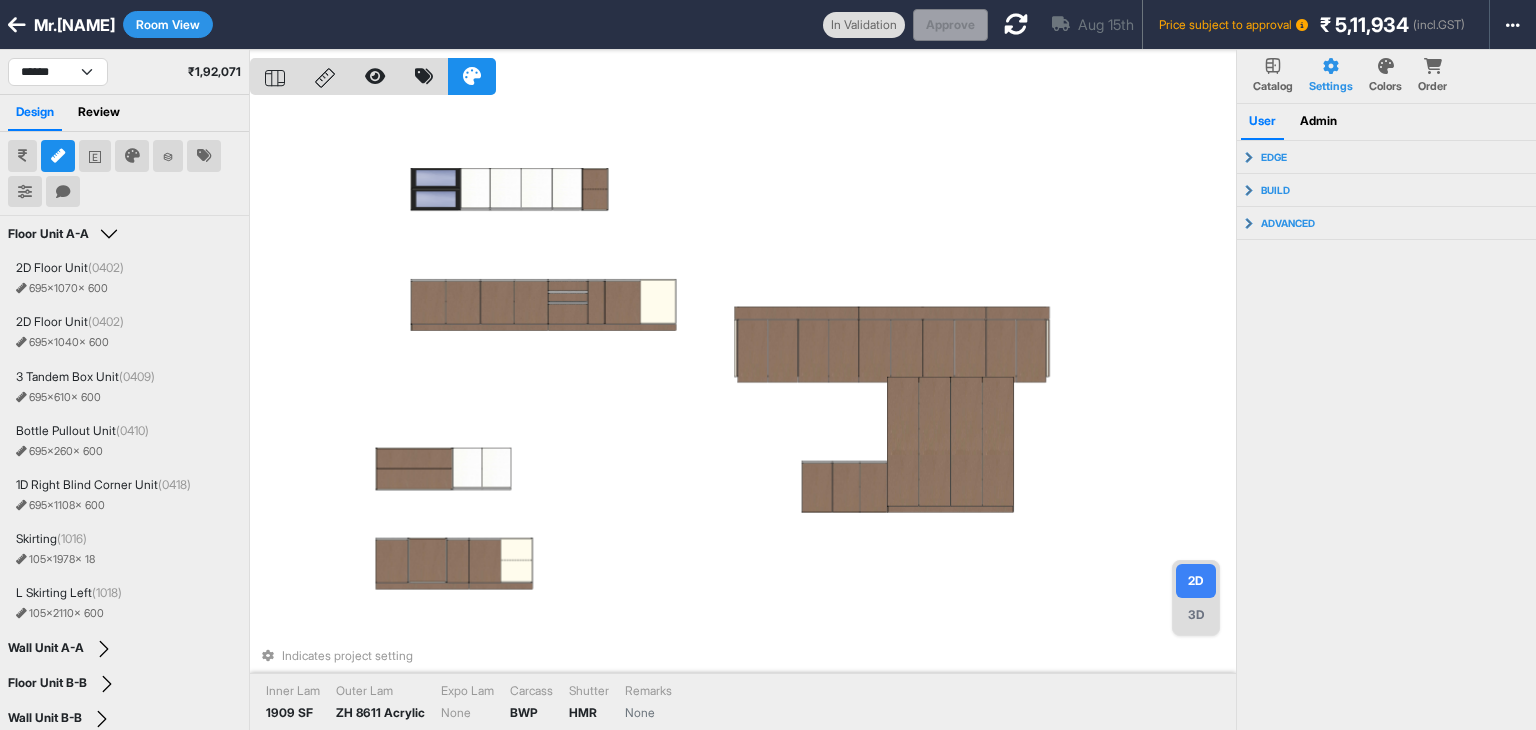 click on "Indicates project setting Inner Lam 1909 SF Outer Lam ZH 8611 Acrylic Expo Lam None Carcass BWP Shutter HMR Remarks None" at bounding box center (743, 415) 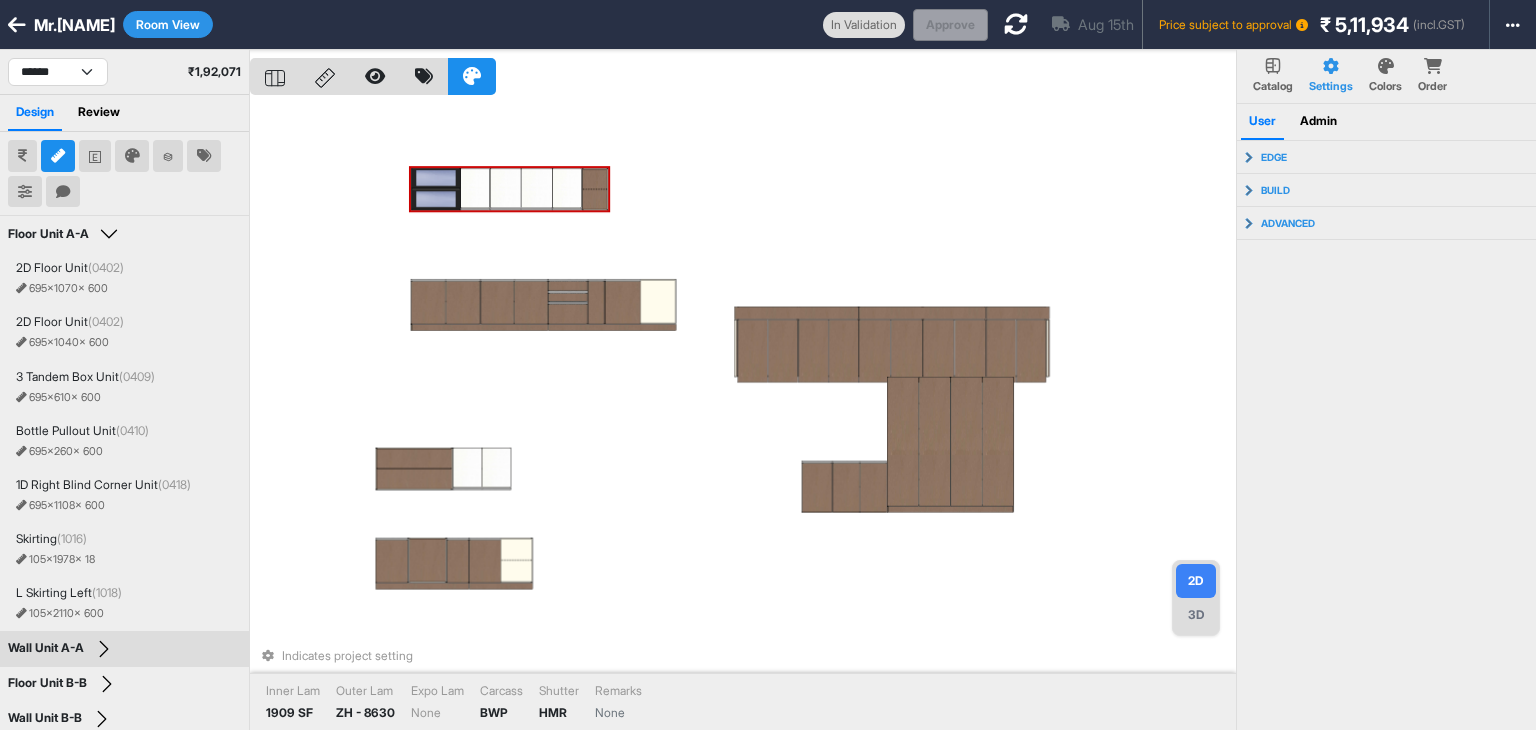 click on "Indicates project setting Inner Lam 1909 SF Outer Lam ZH - 8630 Expo Lam None Carcass BWP Shutter HMR Remarks None" at bounding box center [743, 415] 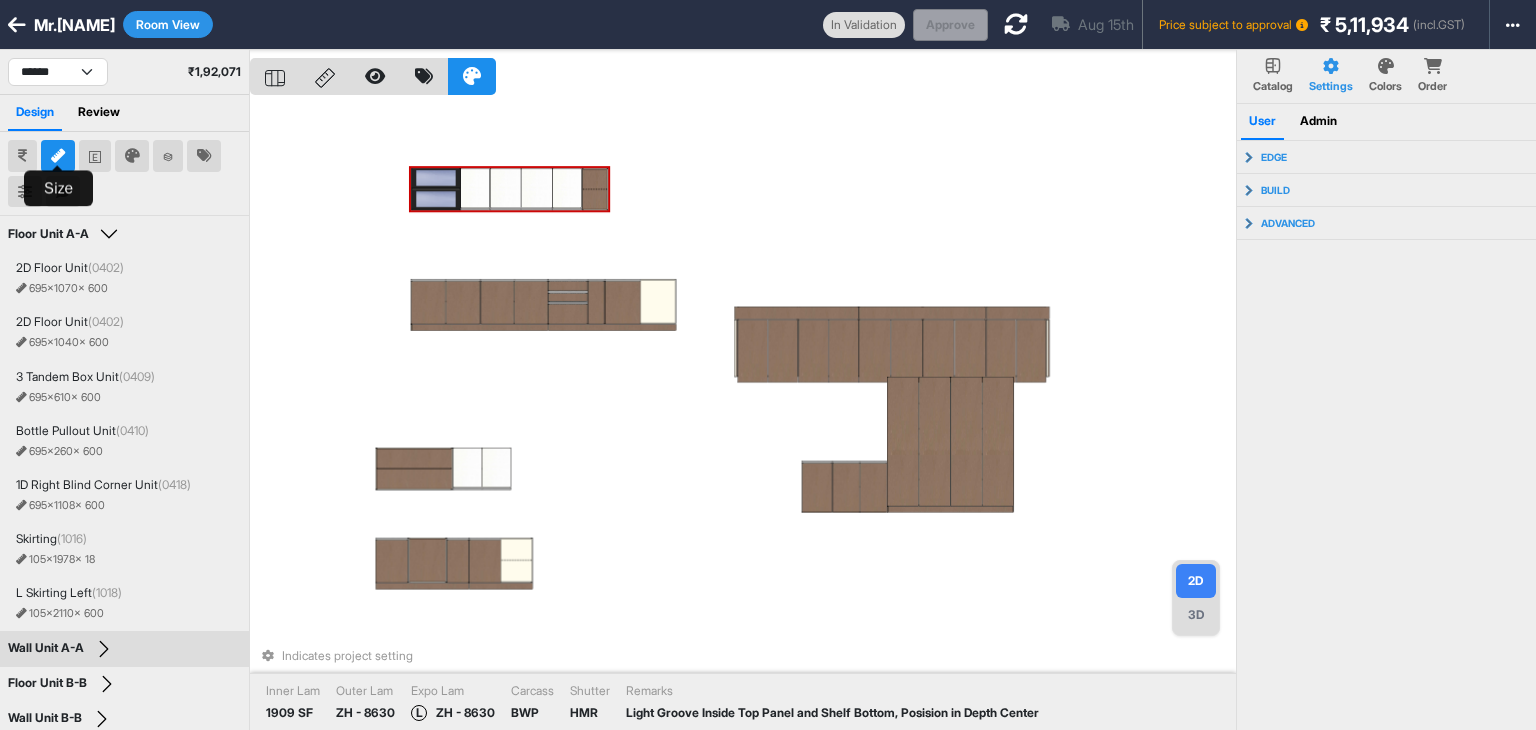click at bounding box center [58, 156] 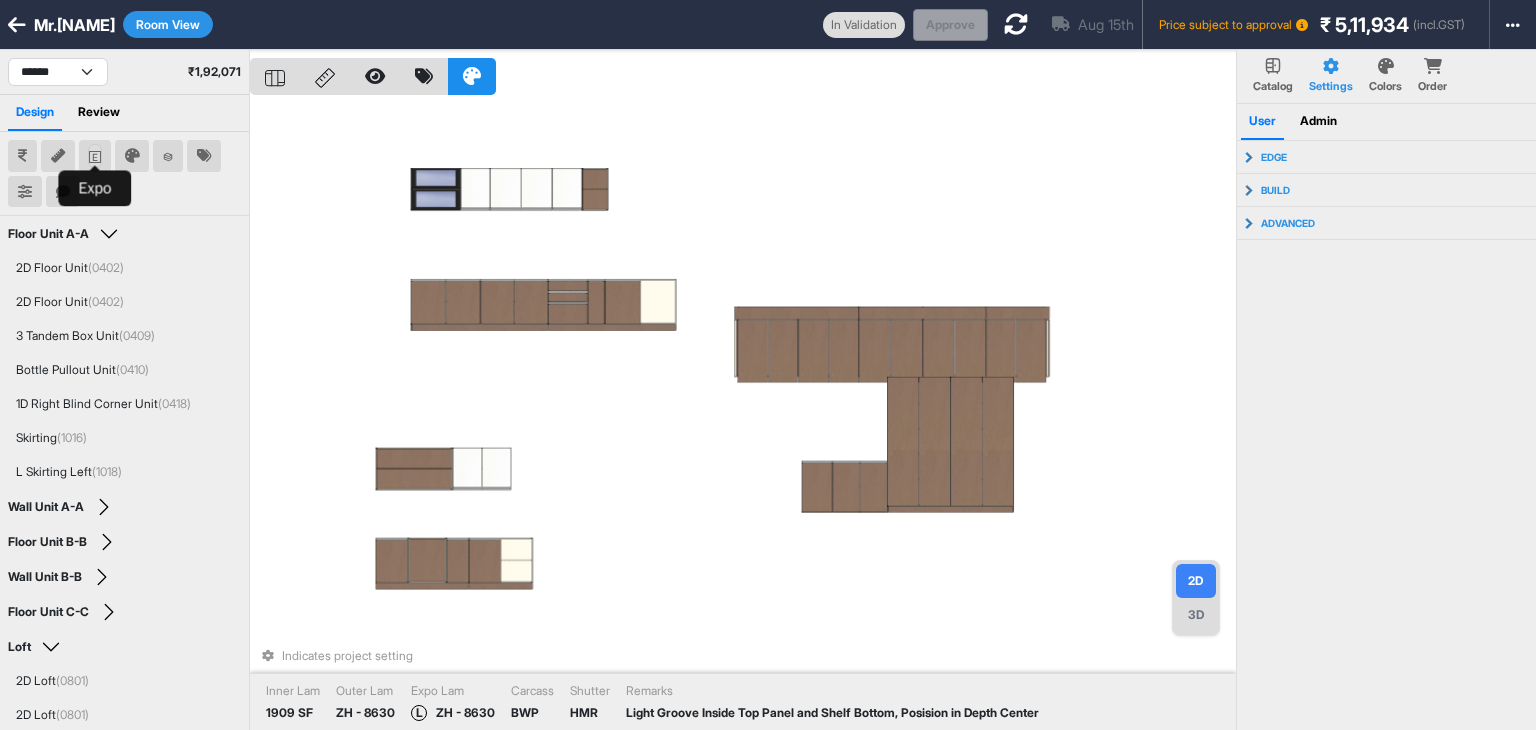 click 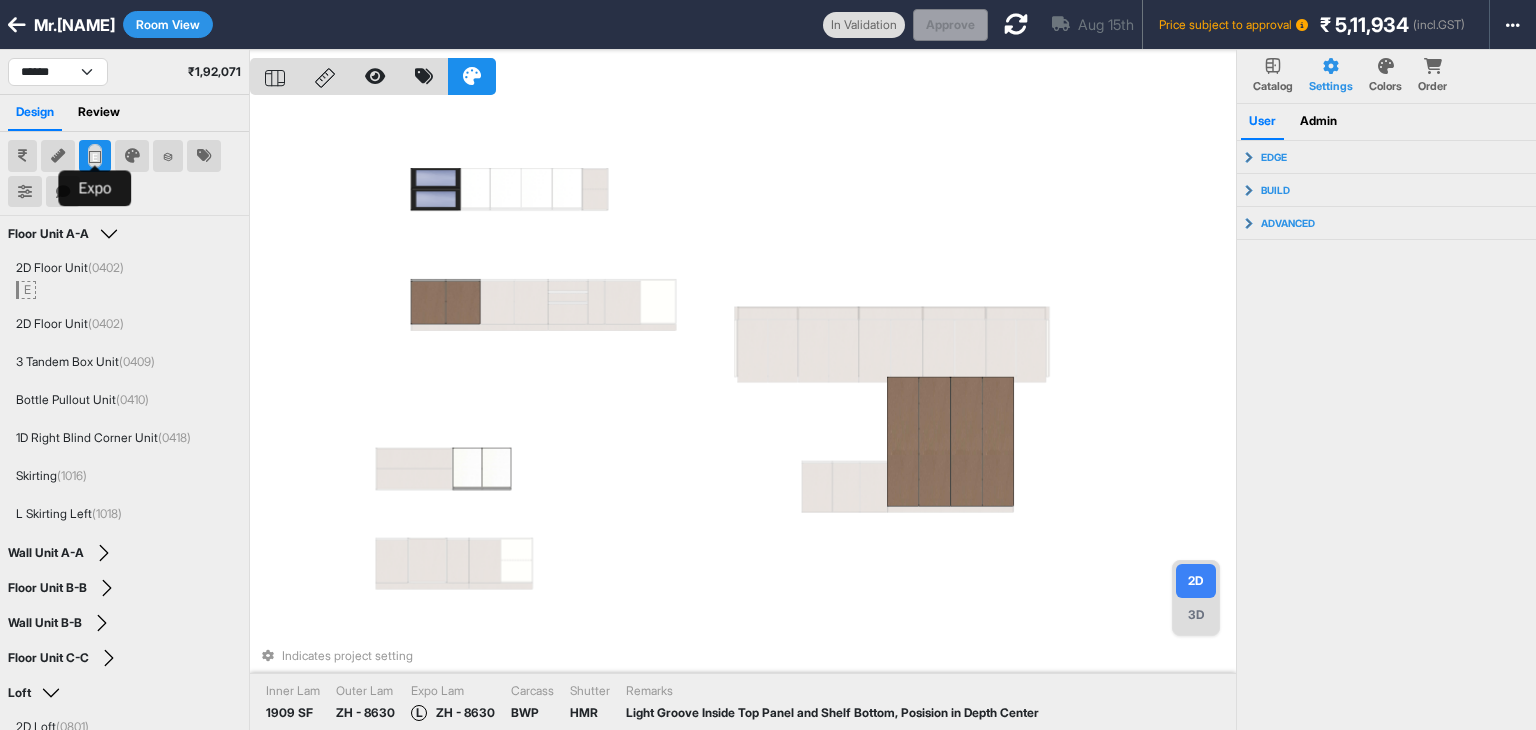 click 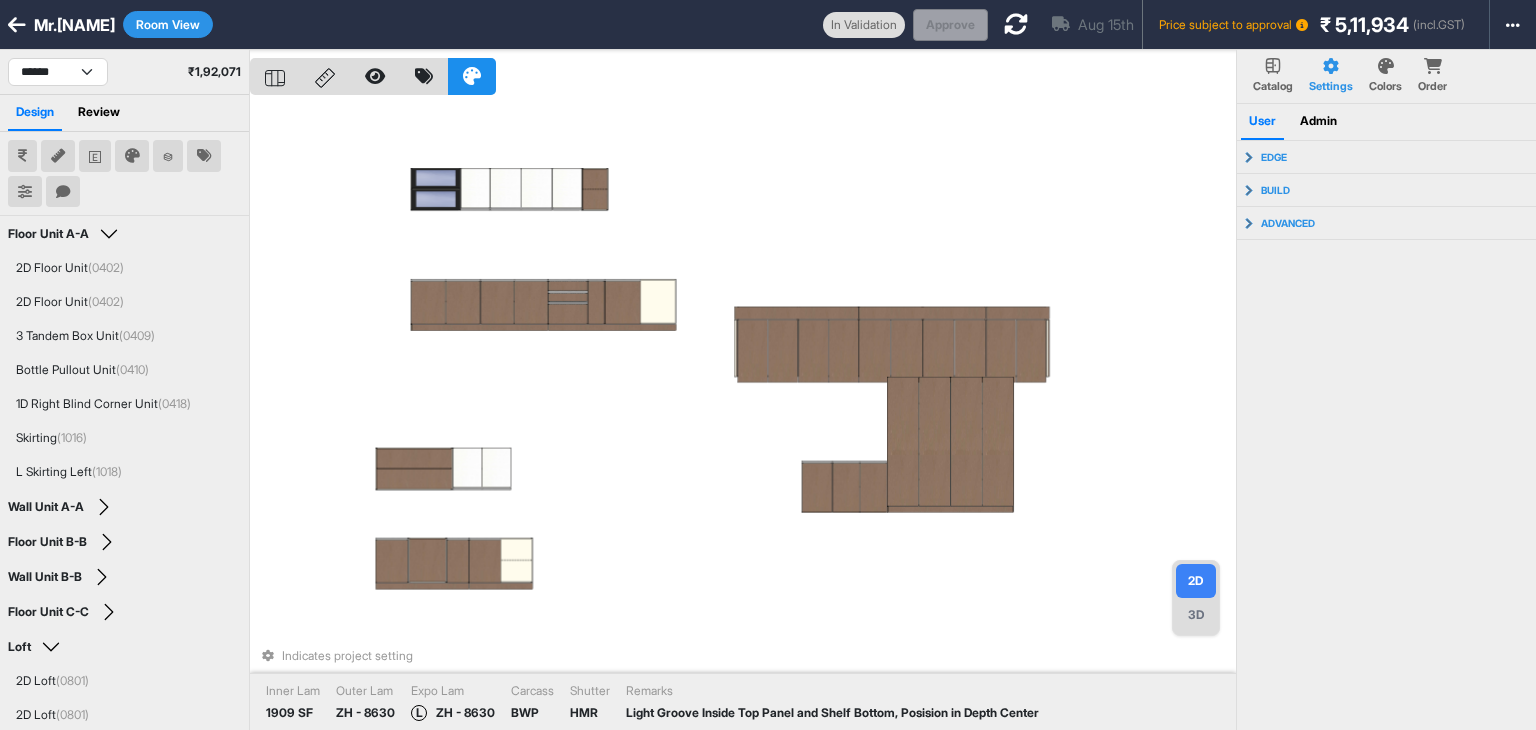click on "Indicates project setting Inner Lam 1909 SF Outer Lam ZH - 8630 Expo Lam L ZH - 8630 Carcass BWP Shutter HMR Remarks Light Groove Inside Top Panel and Shelf Bottom, Posision  in Depth Center" at bounding box center (743, 415) 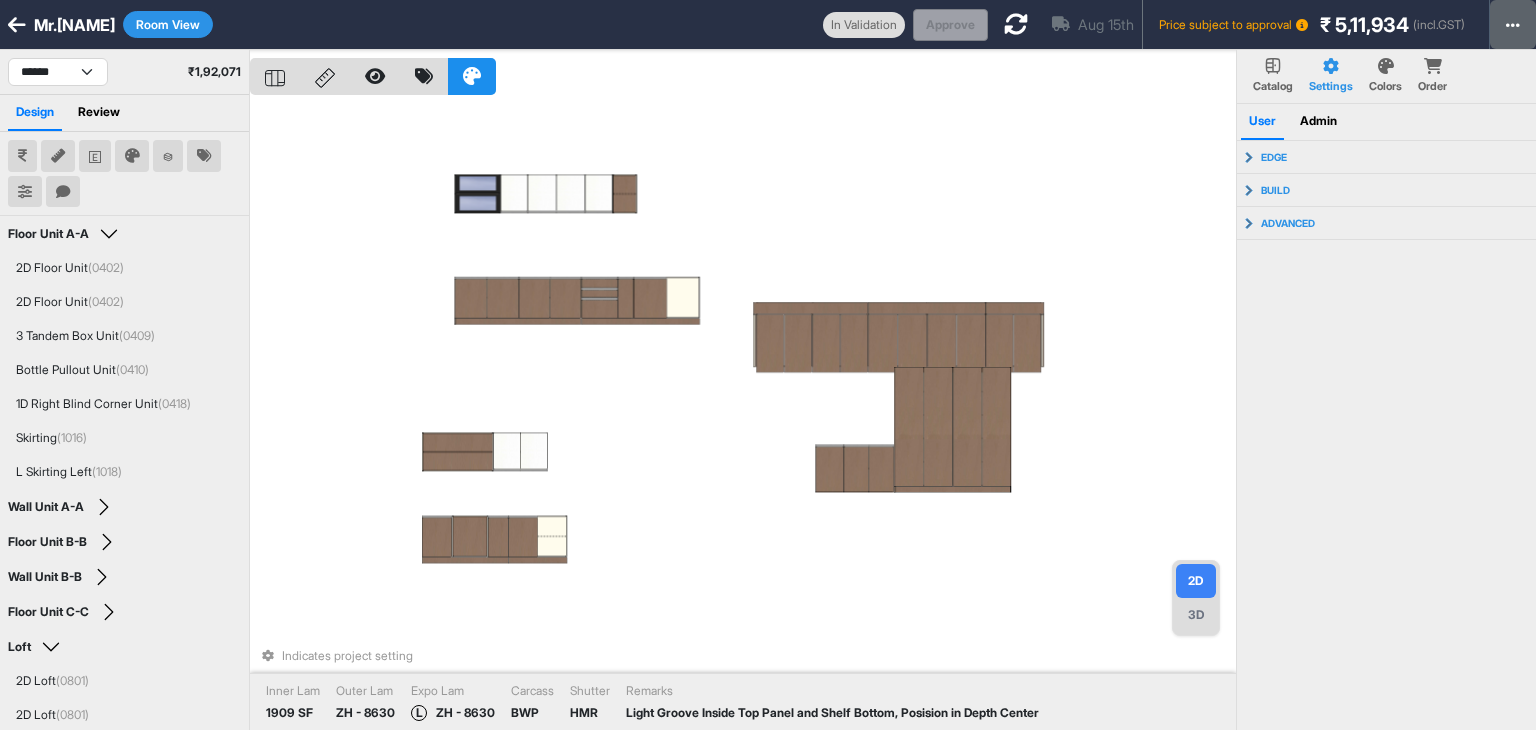 click at bounding box center (1513, 24) 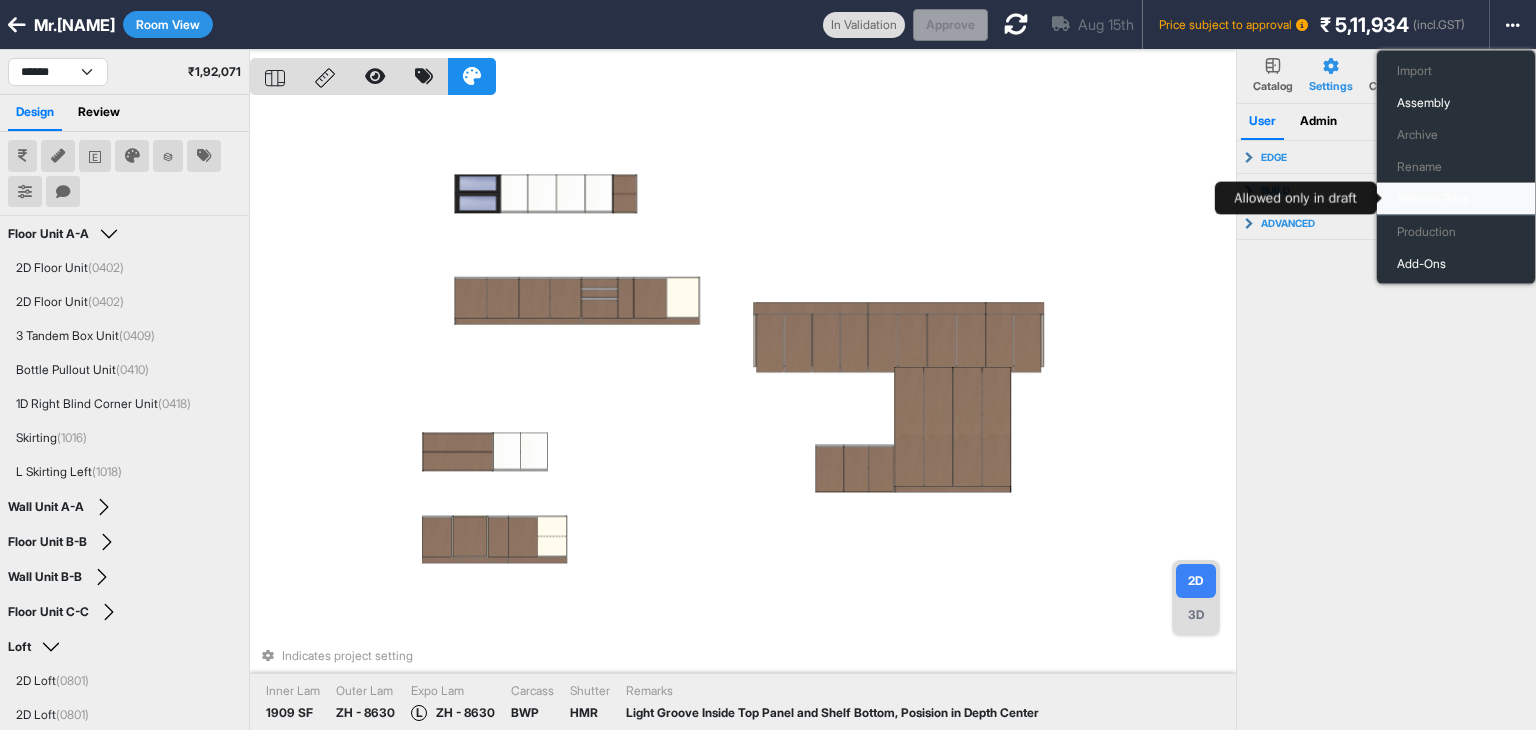 click on "Refresh Price" at bounding box center [1456, 199] 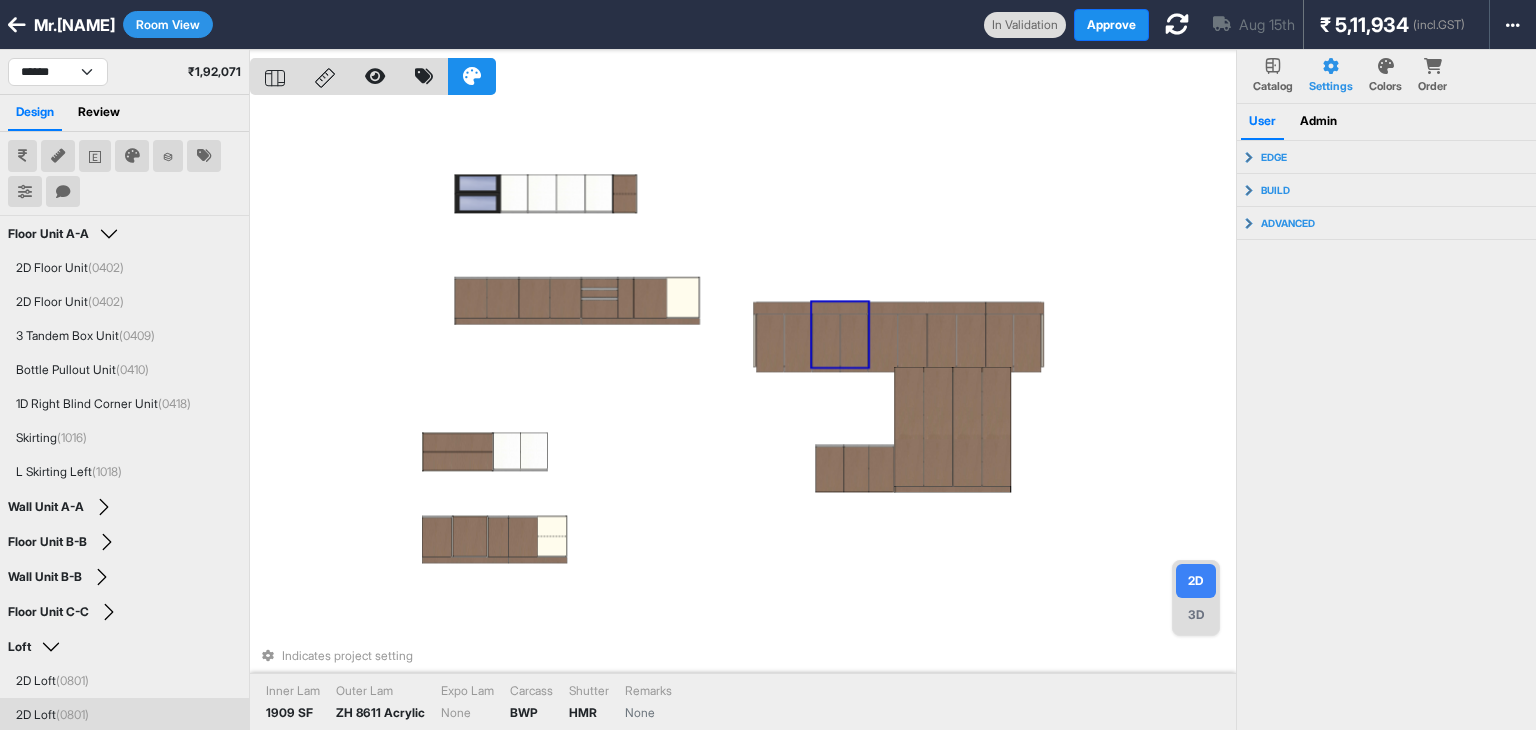 click on "Indicates project setting Inner Lam 1909 SF Outer Lam ZH 8611 Acrylic Expo Lam None Carcass BWP Shutter HMR Remarks None" at bounding box center (743, 415) 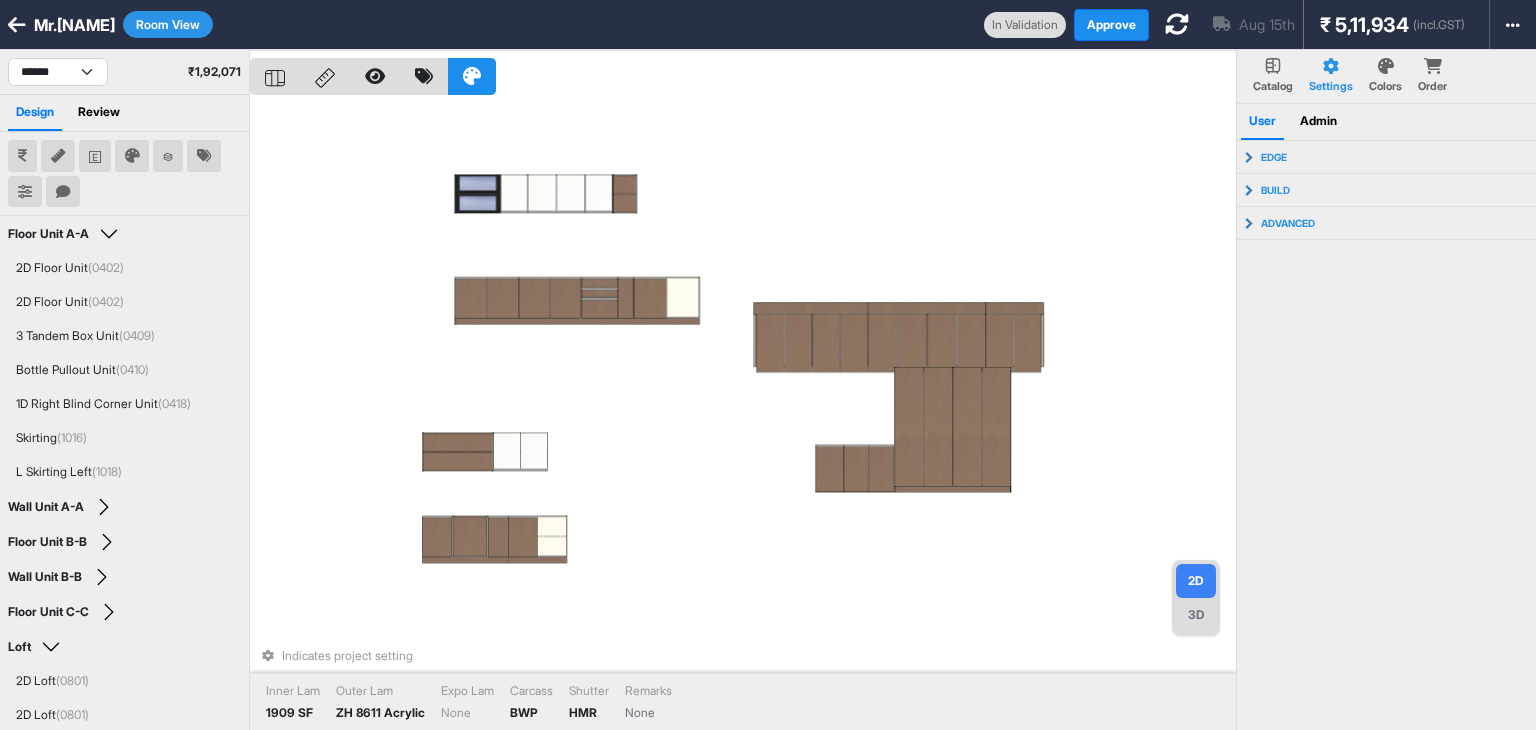 click on "Admin" at bounding box center [1318, 122] 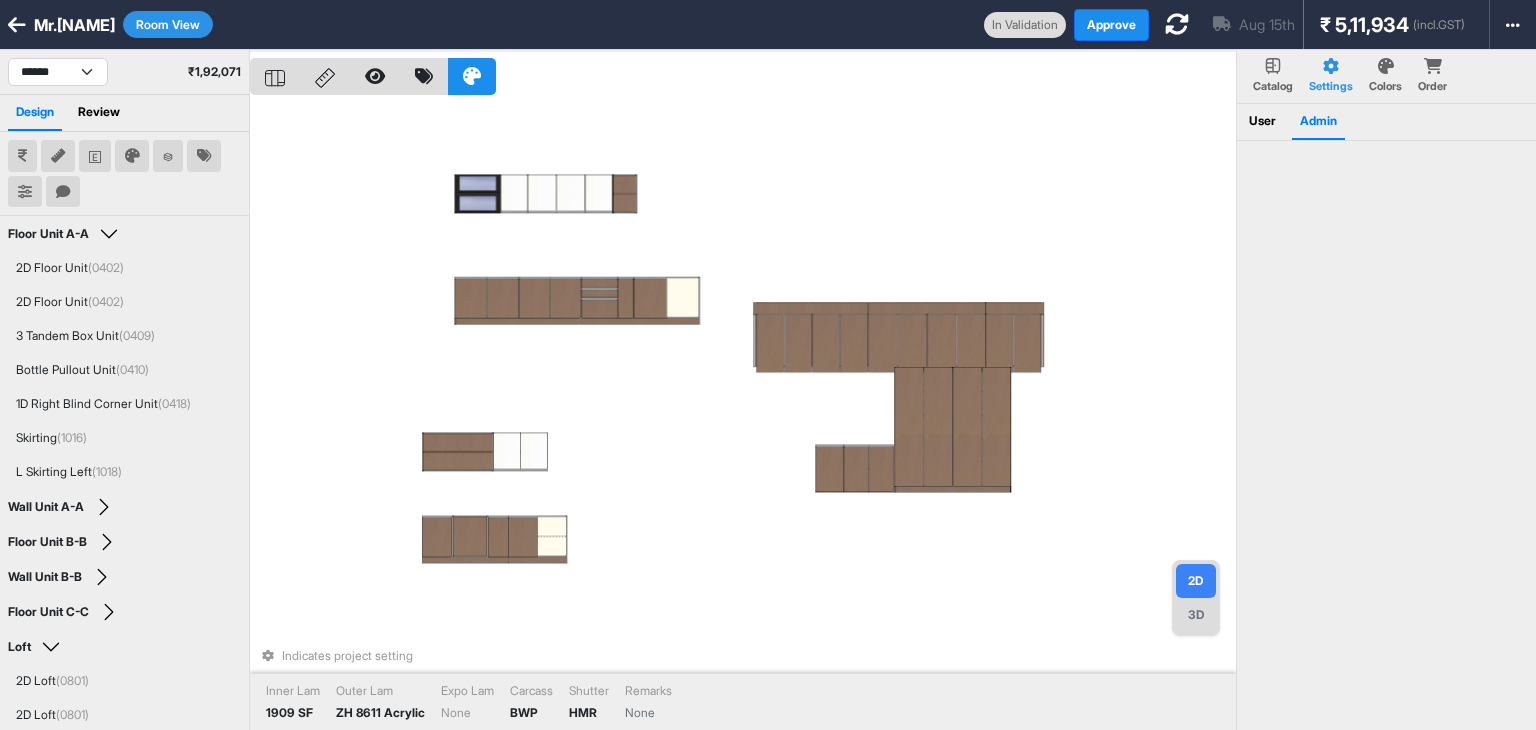 click on "User" at bounding box center [1262, 122] 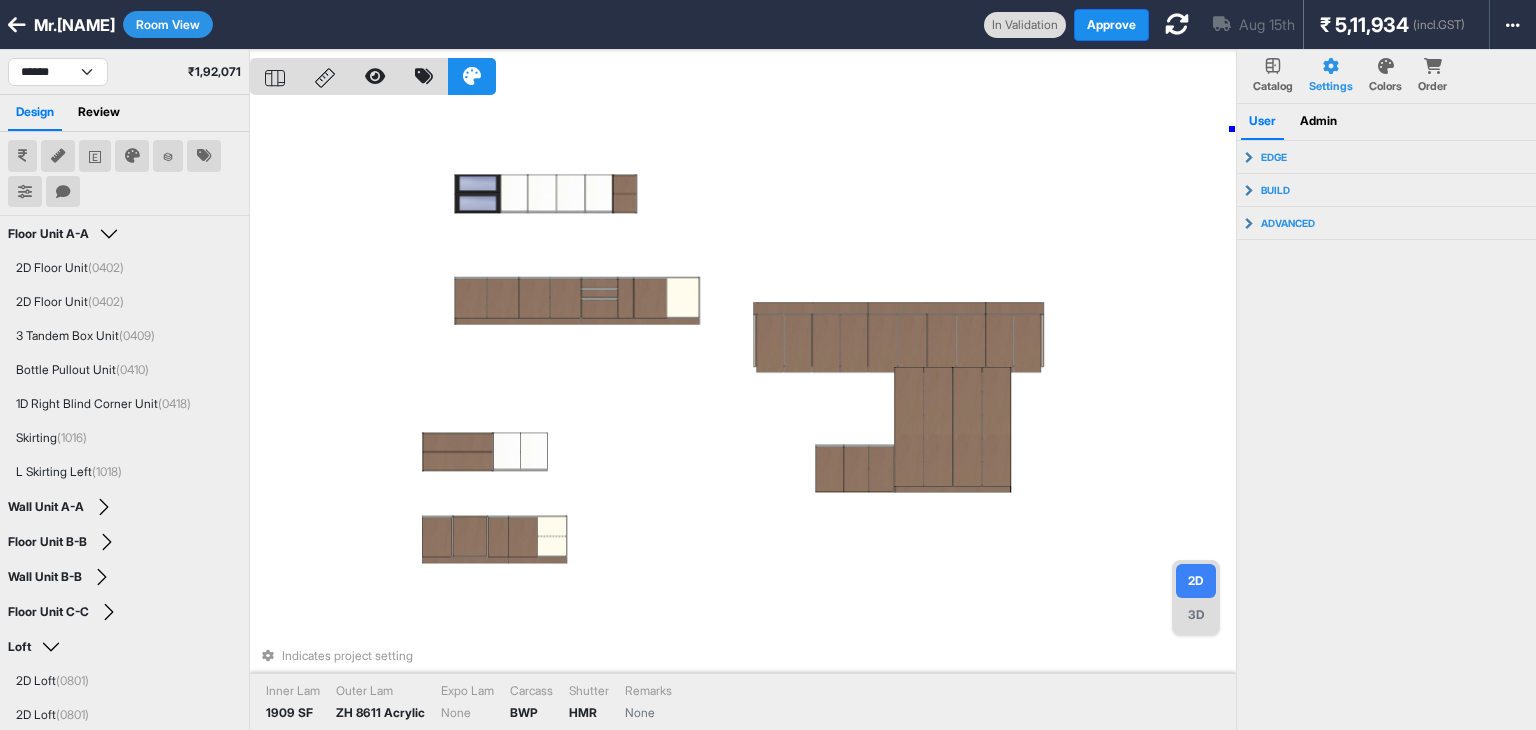 click on "Indicates project setting Inner Lam 1909 SF Outer Lam ZH 8611 Acrylic Expo Lam None Carcass BWP Shutter HMR Remarks None" at bounding box center (743, 415) 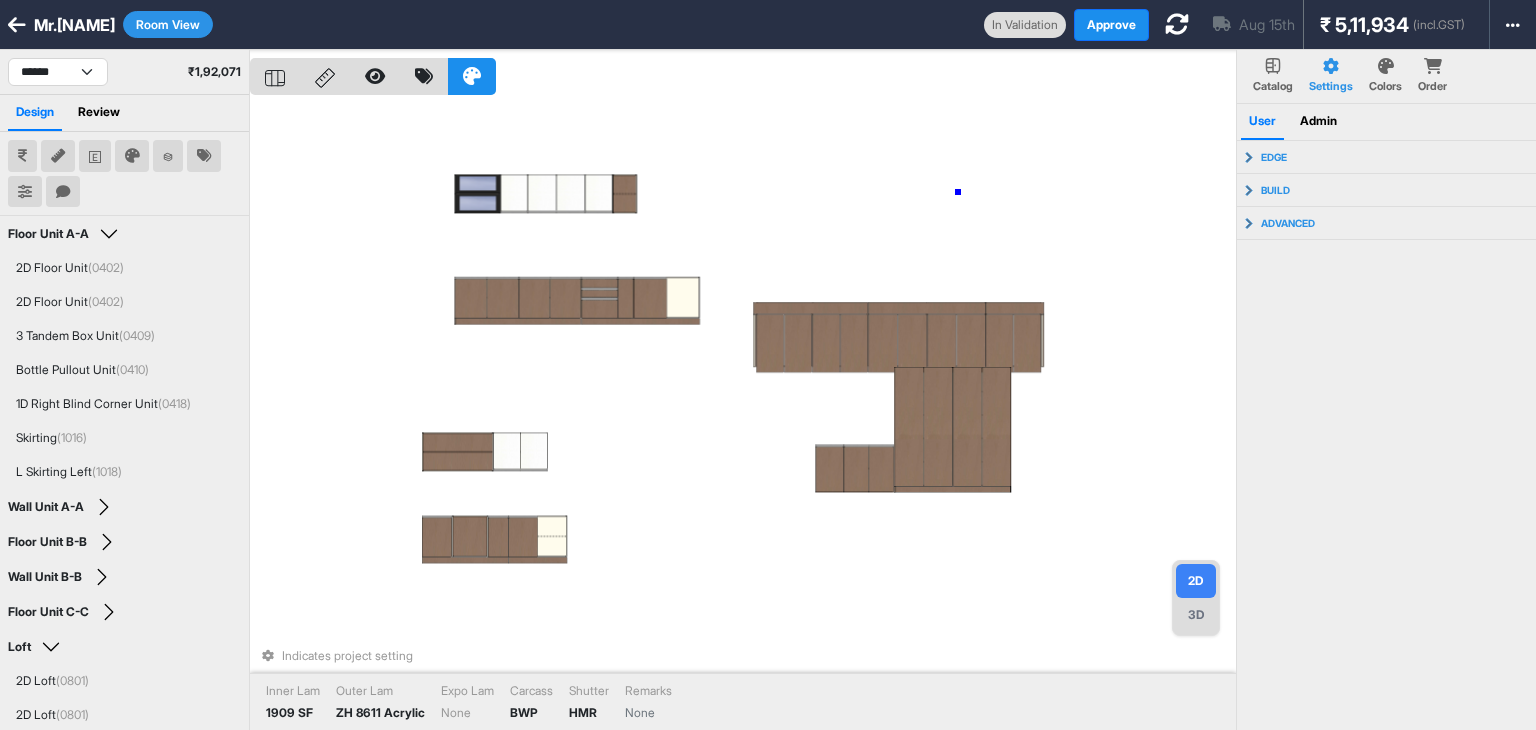 click on "Indicates project setting Inner Lam 1909 SF Outer Lam ZH 8611 Acrylic Expo Lam None Carcass BWP Shutter HMR Remarks None" at bounding box center [743, 415] 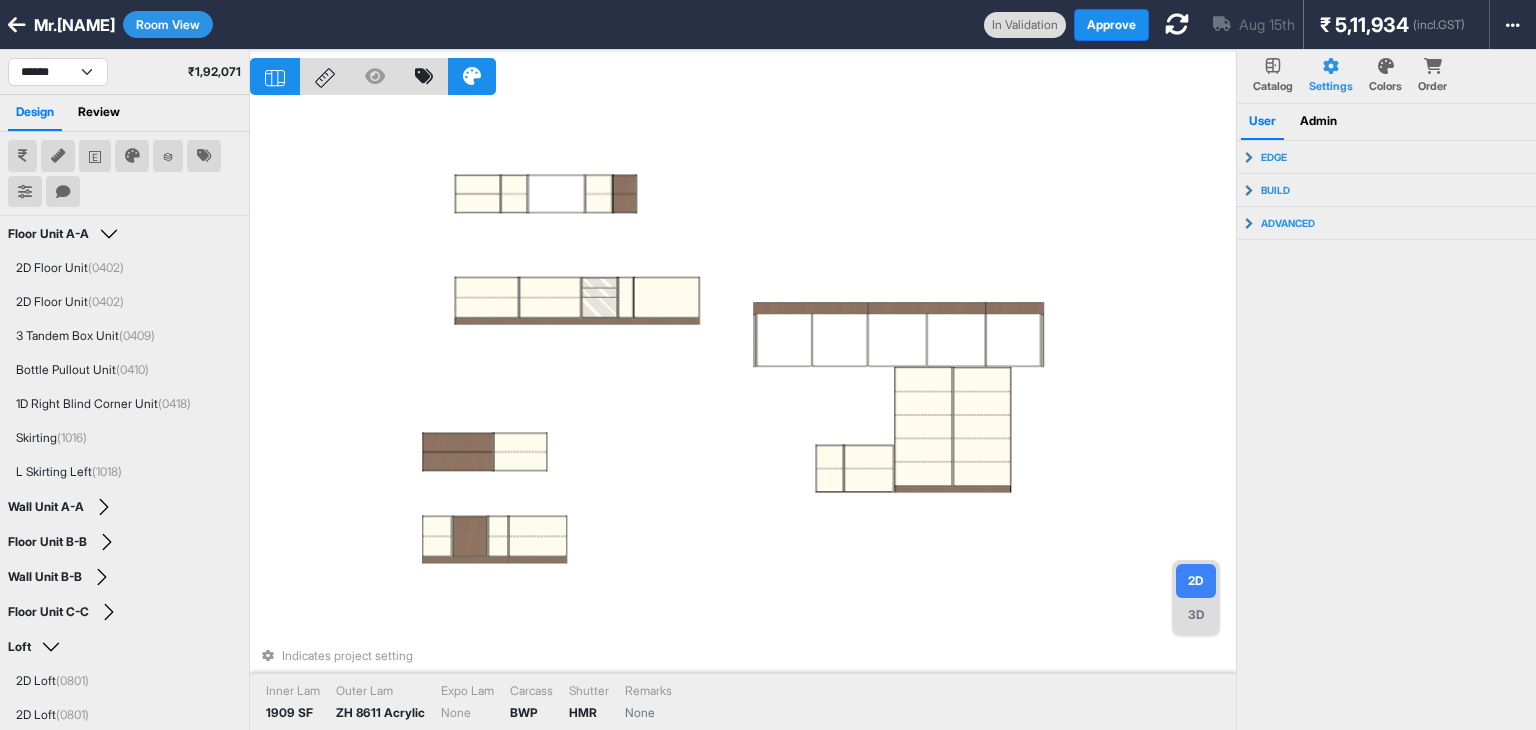 click on "Indicates project setting Inner Lam 1909 SF Outer Lam ZH 8611 Acrylic Expo Lam None Carcass BWP Shutter HMR Remarks None" at bounding box center [743, 415] 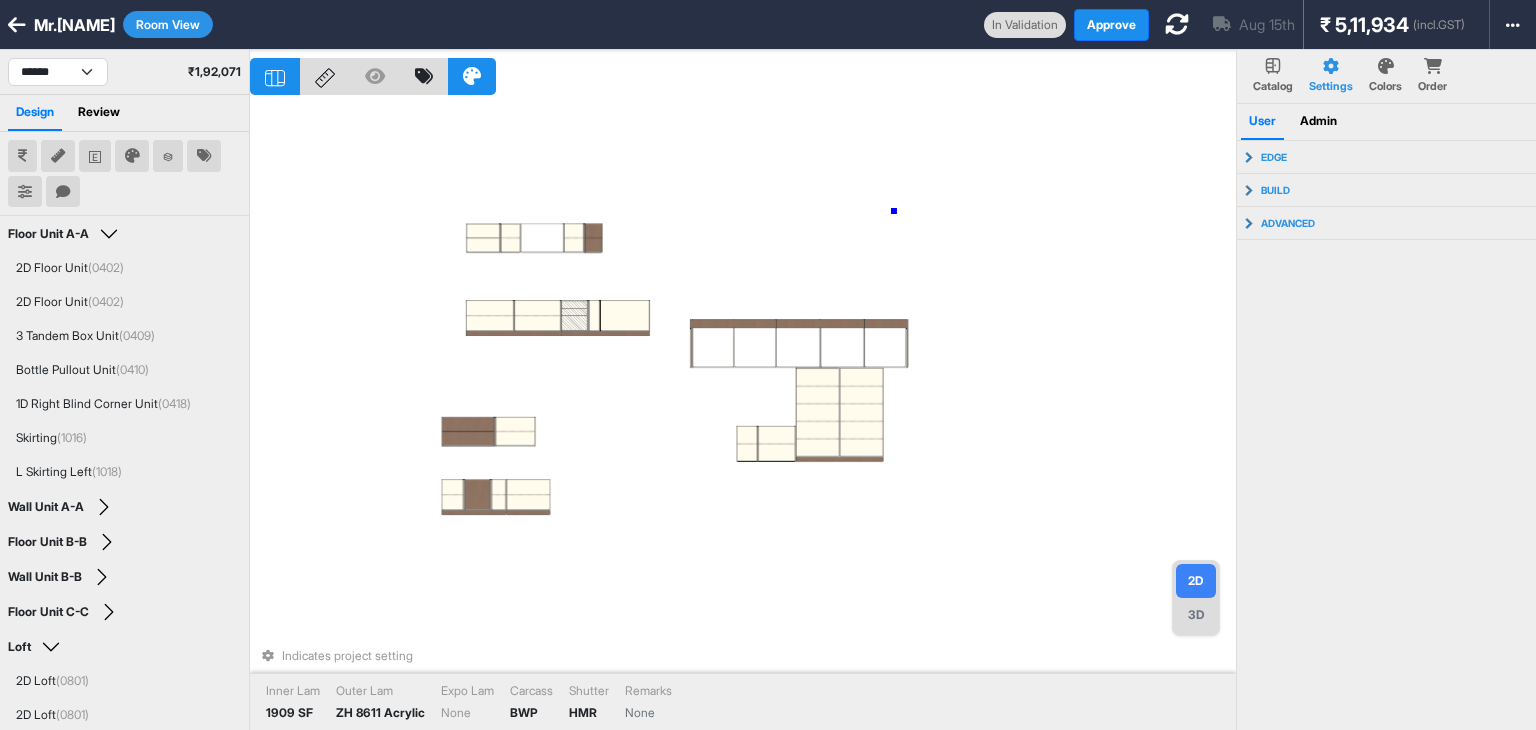 click on "Indicates project setting Inner Lam 1909 SF Outer Lam ZH 8611 Acrylic Expo Lam None Carcass BWP Shutter HMR Remarks None" at bounding box center [743, 415] 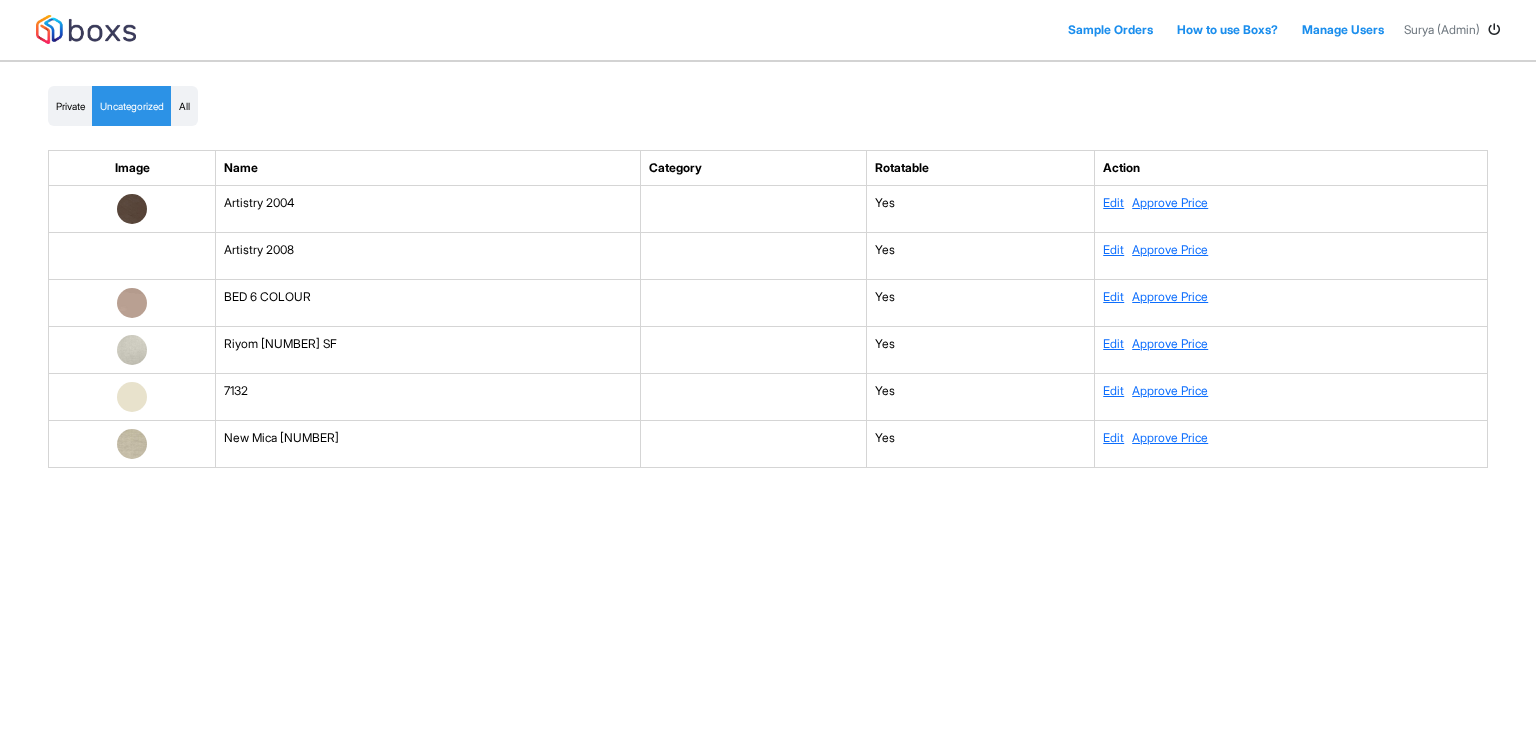 scroll, scrollTop: 0, scrollLeft: 0, axis: both 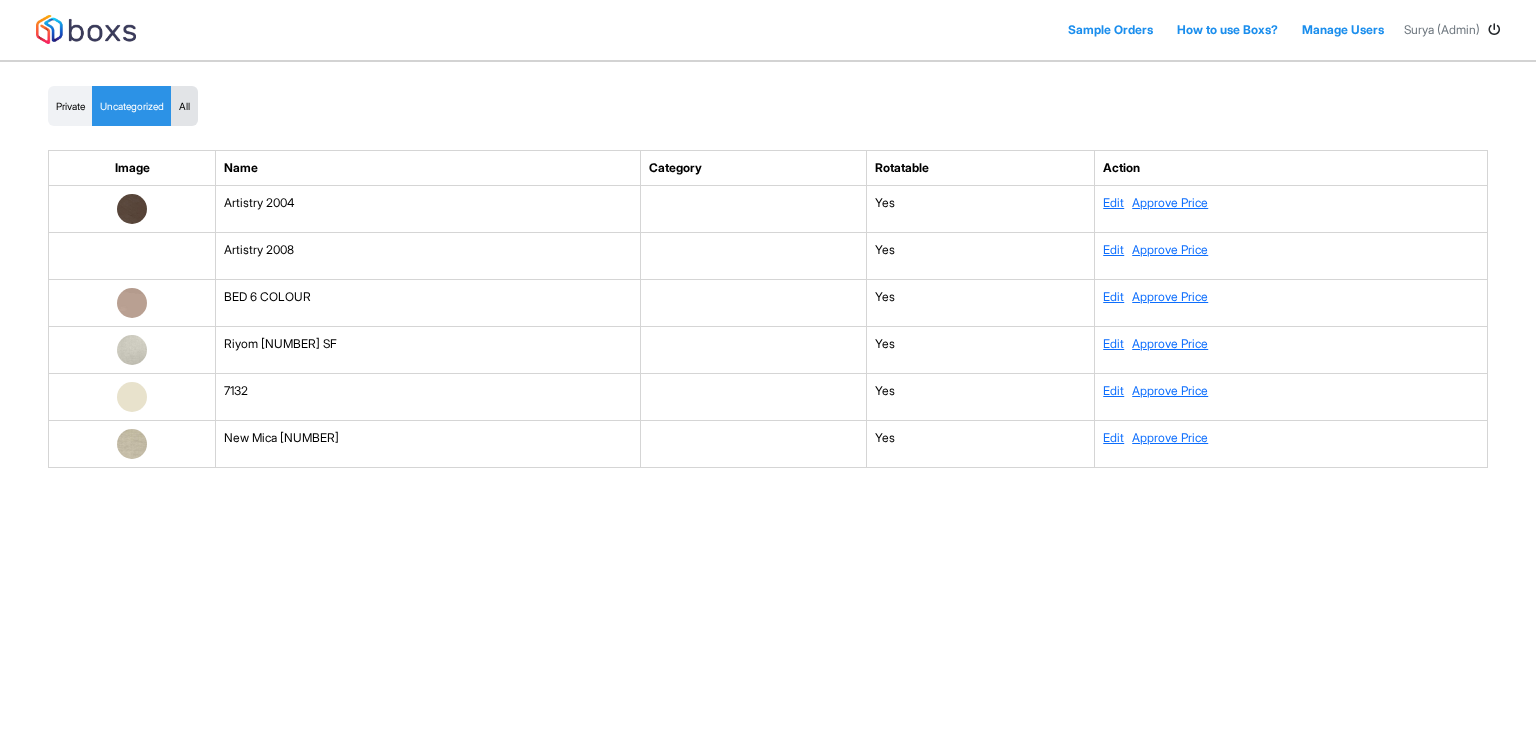 click on "All" at bounding box center (184, 106) 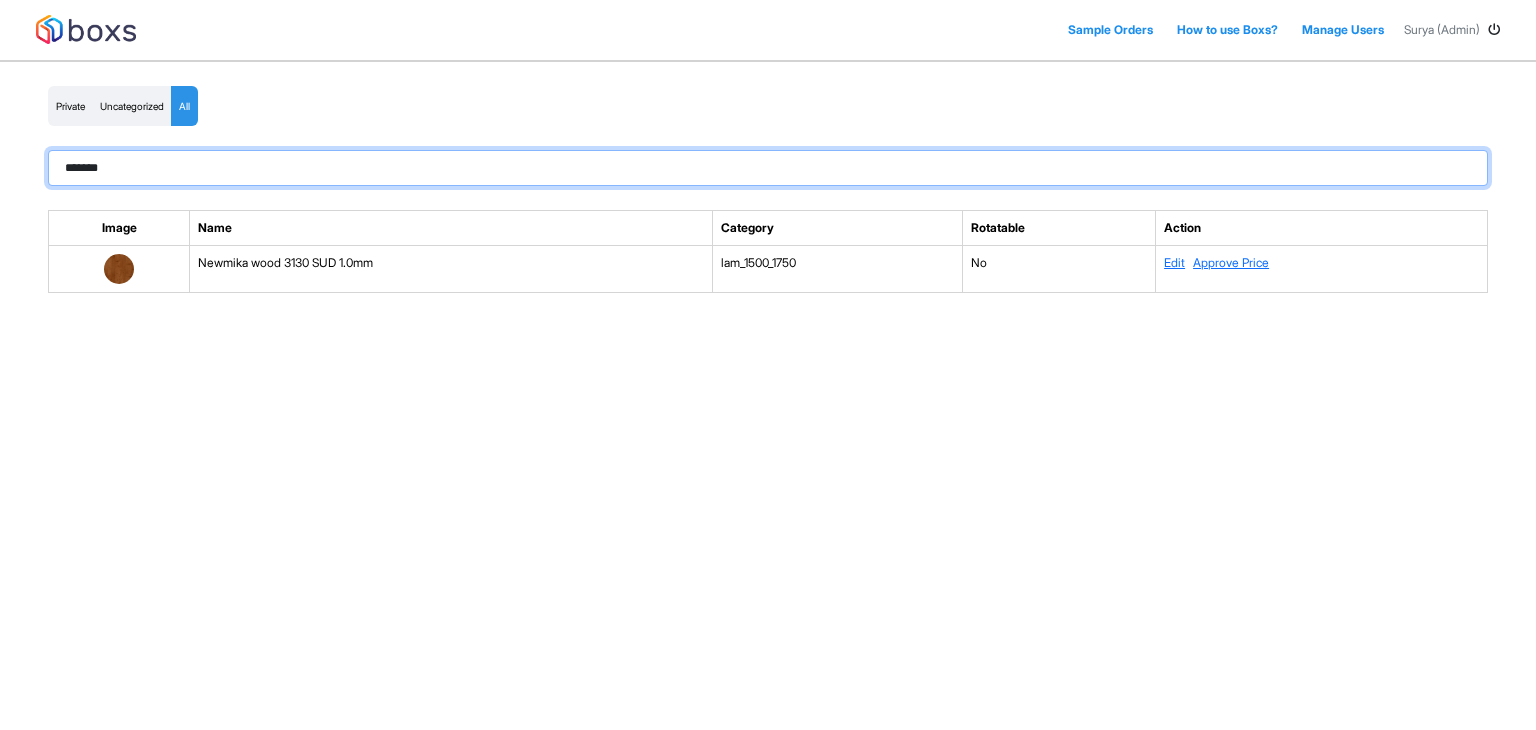 type on "*******" 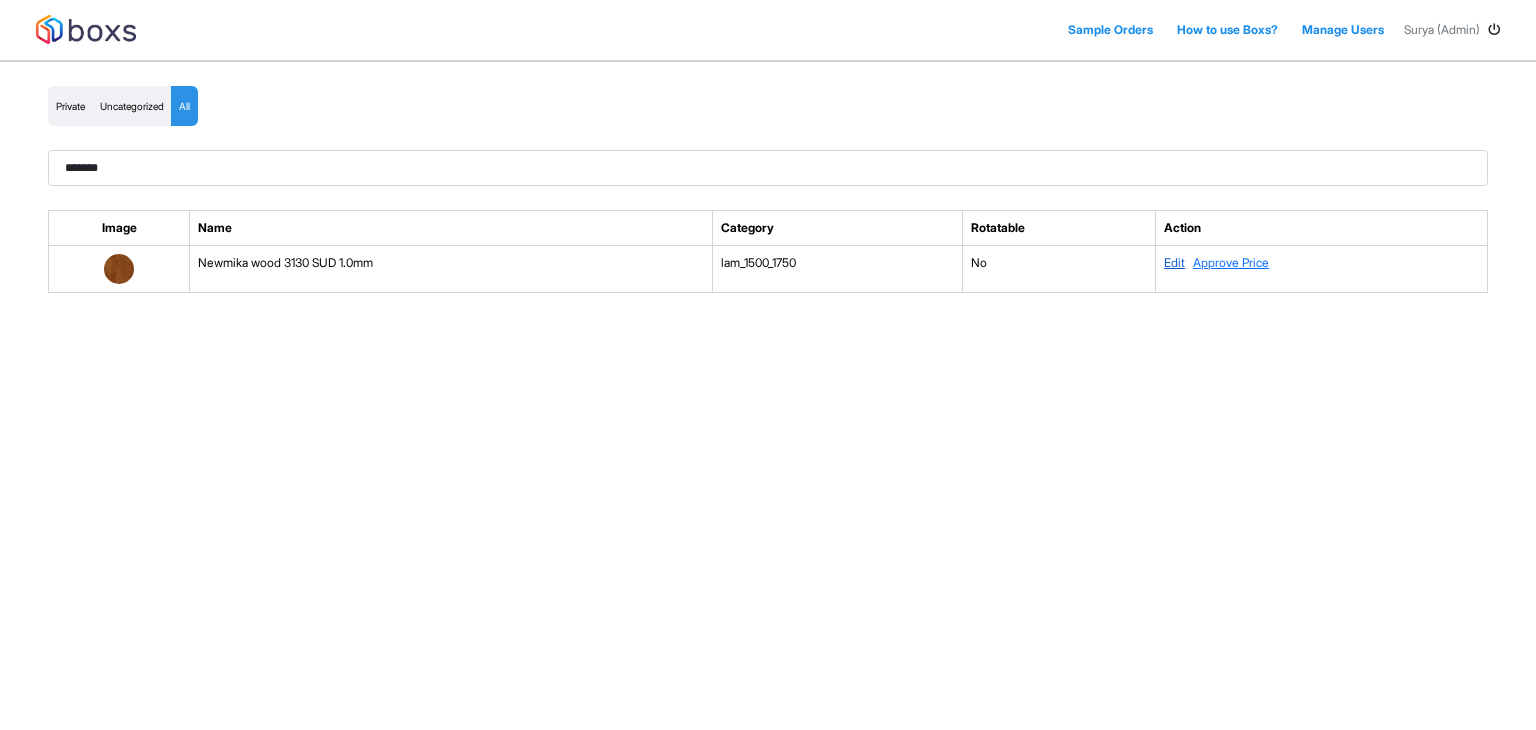click on "Edit" at bounding box center (1174, 262) 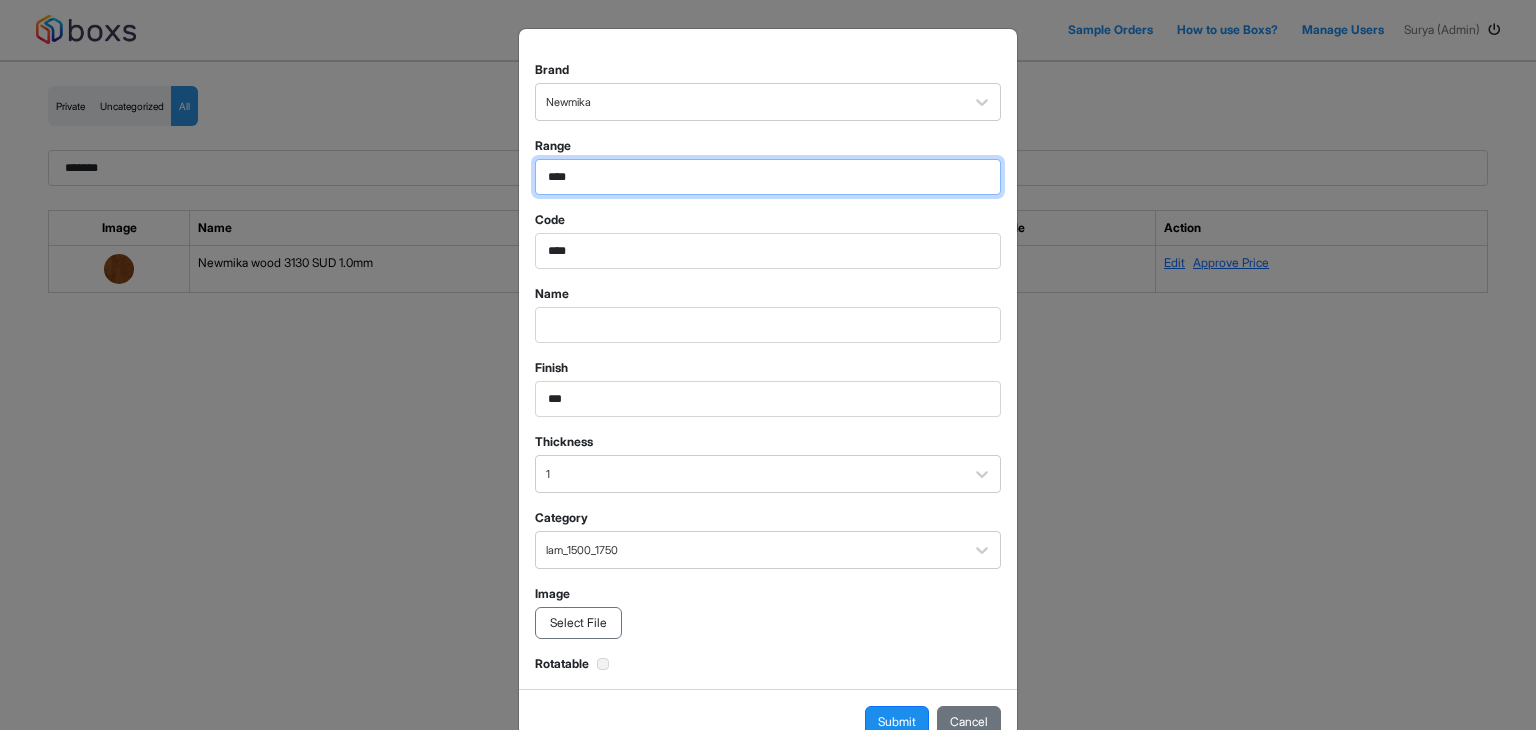 click on "****" at bounding box center [768, 177] 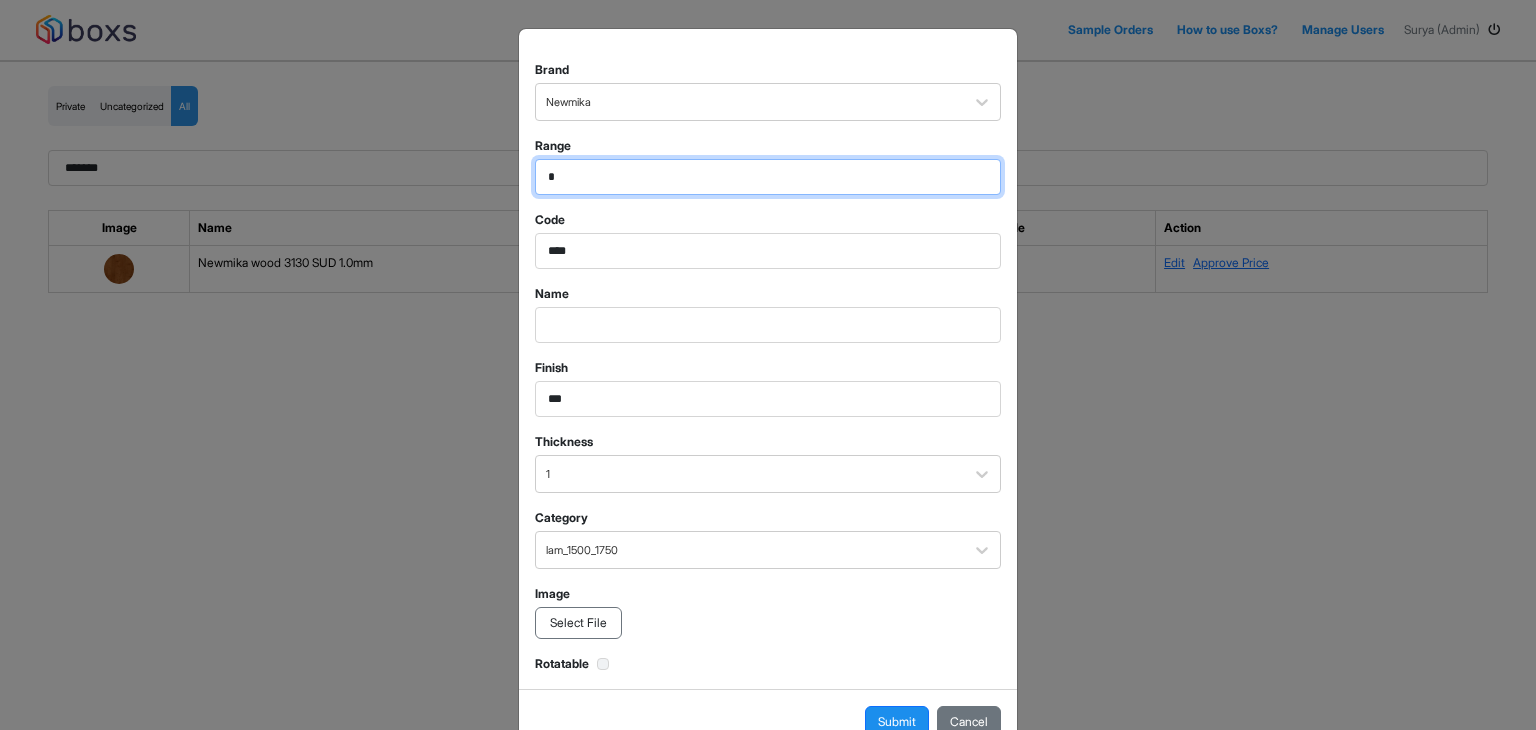type on "*" 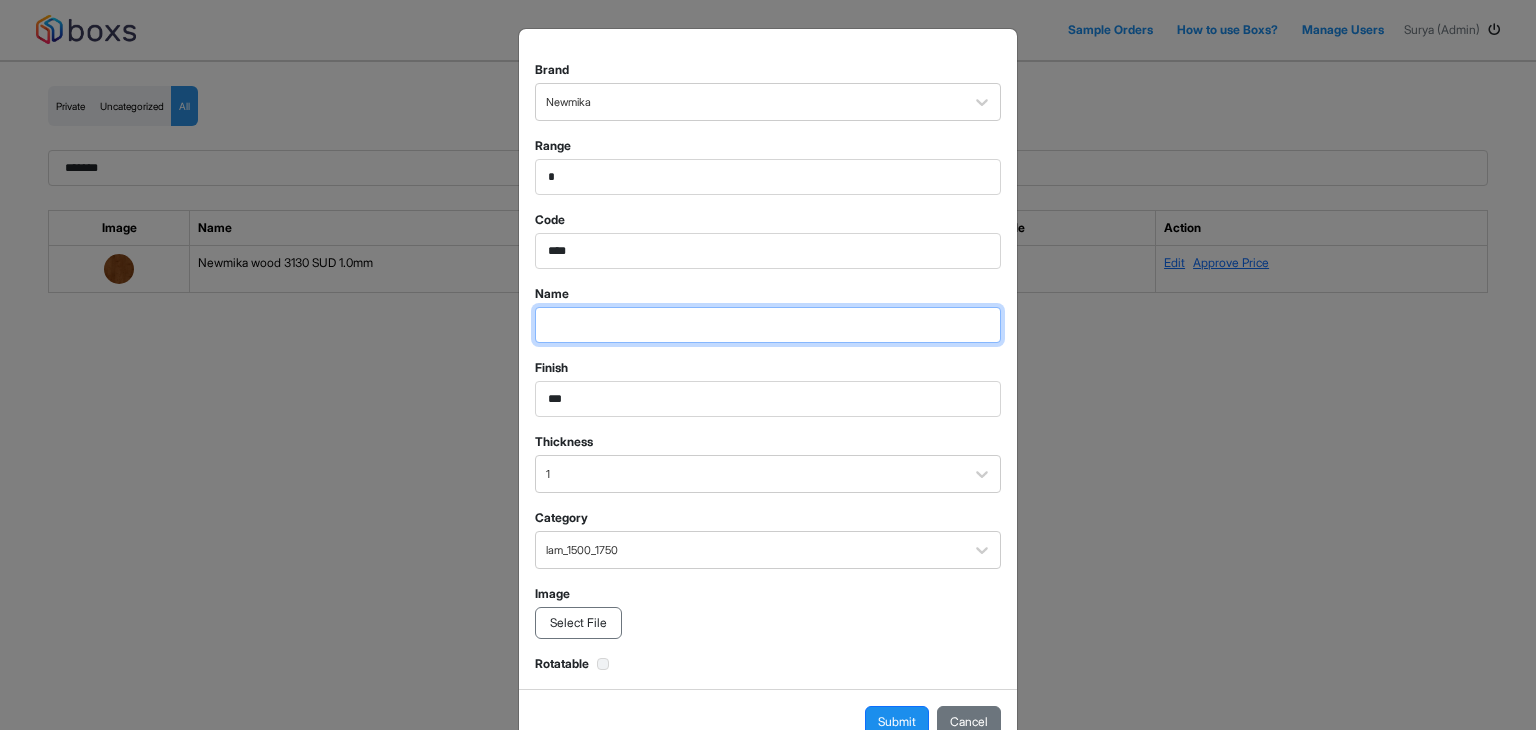 click at bounding box center [768, 177] 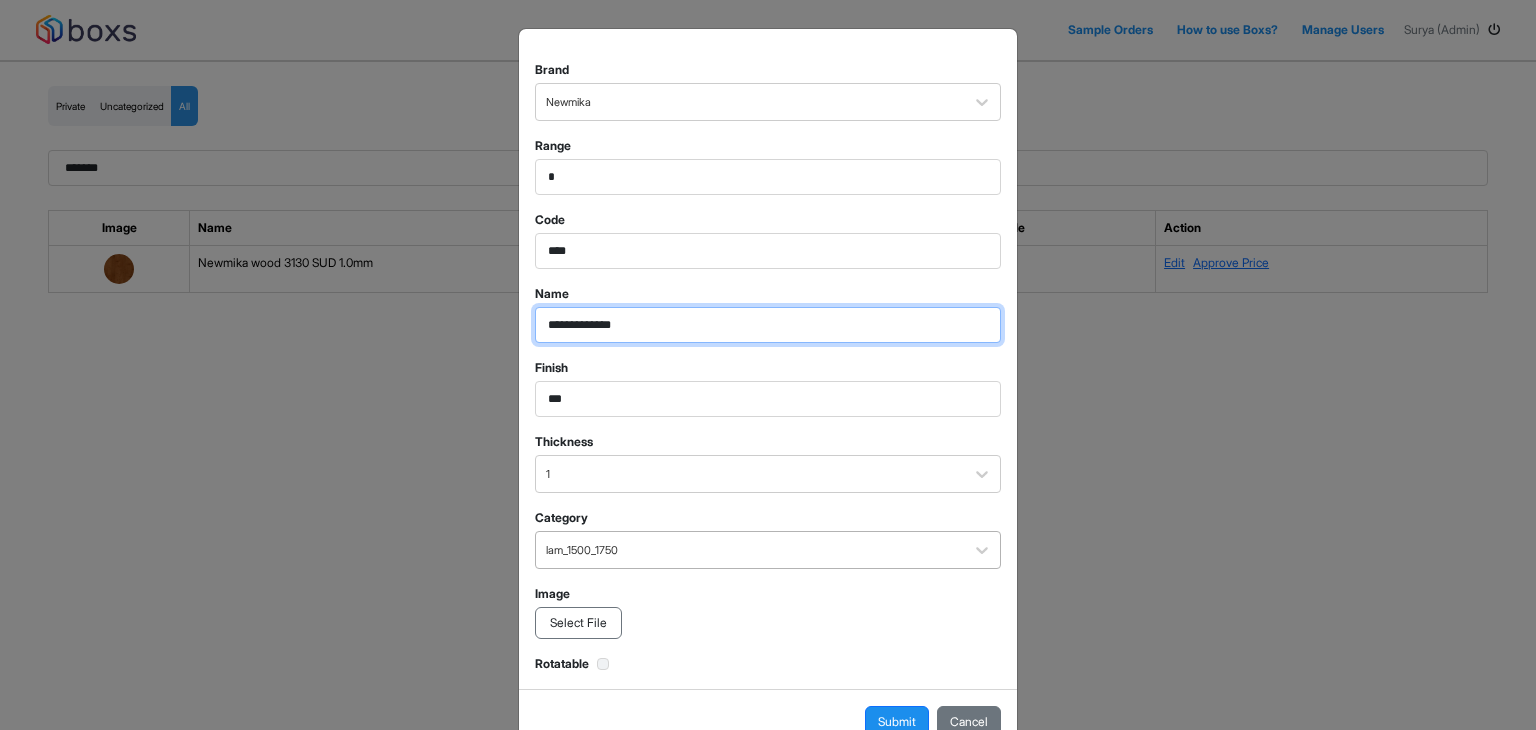 type on "**********" 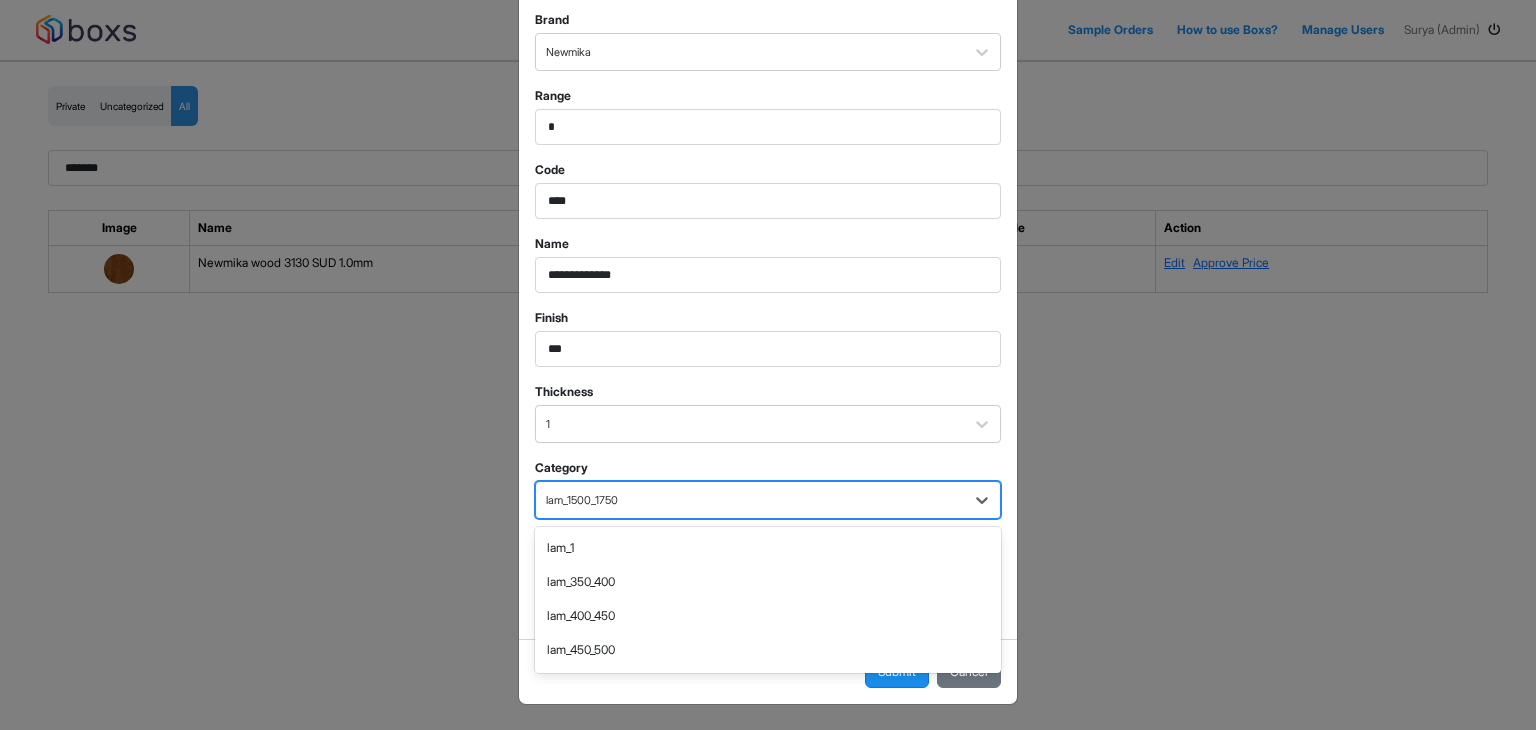 click at bounding box center [750, 500] 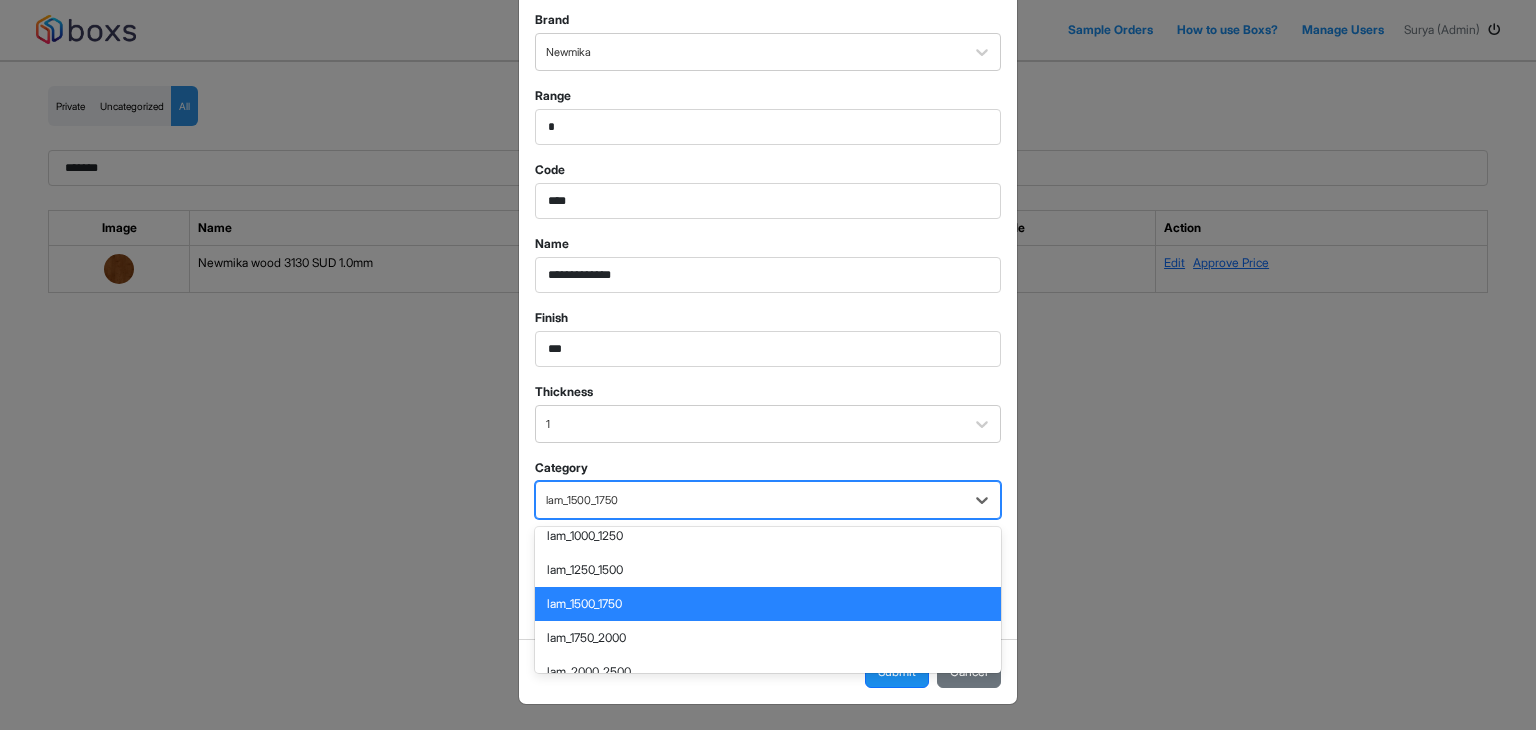 scroll, scrollTop: 357, scrollLeft: 0, axis: vertical 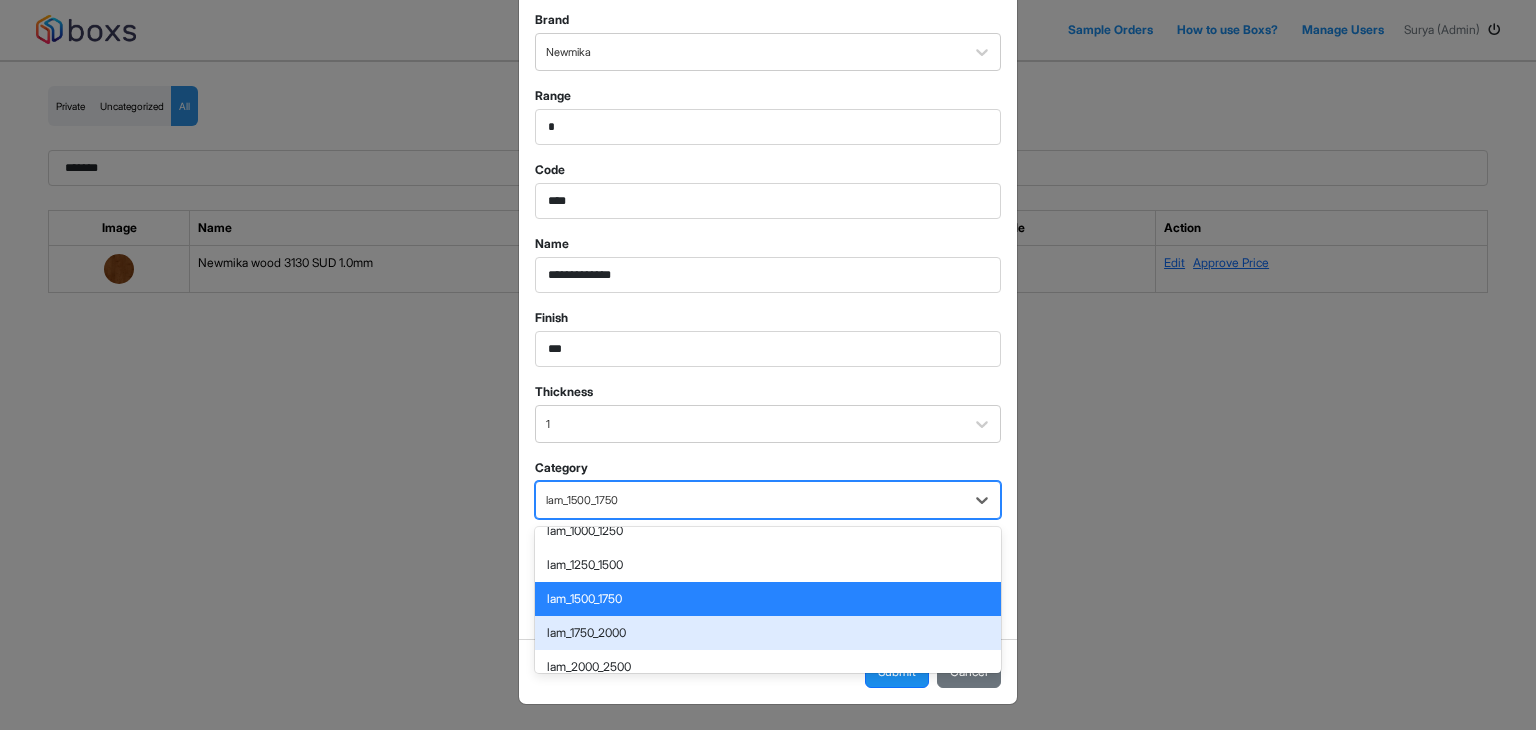 click on "lam_1750_2000" at bounding box center (768, 633) 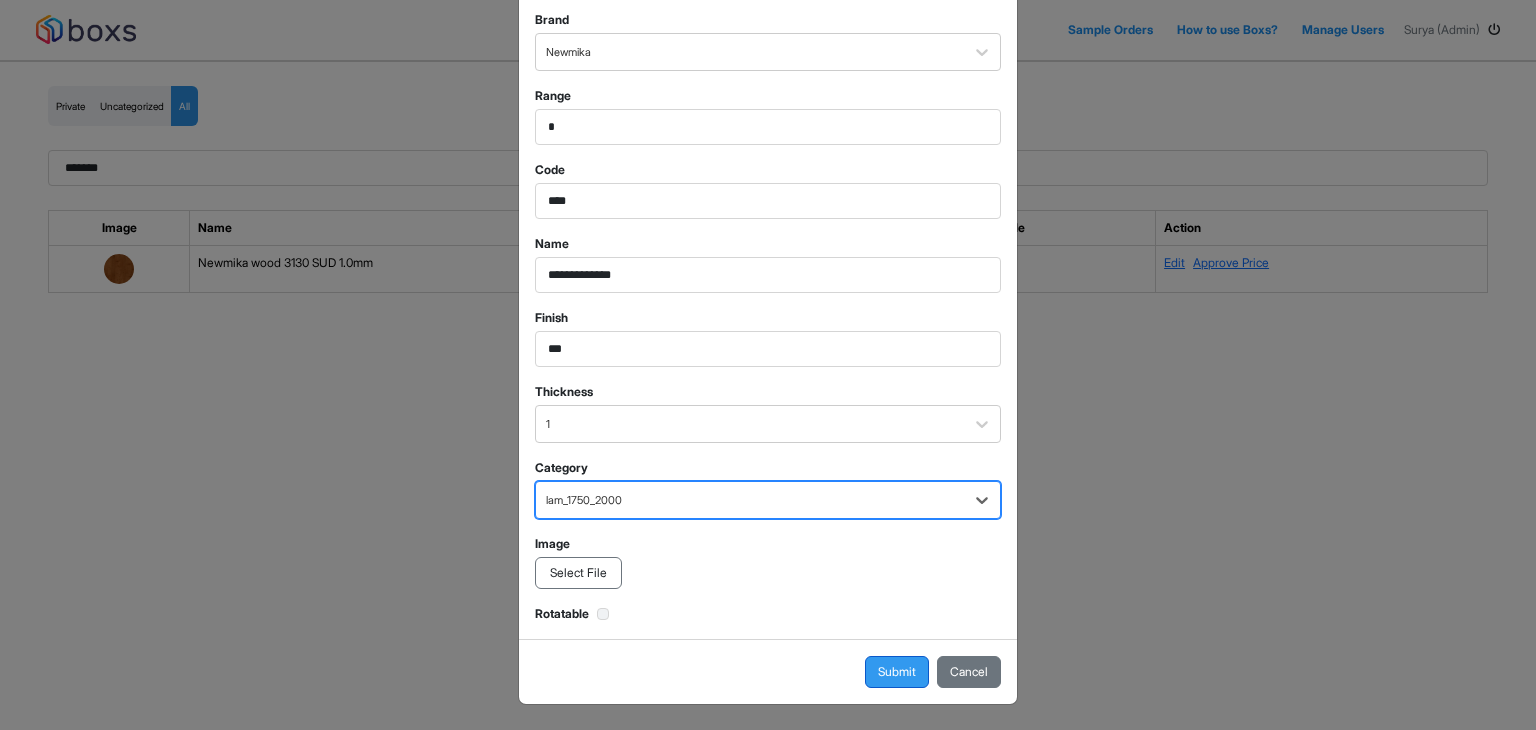 click on "Submit" at bounding box center [897, 672] 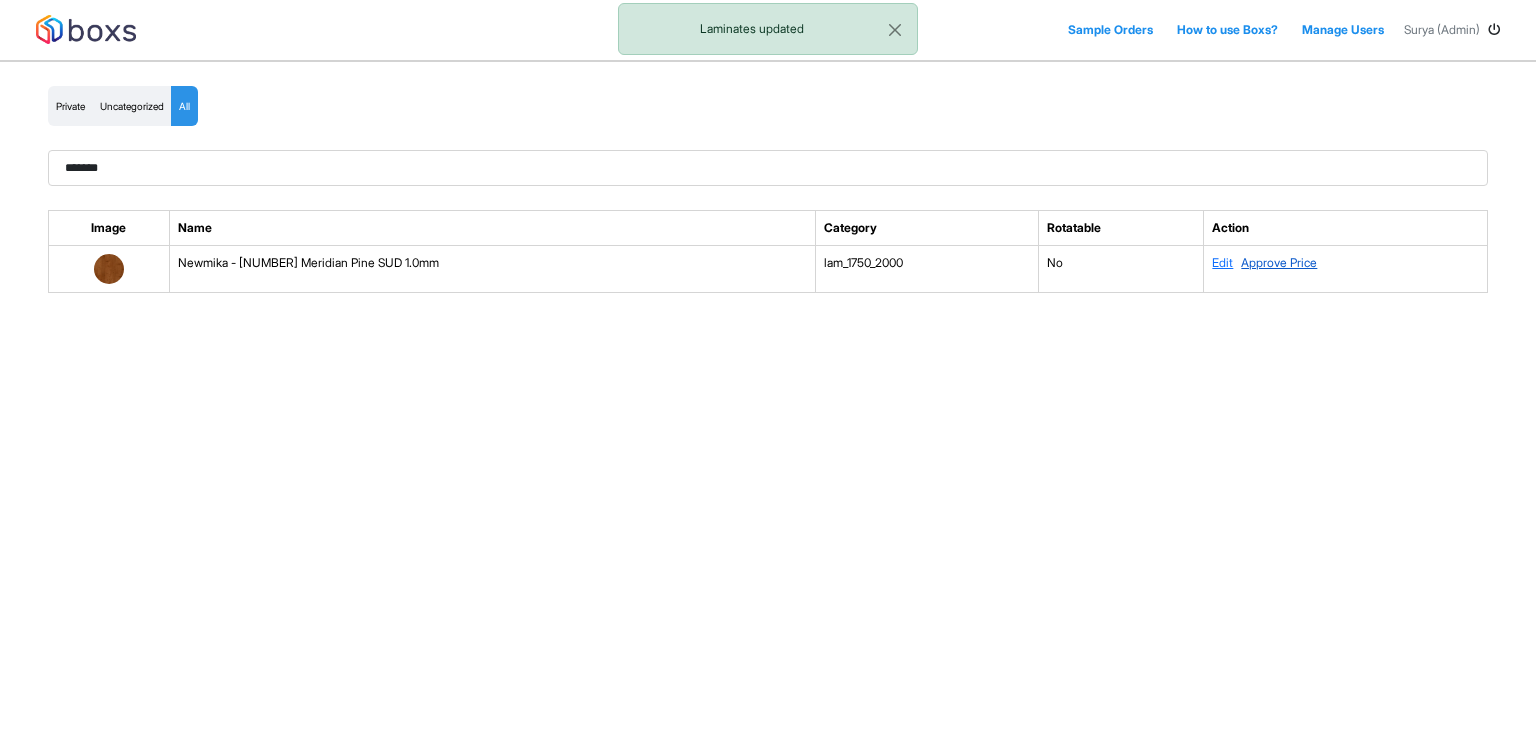 click on "Approve Price" at bounding box center (1279, 262) 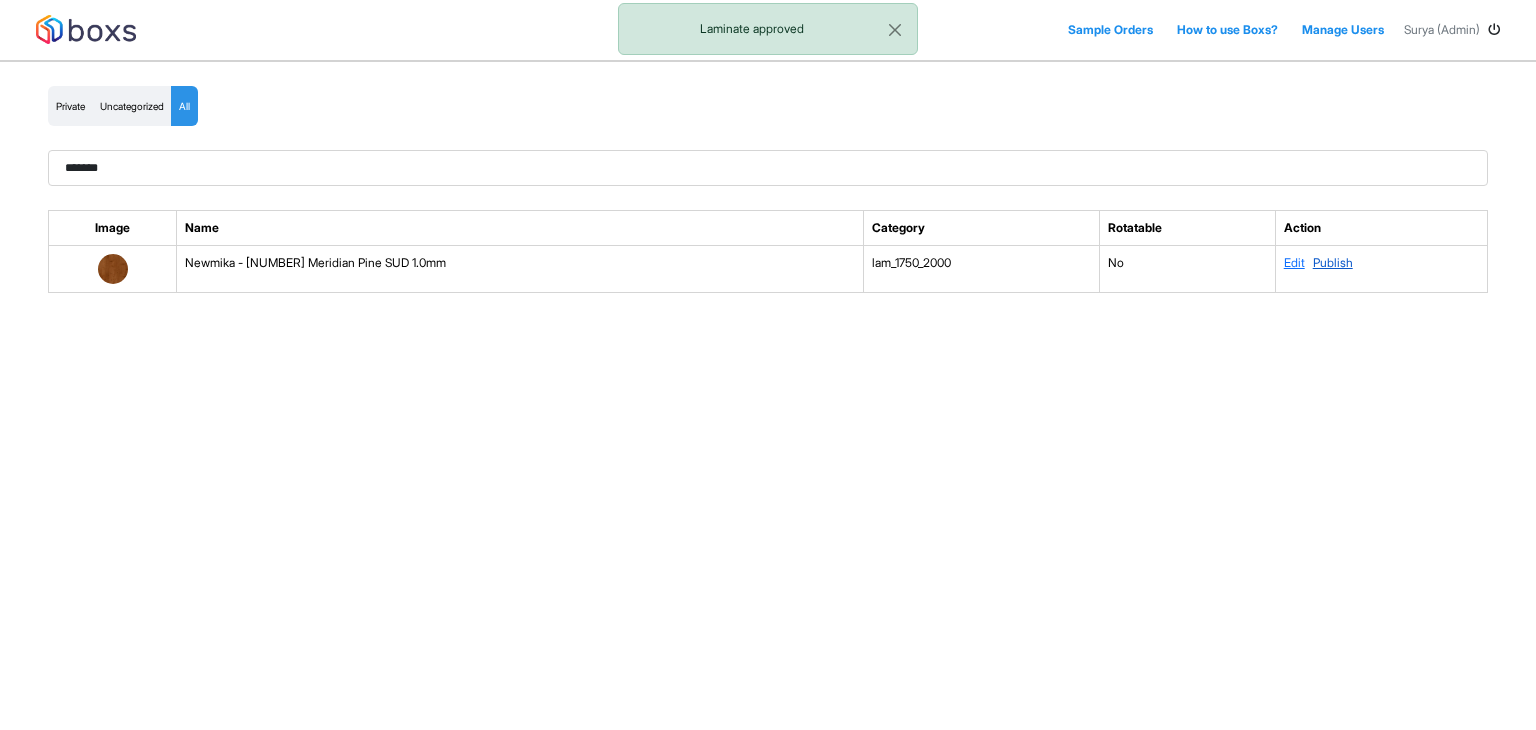 click on "Publish" at bounding box center [1333, 262] 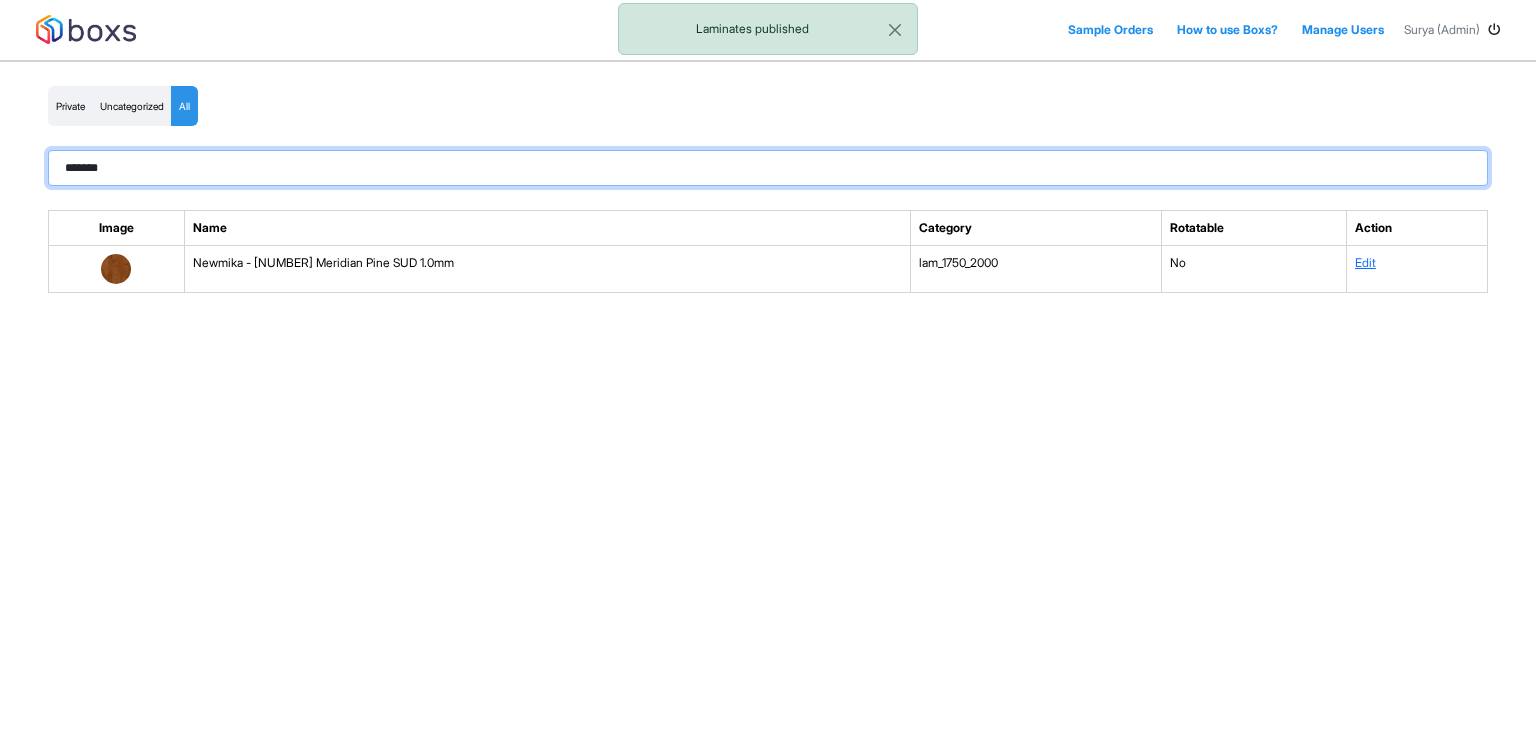 click on "*******" at bounding box center [768, 168] 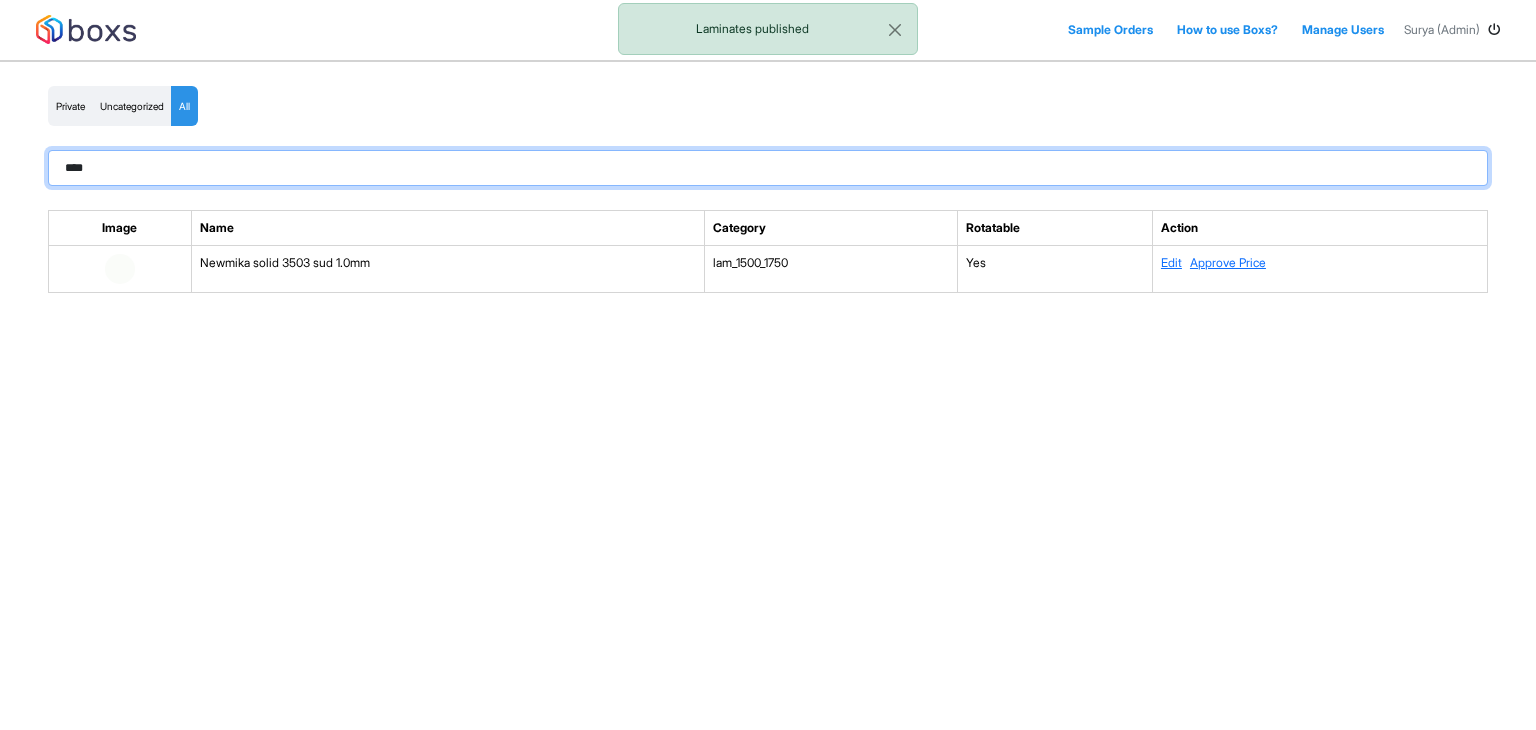 type on "****" 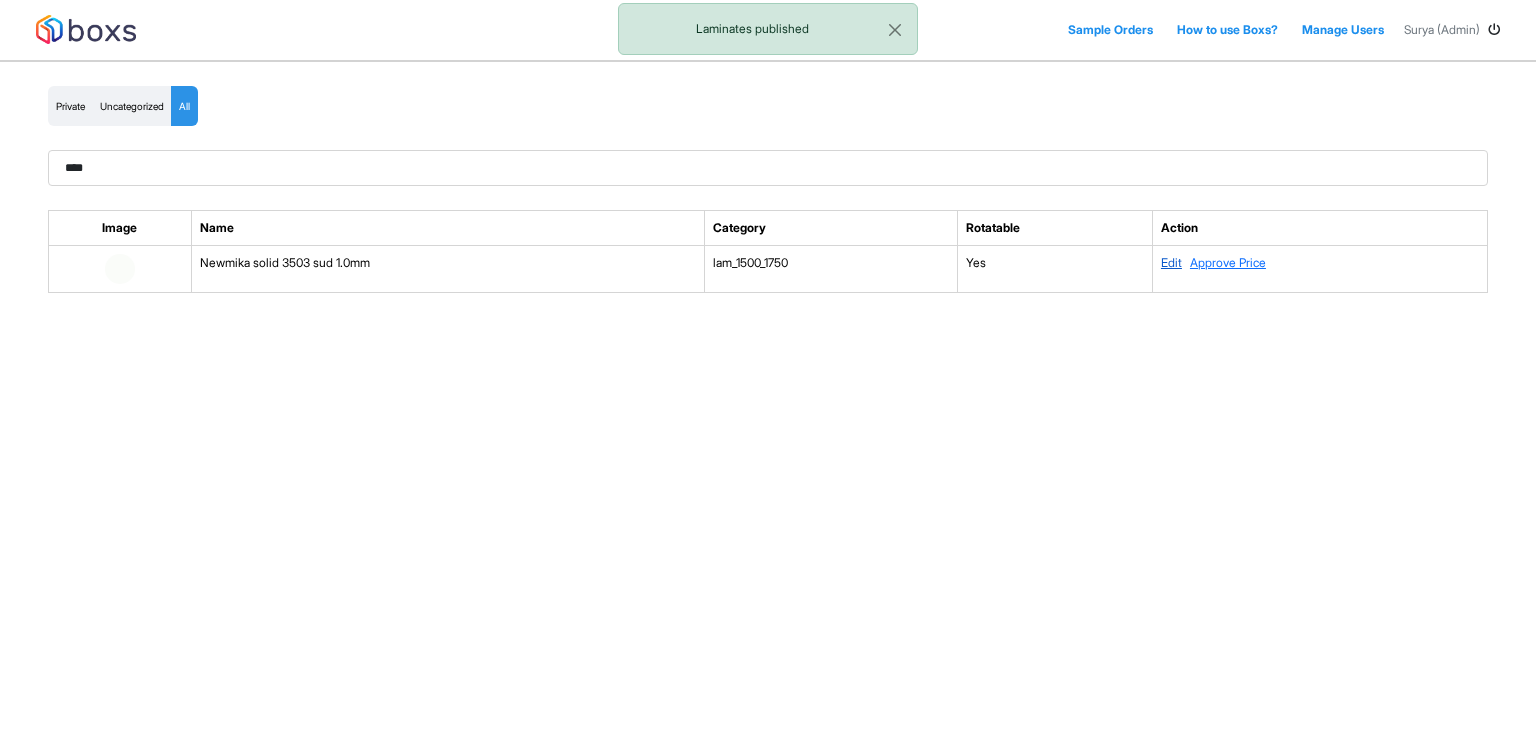 click on "Edit" at bounding box center (1171, 262) 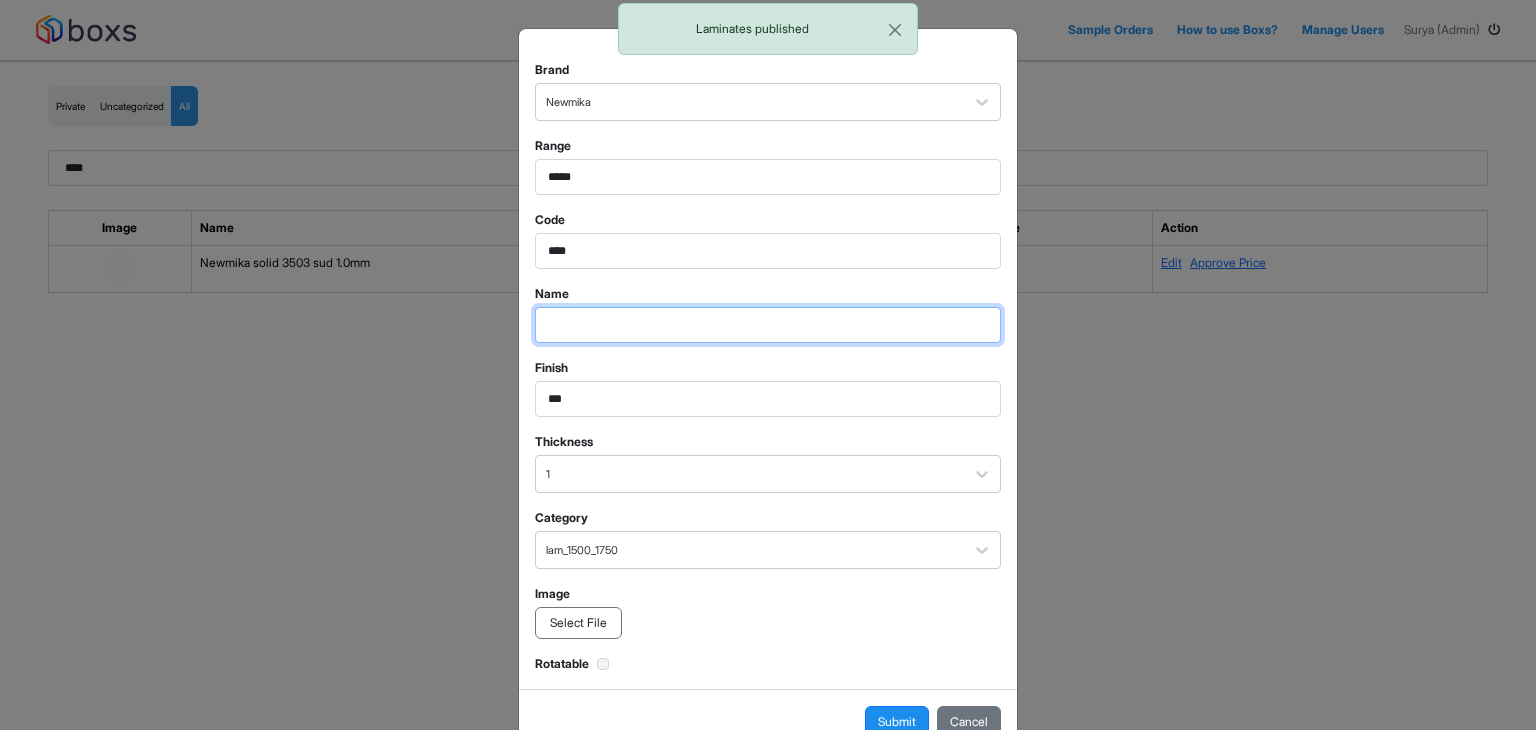 click at bounding box center (768, 177) 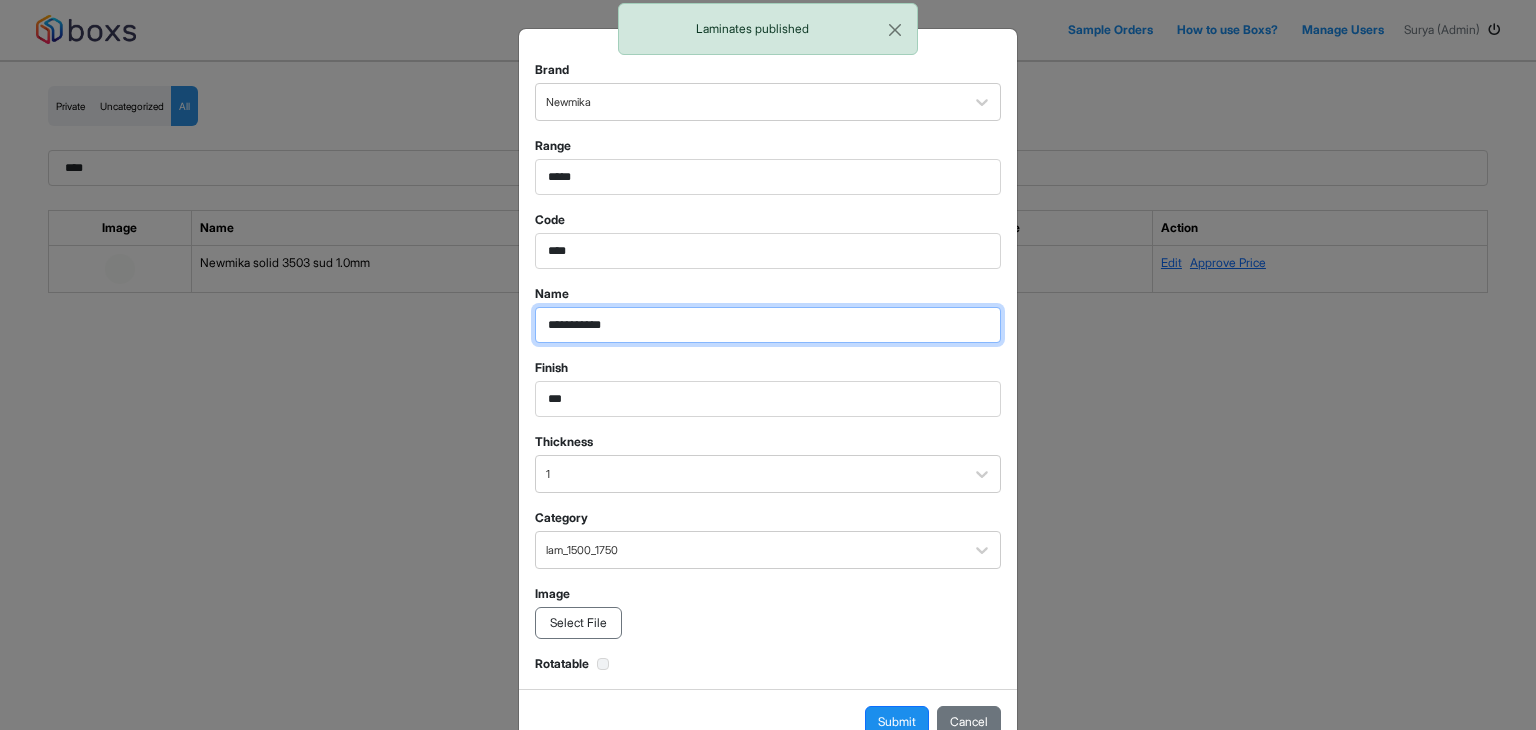 type on "**********" 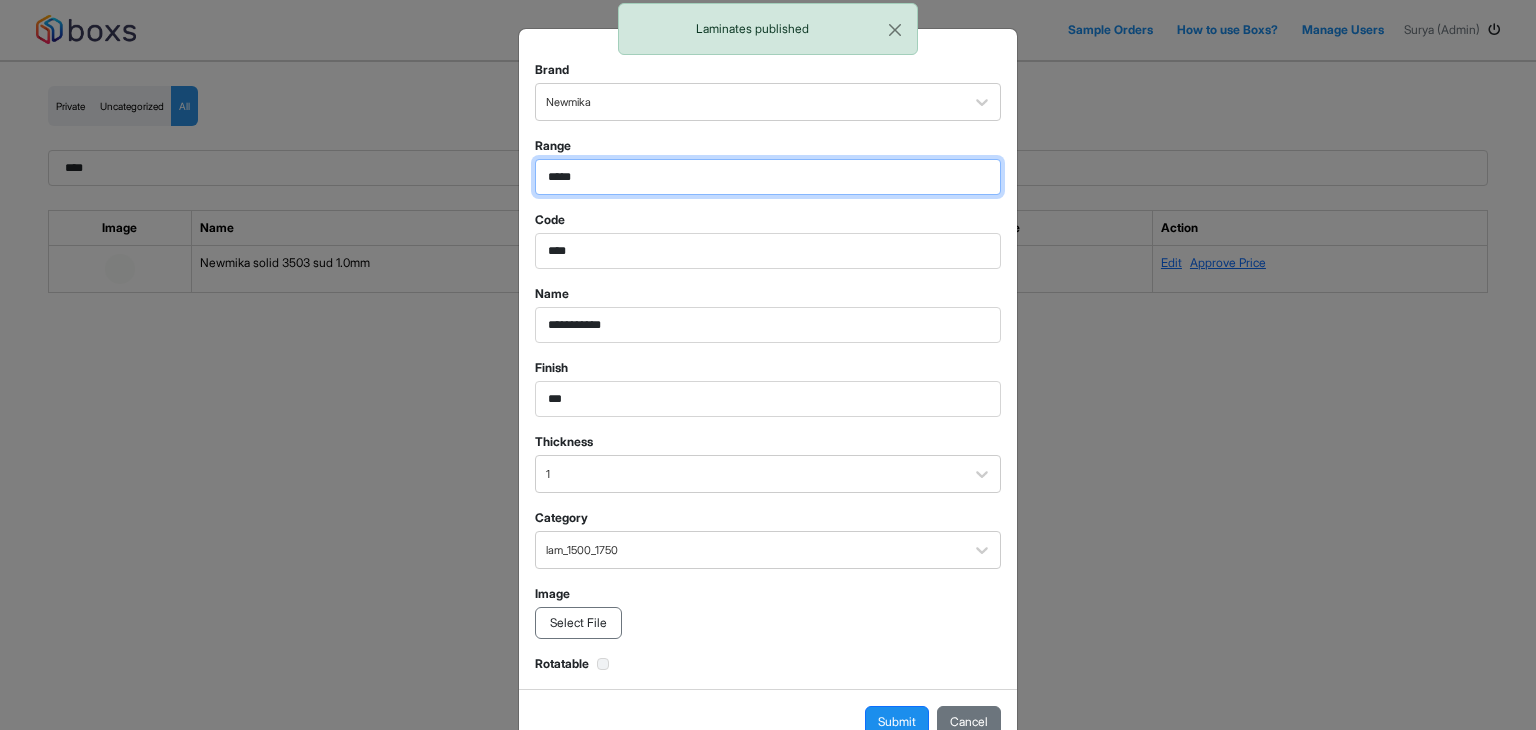 click on "*****" at bounding box center (768, 177) 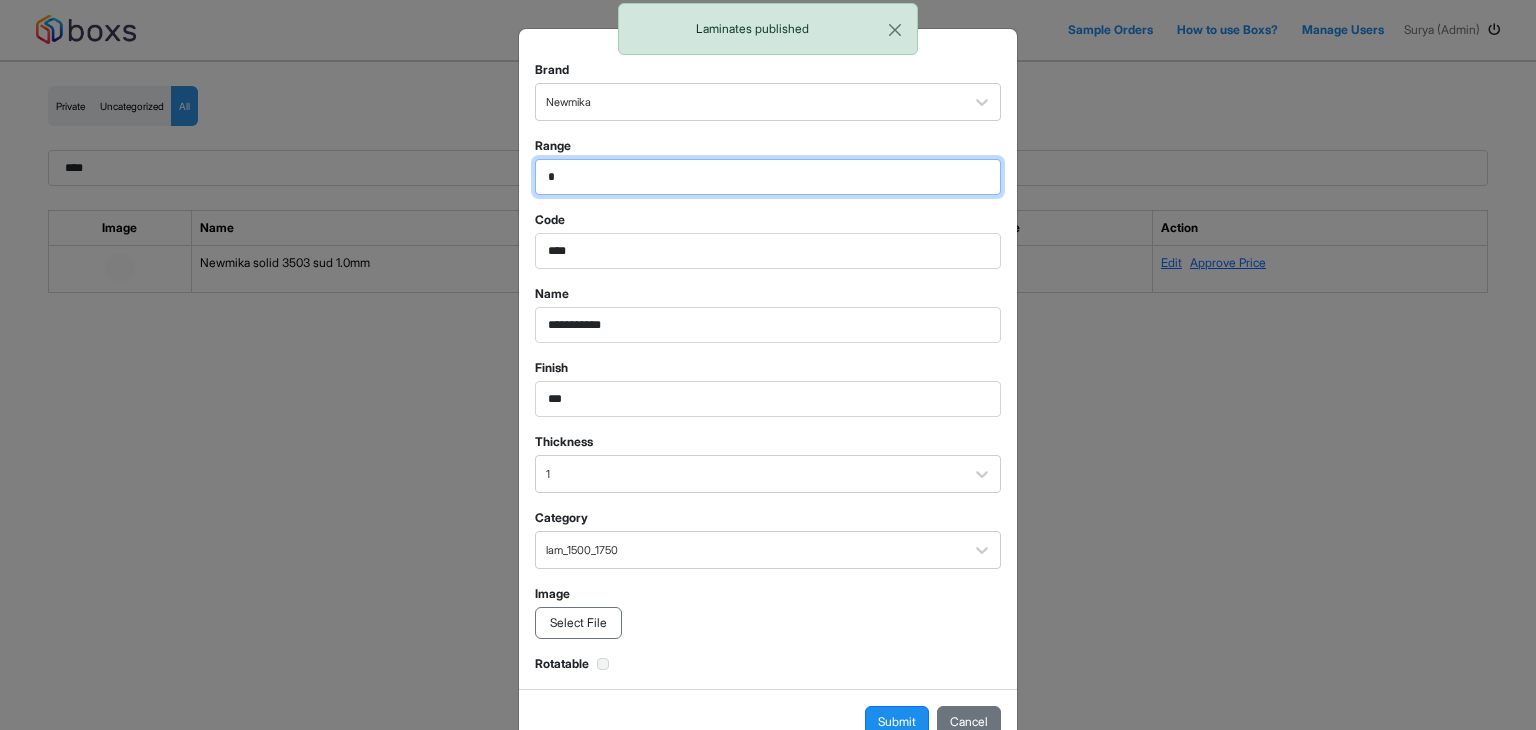 type on "*" 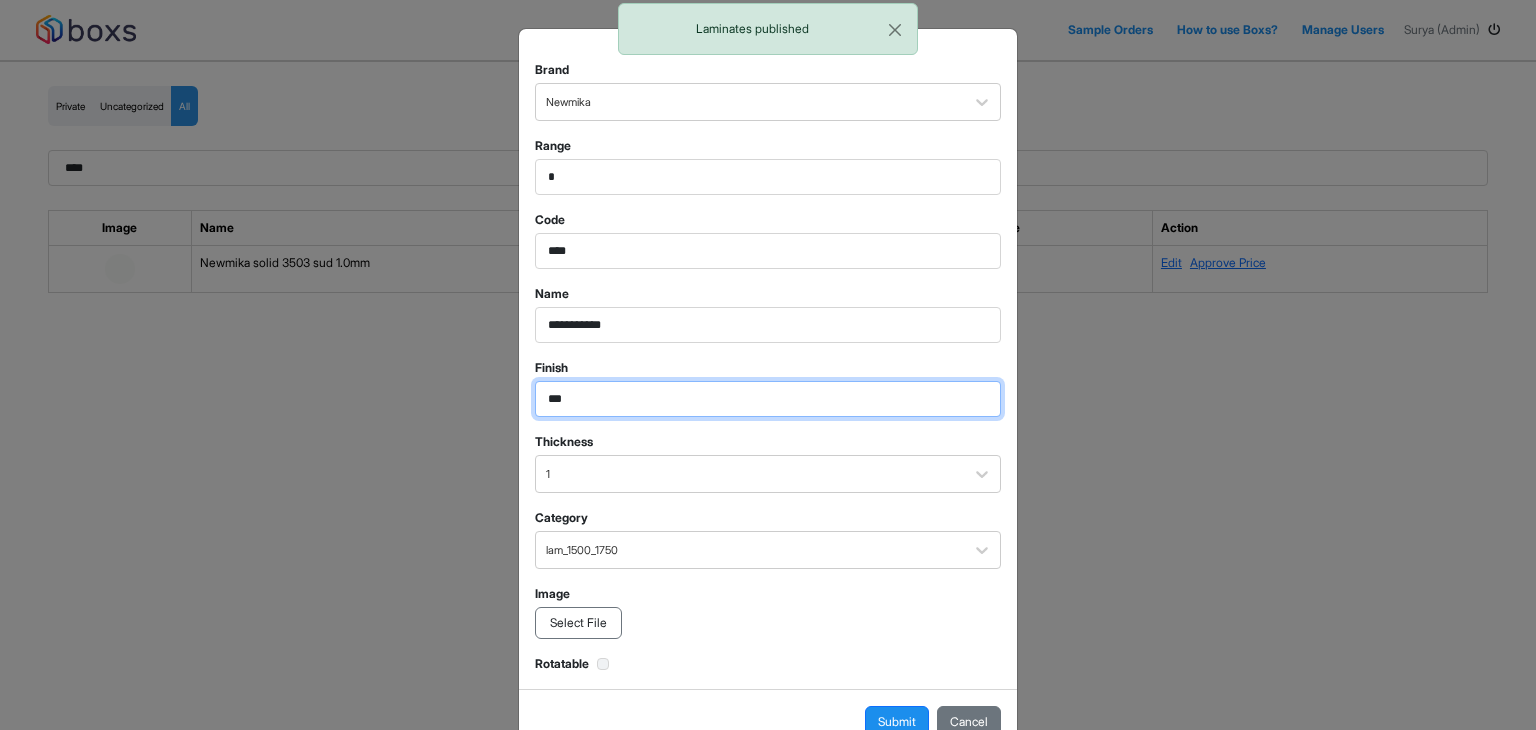 click on "***" at bounding box center [768, 177] 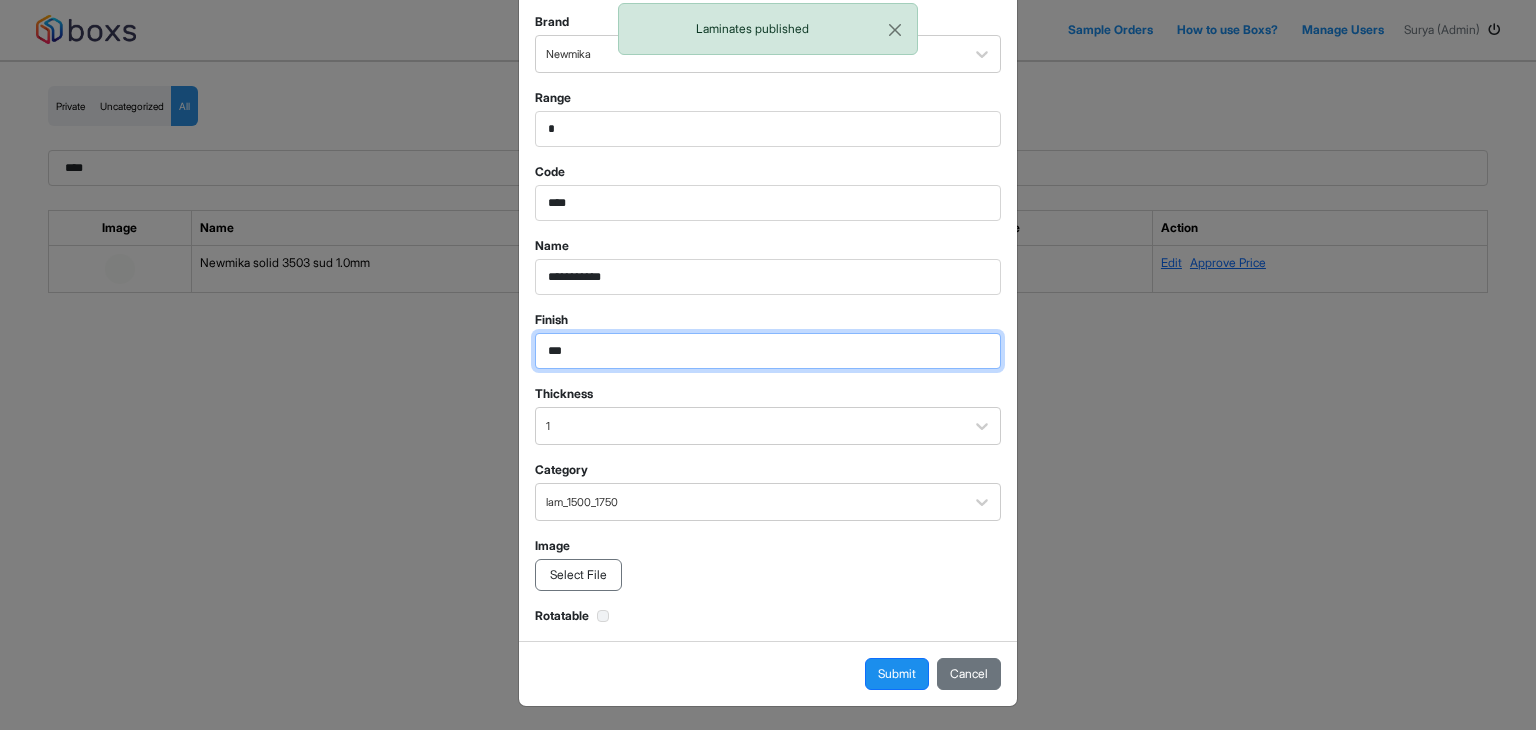 scroll, scrollTop: 50, scrollLeft: 0, axis: vertical 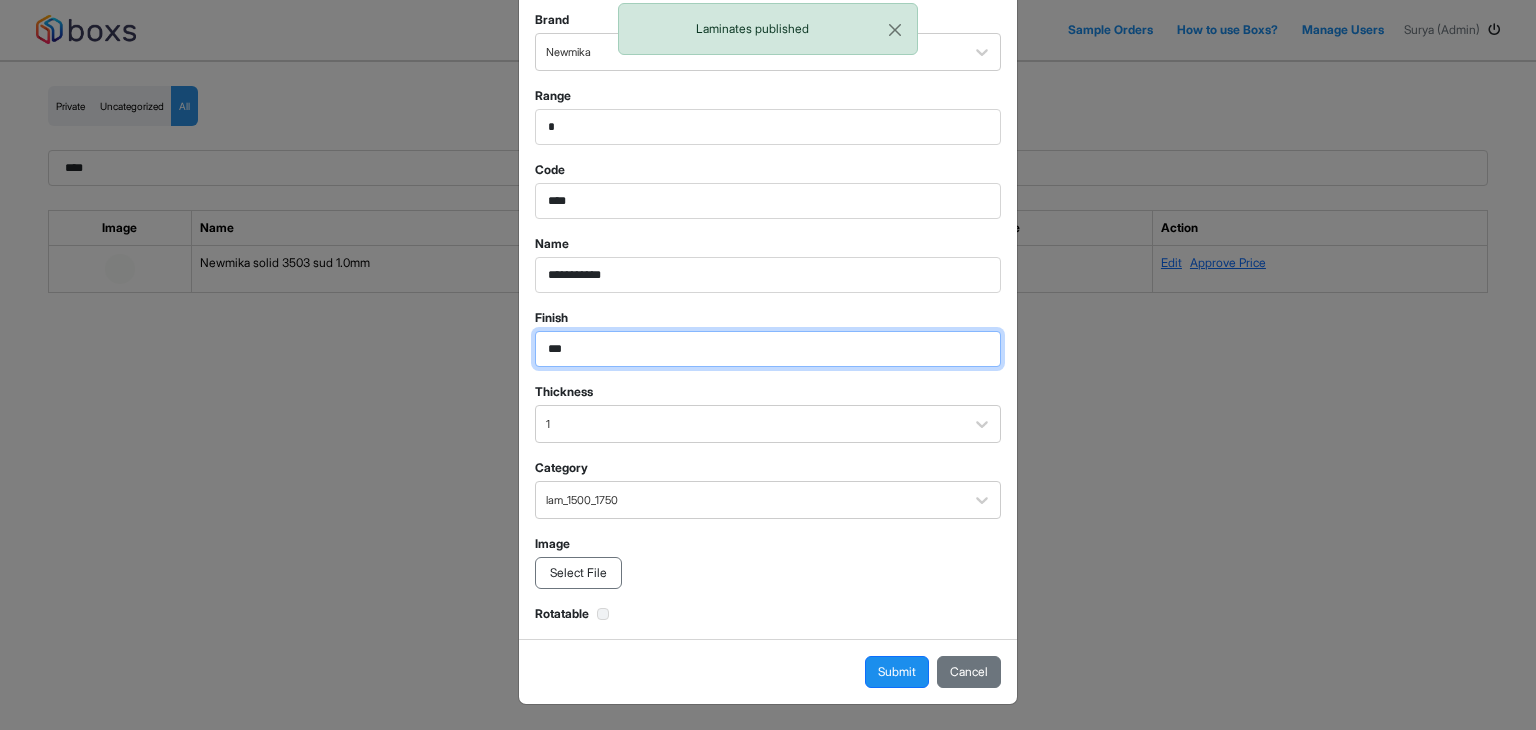 type on "***" 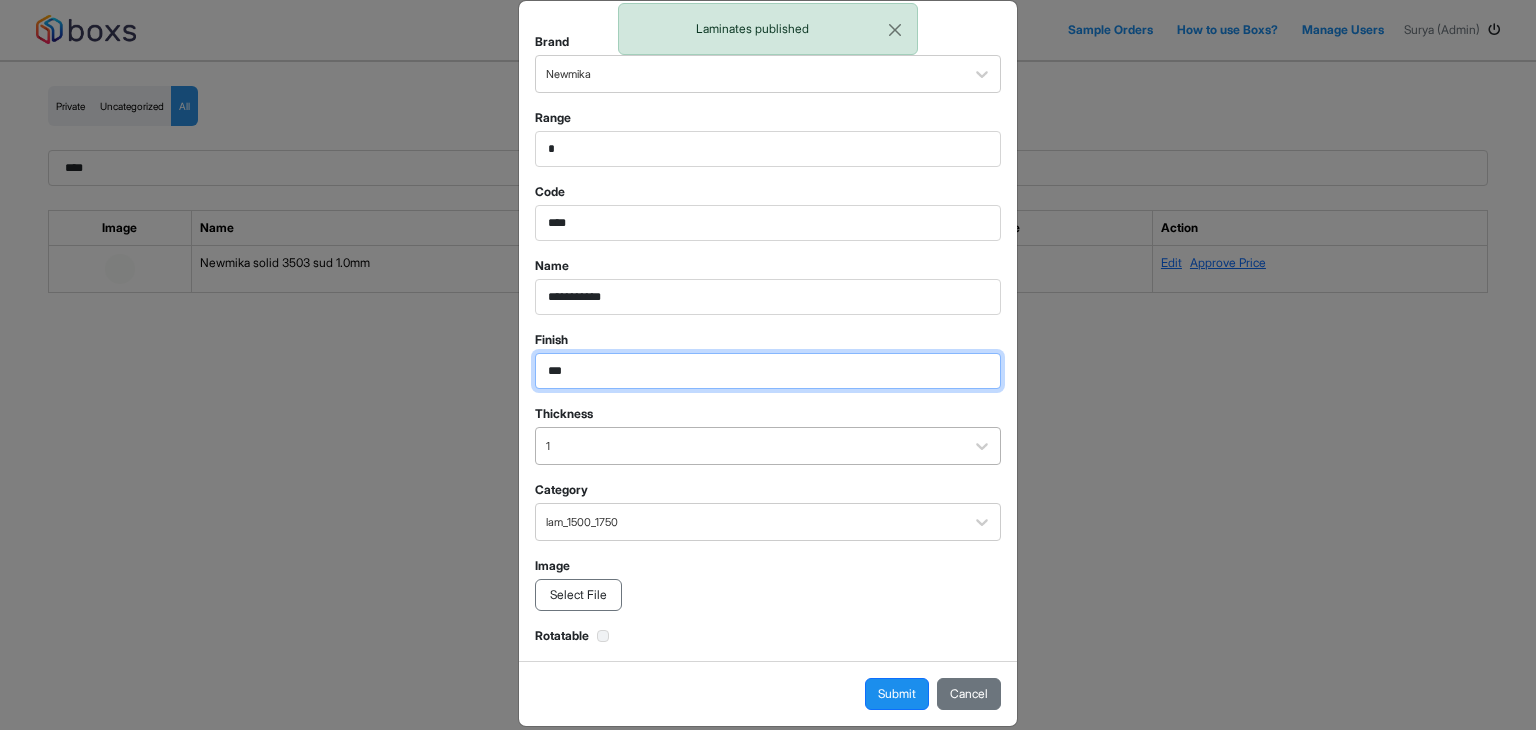 scroll, scrollTop: 0, scrollLeft: 0, axis: both 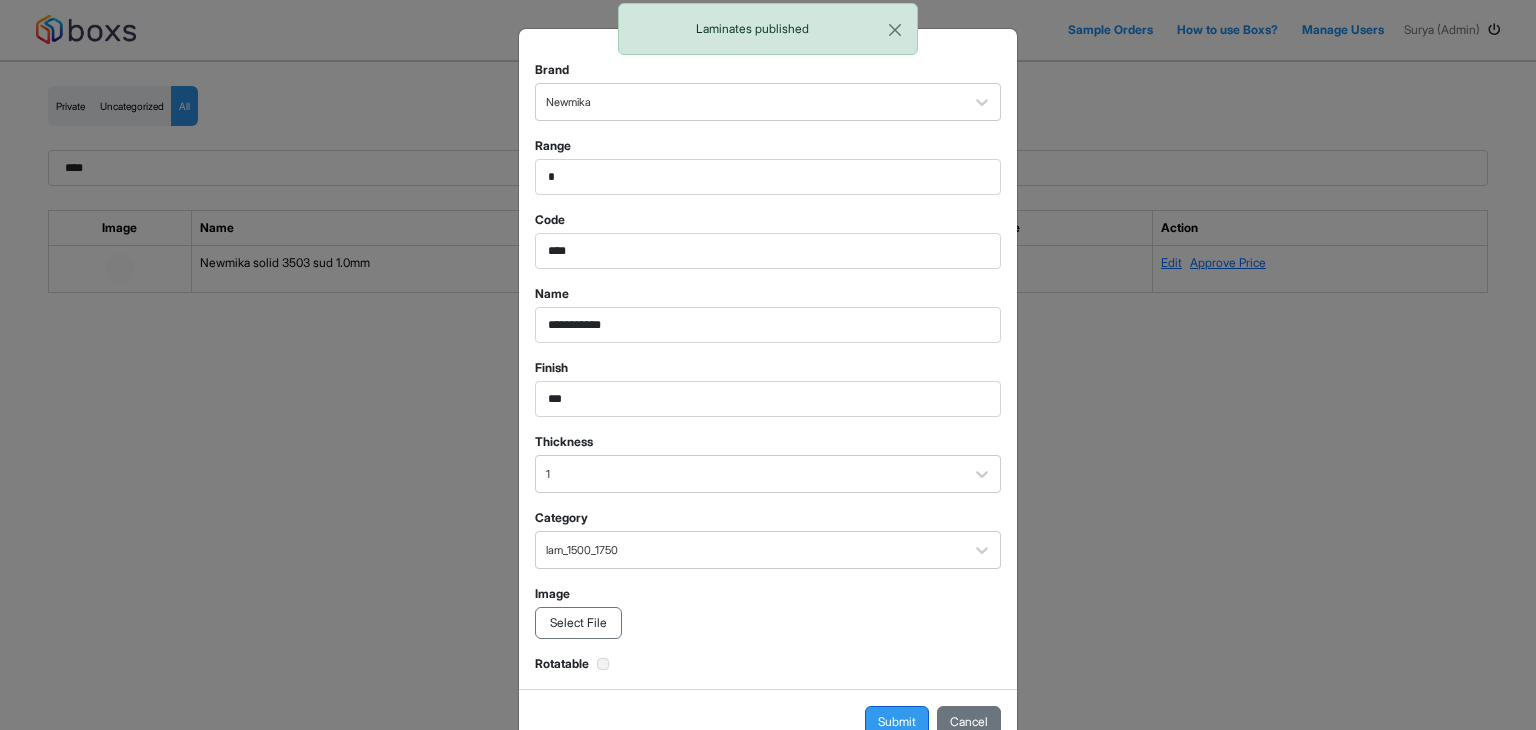 click on "Submit" at bounding box center [897, 722] 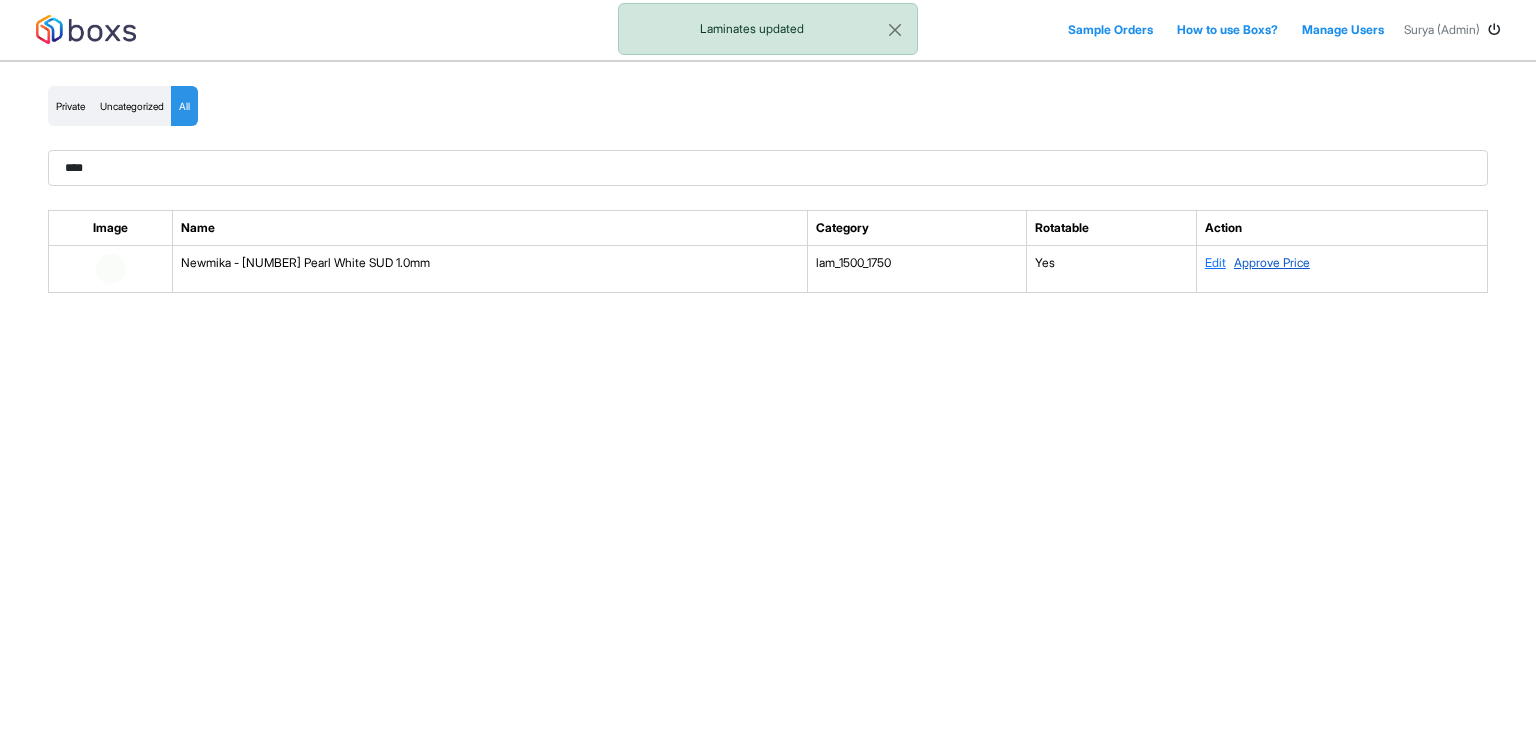 click on "Approve Price" at bounding box center (1272, 262) 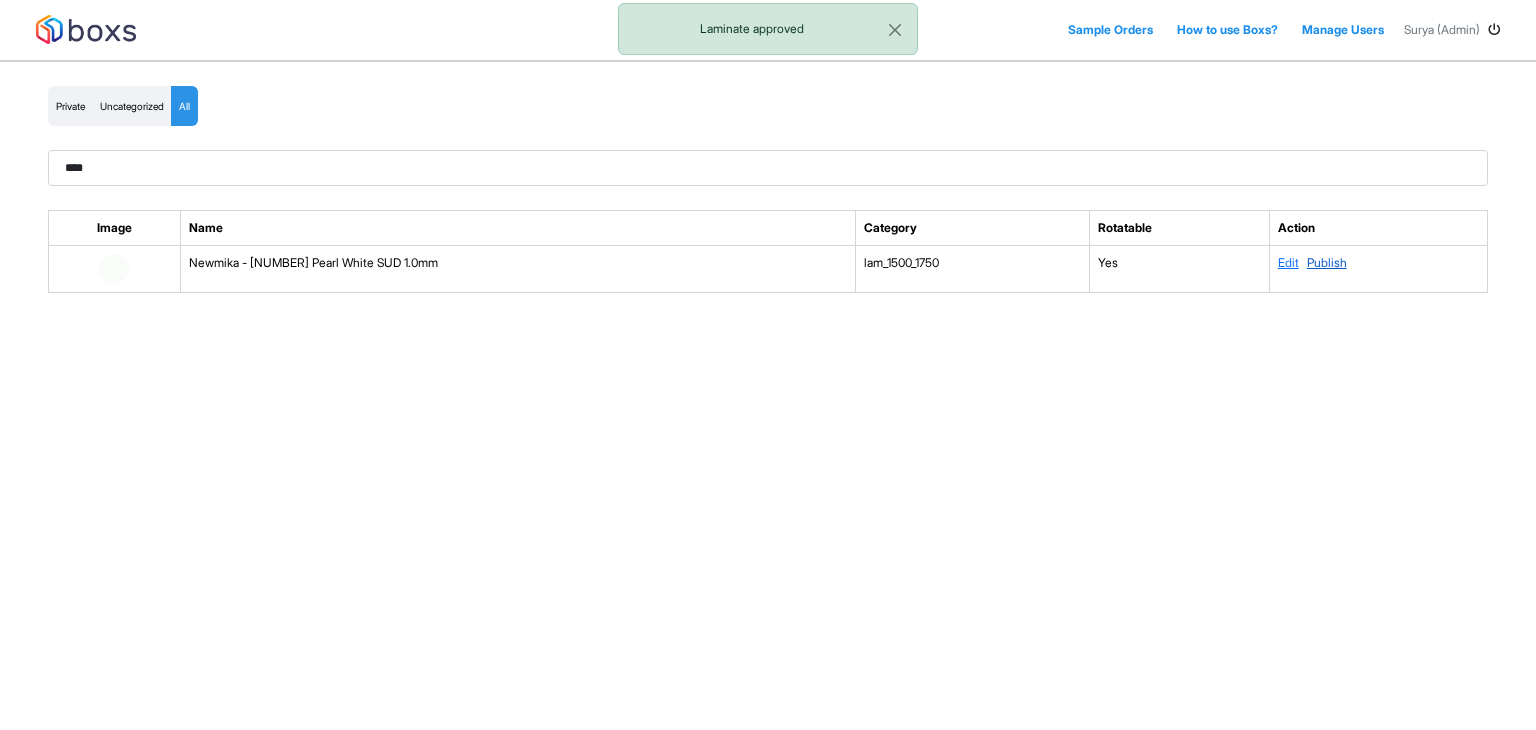 click on "Publish" at bounding box center [1327, 262] 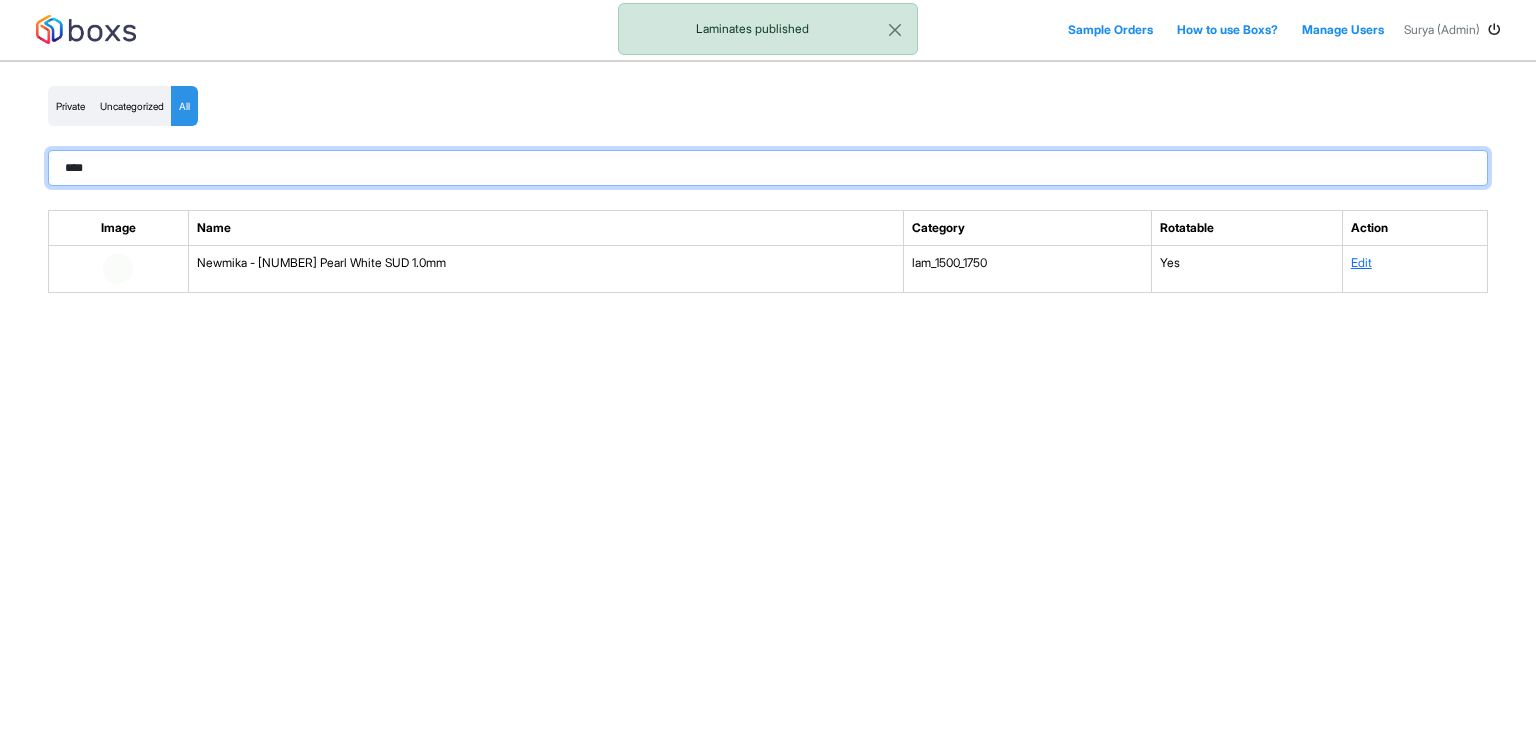 click on "****" at bounding box center (768, 168) 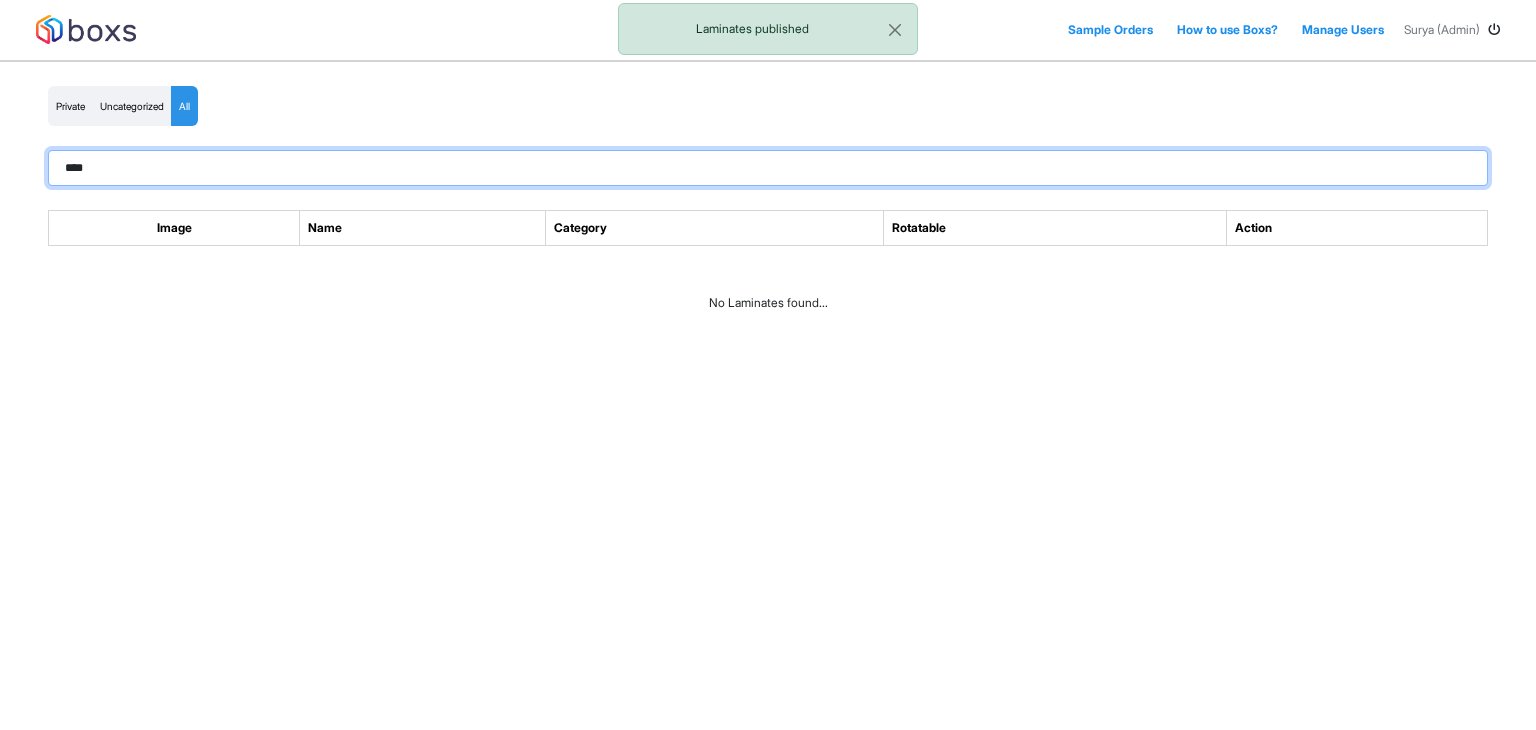 click on "****" at bounding box center (768, 168) 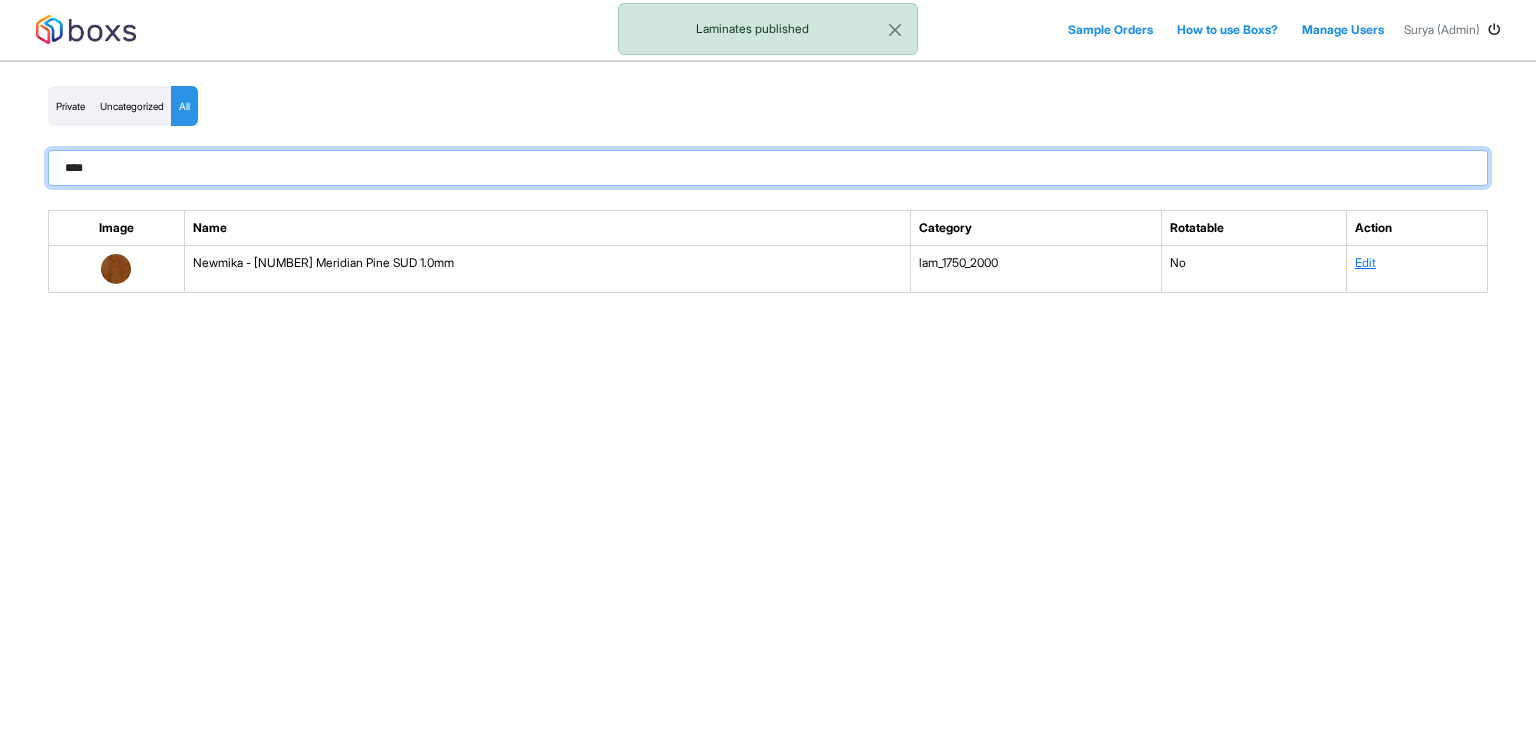 click on "****" at bounding box center [768, 168] 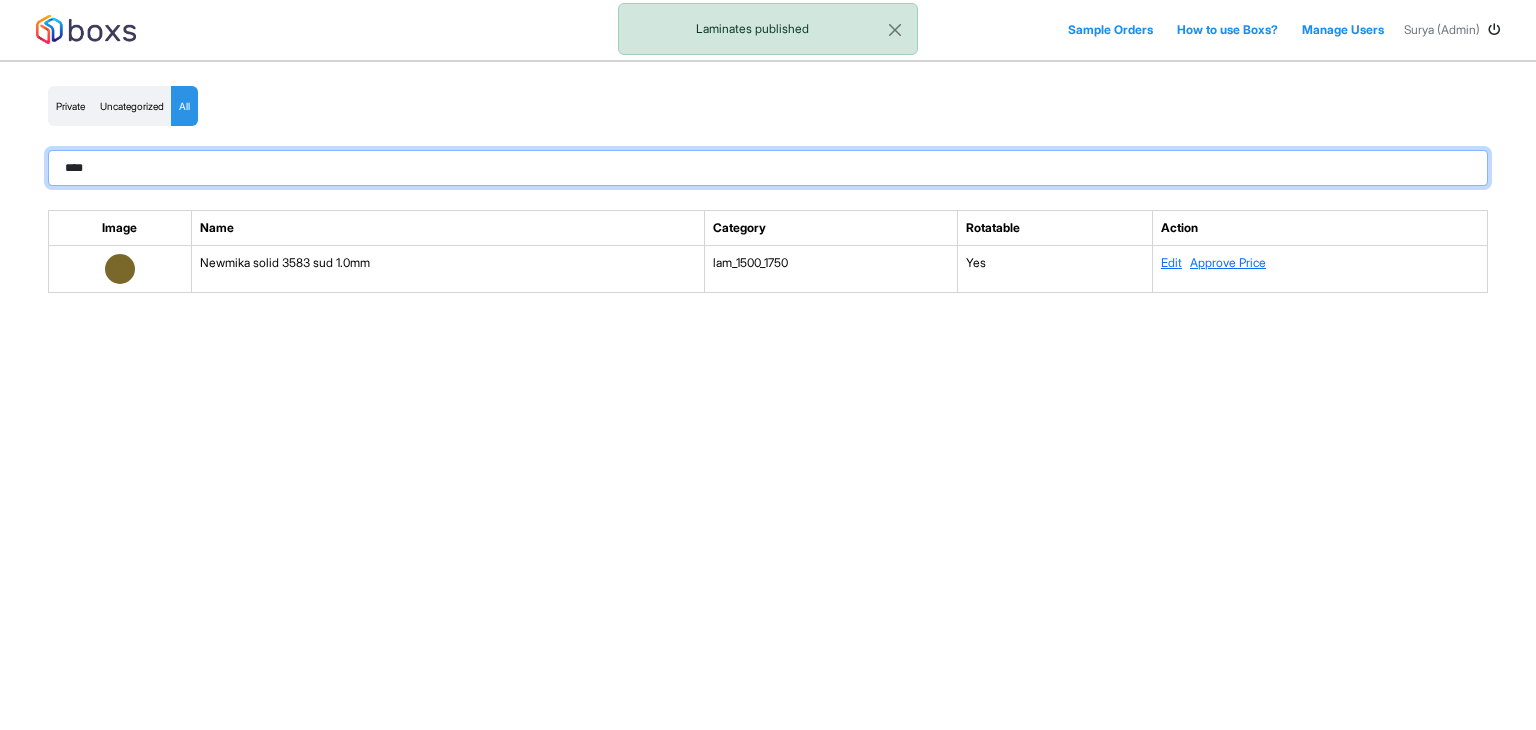 type on "****" 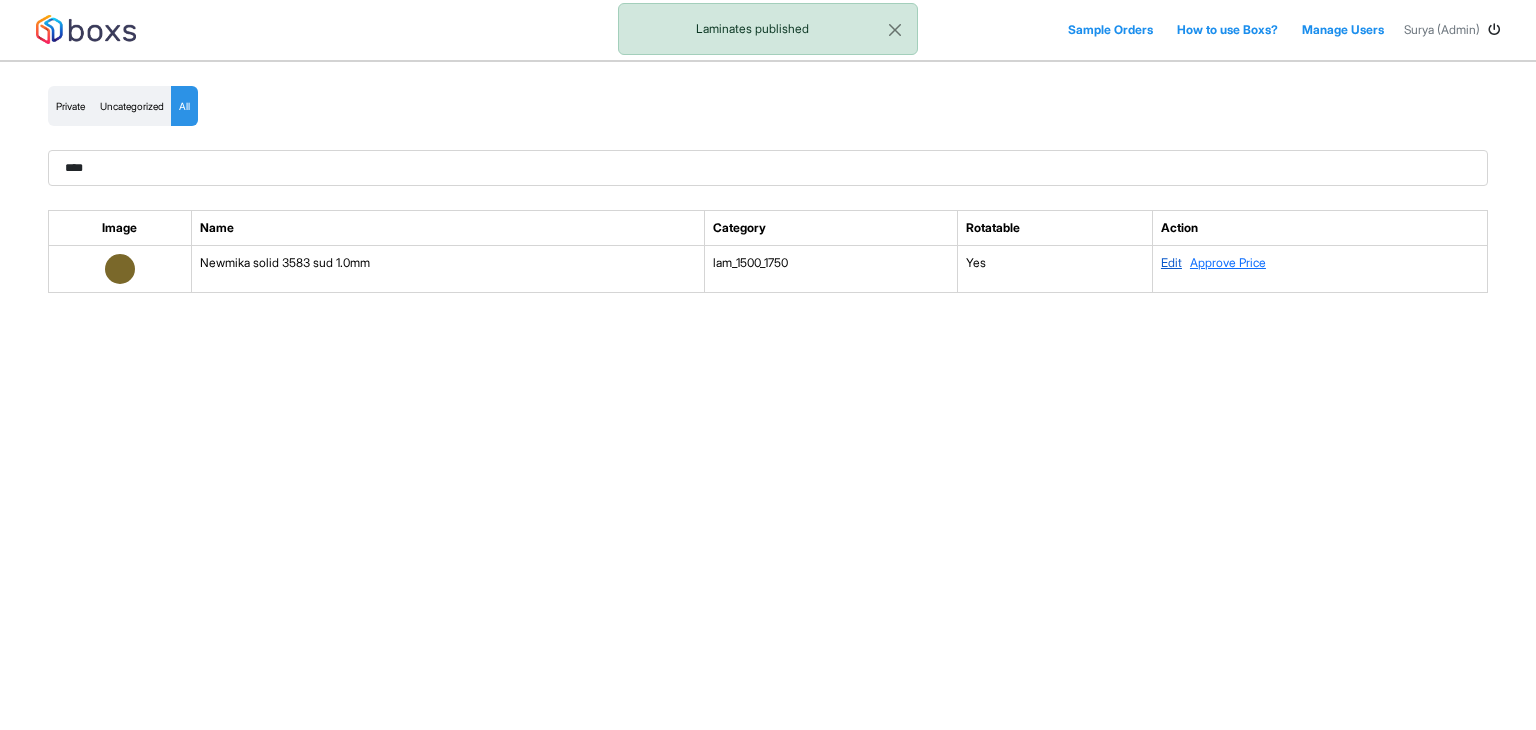 click on "Edit" at bounding box center (1171, 262) 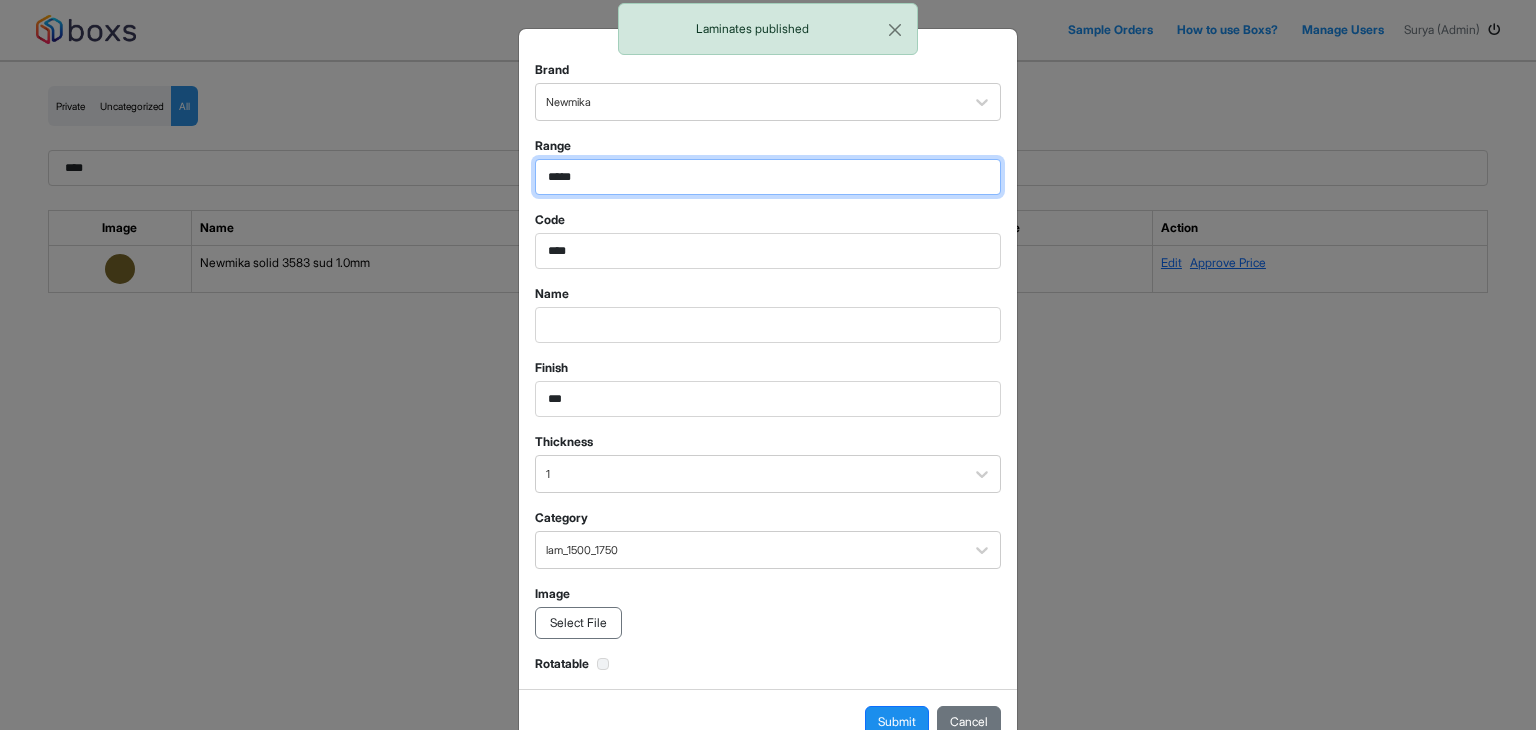 click on "*****" at bounding box center [768, 177] 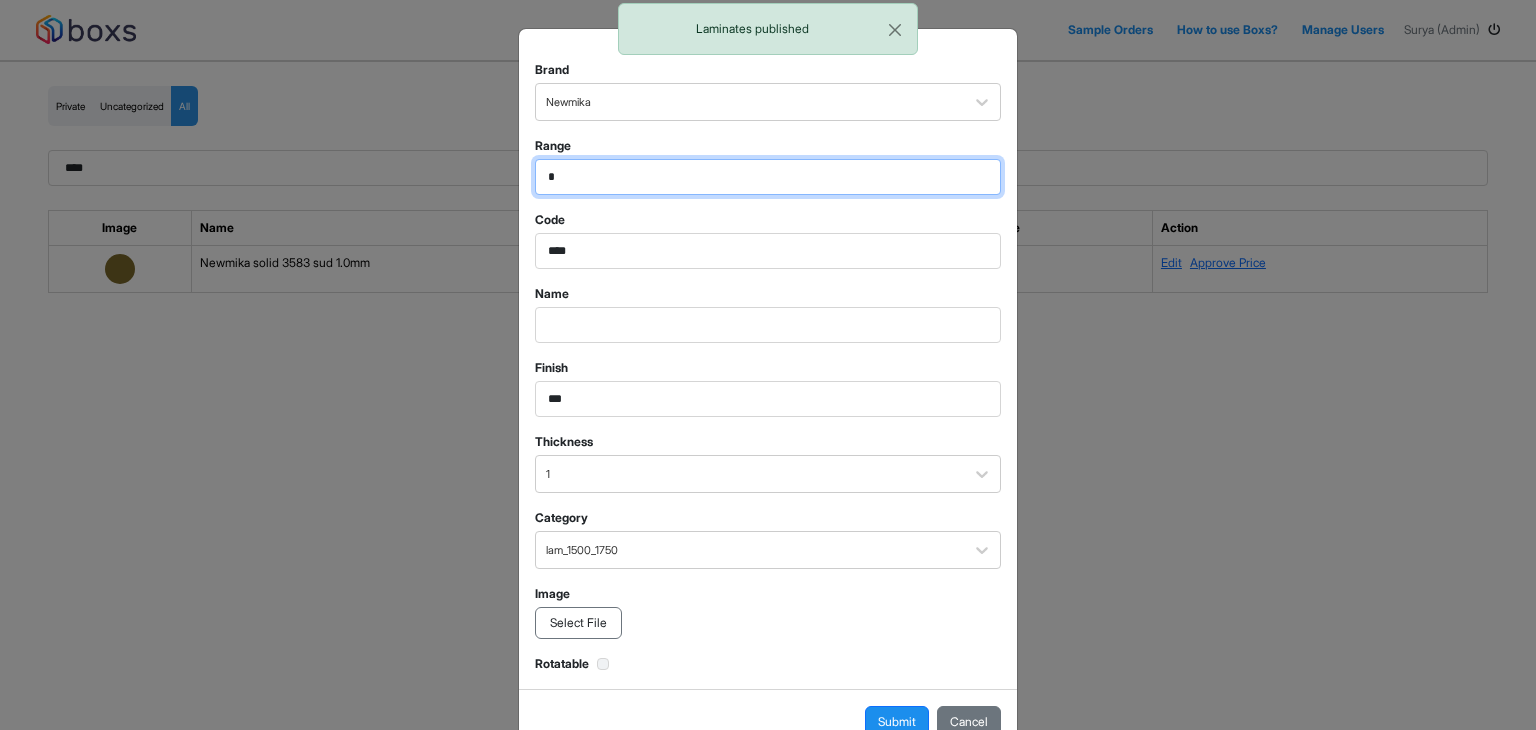 type on "*" 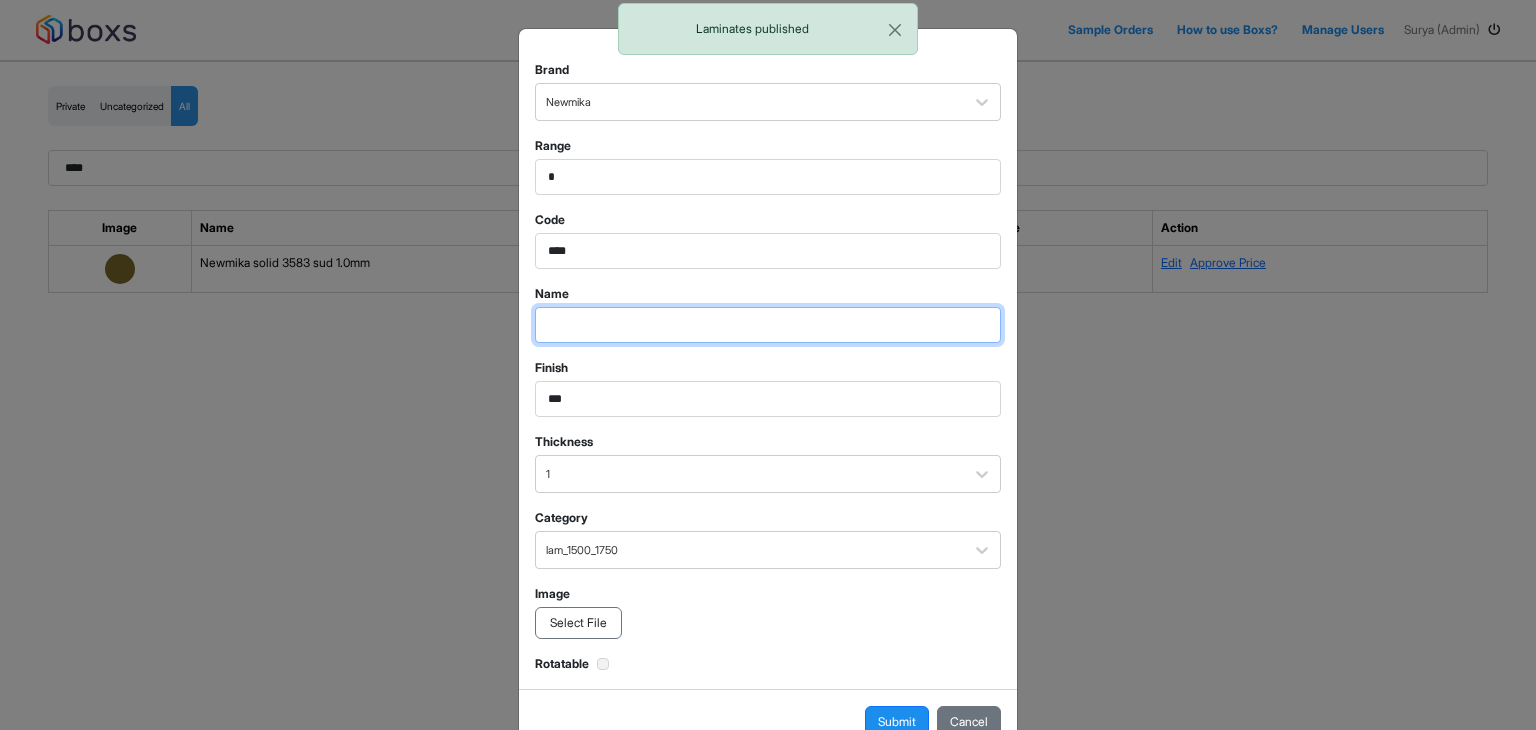 click at bounding box center [768, 177] 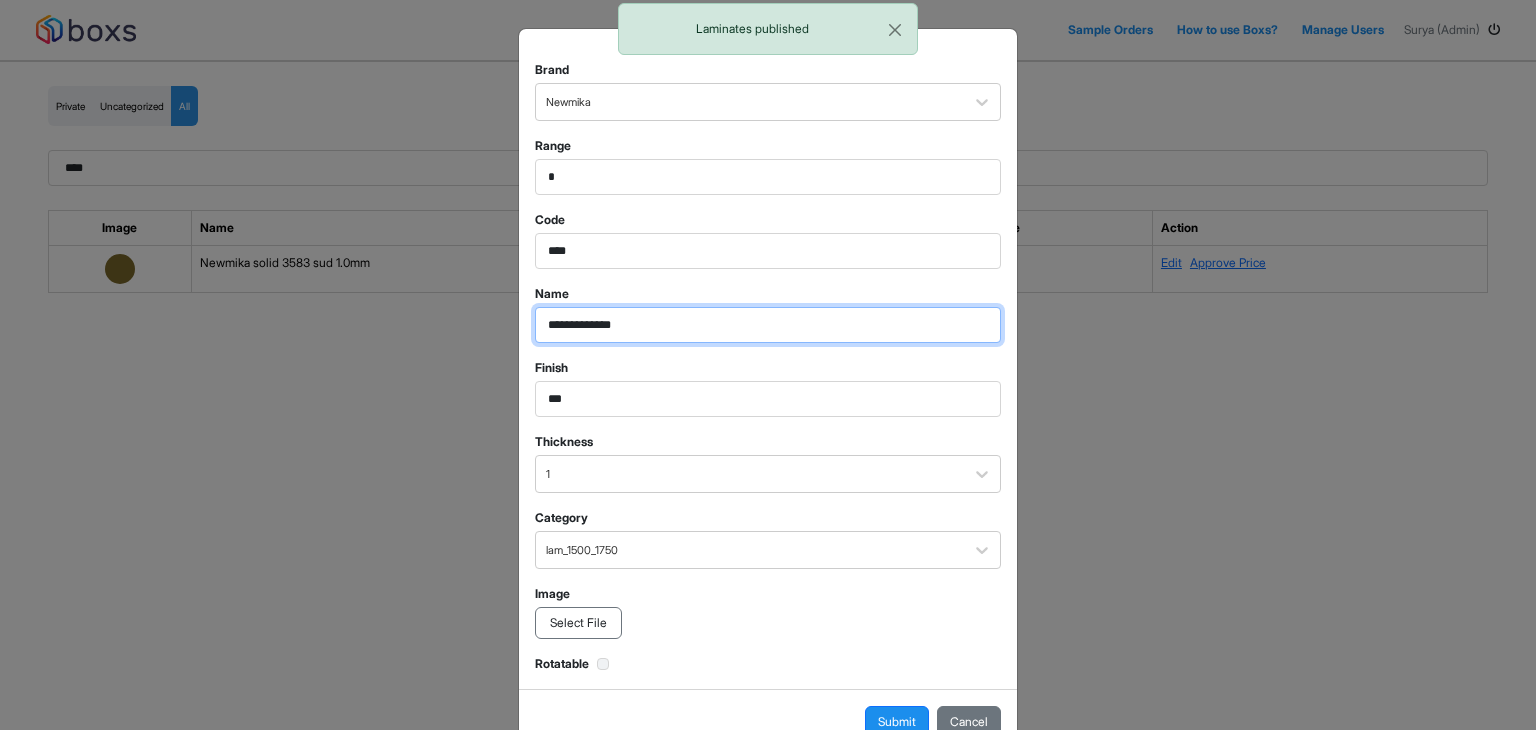 type on "**********" 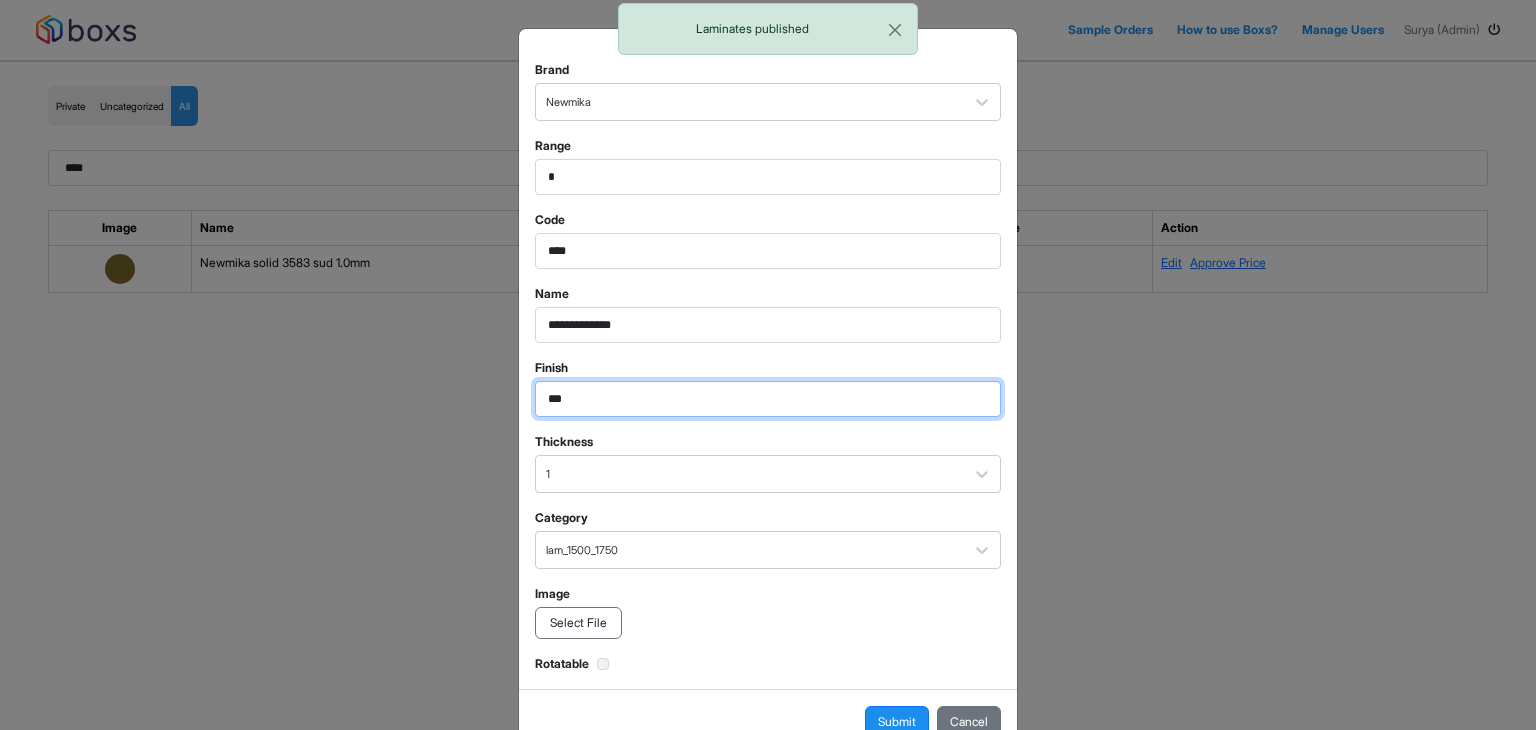 click on "***" at bounding box center [768, 177] 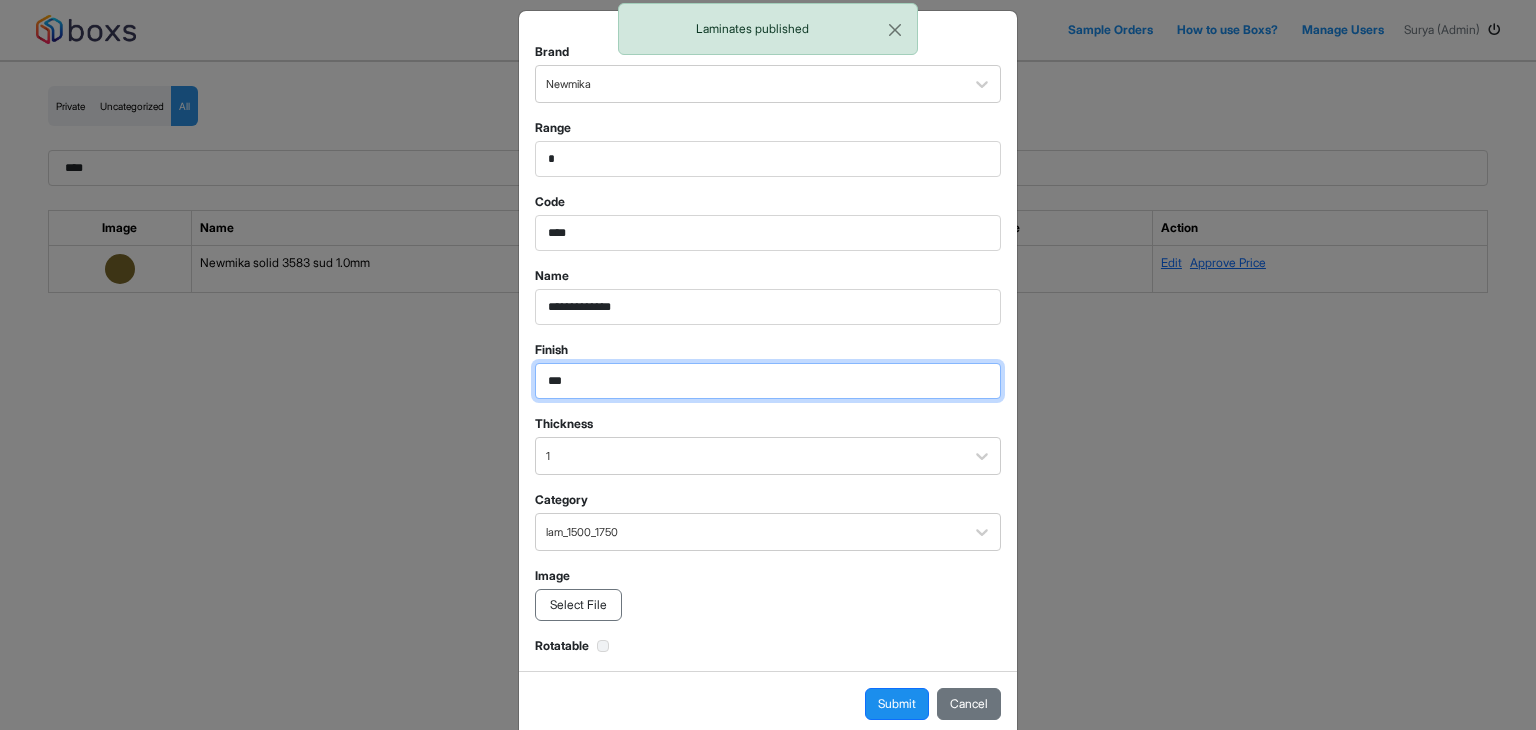 scroll, scrollTop: 50, scrollLeft: 0, axis: vertical 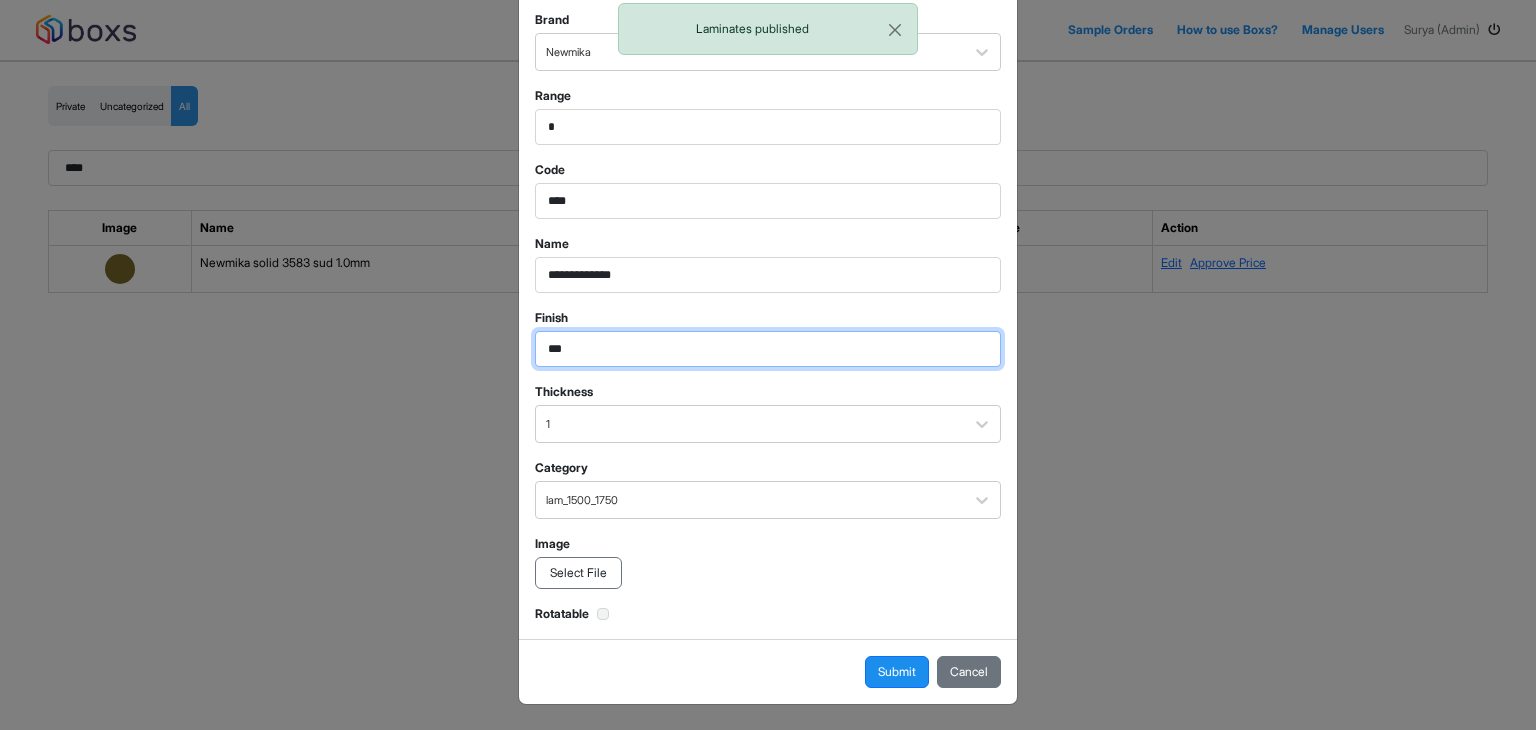 type on "***" 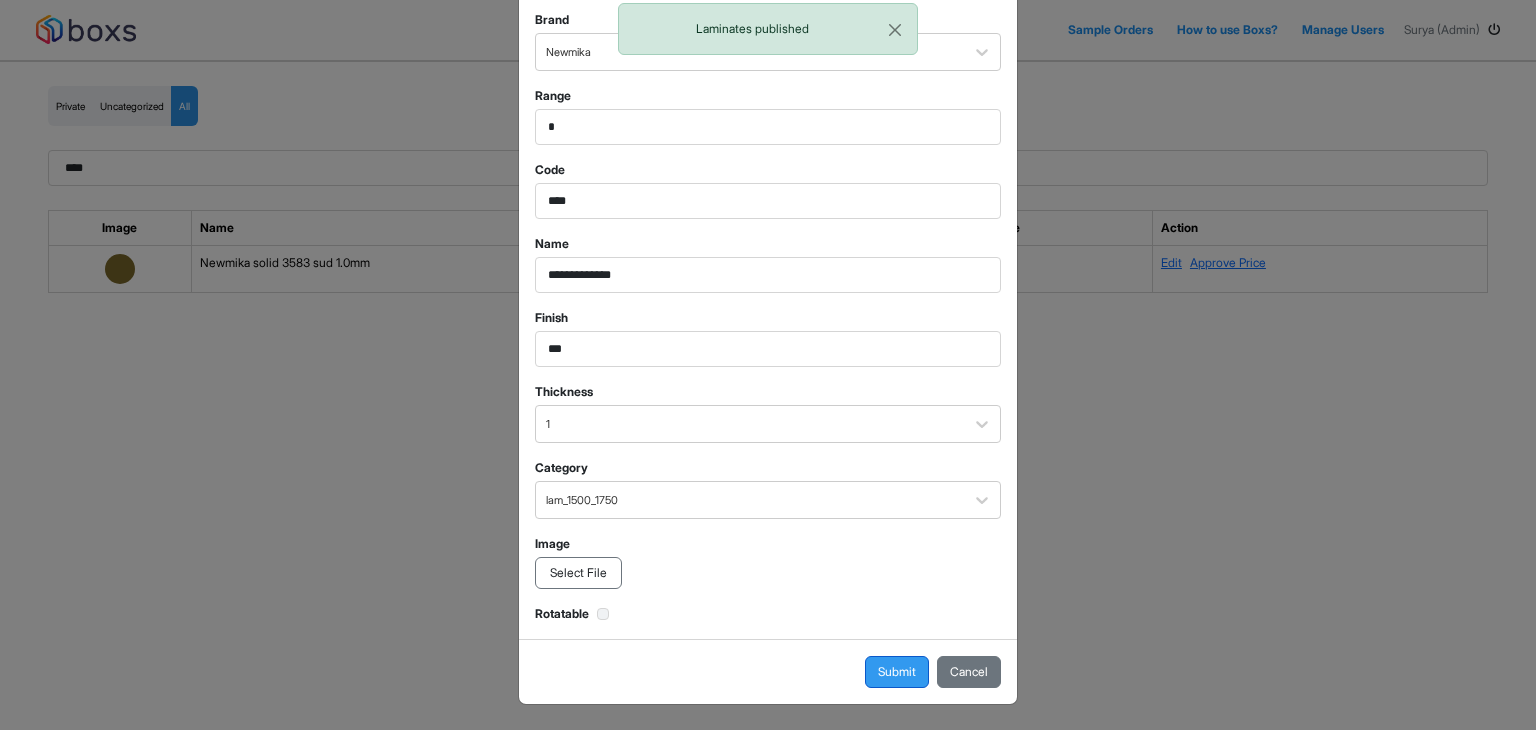 click on "Submit" at bounding box center [897, 672] 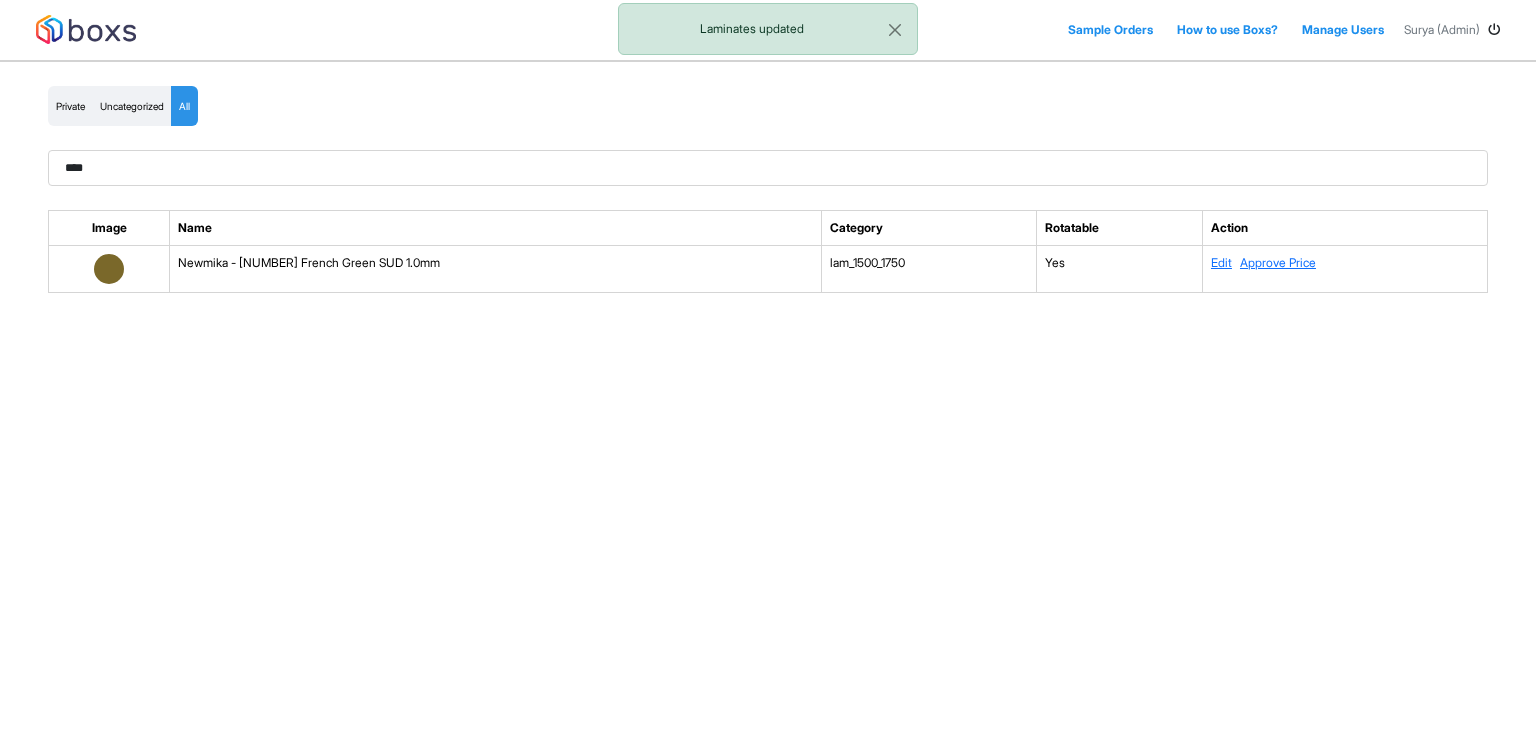 click on "Edit Approve Price" at bounding box center (1344, 269) 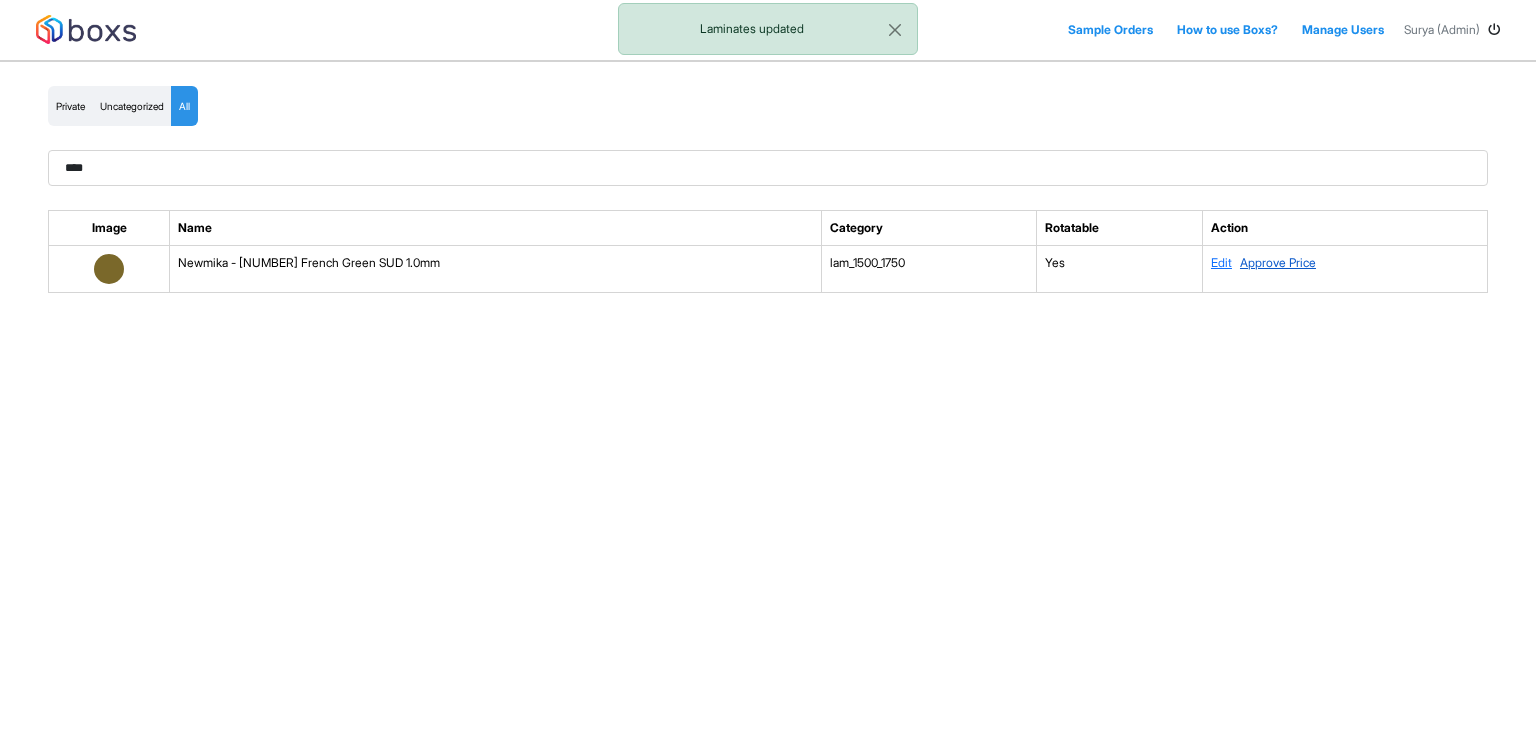 click on "Approve Price" at bounding box center (1278, 262) 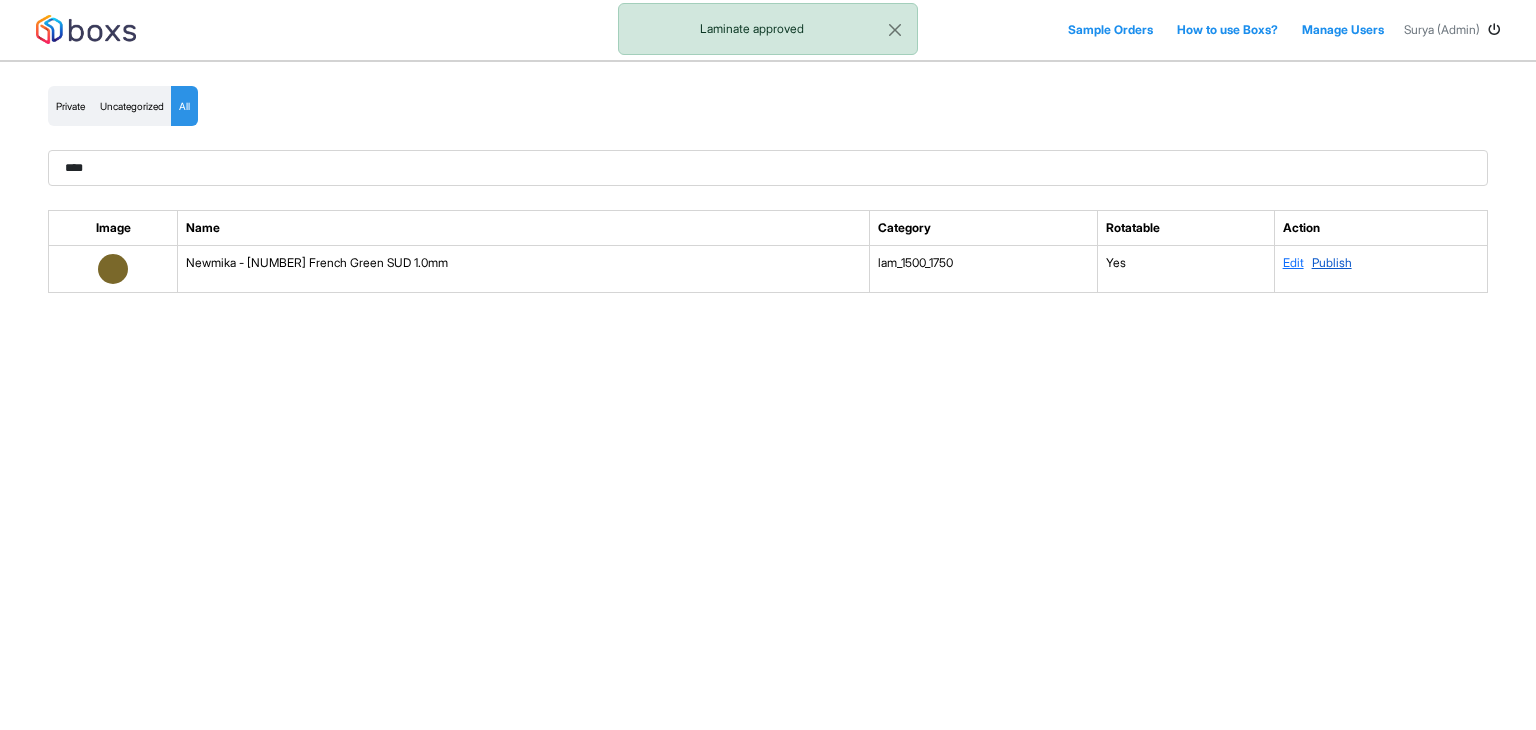 click on "Publish" at bounding box center (1332, 262) 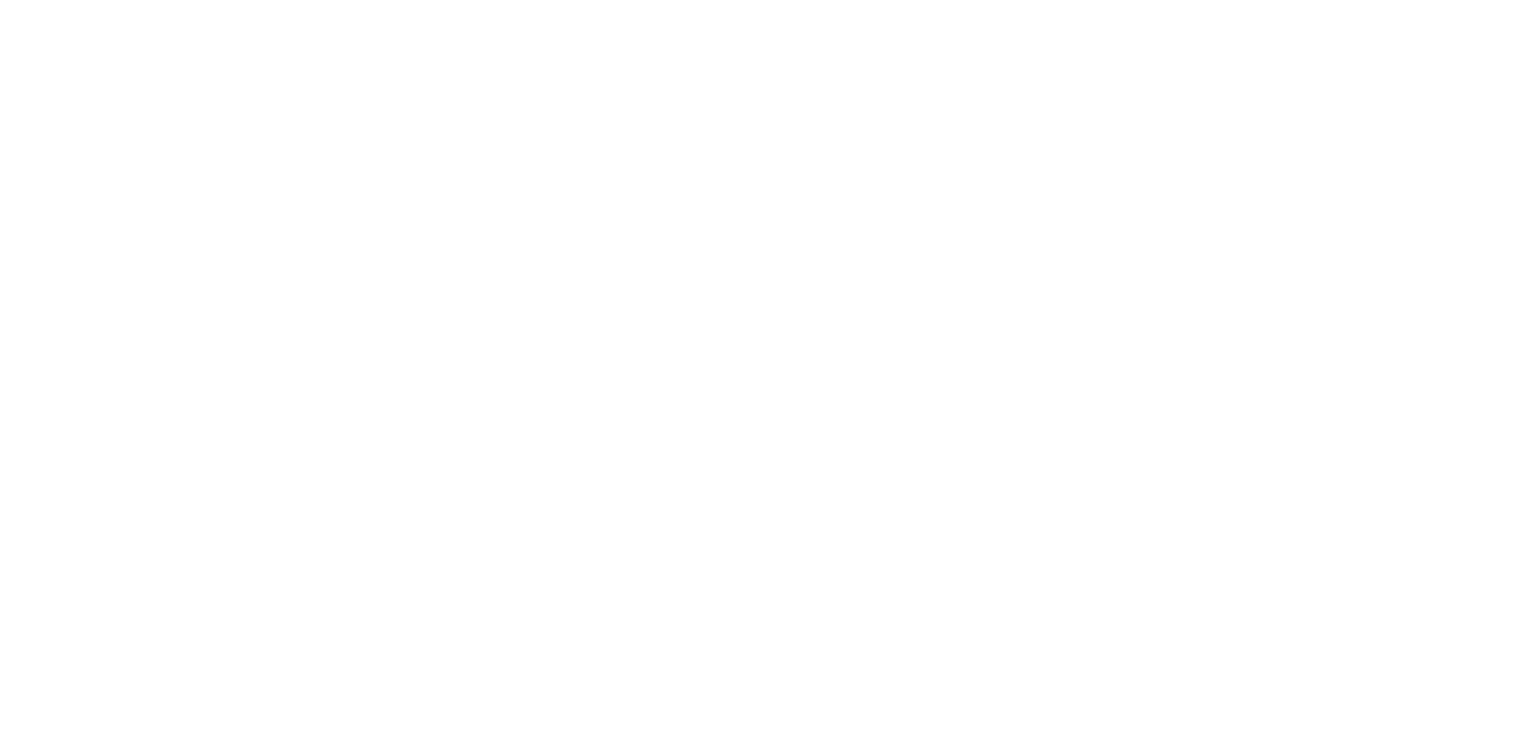 scroll, scrollTop: 0, scrollLeft: 0, axis: both 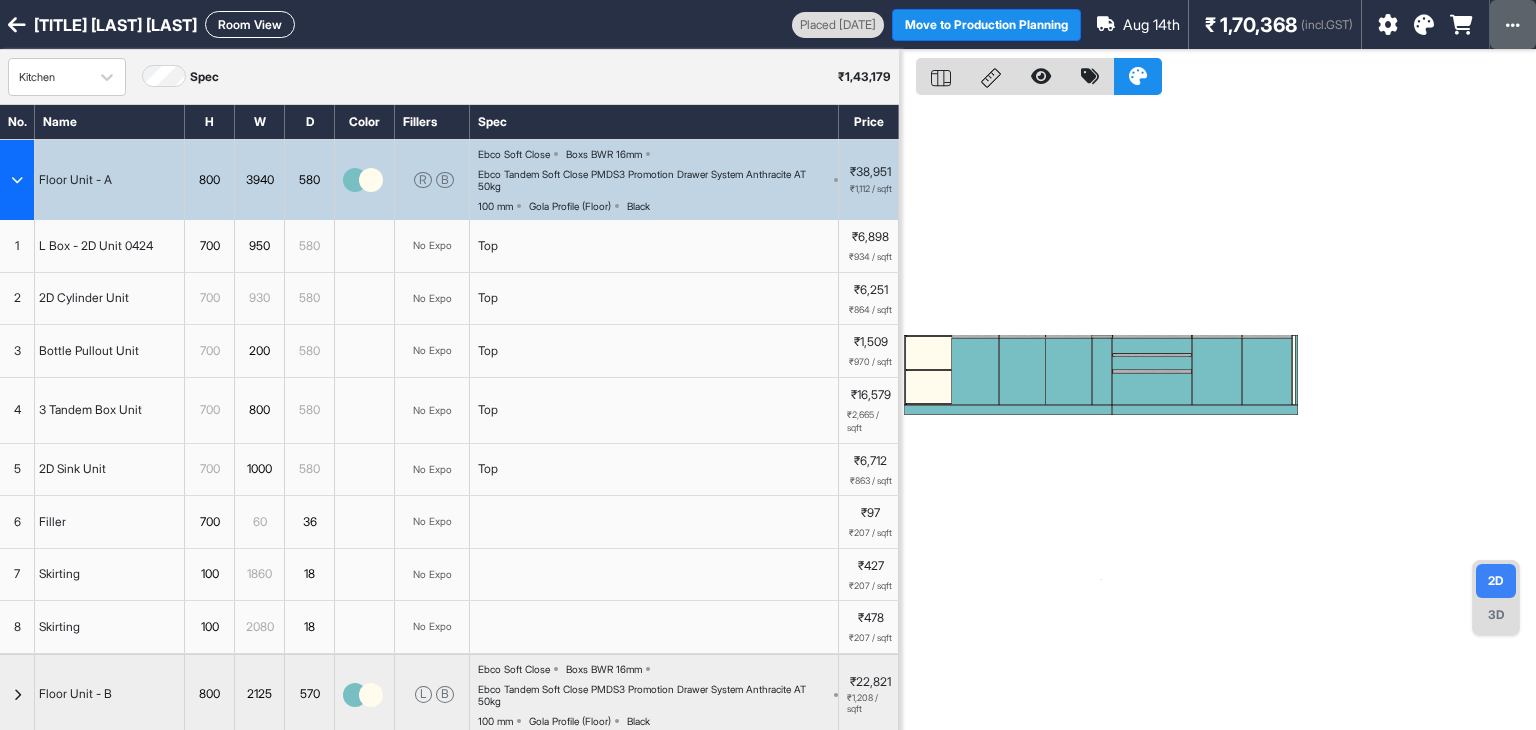 click at bounding box center [1513, 25] 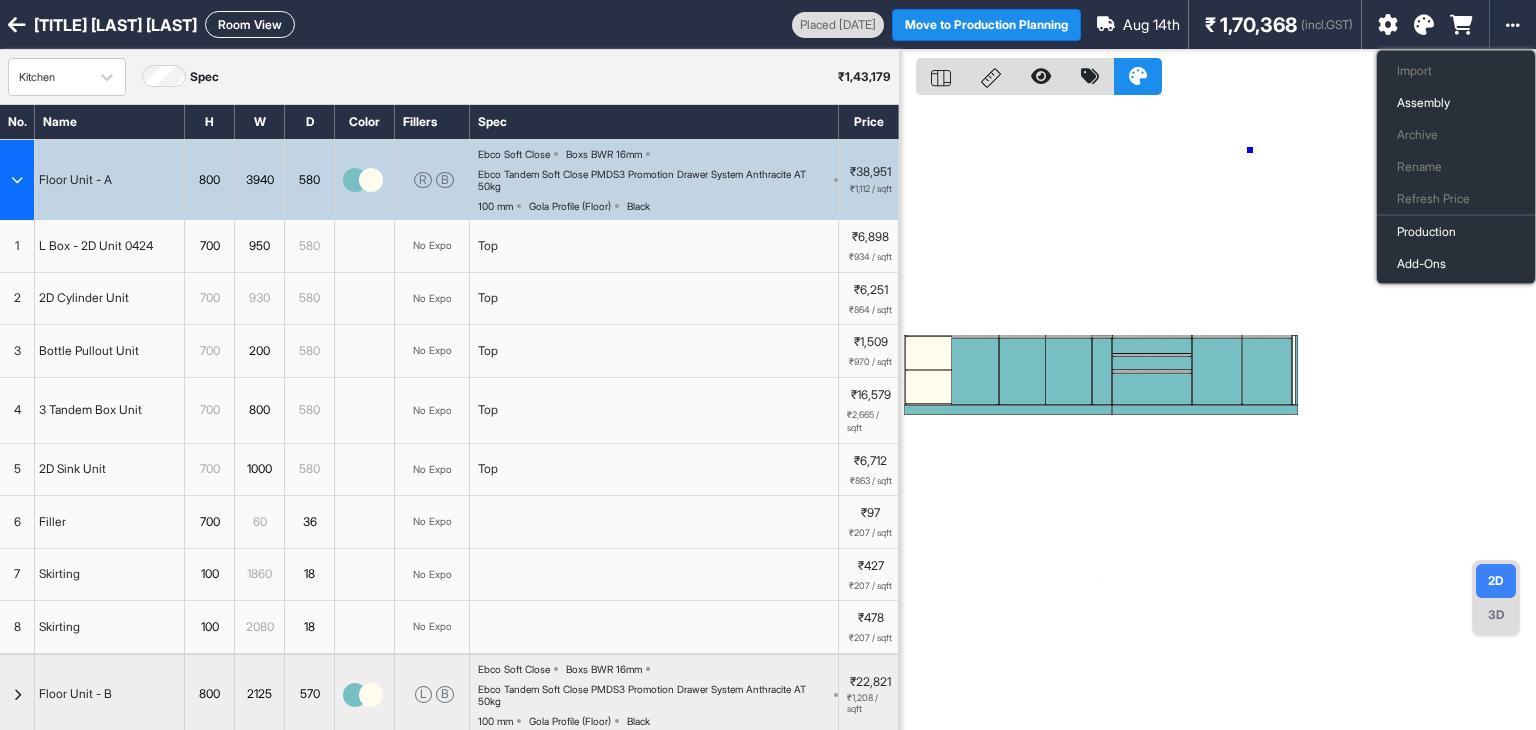 click at bounding box center [1218, 415] 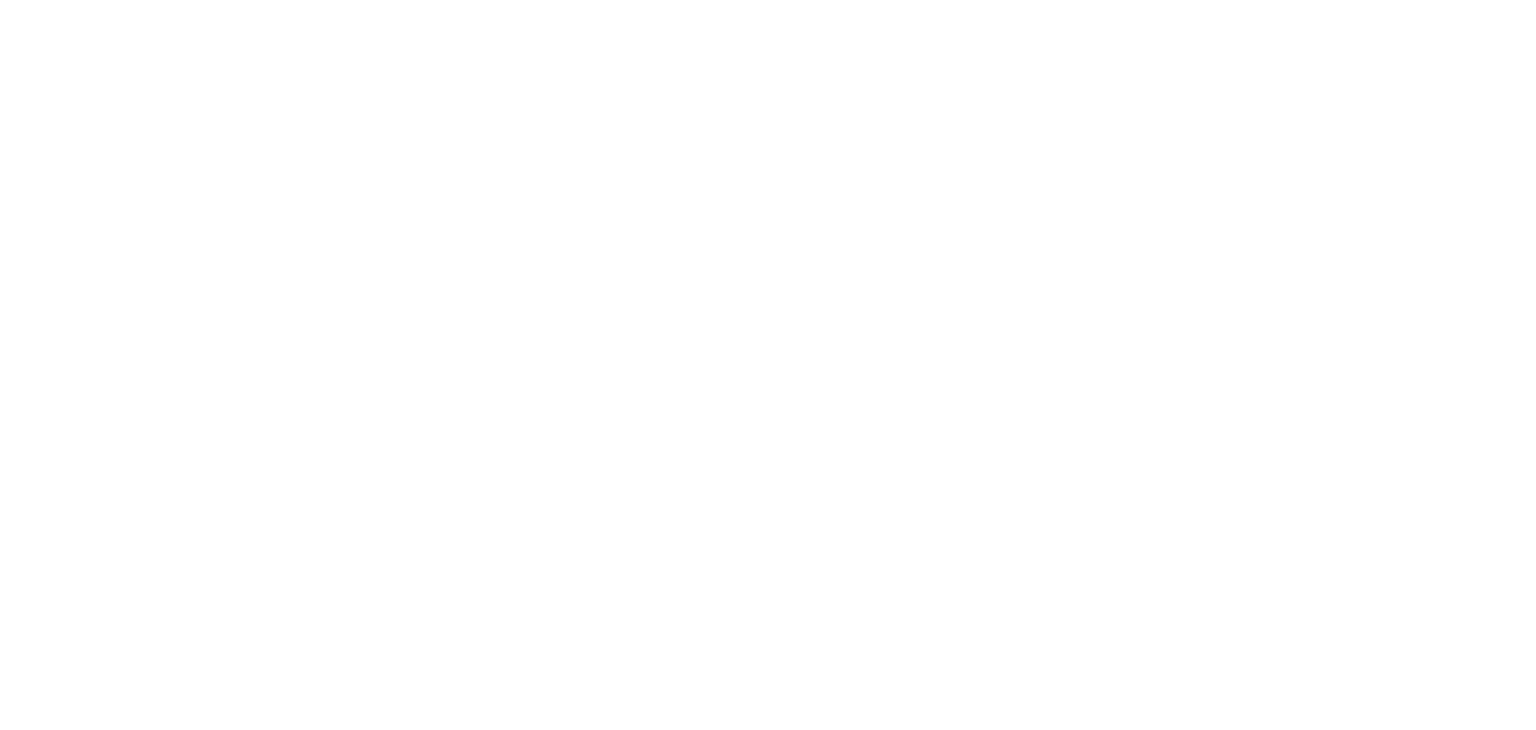 scroll, scrollTop: 0, scrollLeft: 0, axis: both 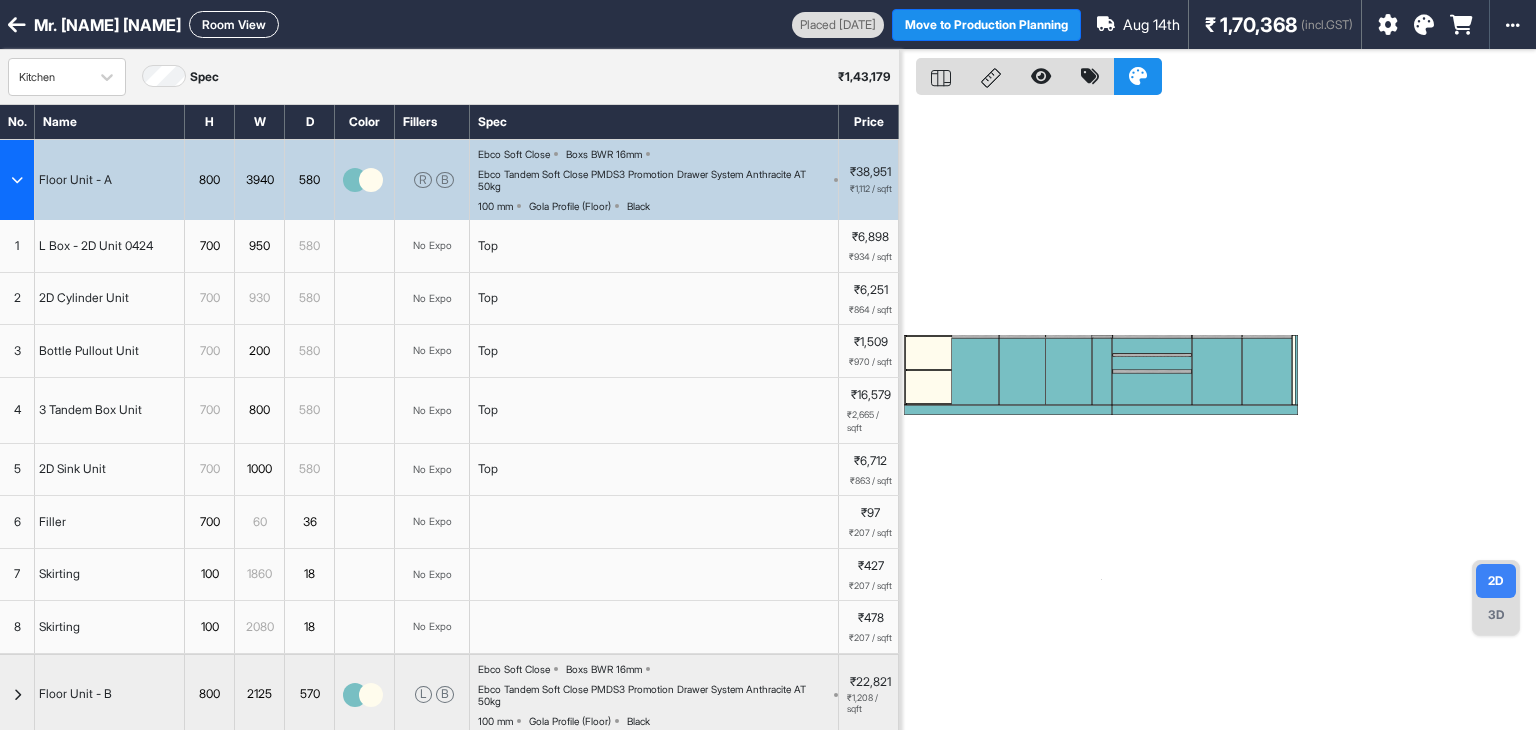 click at bounding box center (1424, 25) 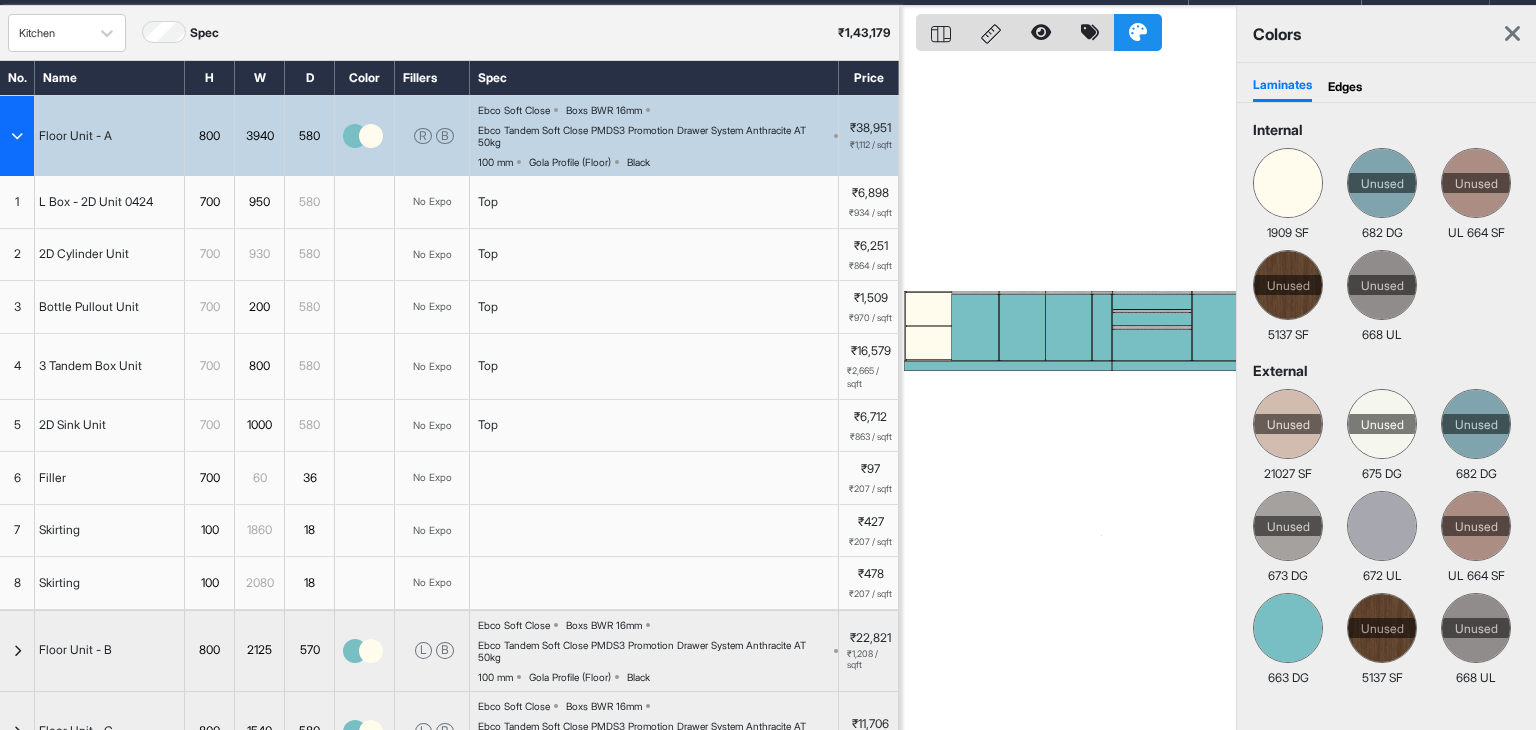 scroll, scrollTop: 0, scrollLeft: 0, axis: both 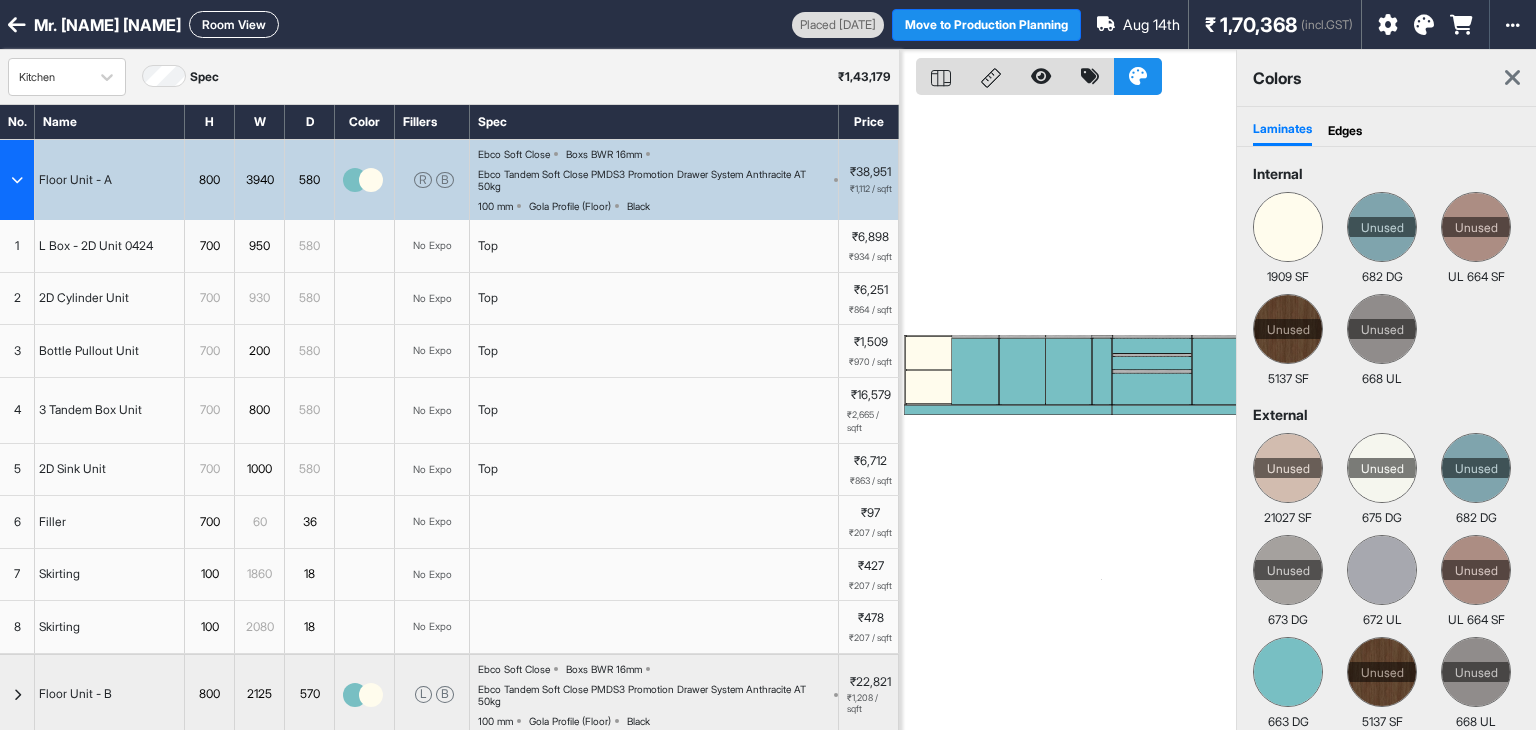 click on "Laminates Edges" at bounding box center (1386, 127) 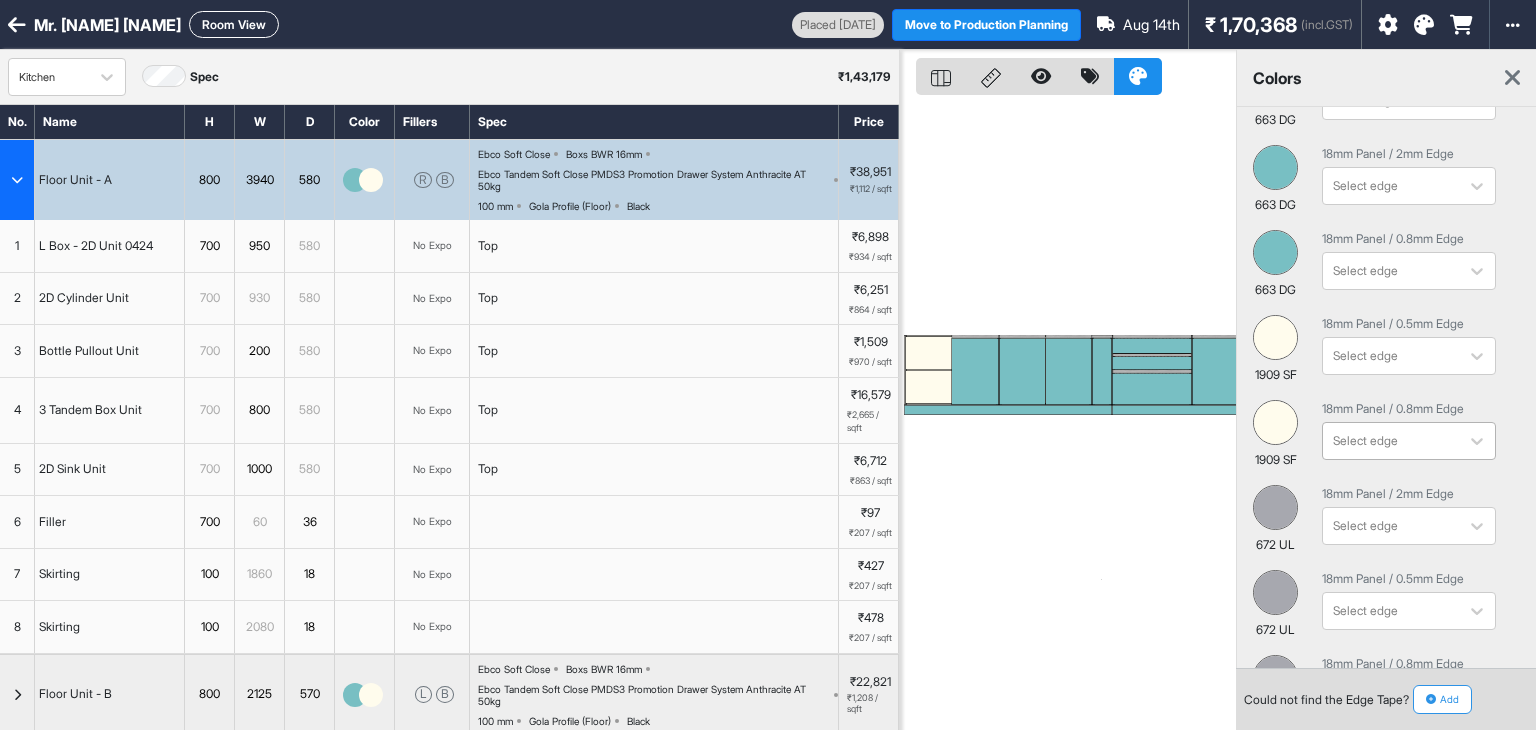 scroll, scrollTop: 119, scrollLeft: 0, axis: vertical 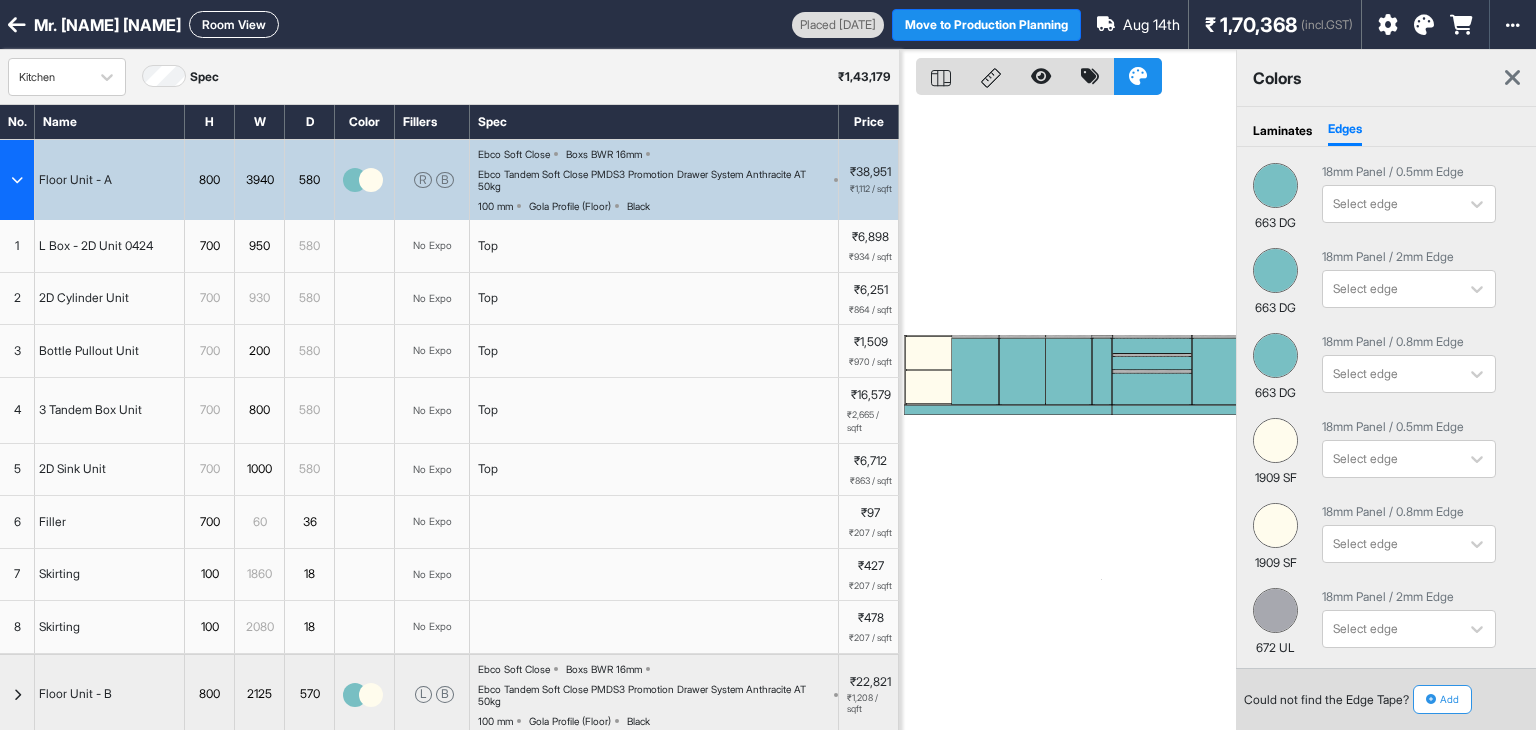 click on "Ebco Soft Close Boxs BWR 16mm Ebco Tandem Soft Close PMDS3 Promotion Drawer System Anthracite AT 50kg 100 mm Gola Profile (Floor) Black" at bounding box center [654, 180] 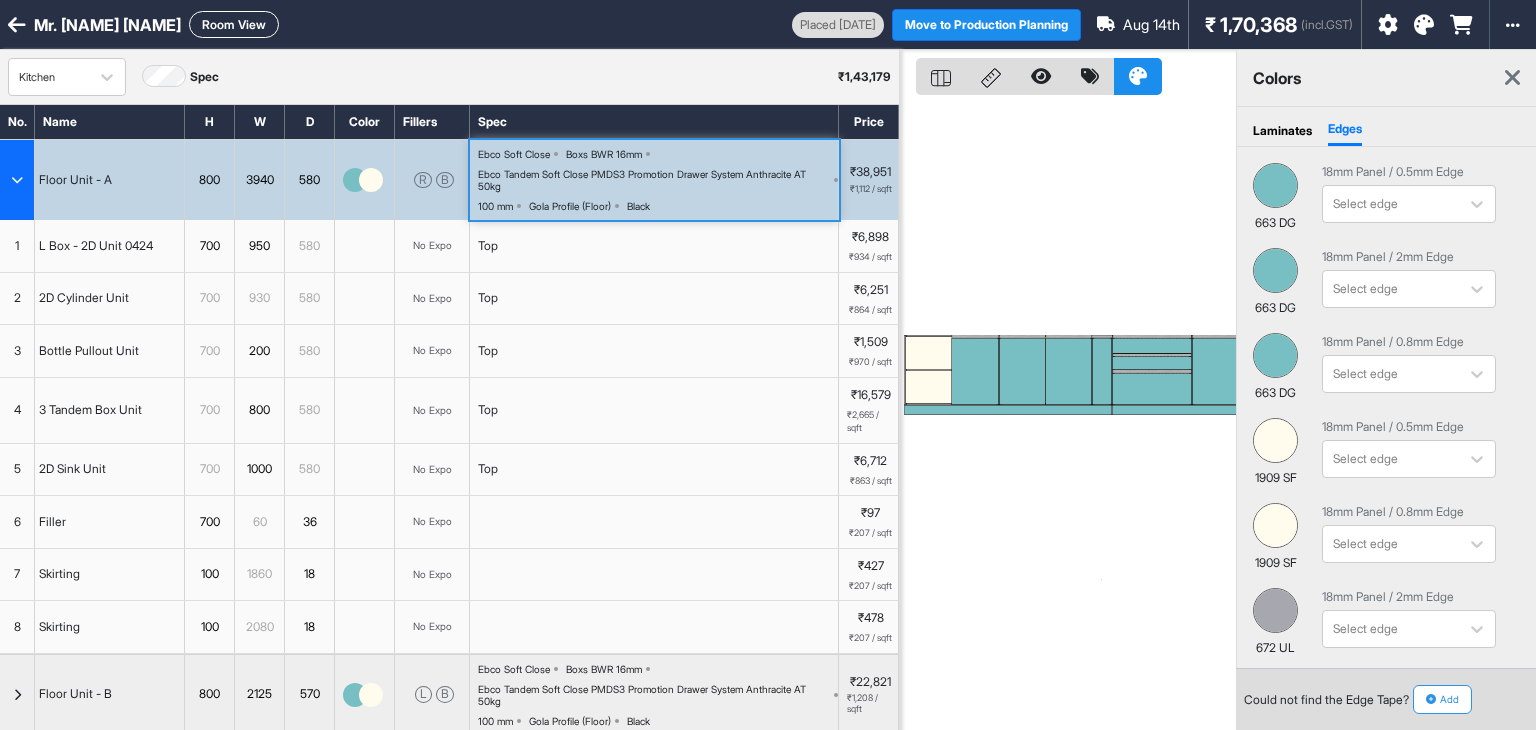 click on "Ebco Soft Close Boxs BWR 16mm Ebco Tandem Soft Close PMDS3 Promotion Drawer System Anthracite AT 50kg 100 mm Gola Profile (Floor) Black" at bounding box center (654, 180) 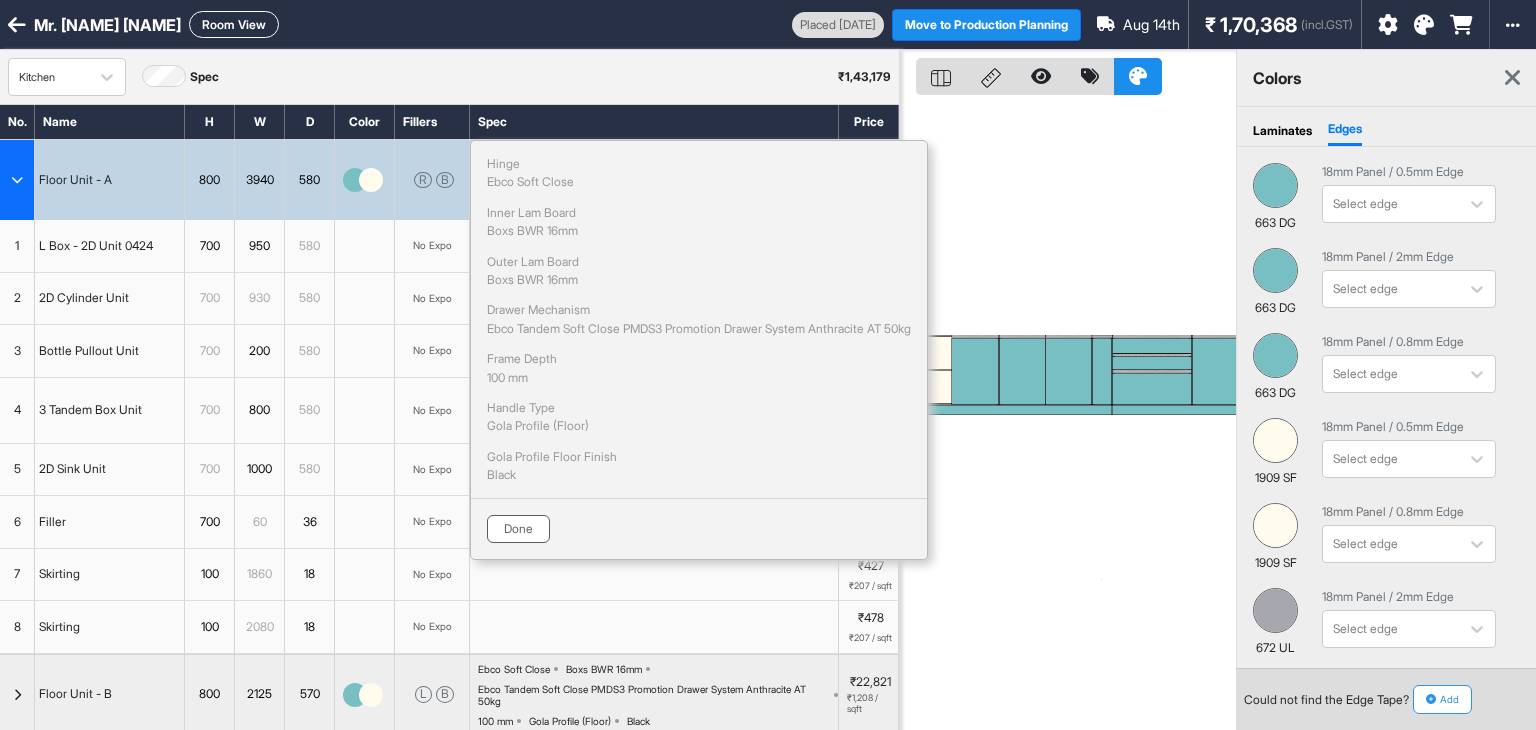 click on "Done" at bounding box center [518, 529] 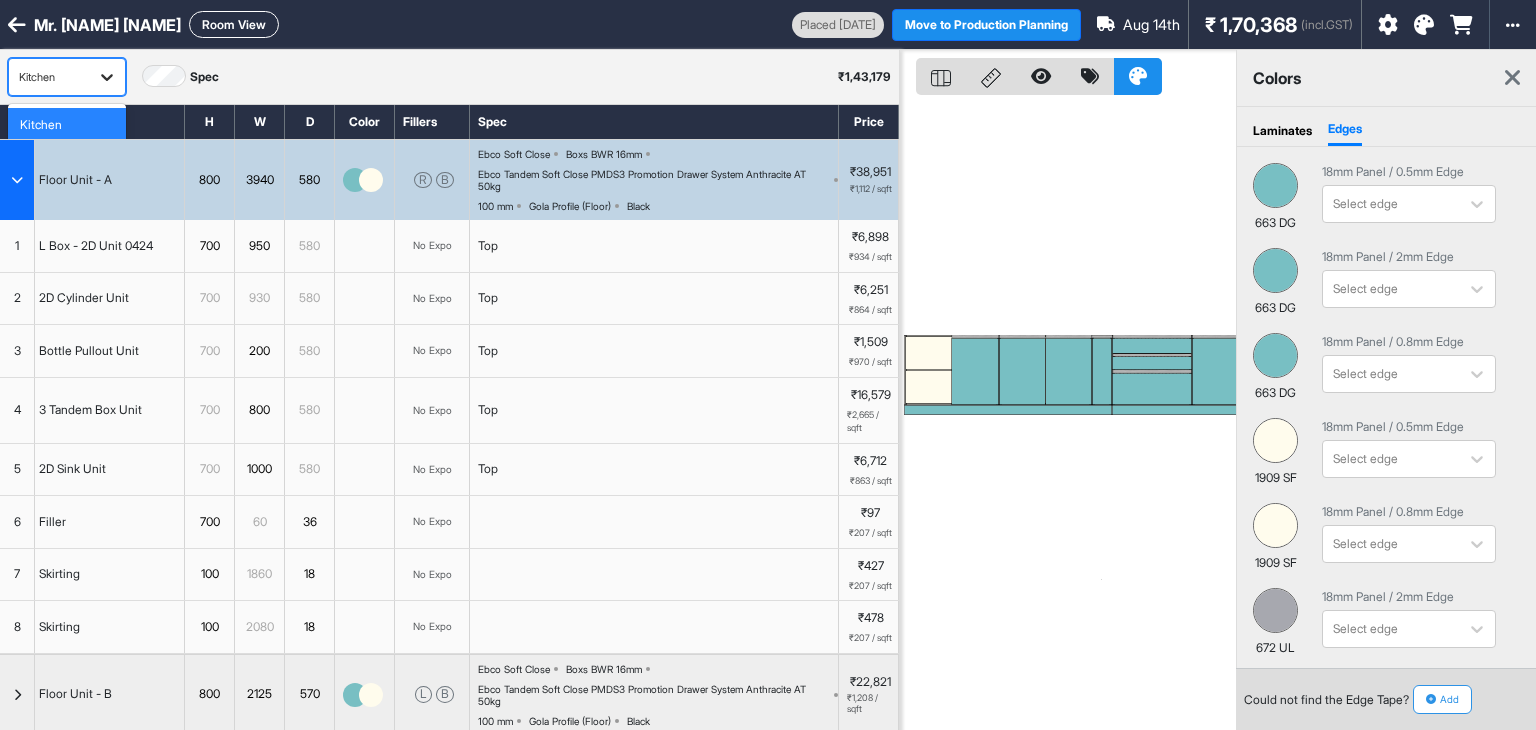 click 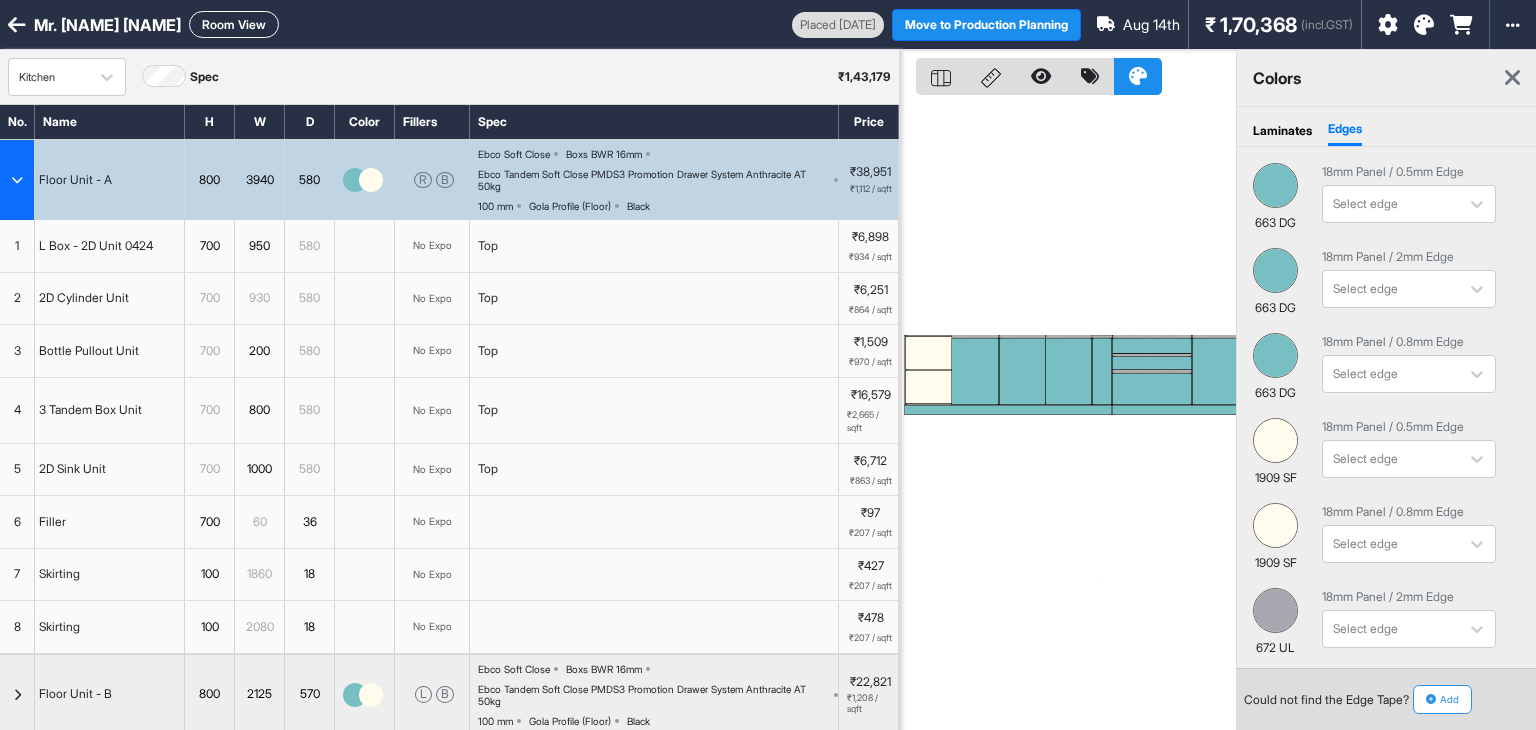 click on "Kitchen Spec ₹ 1,43,179" at bounding box center (449, 77) 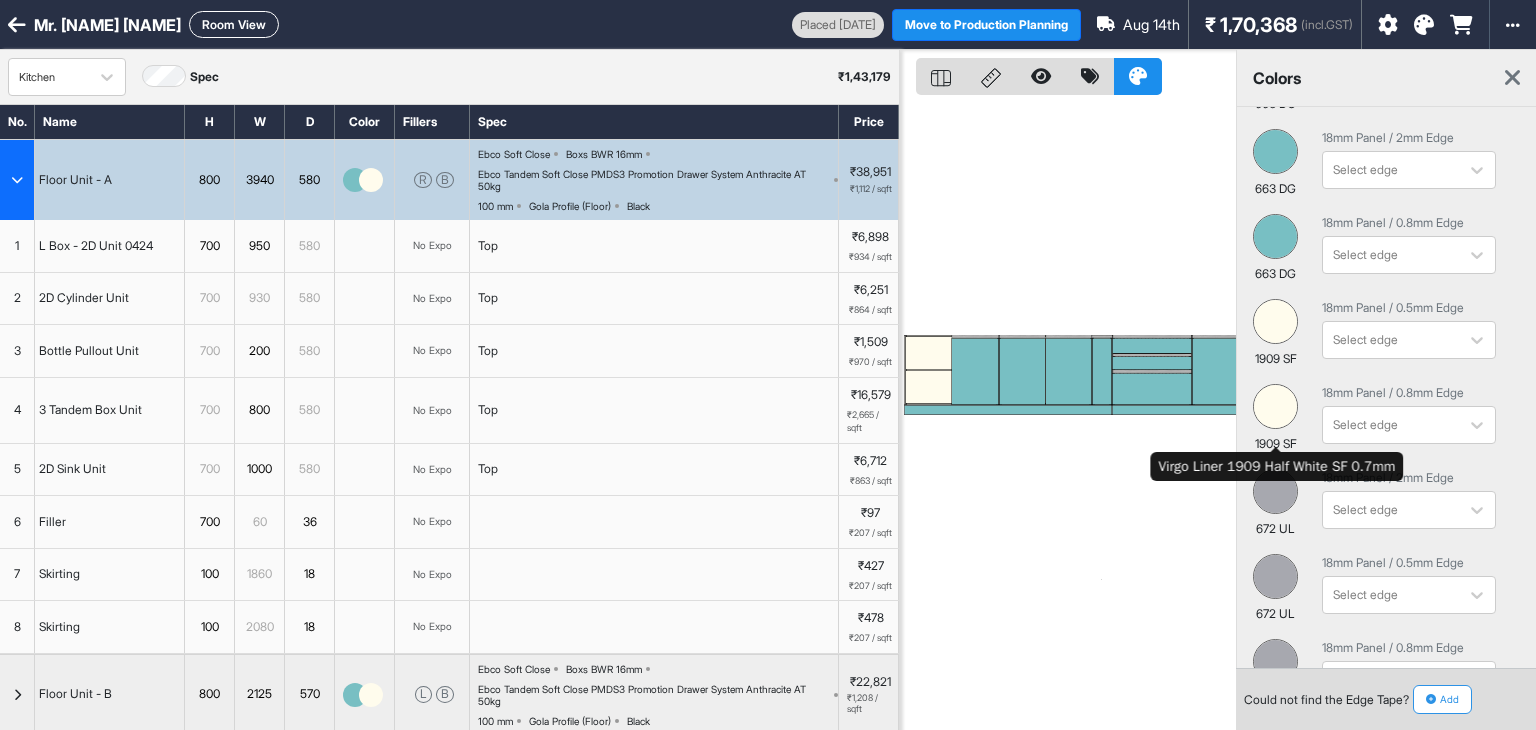scroll, scrollTop: 119, scrollLeft: 0, axis: vertical 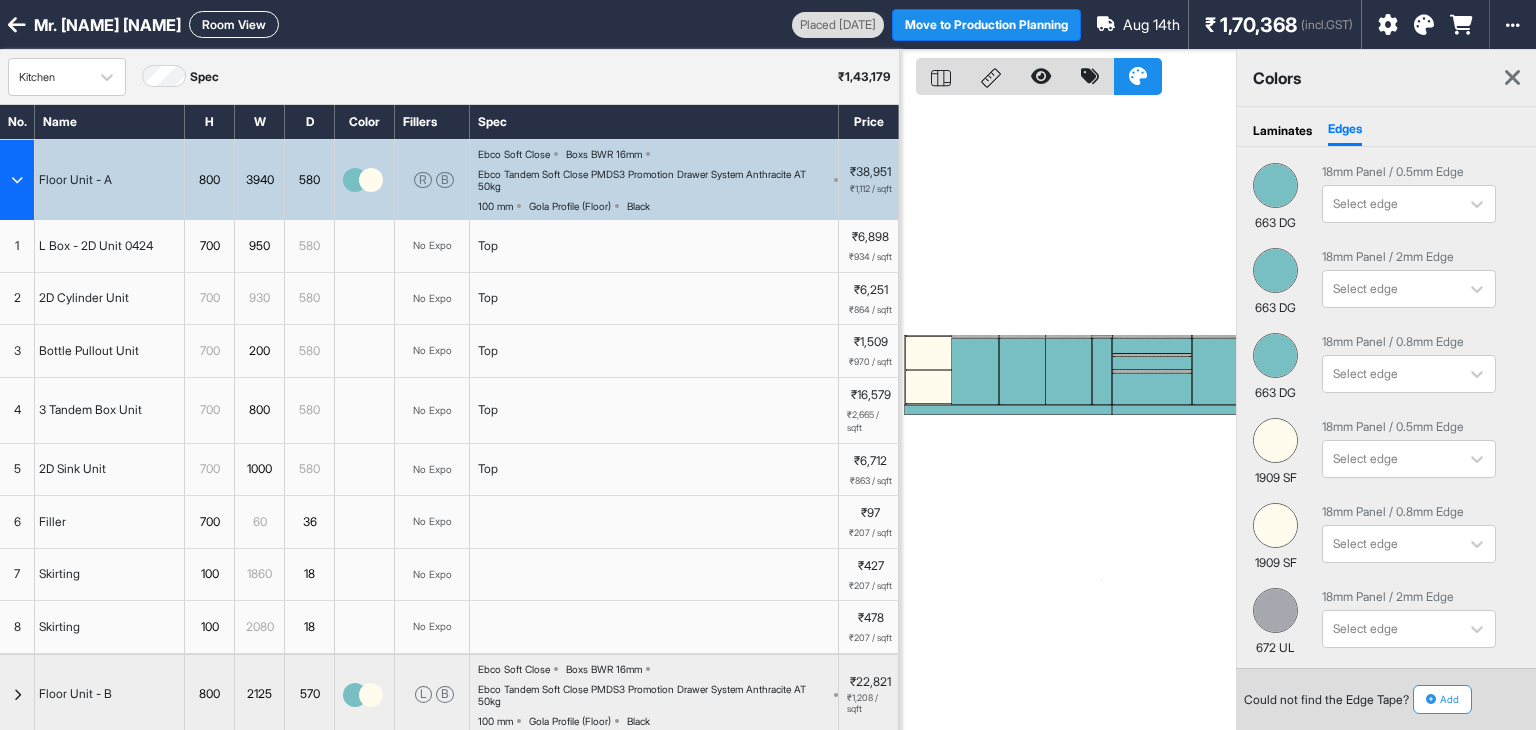 click on "Laminates Edges" at bounding box center [1386, 127] 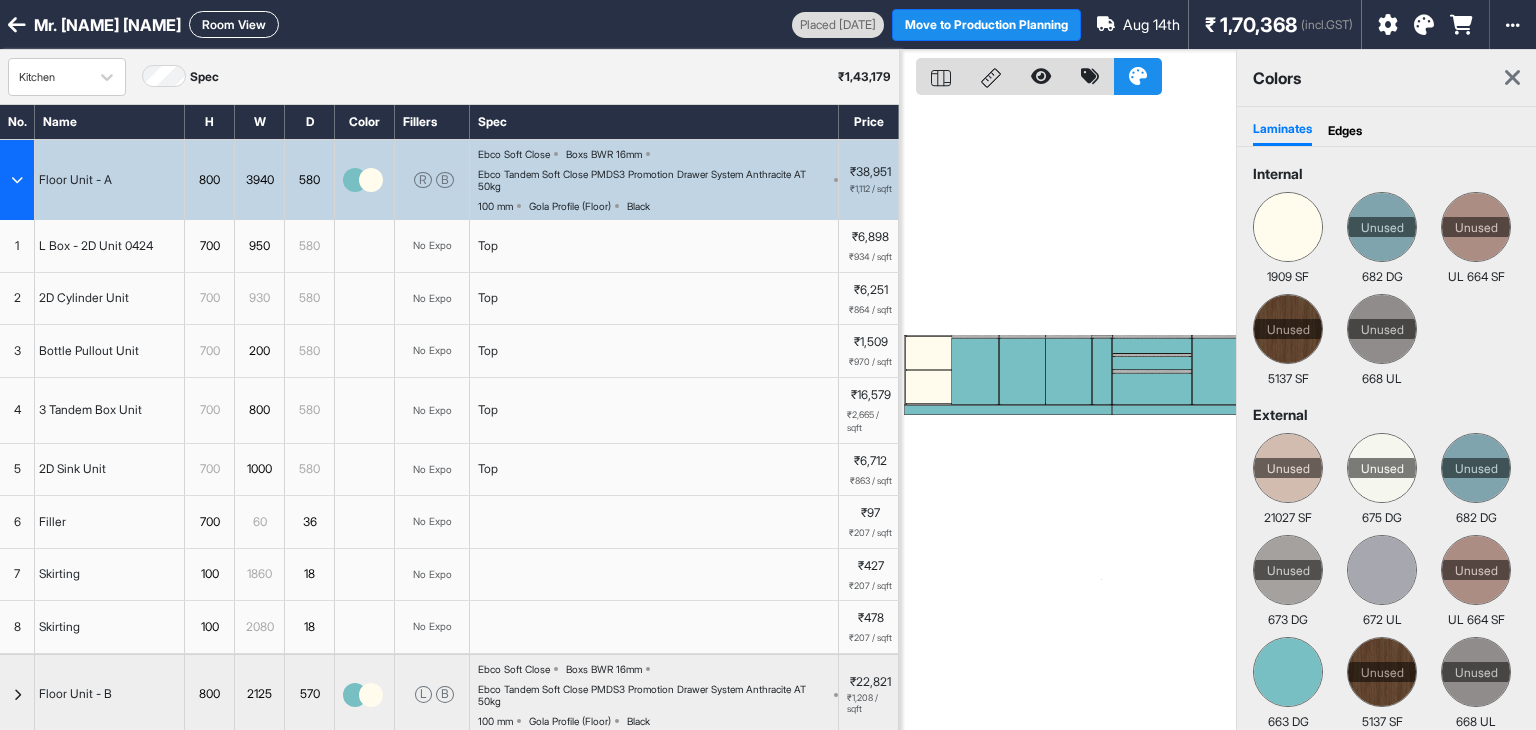 click at bounding box center [1512, 78] 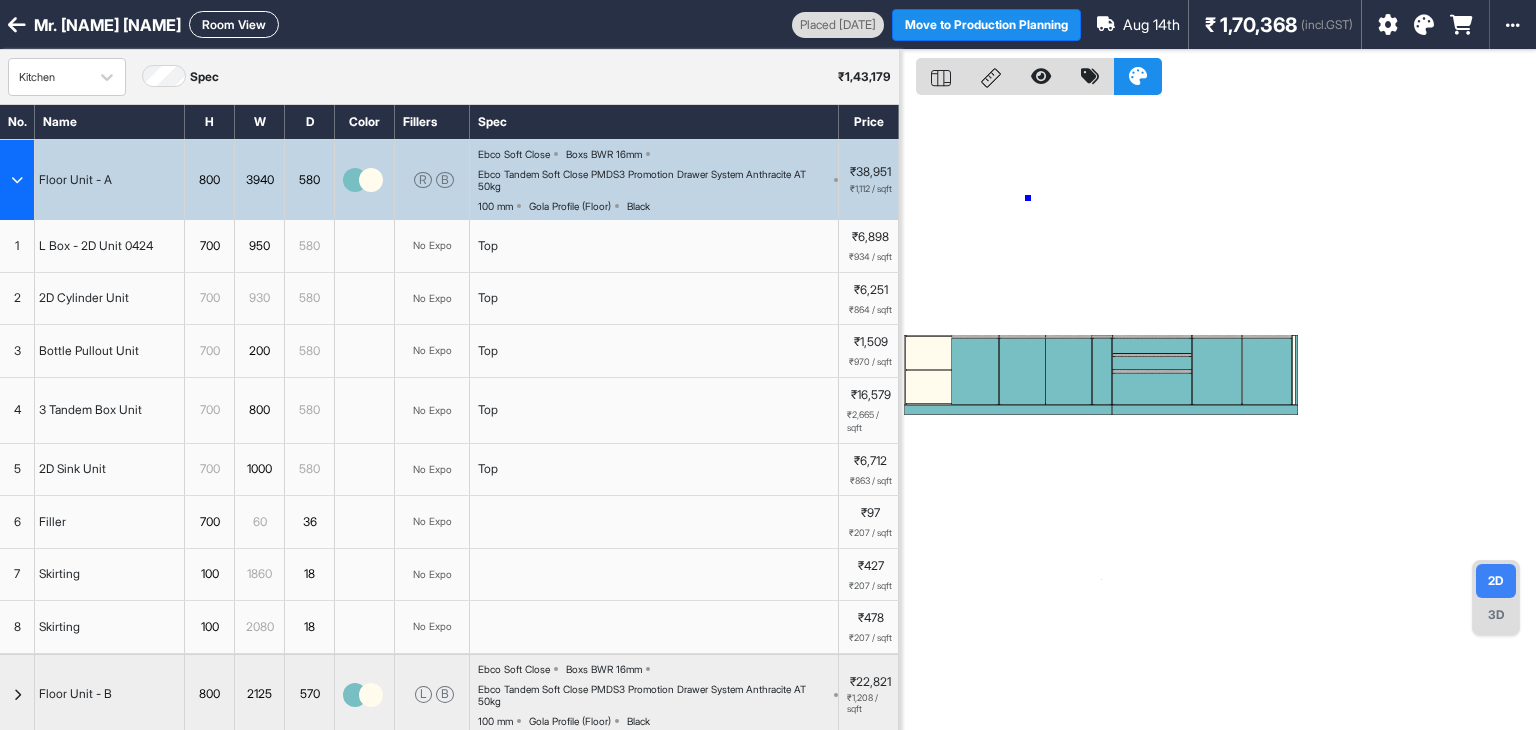 click at bounding box center [1218, 415] 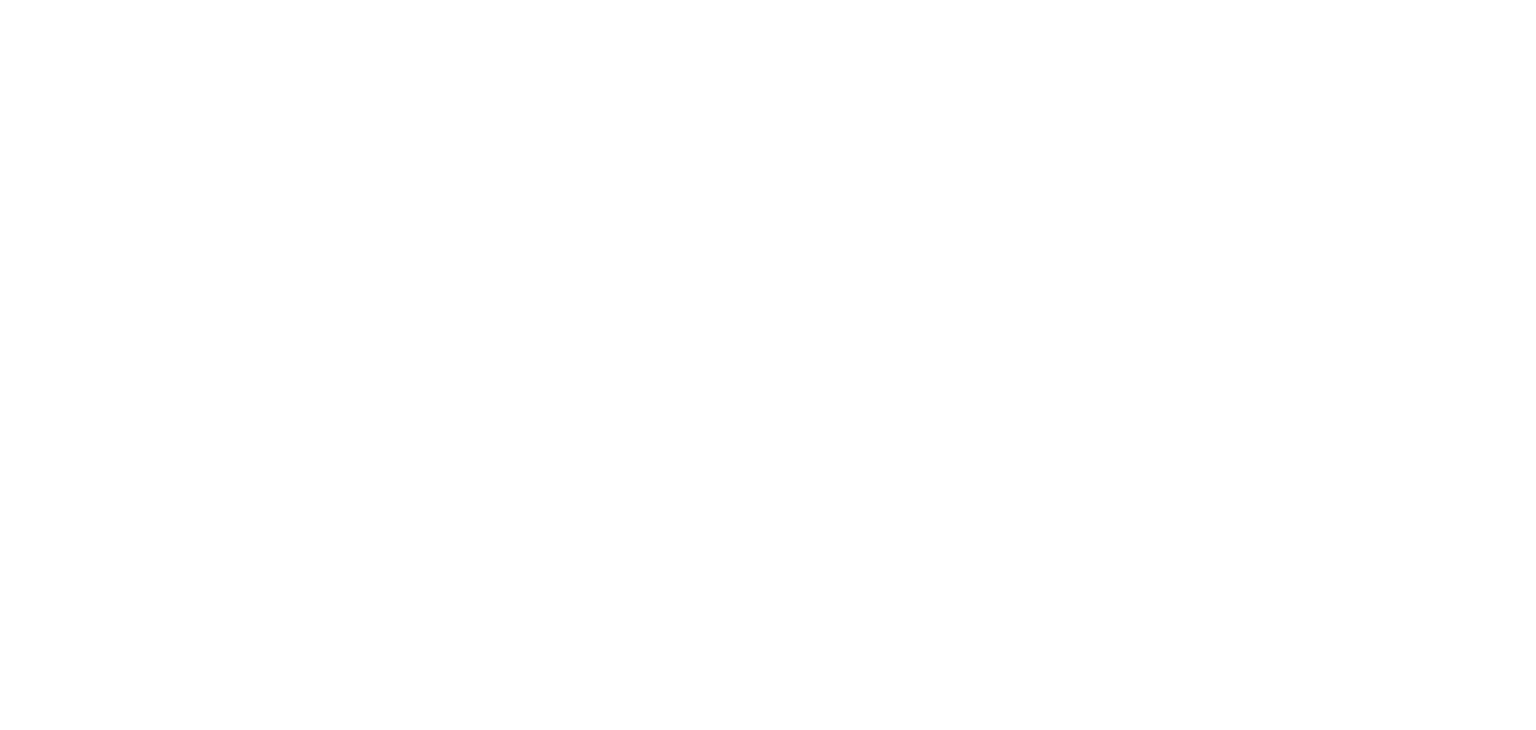 scroll, scrollTop: 0, scrollLeft: 0, axis: both 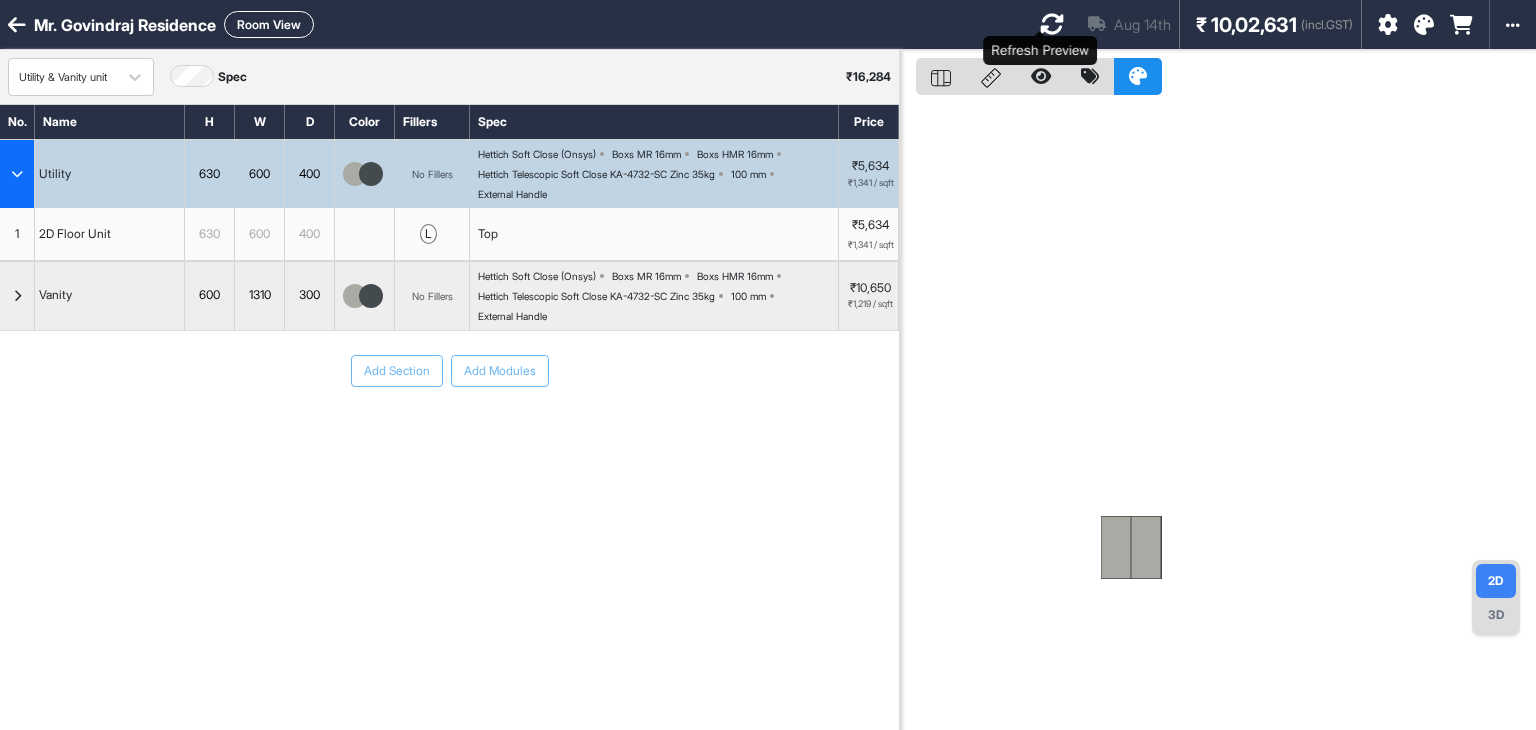 click at bounding box center [1052, 24] 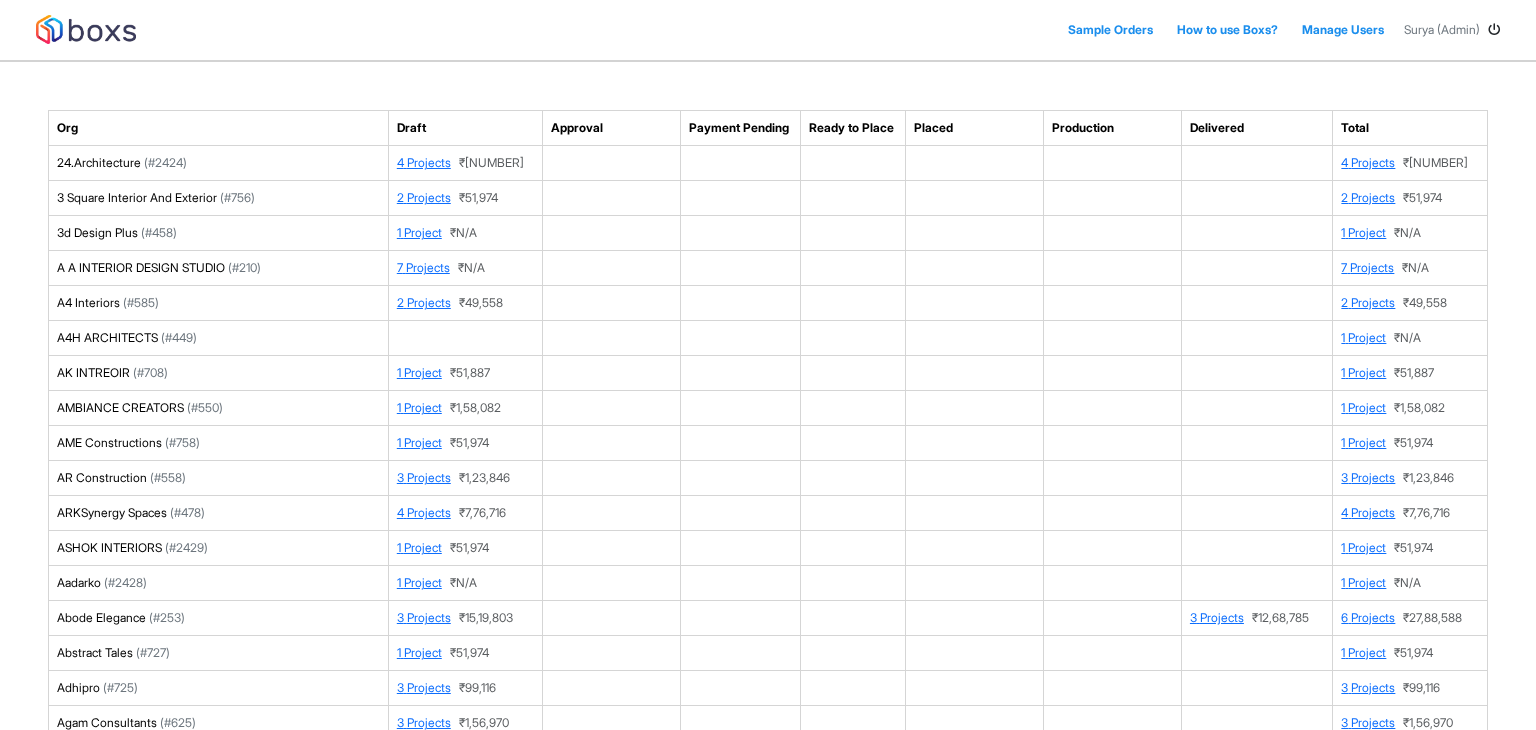 scroll, scrollTop: 7314, scrollLeft: 0, axis: vertical 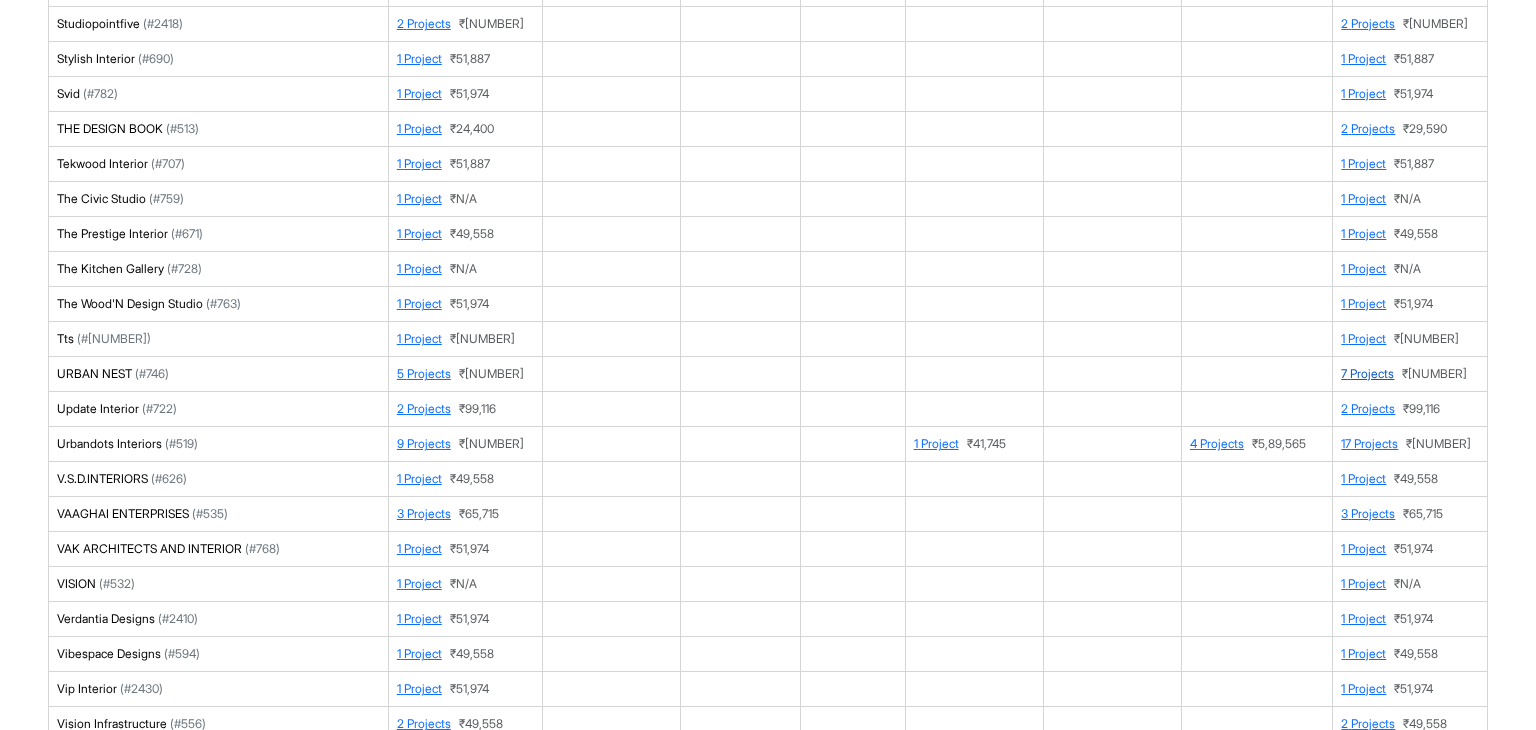 click on "[NUMBER]   Projects" at bounding box center (1367, 373) 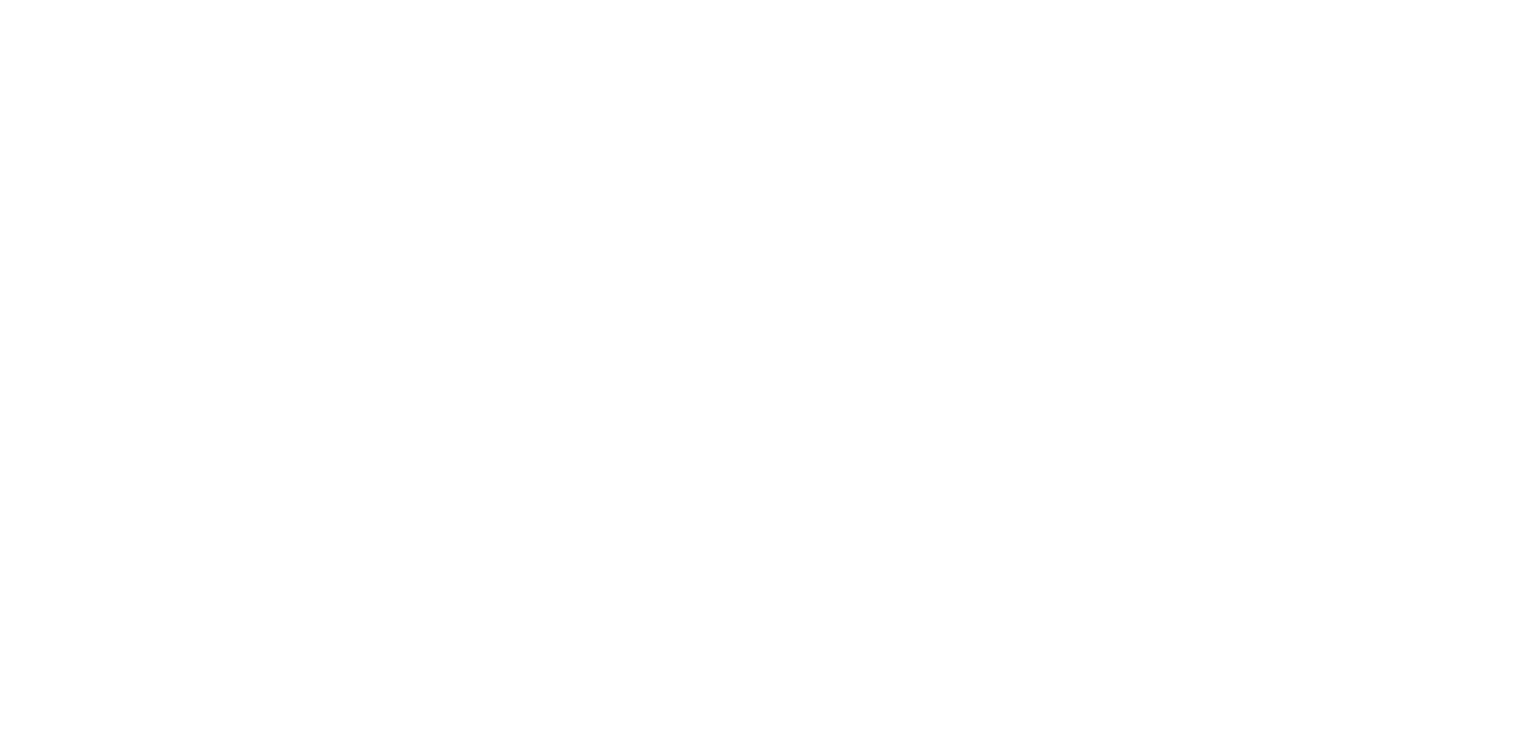 scroll, scrollTop: 0, scrollLeft: 0, axis: both 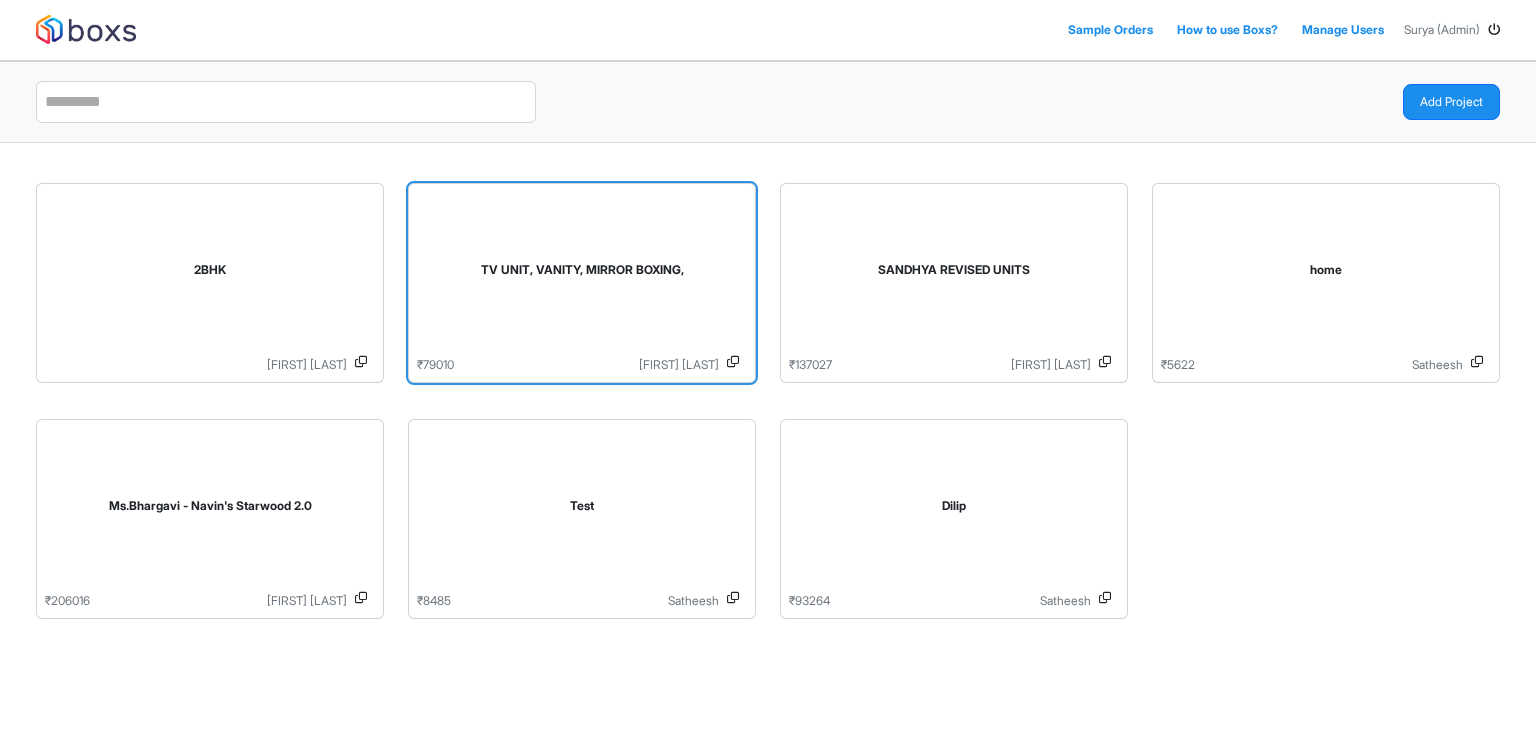 click on "TV UNIT, VANITY, MIRROR BOXING," at bounding box center [582, 270] 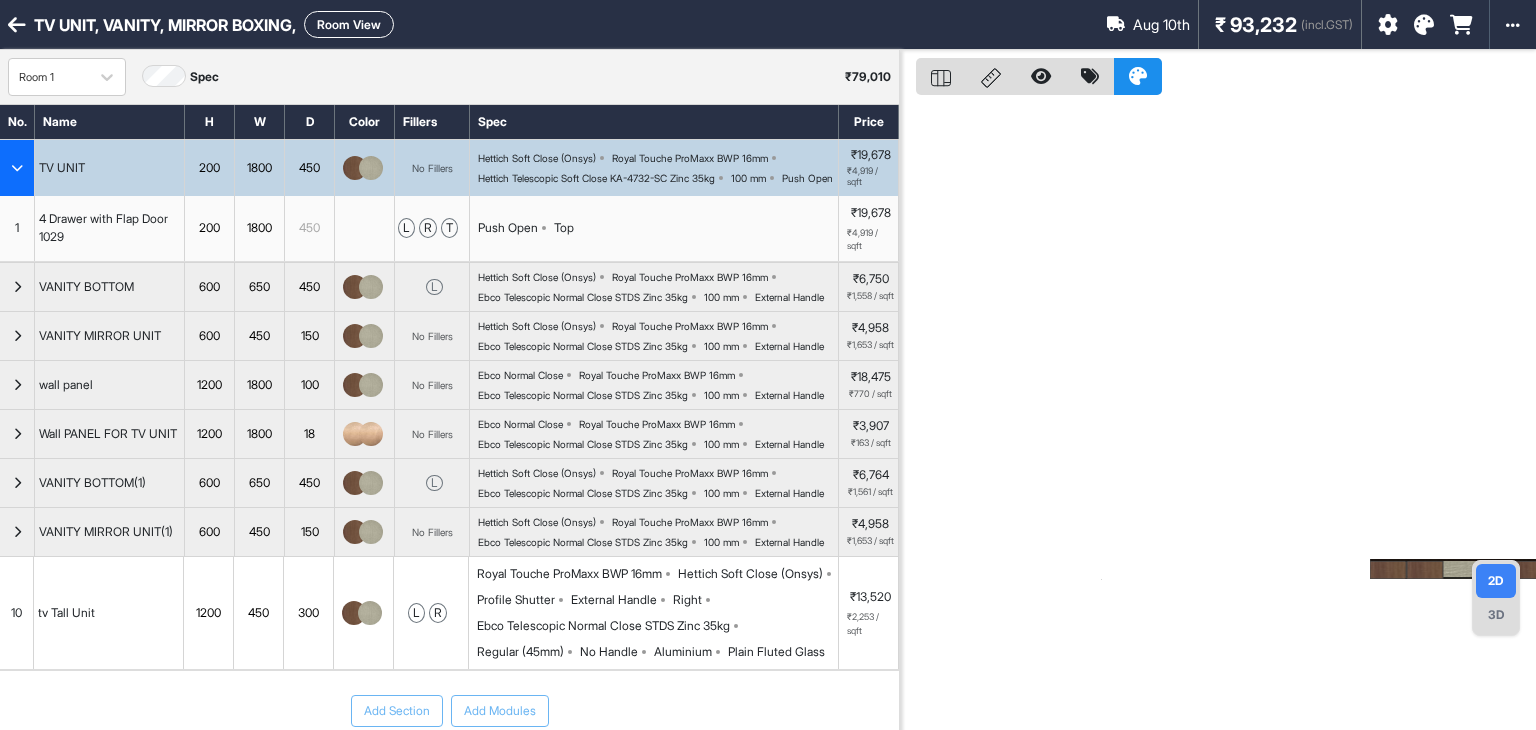 click on "Room View" at bounding box center (349, 24) 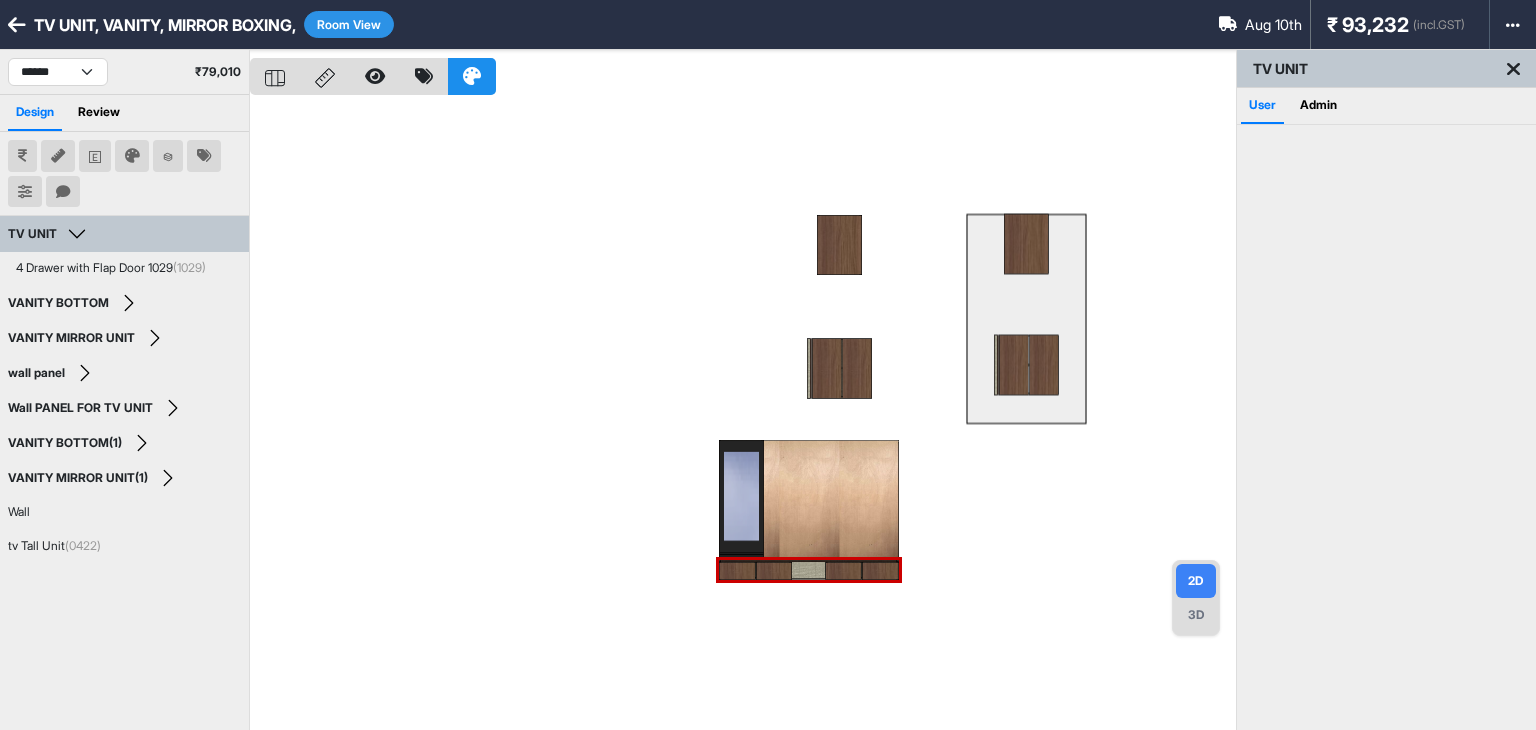 click at bounding box center [743, 415] 